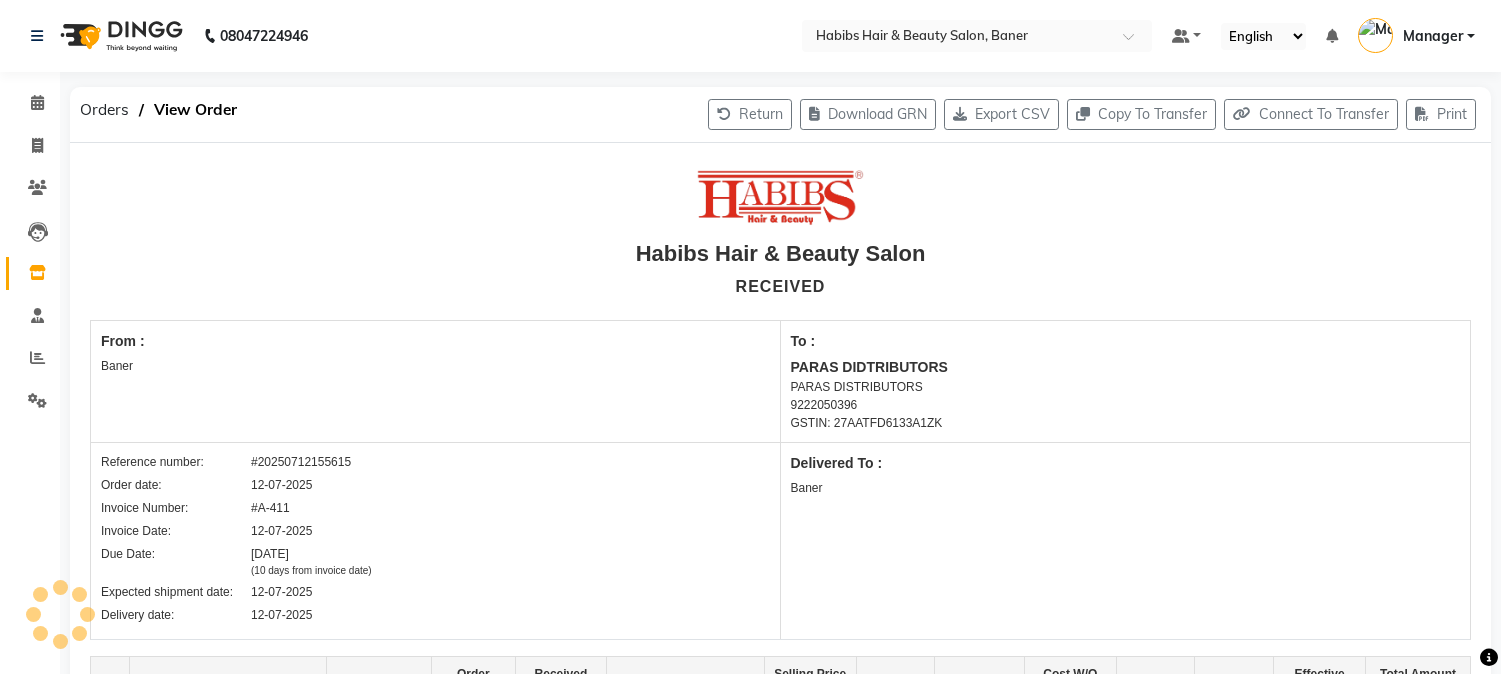scroll, scrollTop: 801, scrollLeft: 0, axis: vertical 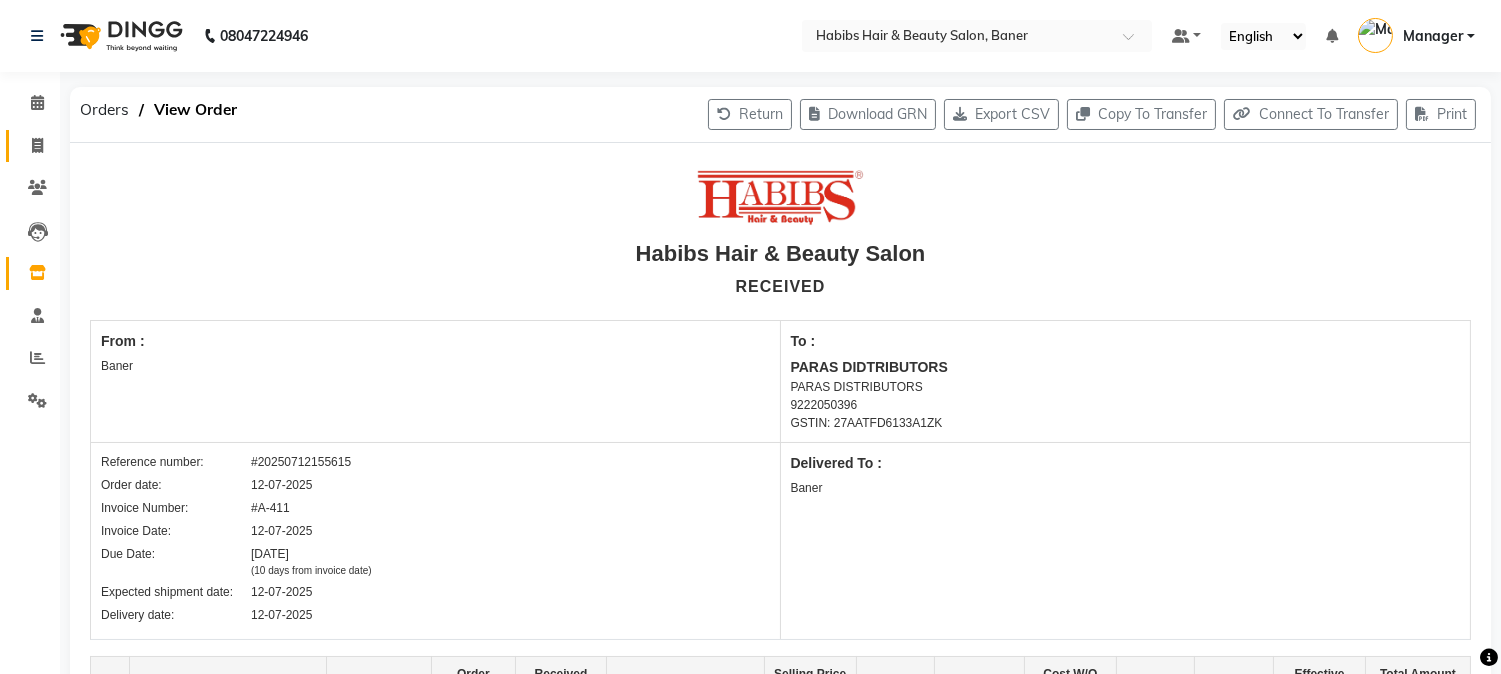 click on "Invoice" 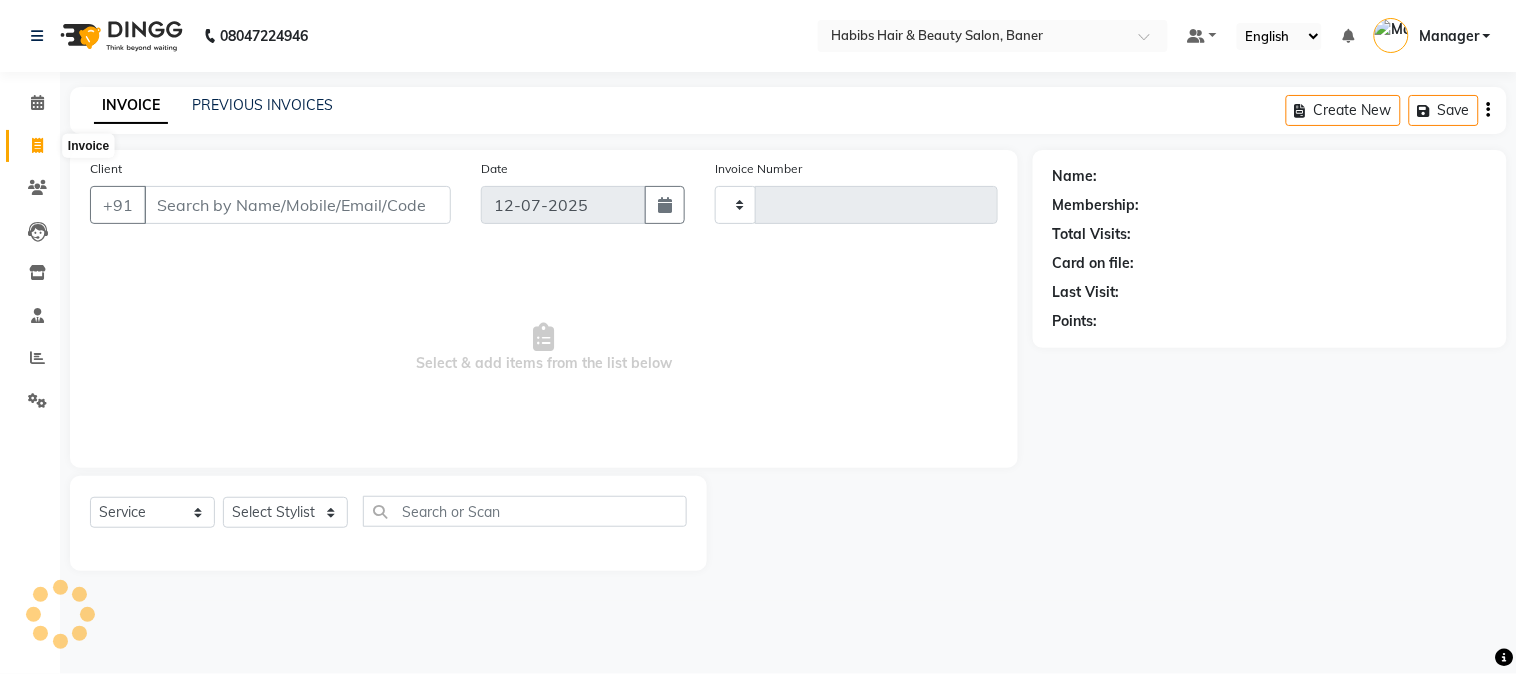 type on "2320" 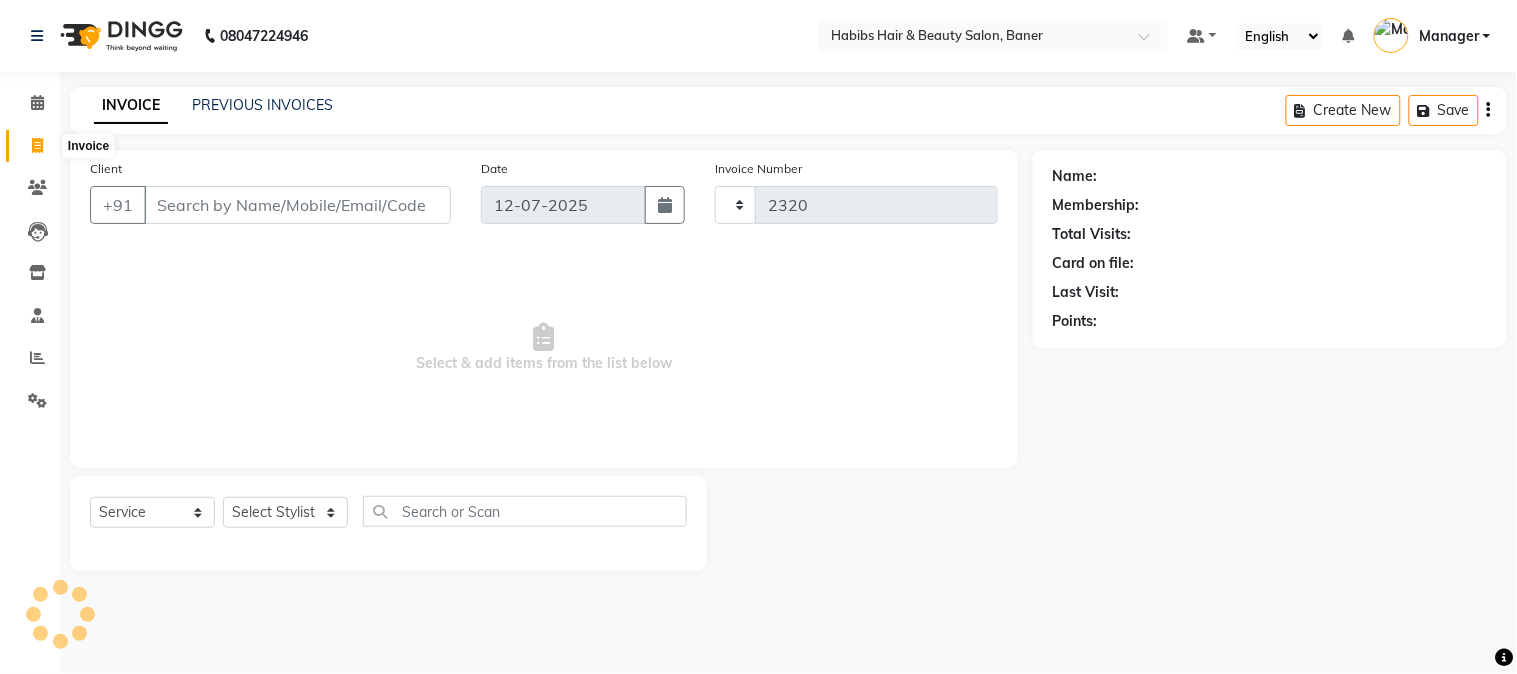 select on "5356" 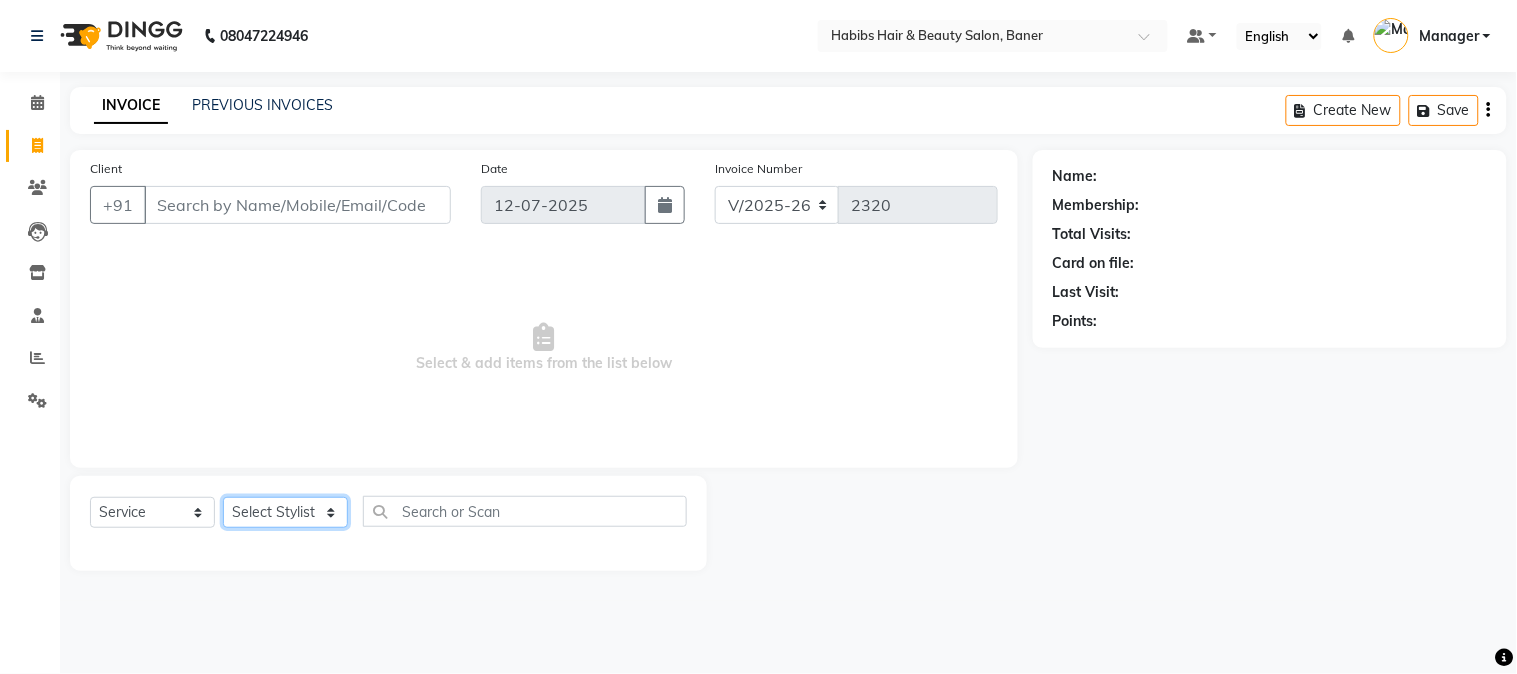 click on "Select Stylist" 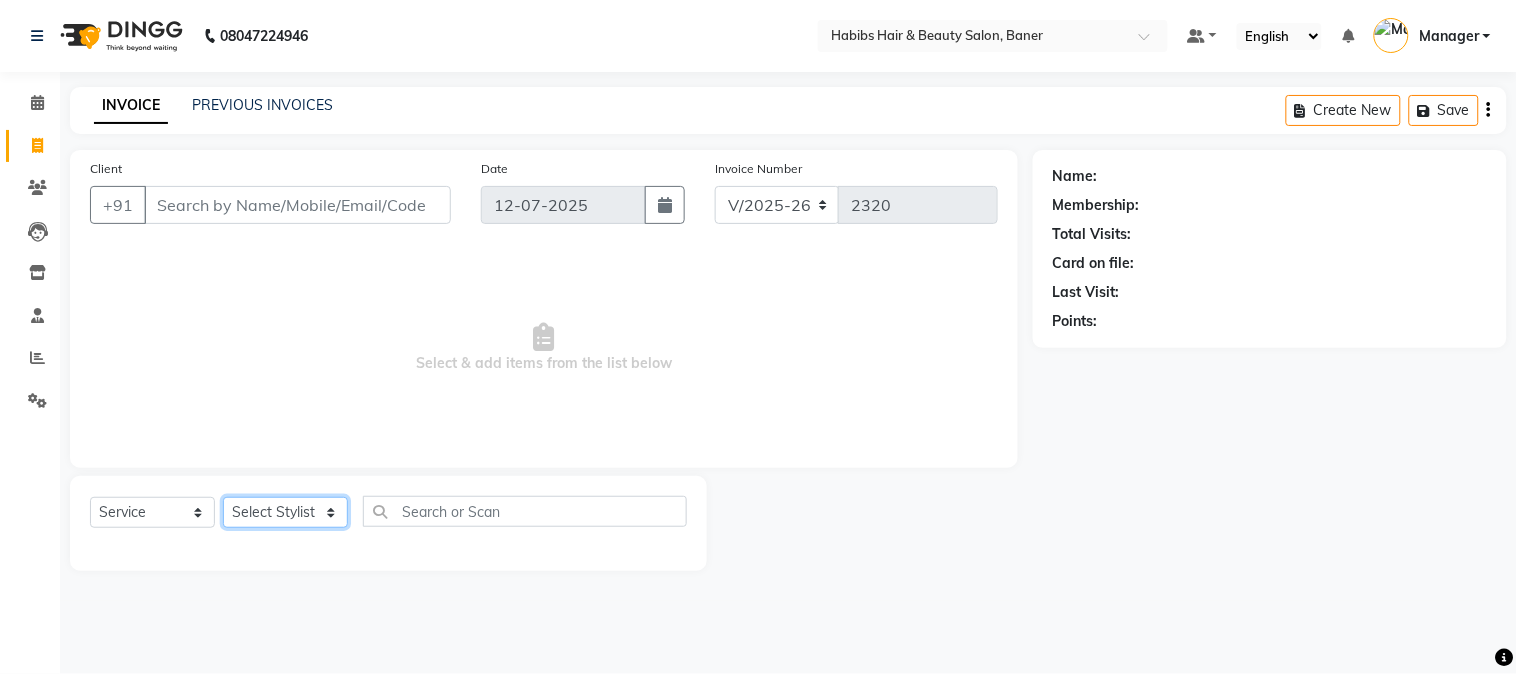 click on "Select Stylist Admin [PERSON_NAME]  Manager [PERSON_NAME] [PERSON_NAME] [PERSON_NAME]" 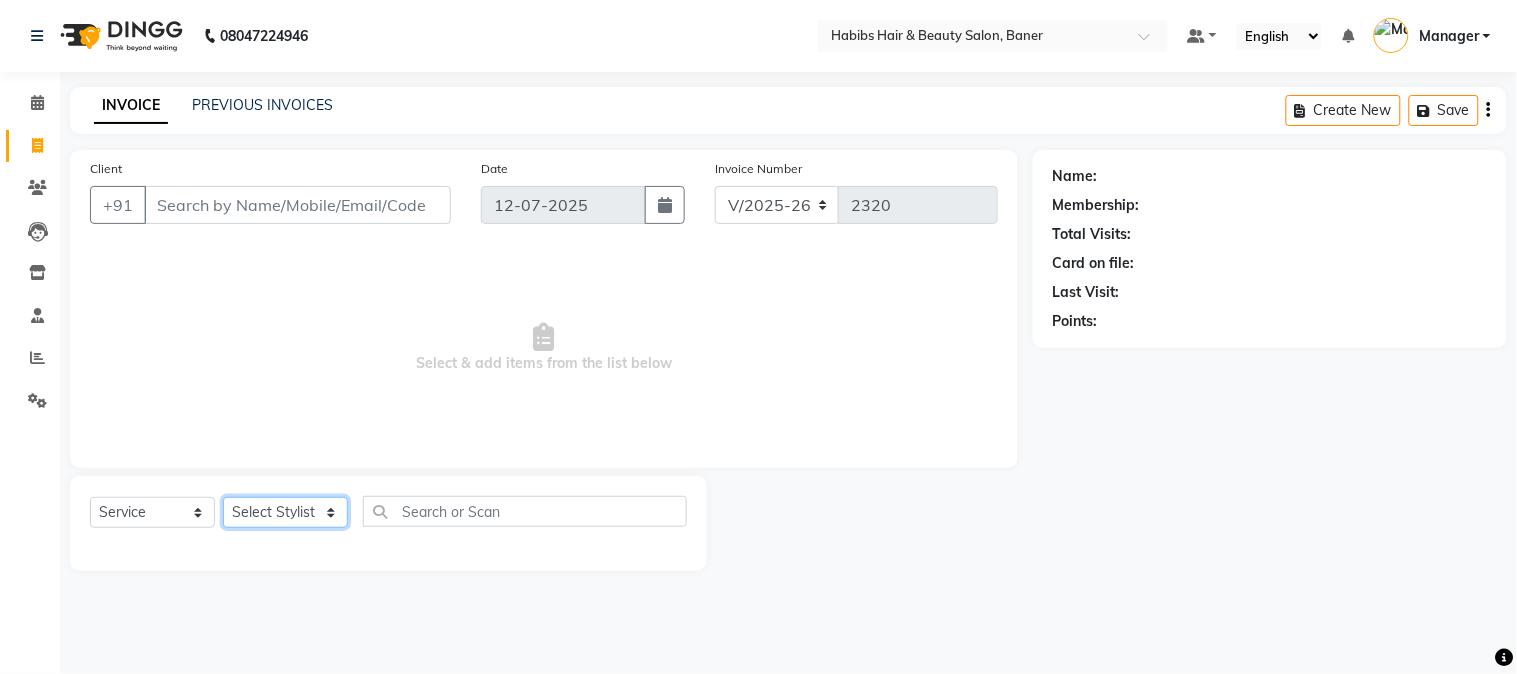 select on "35380" 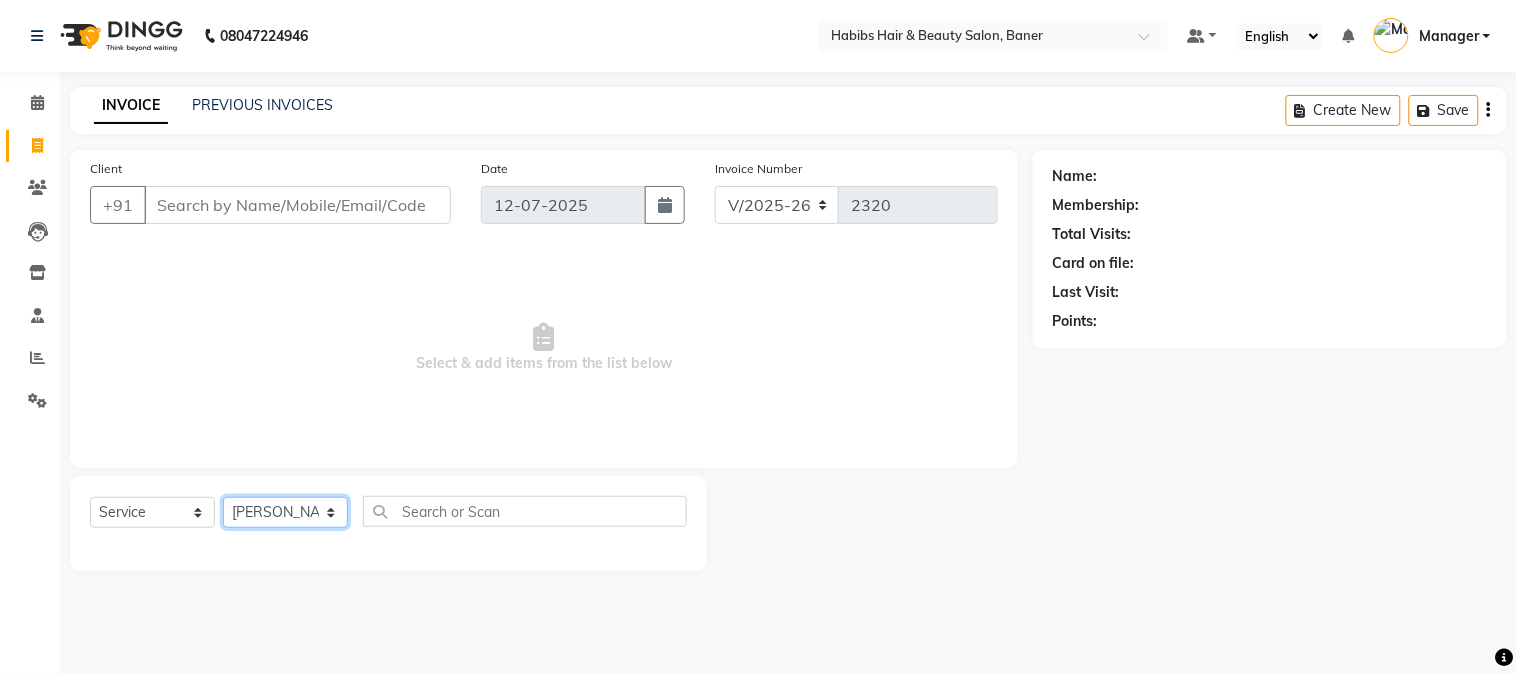 click on "Select Stylist Admin [PERSON_NAME]  Manager [PERSON_NAME] [PERSON_NAME] [PERSON_NAME]" 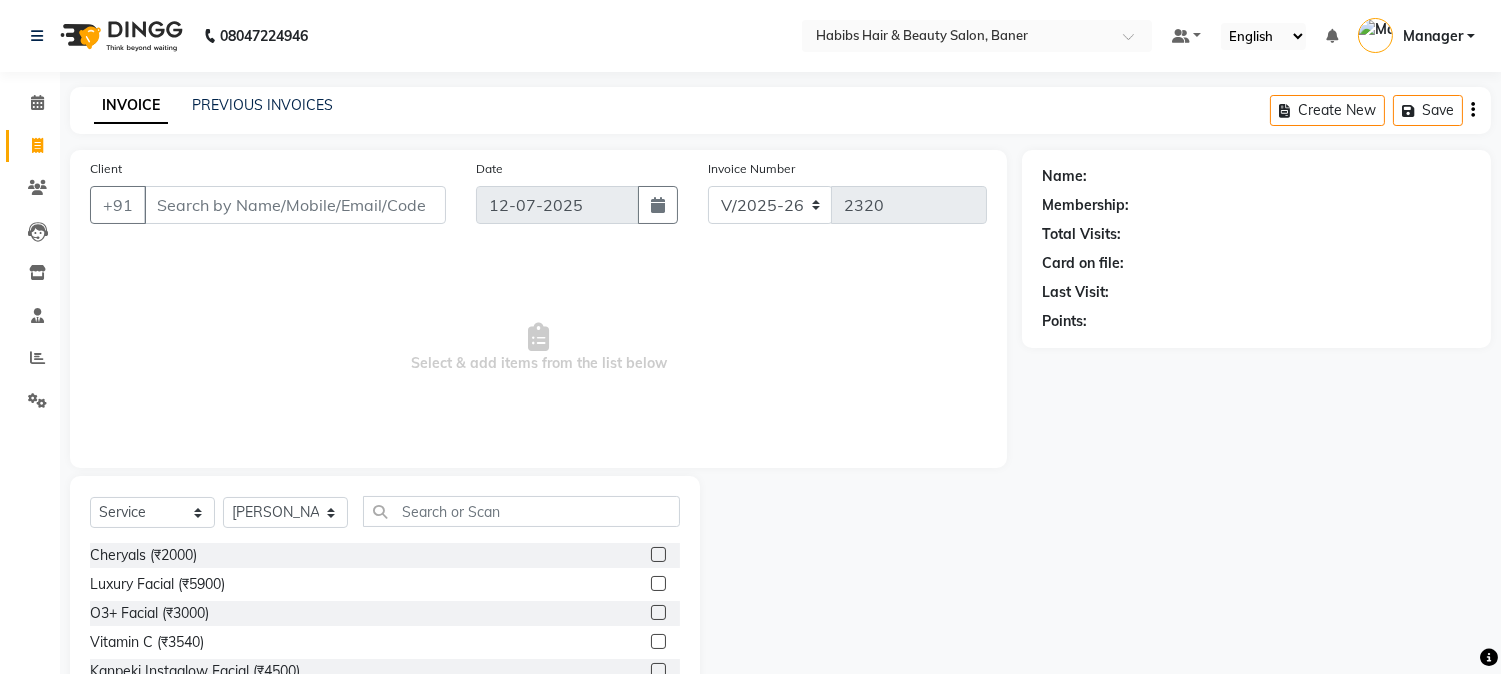 click on "Select  Service  Product  Membership  Package Voucher Prepaid Gift Card  Select Stylist Admin [PERSON_NAME]  Manager [PERSON_NAME] [PERSON_NAME] [PERSON_NAME]" 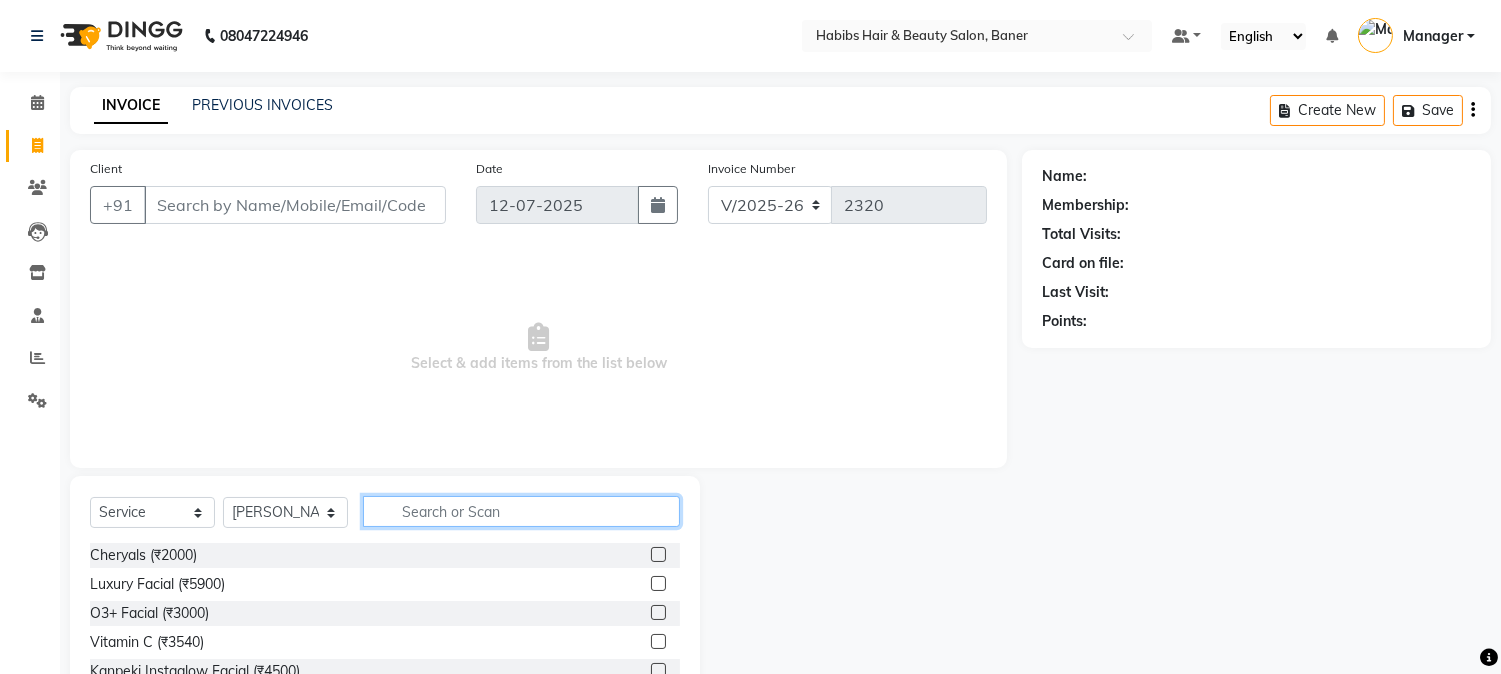 click 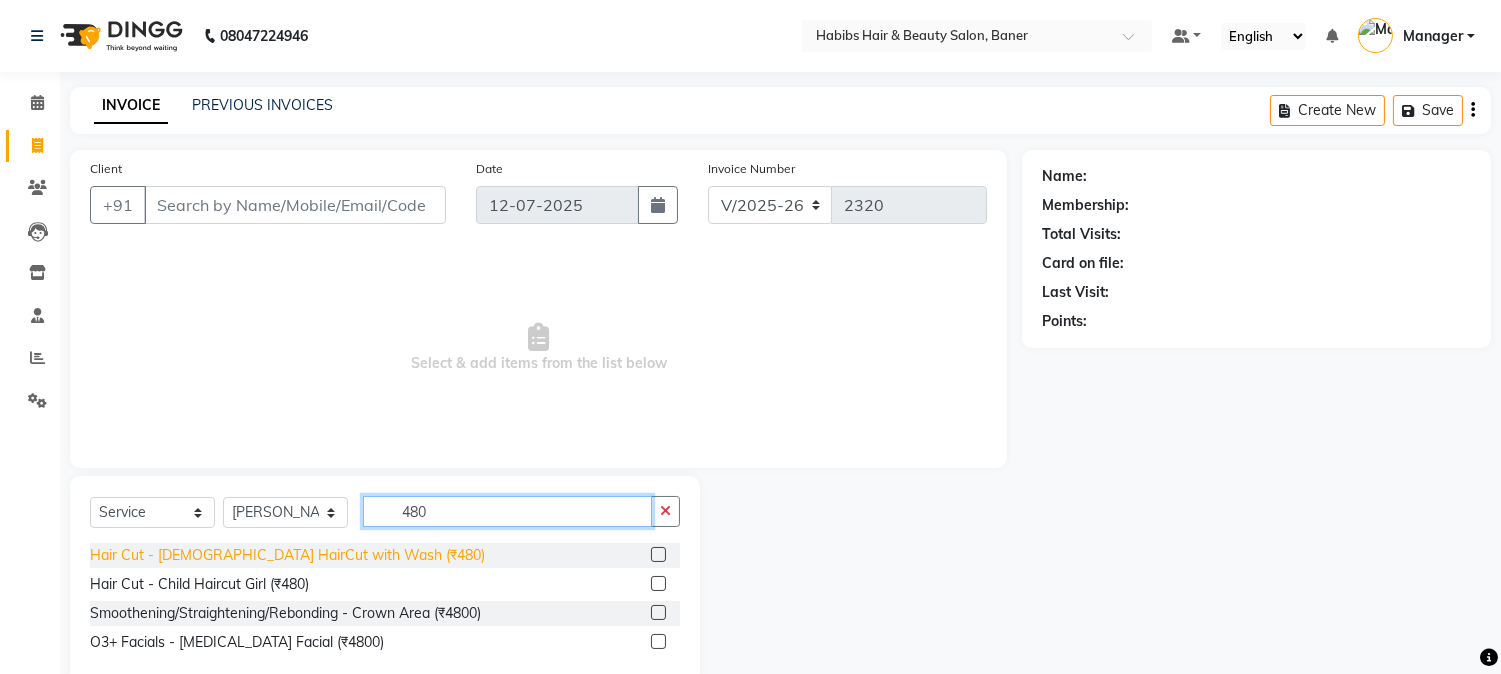 type on "480" 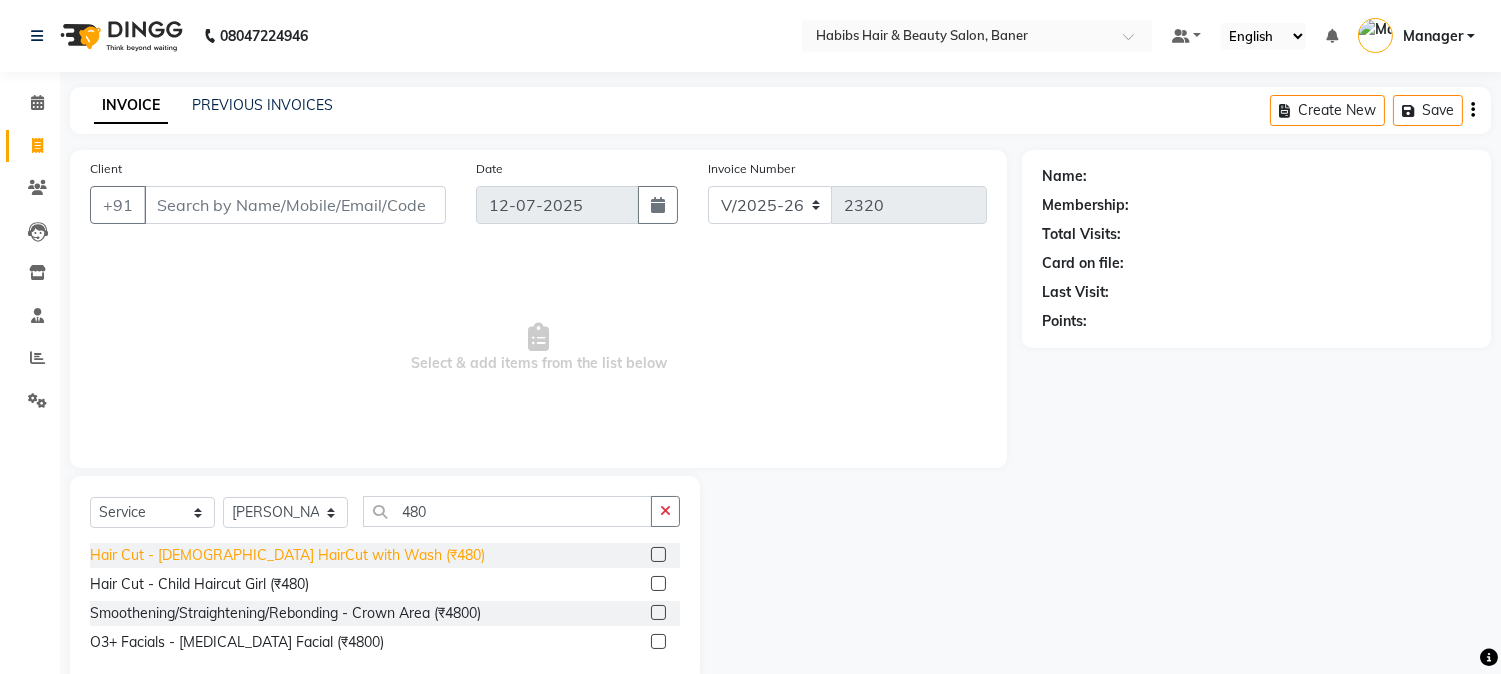 click on "Hair Cut - [DEMOGRAPHIC_DATA] HairCut with Wash (₹480)" 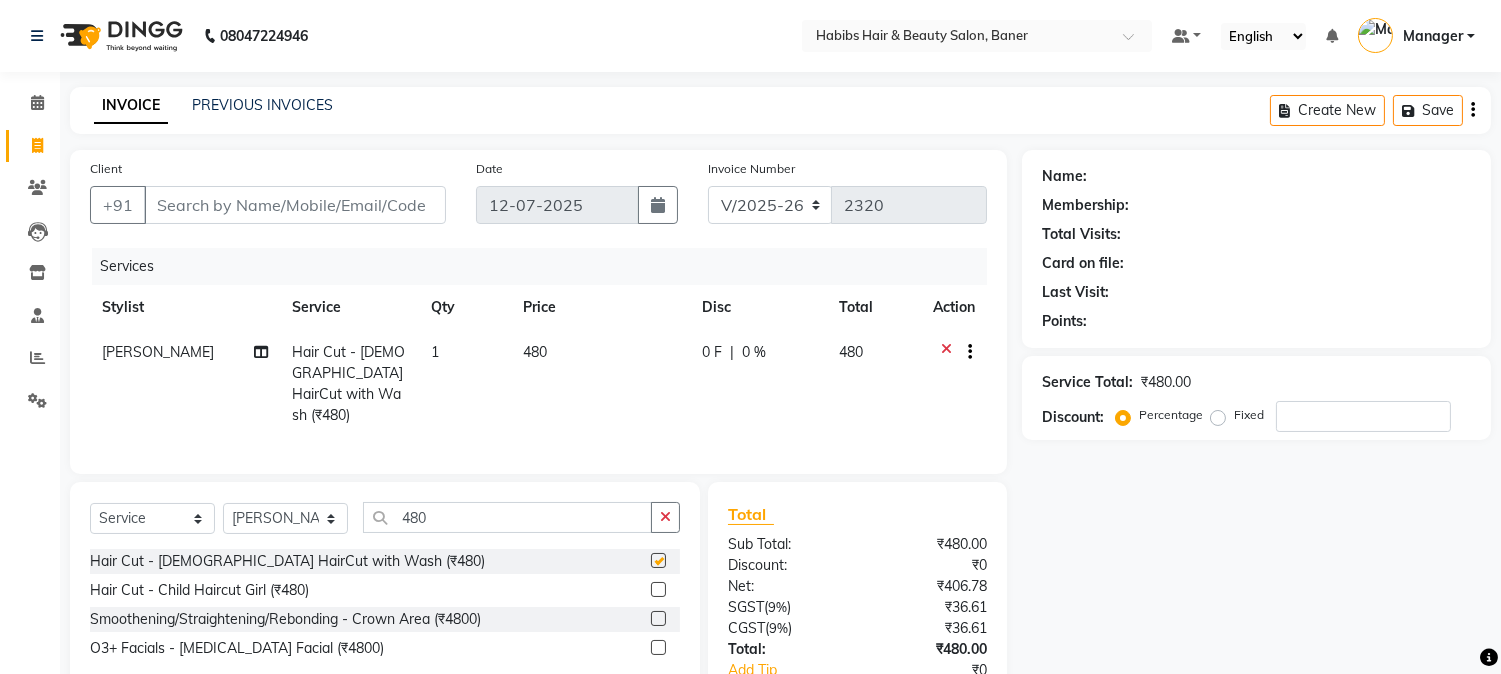 checkbox on "false" 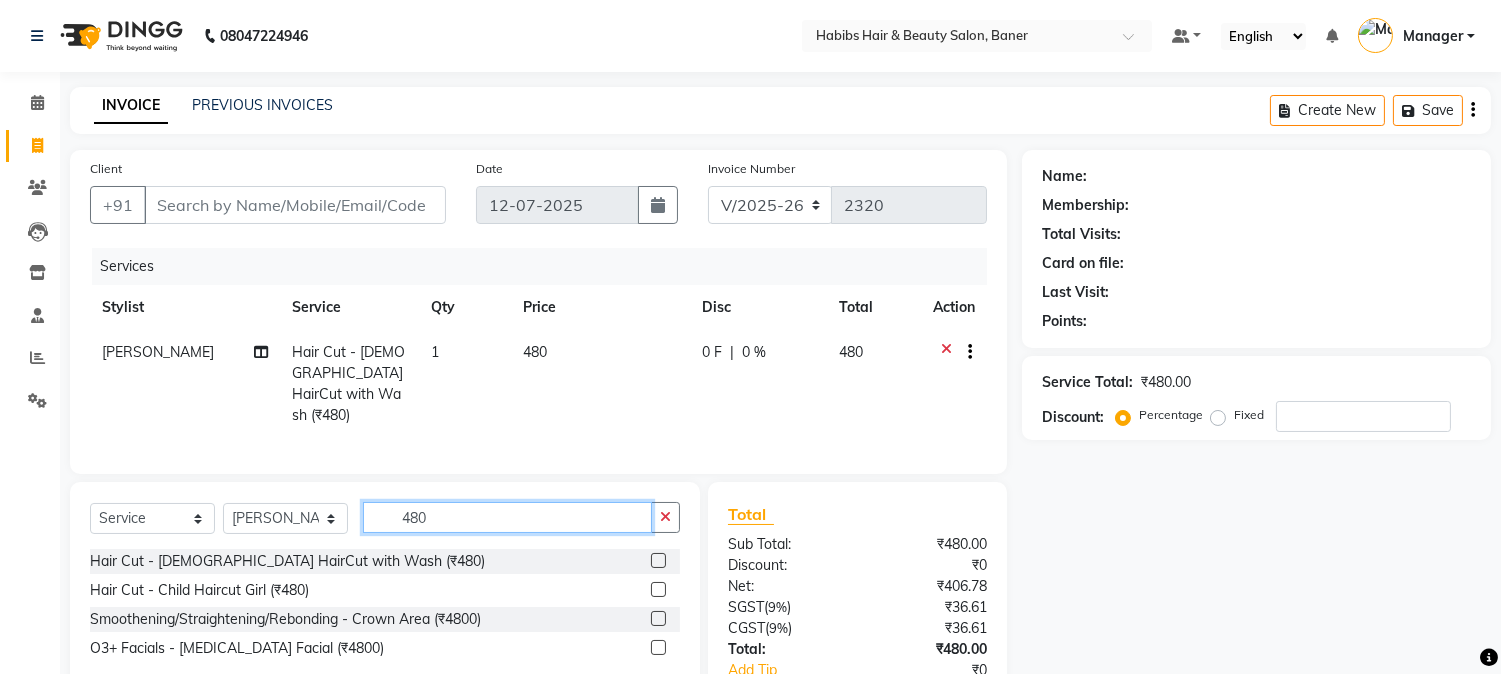 drag, startPoint x: 483, startPoint y: 511, endPoint x: 203, endPoint y: 520, distance: 280.1446 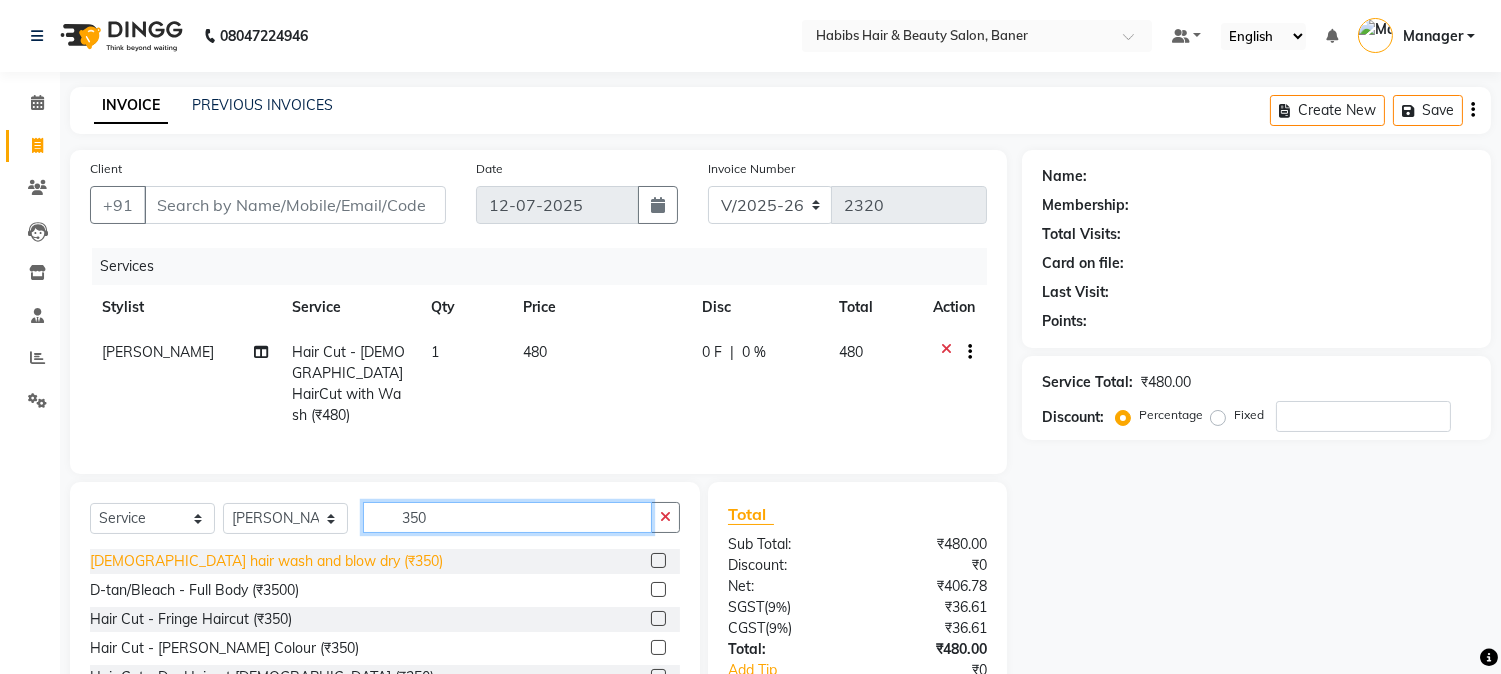 type on "350" 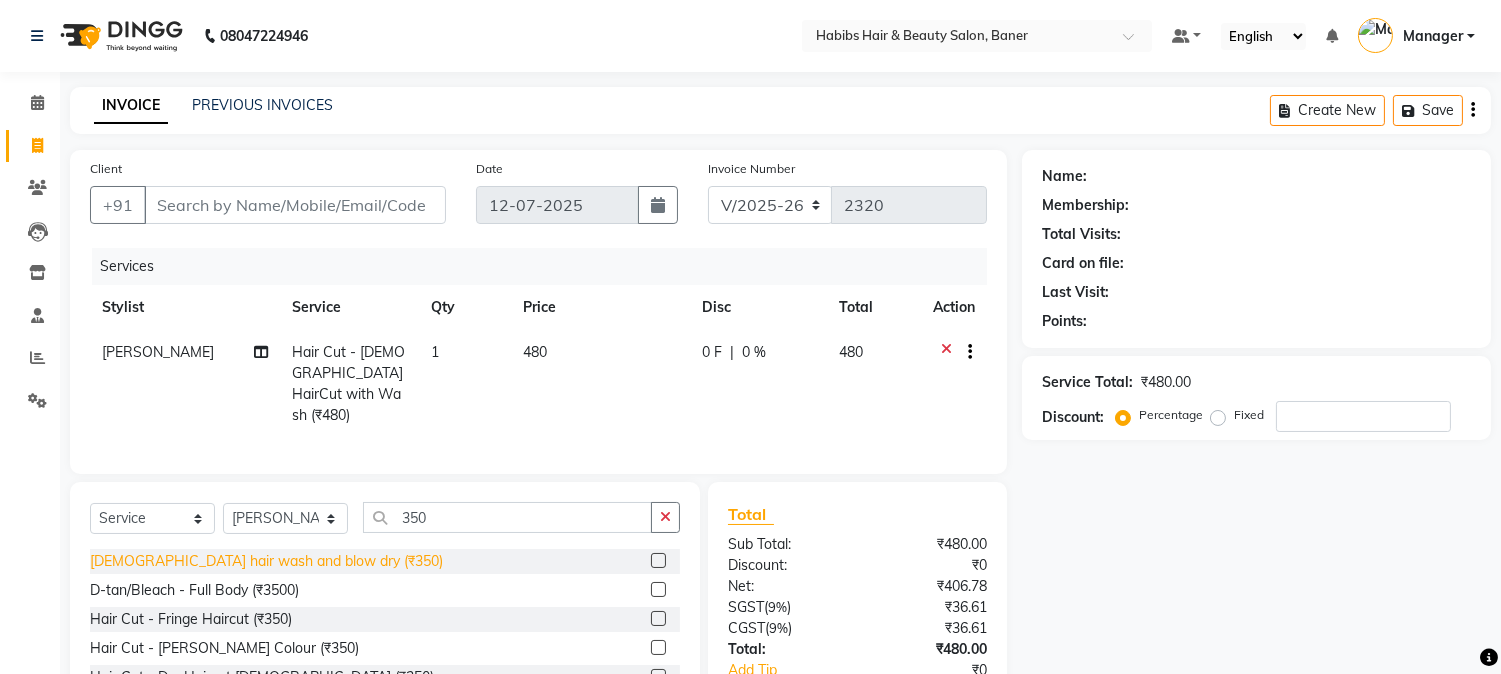 click on "[DEMOGRAPHIC_DATA] hair wash and blow dry (₹350)" 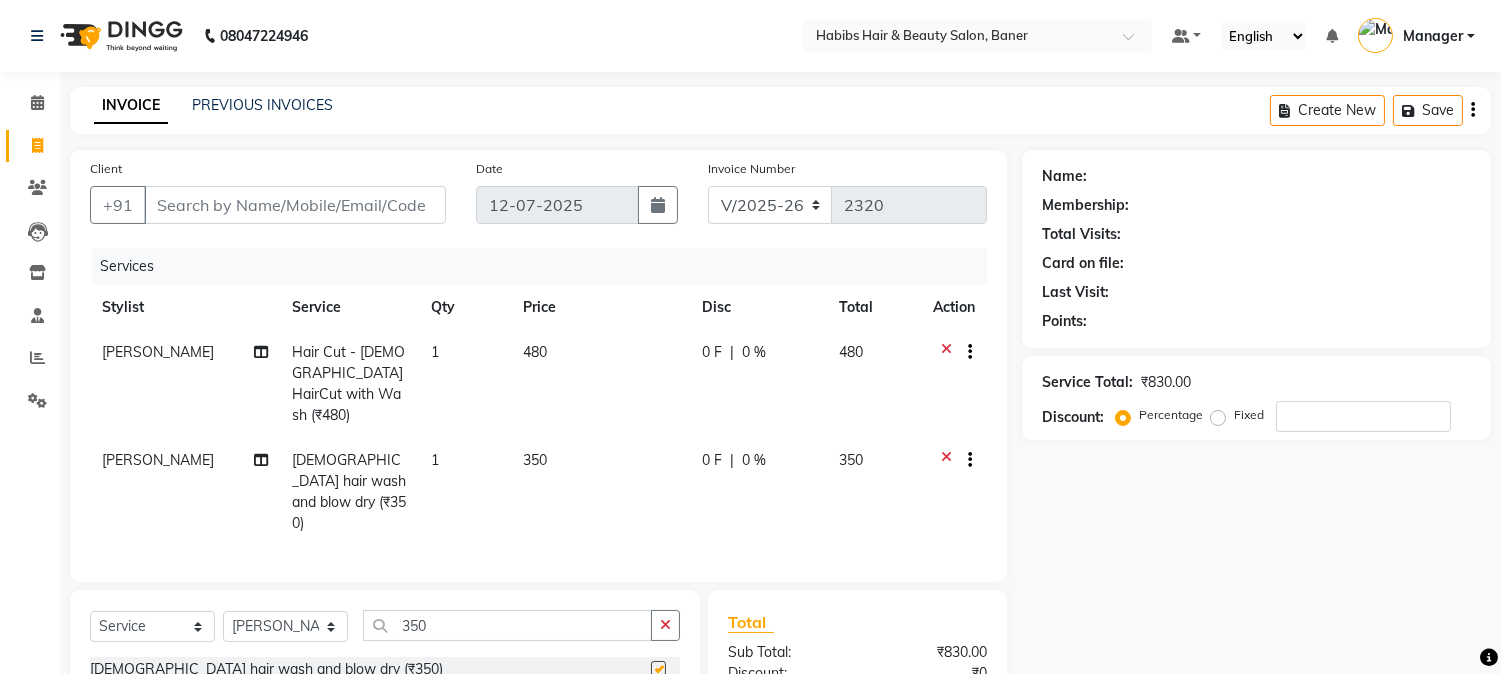 checkbox on "false" 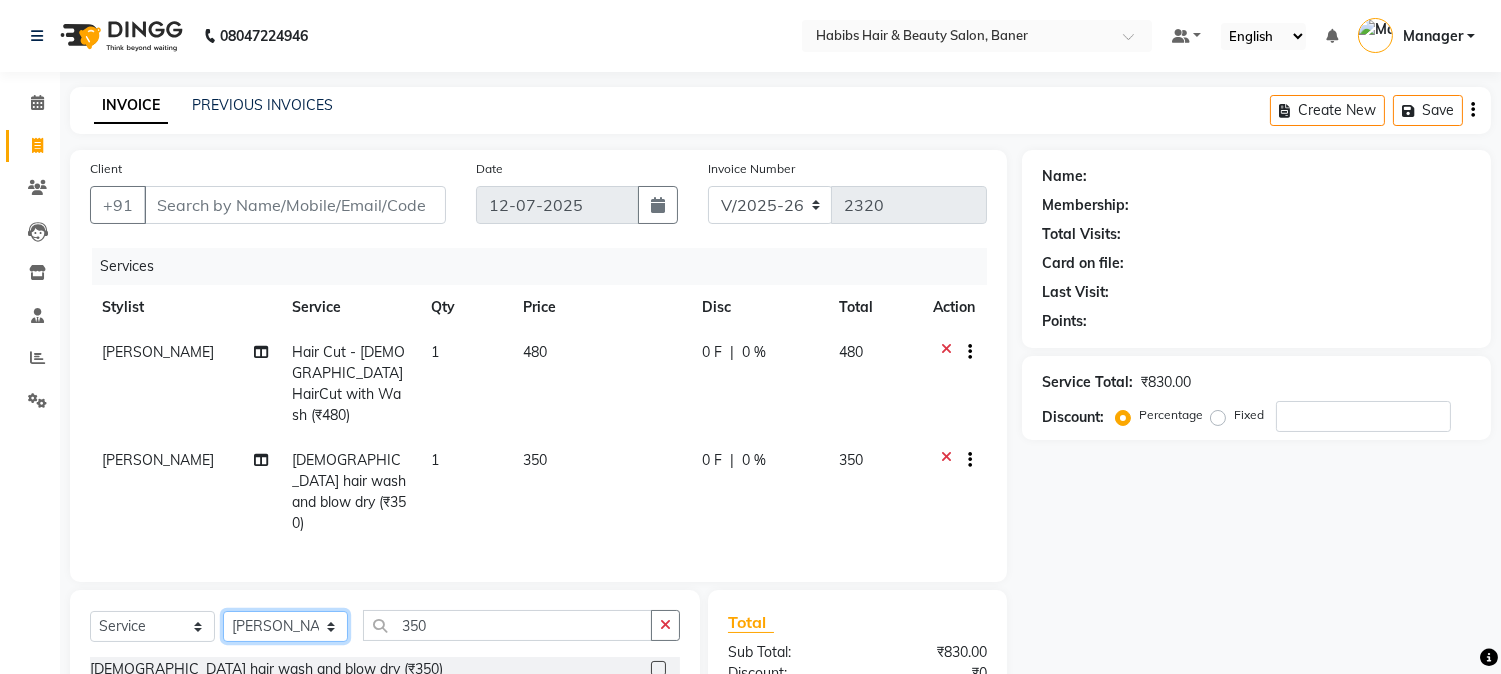 click on "Select Stylist Admin [PERSON_NAME]  Manager [PERSON_NAME] [PERSON_NAME] [PERSON_NAME]" 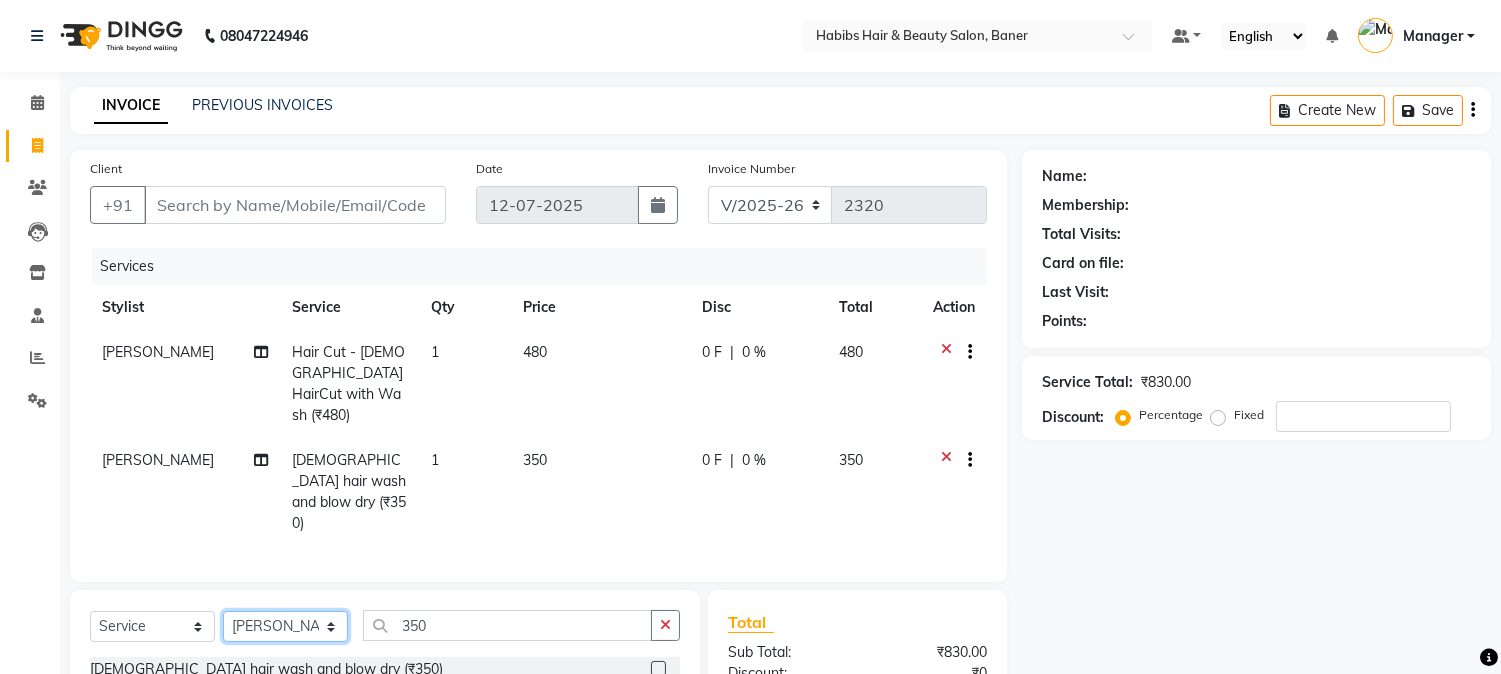 select on "83468" 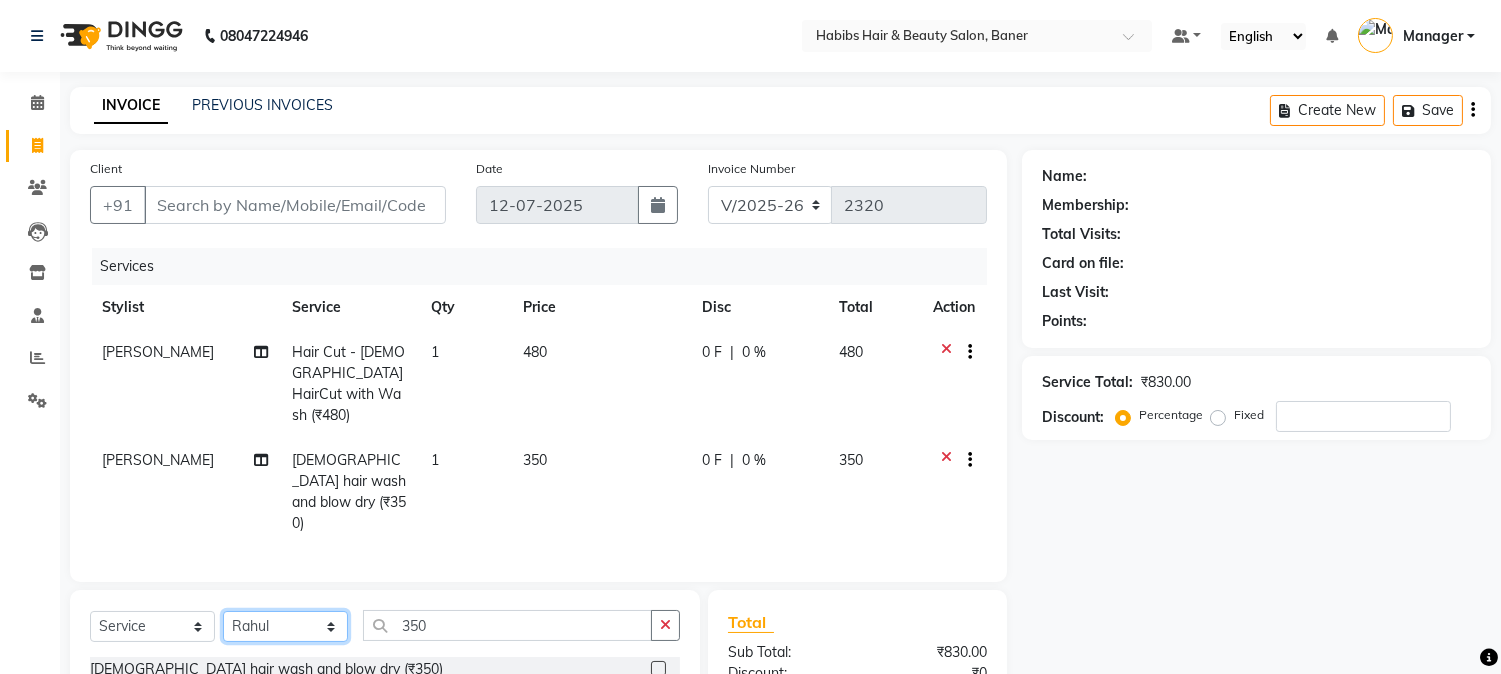 click on "Select Stylist Admin [PERSON_NAME]  Manager [PERSON_NAME] [PERSON_NAME] [PERSON_NAME]" 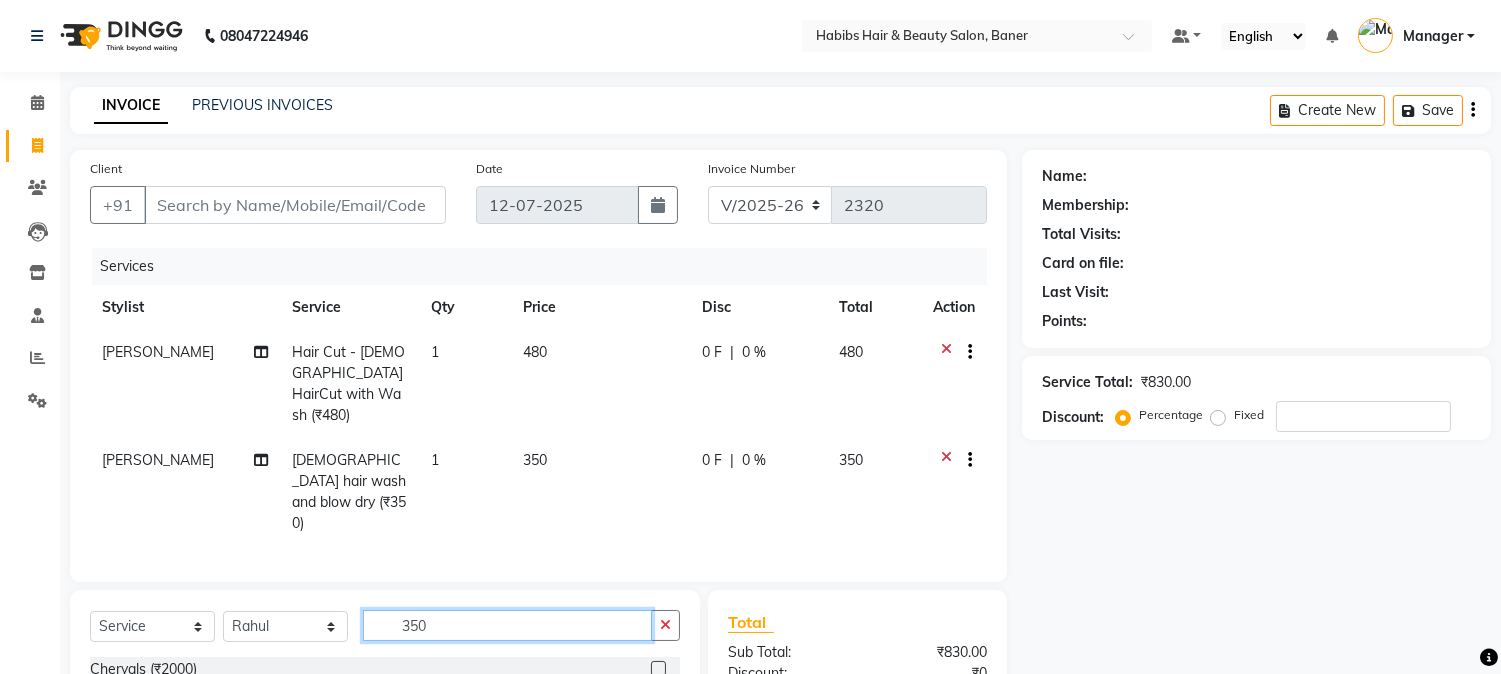 drag, startPoint x: 477, startPoint y: 608, endPoint x: 325, endPoint y: 610, distance: 152.01315 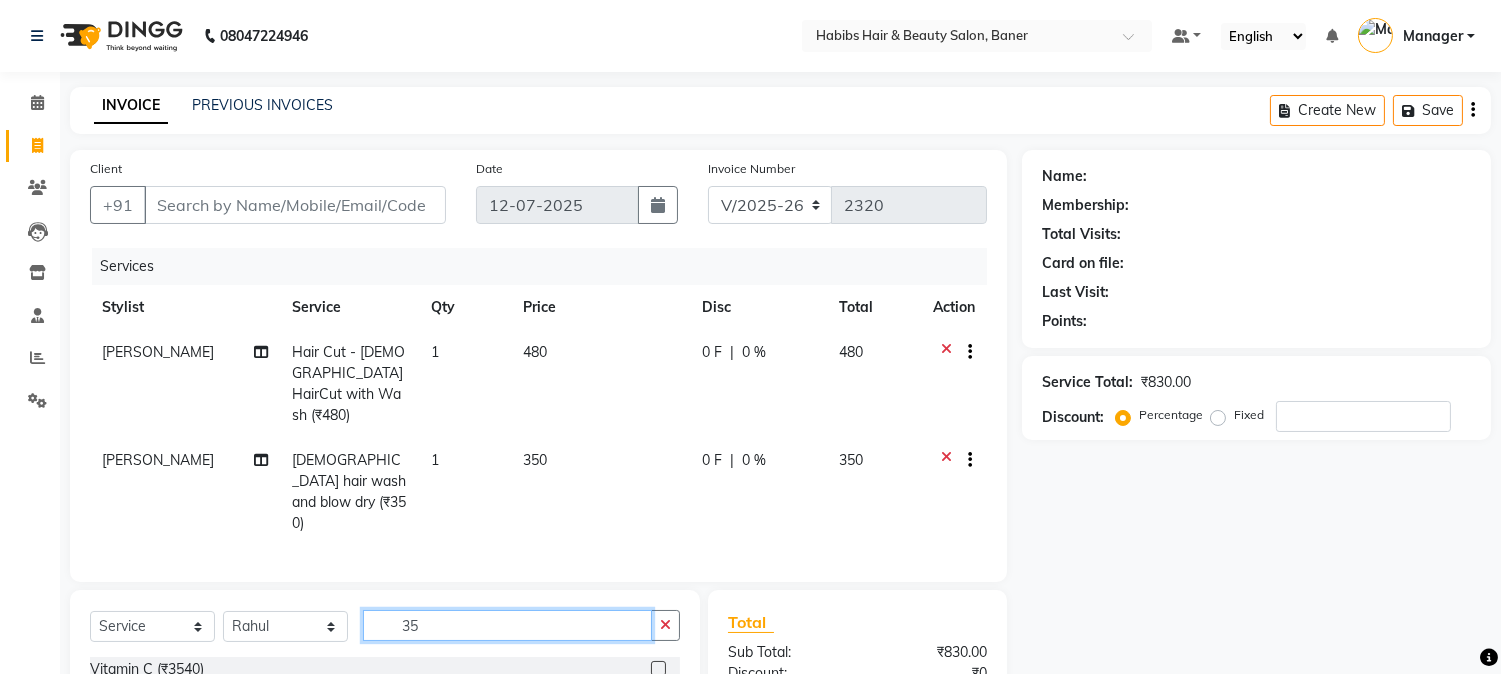 type on "350" 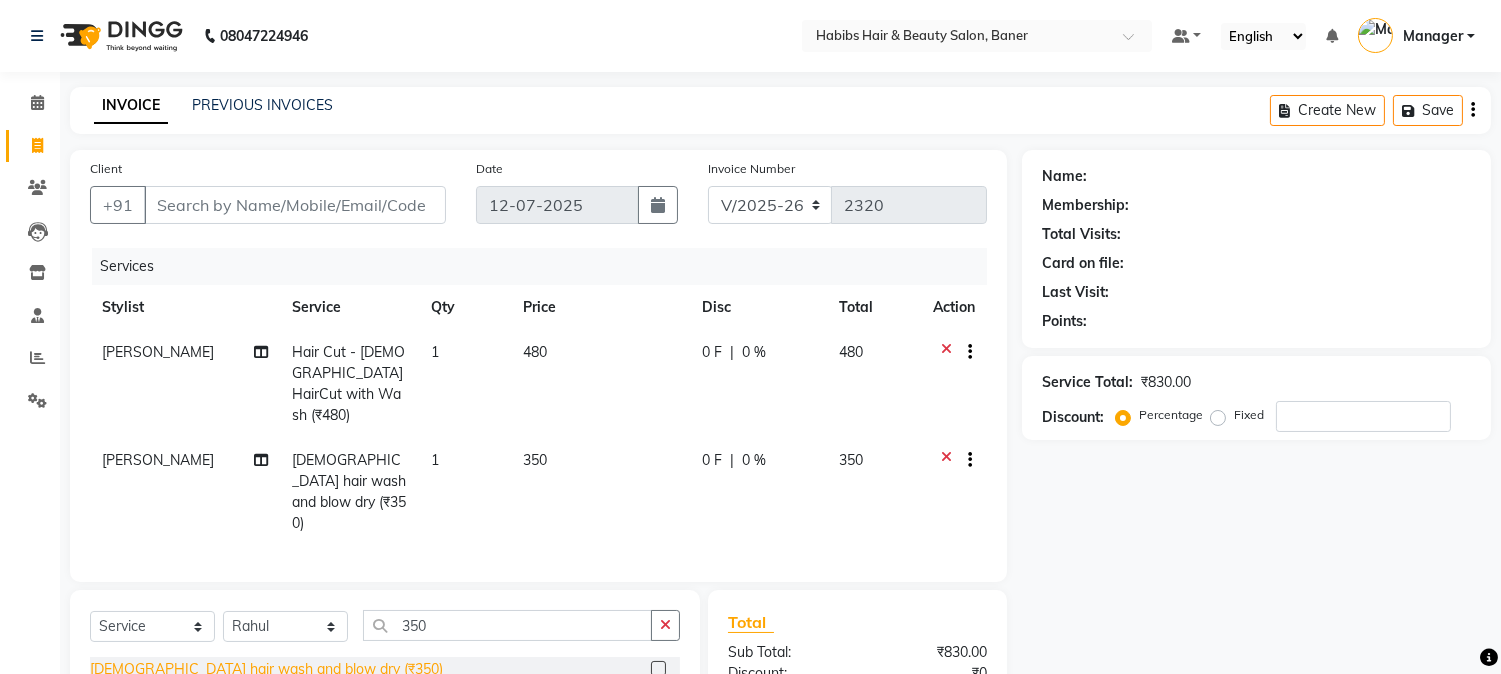 click on "[DEMOGRAPHIC_DATA] hair wash and blow dry (₹350)" 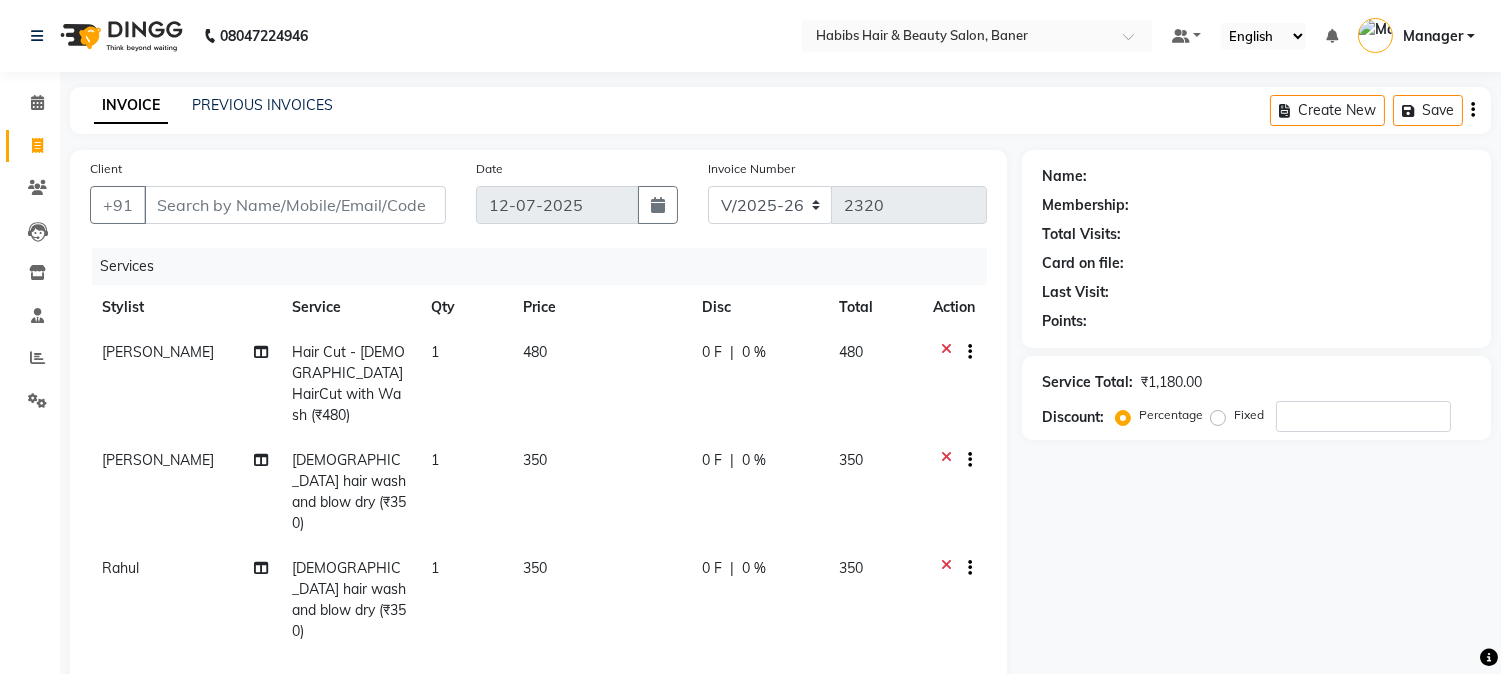 checkbox on "false" 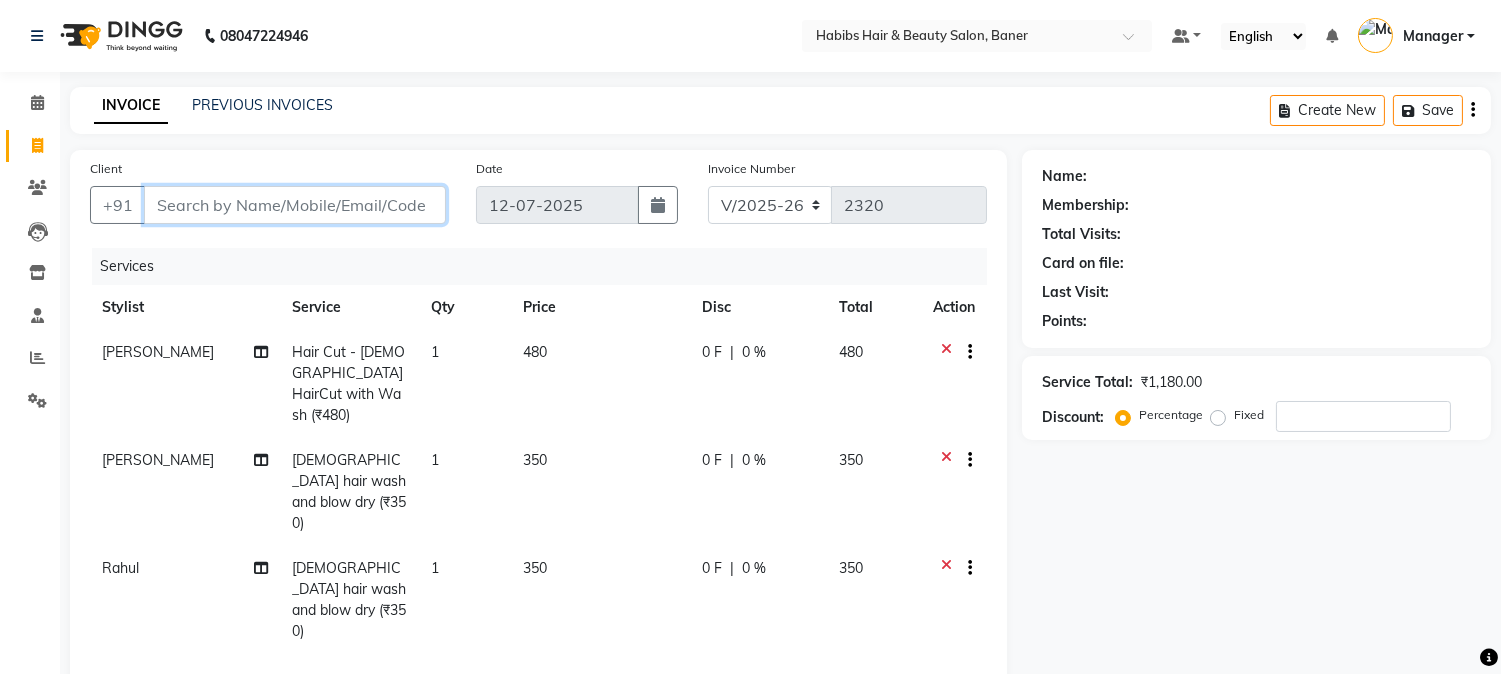click on "Client" at bounding box center [295, 205] 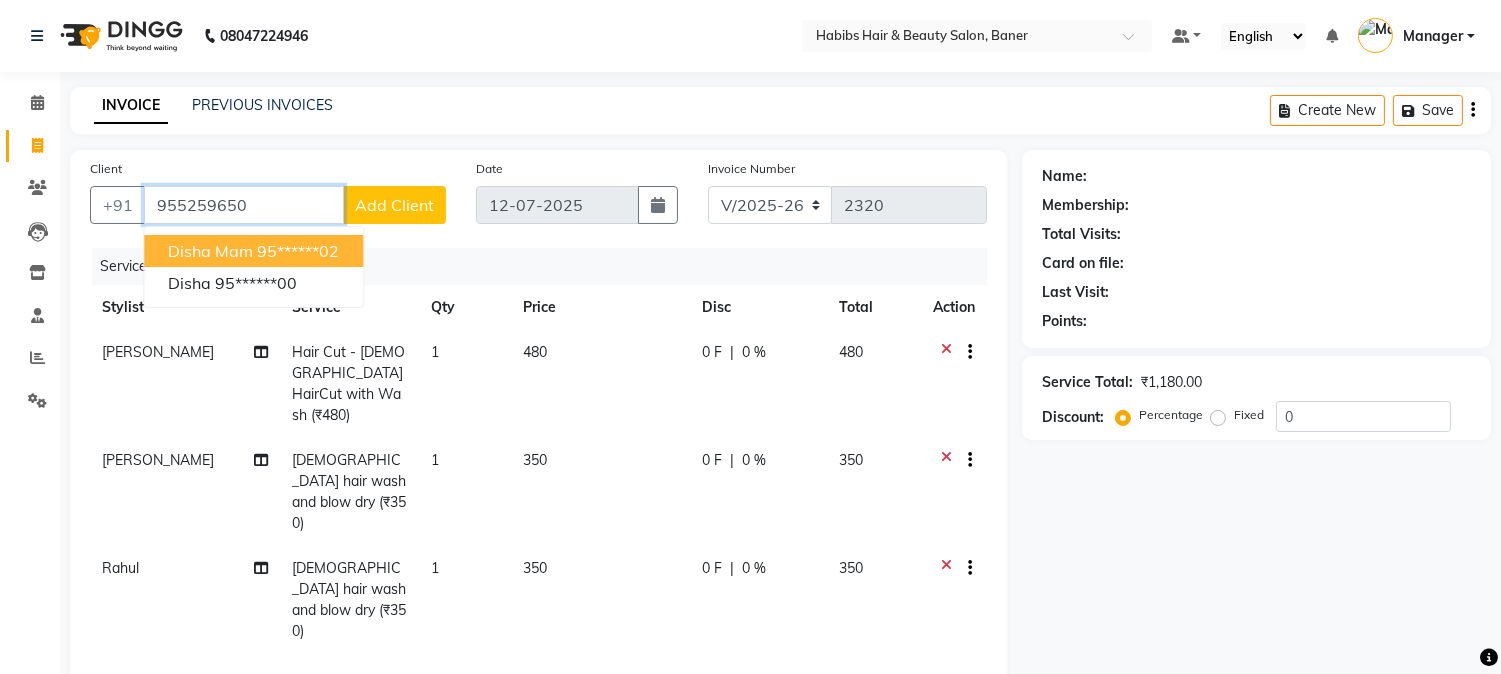click on "95******02" at bounding box center (298, 251) 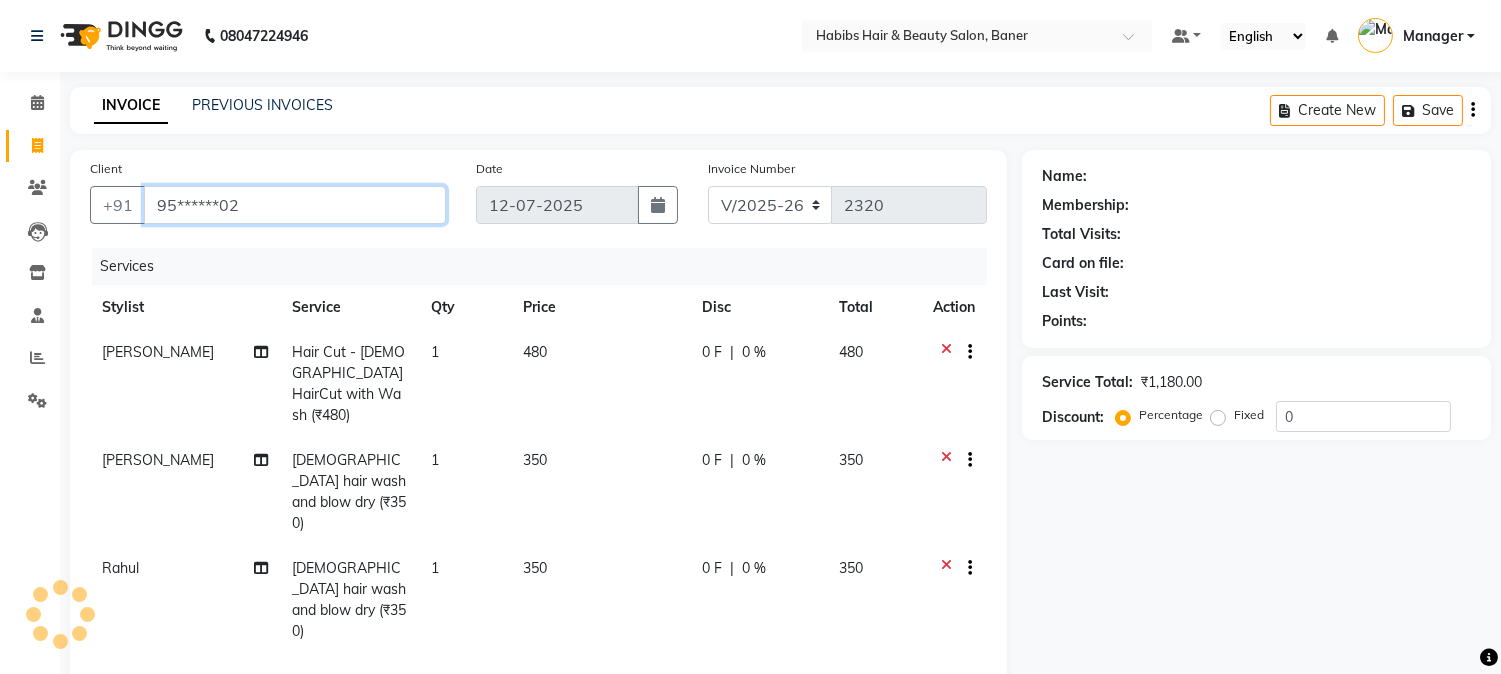 type on "95******02" 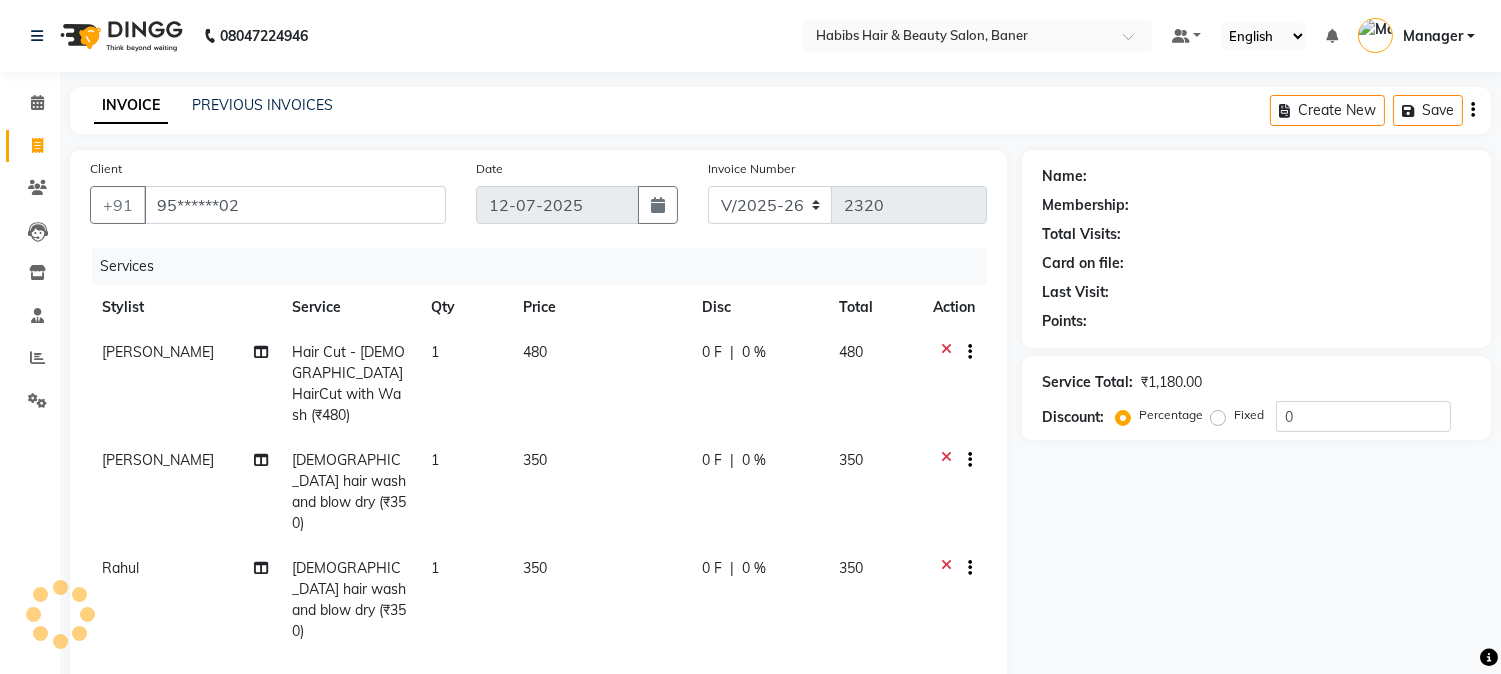 select on "2: Object" 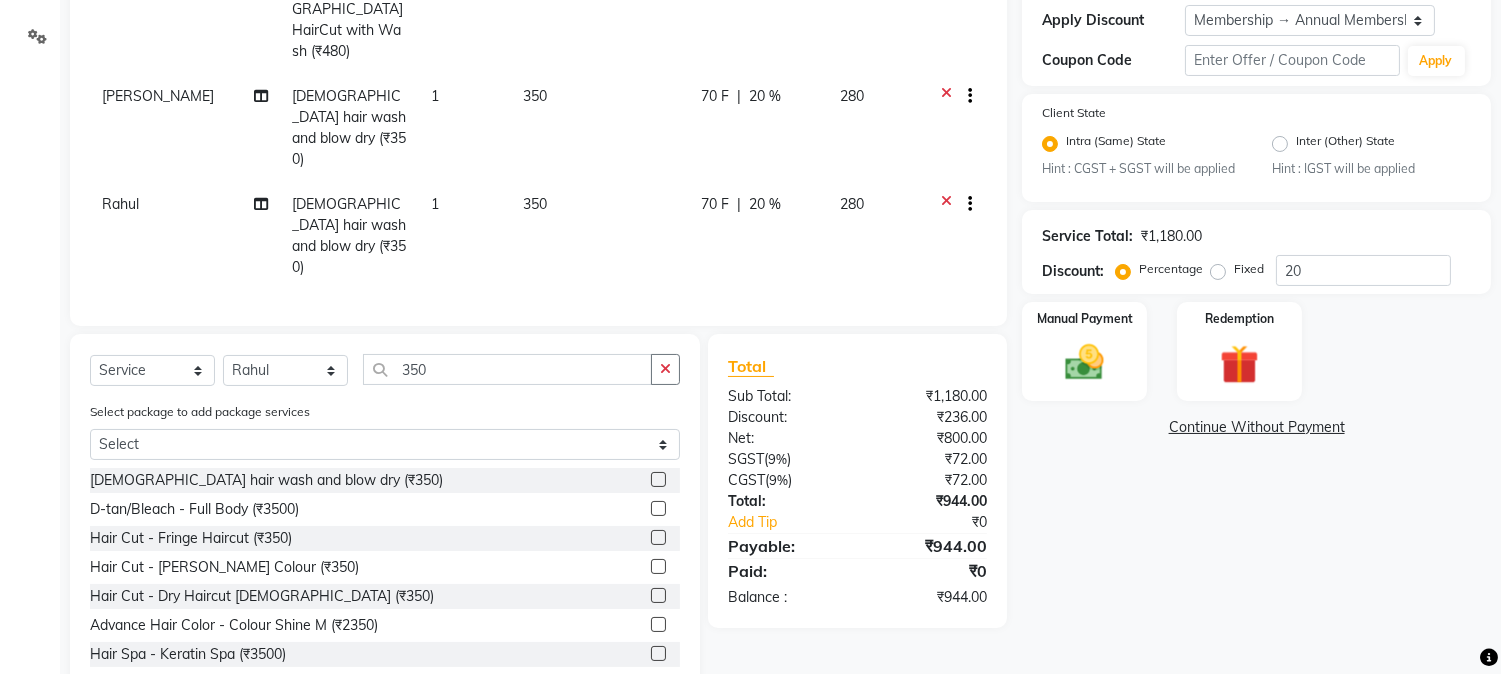 scroll, scrollTop: 370, scrollLeft: 0, axis: vertical 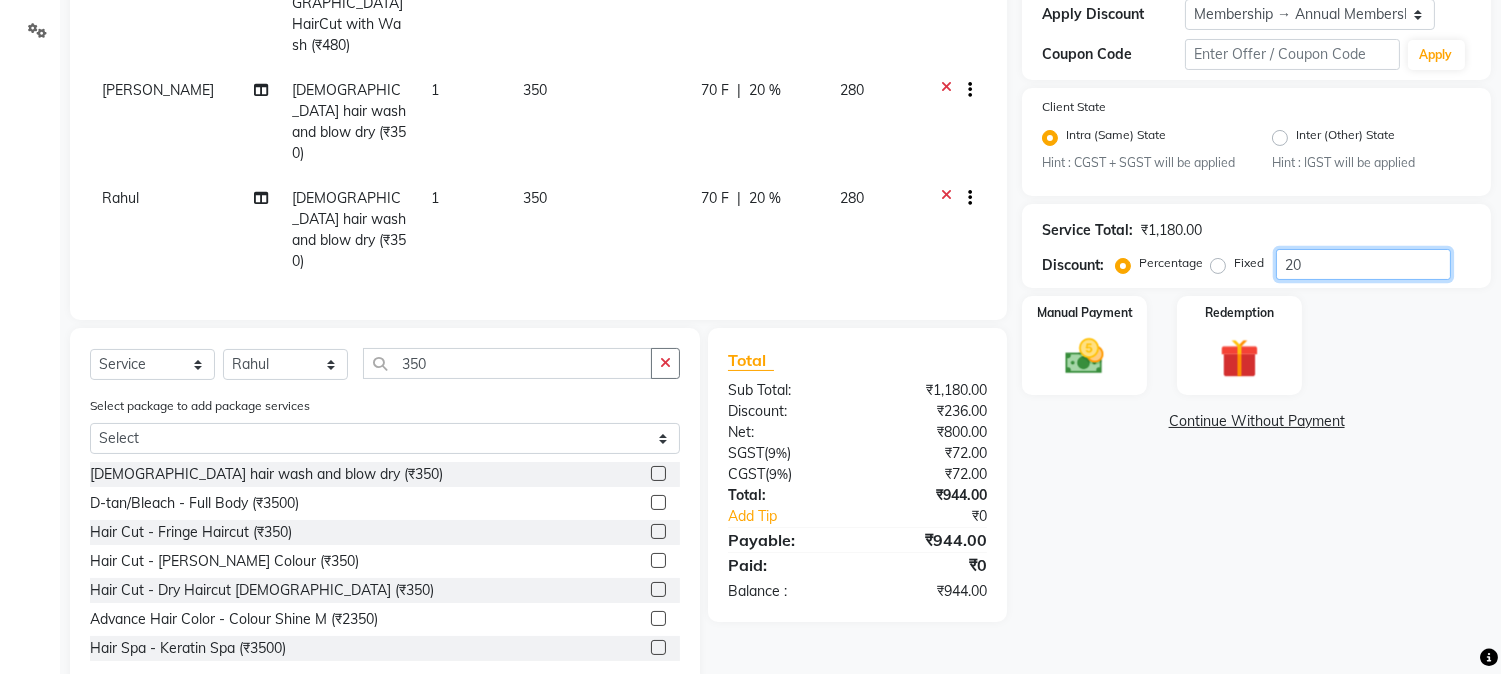 drag, startPoint x: 1380, startPoint y: 261, endPoint x: 1194, endPoint y: 278, distance: 186.77527 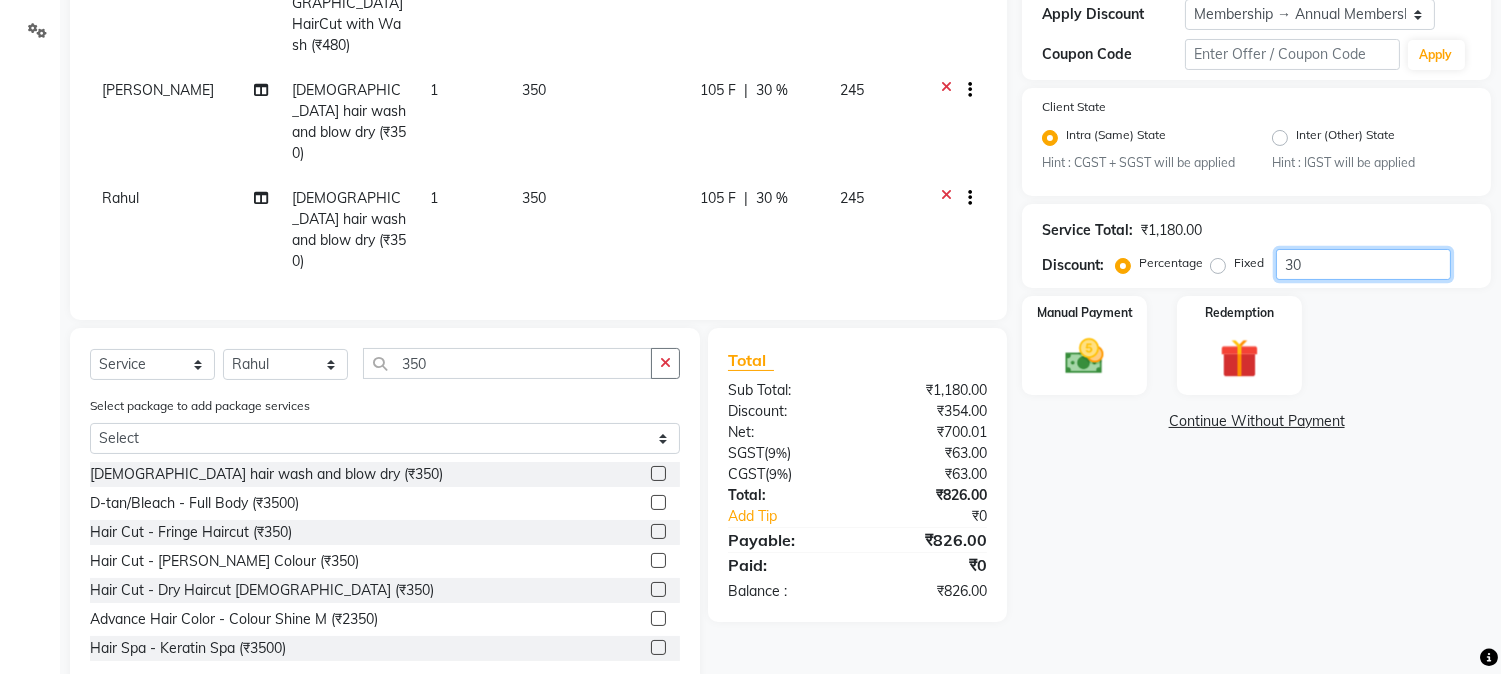 type on "30" 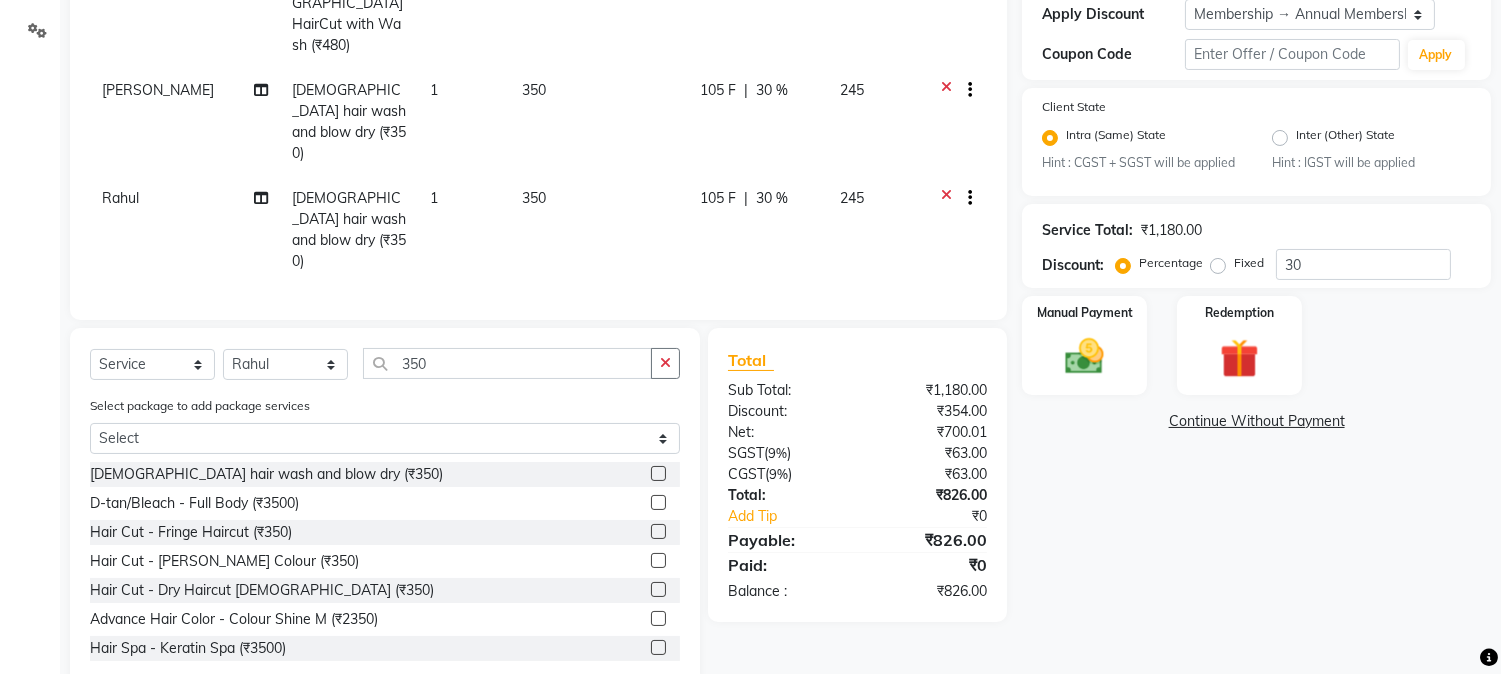 click on "350" 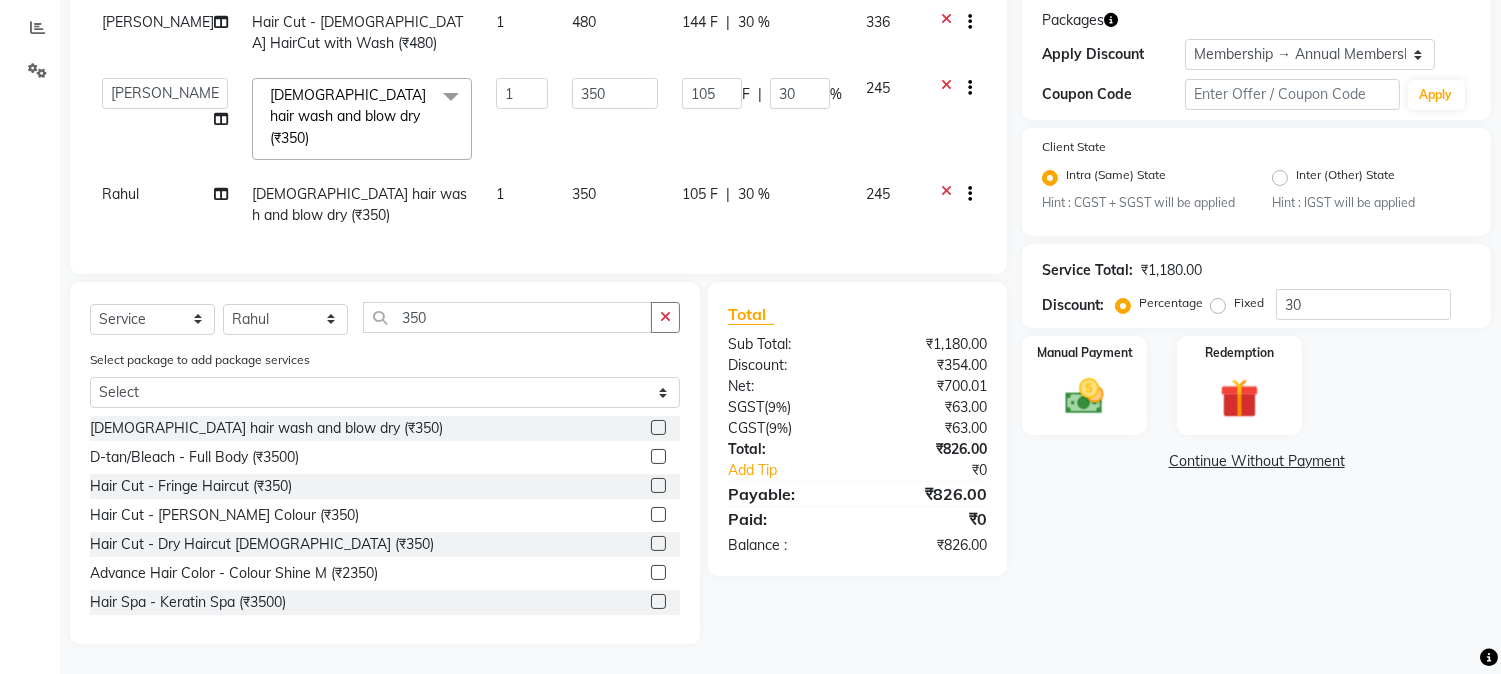 scroll, scrollTop: 325, scrollLeft: 0, axis: vertical 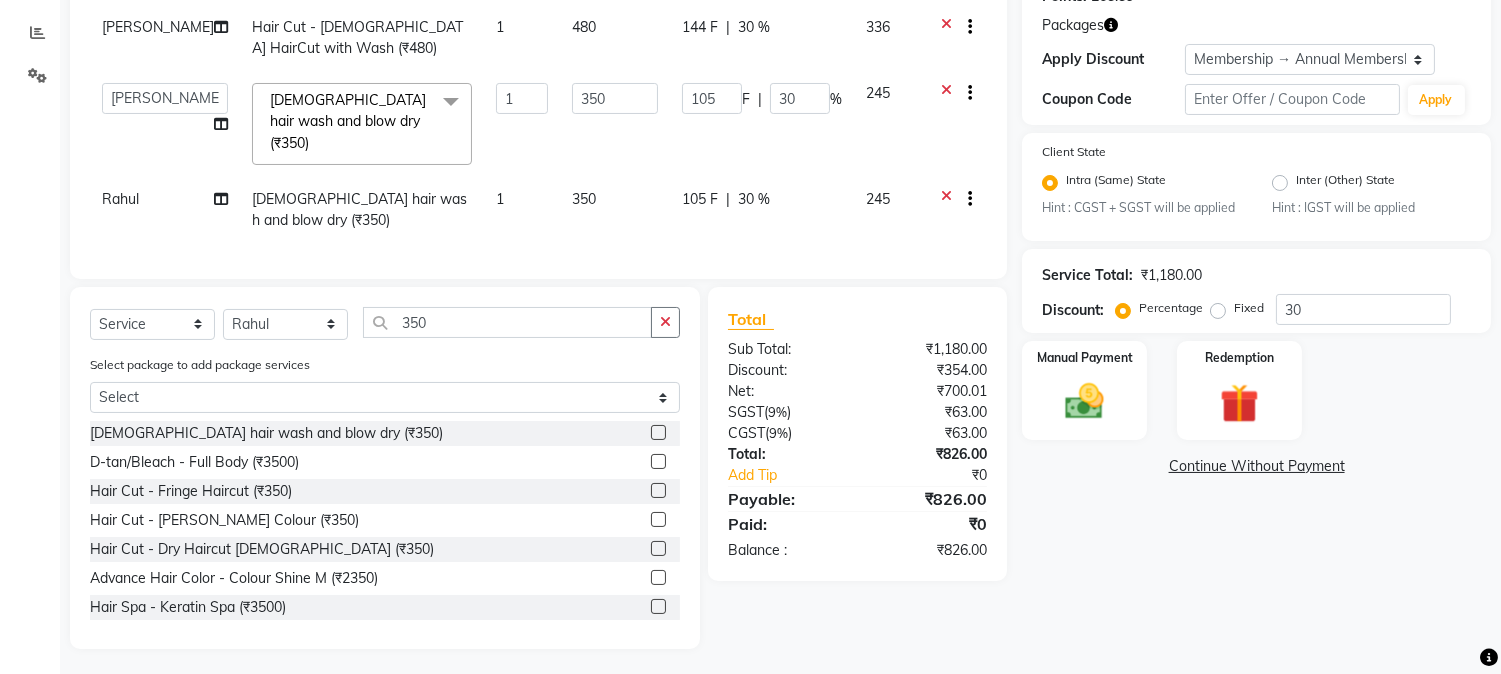 click on "105 F" 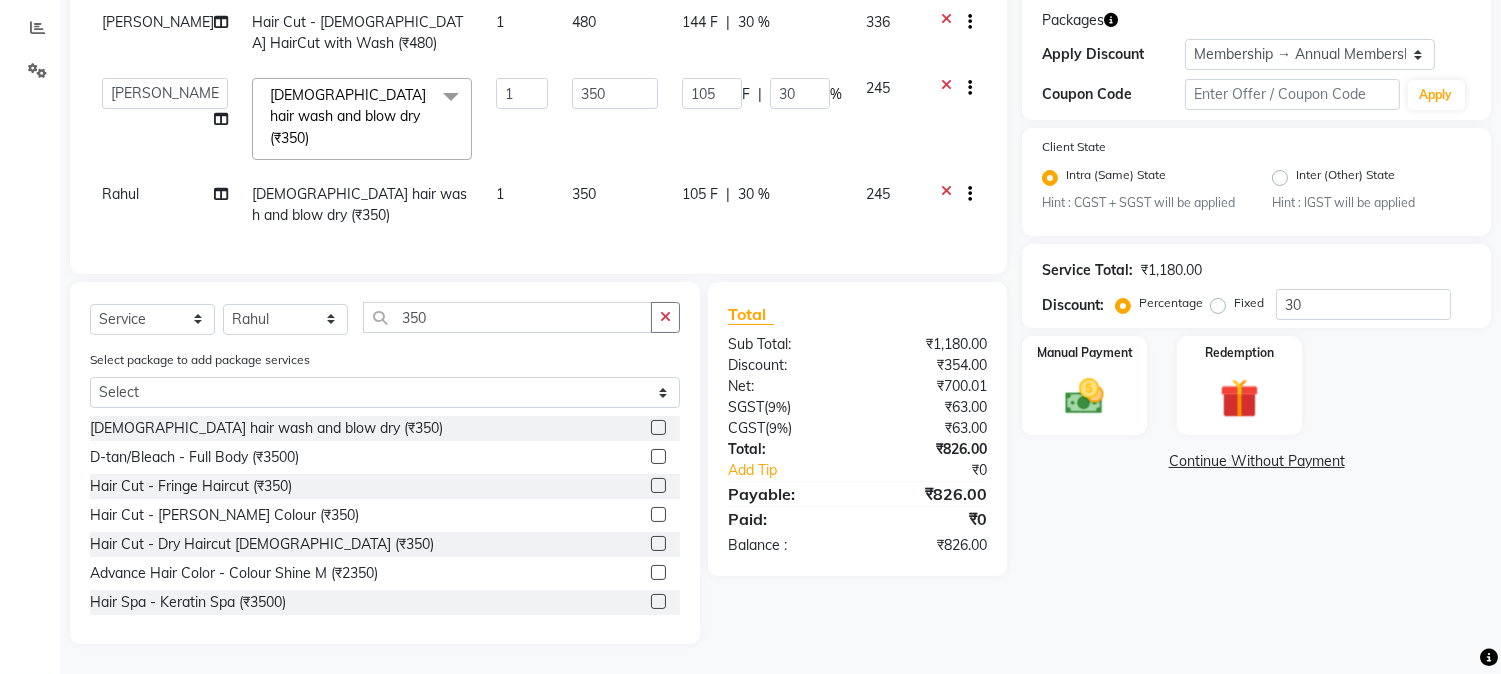 select on "83468" 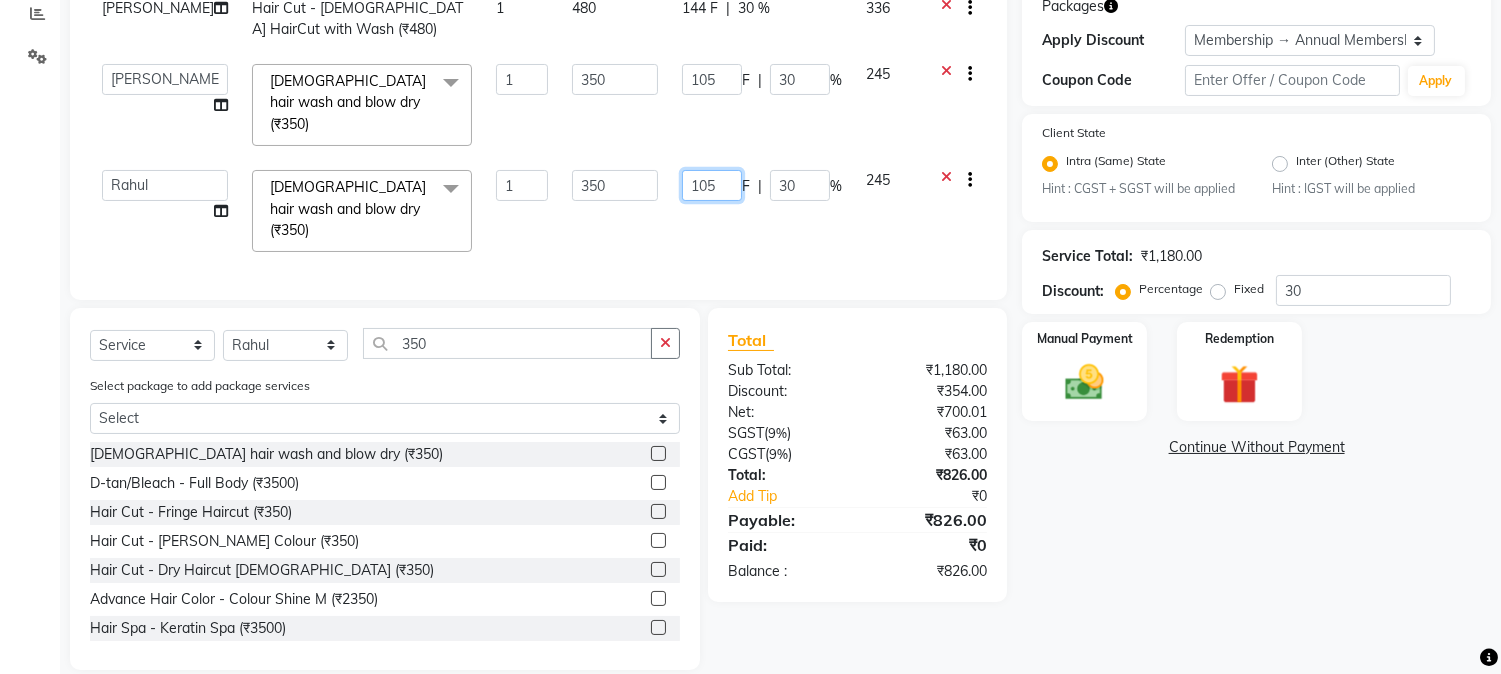 click on "105" 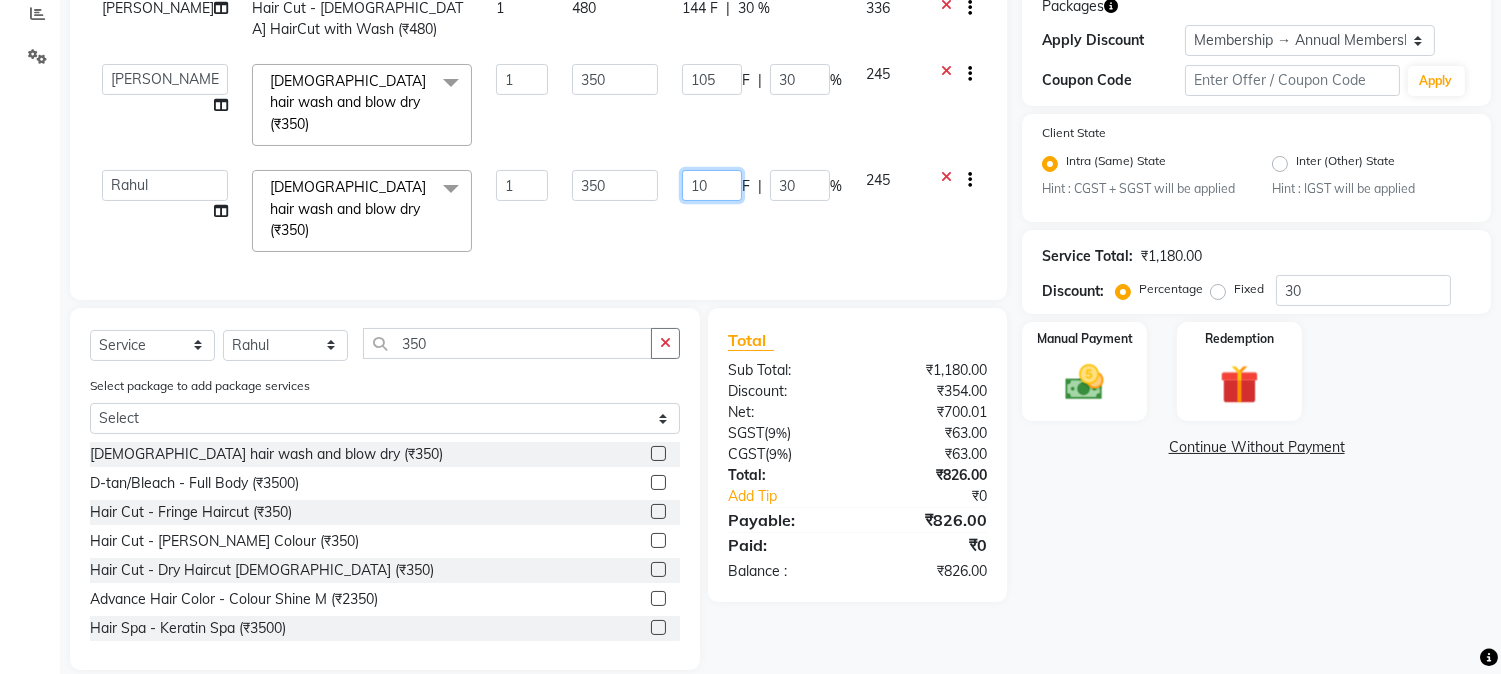 type on "100" 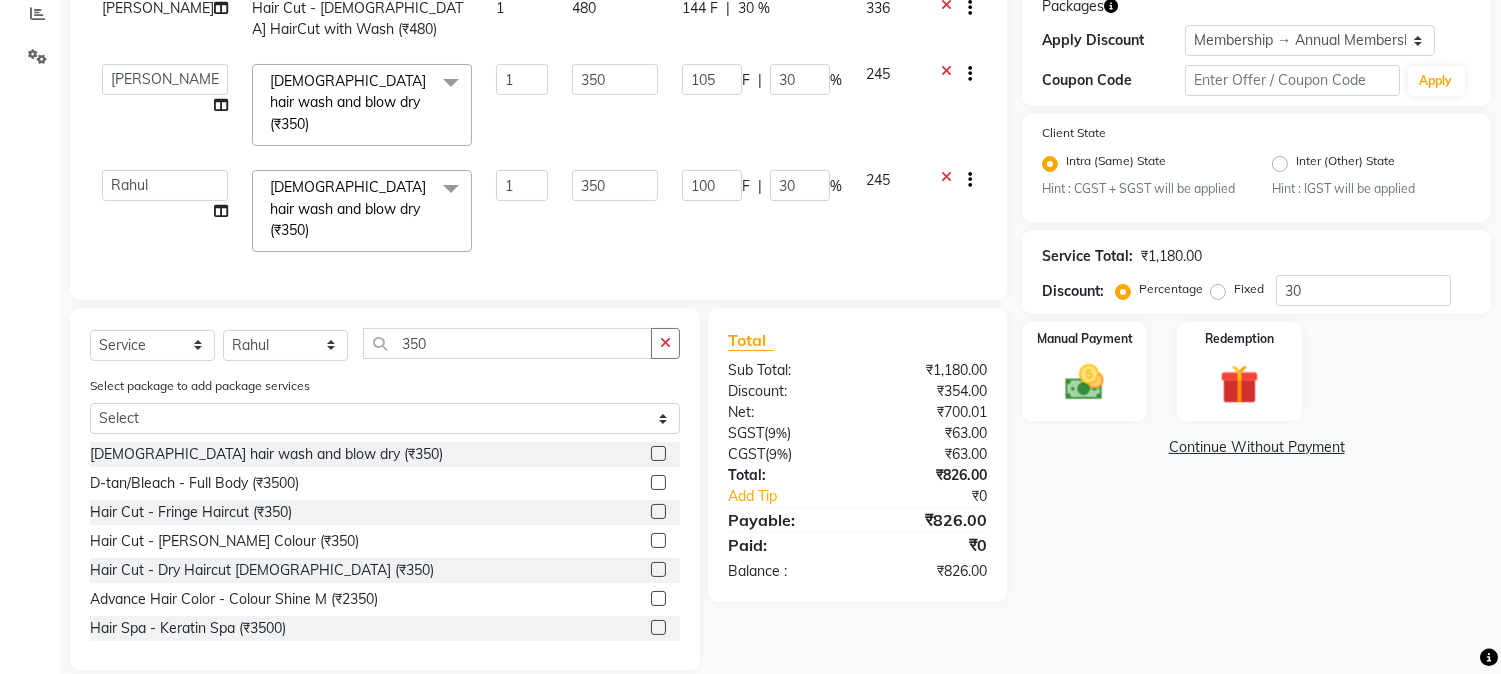 click on "Client +91 95******02 Date 12-07-2025 Invoice Number V/2025 V/2025-26 2320 Services Stylist Service Qty Price Disc Total Action Mahesh Dalavi  Hair Cut - Male HairCut with Wash (₹480) 1 480 144 F | 30 % 336  Admin   Kiran   Mahesh Dalavi    Manager   Pooja Singh   Rahul   Ram   Swapnali  female hair wash and blow dry (₹350)  x Cheryals (₹2000) Luxury Facial (₹5900) O3+ Facial (₹3000) Vitamin C (₹3540) Kanpeki Instaglow Facial (₹4500) female hair wash and blow dry (₹350) beard clean shave (₹300) means hairwash  (₹230) BOMBINI PEDICURE (₹2000) BACK MESSAGE (₹600) Dry Haircut Male (₹250) Beard color (₹236) Beard Sheving (₹300) Beard Trimming (₹250) D-tan/Bleach - Upper Lip (₹110) D-tan/Bleach - Face & Neck (₹700) D-tan/Bleach - Back Neck (₹250) D-tan/Bleach - Under Arms (₹250) D-tan/Bleach - Full Arms (₹940) D-tan/Bleach - Full Legs (₹1200) D-tan/Bleach - Half Arms (₹550) D-tan/Bleach - Half Legs (₹700) D-tan/Bleach - Full Back and Front (₹950) 1 350 105 F | 30" 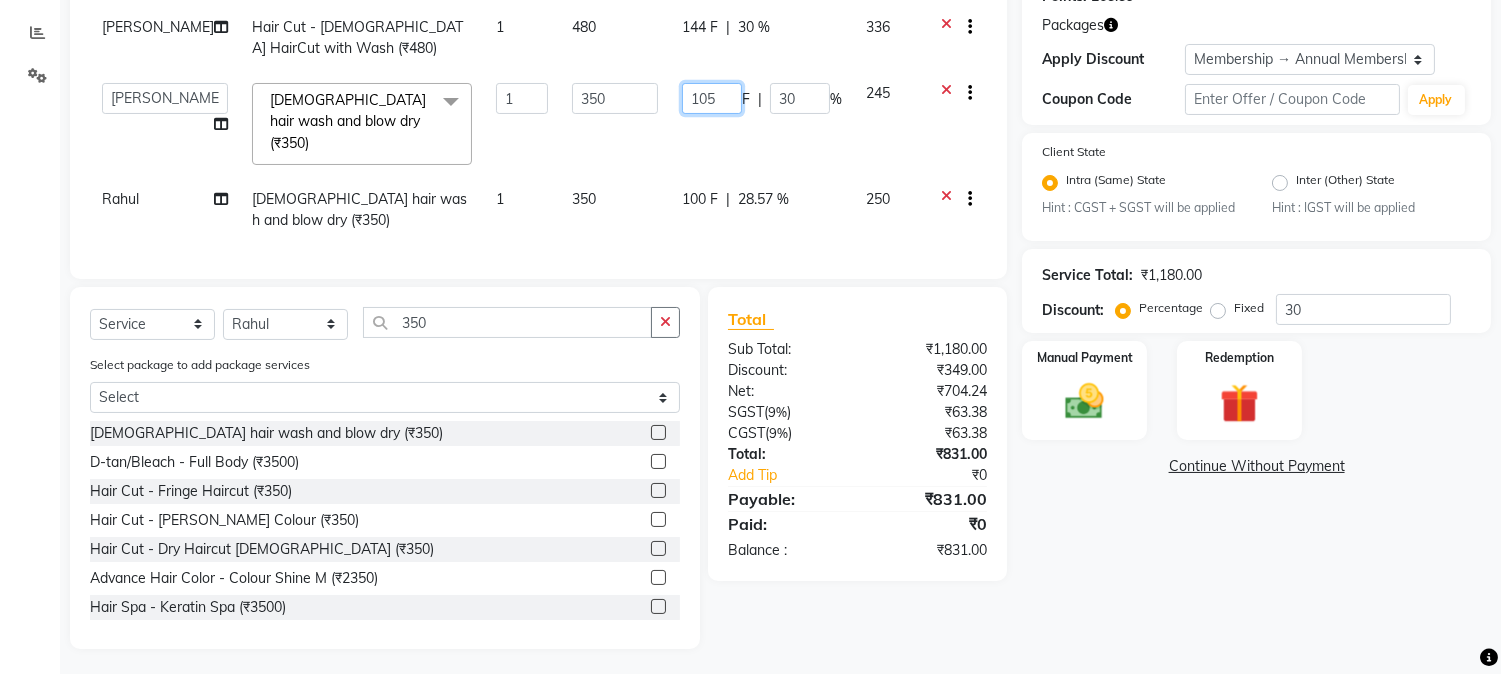 click on "105" 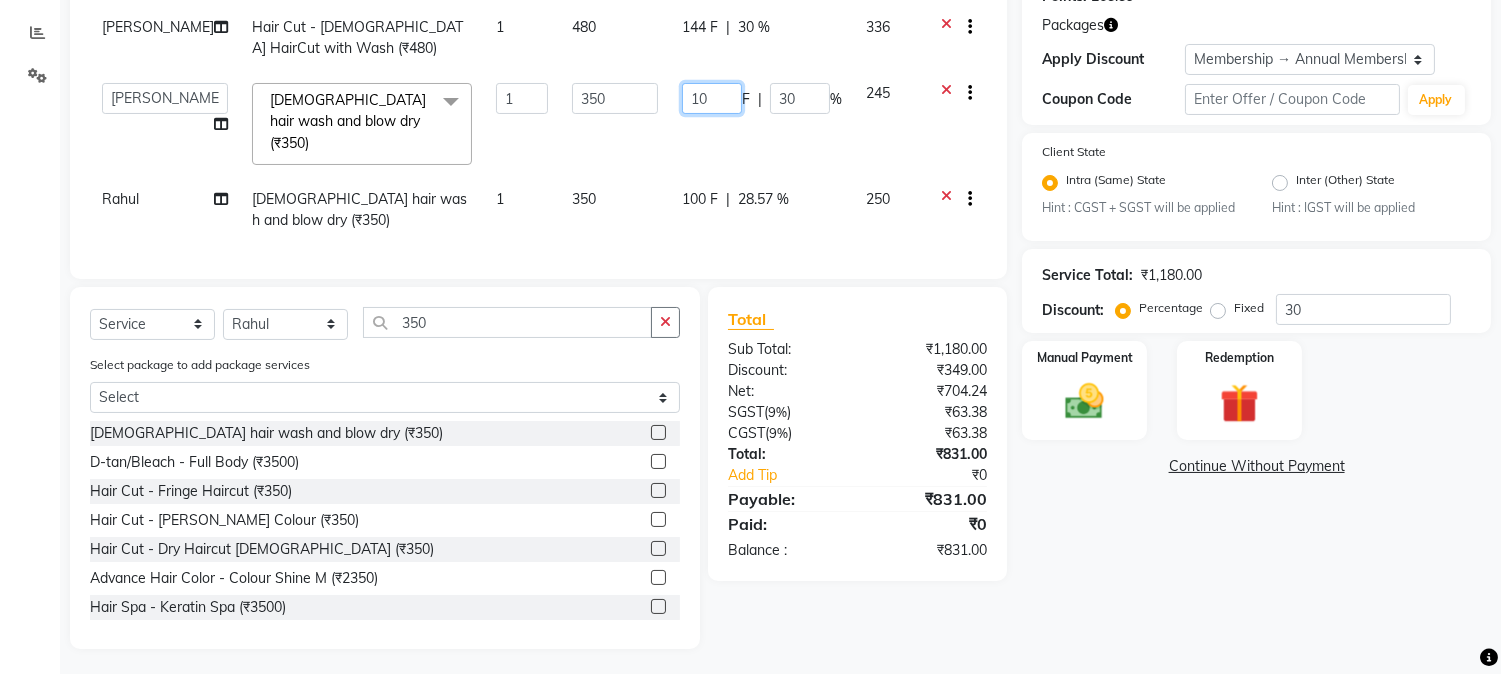 type on "100" 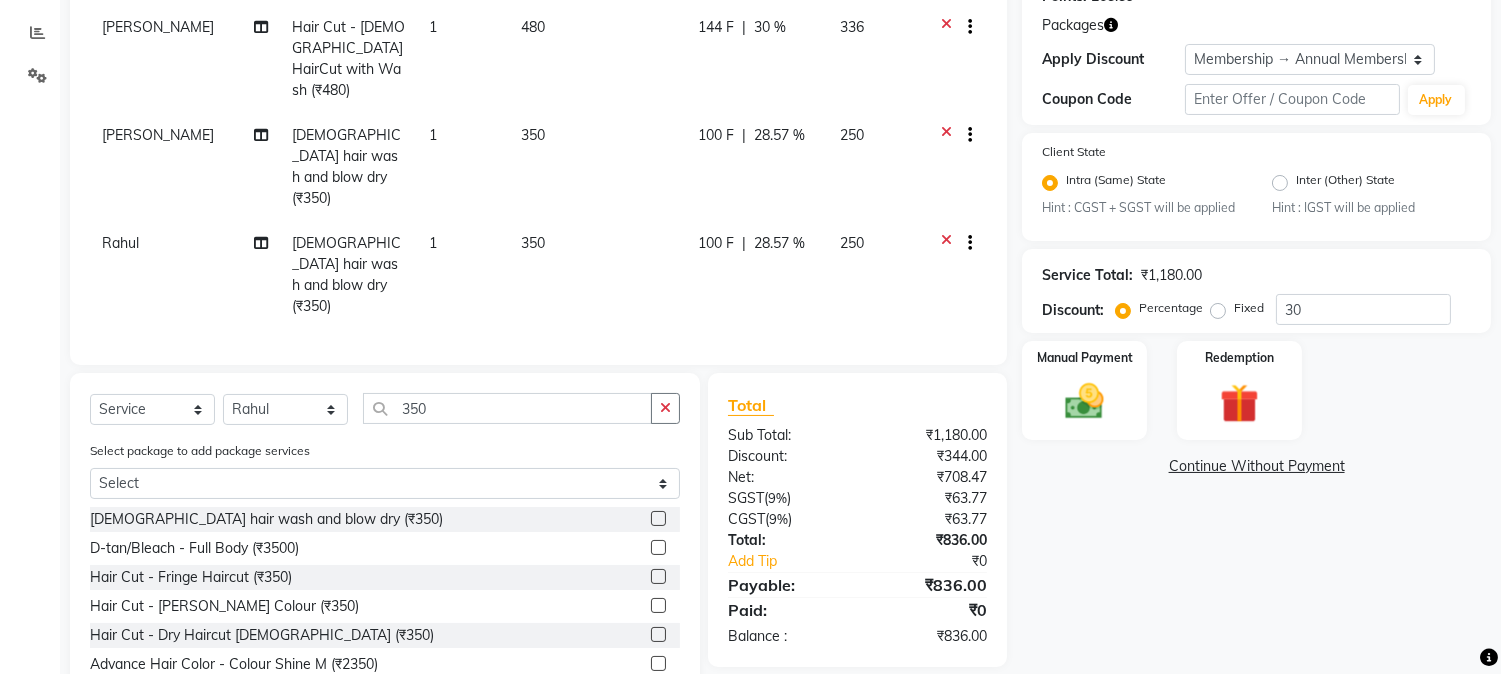 click on "Client +91 95******02 Date 12-07-2025 Invoice Number V/2025 V/2025-26 2320 Services Stylist Service Qty Price Disc Total Action Mahesh Dalavi  Hair Cut - Male HairCut with Wash (₹480) 1 480 144 F | 30 % 336 Mahesh Dalavi  female hair wash and blow dry (₹350) 1 350 100 F | 28.57 % 250 Rahul female hair wash and blow dry (₹350) 1 350 100 F | 28.57 % 250 Select  Service  Product  Membership  Package Voucher Prepaid Gift Card  Select Stylist Admin Kiran Mahesh Dalavi  Manager Pooja Singh Rahul Ram Swapnali 350 Select package to add package services Select 1799 HC/BLOWDRY FEMALE ROOT TOUCH UP WITHOUT AMMONIA [10] 1799 HC/BLOWDRY female hair wash and blow dry (₹350)  D-tan/Bleach - Full Body (₹3500)  Hair Cut - Fringe Haircut (₹350)  Hair Cut - Beard Colour (₹350)  Hair Cut - Dry Haircut Female (₹350)  Advance Hair Color - Colour Shine M (₹2350)  Hair Spa - Keratin Spa (₹3500)  Smoothening/Straightening/Rebonding - Fringe (₹3500)  Skin Essentials - Gold Facial (₹3500)  Total Sub Total: Net:" 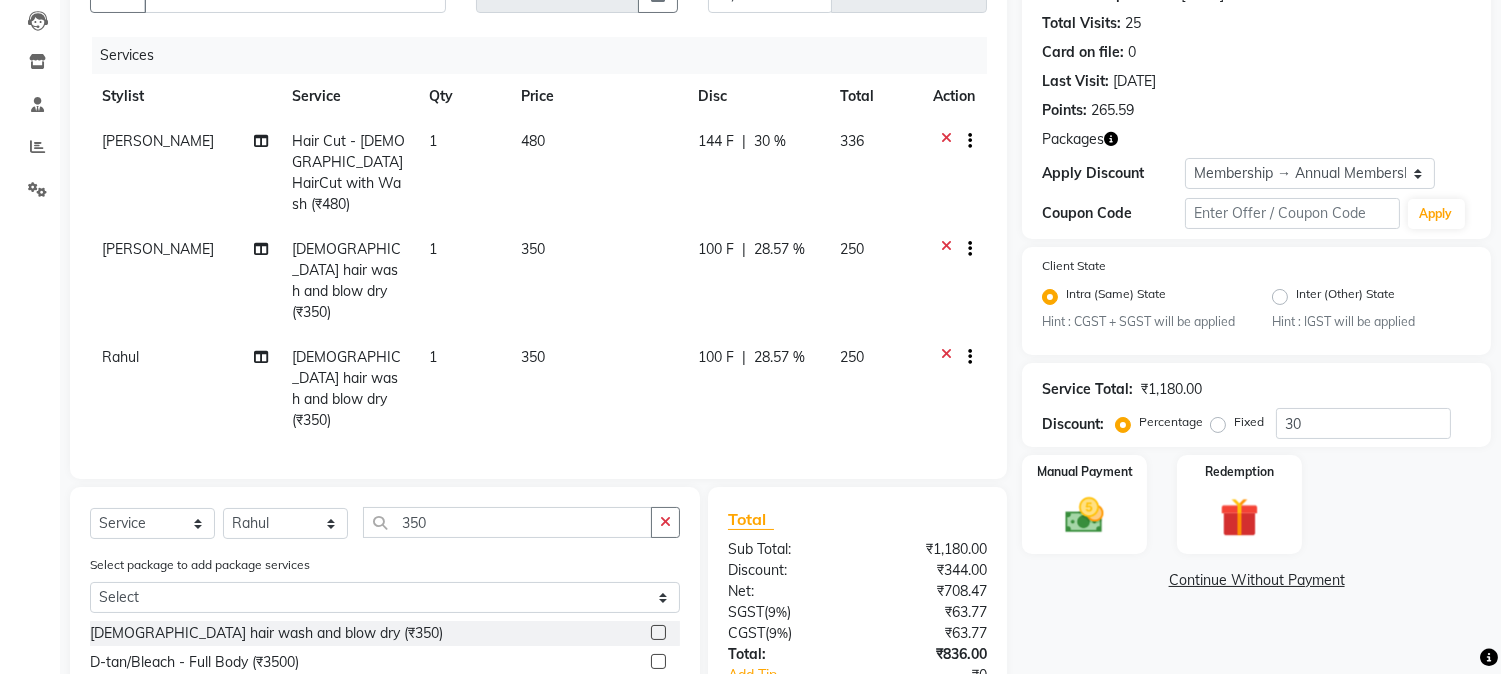 scroll, scrollTop: 103, scrollLeft: 0, axis: vertical 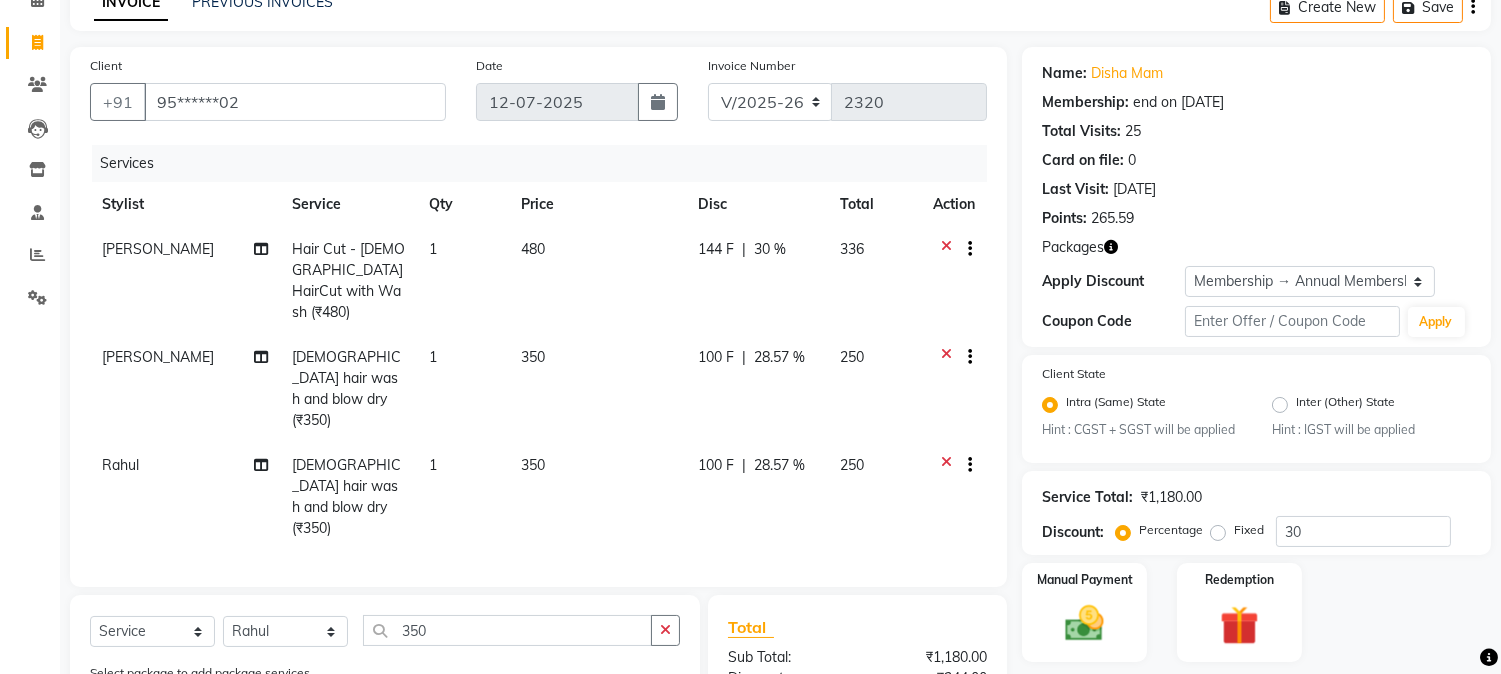 click on "28.57 %" 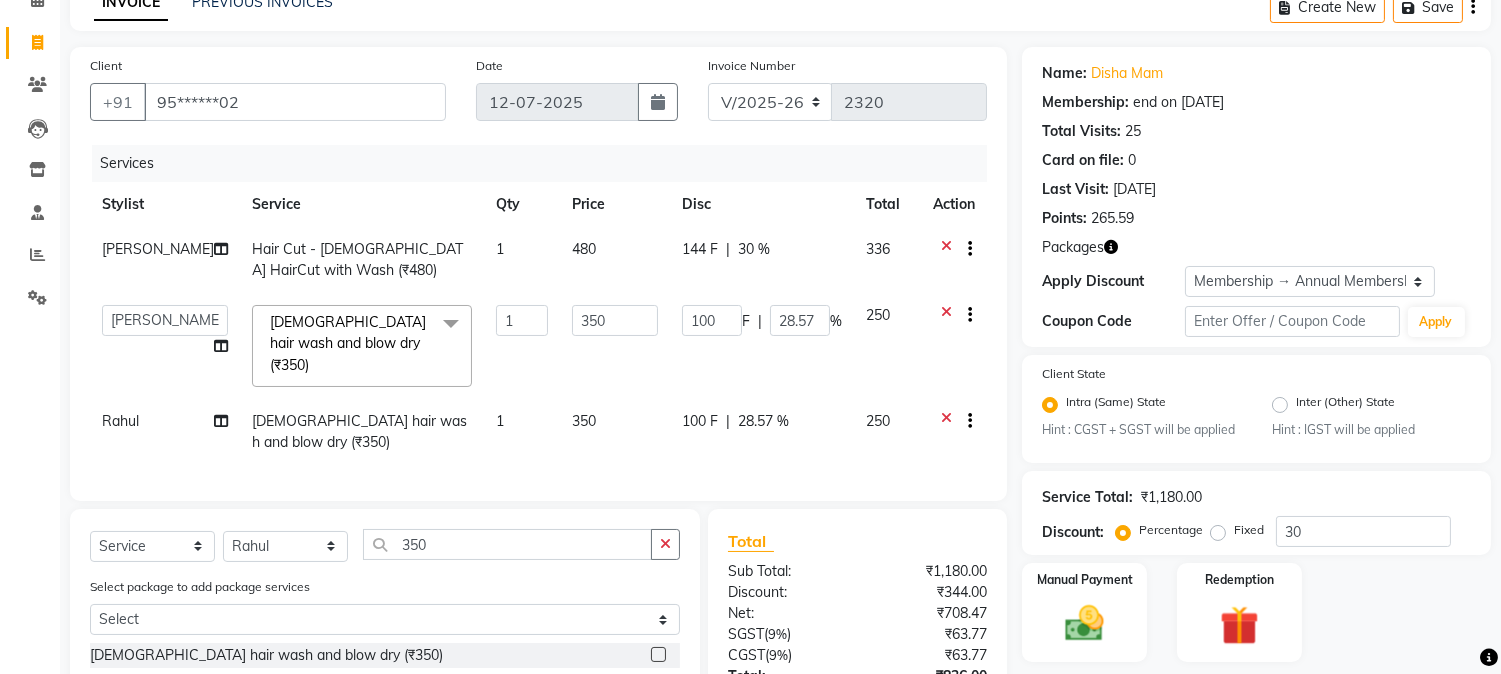 click on "144 F | 30 %" 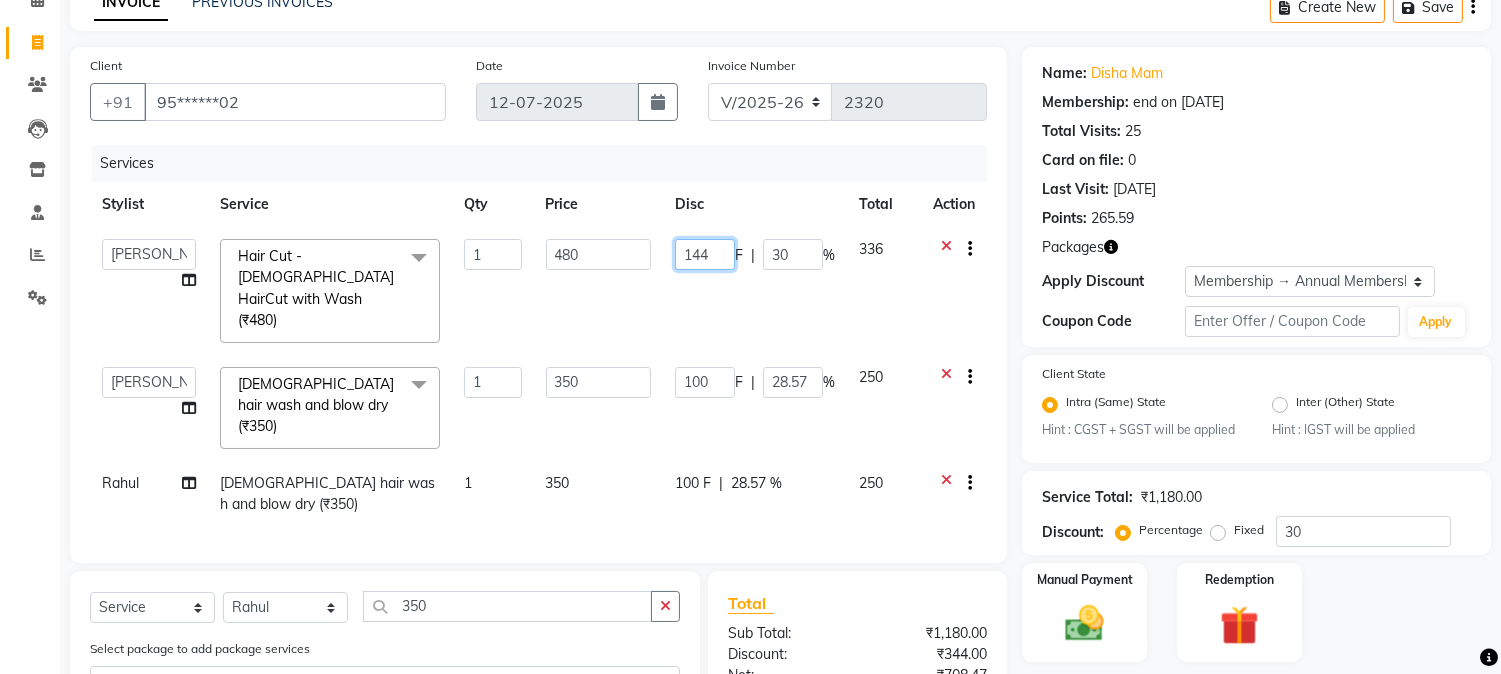 click on "144" 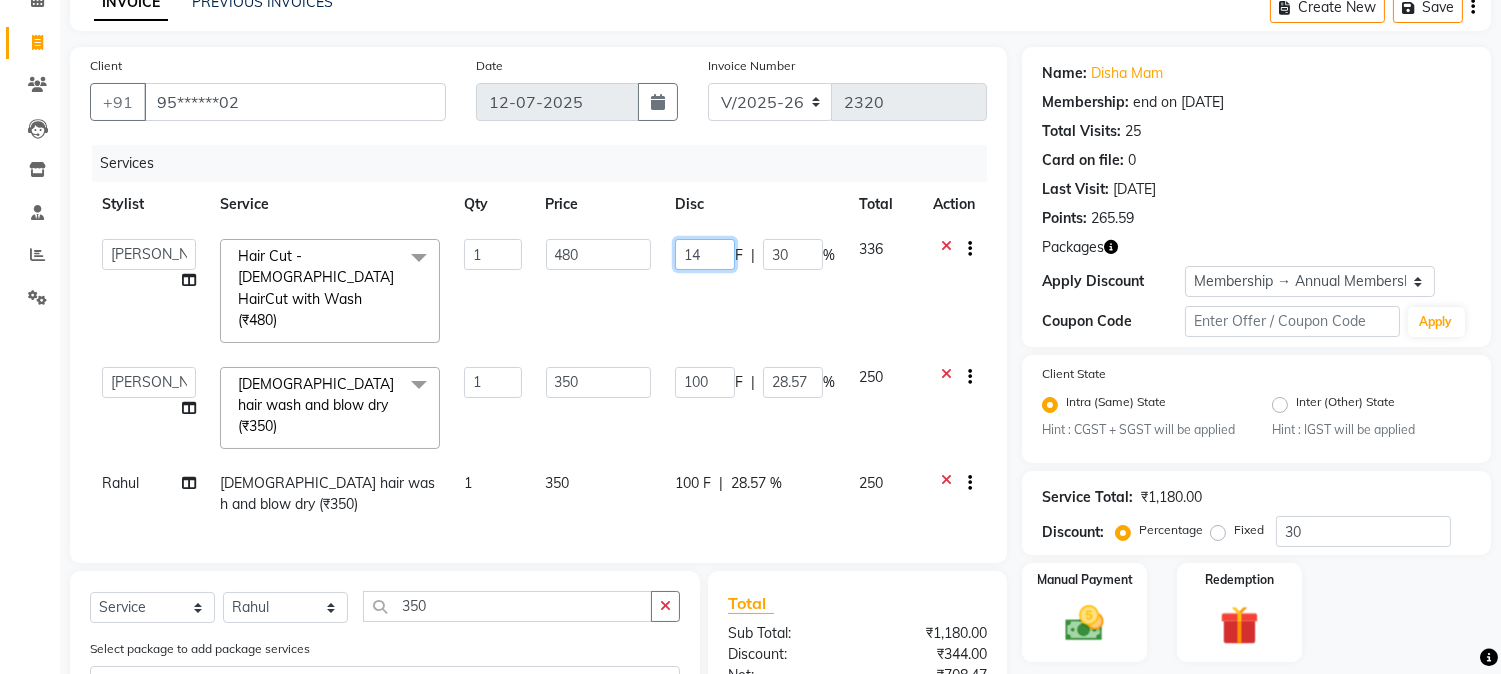 type on "140" 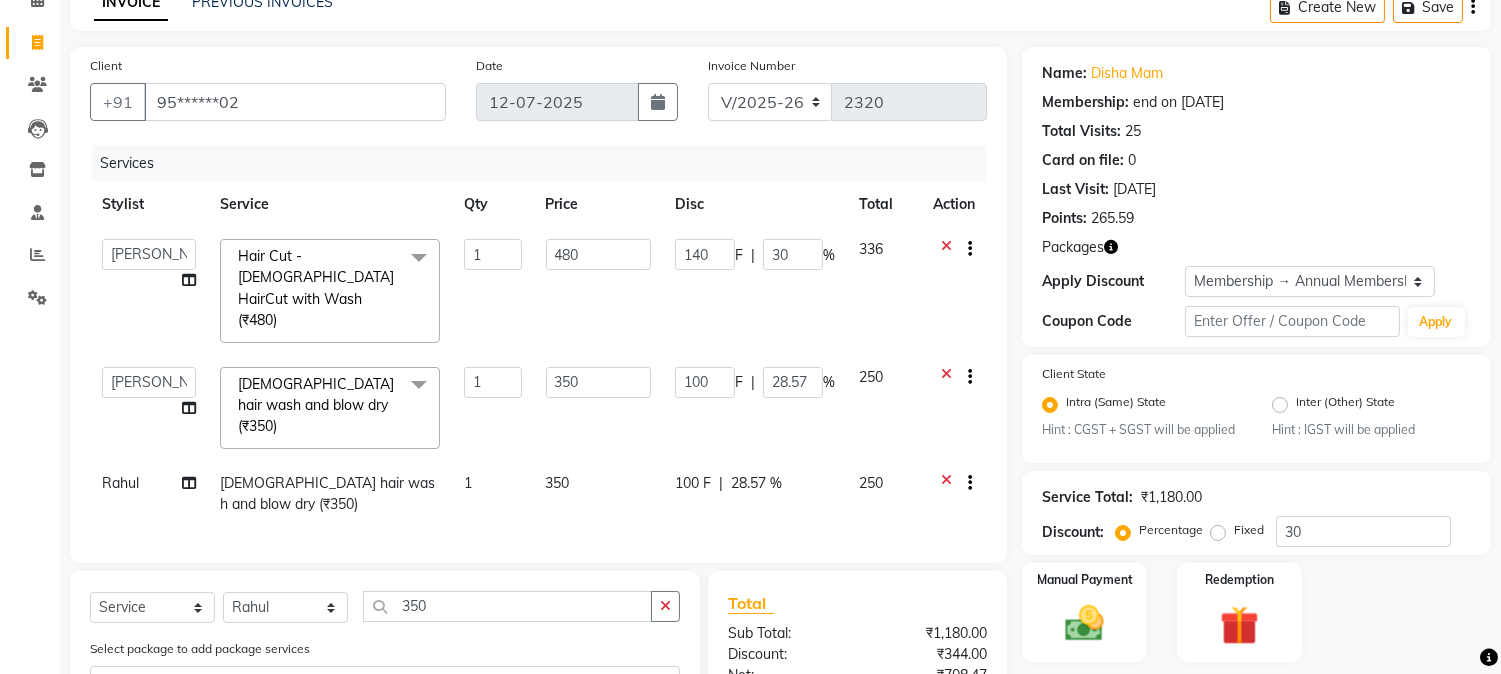 click on "Client +91 95******02 Date 12-07-2025 Invoice Number V/2025 V/2025-26 2320 Services Stylist Service Qty Price Disc Total Action  Admin   Kiran   Mahesh Dalavi    Manager   Pooja Singh   Rahul   Ram   Swapnali  Hair Cut - Male HairCut with Wash (₹480)  x Cheryals (₹2000) Luxury Facial (₹5900) O3+ Facial (₹3000) Vitamin C (₹3540) Kanpeki Instaglow Facial (₹4500) female hair wash and blow dry (₹350) beard clean shave (₹300) means hairwash  (₹230) BOMBINI PEDICURE (₹2000) BACK MESSAGE (₹600) Dry Haircut Male (₹250) Beard color (₹236) Beard Sheving (₹300) Beard Trimming (₹250) D-tan/Bleach - Upper Lip (₹110) D-tan/Bleach - Face & Neck (₹700) D-tan/Bleach - Back Neck (₹250) D-tan/Bleach - Under Arms (₹250) D-tan/Bleach - Full Arms (₹940) D-tan/Bleach - Full Legs (₹1200) D-tan/Bleach - Half Arms (₹550) D-tan/Bleach - Half Legs (₹700) D-tan/Bleach - Full Back and Front (₹950) D-tan/Bleach - Half Back or Stomach (₹700) D-tan/Bleach - Feet or Palms (₹500) 1 480 140 F" 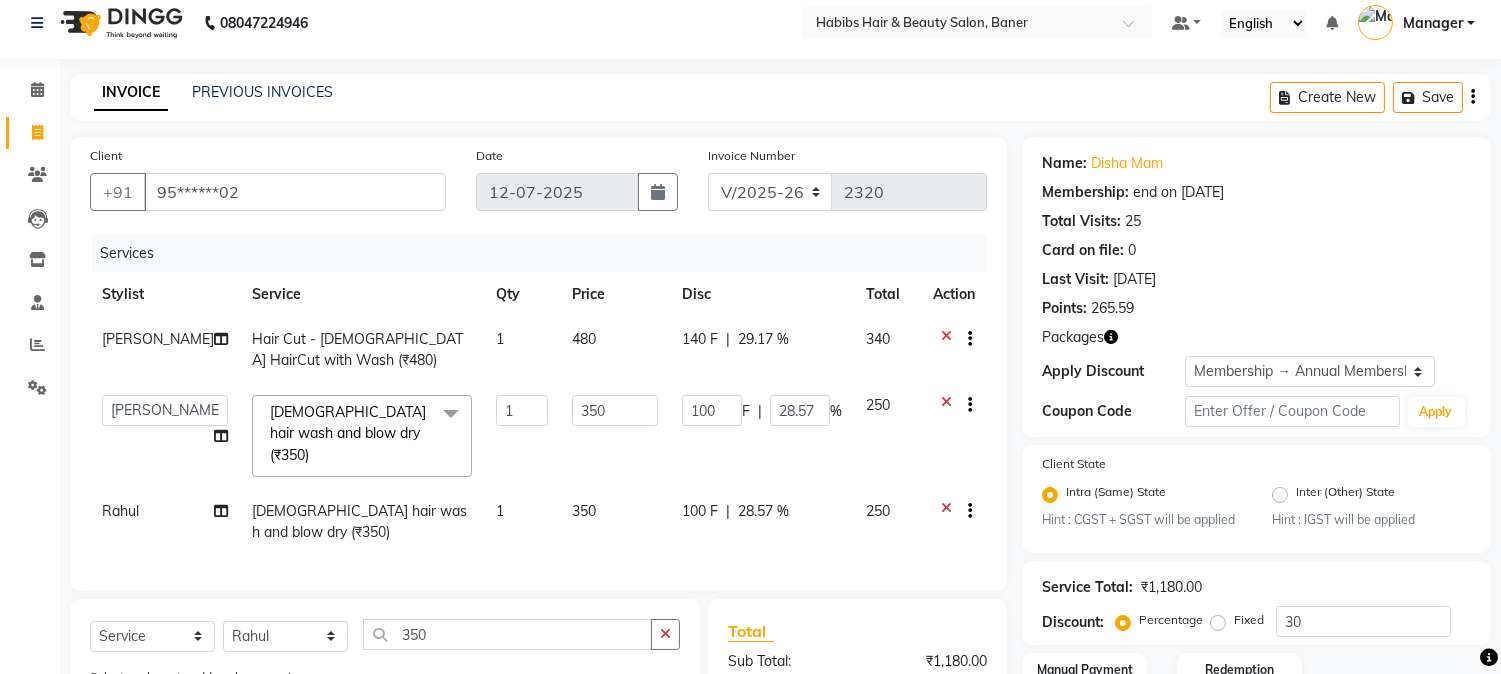 scroll, scrollTop: 0, scrollLeft: 0, axis: both 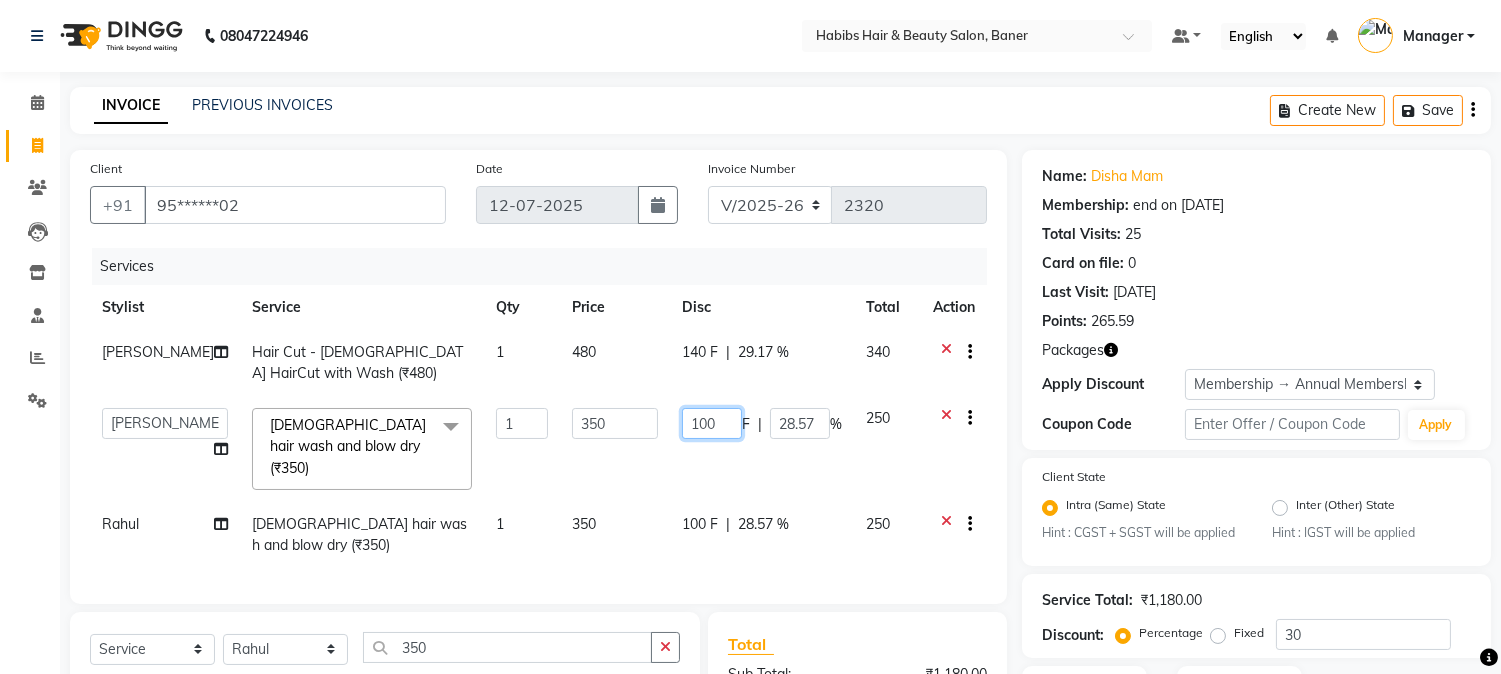 click on "100" 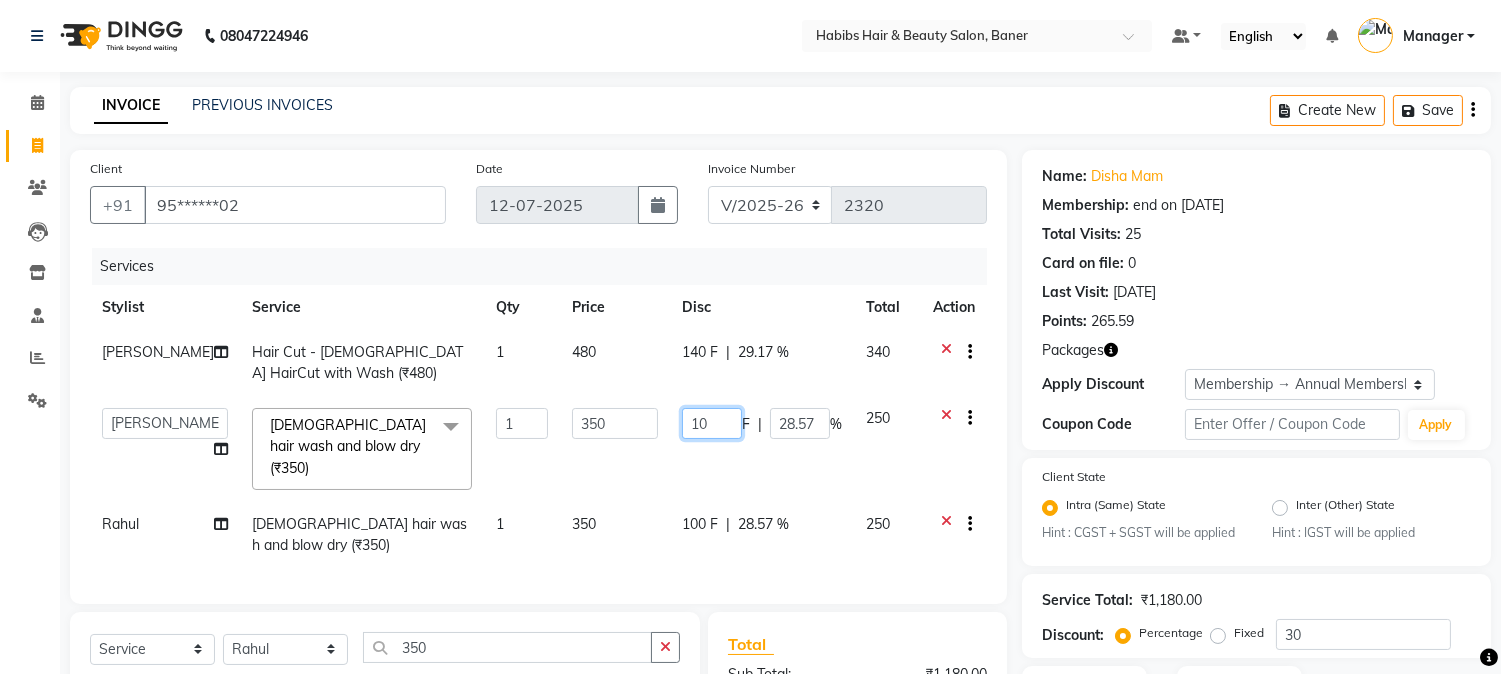 type on "1" 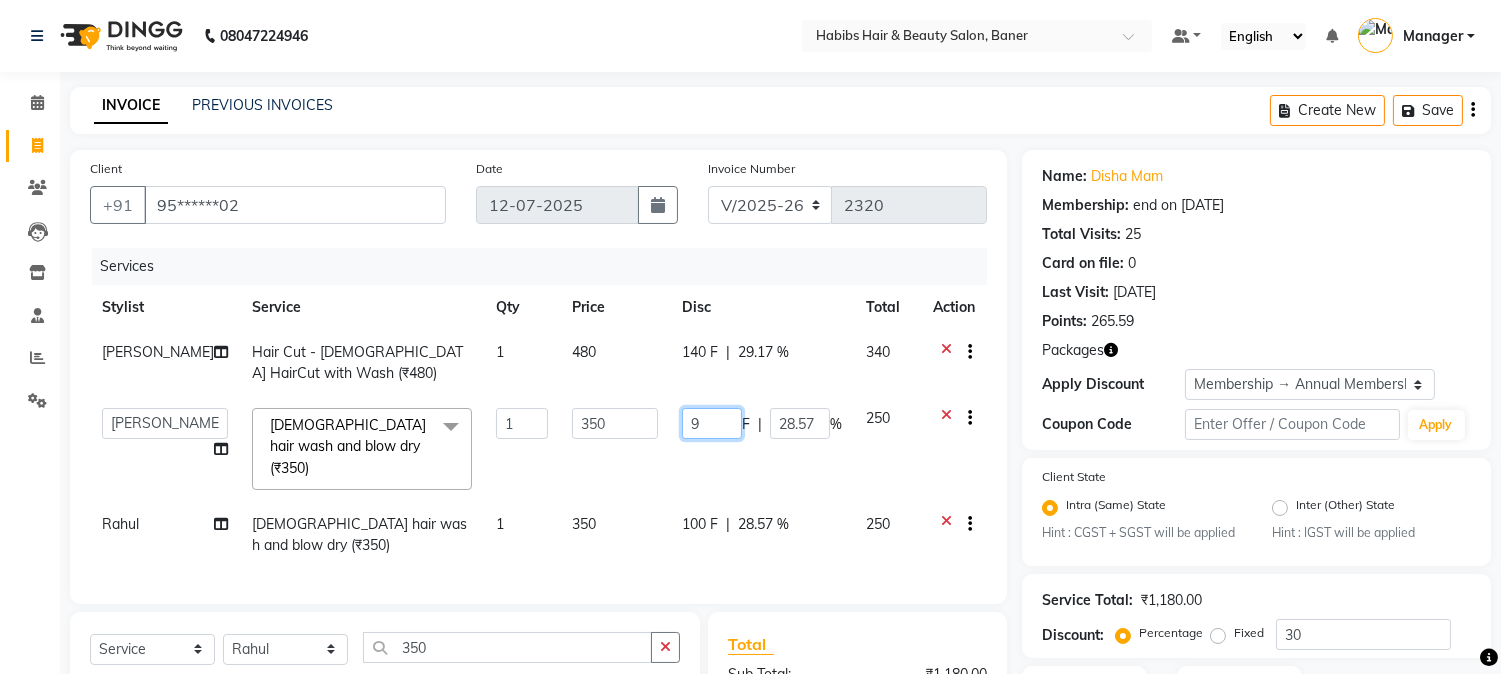 type on "99" 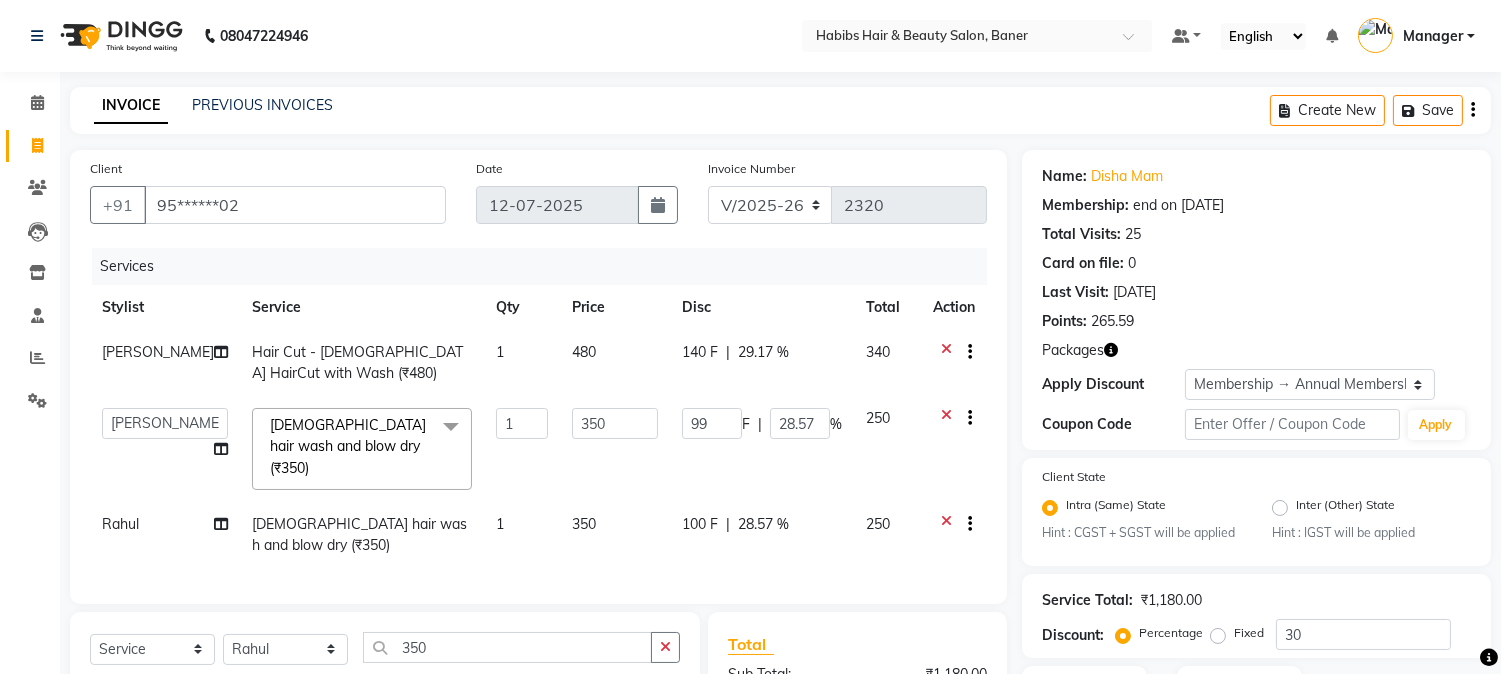 click on "Mahesh Dalavi  Hair Cut - Male HairCut with Wash (₹480) 1 480 140 F | 29.17 % 340  Admin   Kiran   Mahesh Dalavi    Manager   Pooja Singh   Rahul   Ram   Swapnali  female hair wash and blow dry (₹350)  x Cheryals (₹2000) Luxury Facial (₹5900) O3+ Facial (₹3000) Vitamin C (₹3540) Kanpeki Instaglow Facial (₹4500) female hair wash and blow dry (₹350) beard clean shave (₹300) means hairwash  (₹230) BOMBINI PEDICURE (₹2000) BACK MESSAGE (₹600) Dry Haircut Male (₹250) Beard color (₹236) Beard Sheving (₹300) Beard Trimming (₹250) D-tan/Bleach - Upper Lip (₹110) D-tan/Bleach - Face & Neck (₹700) D-tan/Bleach - Back Neck (₹250) D-tan/Bleach - Under Arms (₹250) D-tan/Bleach - Full Arms (₹940) D-tan/Bleach - Full Legs (₹1200) D-tan/Bleach - Half Arms (₹550) D-tan/Bleach - Half Legs (₹700) D-tan/Bleach - Full Back and Front (₹950) D-tan/Bleach - Half Back or Stomach (₹700) D-tan/Bleach - Feet or Palms (₹500) D-tan/Bleach - Full Body (₹3500) D-tan/Face-Raga (₹500)" 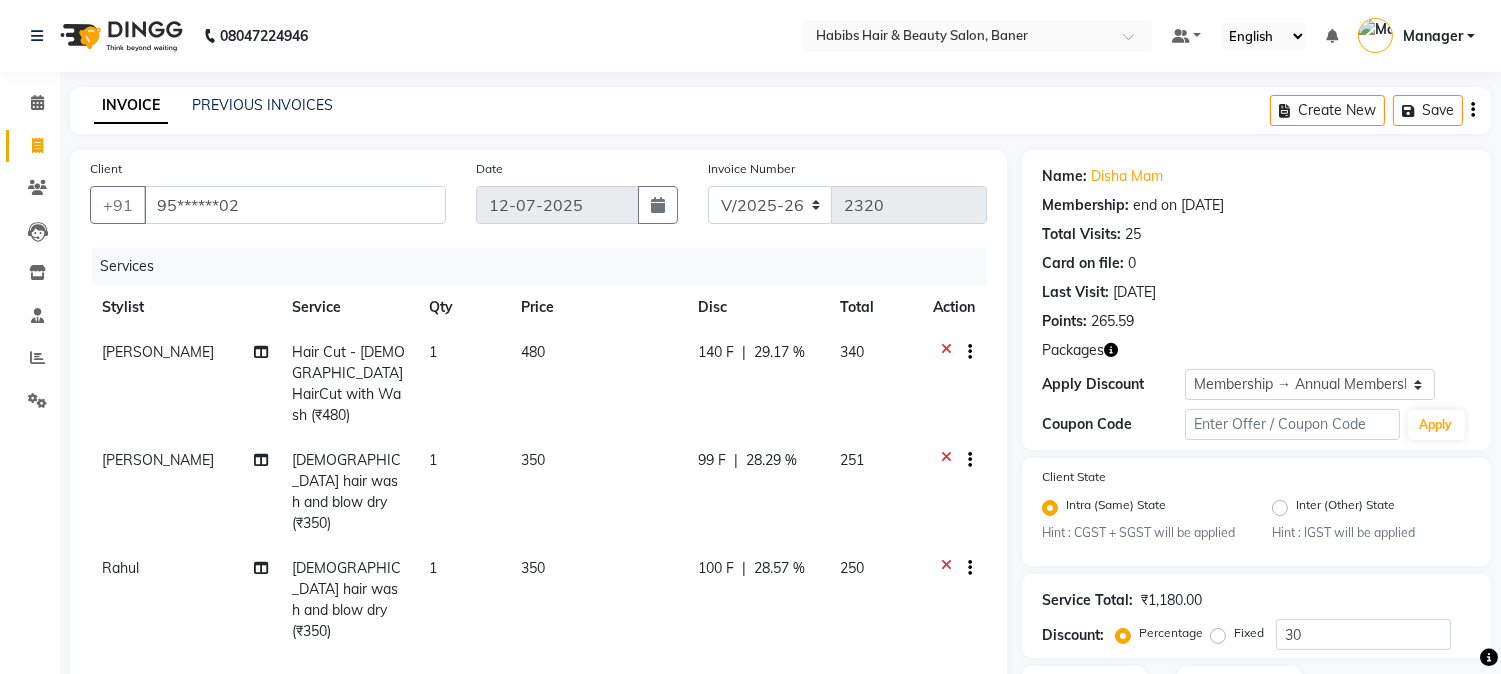 click on "100 F" 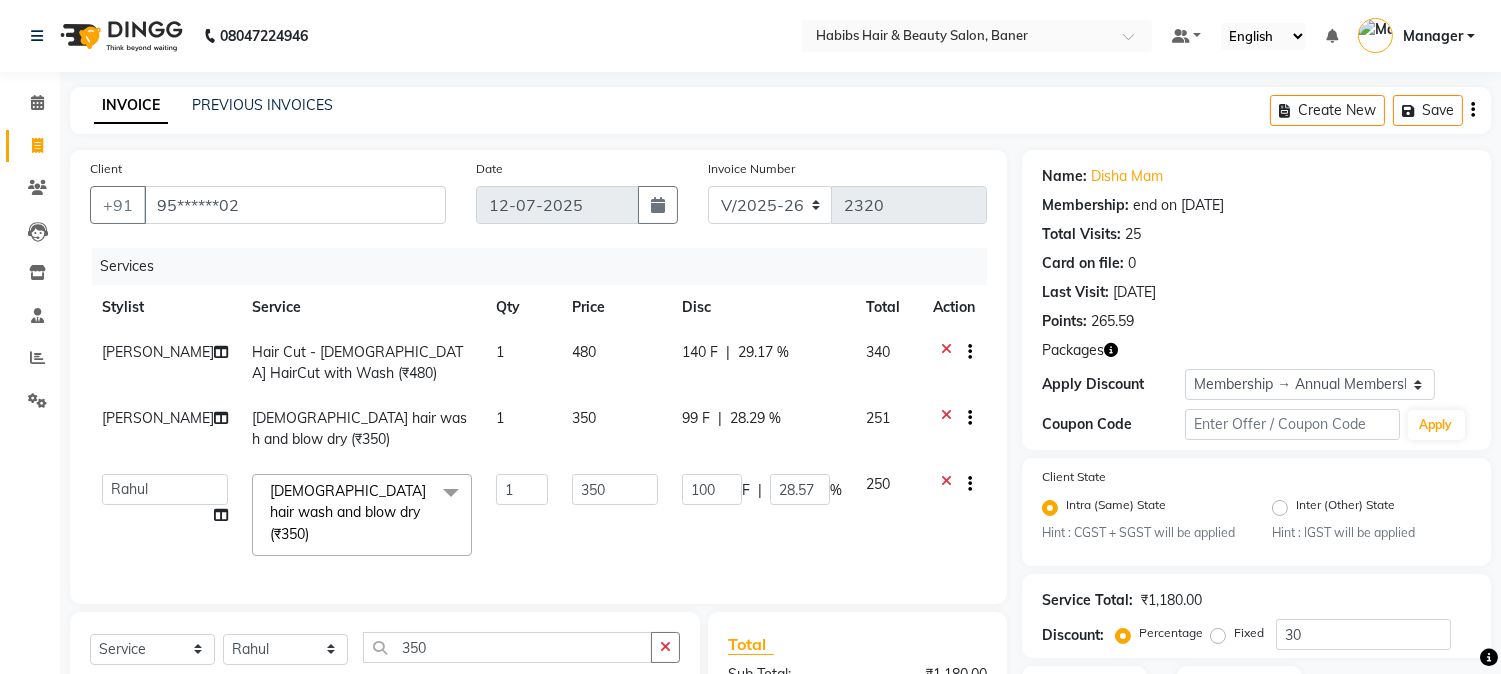 click on "100 F | 28.57 %" 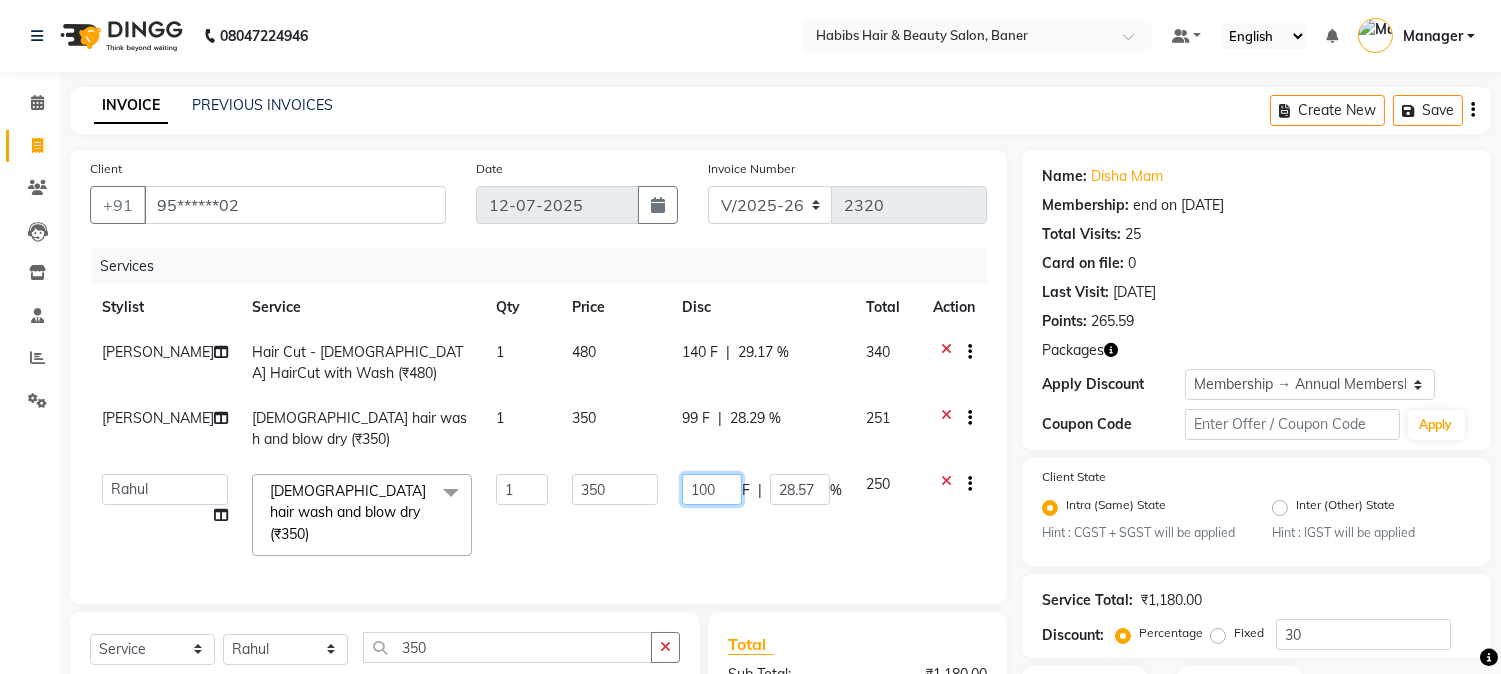 click on "100" 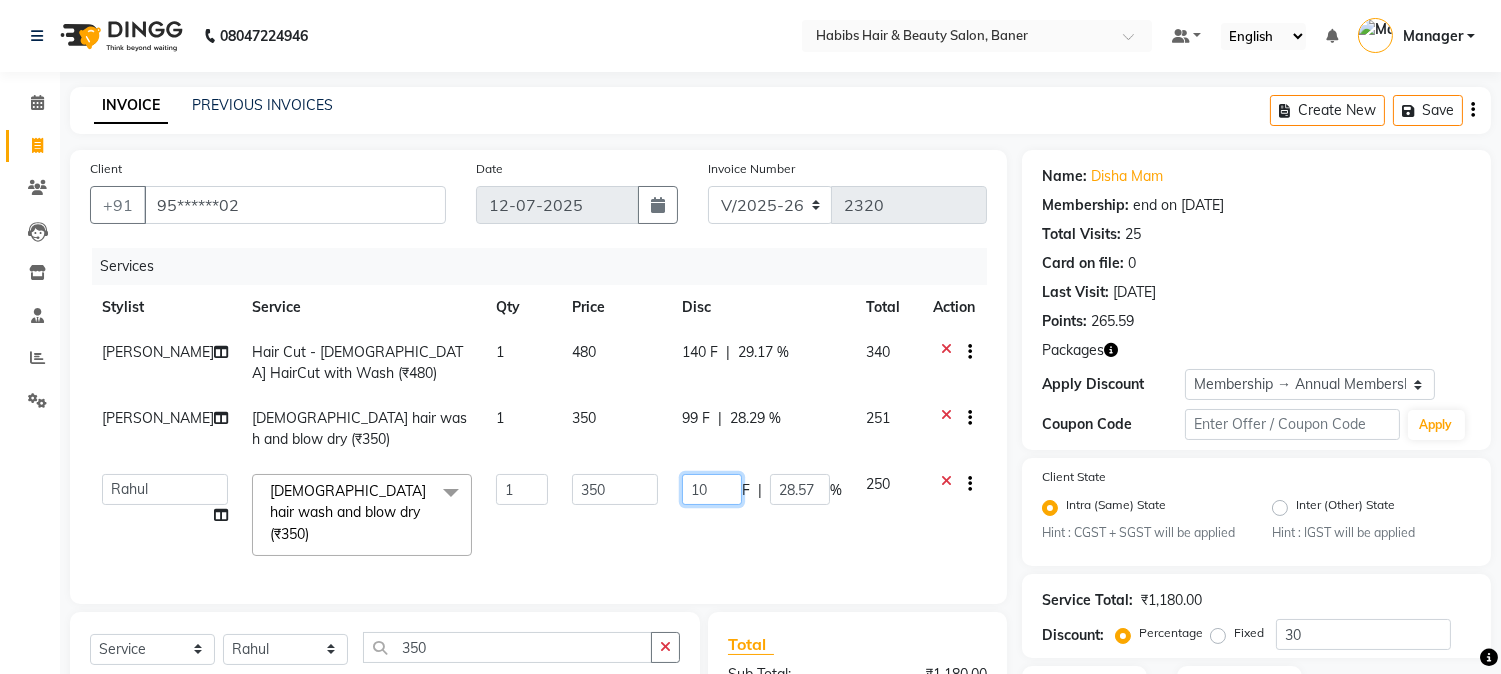 type on "1" 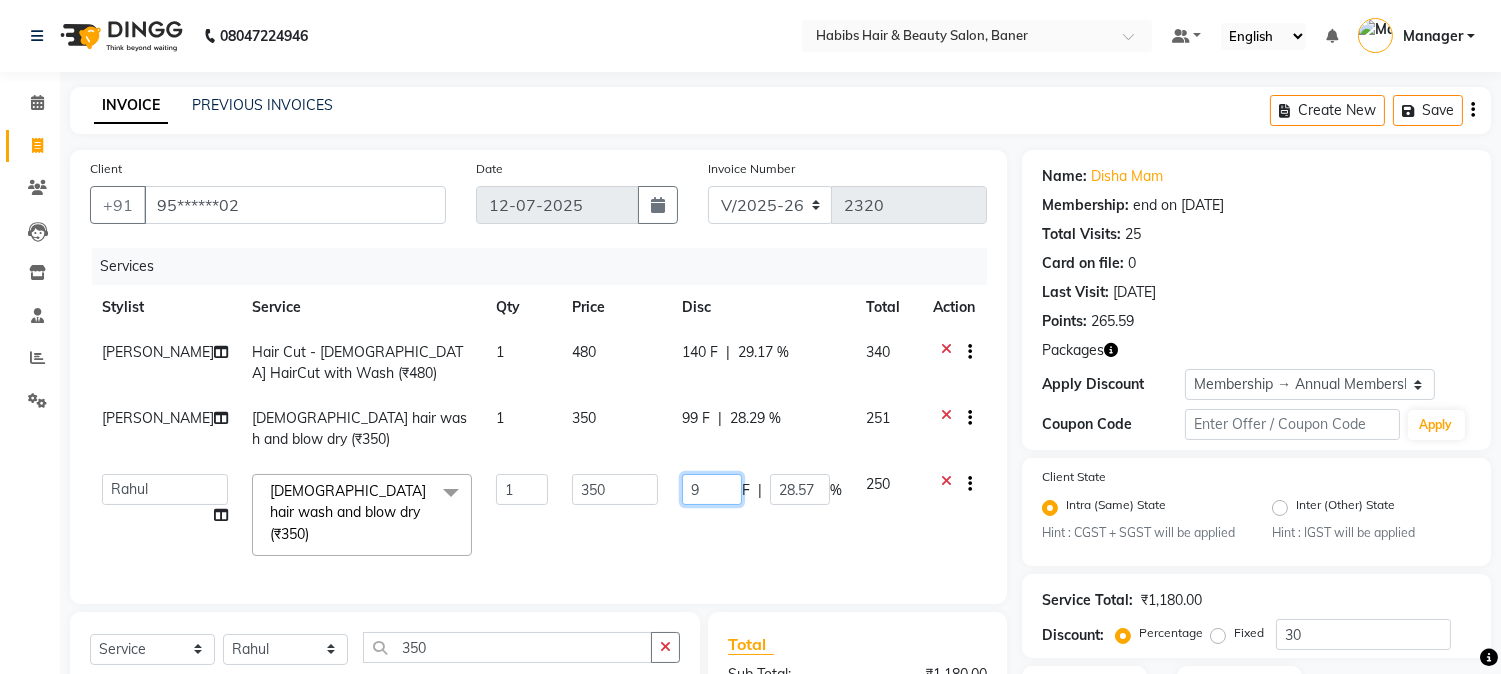 type on "99" 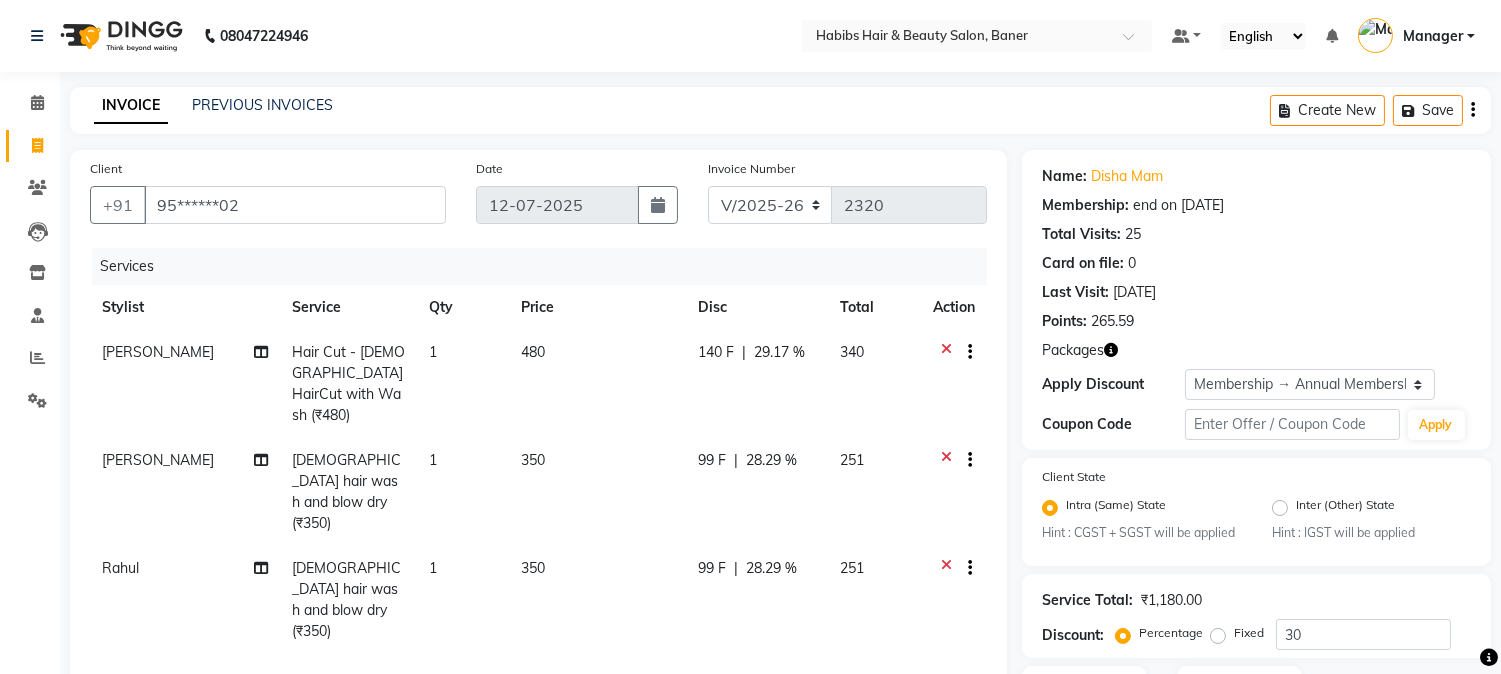 click on "Client +91 95******02 Date 12-07-2025 Invoice Number V/2025 V/2025-26 2320 Services Stylist Service Qty Price Disc Total Action Mahesh Dalavi  Hair Cut - Male HairCut with Wash (₹480) 1 480 140 F | 29.17 % 340 Mahesh Dalavi  female hair wash and blow dry (₹350) 1 350 99 F | 28.29 % 251 Rahul female hair wash and blow dry (₹350) 1 350 99 F | 28.29 % 251 Select  Service  Product  Membership  Package Voucher Prepaid Gift Card  Select Stylist Admin Kiran Mahesh Dalavi  Manager Pooja Singh Rahul Ram Swapnali 350 Select package to add package services Select 1799 HC/BLOWDRY FEMALE ROOT TOUCH UP WITHOUT AMMONIA [10] 1799 HC/BLOWDRY female hair wash and blow dry (₹350)  D-tan/Bleach - Full Body (₹3500)  Hair Cut - Fringe Haircut (₹350)  Hair Cut - Beard Colour (₹350)  Hair Cut - Dry Haircut Female (₹350)  Advance Hair Color - Colour Shine M (₹2350)  Hair Spa - Keratin Spa (₹3500)  Smoothening/Straightening/Rebonding - Fringe (₹3500)  Skin Essentials - Gold Facial (₹3500)  Total Sub Total: Net:" 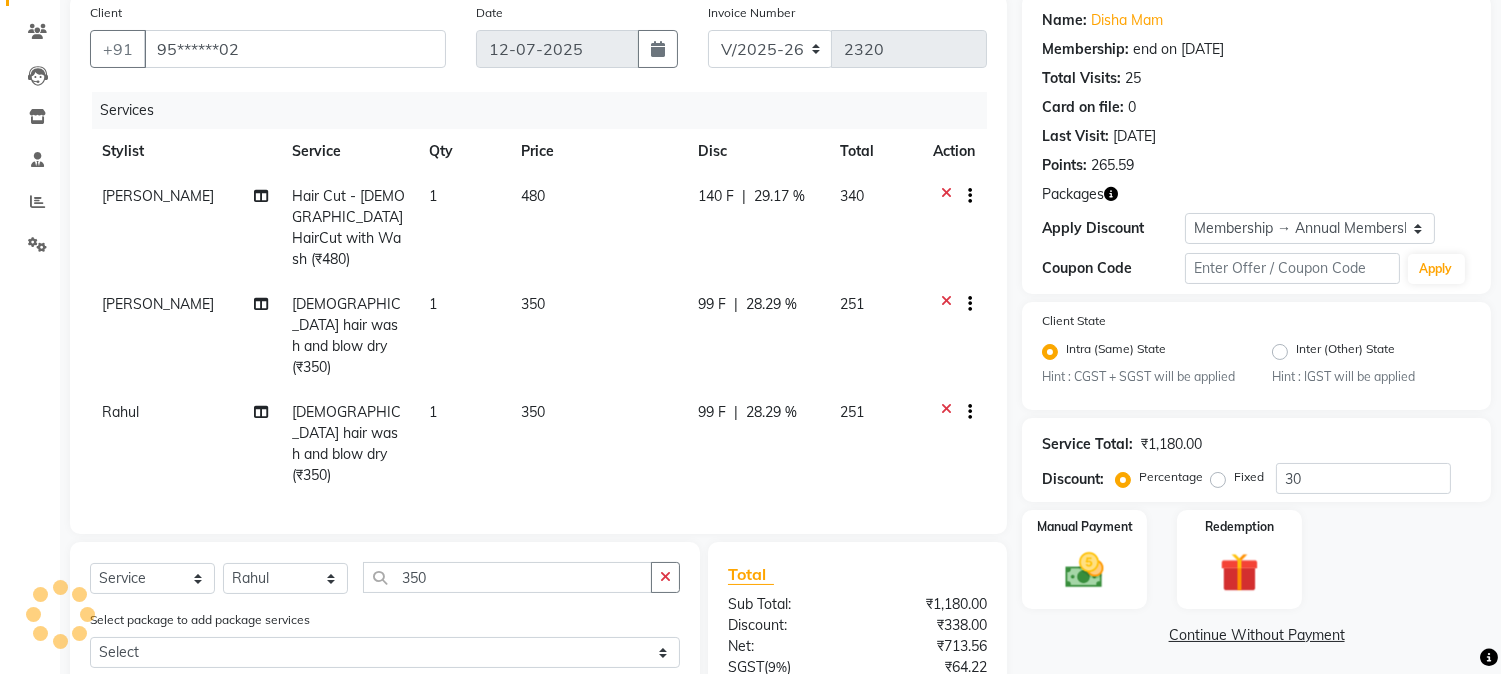 scroll, scrollTop: 147, scrollLeft: 0, axis: vertical 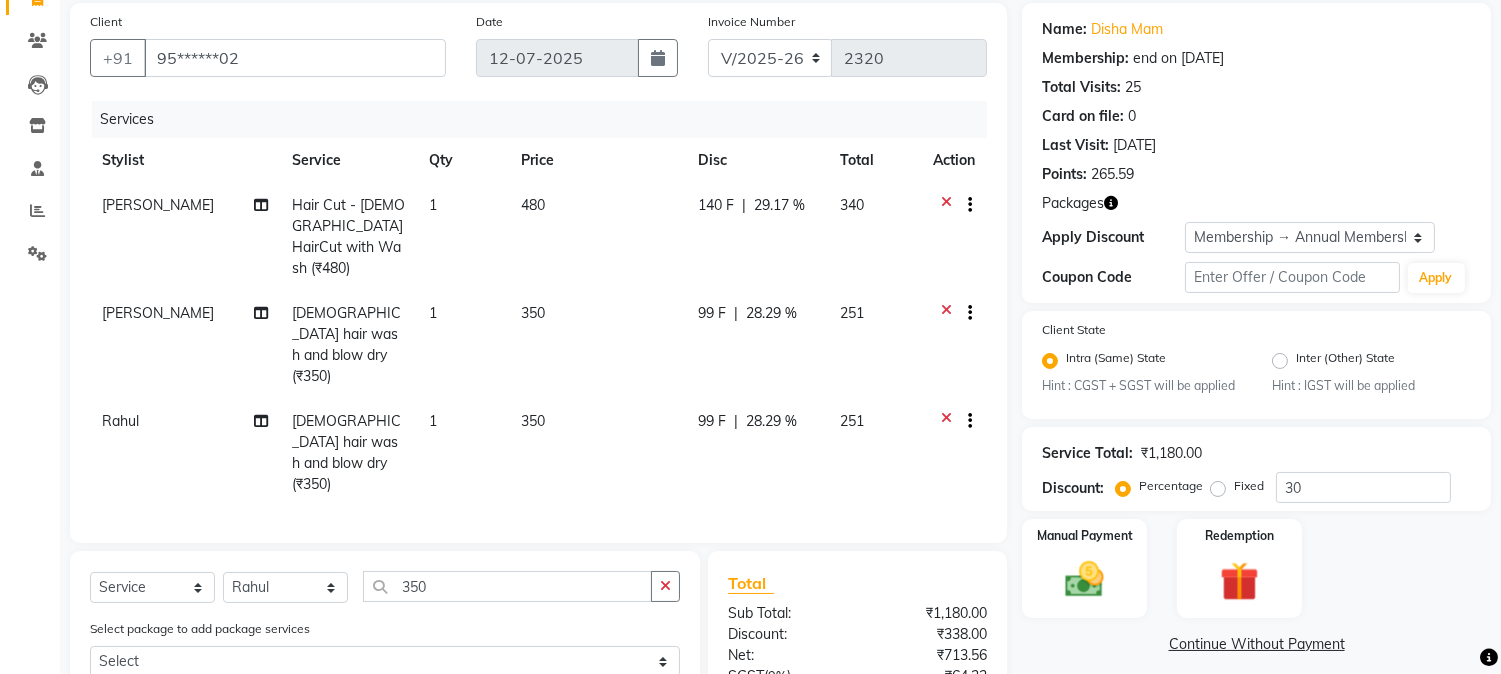 click on "140 F" 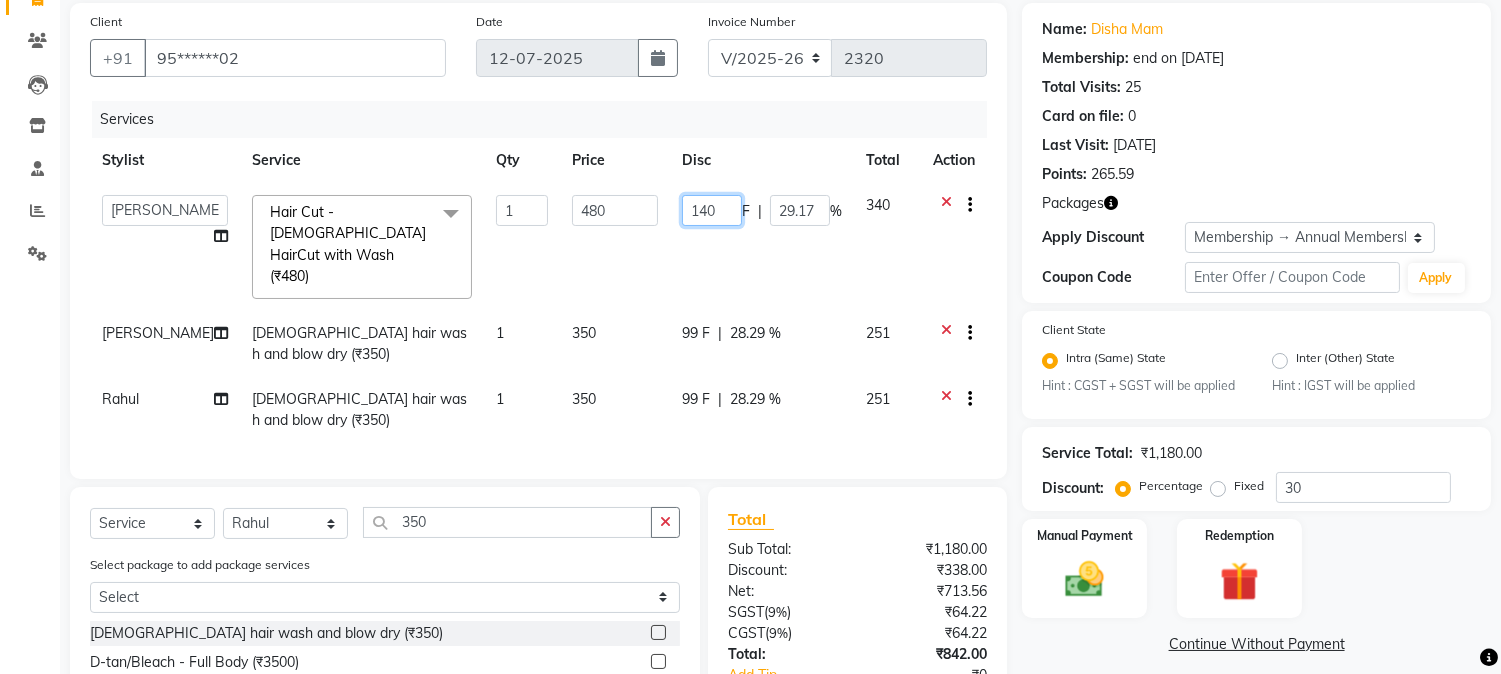 click on "140" 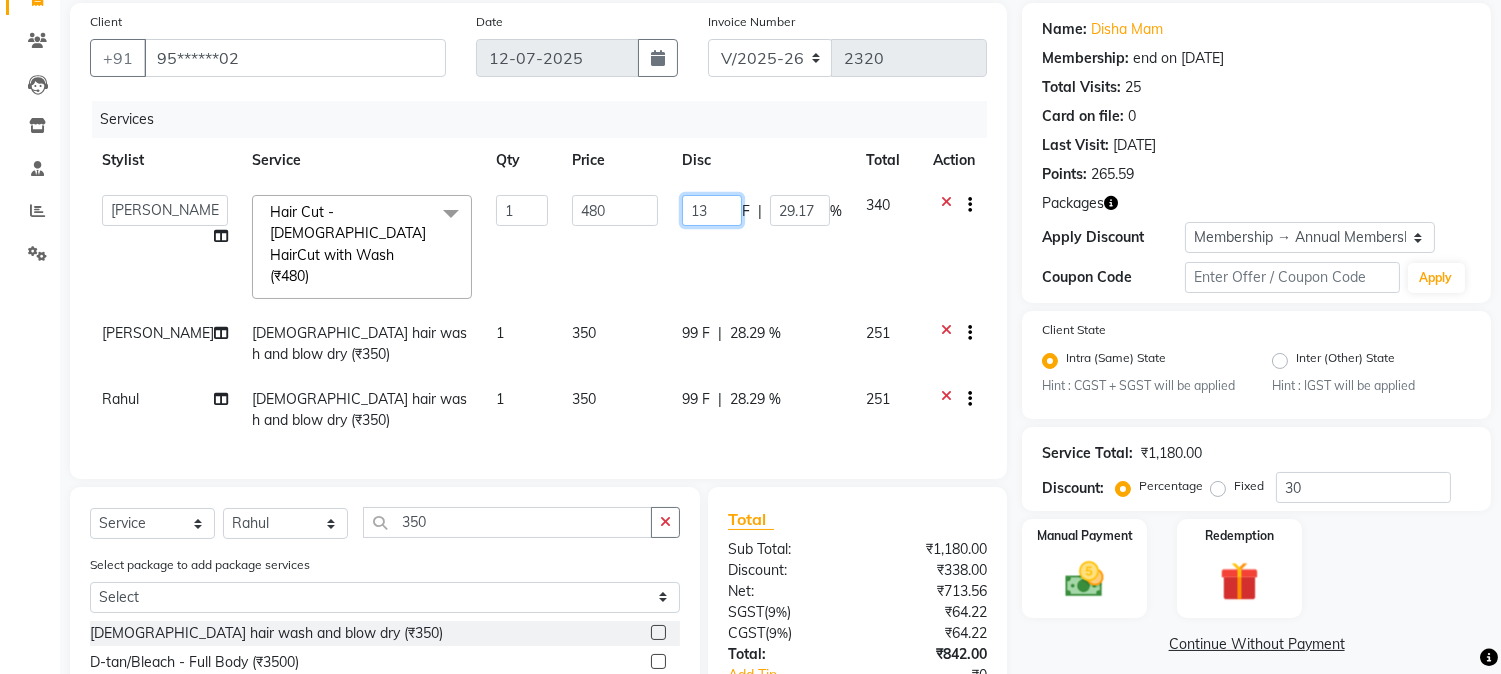 type on "130" 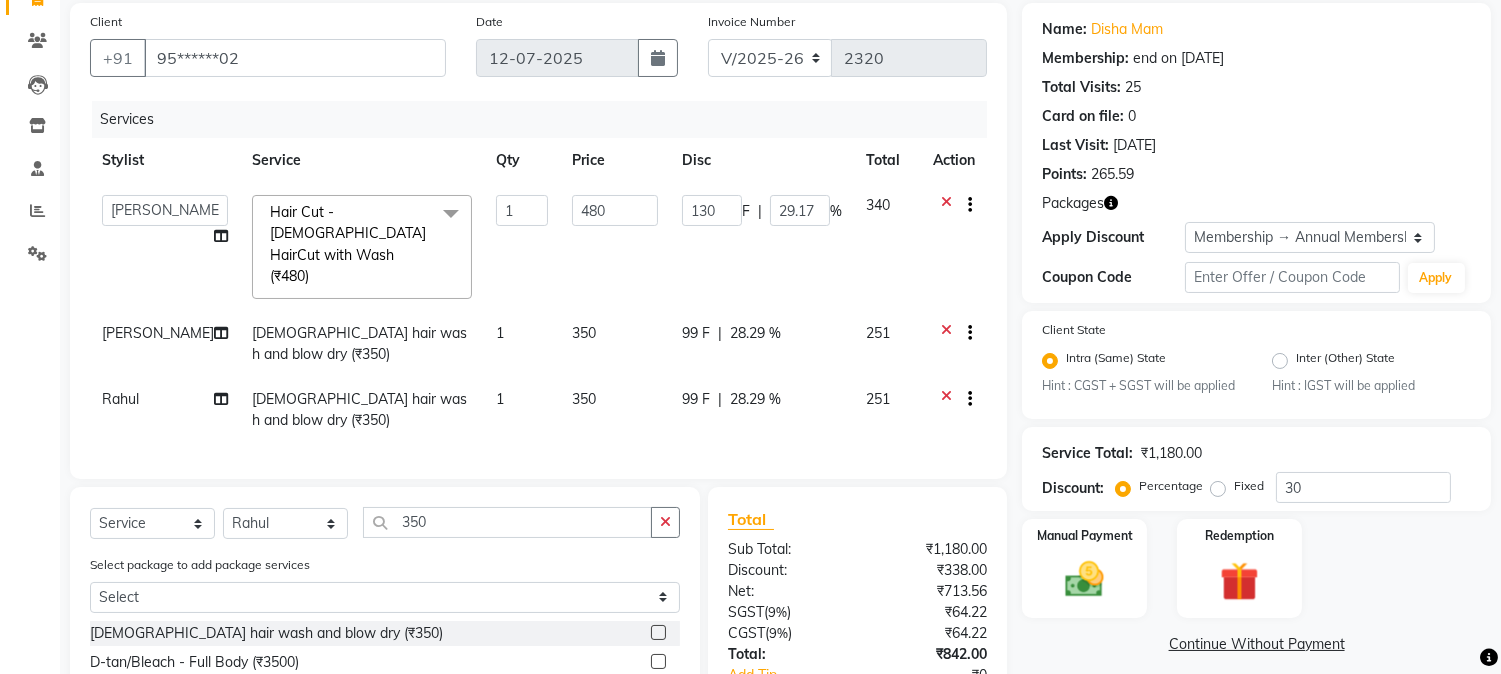 click on "Client +91 95******02 Date 12-07-2025 Invoice Number V/2025 V/2025-26 2320 Services Stylist Service Qty Price Disc Total Action  Admin   Kiran   Mahesh Dalavi    Manager   Pooja Singh   Rahul   Ram   Swapnali  Hair Cut - Male HairCut with Wash (₹480)  x Cheryals (₹2000) Luxury Facial (₹5900) O3+ Facial (₹3000) Vitamin C (₹3540) Kanpeki Instaglow Facial (₹4500) female hair wash and blow dry (₹350) beard clean shave (₹300) means hairwash  (₹230) BOMBINI PEDICURE (₹2000) BACK MESSAGE (₹600) Dry Haircut Male (₹250) Beard color (₹236) Beard Sheving (₹300) Beard Trimming (₹250) D-tan/Bleach - Upper Lip (₹110) D-tan/Bleach - Face & Neck (₹700) D-tan/Bleach - Back Neck (₹250) D-tan/Bleach - Under Arms (₹250) D-tan/Bleach - Full Arms (₹940) D-tan/Bleach - Full Legs (₹1200) D-tan/Bleach - Half Arms (₹550) D-tan/Bleach - Half Legs (₹700) D-tan/Bleach - Full Back and Front (₹950) D-tan/Bleach - Half Back or Stomach (₹700) D-tan/Bleach - Feet or Palms (₹500) 1 480 130 F" 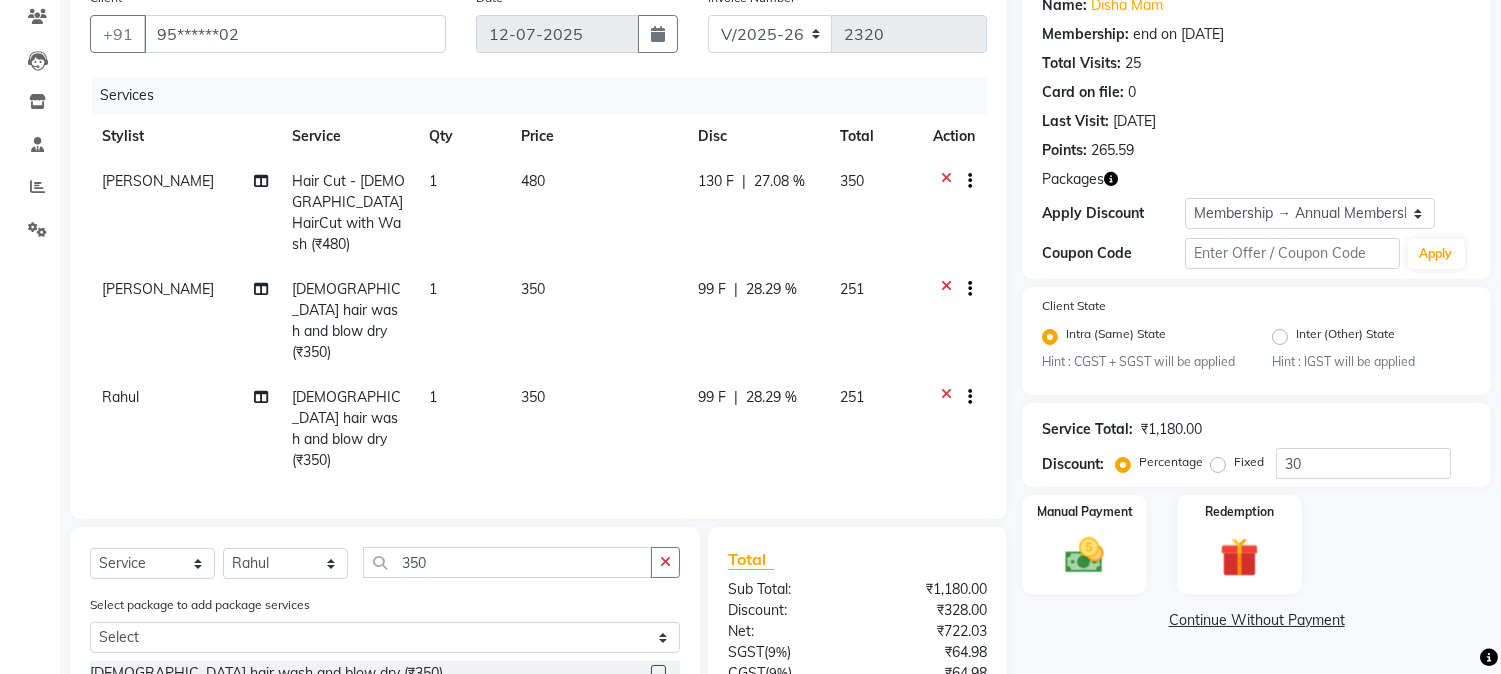 scroll, scrollTop: 147, scrollLeft: 0, axis: vertical 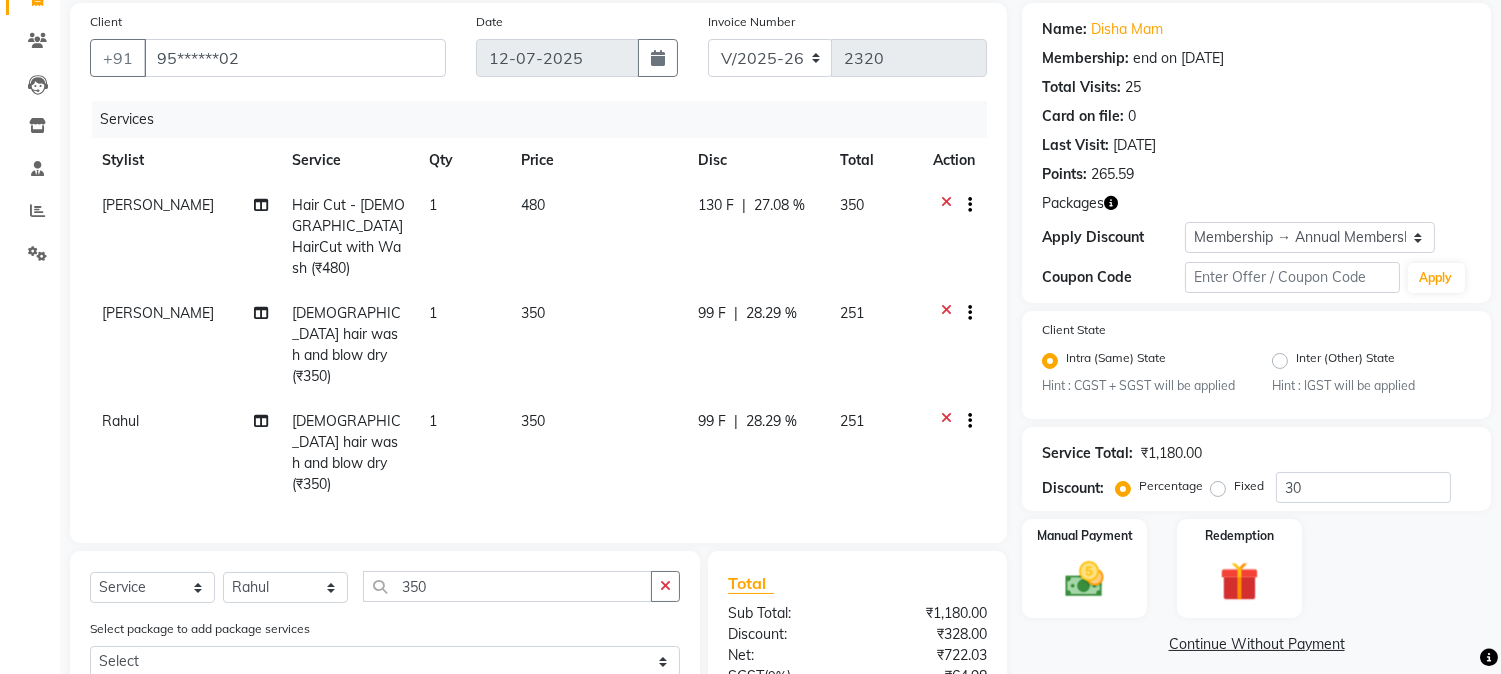 click on "130 F" 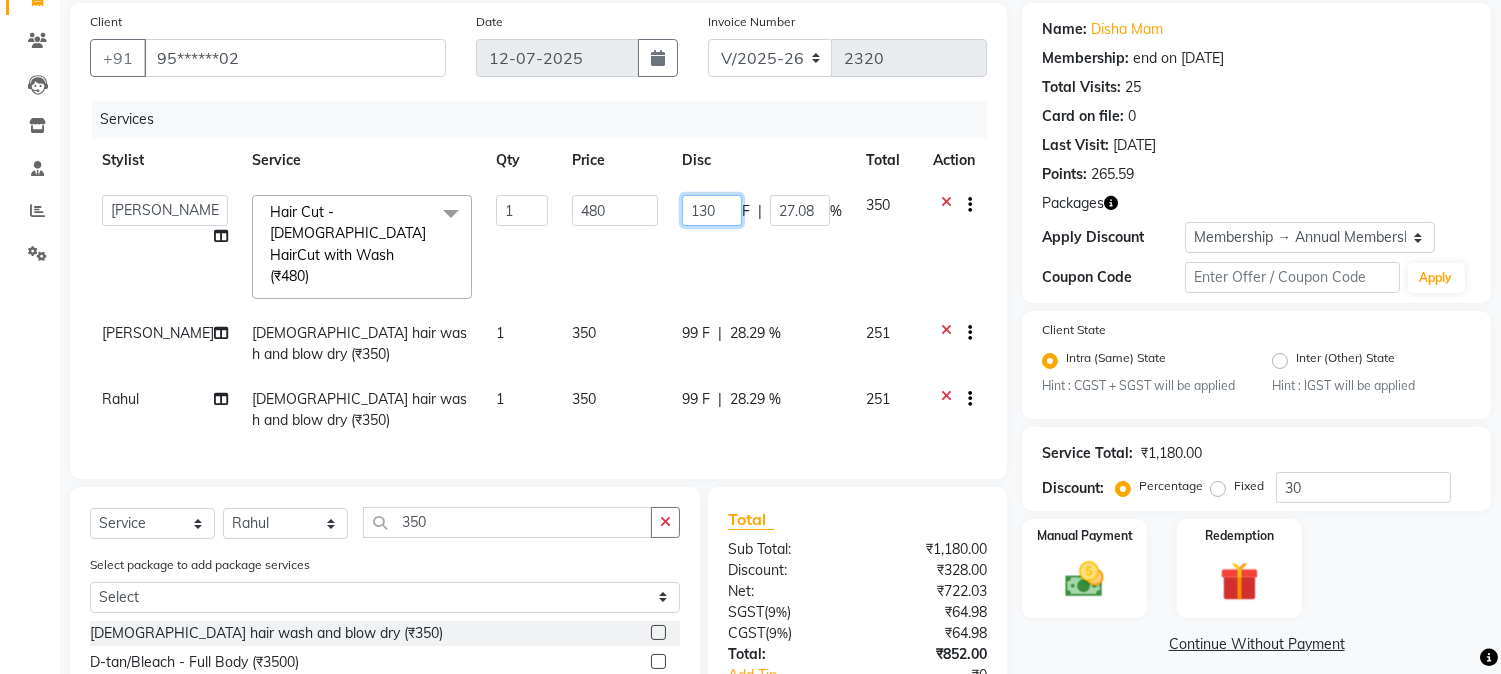 click on "130" 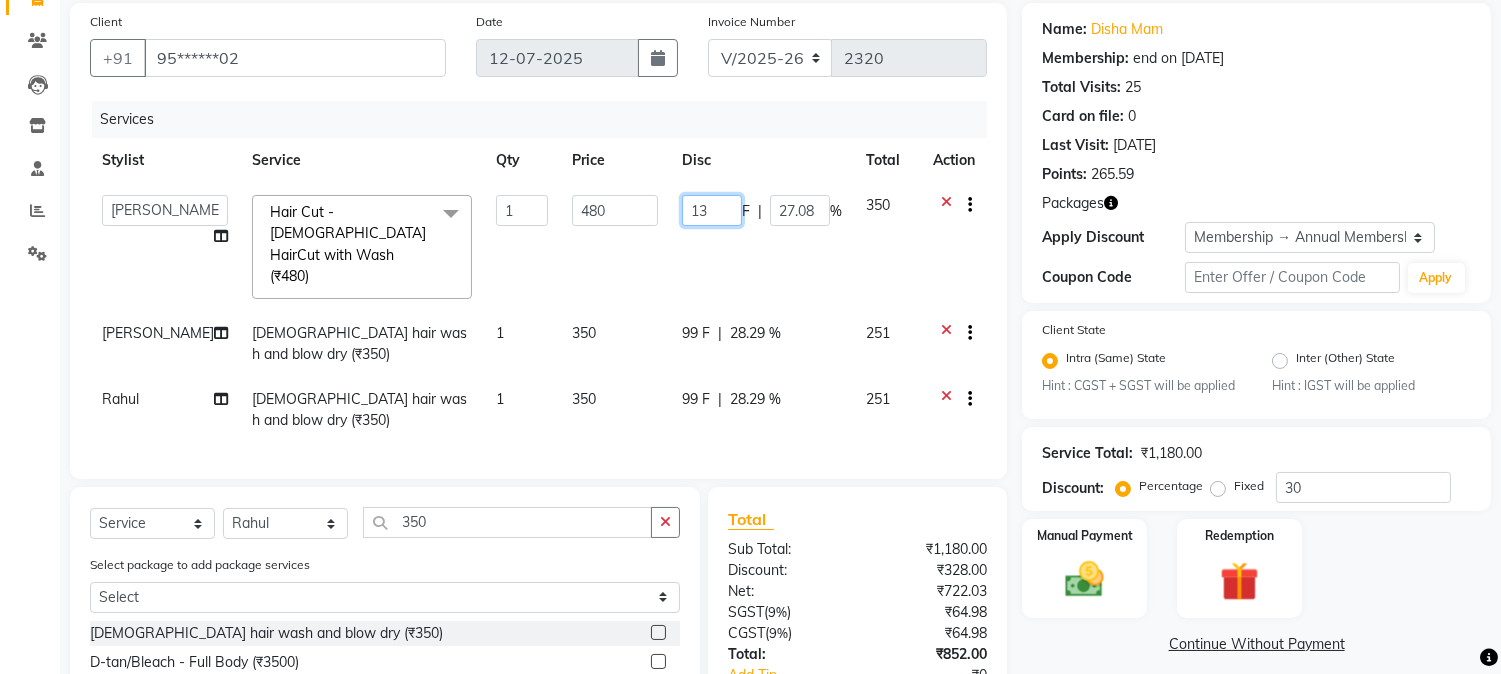 type on "132" 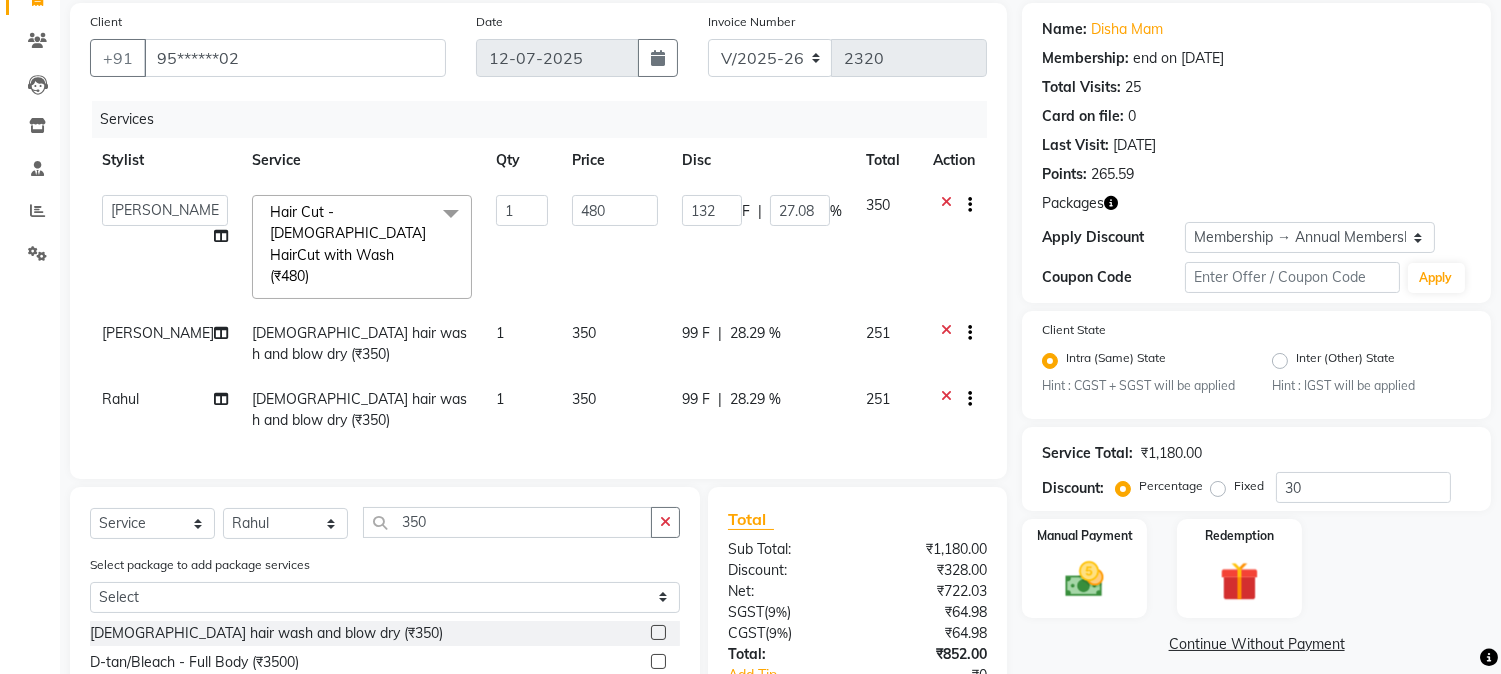 click on "Client +91 95******02 Date 12-07-2025 Invoice Number V/2025 V/2025-26 2320 Services Stylist Service Qty Price Disc Total Action  Admin   Kiran   Mahesh Dalavi    Manager   Pooja Singh   Rahul   Ram   Swapnali  Hair Cut - Male HairCut with Wash (₹480)  x Cheryals (₹2000) Luxury Facial (₹5900) O3+ Facial (₹3000) Vitamin C (₹3540) Kanpeki Instaglow Facial (₹4500) female hair wash and blow dry (₹350) beard clean shave (₹300) means hairwash  (₹230) BOMBINI PEDICURE (₹2000) BACK MESSAGE (₹600) Dry Haircut Male (₹250) Beard color (₹236) Beard Sheving (₹300) Beard Trimming (₹250) D-tan/Bleach - Upper Lip (₹110) D-tan/Bleach - Face & Neck (₹700) D-tan/Bleach - Back Neck (₹250) D-tan/Bleach - Under Arms (₹250) D-tan/Bleach - Full Arms (₹940) D-tan/Bleach - Full Legs (₹1200) D-tan/Bleach - Half Arms (₹550) D-tan/Bleach - Half Legs (₹700) D-tan/Bleach - Full Back and Front (₹950) D-tan/Bleach - Half Back or Stomach (₹700) D-tan/Bleach - Feet or Palms (₹500) 1 480 132 F" 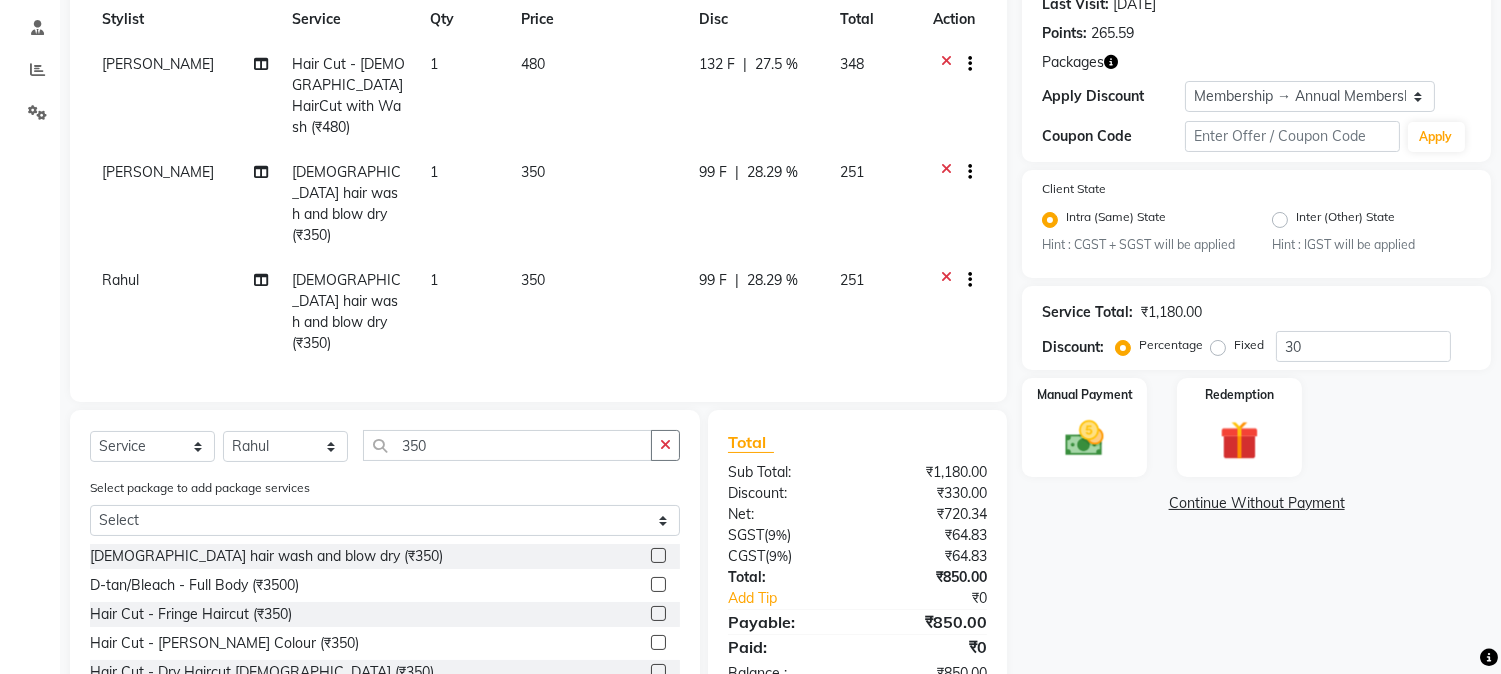 scroll, scrollTop: 370, scrollLeft: 0, axis: vertical 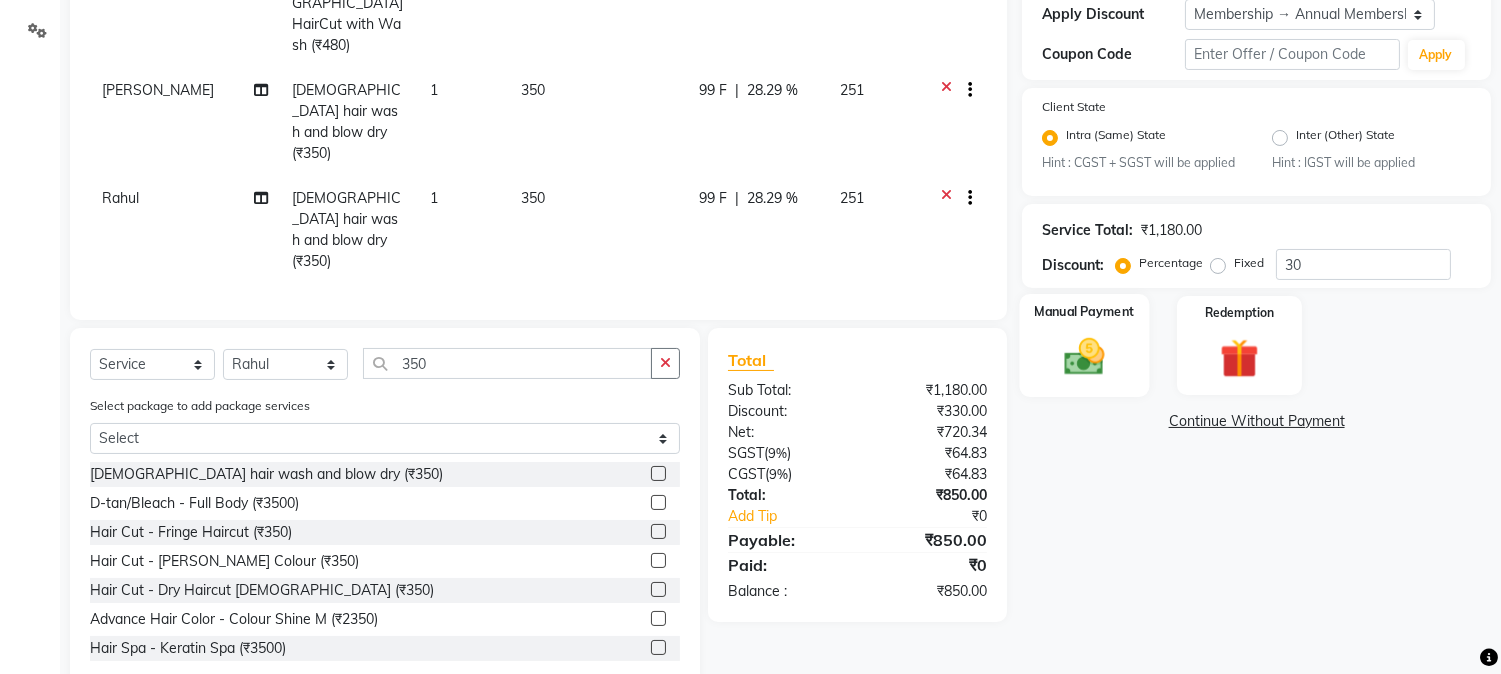 click 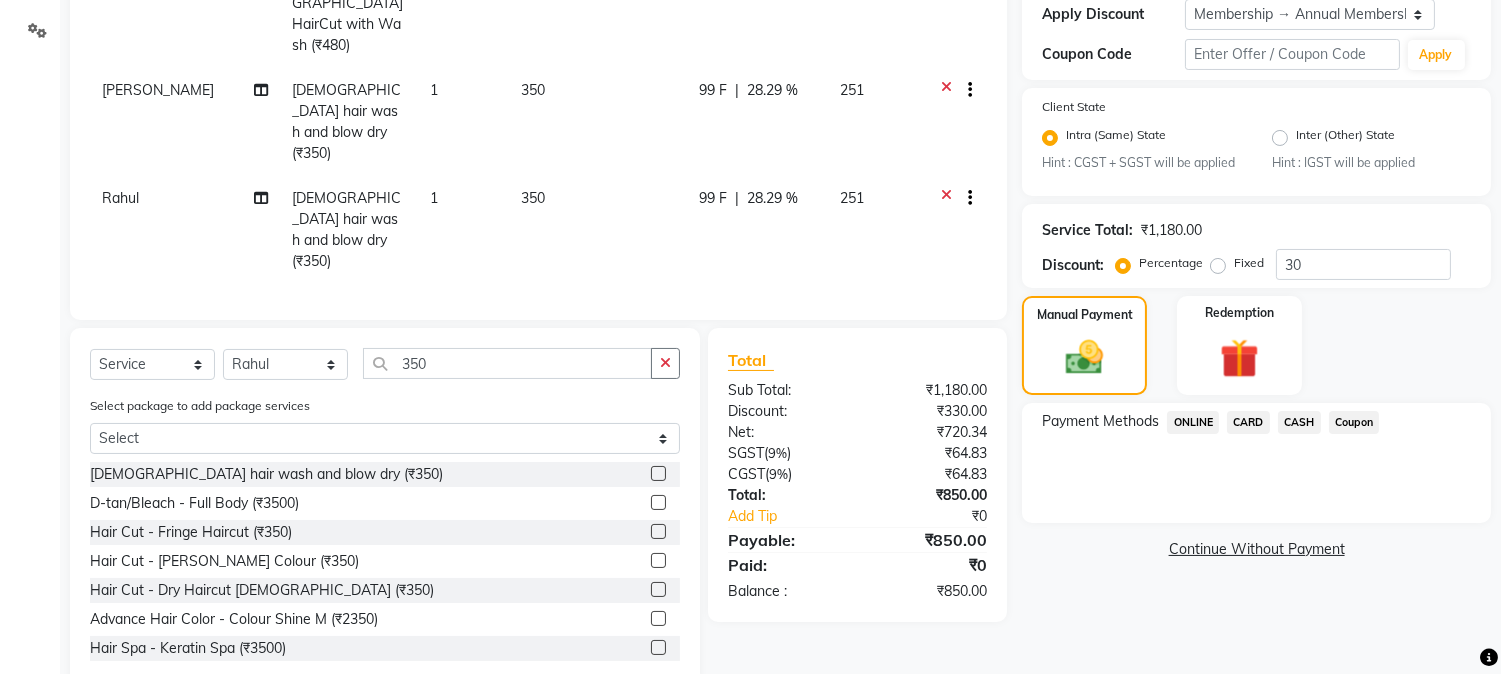 click on "CASH" 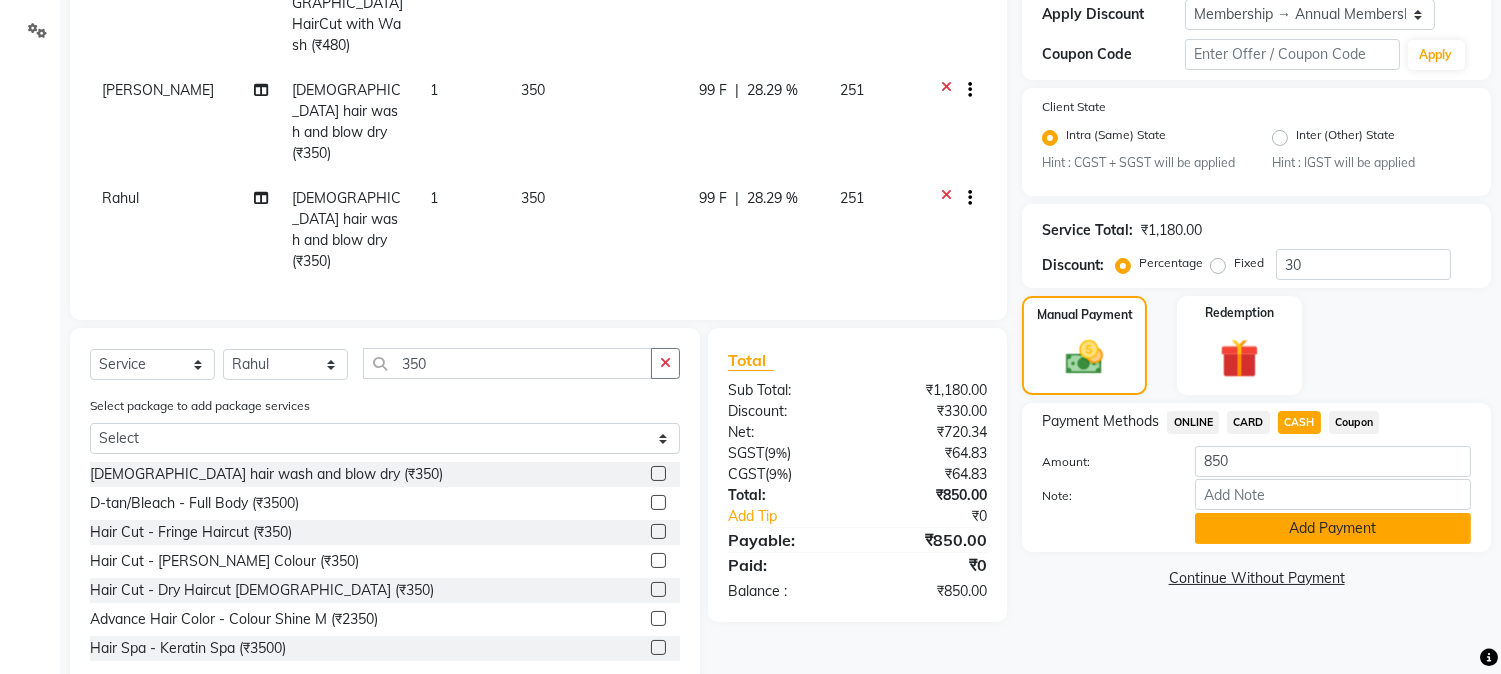 click on "Add Payment" 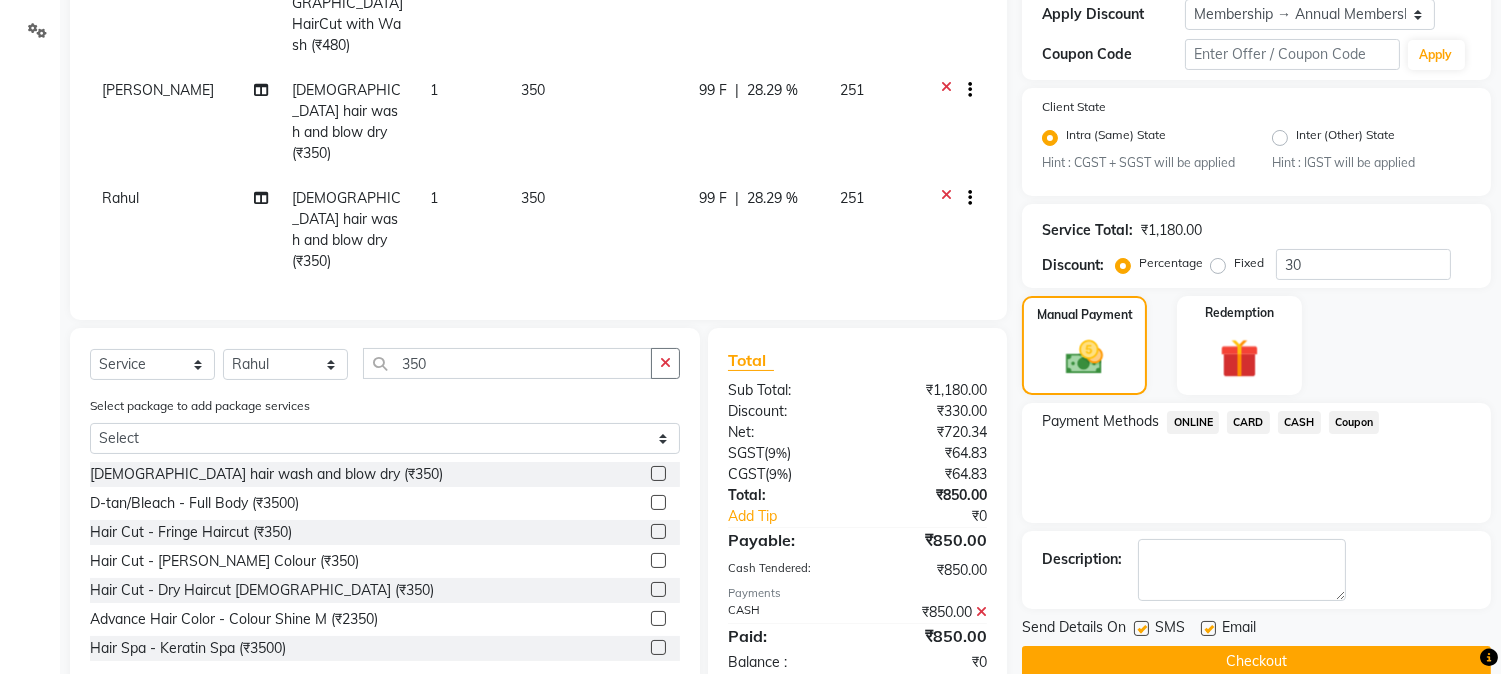 scroll, scrollTop: 442, scrollLeft: 0, axis: vertical 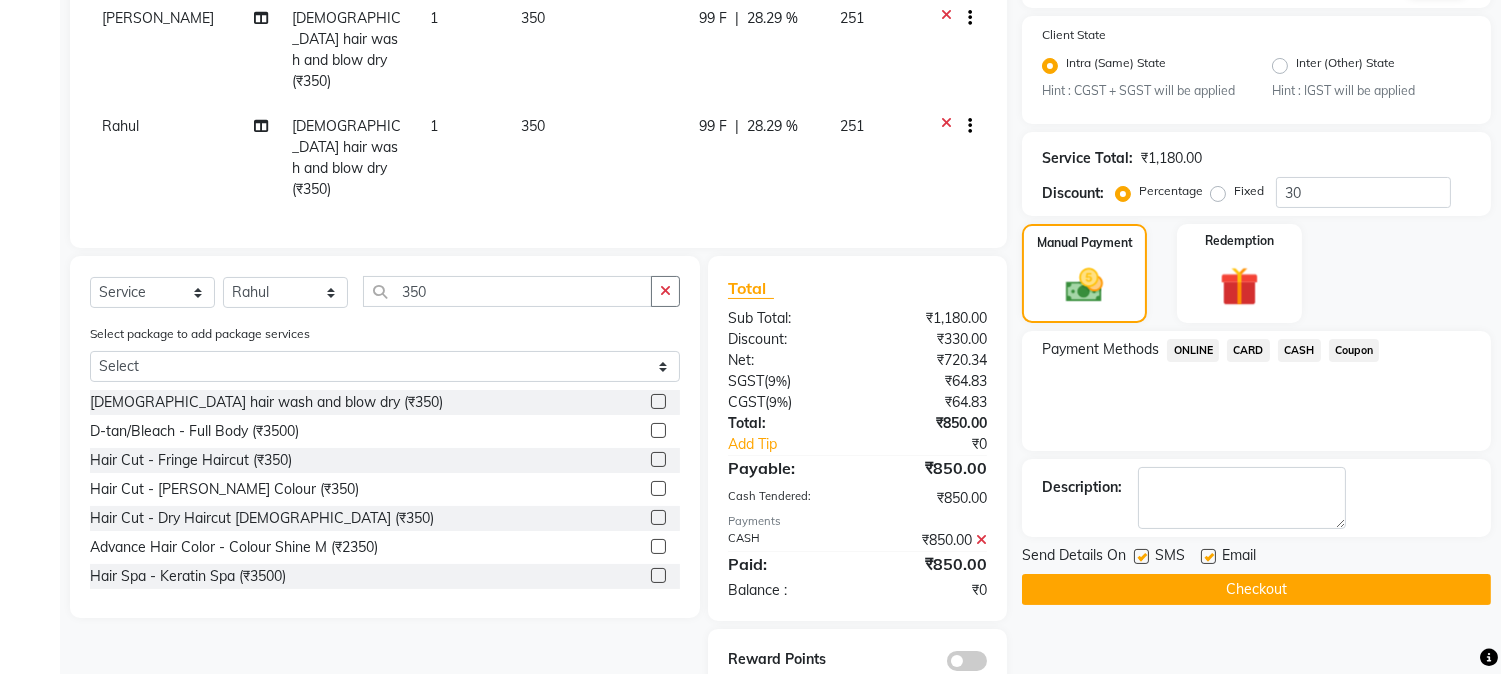 click 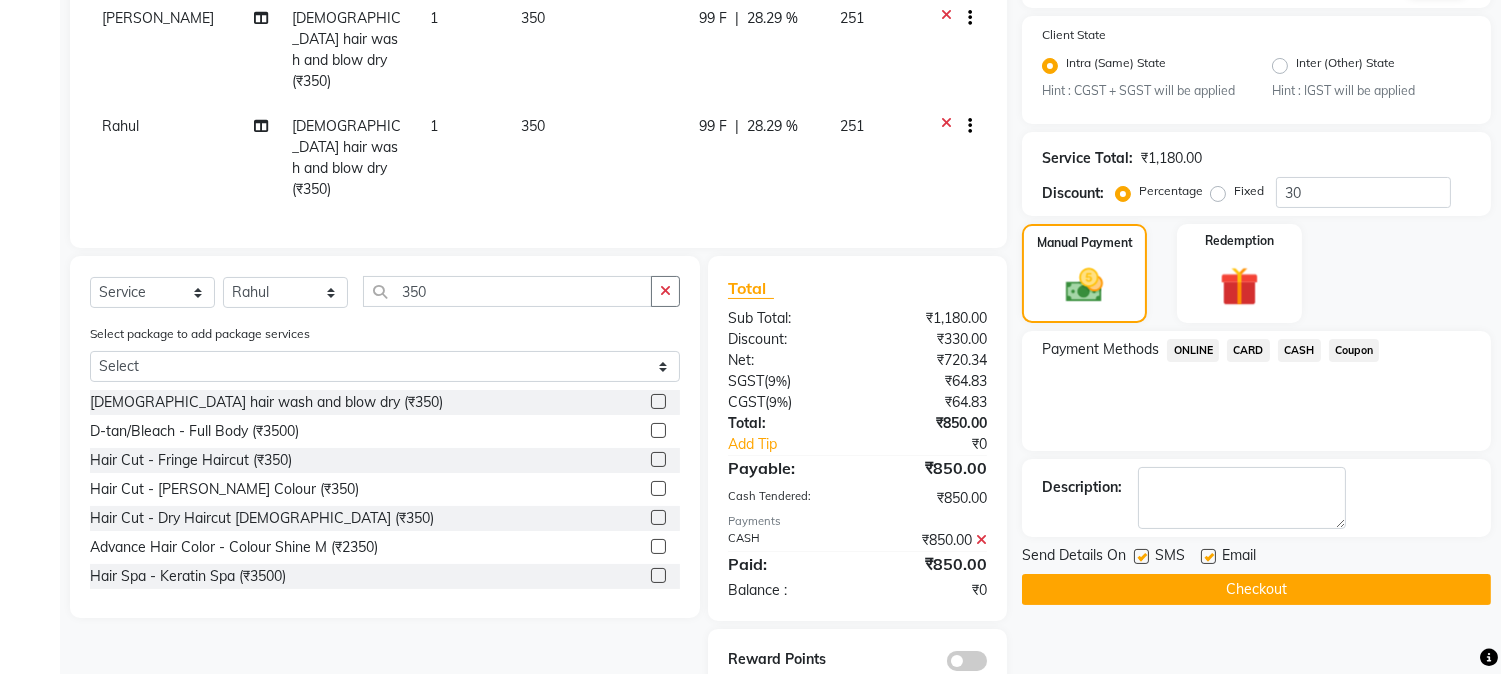 click 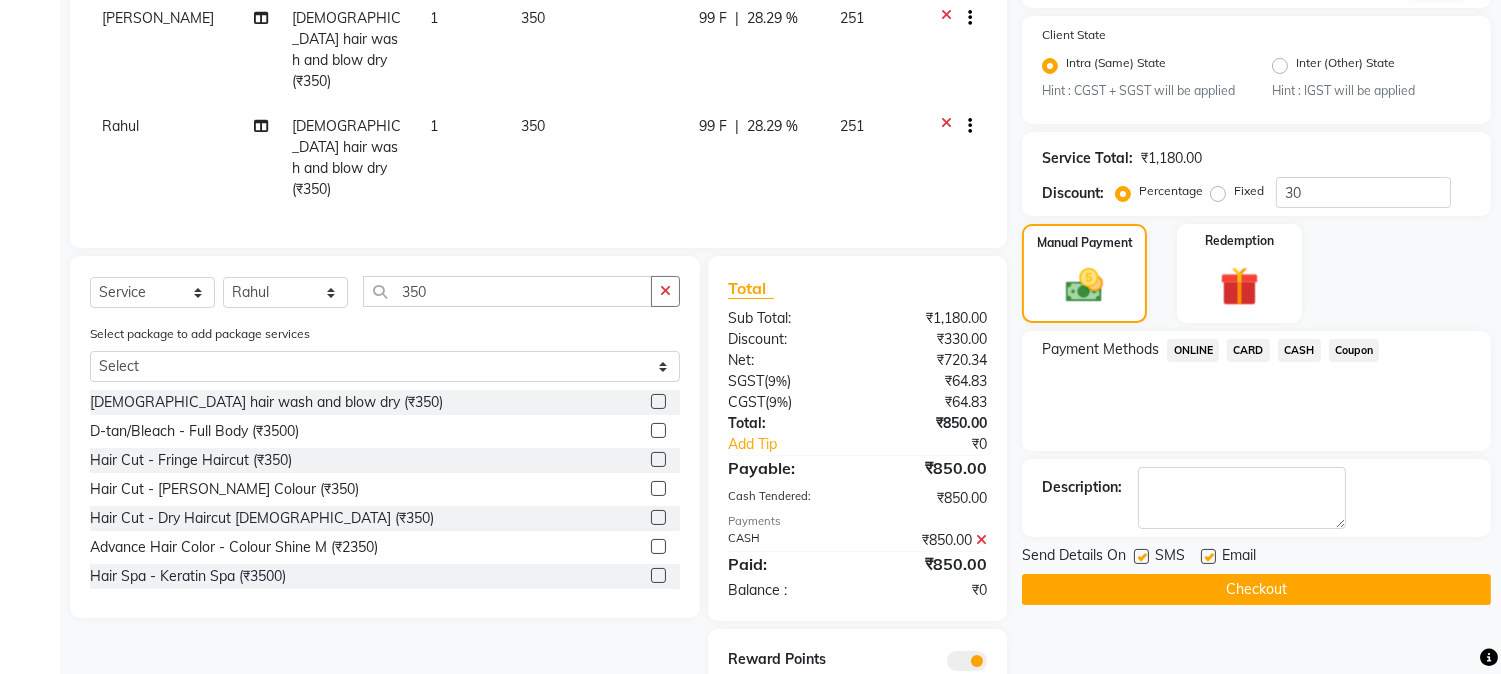 click on "Checkout" 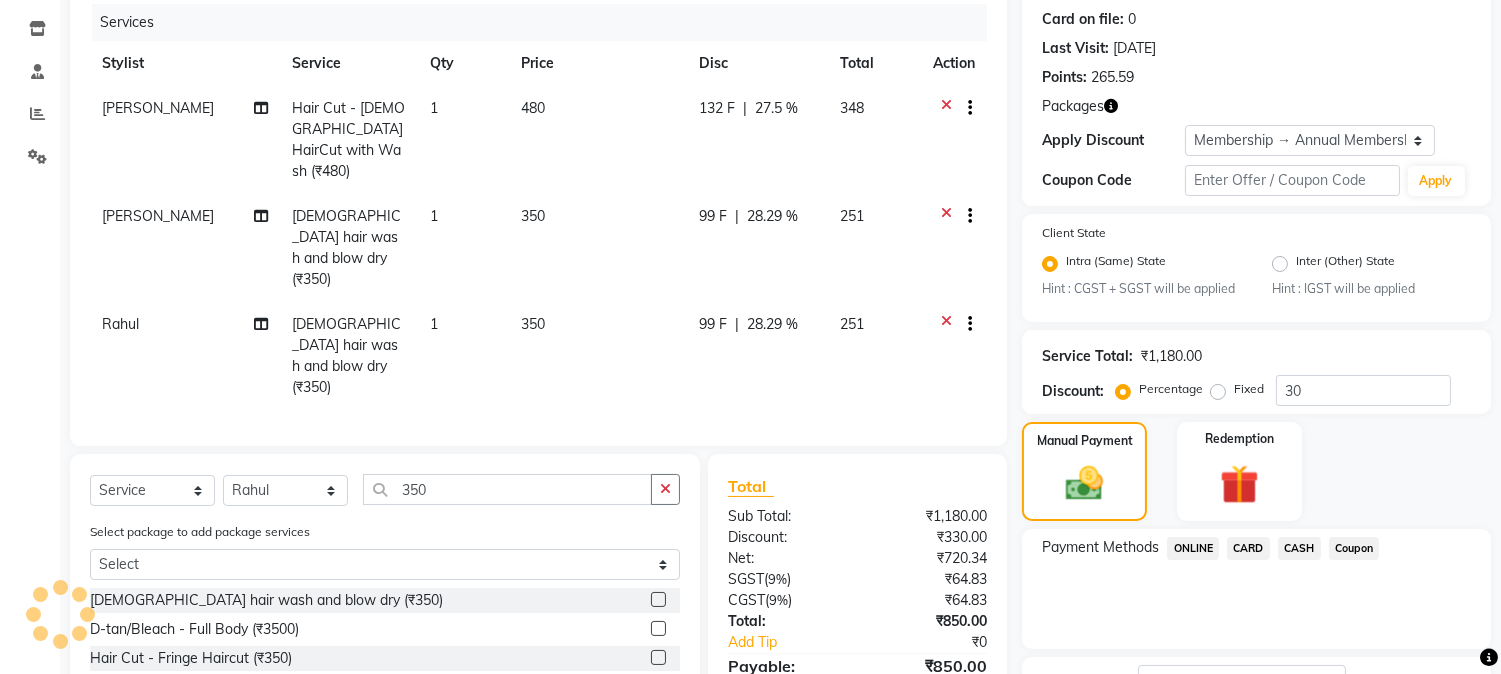 scroll, scrollTop: 108, scrollLeft: 0, axis: vertical 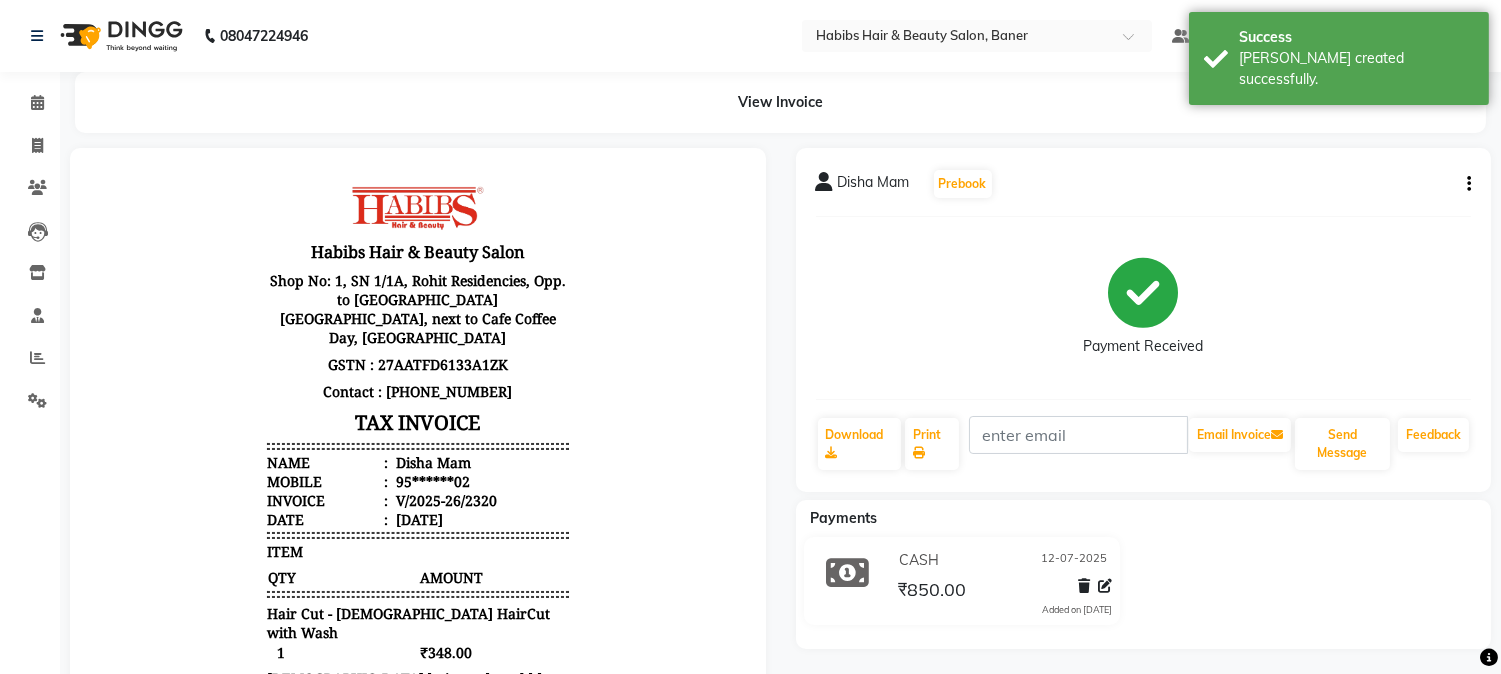 drag, startPoint x: 0, startPoint y: 50, endPoint x: 0, endPoint y: 77, distance: 27 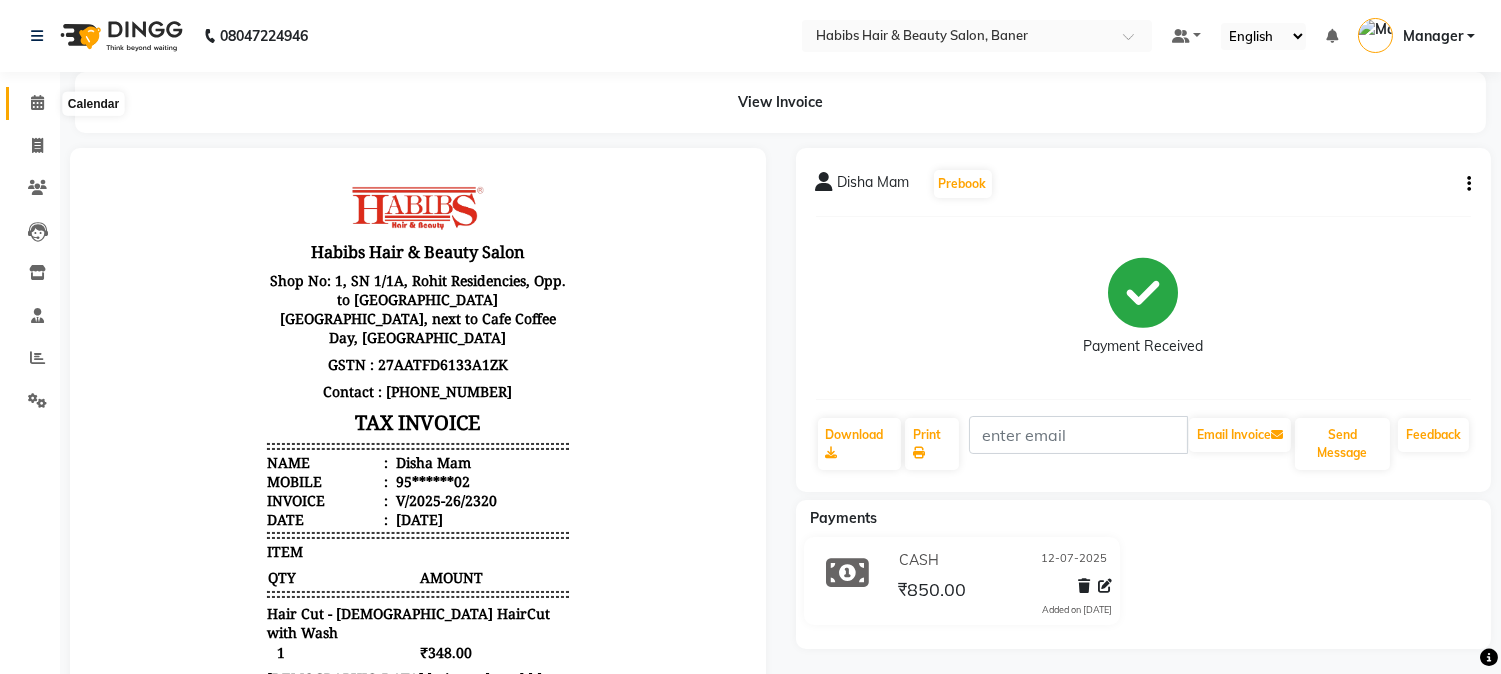 click 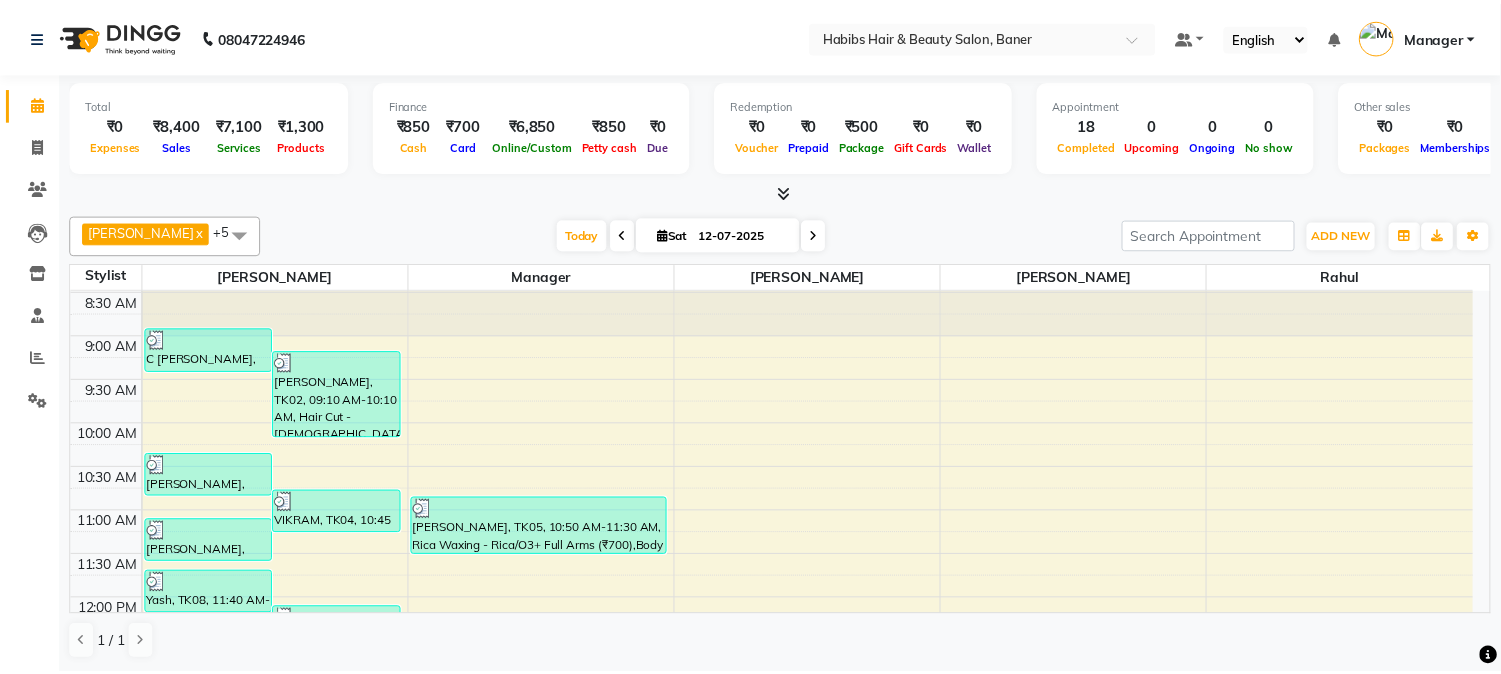 scroll, scrollTop: 0, scrollLeft: 0, axis: both 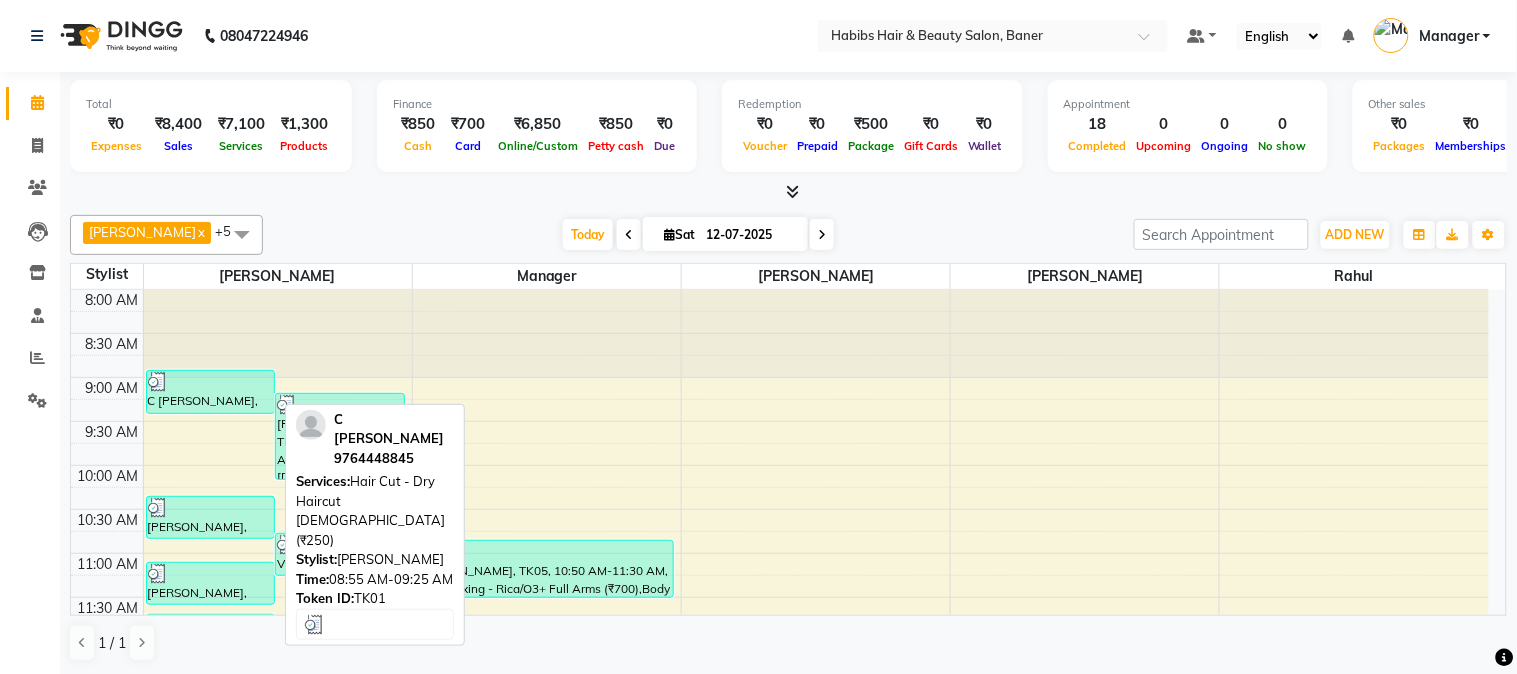 click on "C [PERSON_NAME], TK01, 08:55 AM-09:25 AM, Hair Cut - Dry Haircut [DEMOGRAPHIC_DATA] (₹250)" at bounding box center [211, 392] 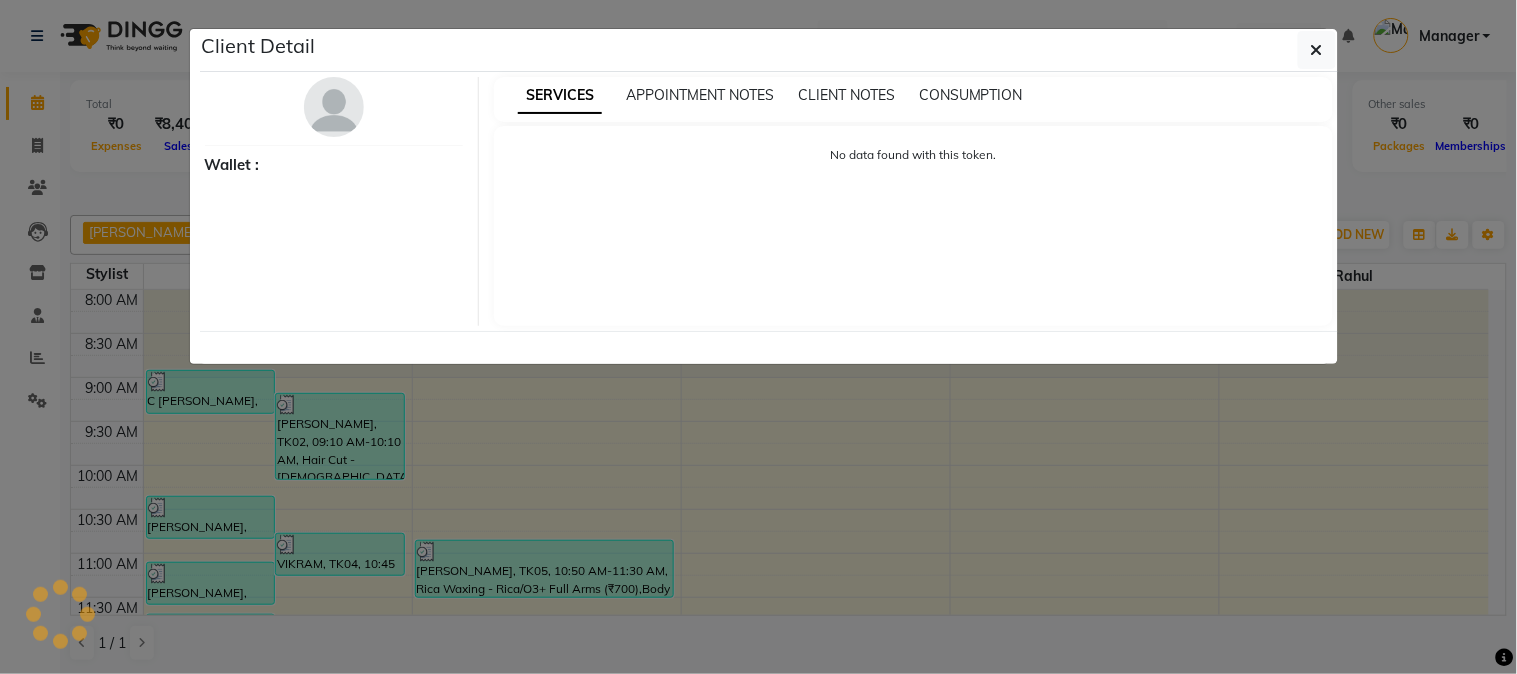 select on "3" 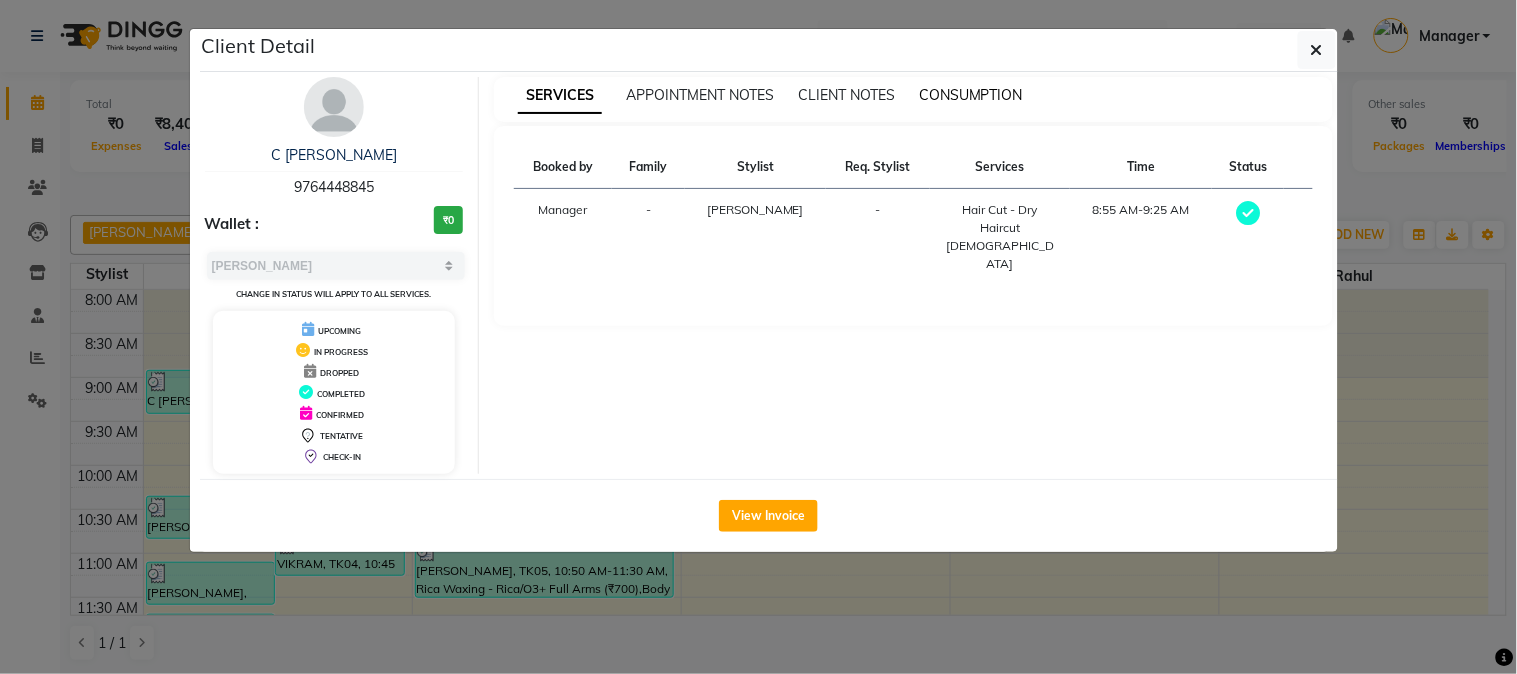click on "CONSUMPTION" at bounding box center [971, 95] 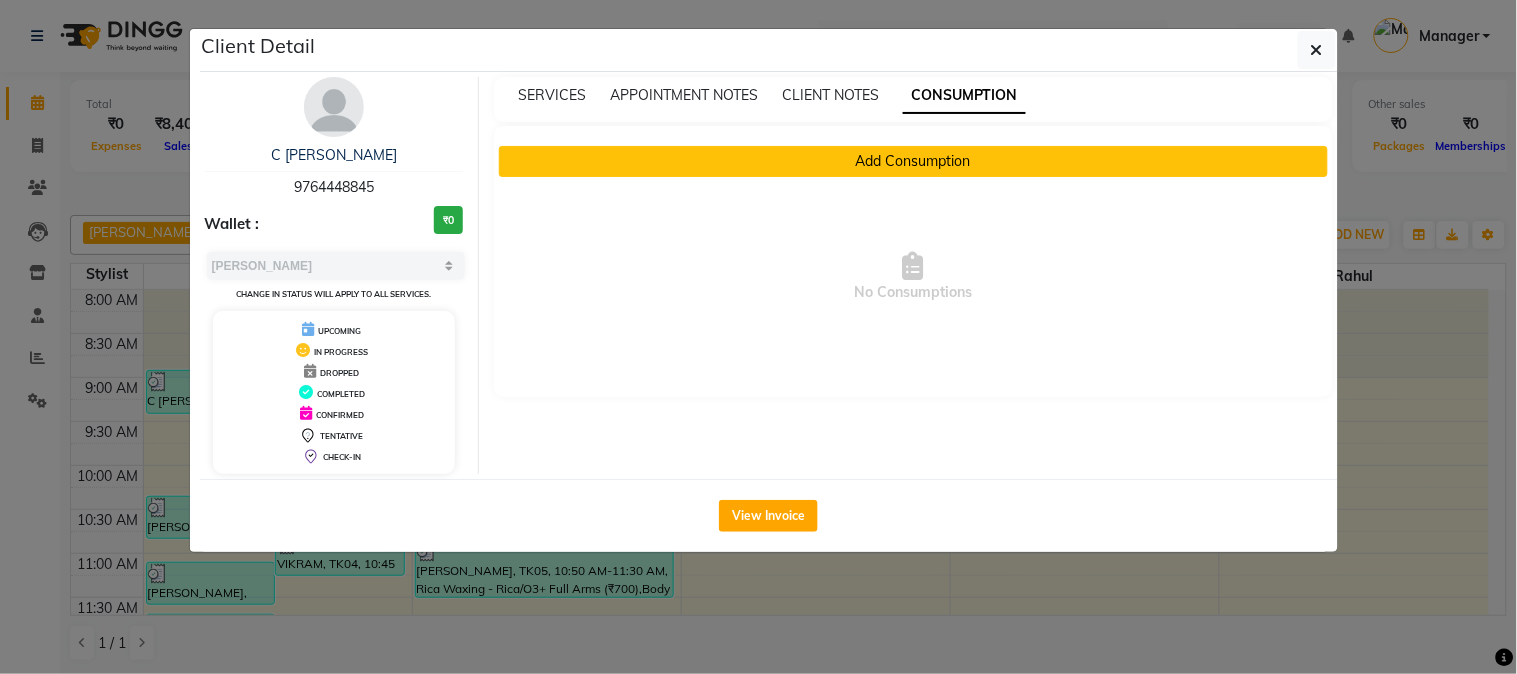 click on "Add Consumption" at bounding box center [913, 161] 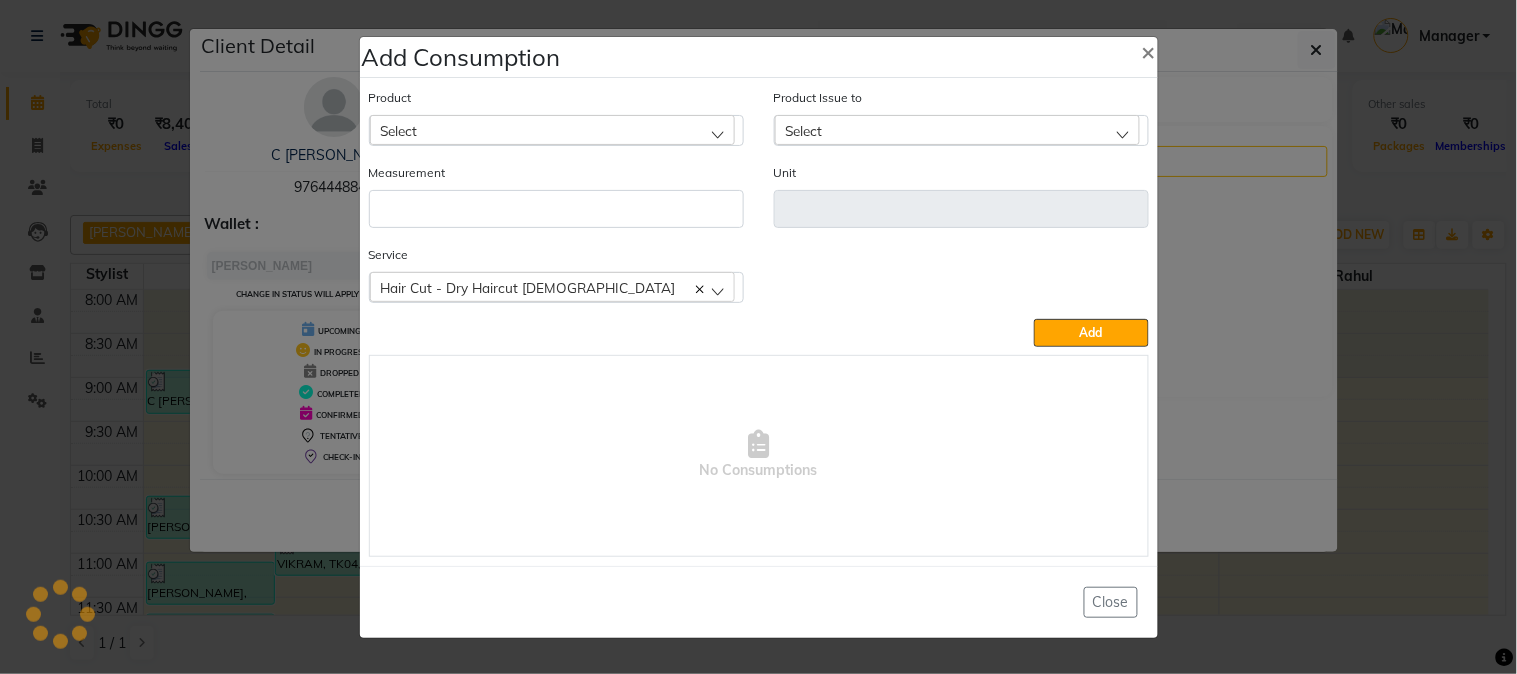 click on "Select" 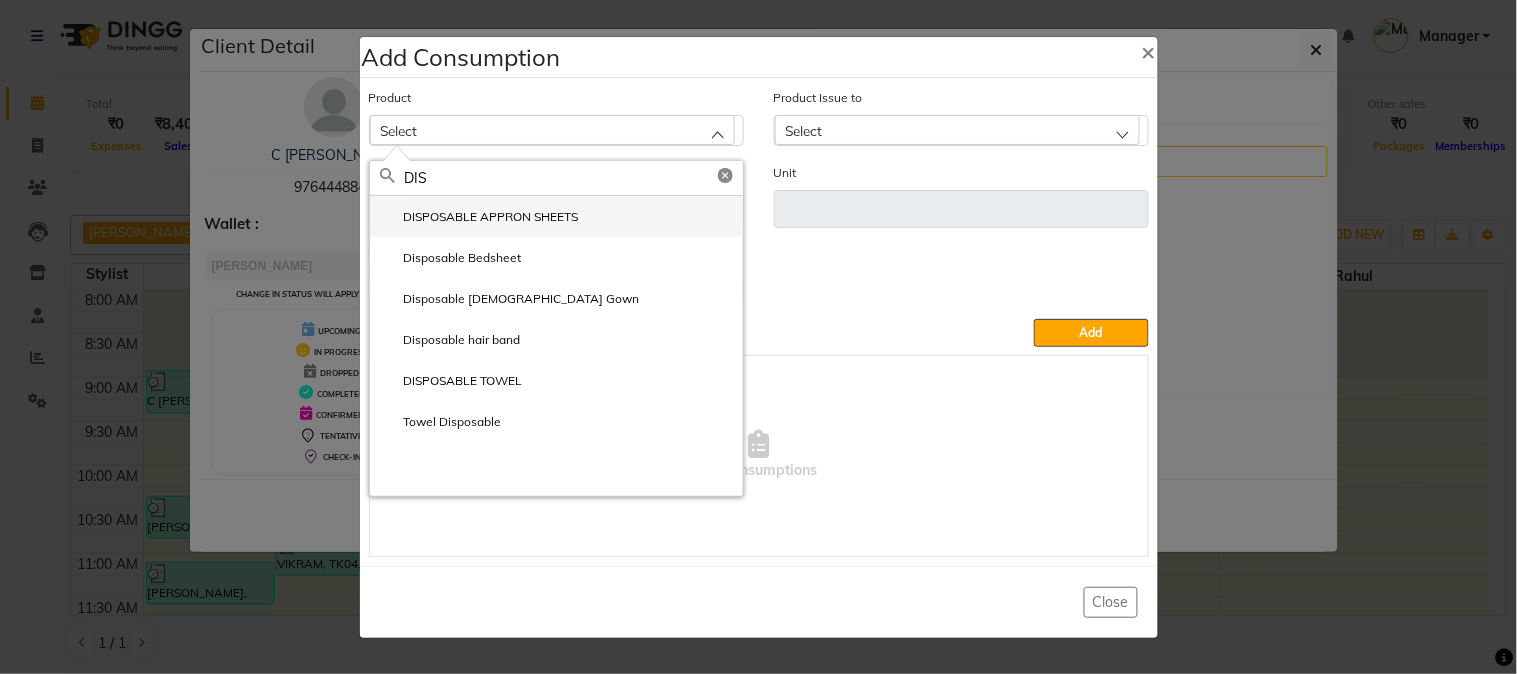 type on "DIS" 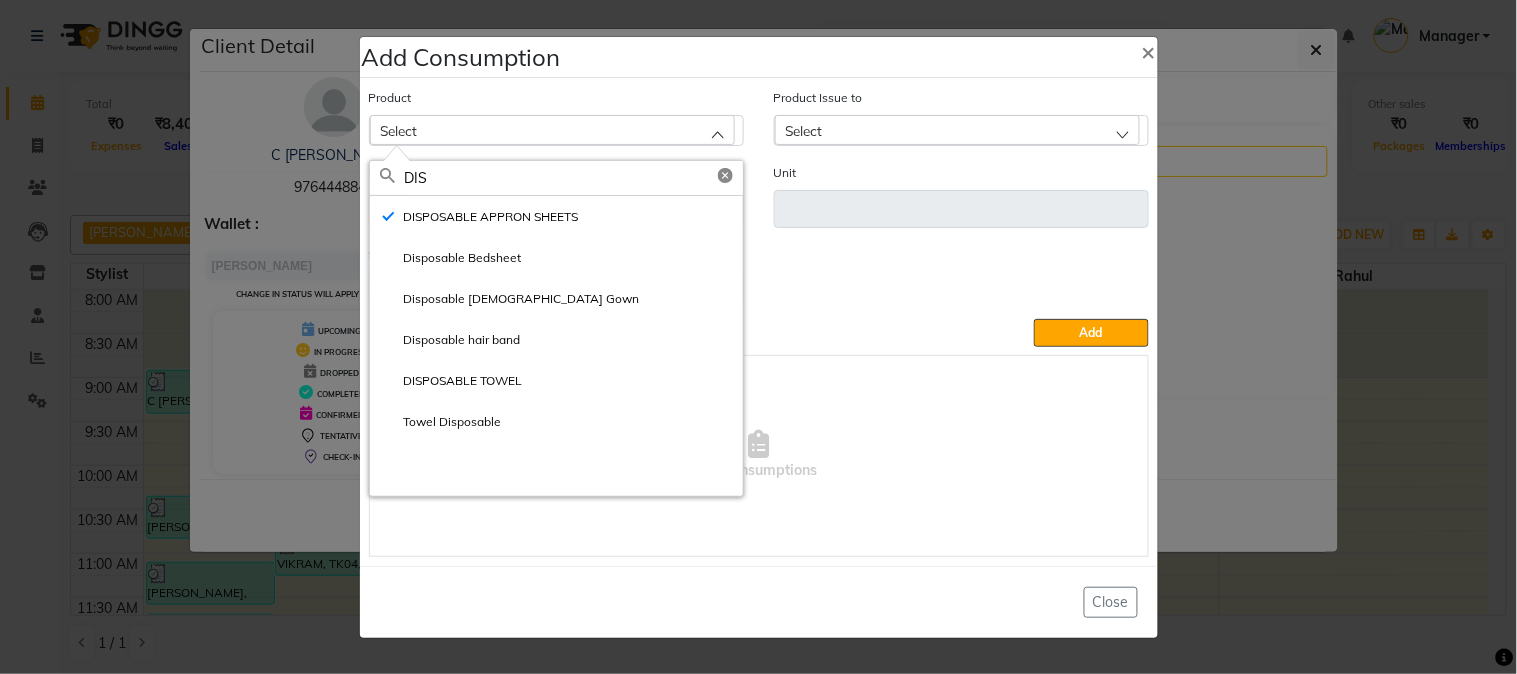 type on "ml" 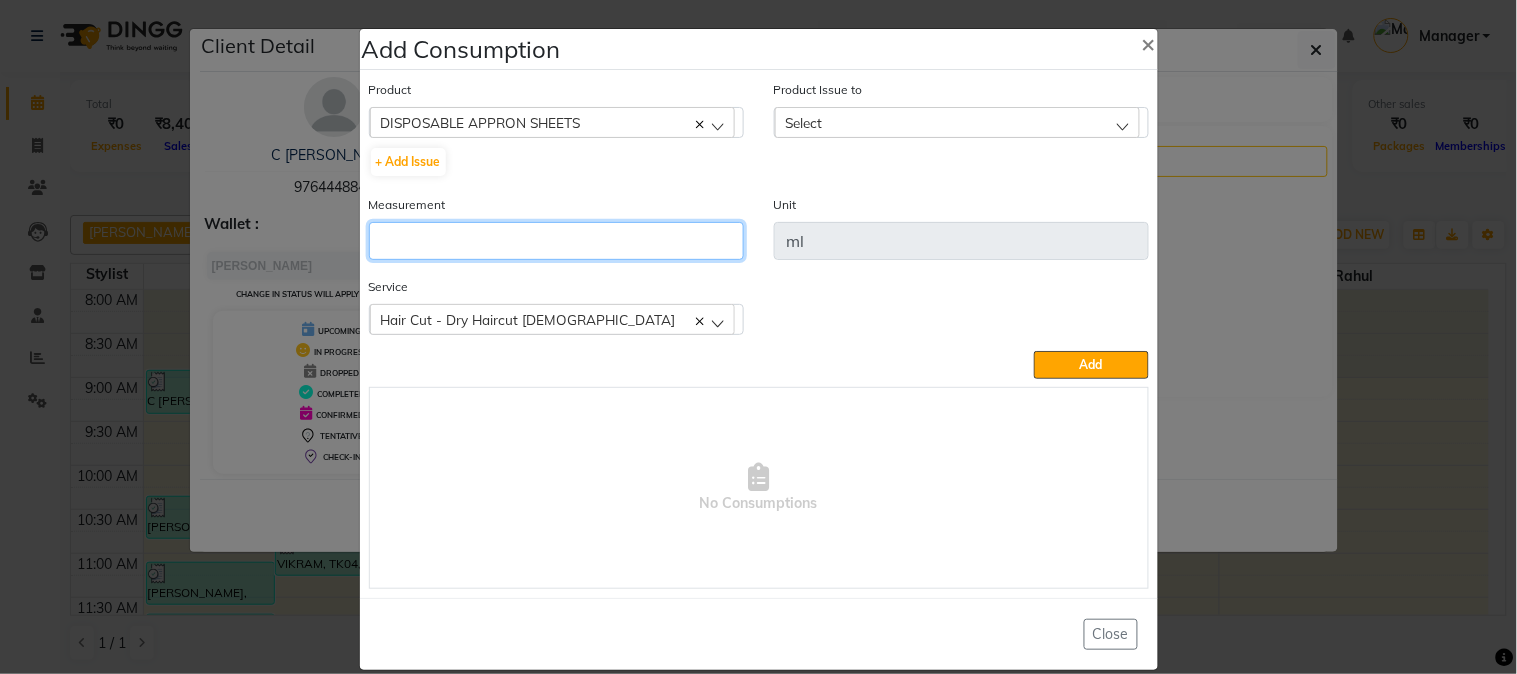 click 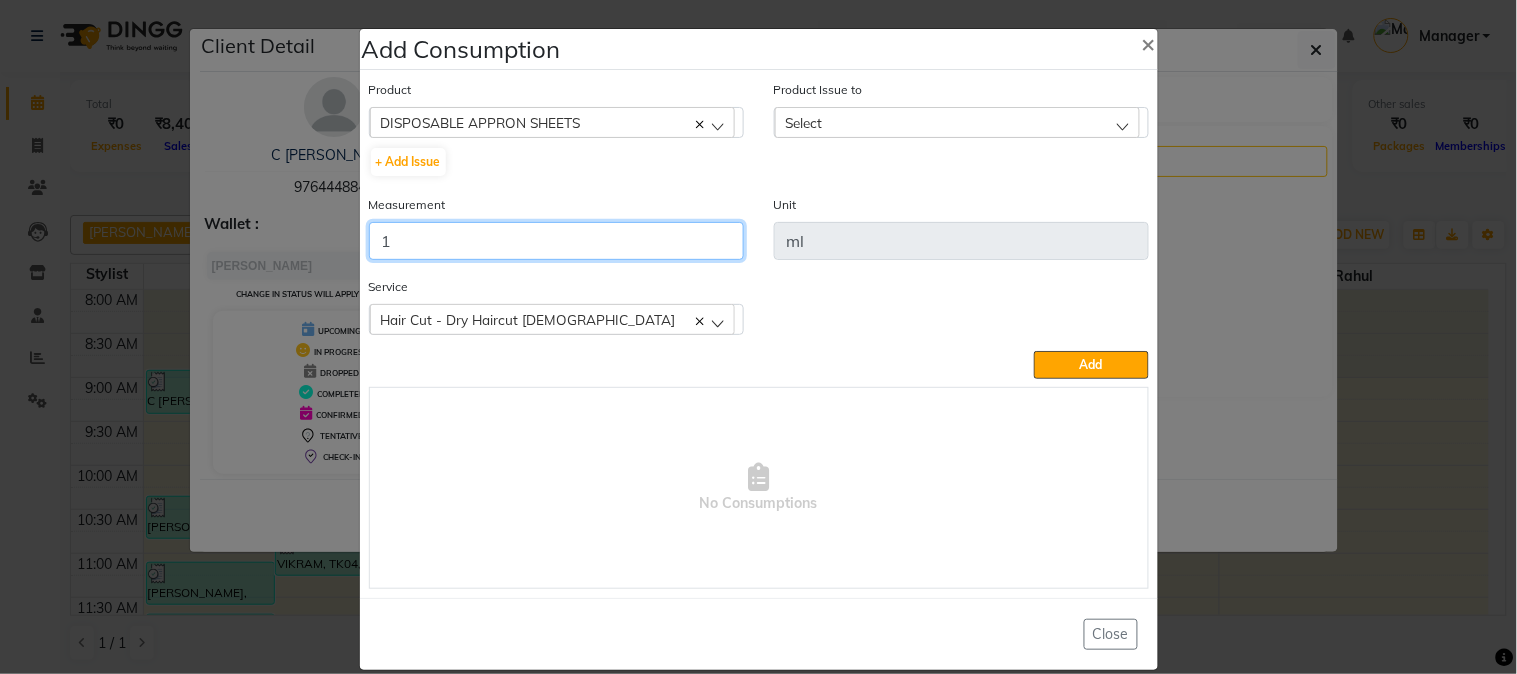 type on "1" 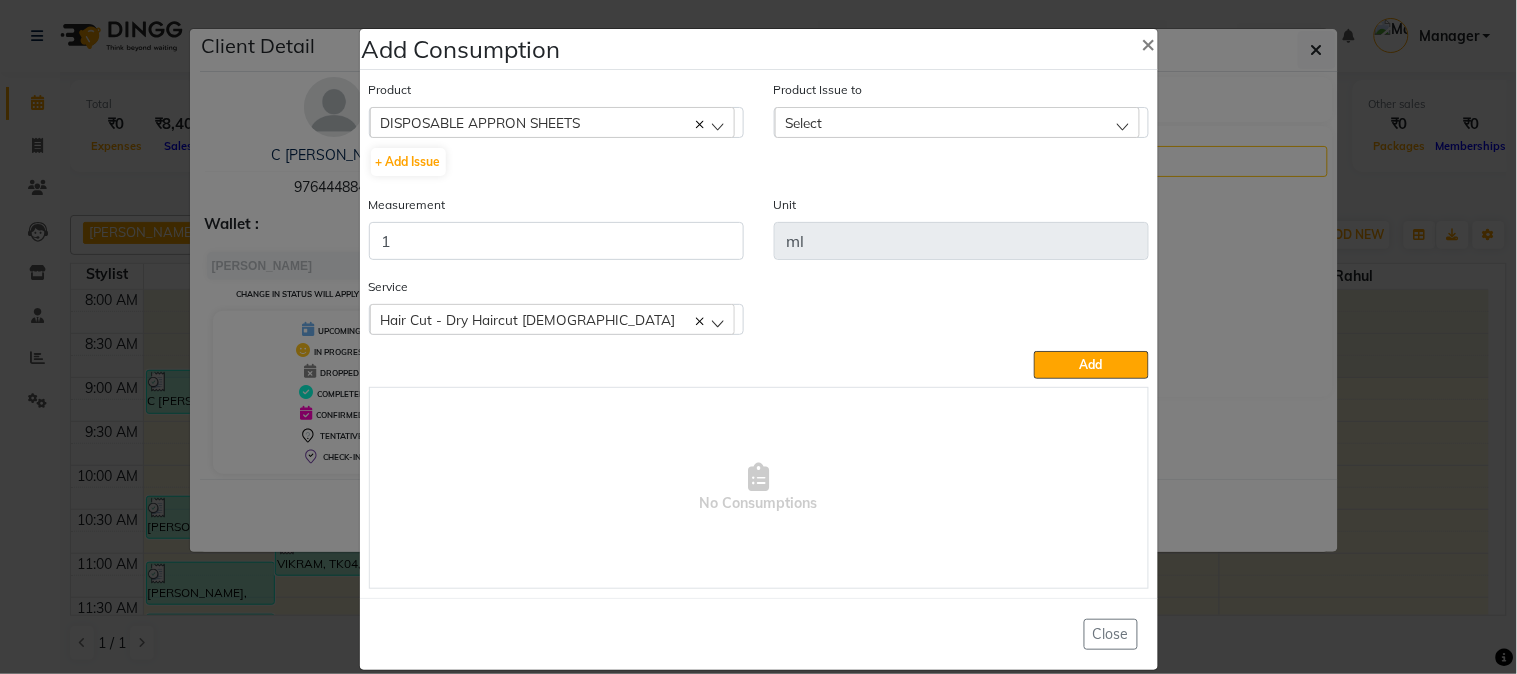 click on "Select" 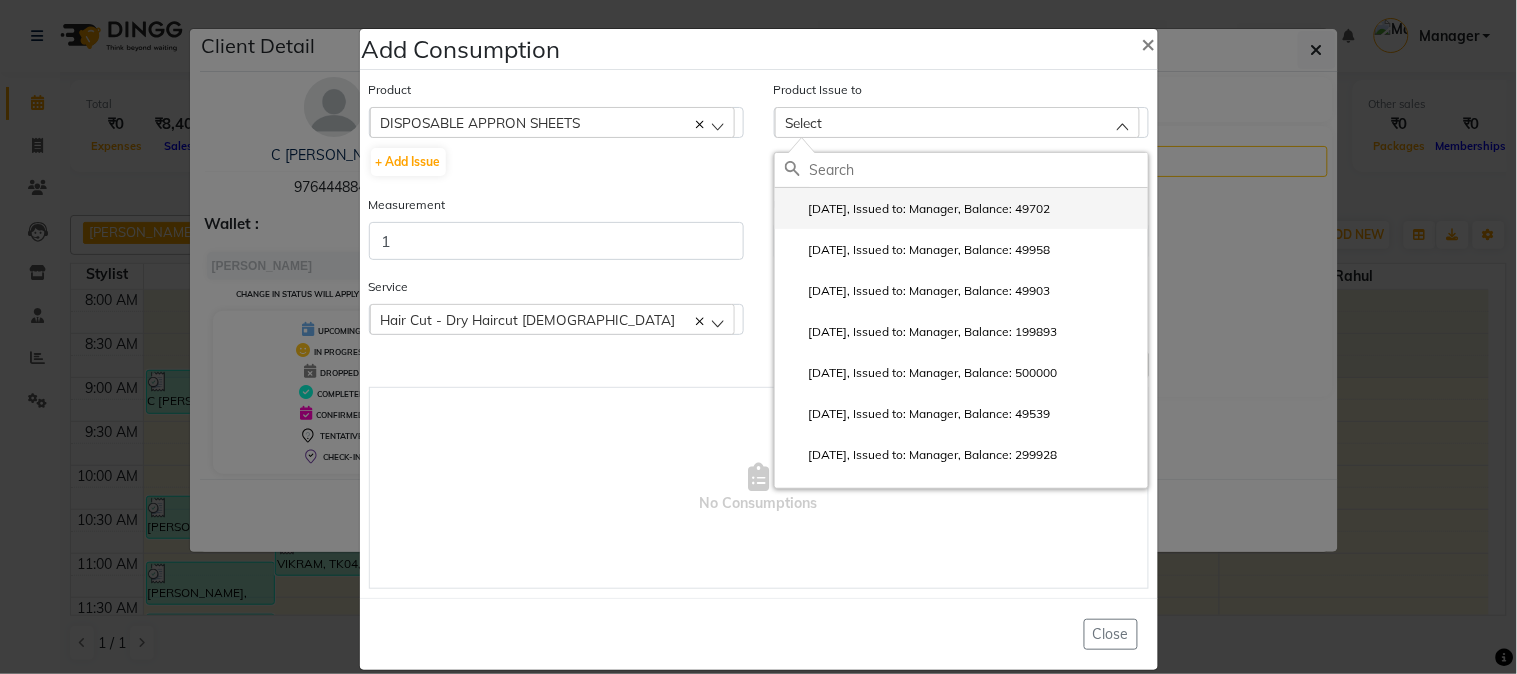 click on "2025-06-22, Issued to: Manager, Balance: 49702" 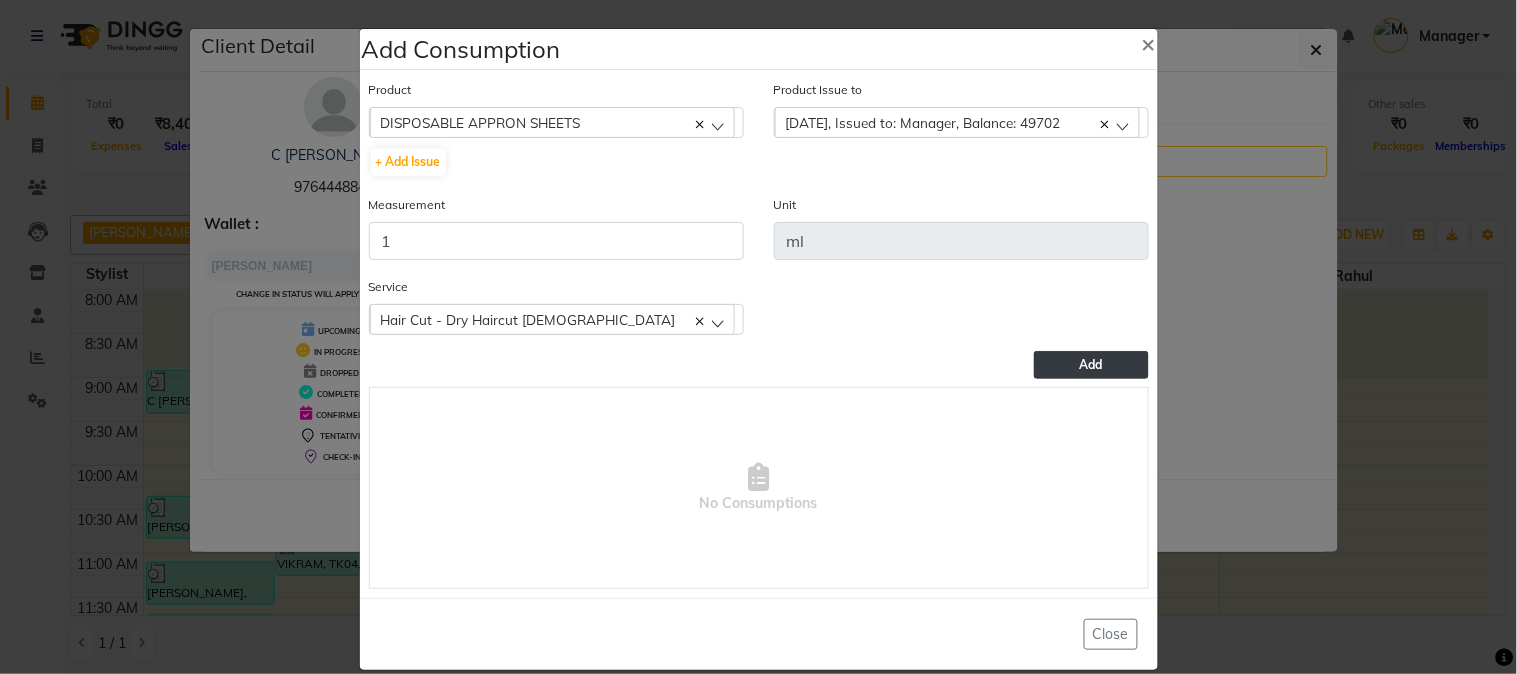 drag, startPoint x: 1053, startPoint y: 350, endPoint x: 1053, endPoint y: 363, distance: 13 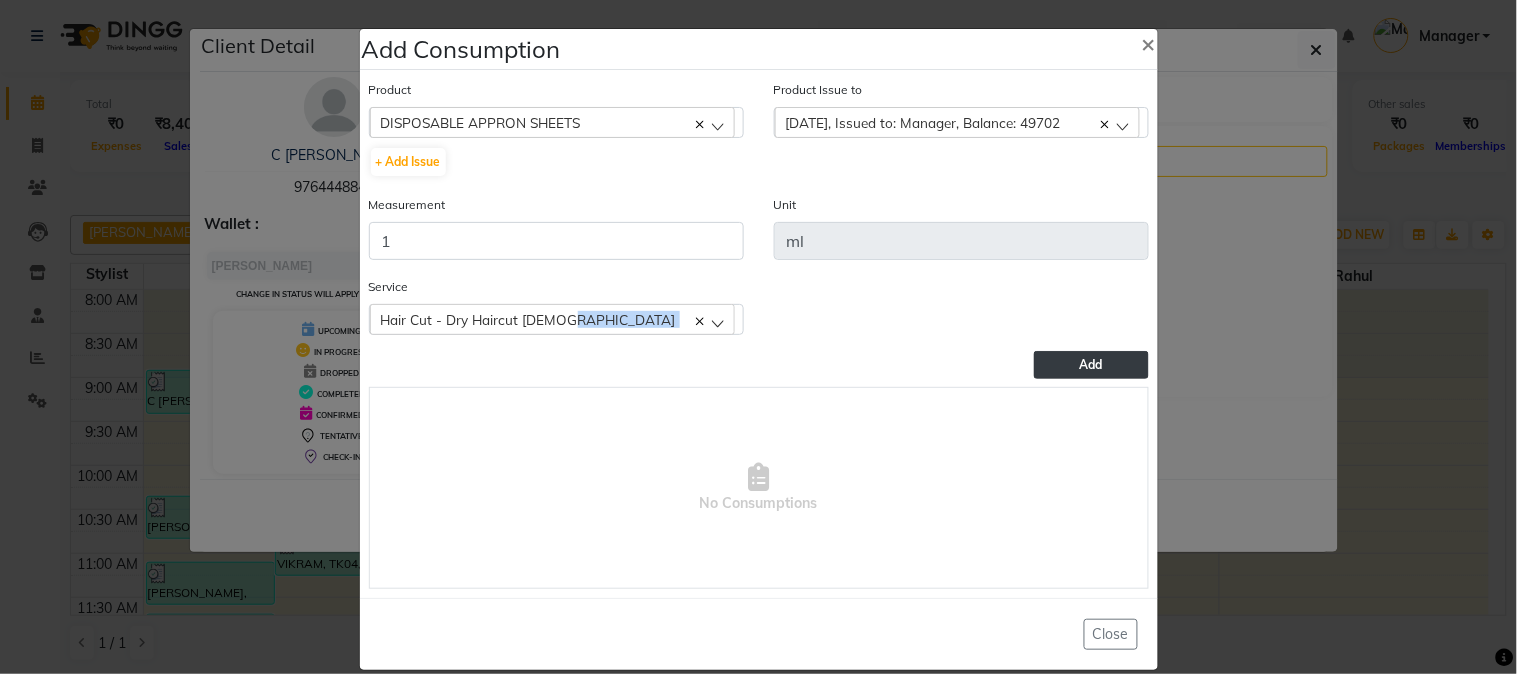 click on "Add" 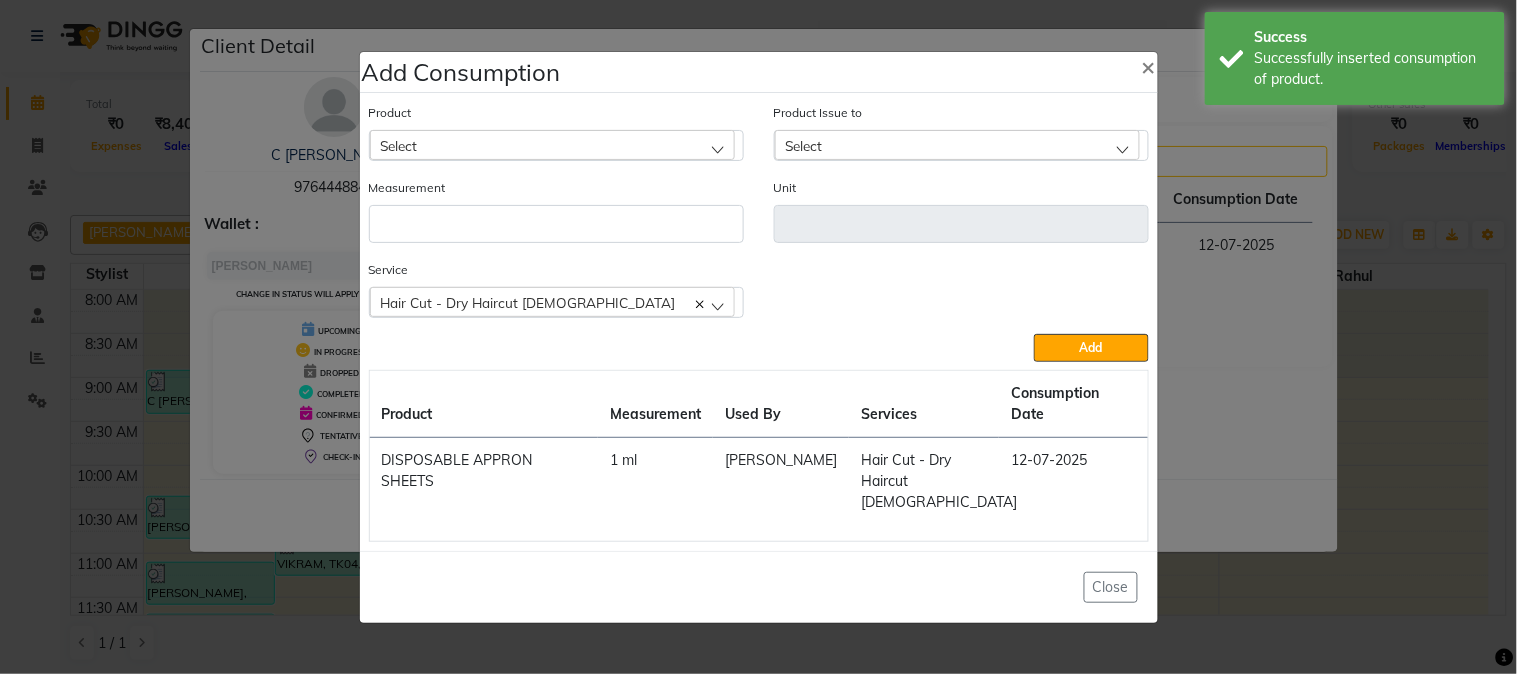 click on "Add Consumption × Product Select 5-7 Product Issue to Select 2025-06-22, Issued to: Manager, Balance: 49702 2025-06-20, Issued to: Manager, Balance: 49958 2025-06-12, Issued to: Manager, Balance: 49903 2025-06-07, Issued to: Manager, Balance: 199893 2025-06-07, Issued to: Manager, Balance: 500000 2025-05-08, Issued to: Manager, Balance: 49539 2025-05-03, Issued to: Manager, Balance: 299928 2025-03-28, Issued to: Manager, Balance: 199452 2025-02-10, Issued to: Manager, Balance: 99455 Measurement Unit Service  Hair Cut - Dry Haircut Male  Hair Cut - Dry Haircut Male  Add  Product Measurement Used By Services Consumption Date  DISPOSABLE APPRON SHEETS   1 ml   Mahesh Dalavi    Hair Cut - Dry Haircut Male   12-07-2025   Close" 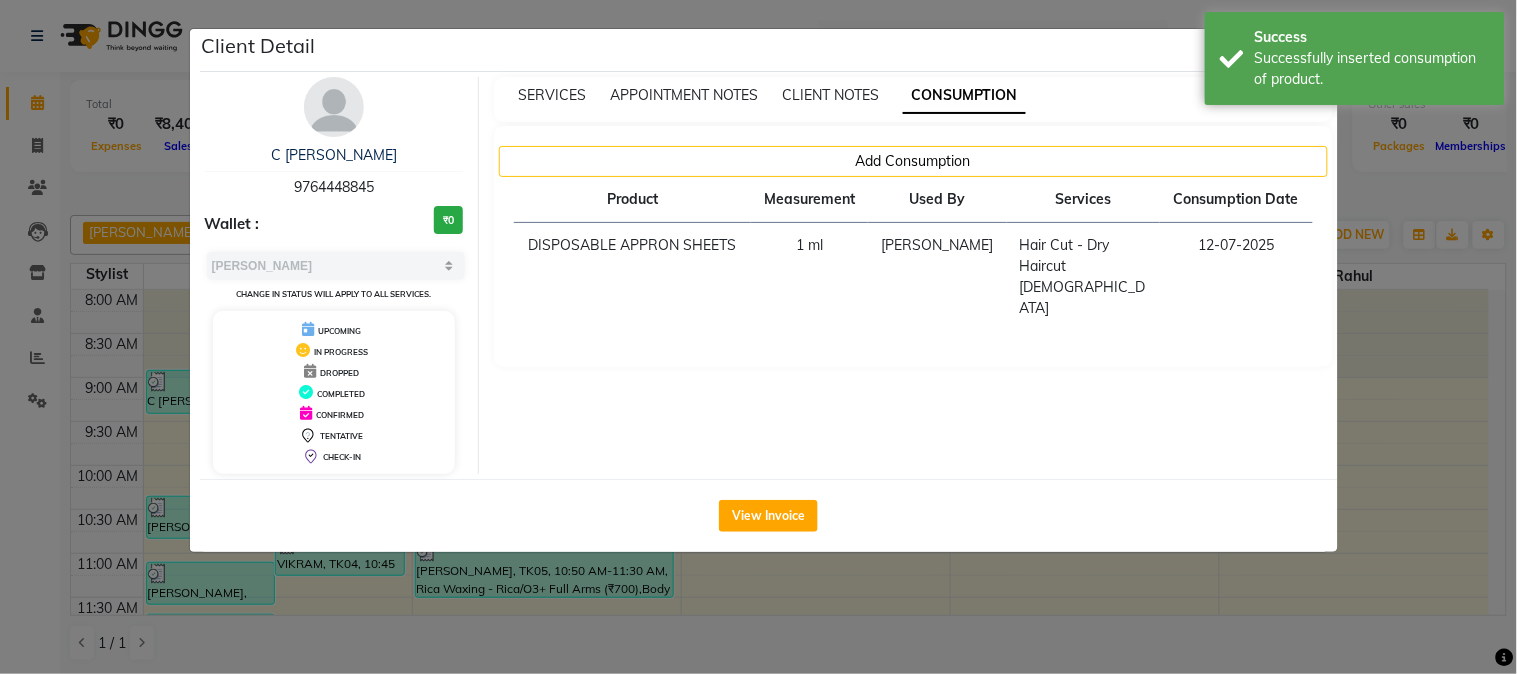 click on "Client Detail  C Kamat   9764448845 Wallet : ₹0 Select MARK DONE UPCOMING Change in status will apply to all services. UPCOMING IN PROGRESS DROPPED COMPLETED CONFIRMED TENTATIVE CHECK-IN SERVICES APPOINTMENT NOTES CLIENT NOTES CONSUMPTION Add Consumption Product Measurement Used By Services Consumption Date  DISPOSABLE APPRON SHEETS   1 ml   Mahesh Dalavi    Hair Cut - Dry Haircut Male   12-07-2025   View Invoice" 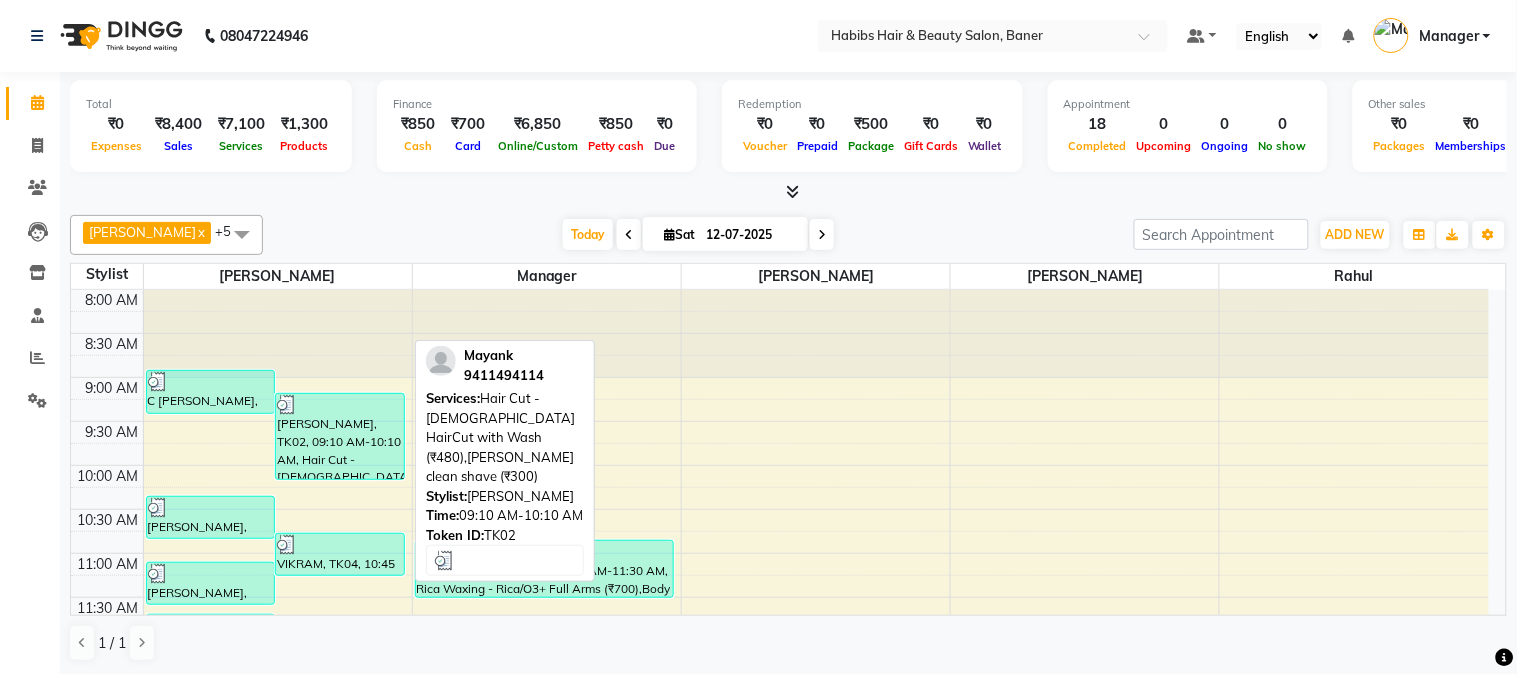 click on "[PERSON_NAME], TK02, 09:10 AM-10:10 AM, Hair Cut - [DEMOGRAPHIC_DATA] HairCut with Wash (₹480),[PERSON_NAME] clean shave (₹300)" at bounding box center [340, 436] 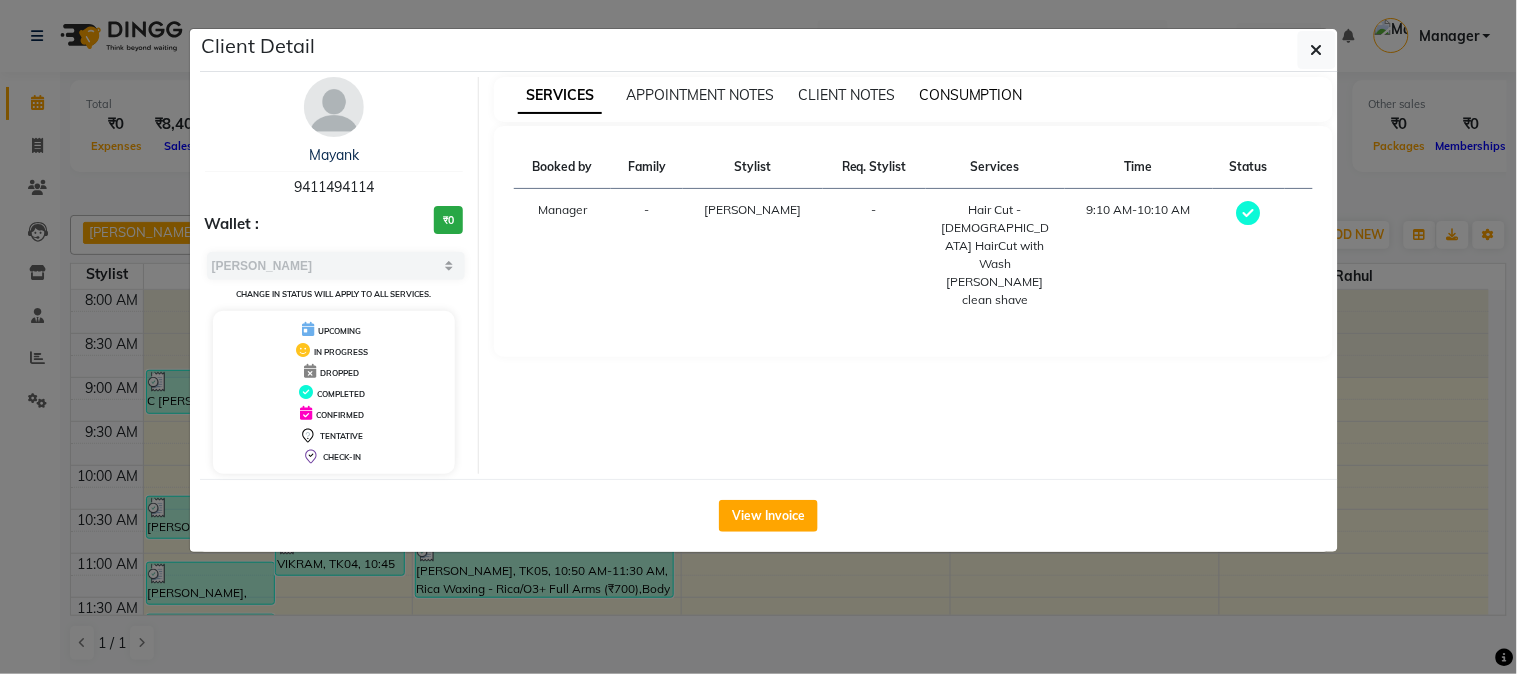 click on "CONSUMPTION" at bounding box center (971, 95) 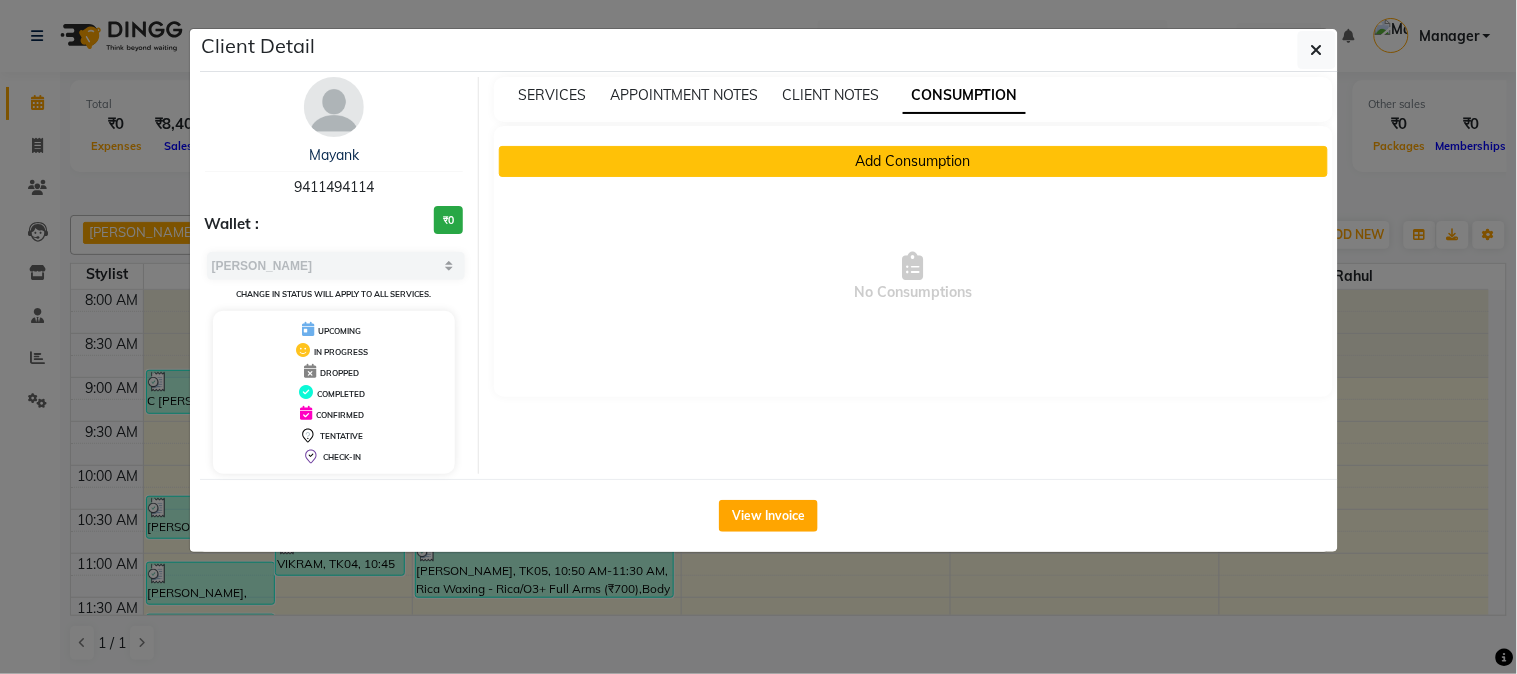 click on "Add Consumption" at bounding box center (913, 161) 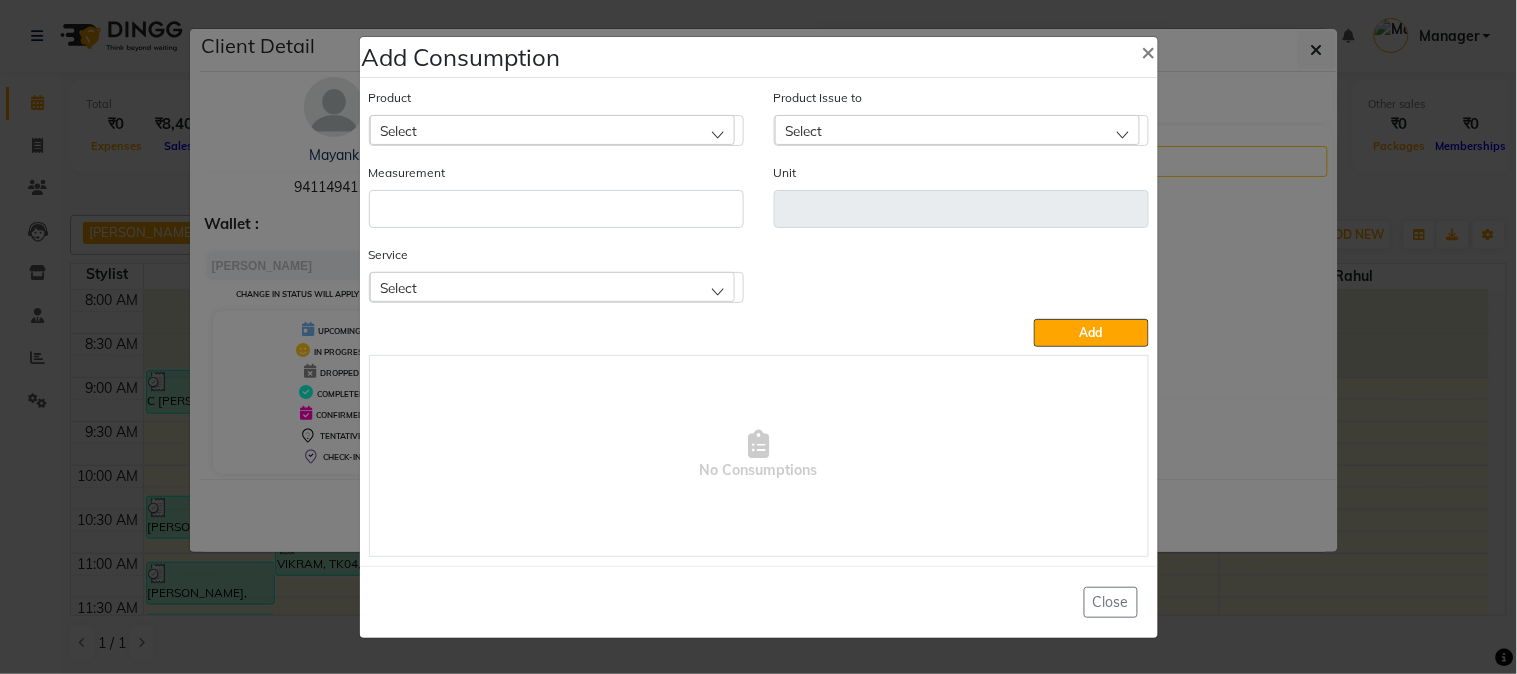 click on "Select" 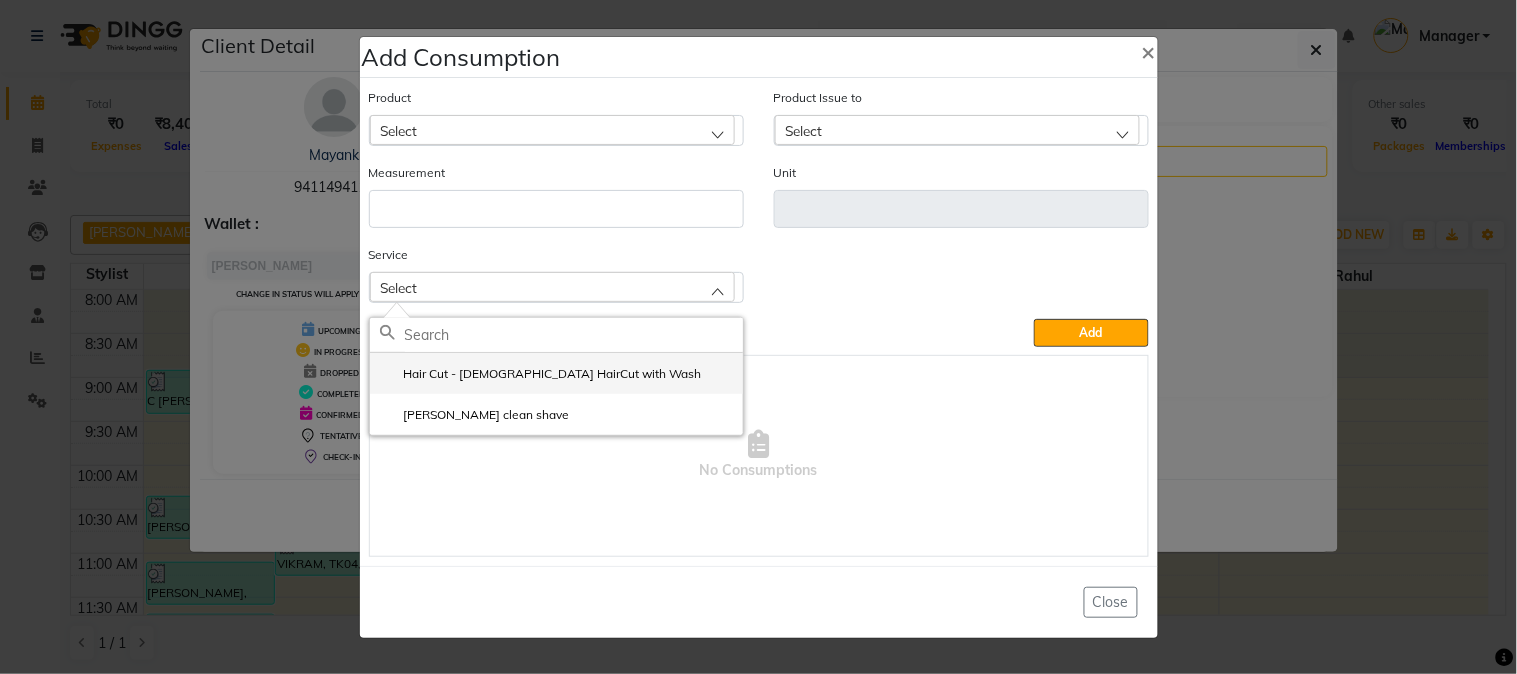 click on "Hair Cut - Male HairCut with Wash" 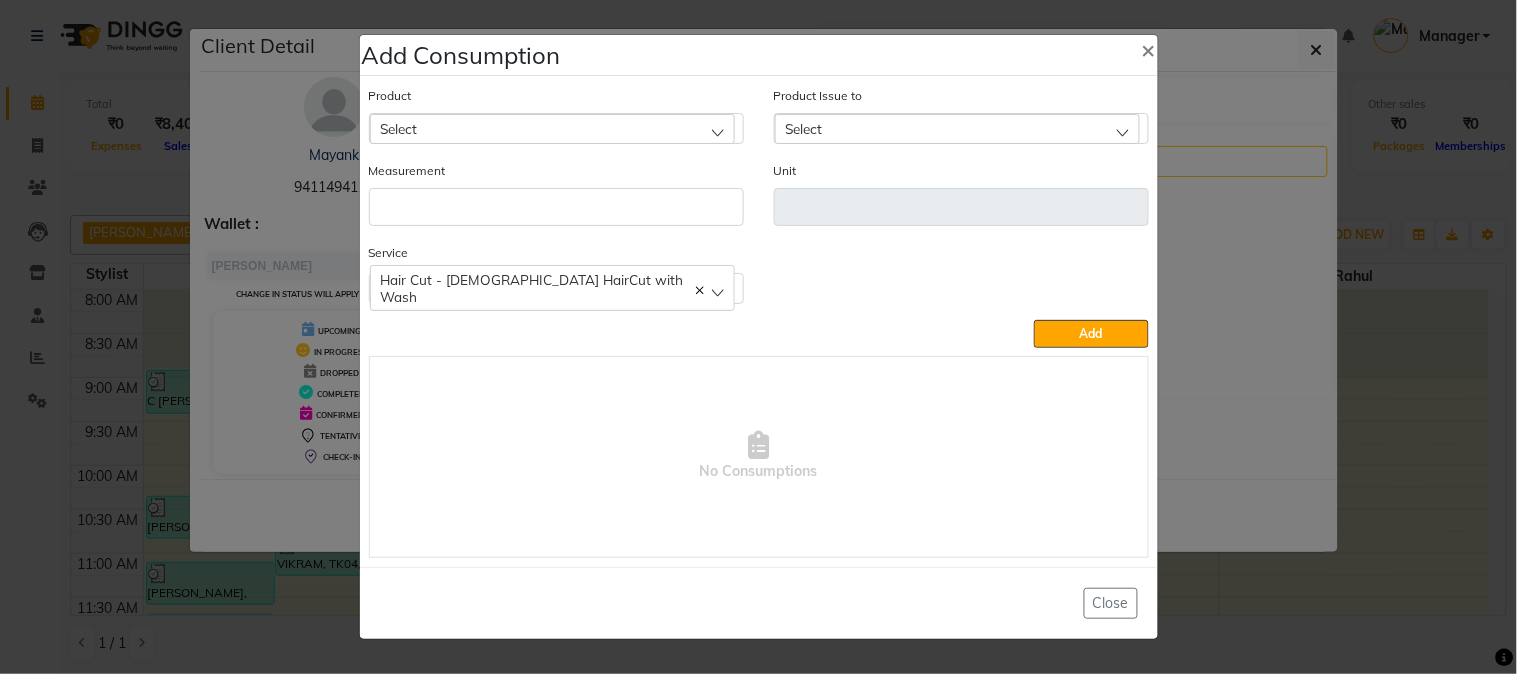 click on "Select" 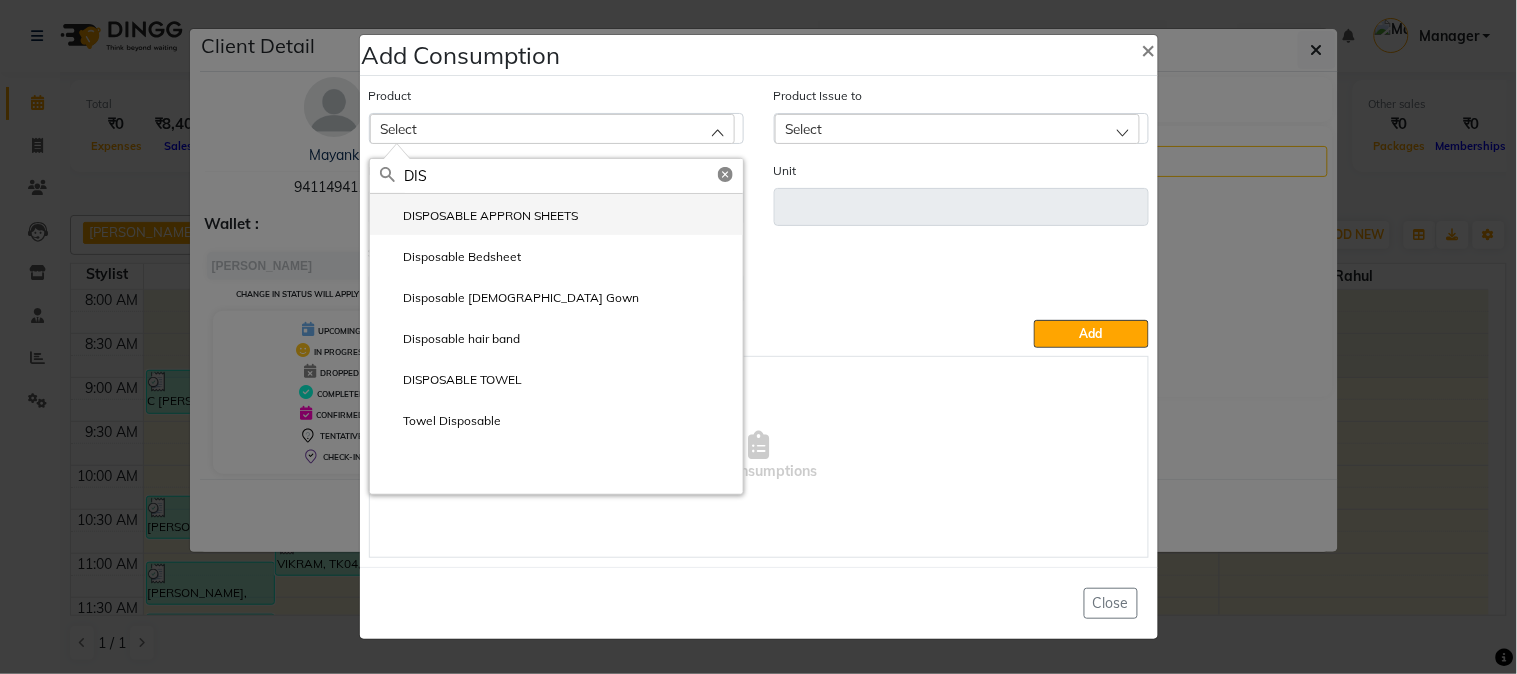 type on "DIS" 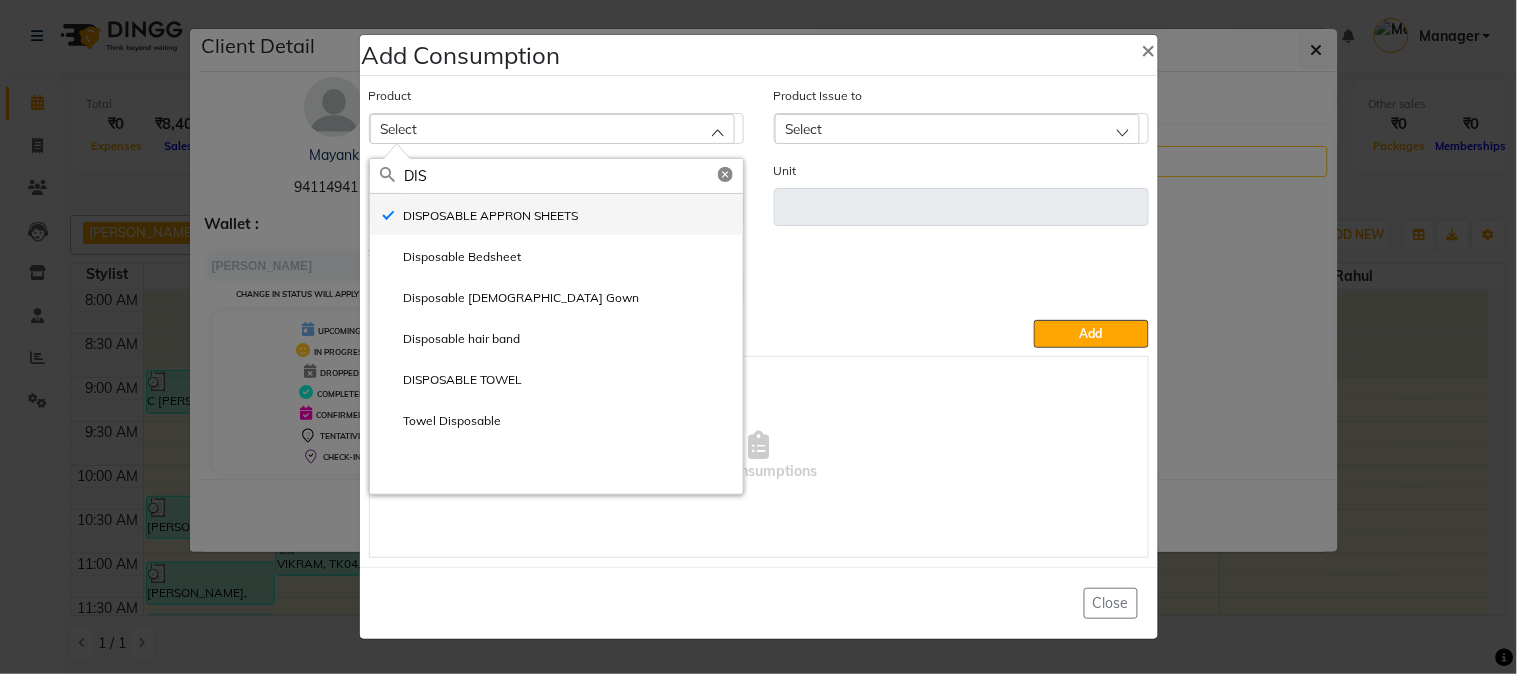 type on "ml" 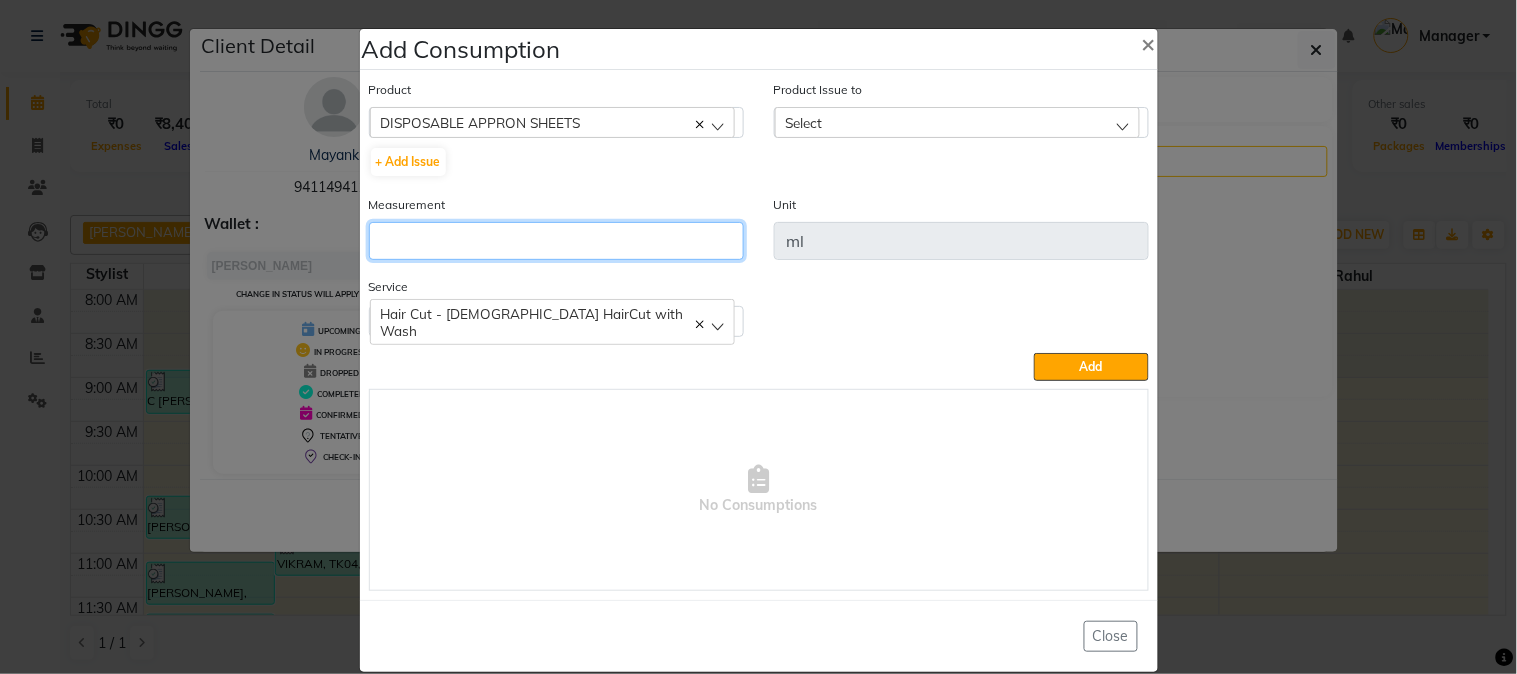 click 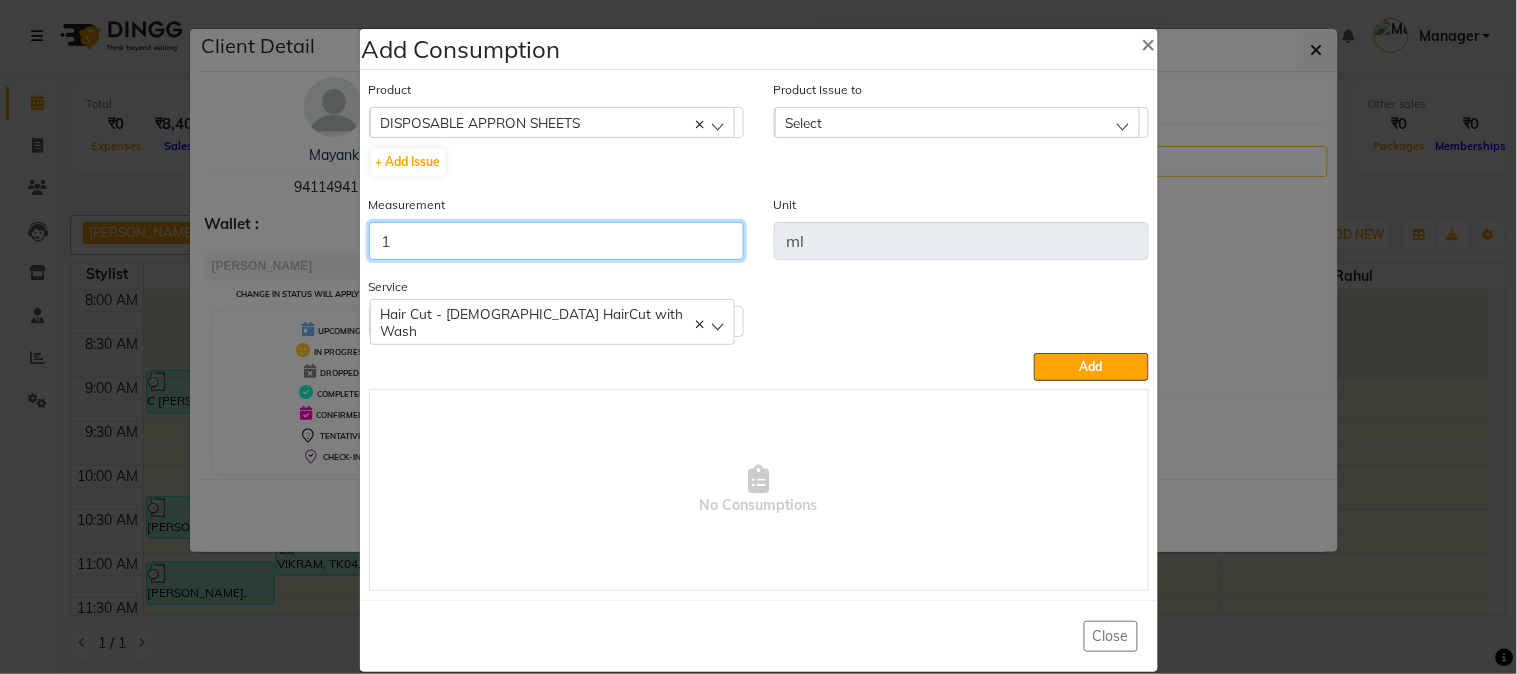 type on "1" 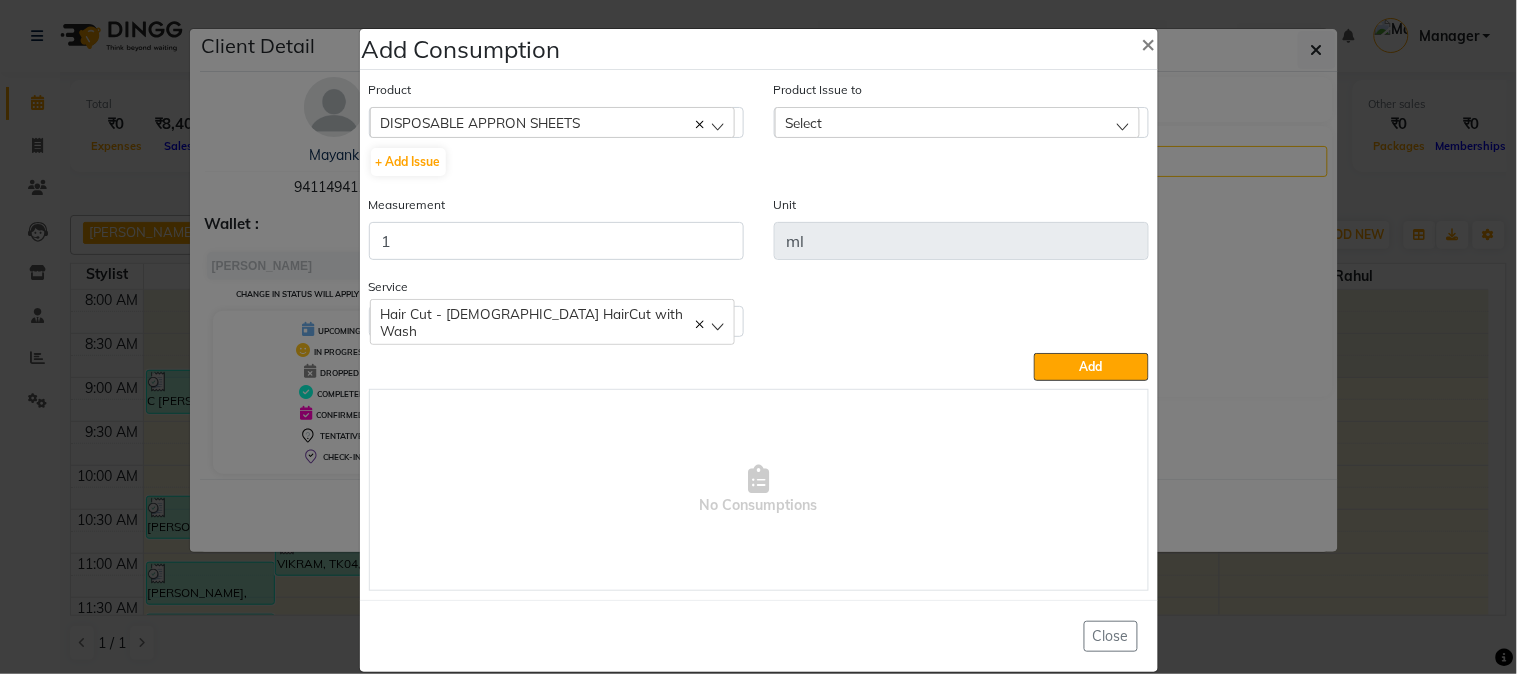 click on "Select" 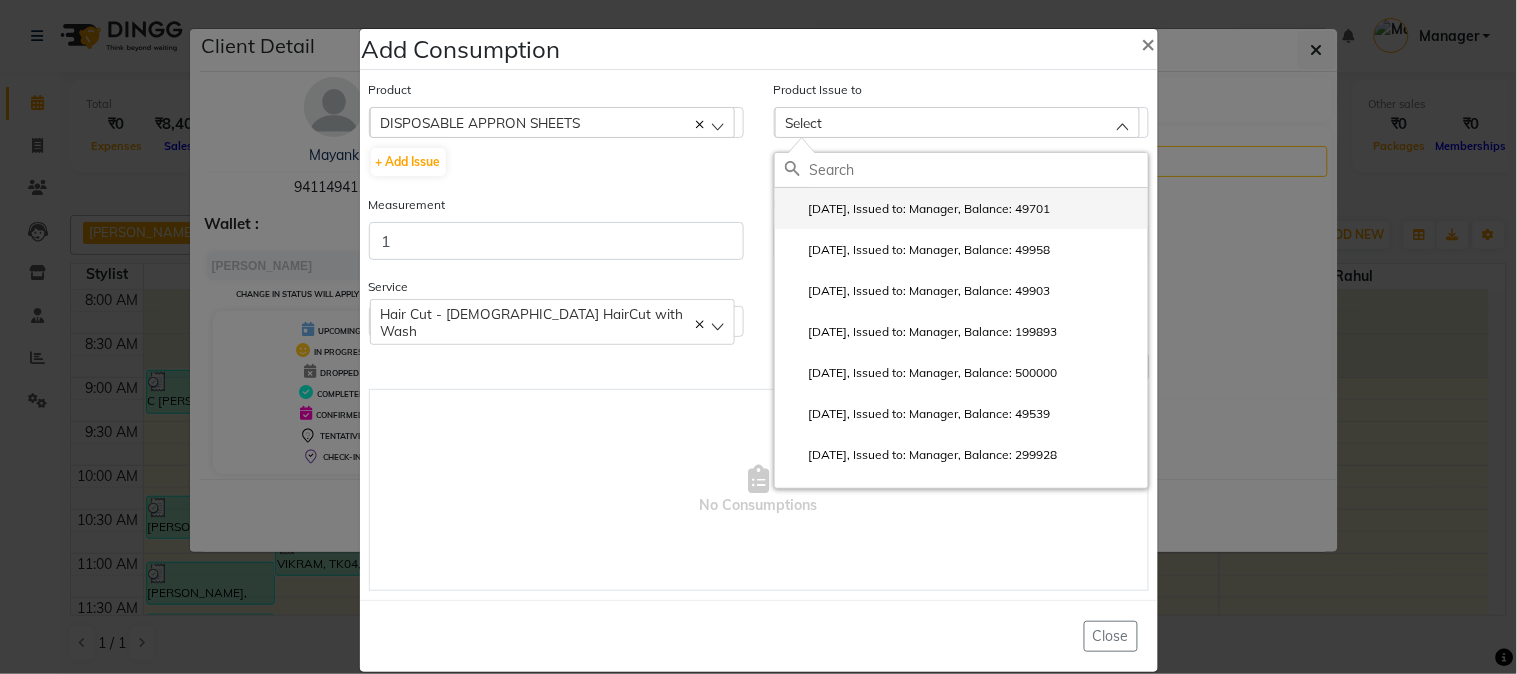click on "2025-06-22, Issued to: Manager, Balance: 49701" 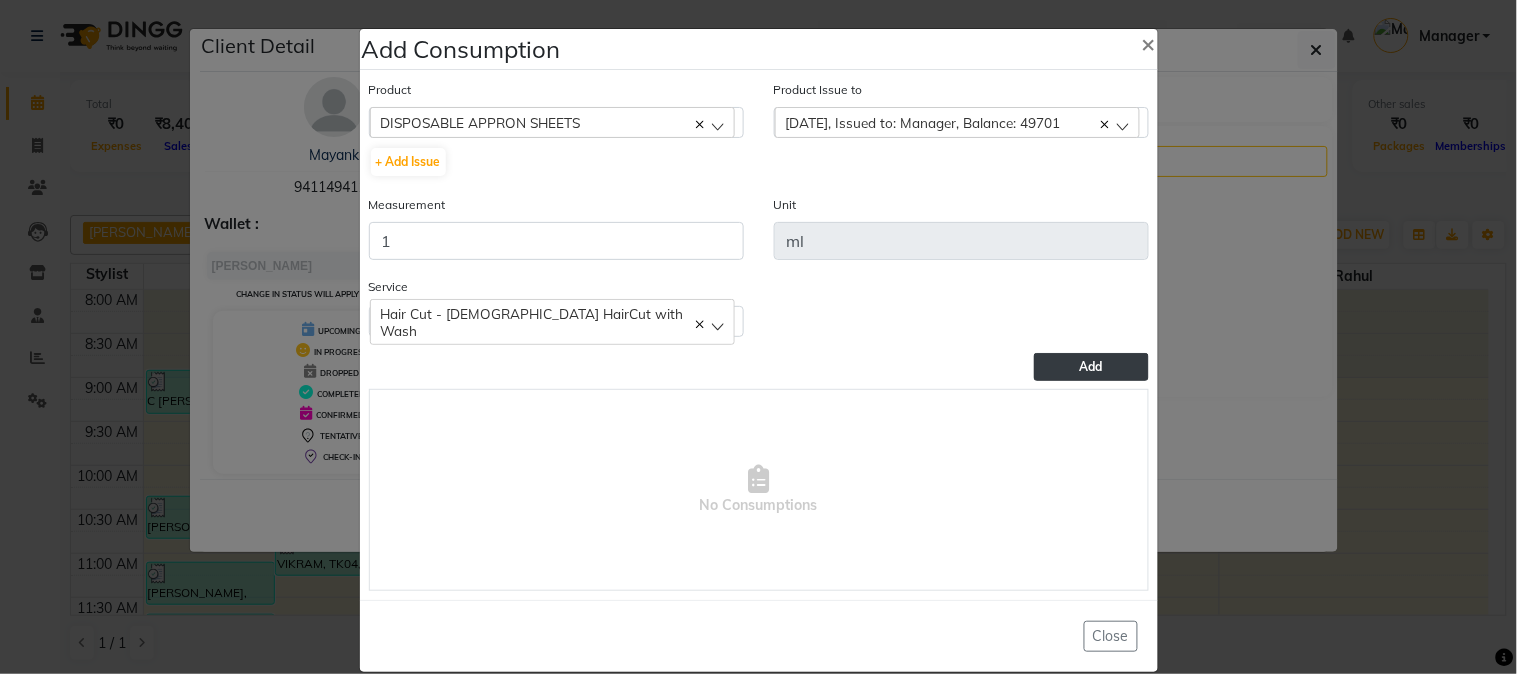 click on "Add" 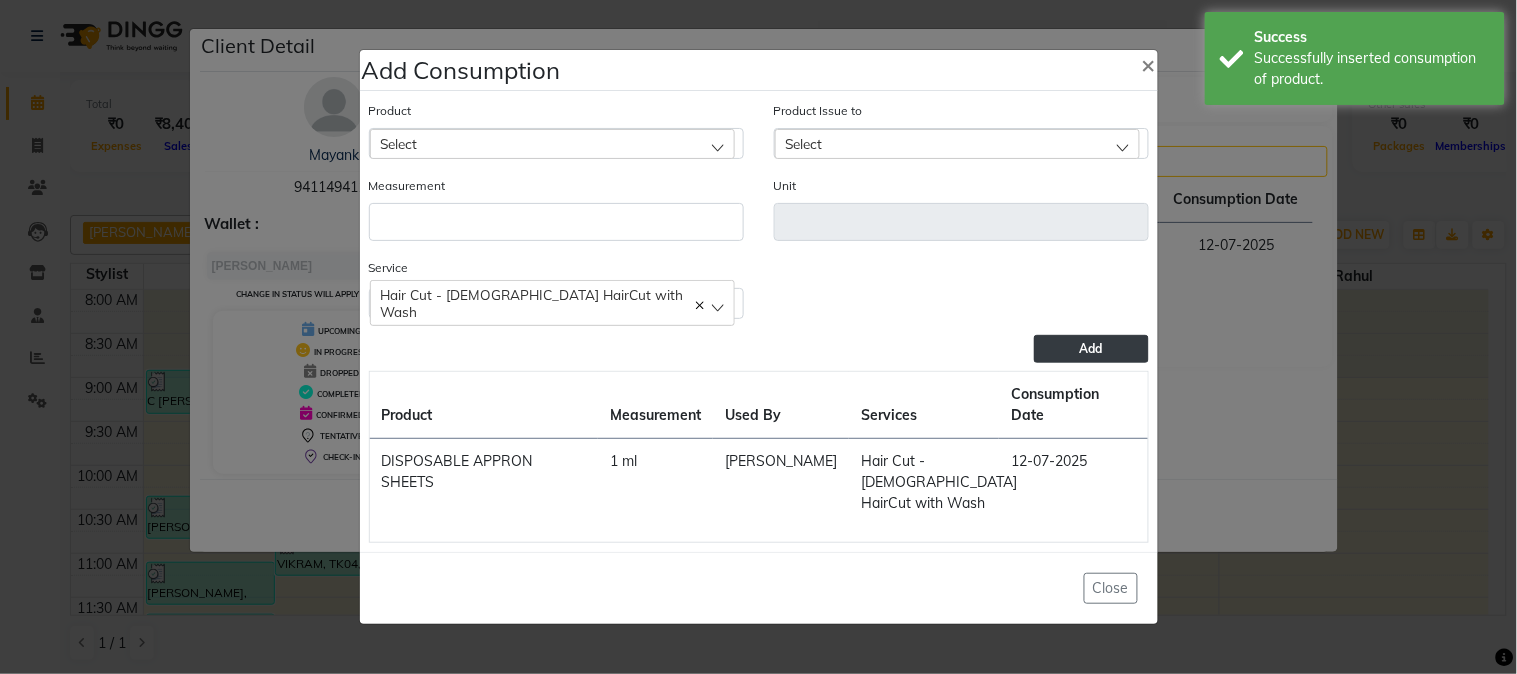 click on "Select" 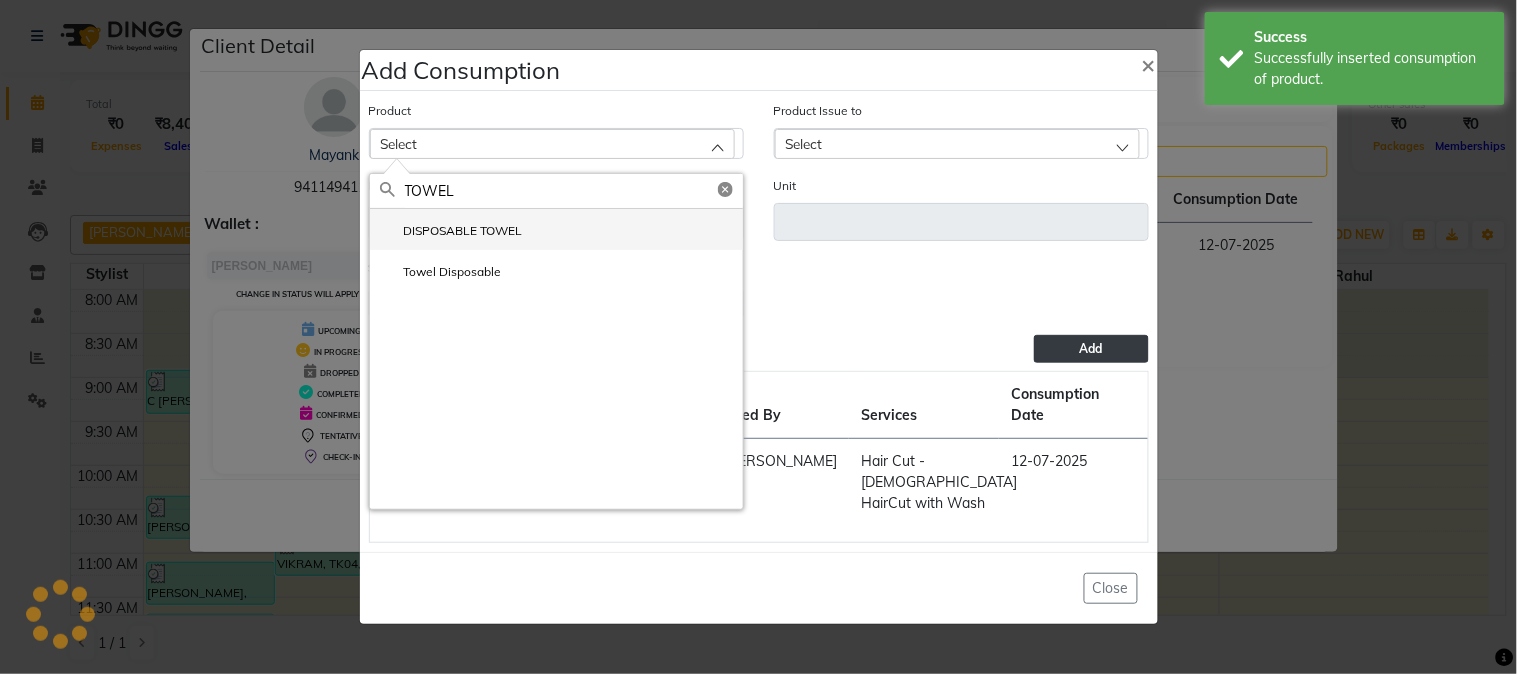 type on "TOWEL" 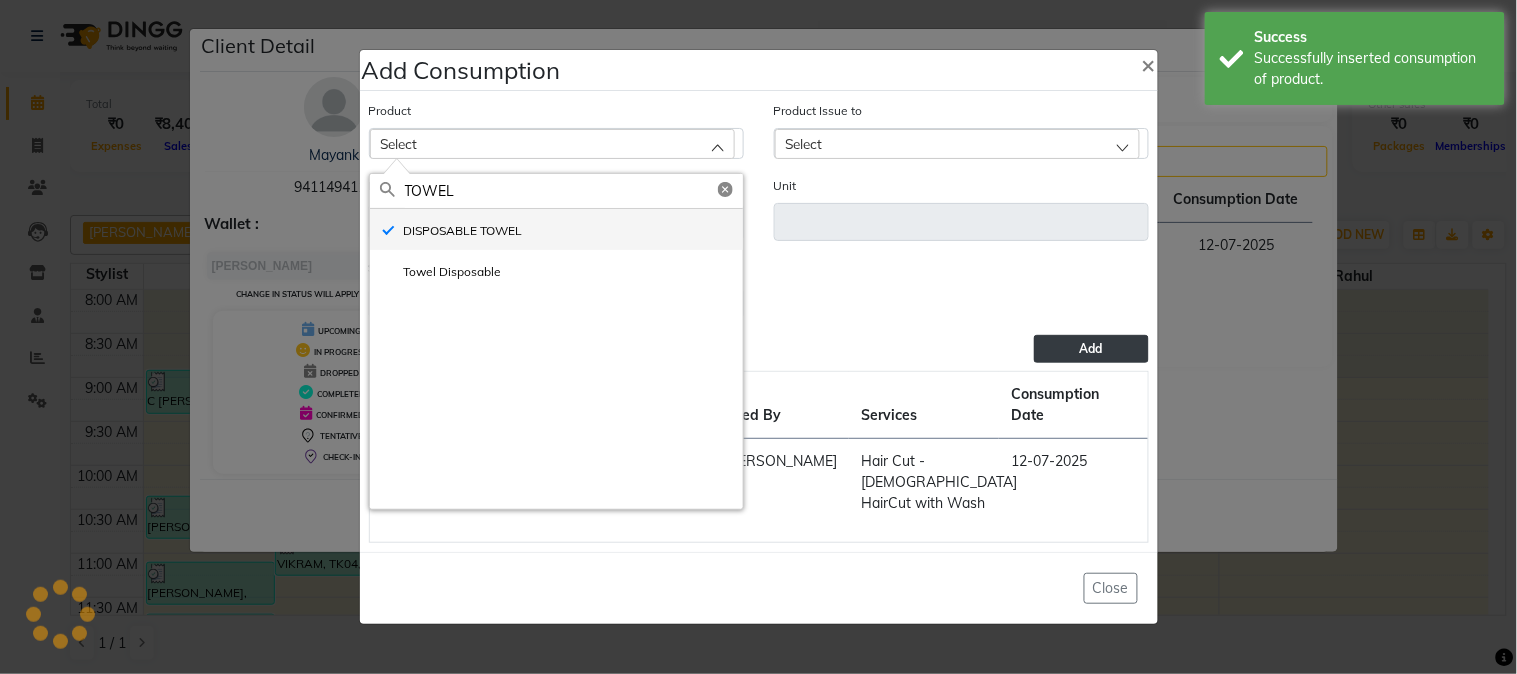 type on "ml" 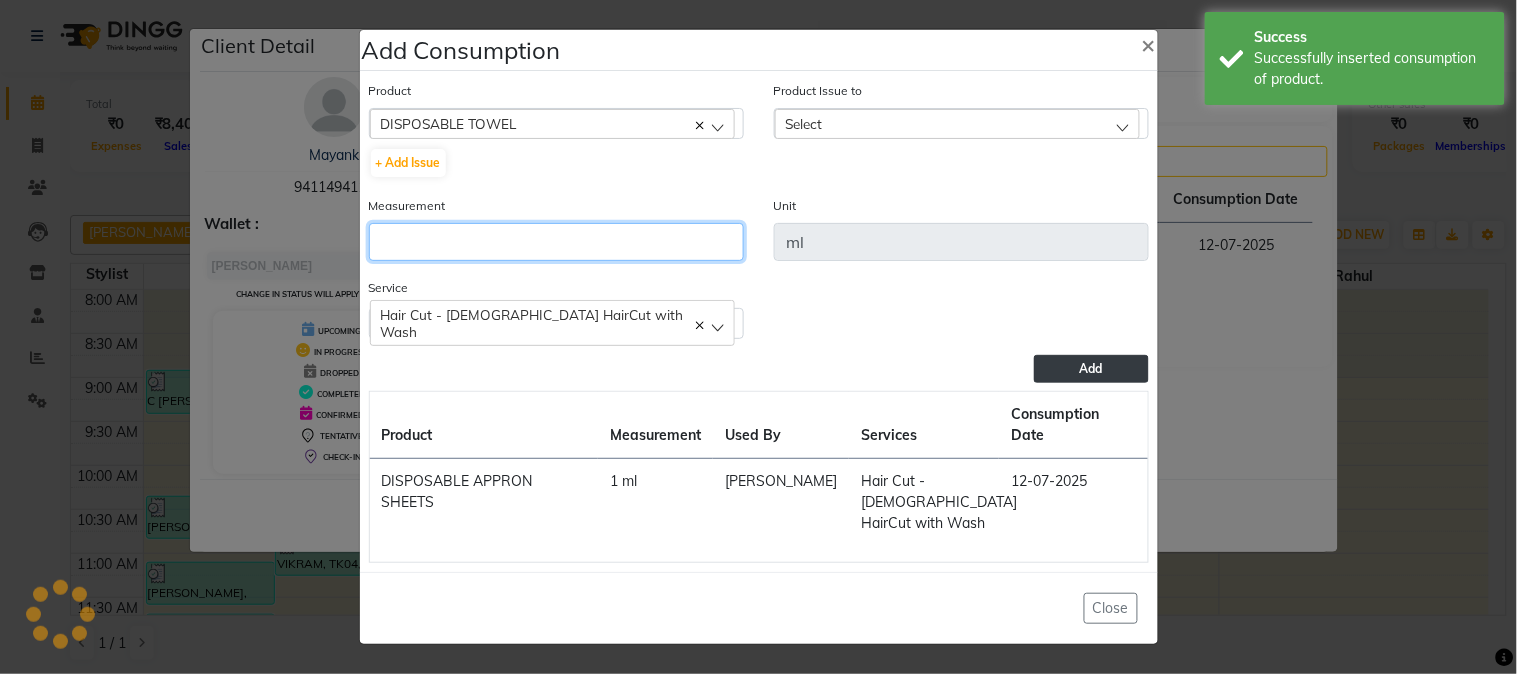 click 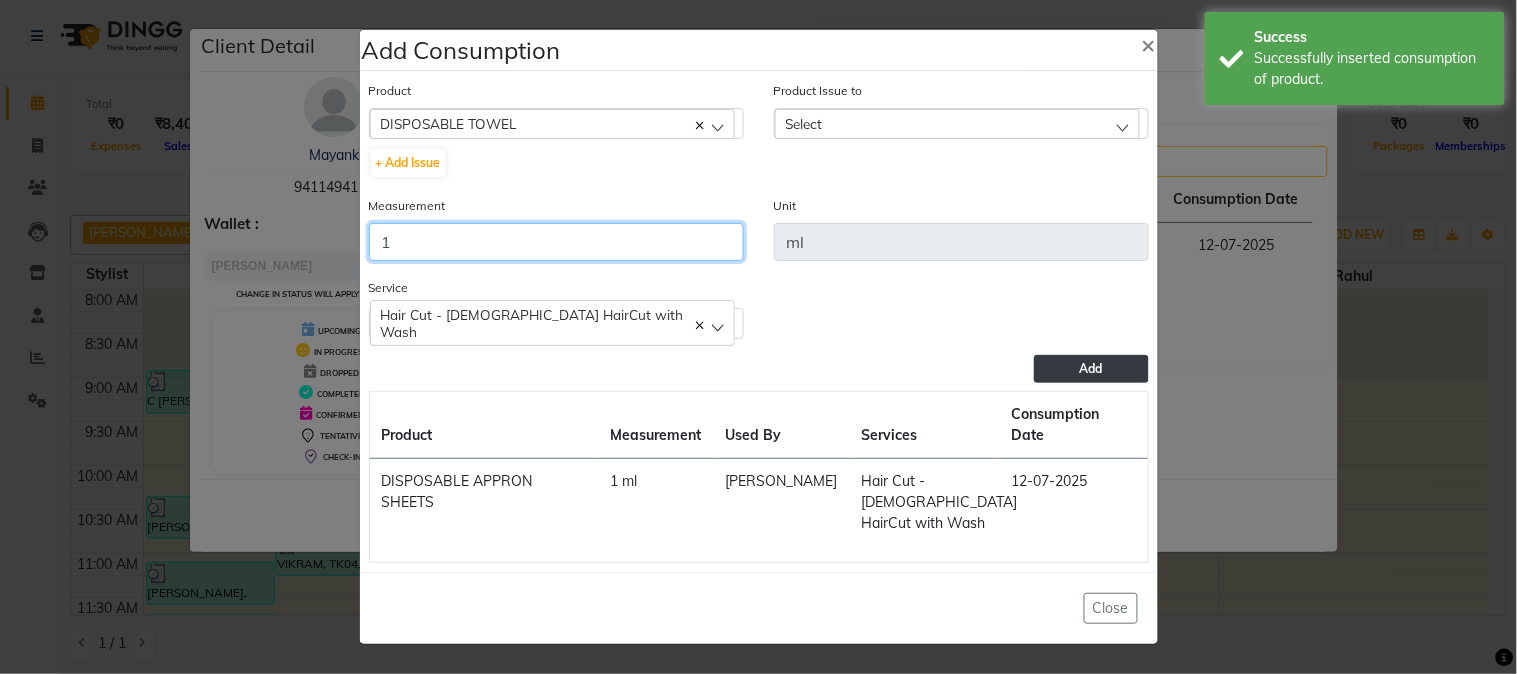 type on "1" 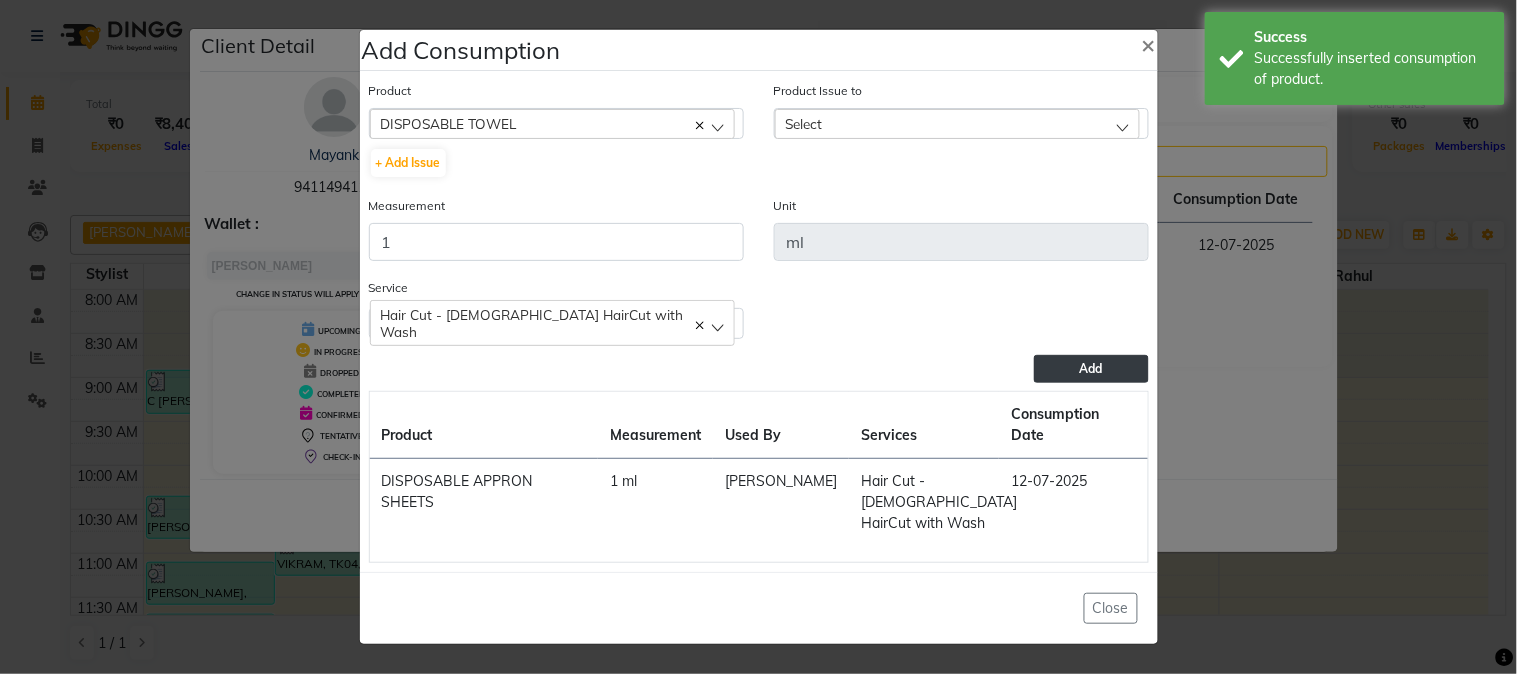 click on "Select" 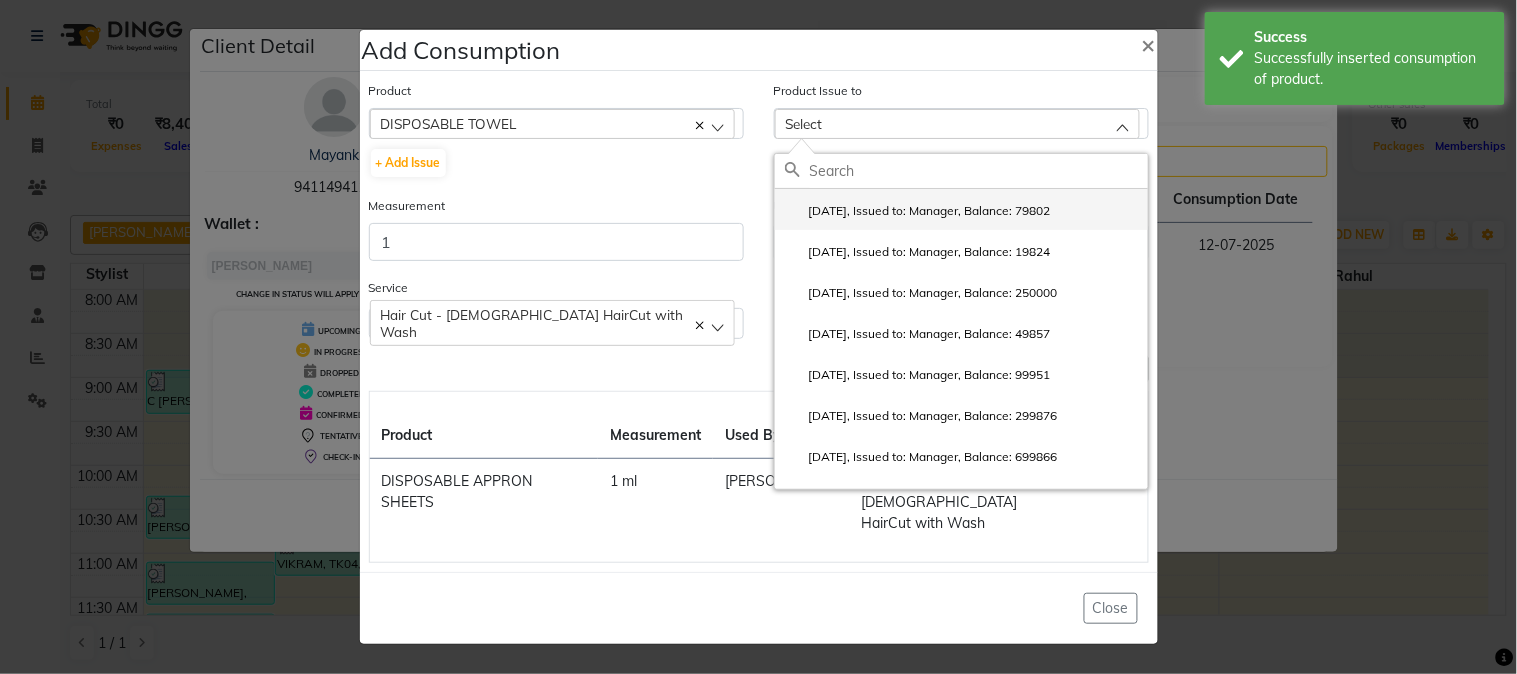 click on "2025-06-20, Issued to: Manager, Balance: 79802" 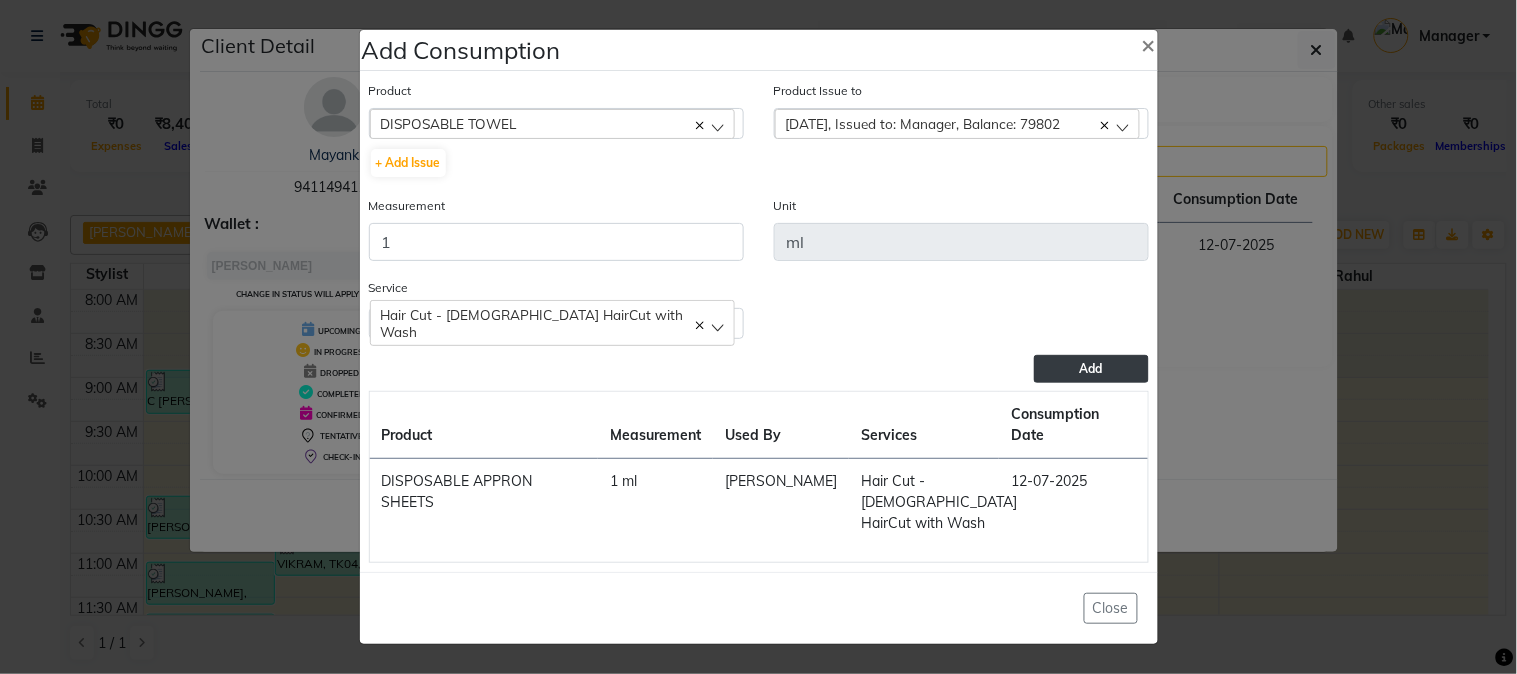 click on "Add" 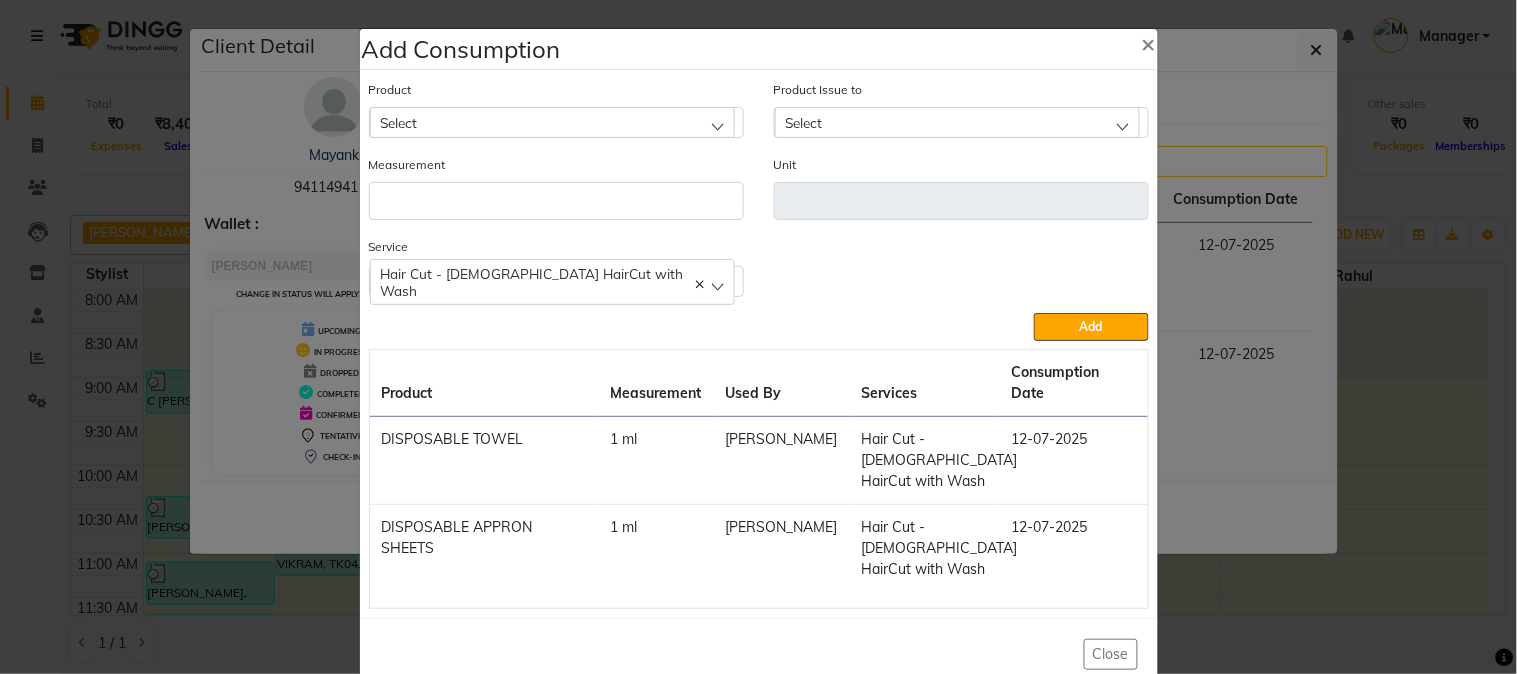 click on "Add Consumption × Product Select 5-7 Product Issue to Select 2025-06-20, Issued to: Manager, Balance: 79802 2025-05-28, Issued to: Manager, Balance: 19824 2025-05-28, Issued to: Manager, Balance: 250000 2025-05-10, Issued to: Manager, Balance: 49857 2025-05-03, Issued to: Manager, Balance: 99951 2025-04-14, Issued to: Manager, Balance: 299876 2025-03-28, Issued to: Manager, Balance: 699866 2025-01-06, Issued to: Manager, Balance: 199574 Measurement Unit Service  Hair Cut - Male HairCut with Wash  Hair Cut - Male HairCut with Wash  beard clean shave  Add  Product Measurement Used By Services Consumption Date  DISPOSABLE TOWEL   1 ml   Mahesh Dalavi    Hair Cut - Male HairCut with Wash   12-07-2025   DISPOSABLE APPRON SHEETS   1 ml   Mahesh Dalavi    Hair Cut - Male HairCut with Wash   12-07-2025   Close" 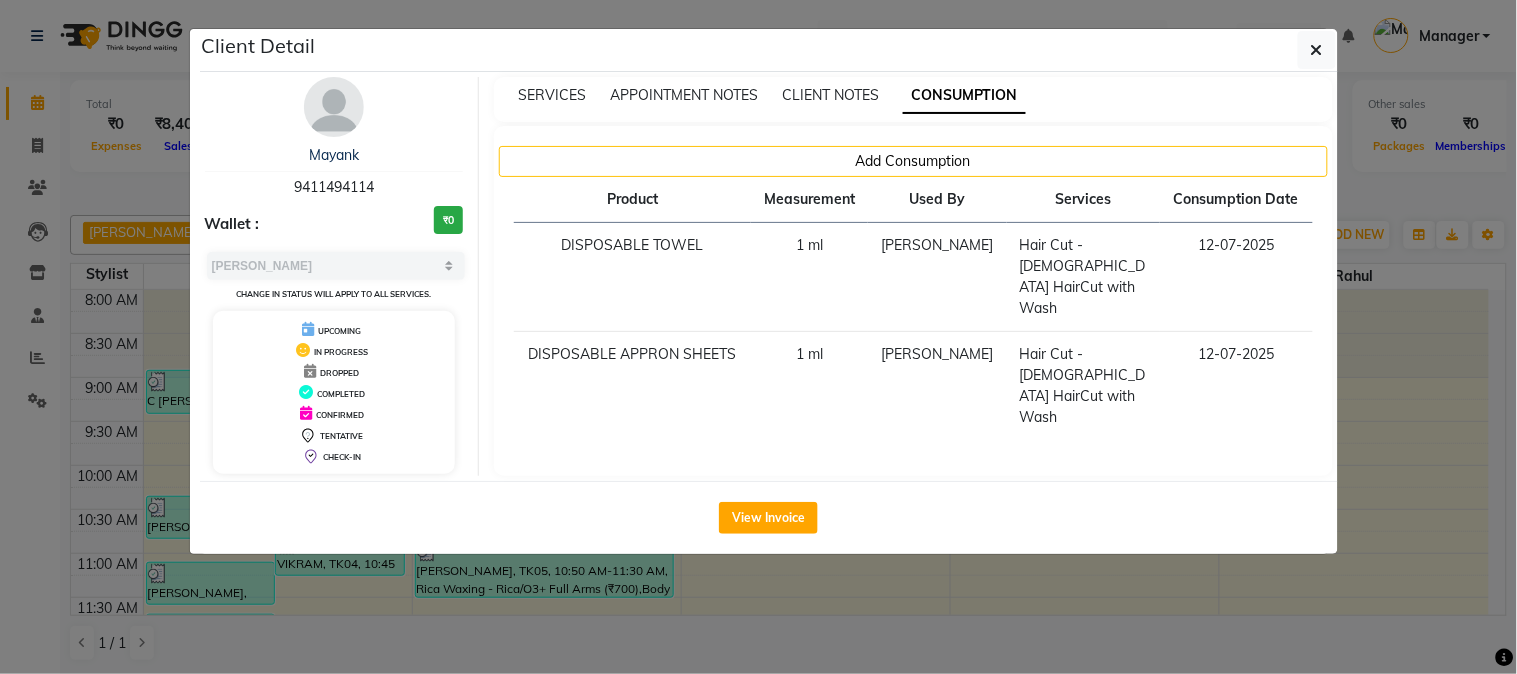 click on "Client Detail  Mayank    9411494114 Wallet : ₹0 Select MARK DONE UPCOMING Change in status will apply to all services. UPCOMING IN PROGRESS DROPPED COMPLETED CONFIRMED TENTATIVE CHECK-IN SERVICES APPOINTMENT NOTES CLIENT NOTES CONSUMPTION Add Consumption Product Measurement Used By Services Consumption Date  DISPOSABLE TOWEL   1 ml   Mahesh Dalavi    Hair Cut - Male HairCut with Wash   12-07-2025   DISPOSABLE APPRON SHEETS   1 ml   Mahesh Dalavi    Hair Cut - Male HairCut with Wash   12-07-2025   View Invoice" 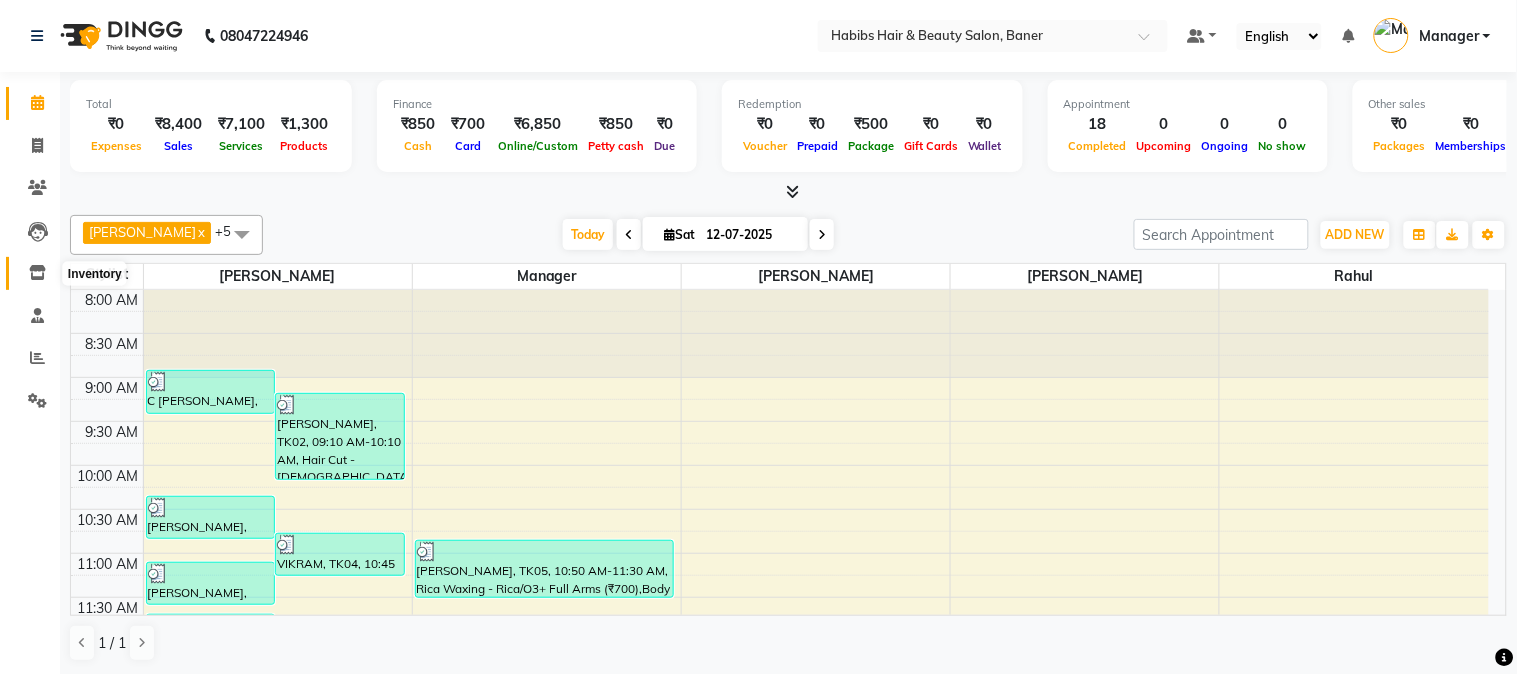drag, startPoint x: 27, startPoint y: 272, endPoint x: 50, endPoint y: 267, distance: 23.537205 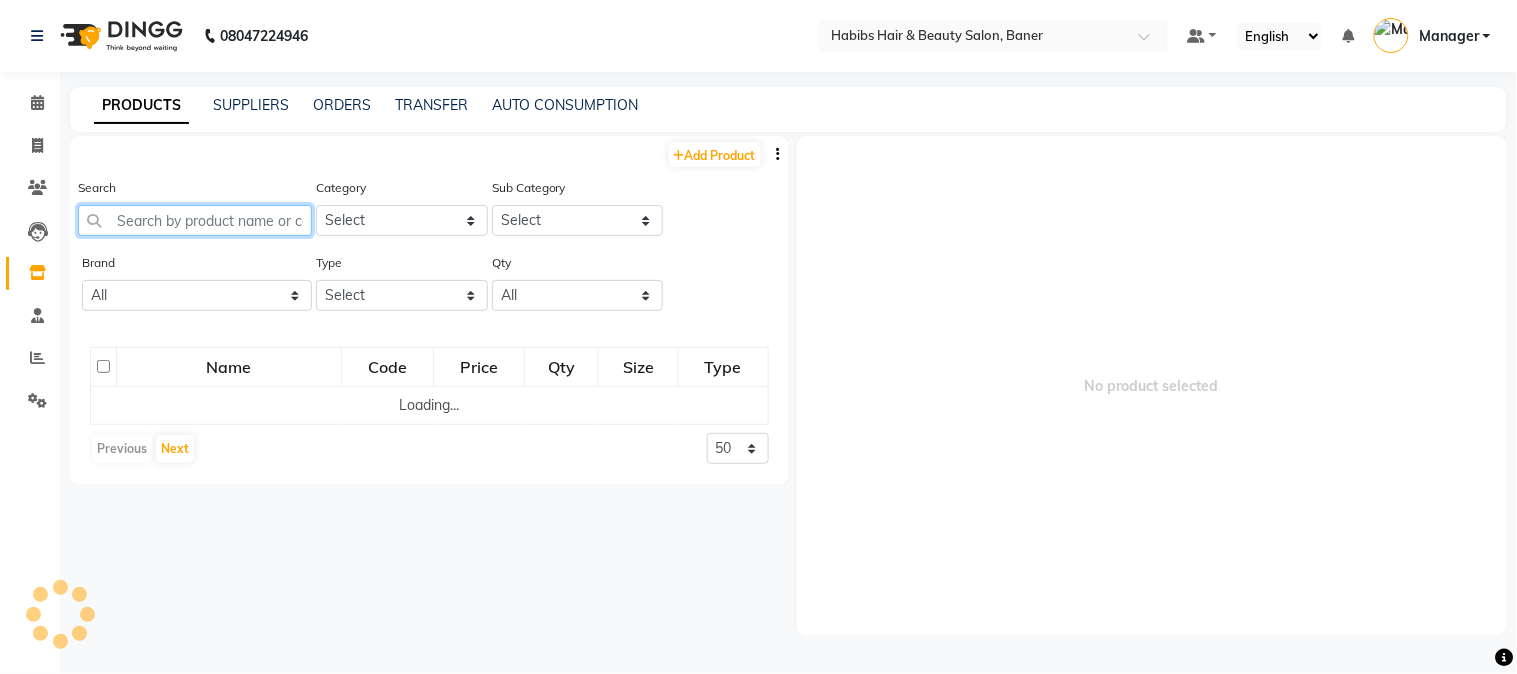 click 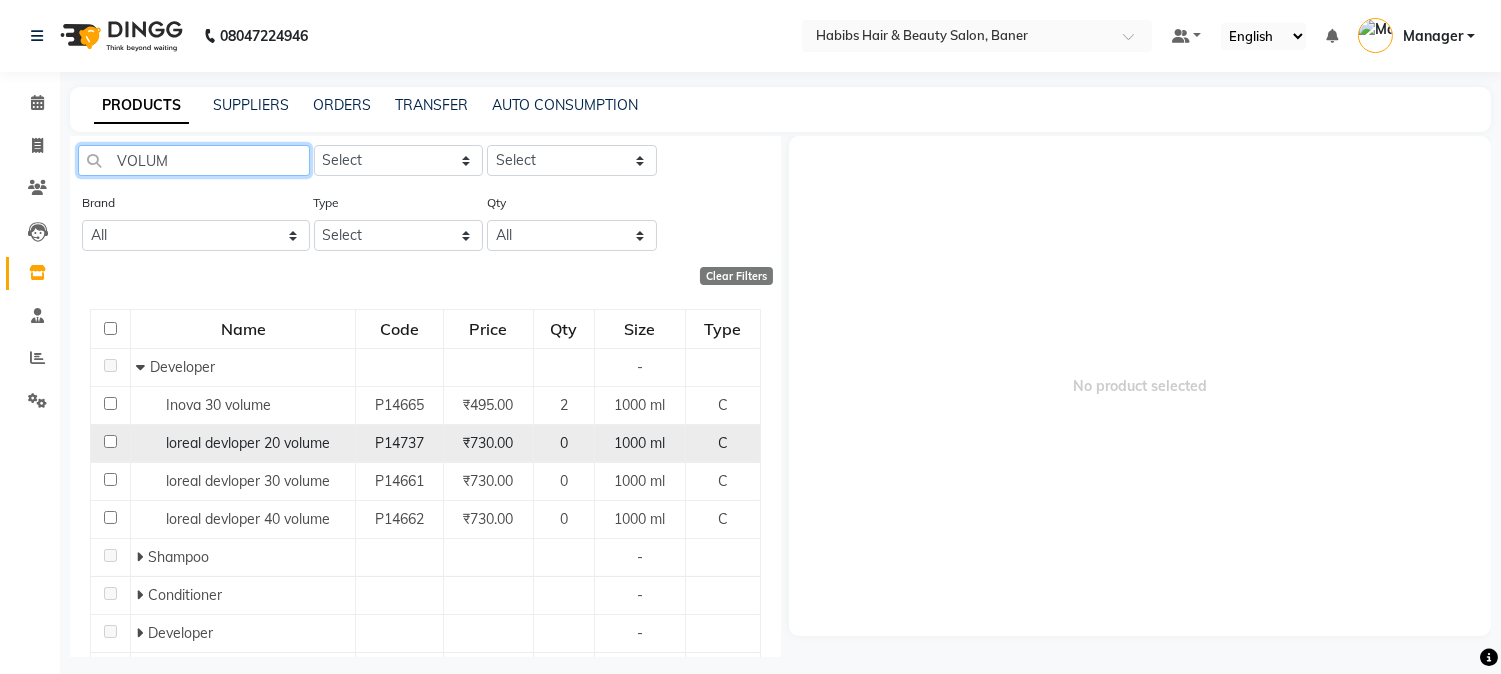 scroll, scrollTop: 111, scrollLeft: 0, axis: vertical 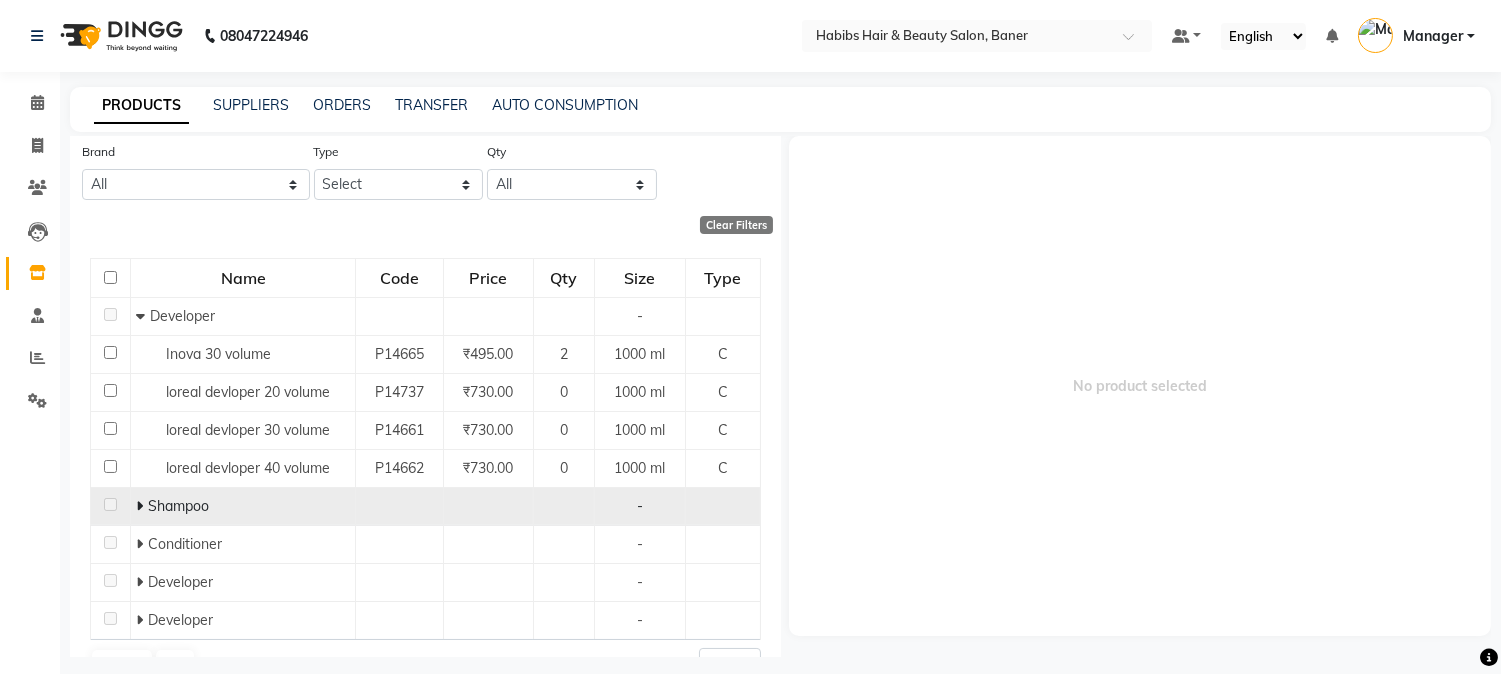 type on "VOLUM" 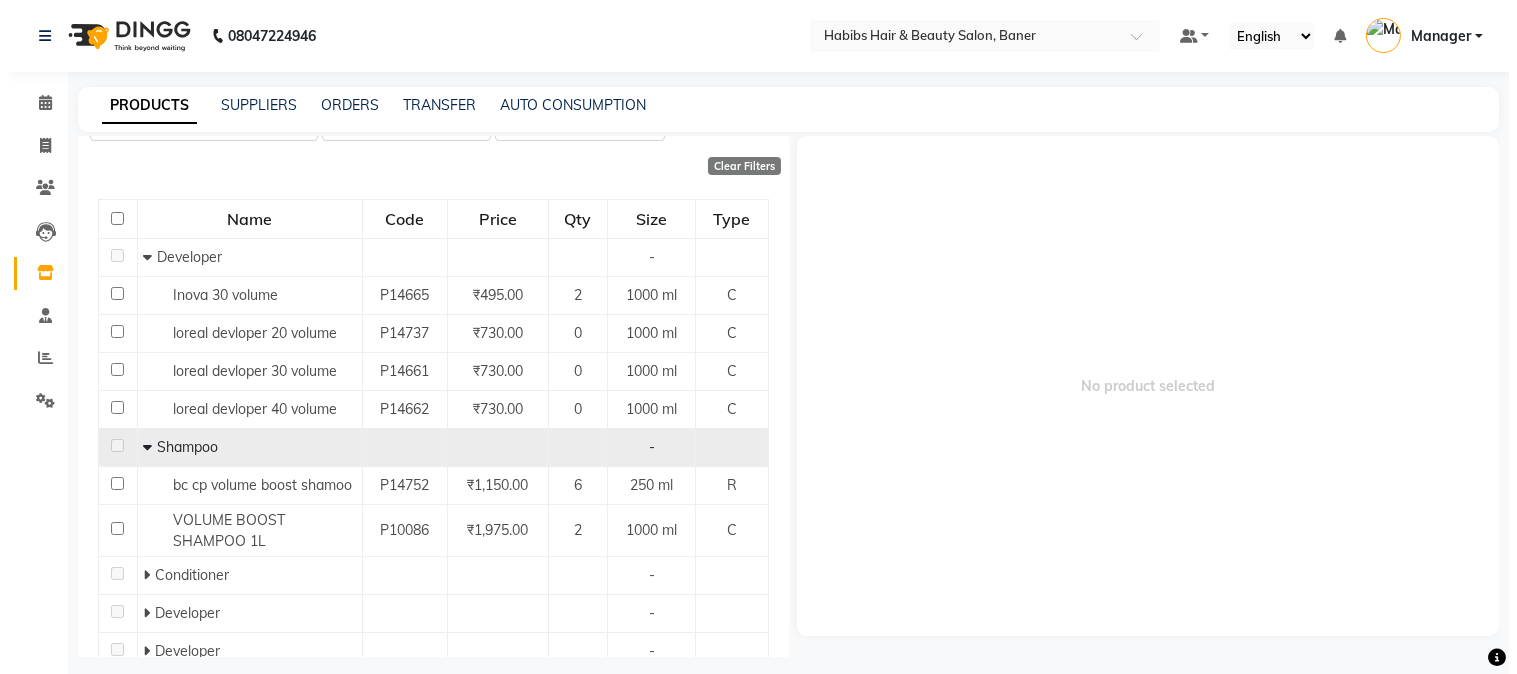 scroll, scrollTop: 222, scrollLeft: 0, axis: vertical 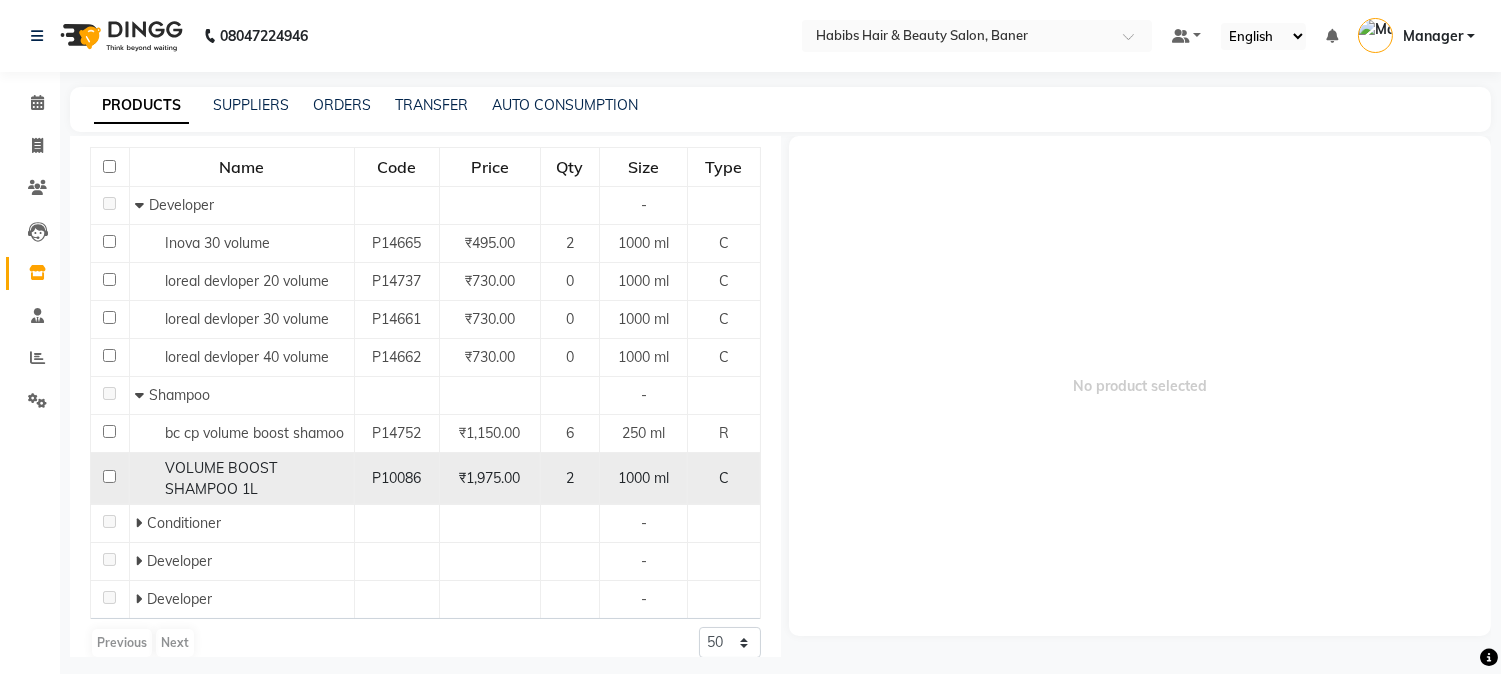 click on "VOLUME BOOST SHAMPOO 1L" 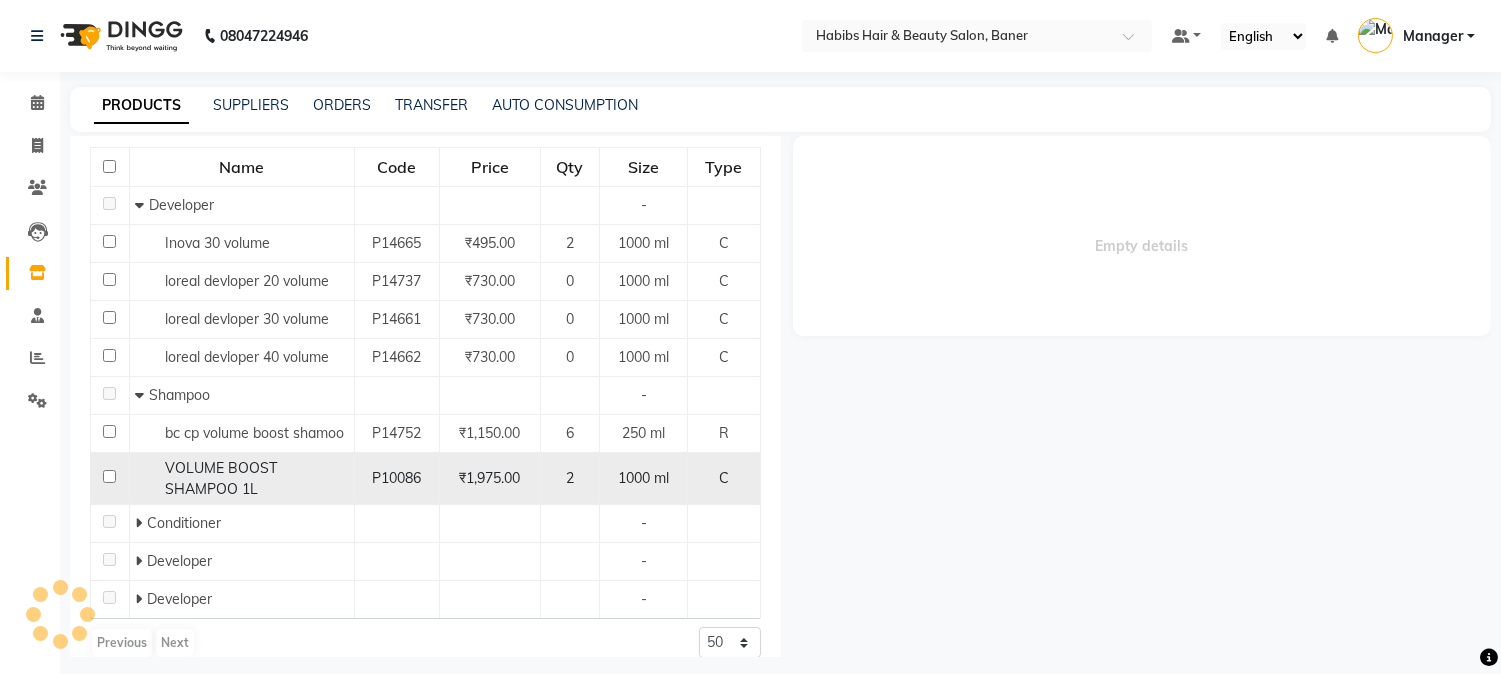 select 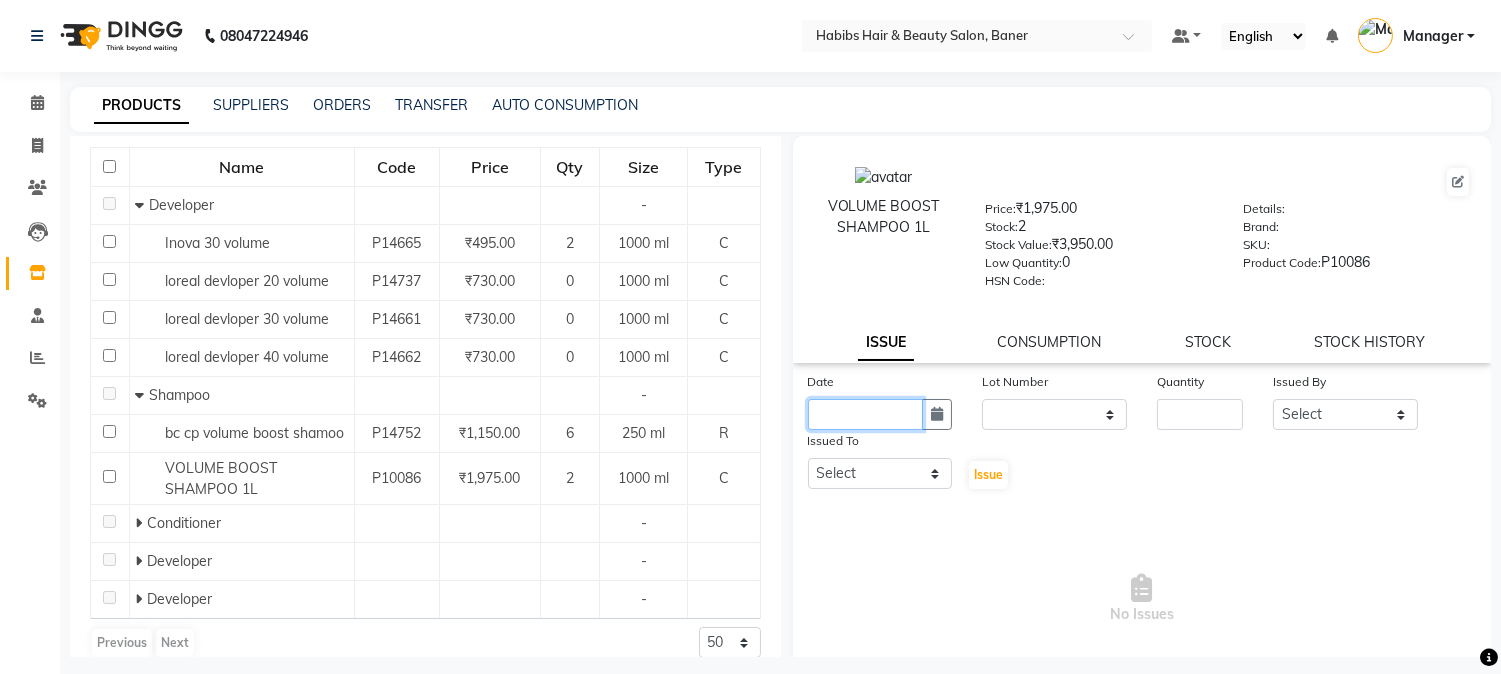click 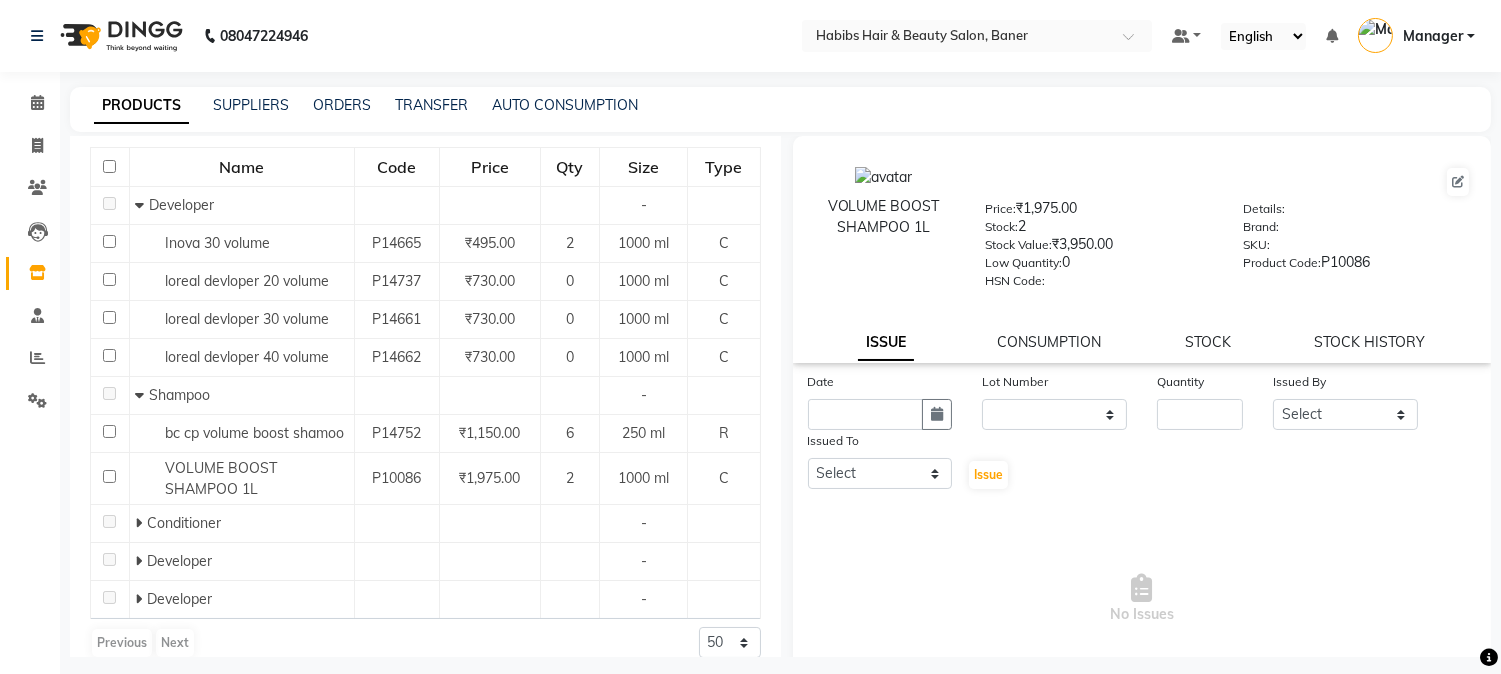 select on "7" 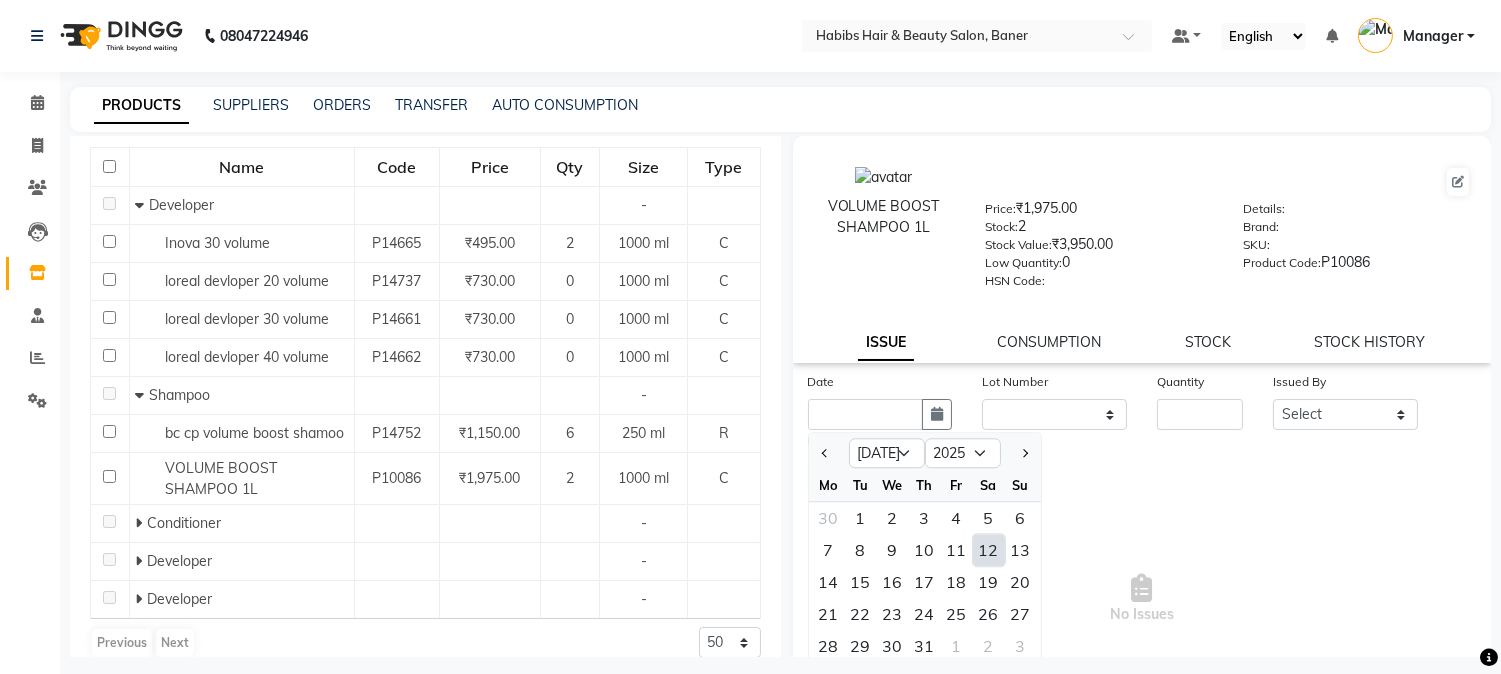 click on "12" 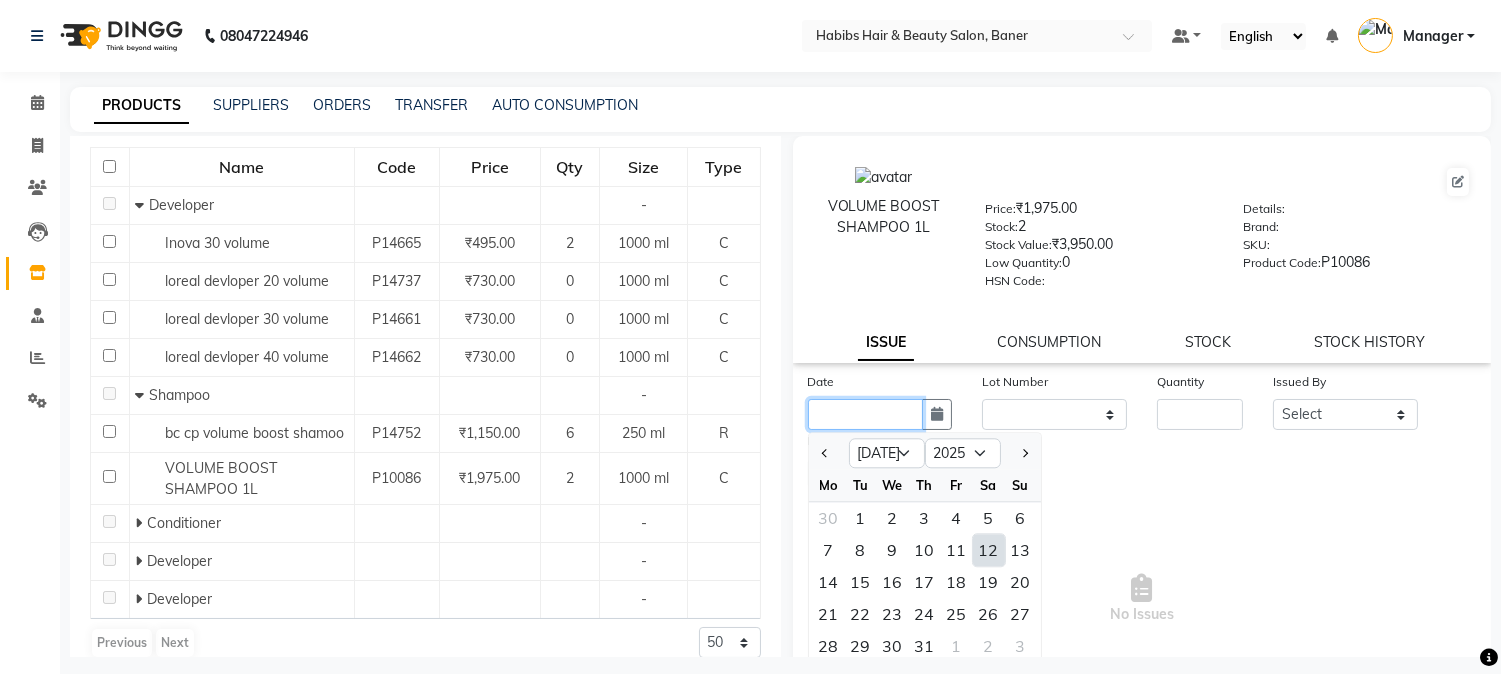 type on "12-07-2025" 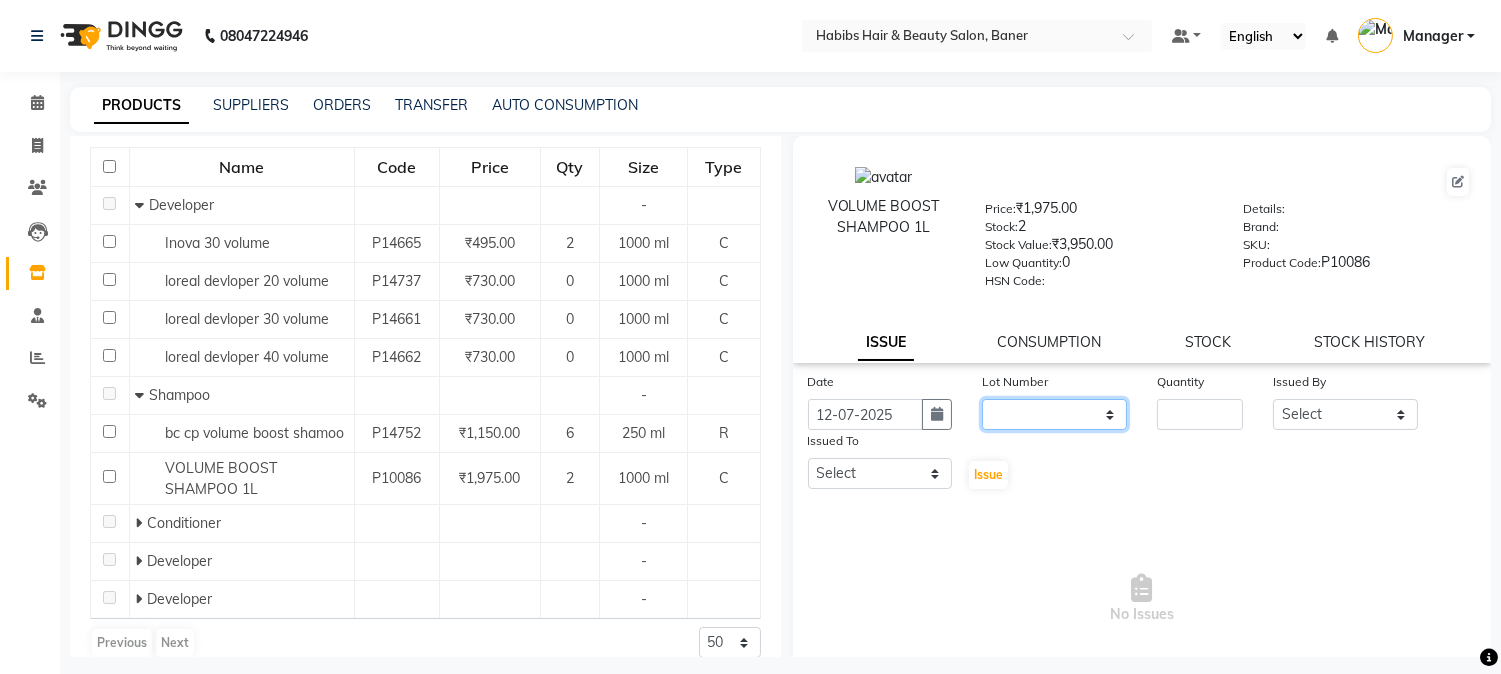 click on "None" 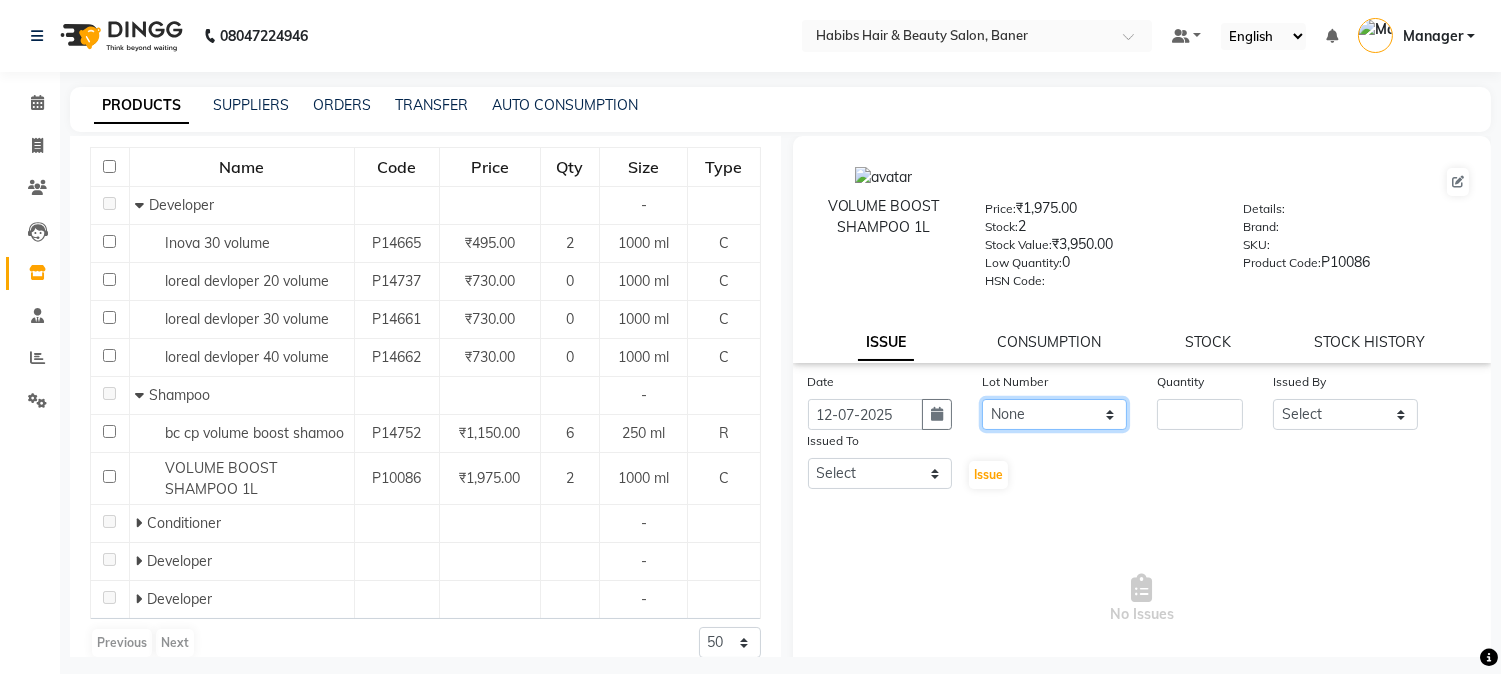 click on "None" 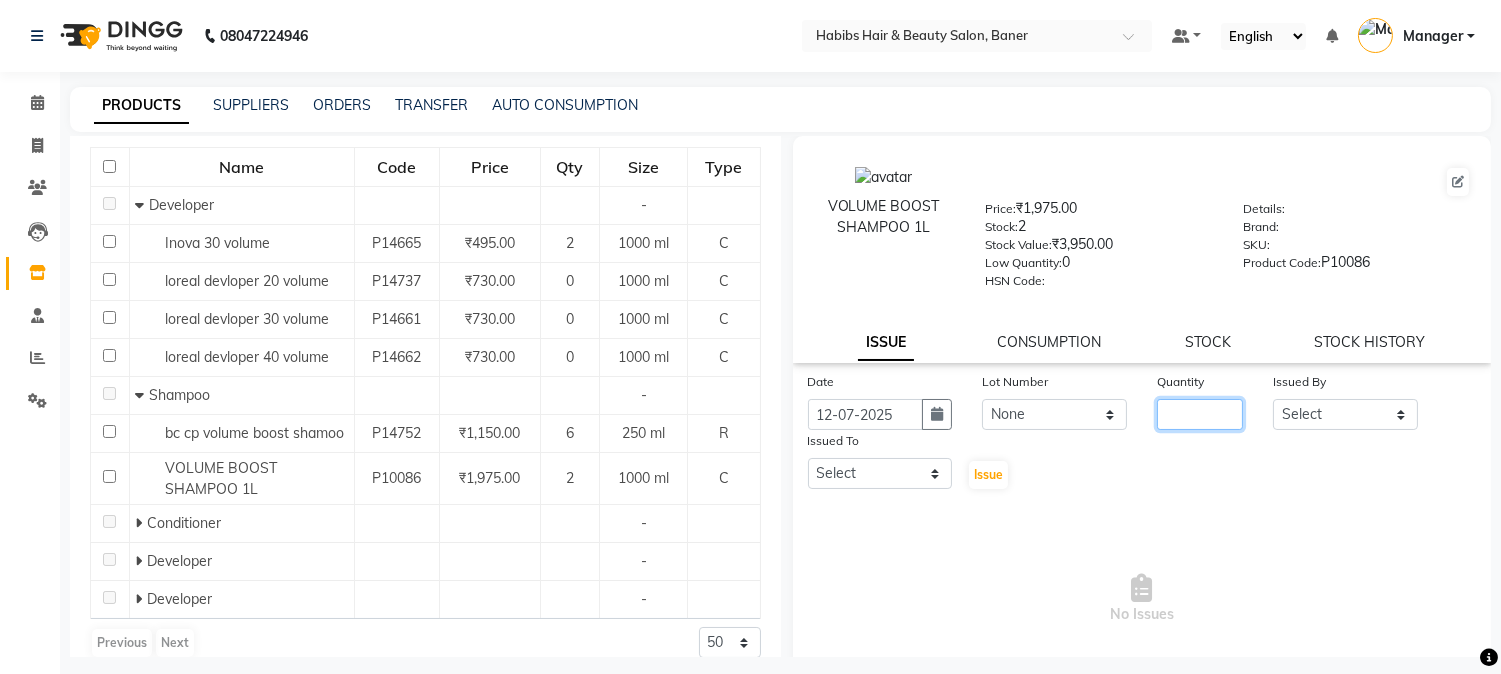 click 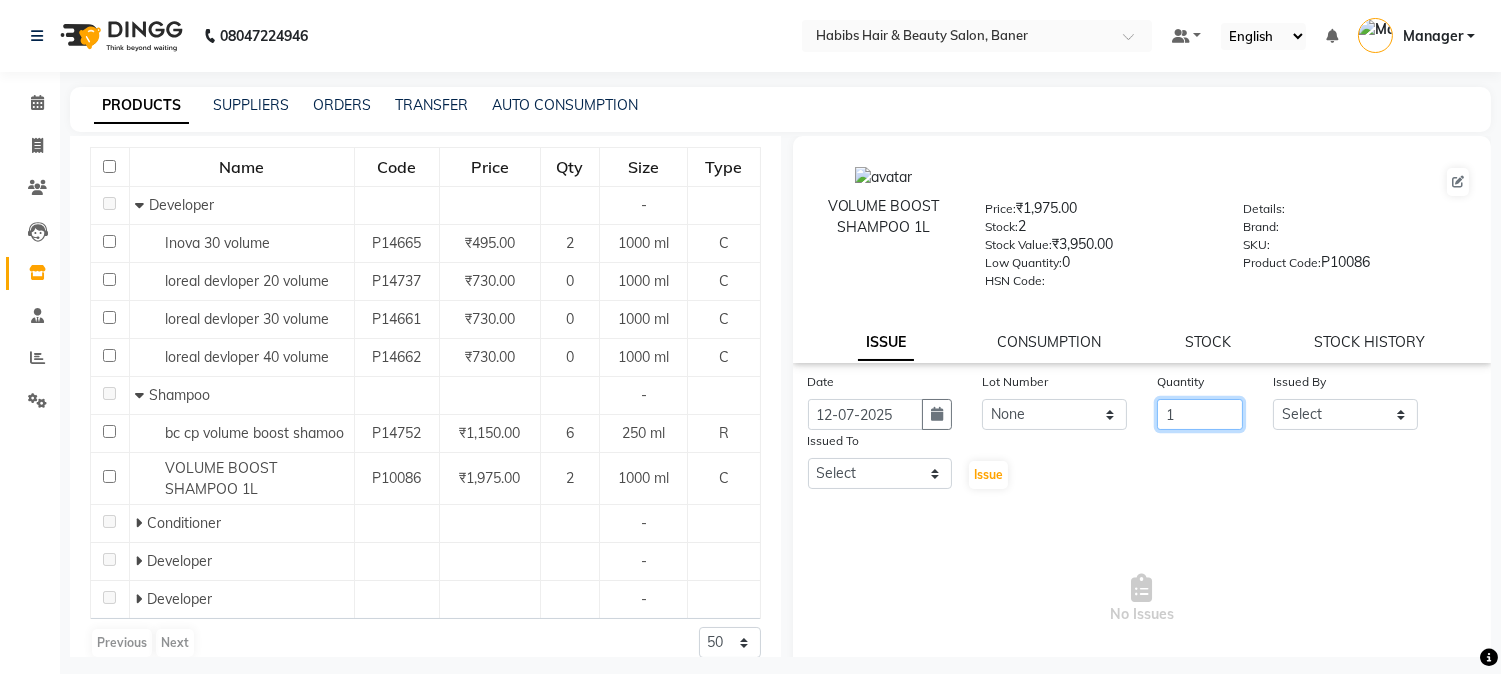 type on "1" 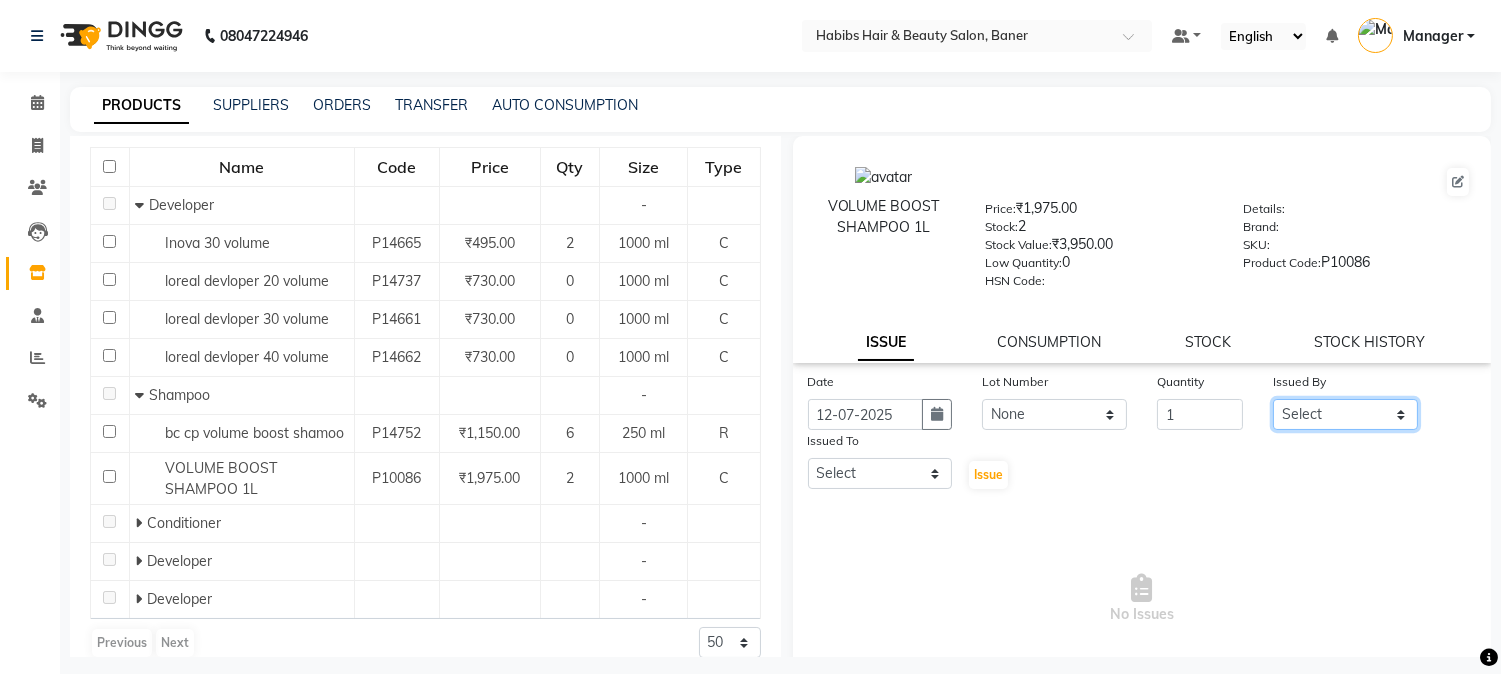 click on "Select Admin Kiran Mahesh Dalavi  Manager Pooja Singh Rahul Ram Swapnali" 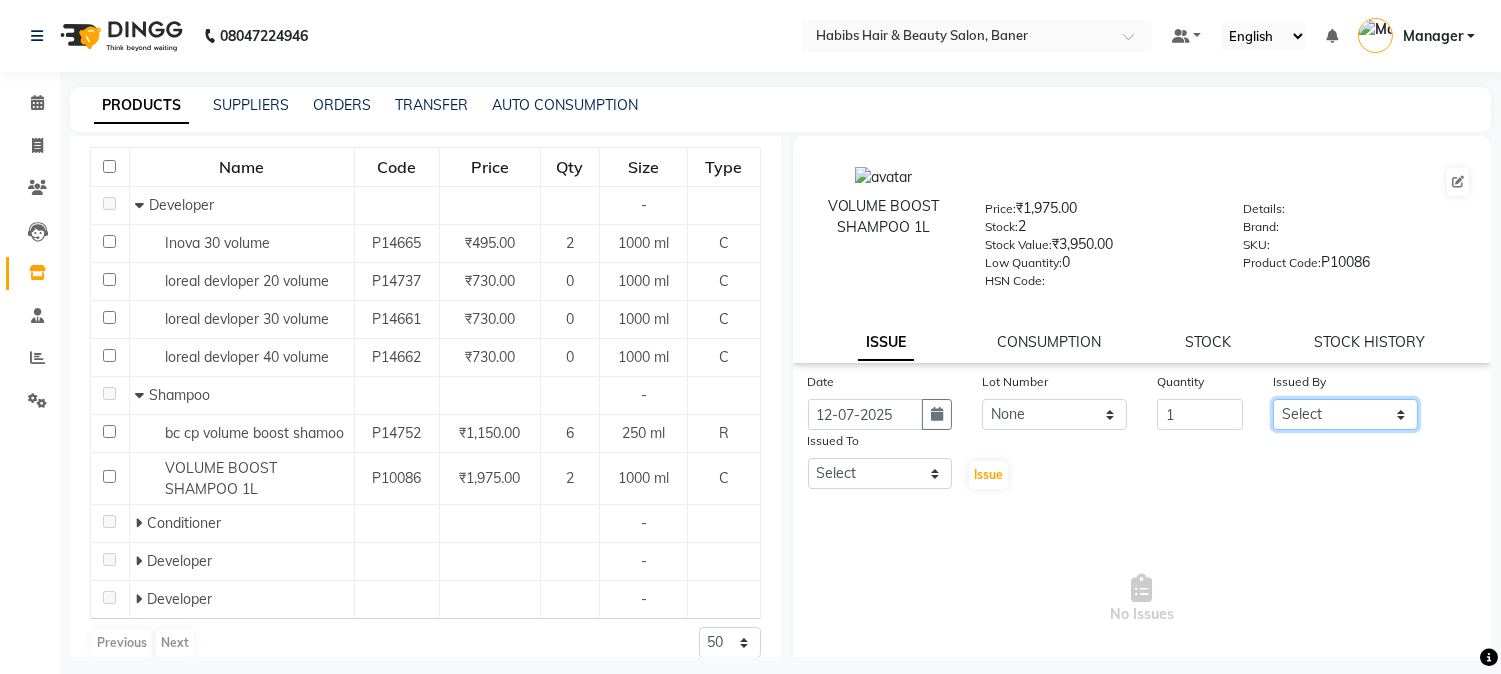 select on "35759" 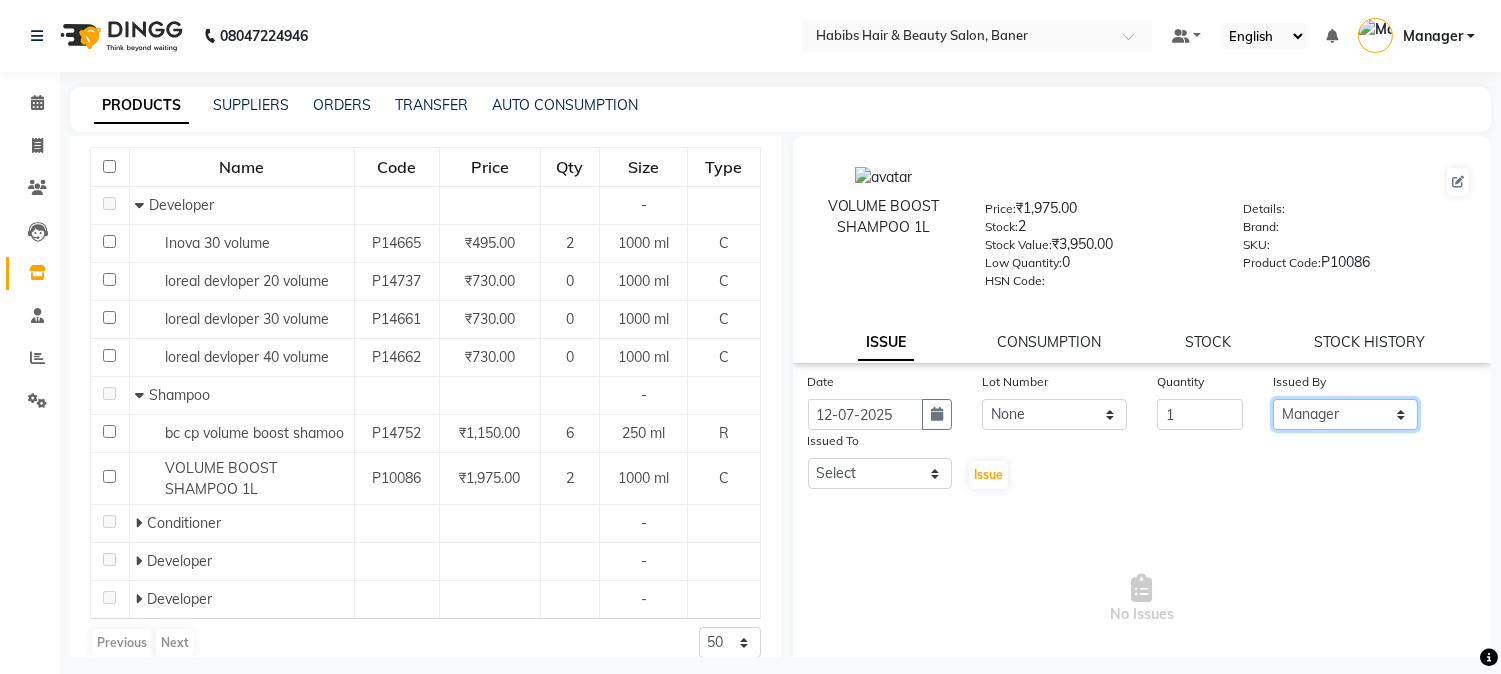 click on "Select Admin Kiran Mahesh Dalavi  Manager Pooja Singh Rahul Ram Swapnali" 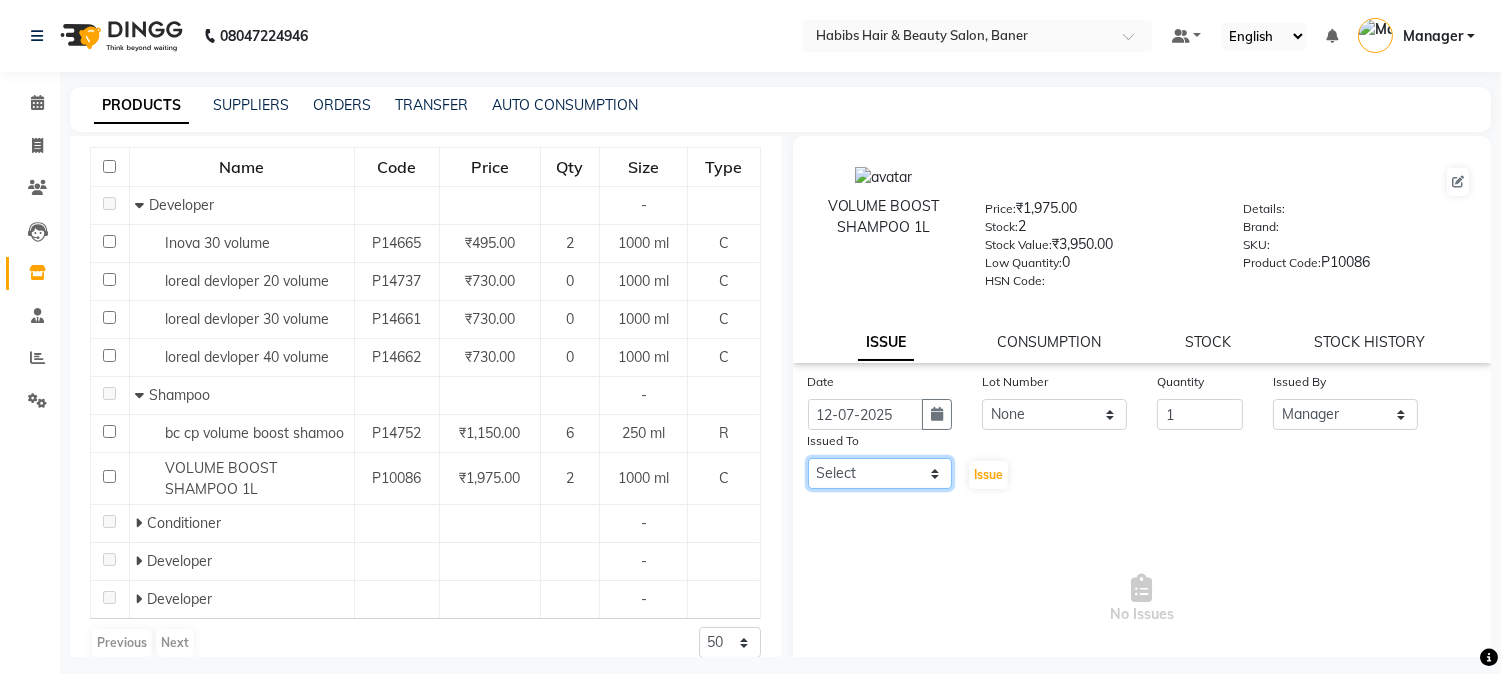 click on "Select Admin Kiran Mahesh Dalavi  Manager Pooja Singh Rahul Ram Swapnali" 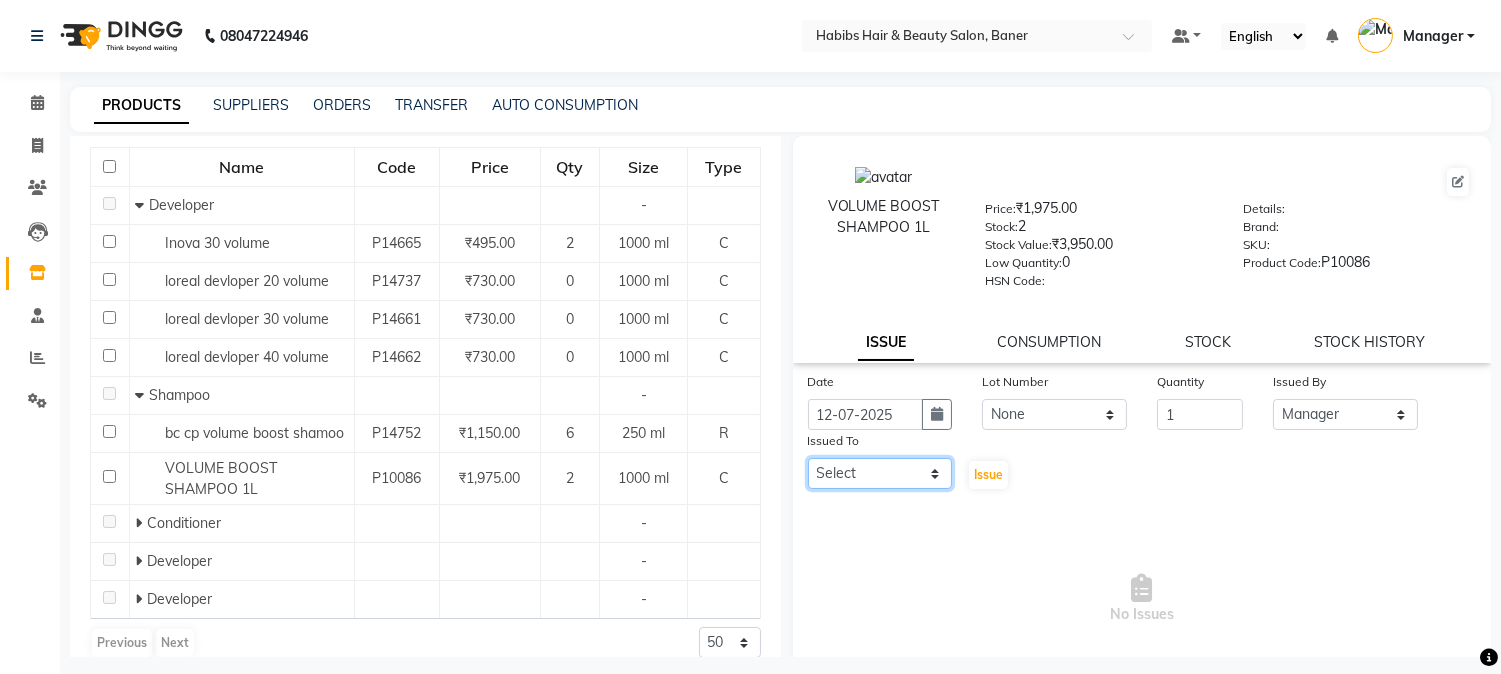 select on "35759" 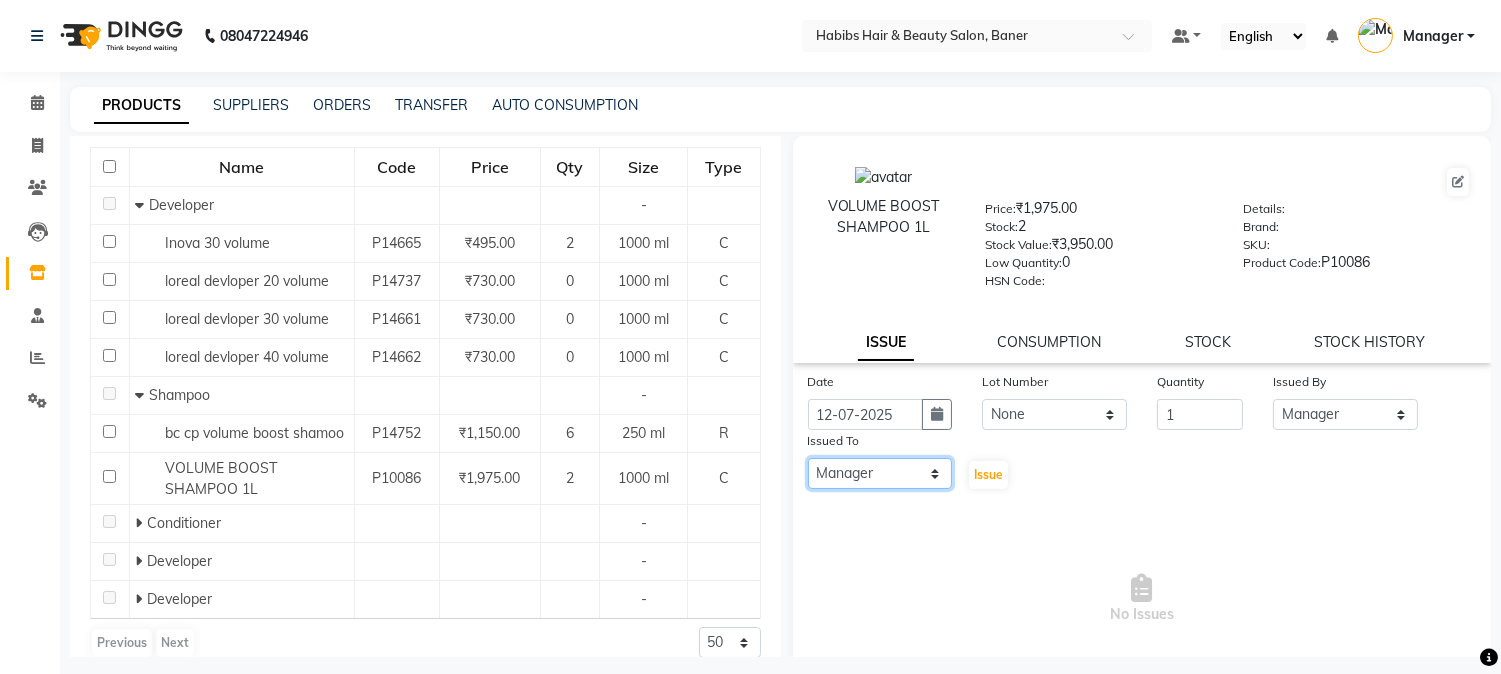 click on "Select Admin Kiran Mahesh Dalavi  Manager Pooja Singh Rahul Ram Swapnali" 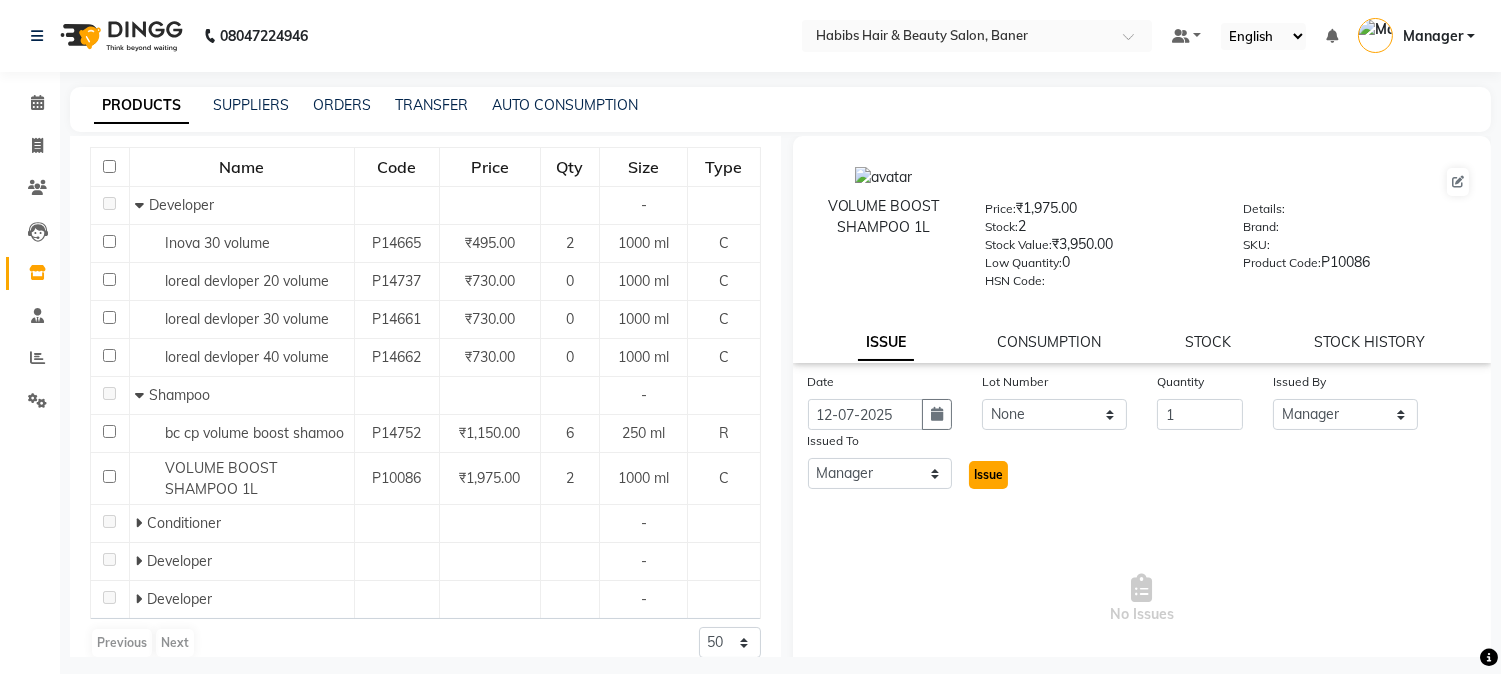 click on "Issue" 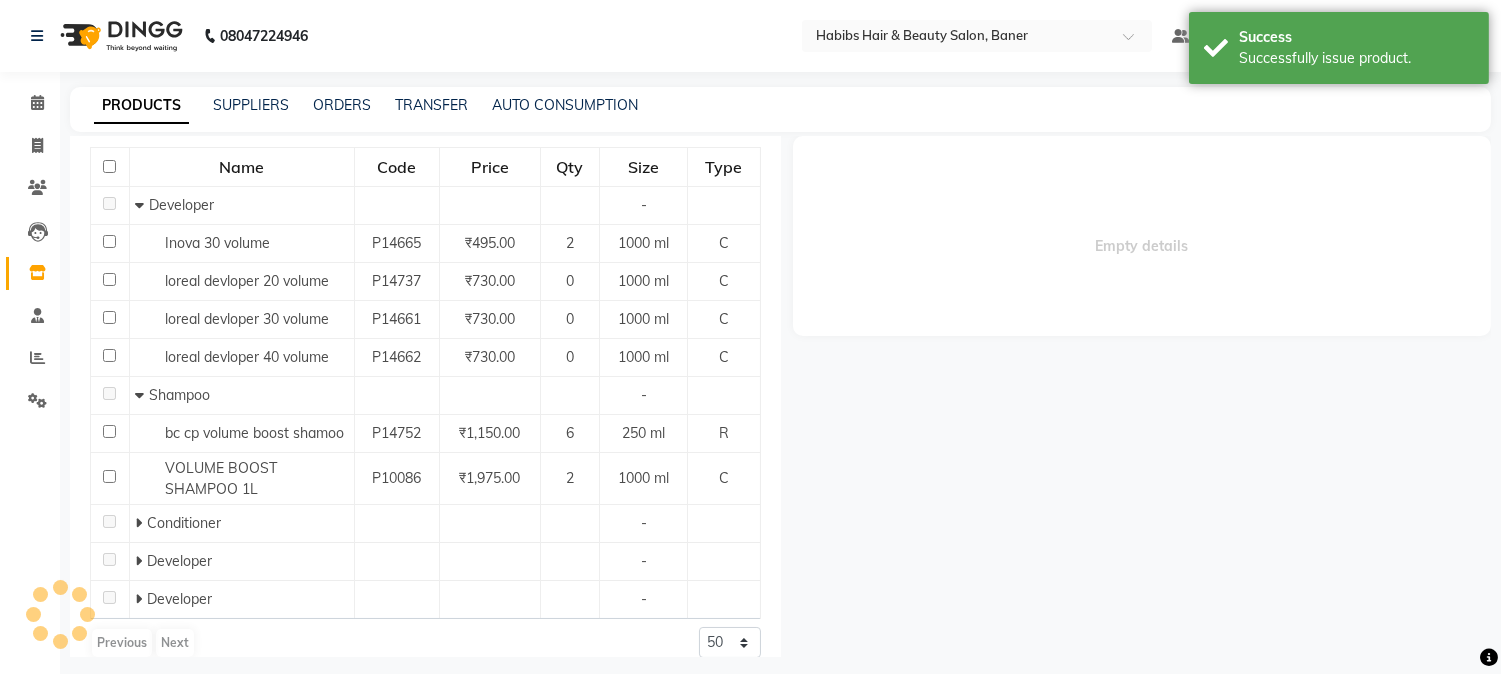select 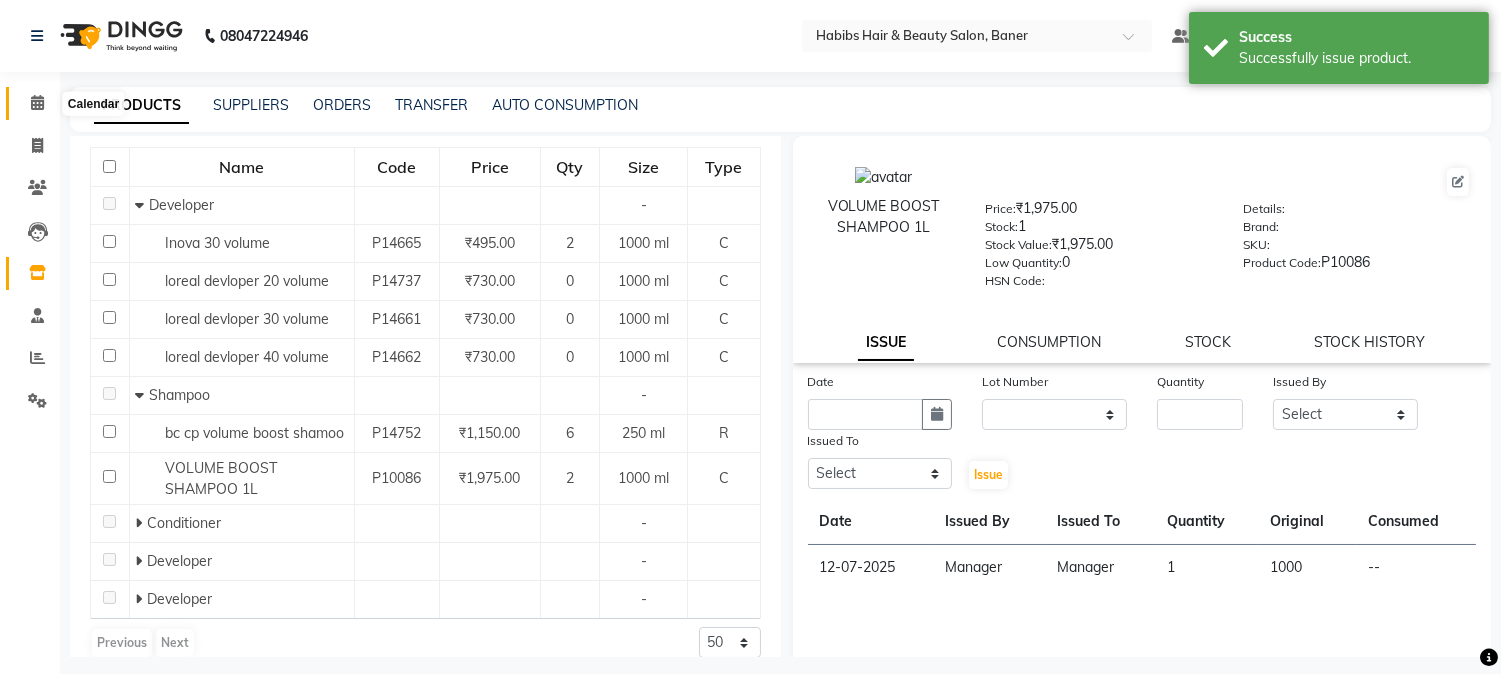 click 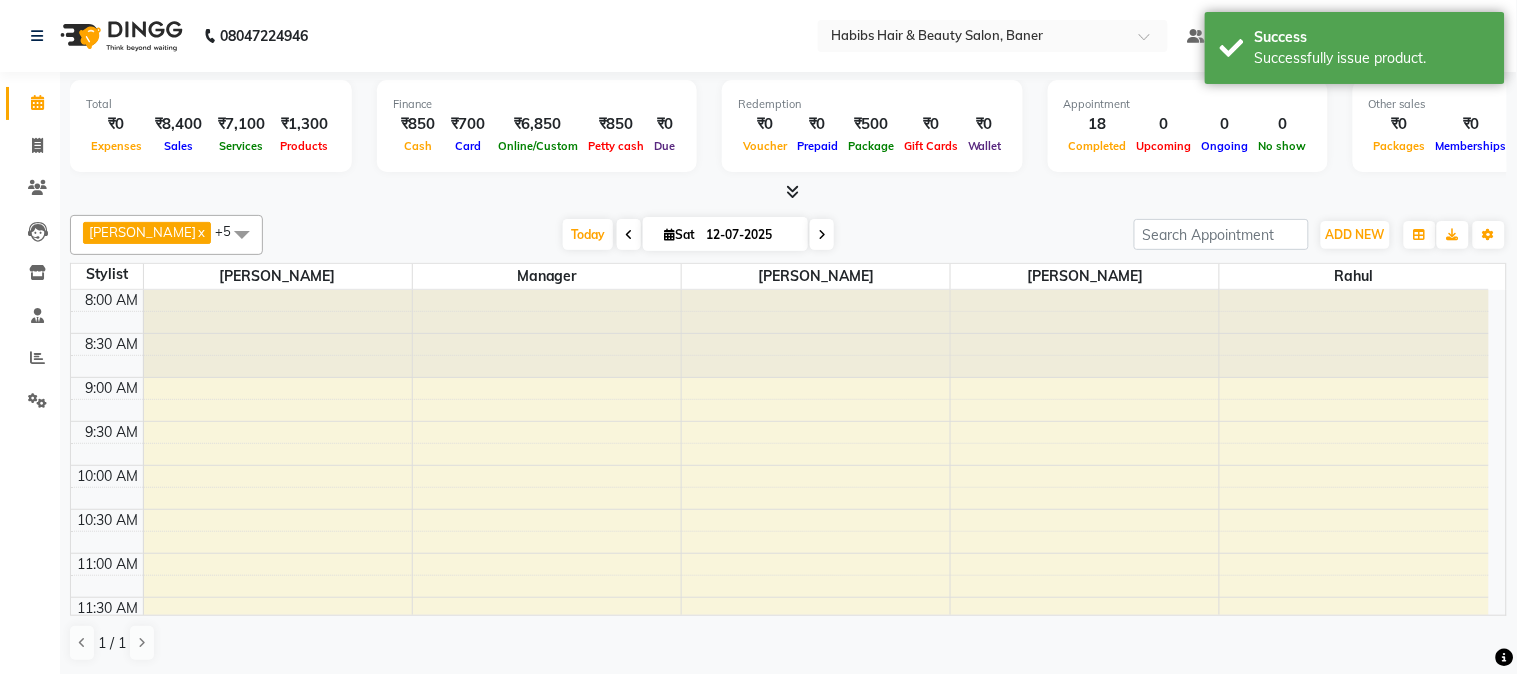scroll, scrollTop: 0, scrollLeft: 0, axis: both 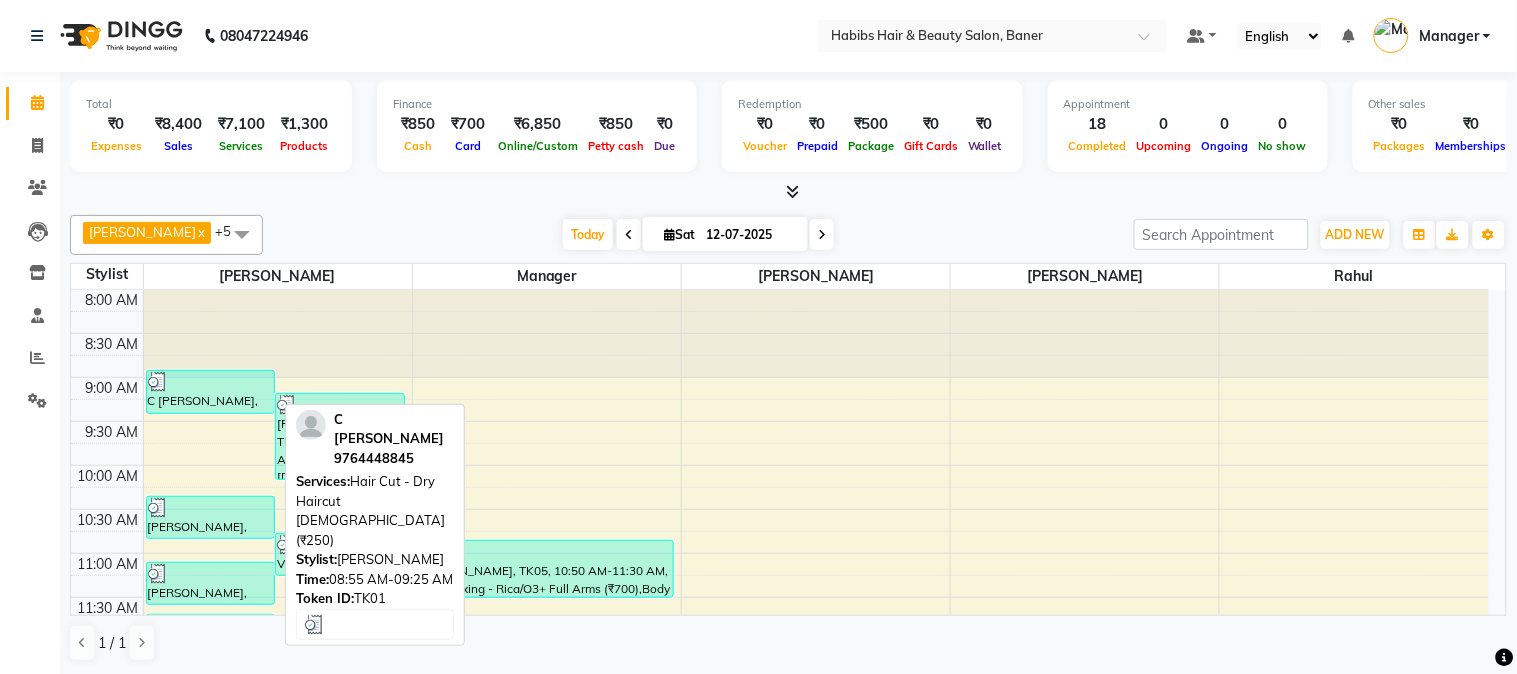 click at bounding box center [211, 382] 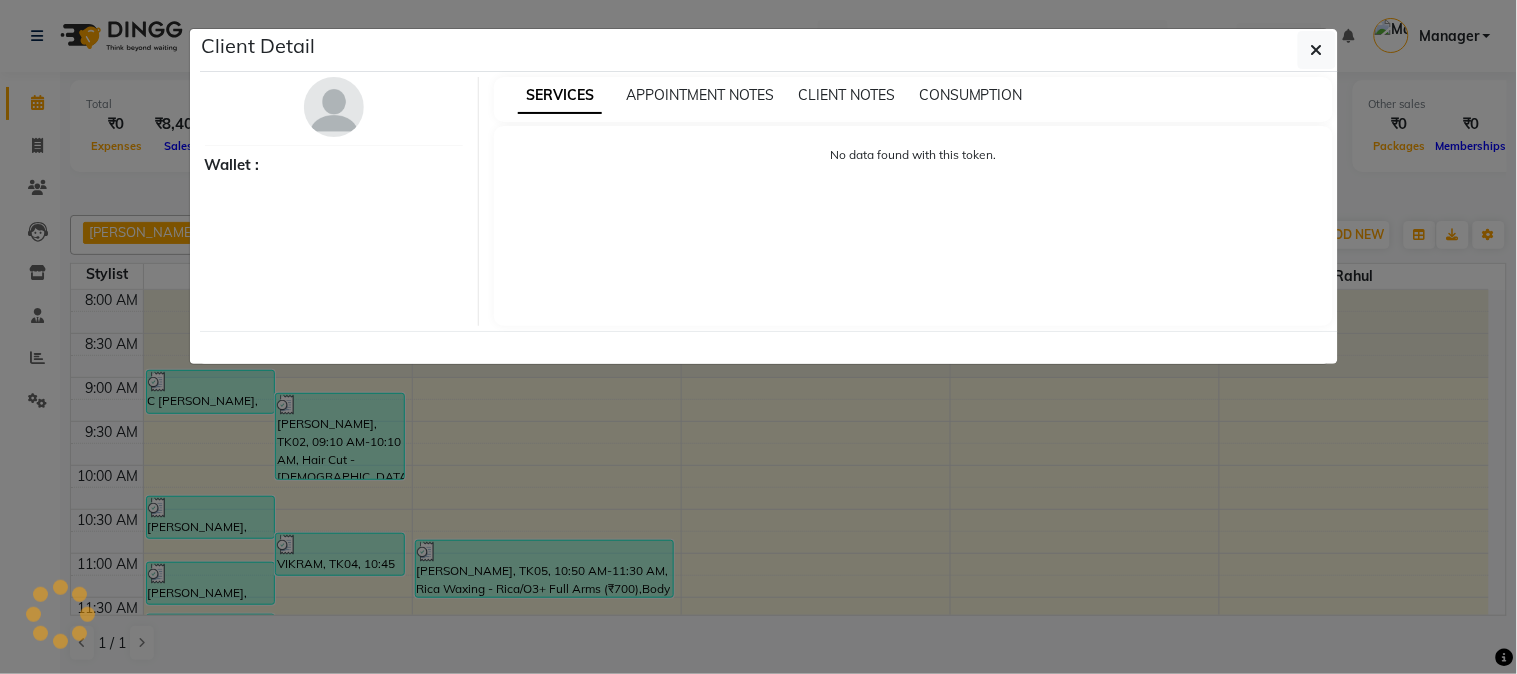 select on "3" 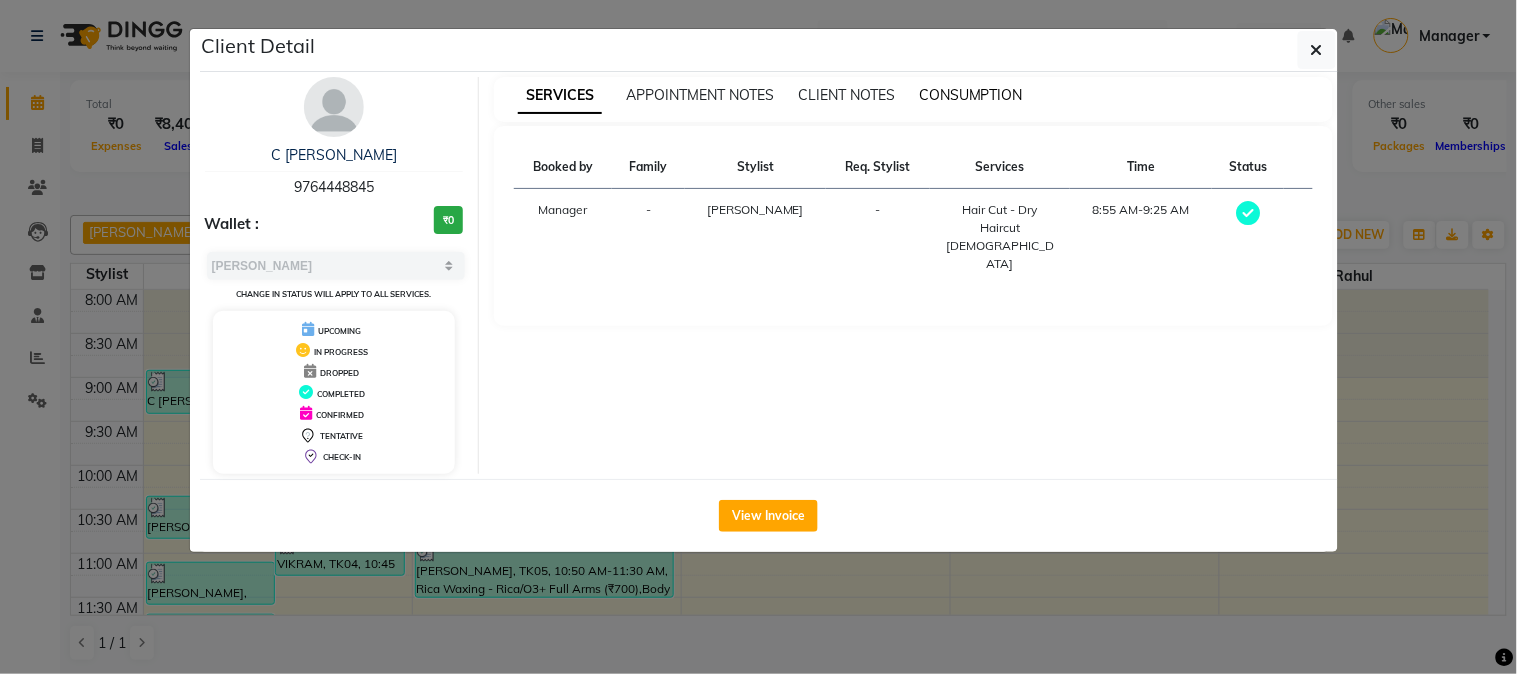 drag, startPoint x: 993, startPoint y: 85, endPoint x: 991, endPoint y: 95, distance: 10.198039 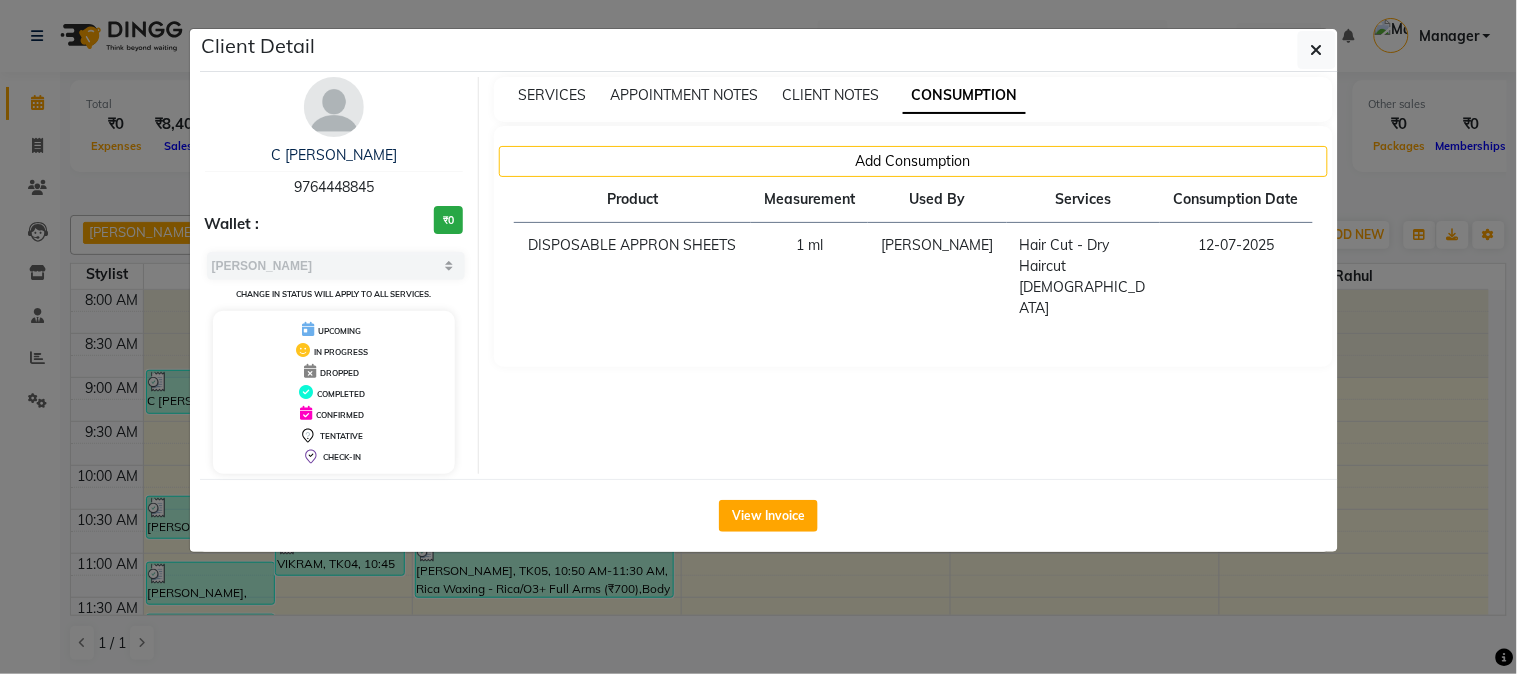 click on "Client Detail  C Kamat   9764448845 Wallet : ₹0 Select MARK DONE UPCOMING Change in status will apply to all services. UPCOMING IN PROGRESS DROPPED COMPLETED CONFIRMED TENTATIVE CHECK-IN SERVICES APPOINTMENT NOTES CLIENT NOTES CONSUMPTION Add Consumption Product Measurement Used By Services Consumption Date  DISPOSABLE APPRON SHEETS   1 ml   Mahesh Dalavi    Hair Cut - Dry Haircut Male   12-07-2025   View Invoice" 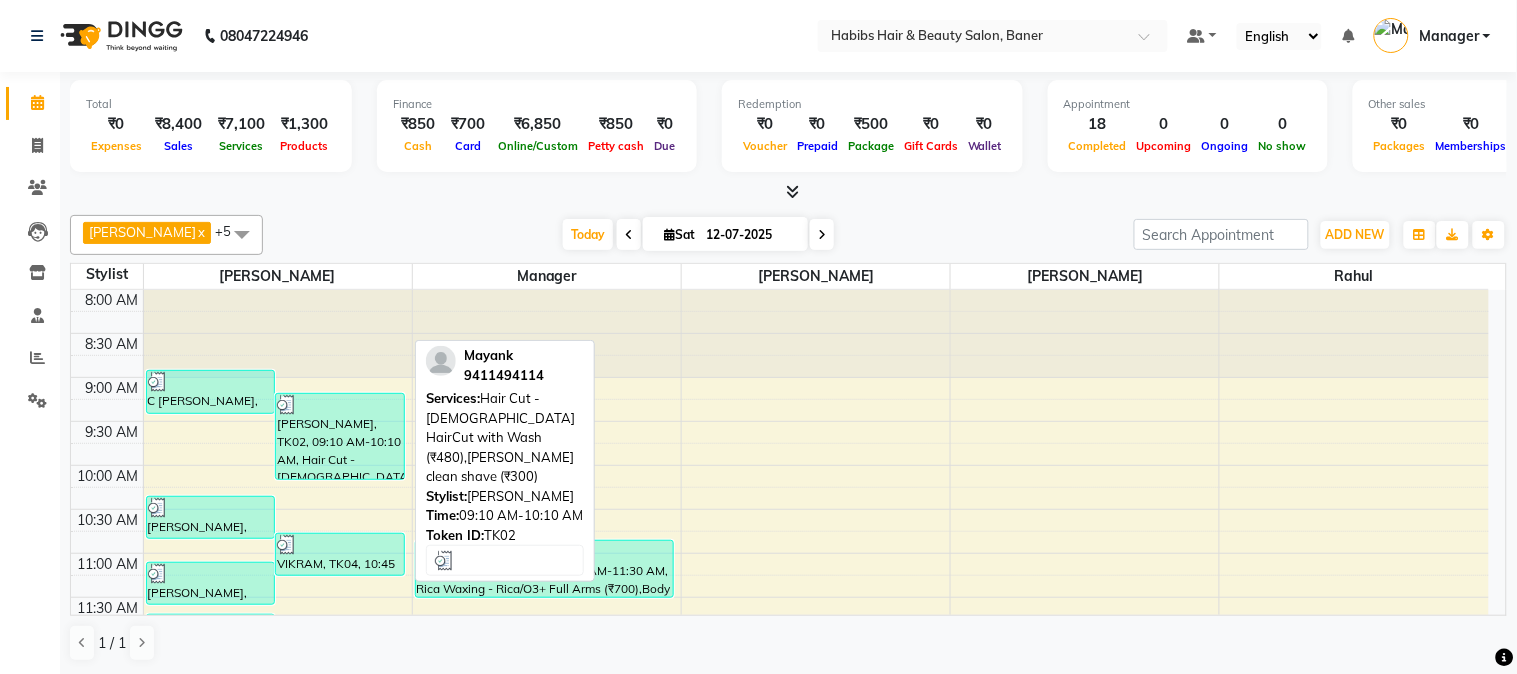 click on "[PERSON_NAME], TK02, 09:10 AM-10:10 AM, Hair Cut - [DEMOGRAPHIC_DATA] HairCut with Wash (₹480),[PERSON_NAME] clean shave (₹300)" at bounding box center [340, 436] 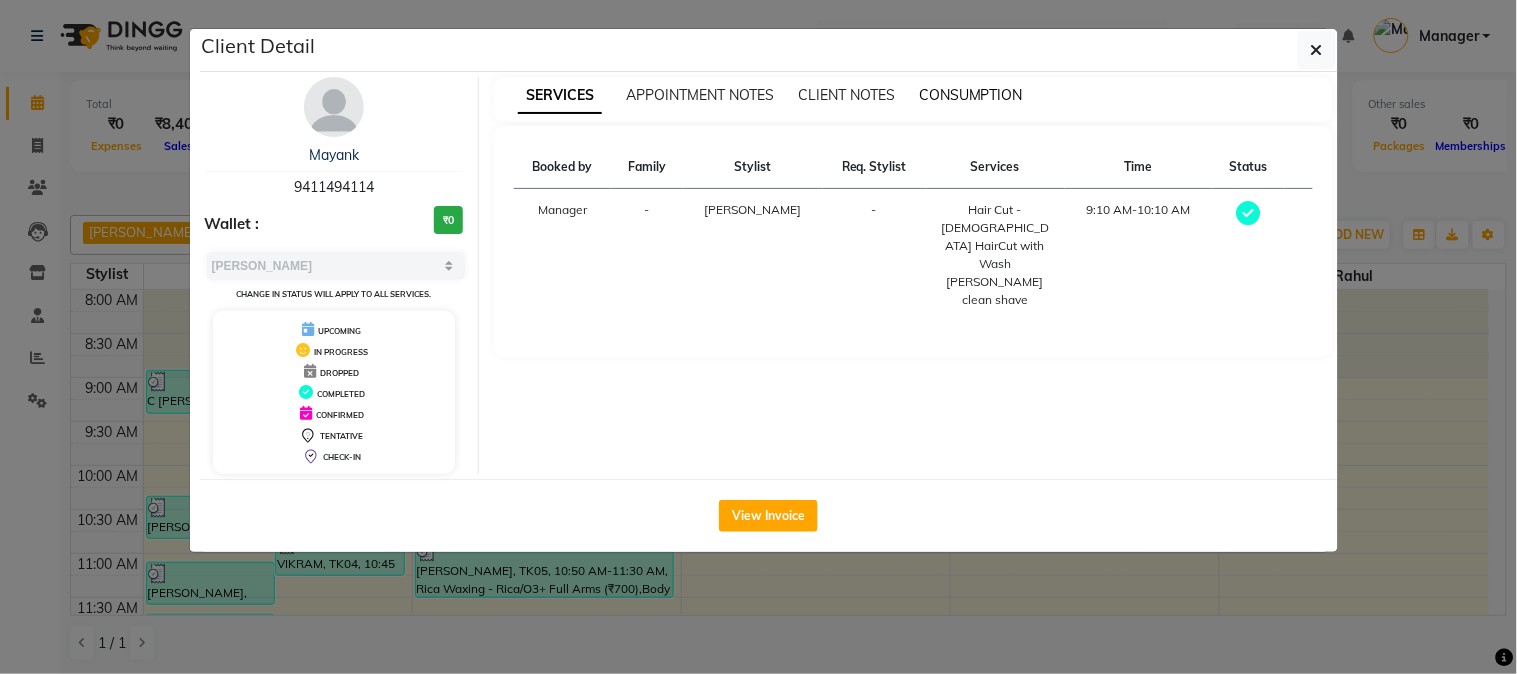 click on "CONSUMPTION" at bounding box center (971, 95) 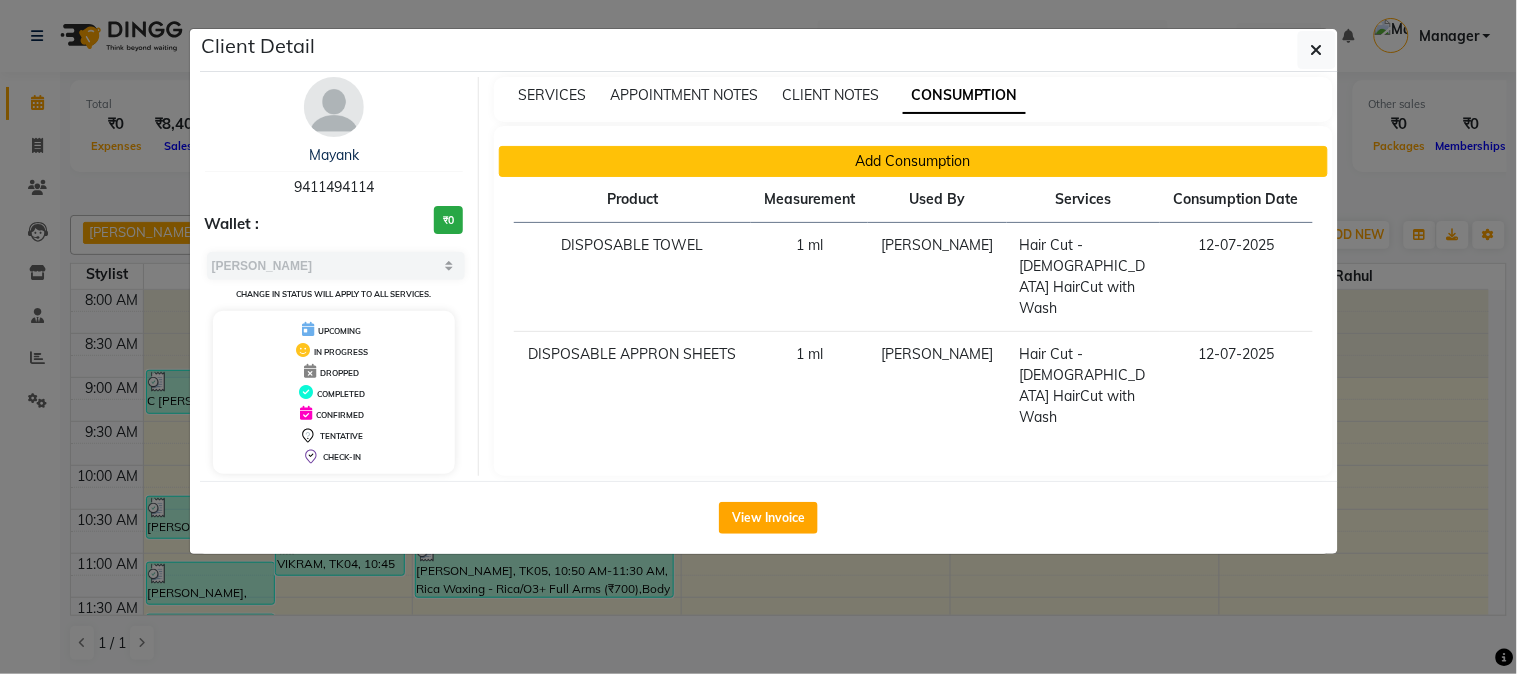 click on "Add Consumption" at bounding box center [913, 161] 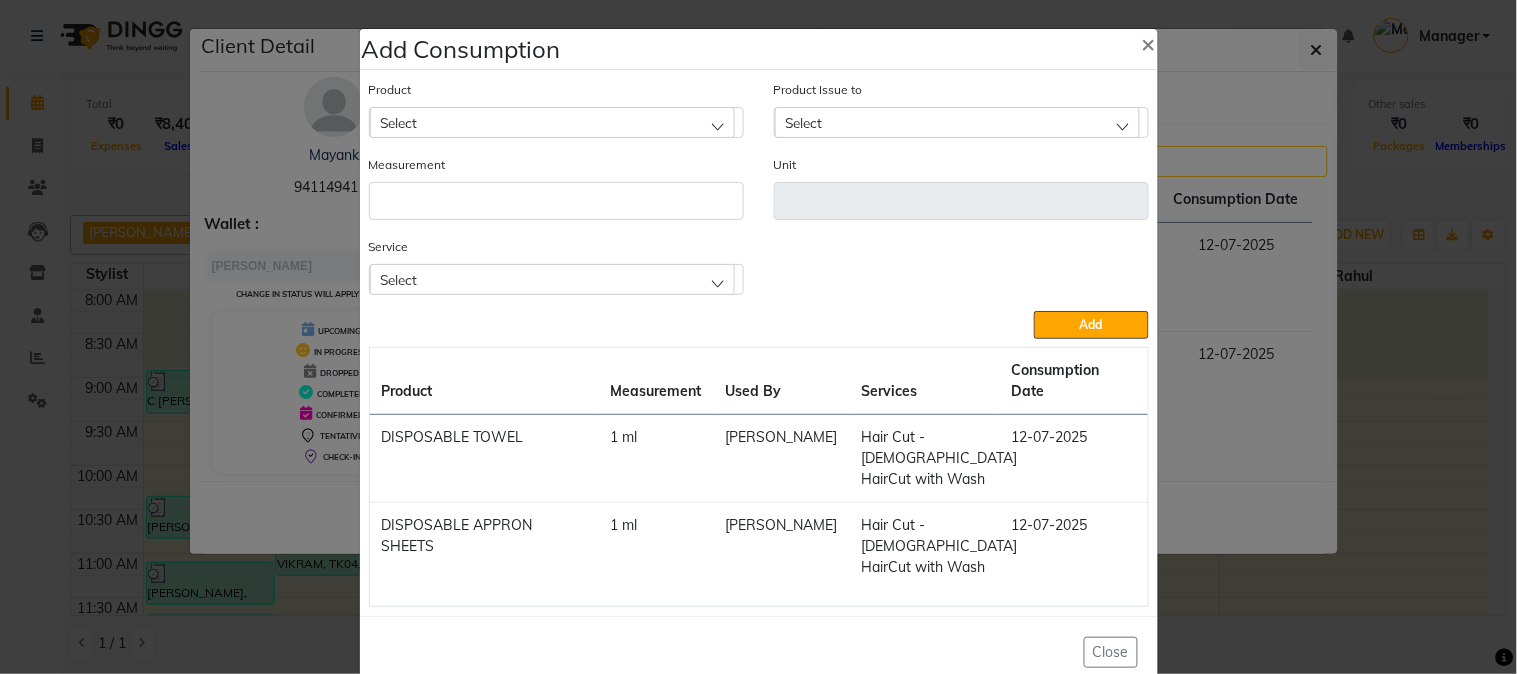 click on "Select" 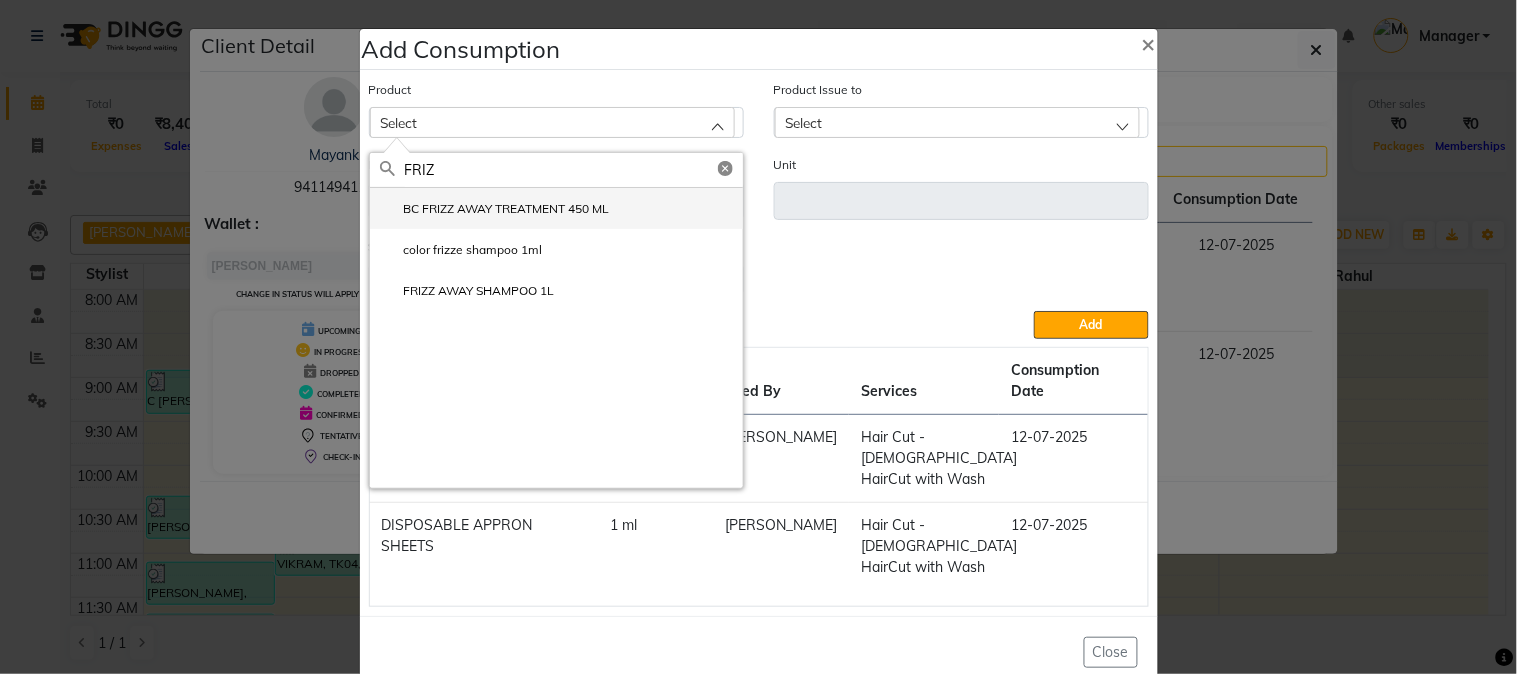 type on "FRIZ" 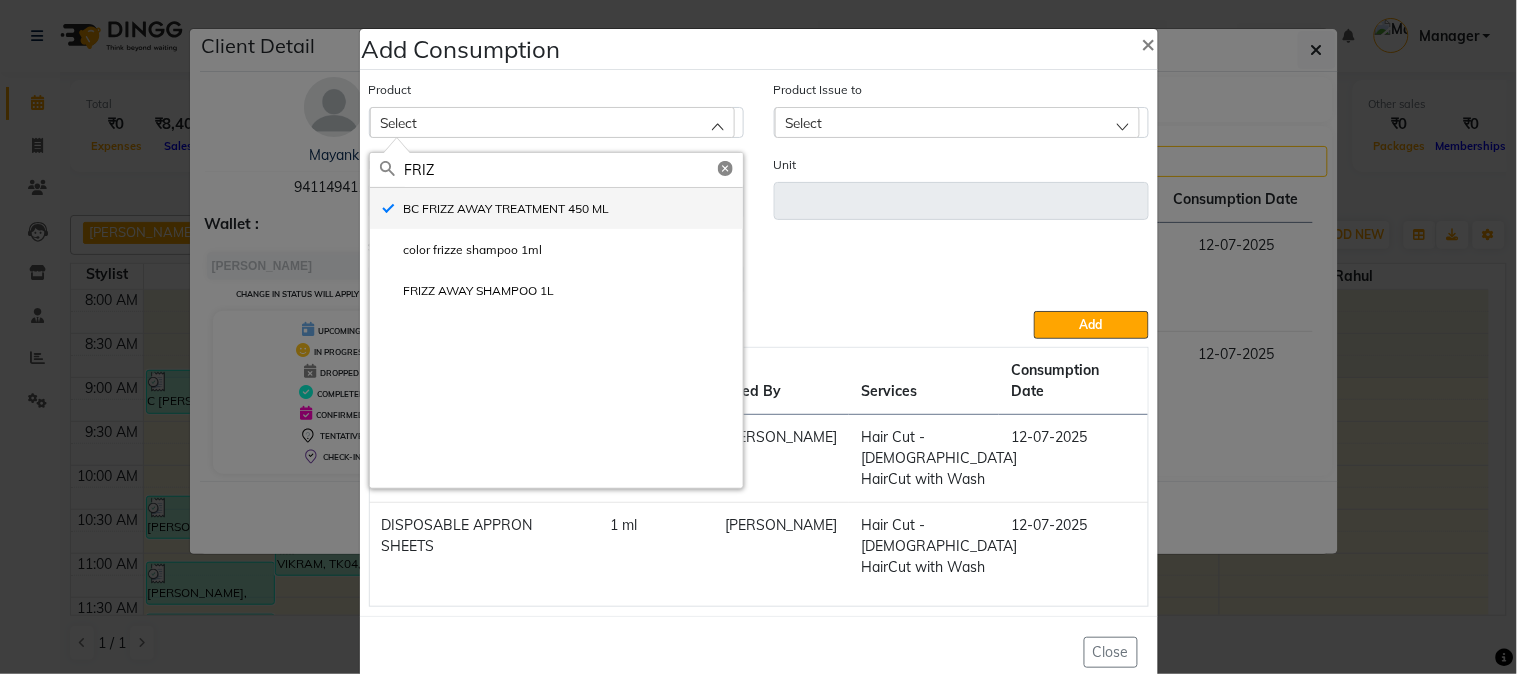 type on "ml" 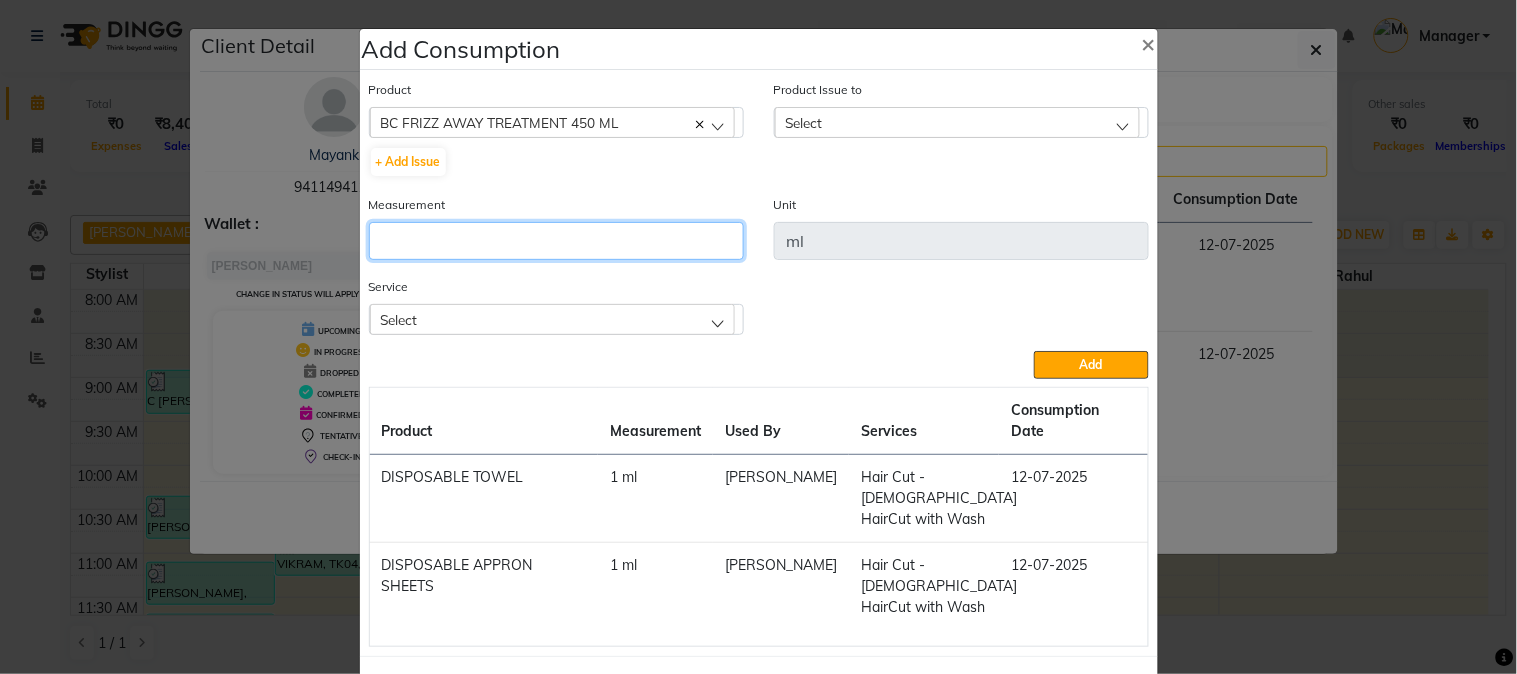 click 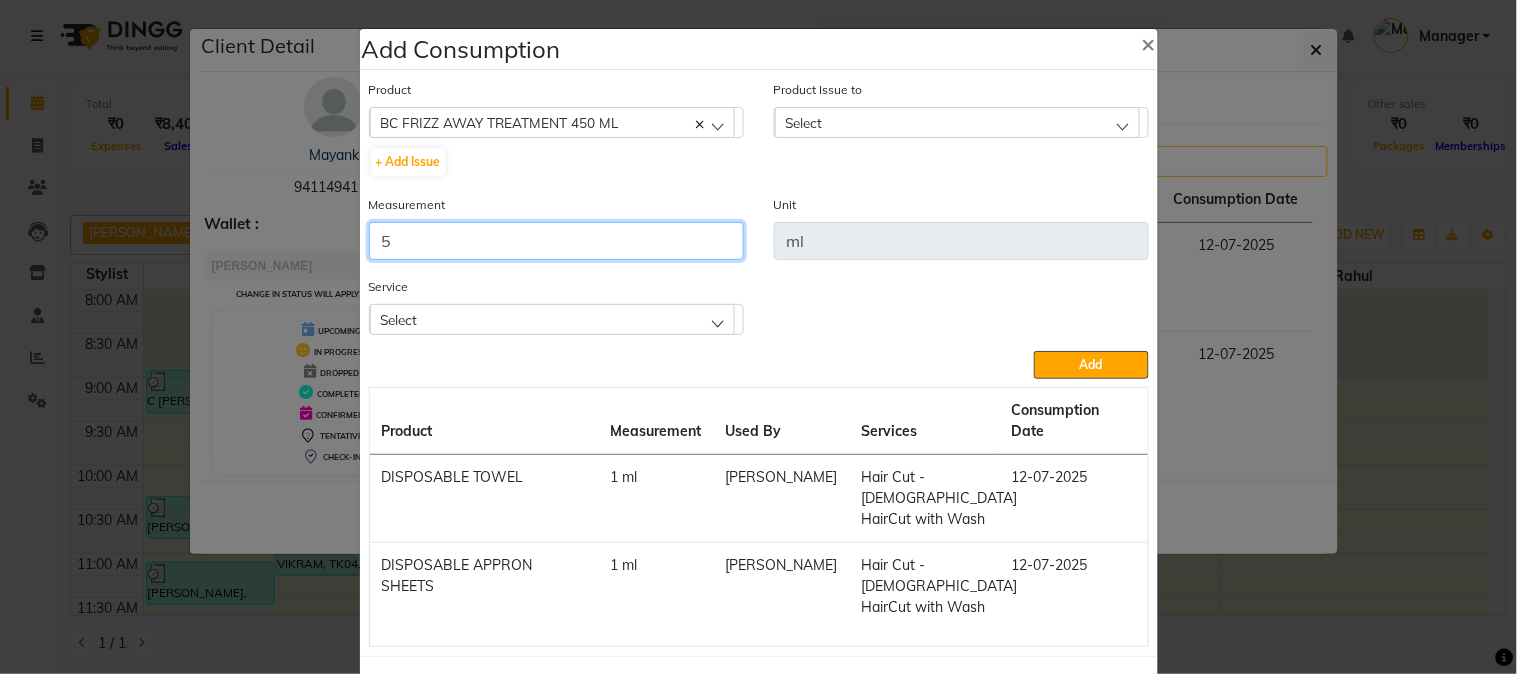 type on "5" 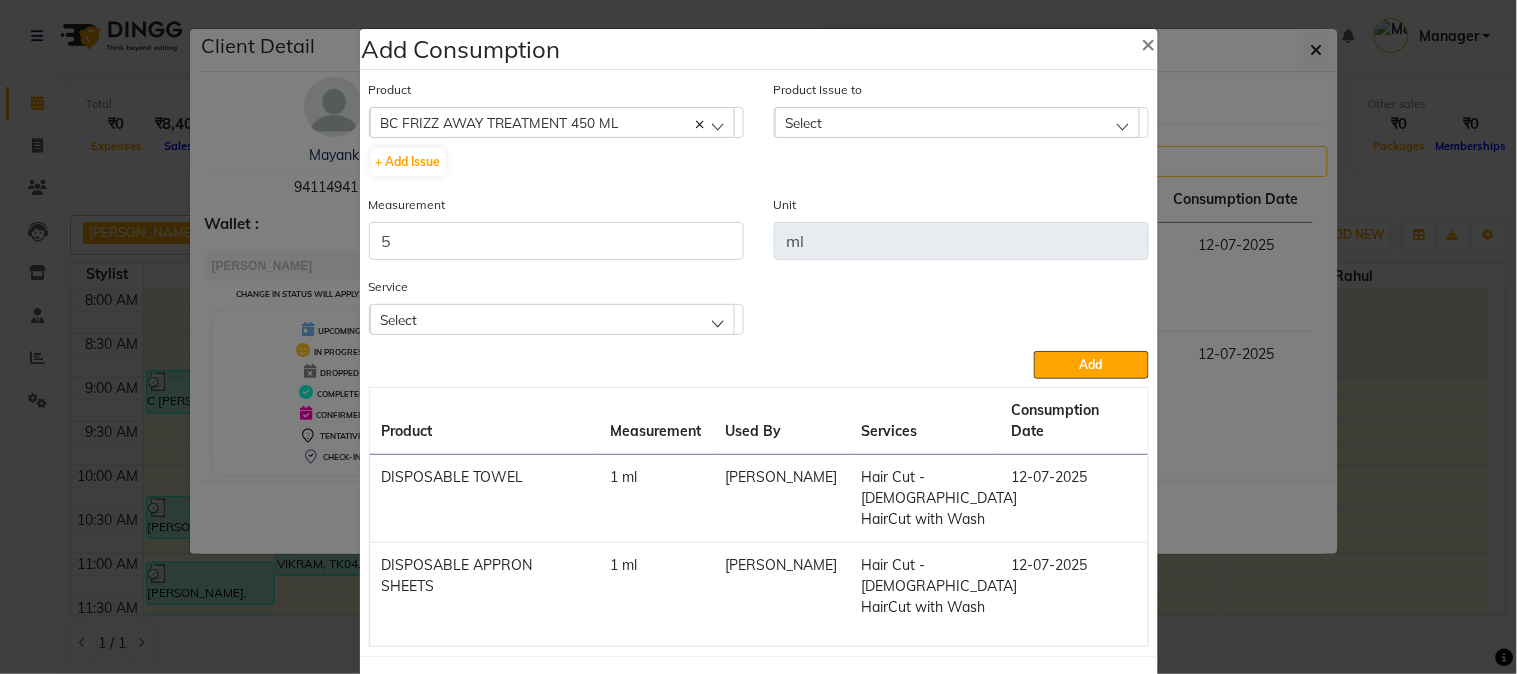 click on "Select" 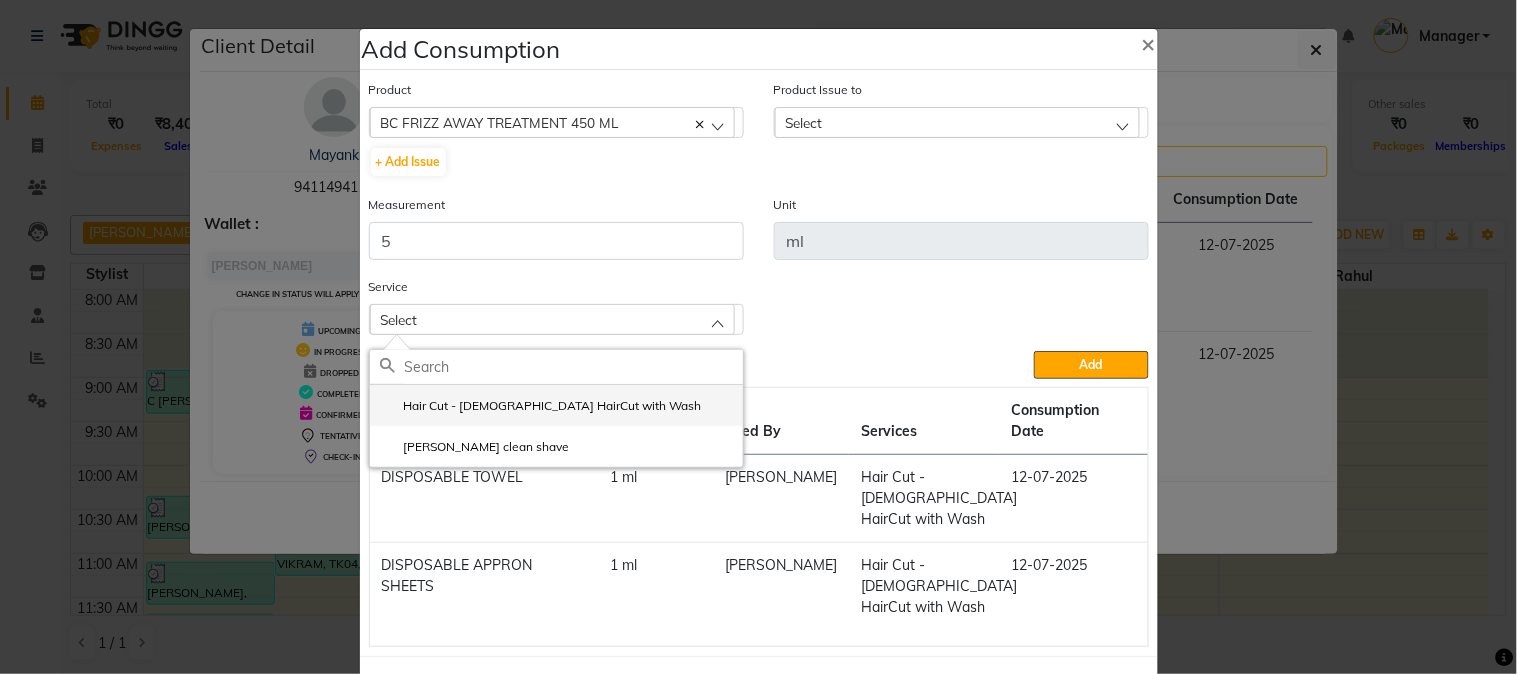 click on "Hair Cut - Male HairCut with Wash" 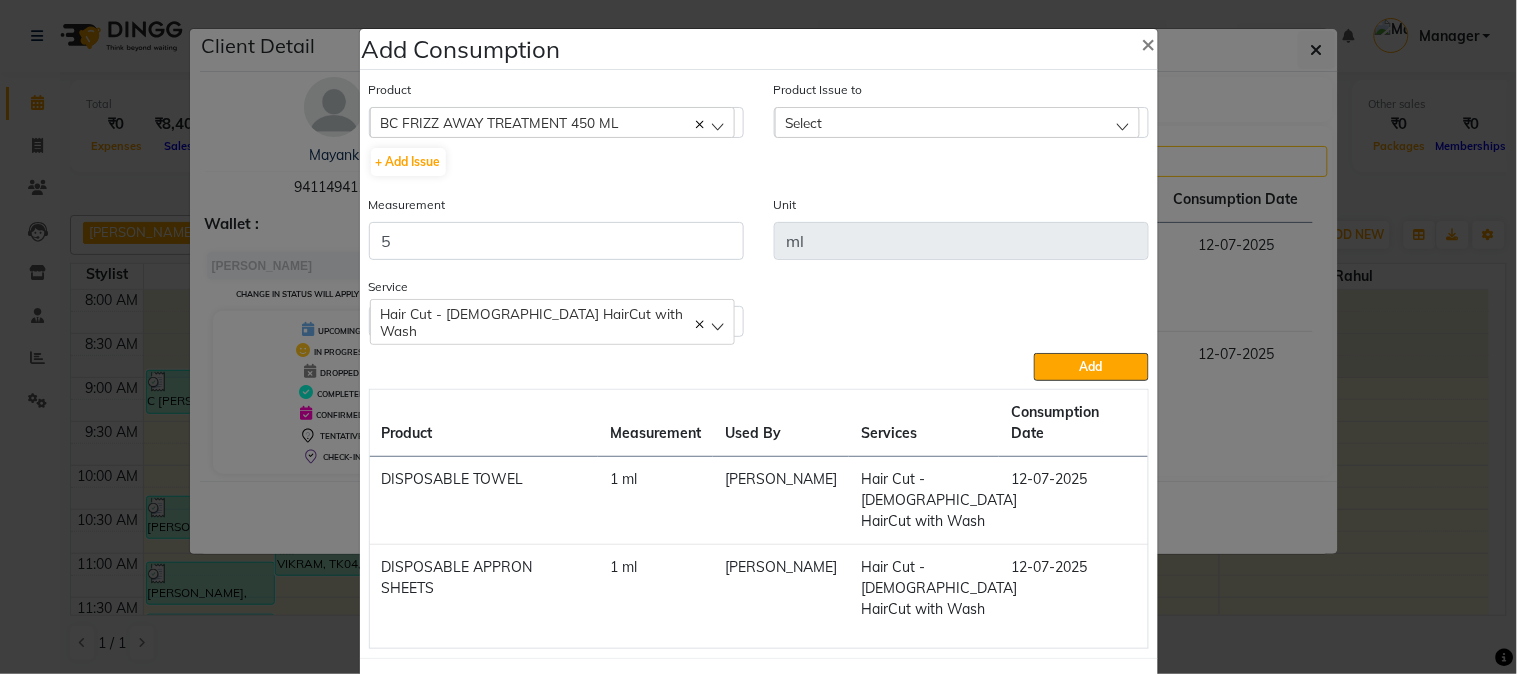 click on "Select" 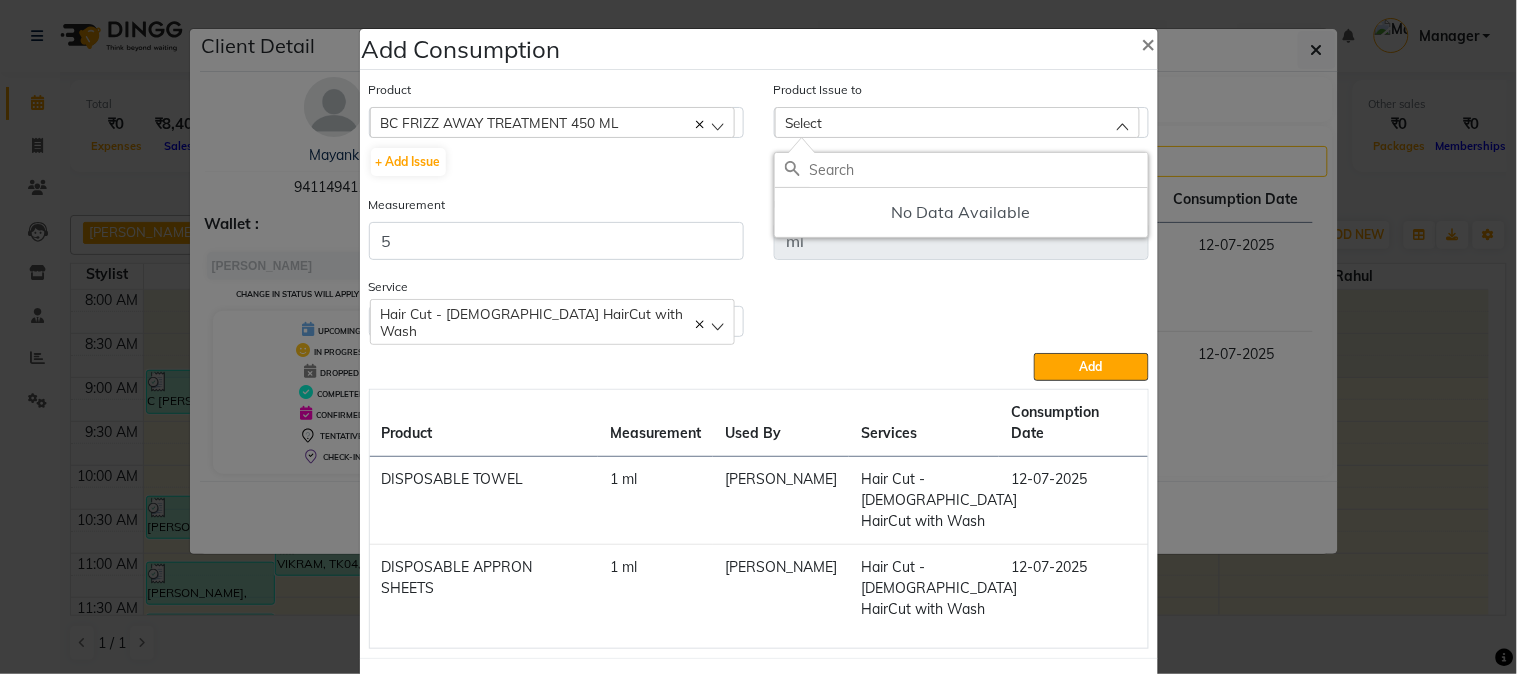 click on "No Data Available" 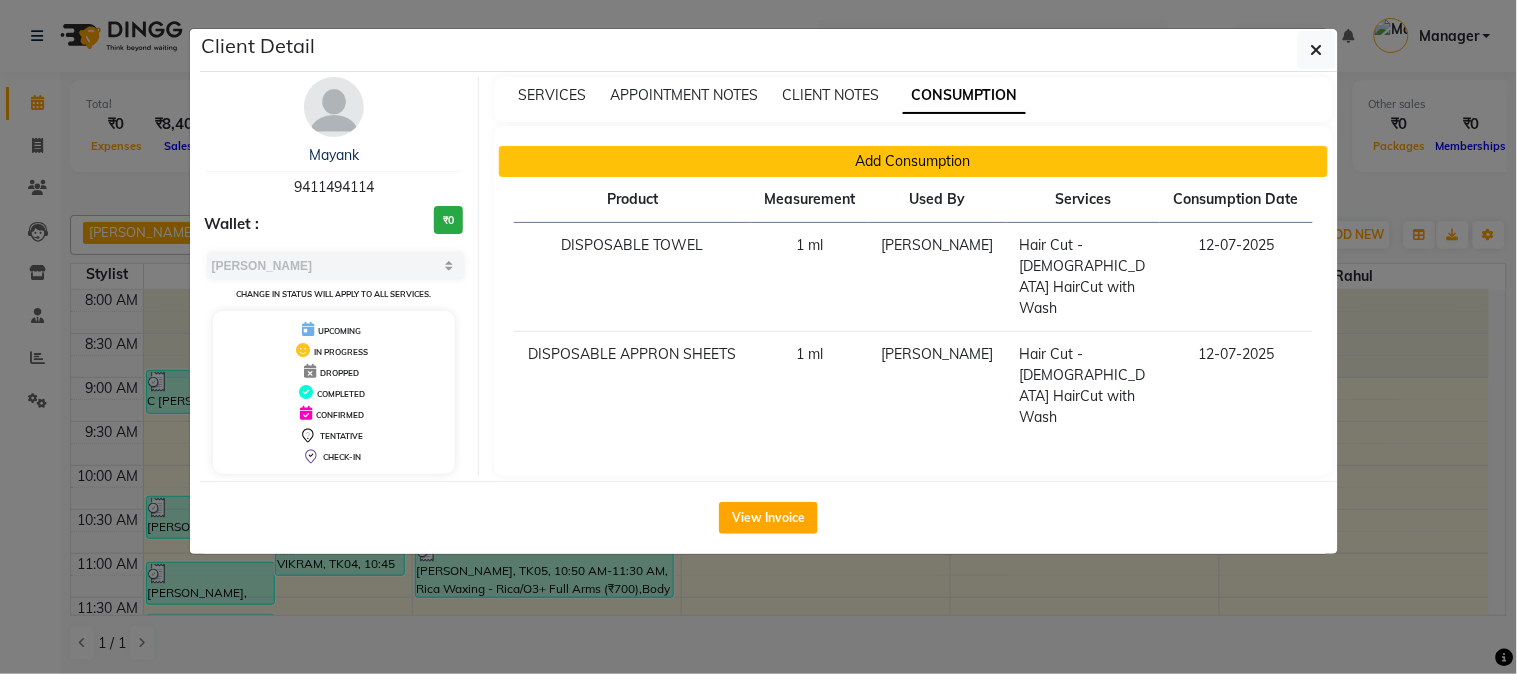 click on "Add Consumption" at bounding box center (913, 161) 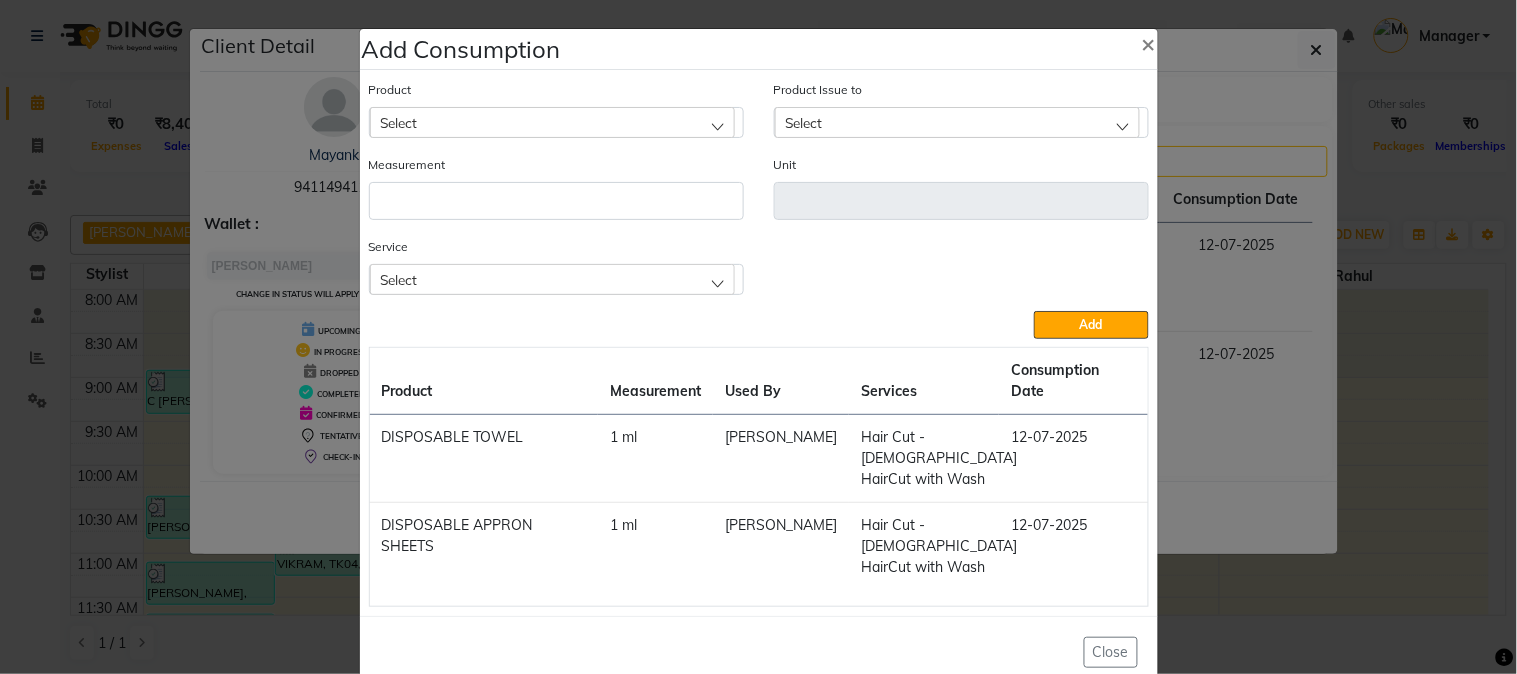 click on "Select" 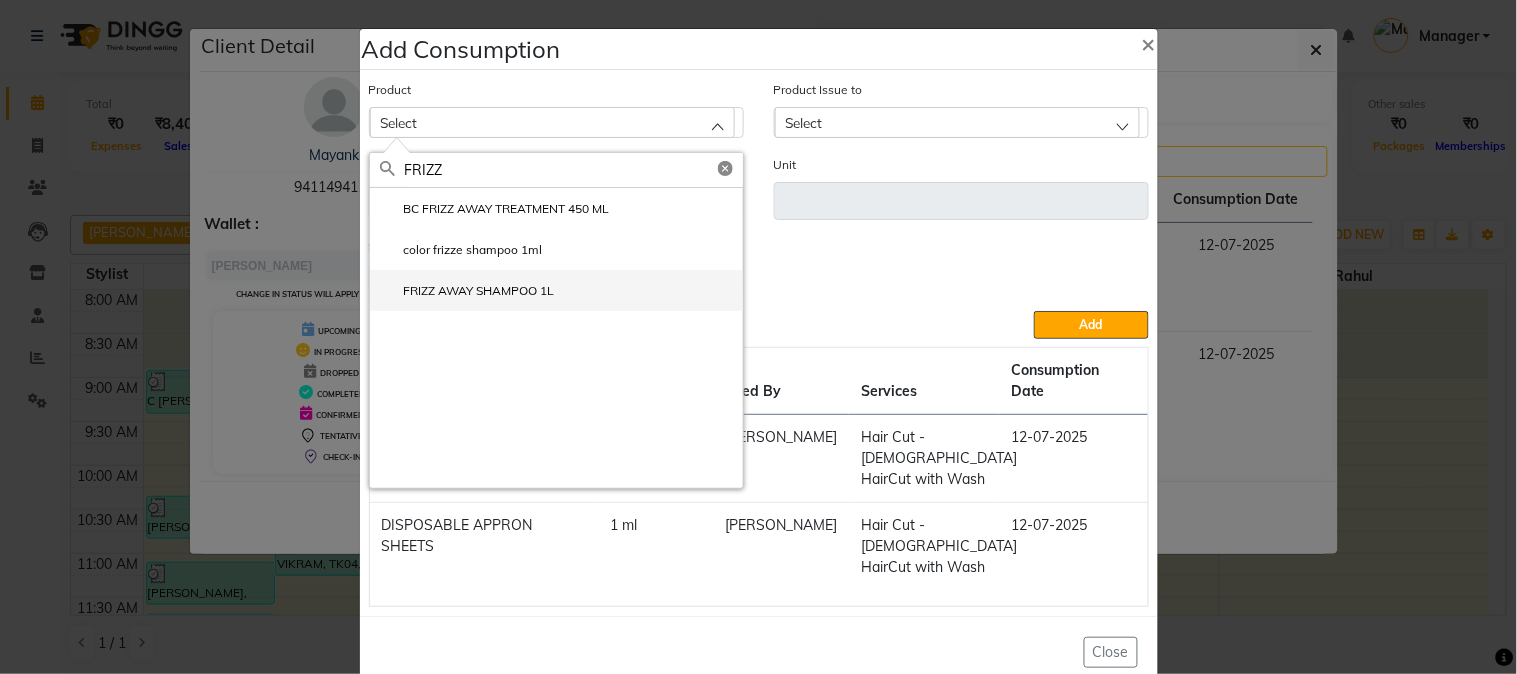 type on "FRIZZ" 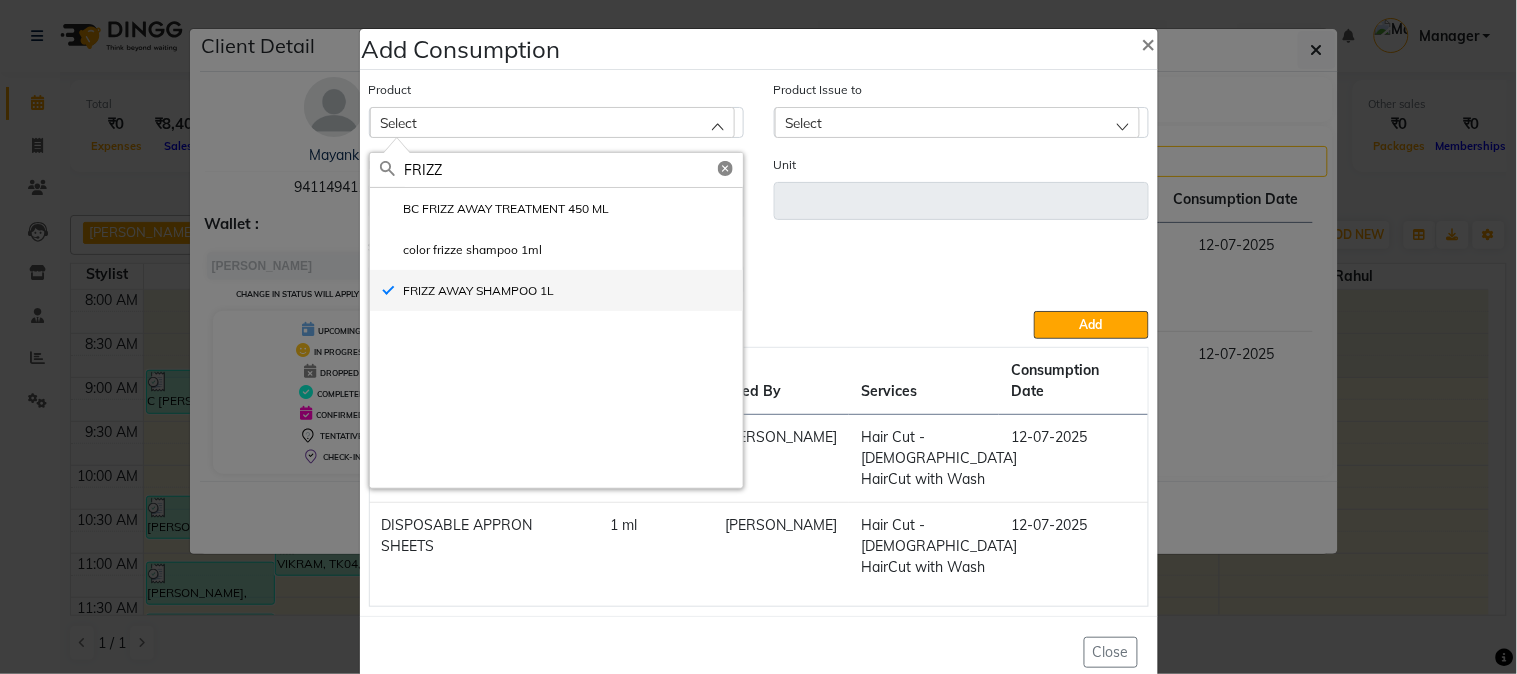 type on "ml" 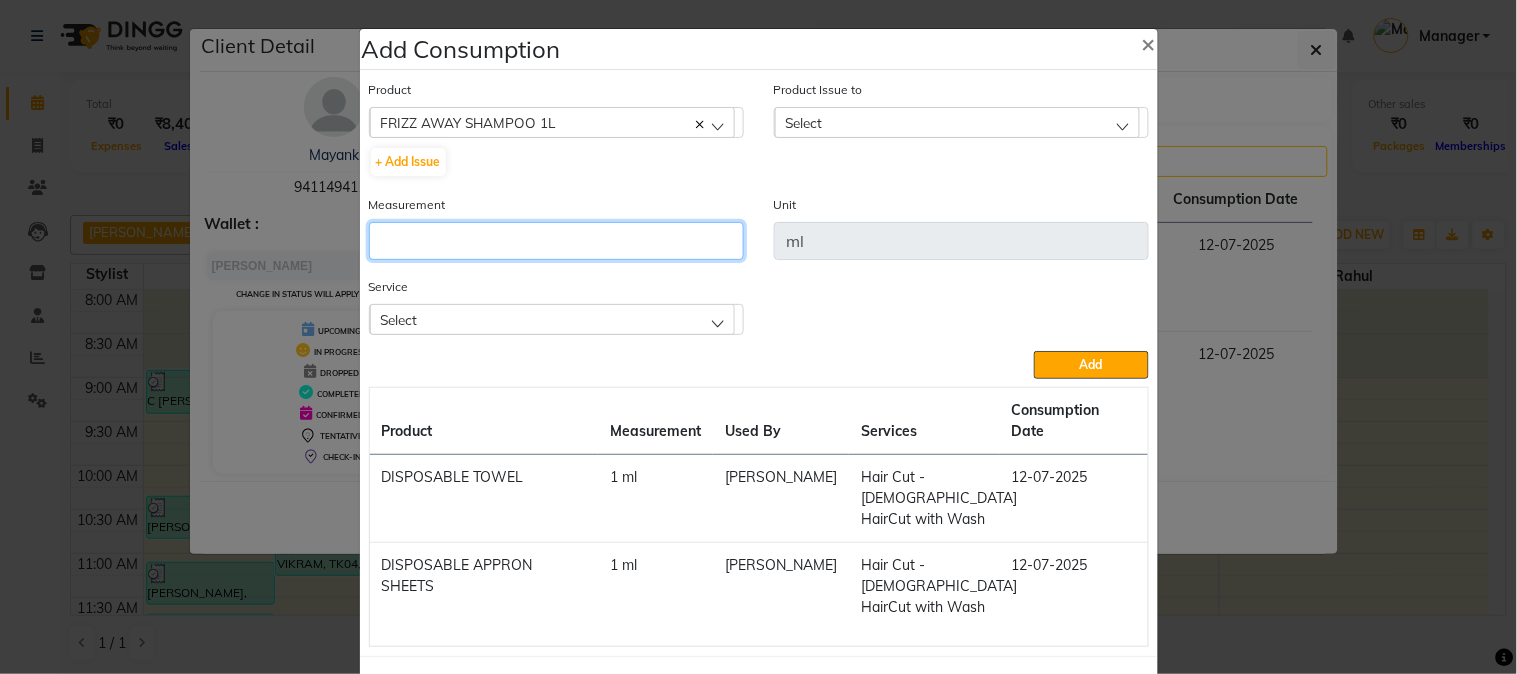 click 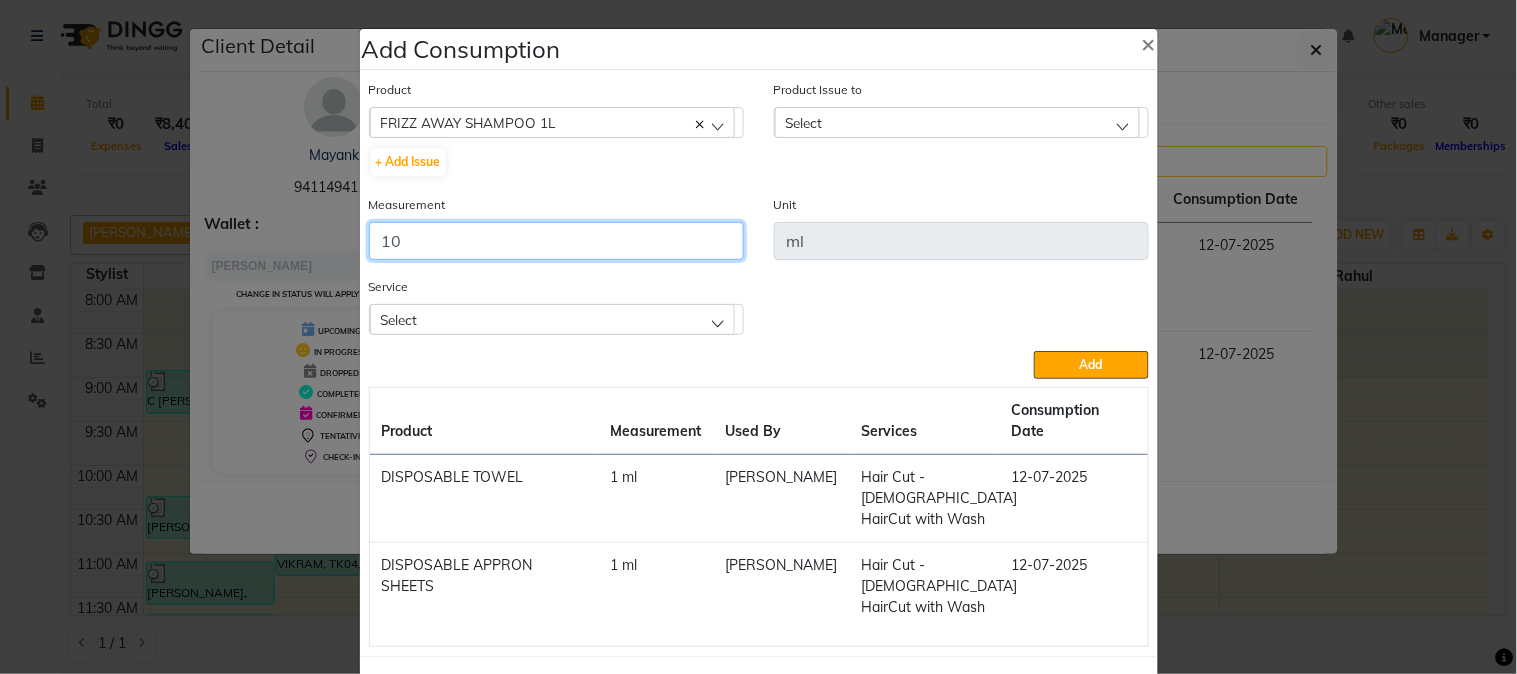 type on "10" 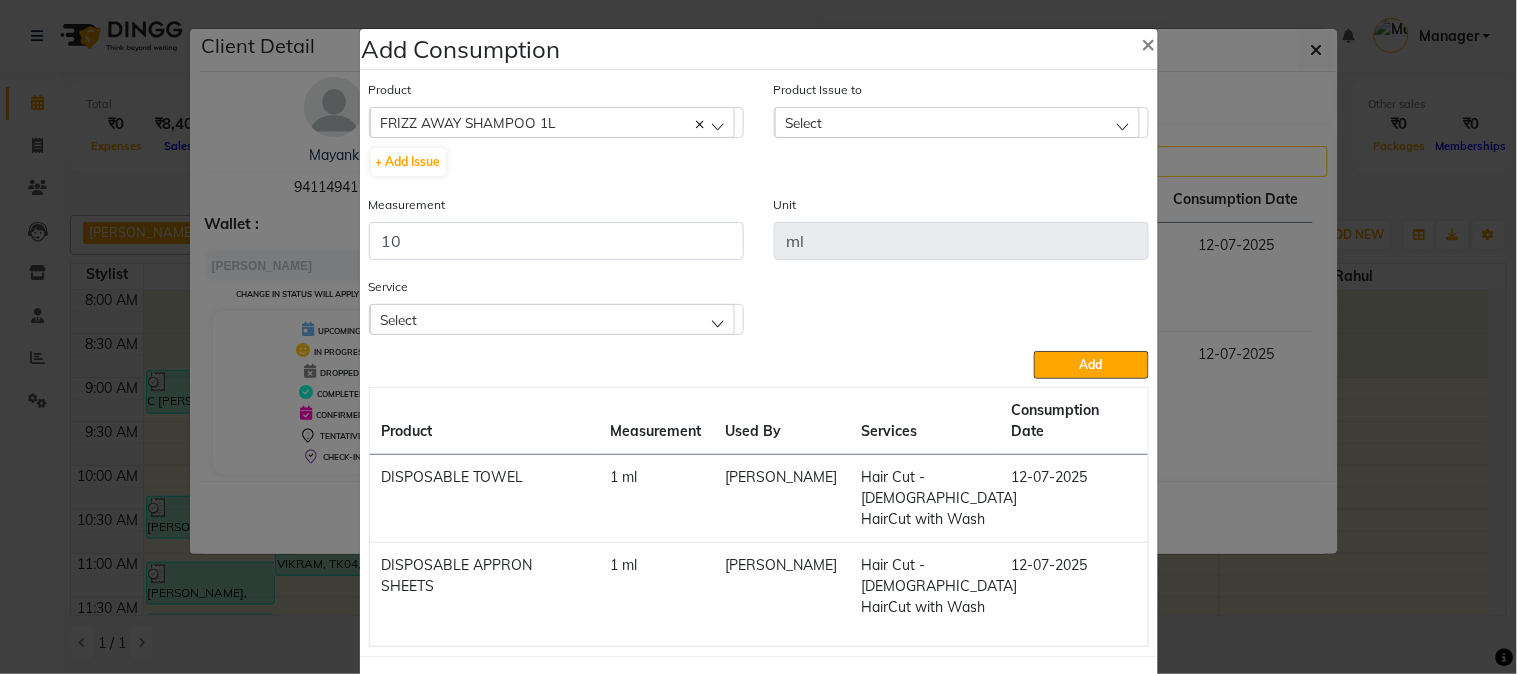 click on "Select" 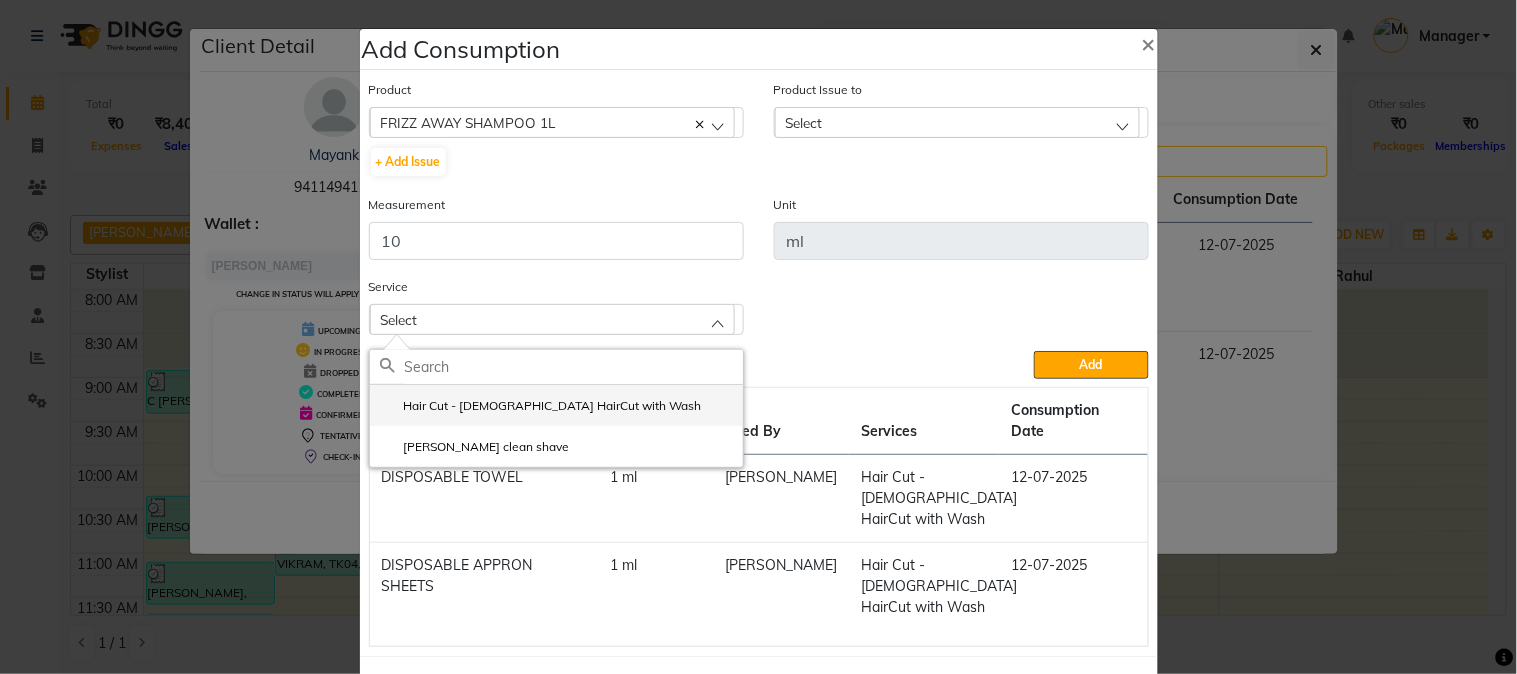 click on "Hair Cut - Male HairCut with Wash" 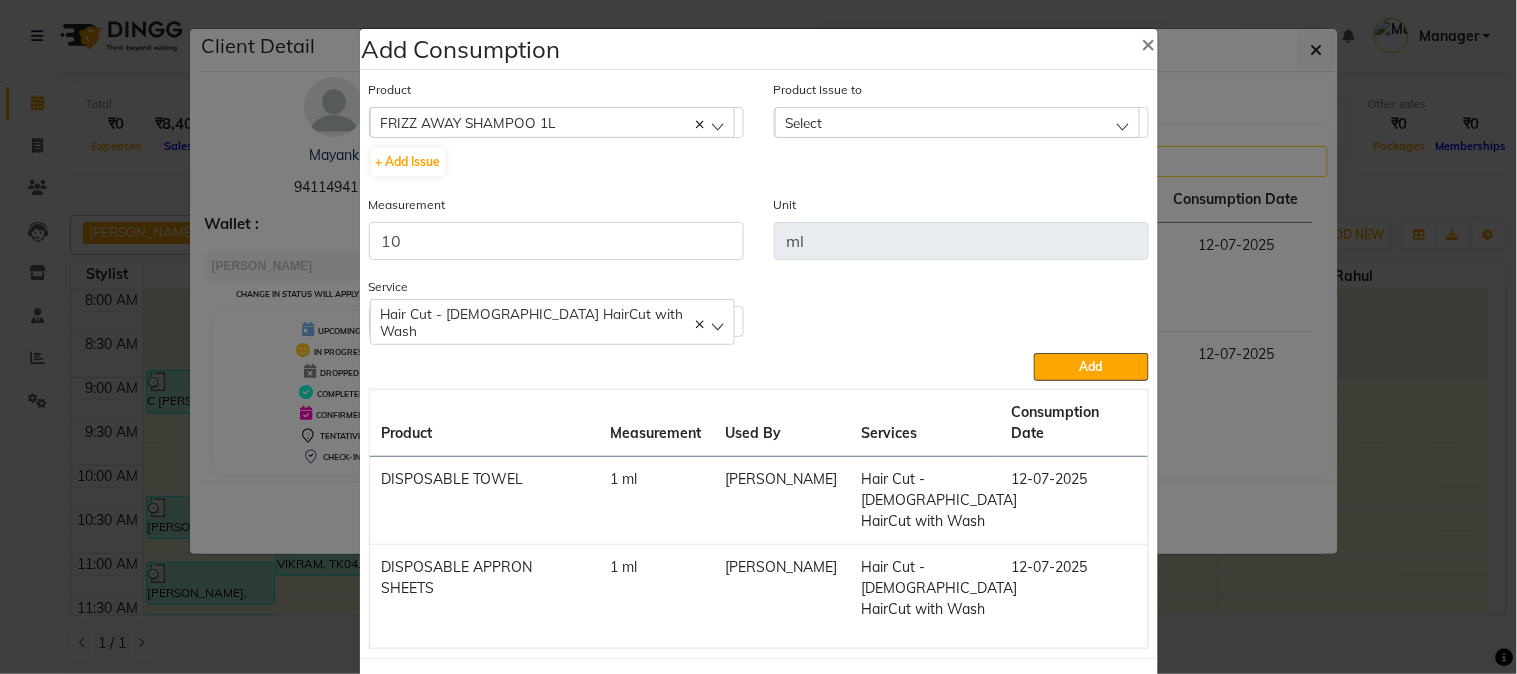 click on "Select" 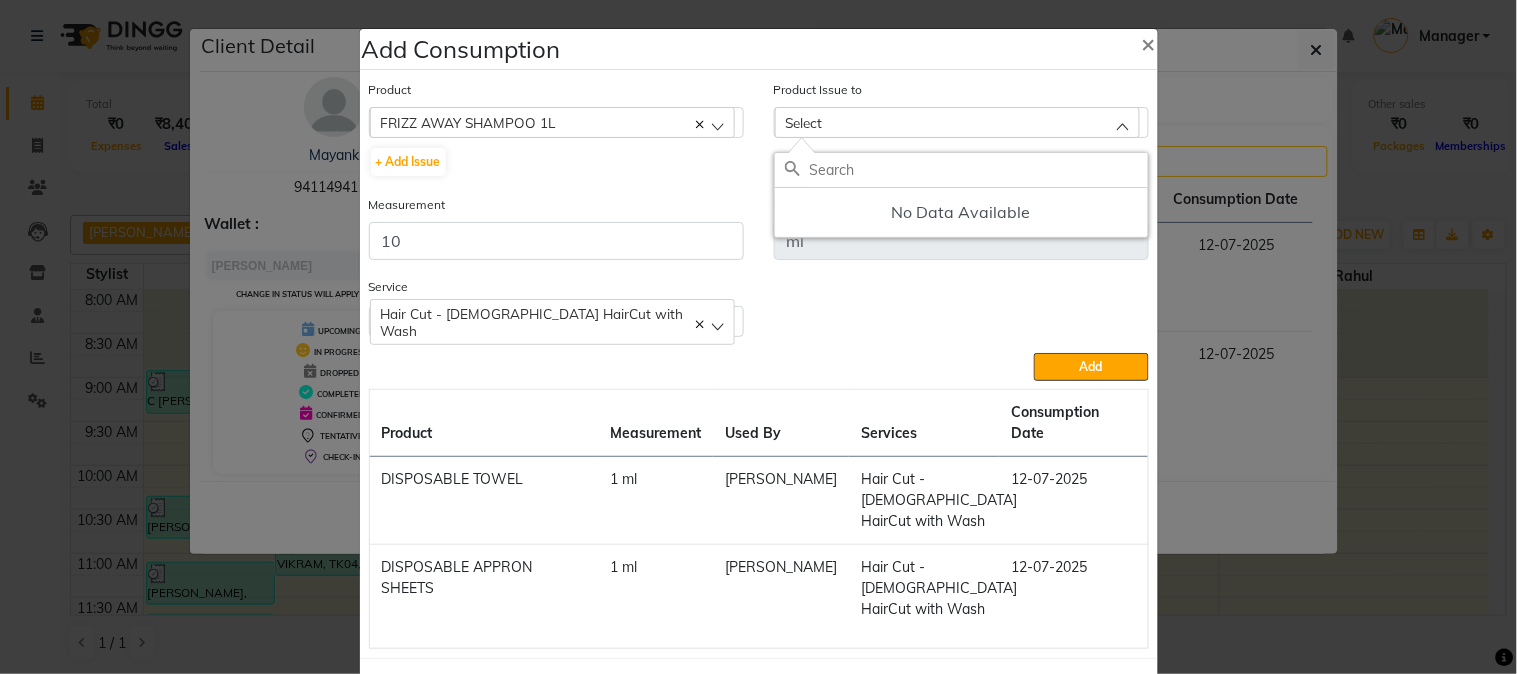 drag, startPoint x: 890, startPoint y: 171, endPoint x: 917, endPoint y: 185, distance: 30.413813 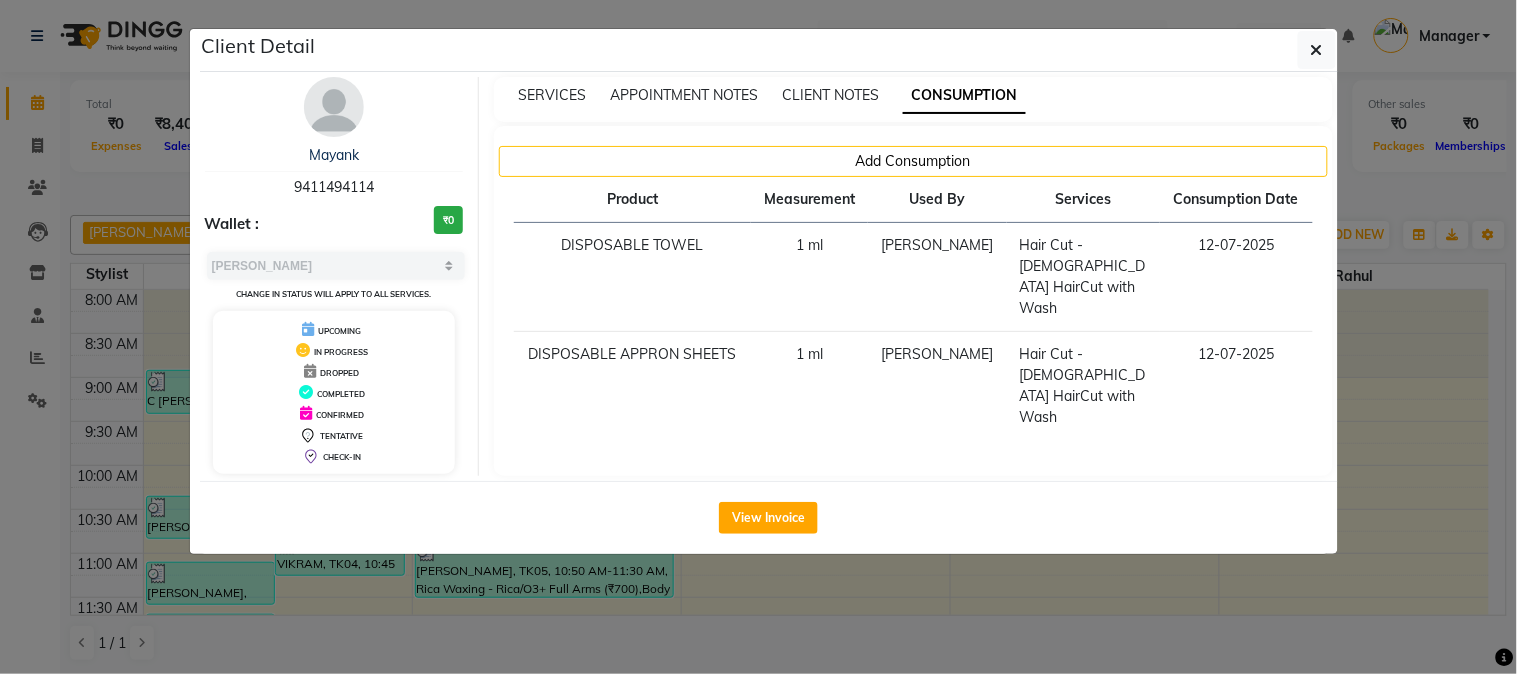 click on "Client Detail  Mayank    9411494114 Wallet : ₹0 Select MARK DONE UPCOMING Change in status will apply to all services. UPCOMING IN PROGRESS DROPPED COMPLETED CONFIRMED TENTATIVE CHECK-IN SERVICES APPOINTMENT NOTES CLIENT NOTES CONSUMPTION Add Consumption Product Measurement Used By Services Consumption Date  DISPOSABLE TOWEL   1 ml   Mahesh Dalavi    Hair Cut - Male HairCut with Wash   12-07-2025   DISPOSABLE APPRON SHEETS   1 ml   Mahesh Dalavi    Hair Cut - Male HairCut with Wash   12-07-2025   View Invoice" 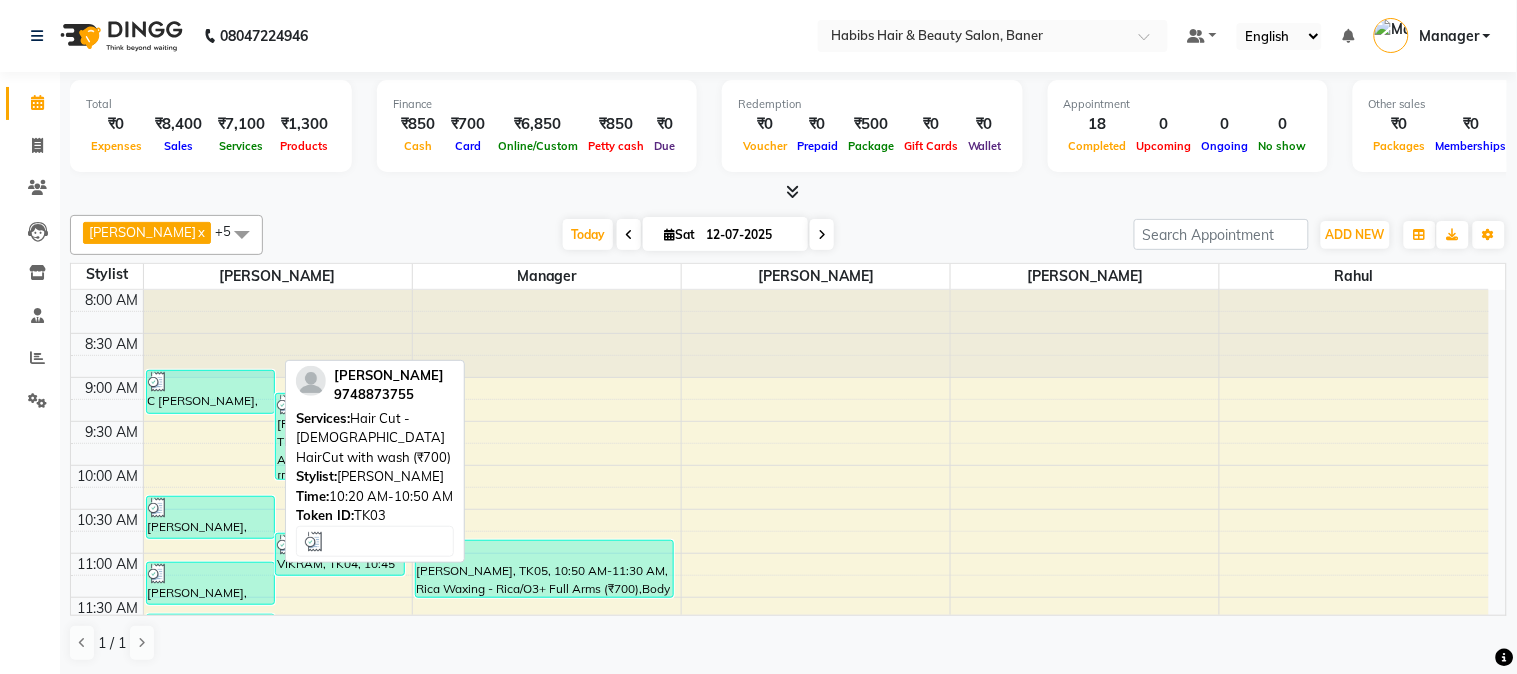click on "[PERSON_NAME], TK03, 10:20 AM-10:50 AM, Hair Cut - [DEMOGRAPHIC_DATA] HairCut with wash (₹700)" at bounding box center (211, 517) 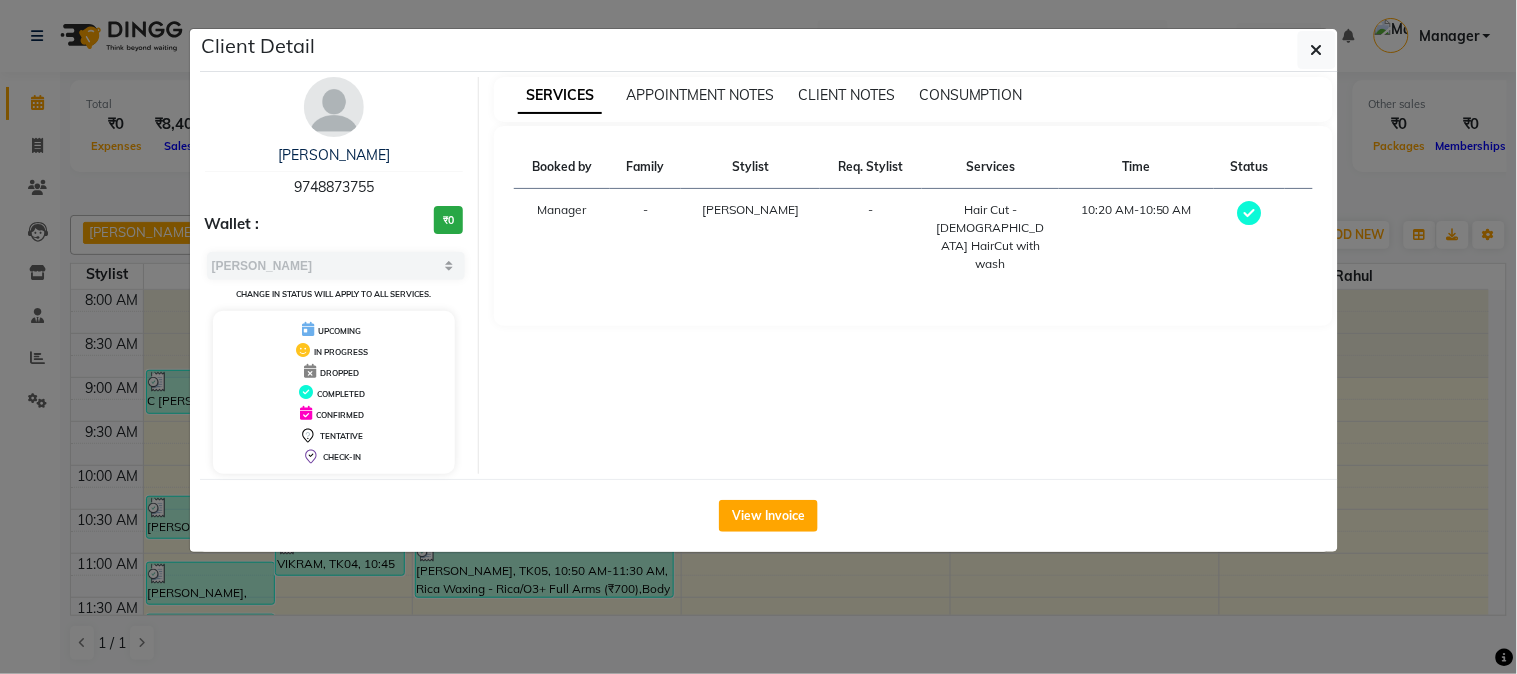 drag, startPoint x: 980, startPoint y: 96, endPoint x: 956, endPoint y: 124, distance: 36.878178 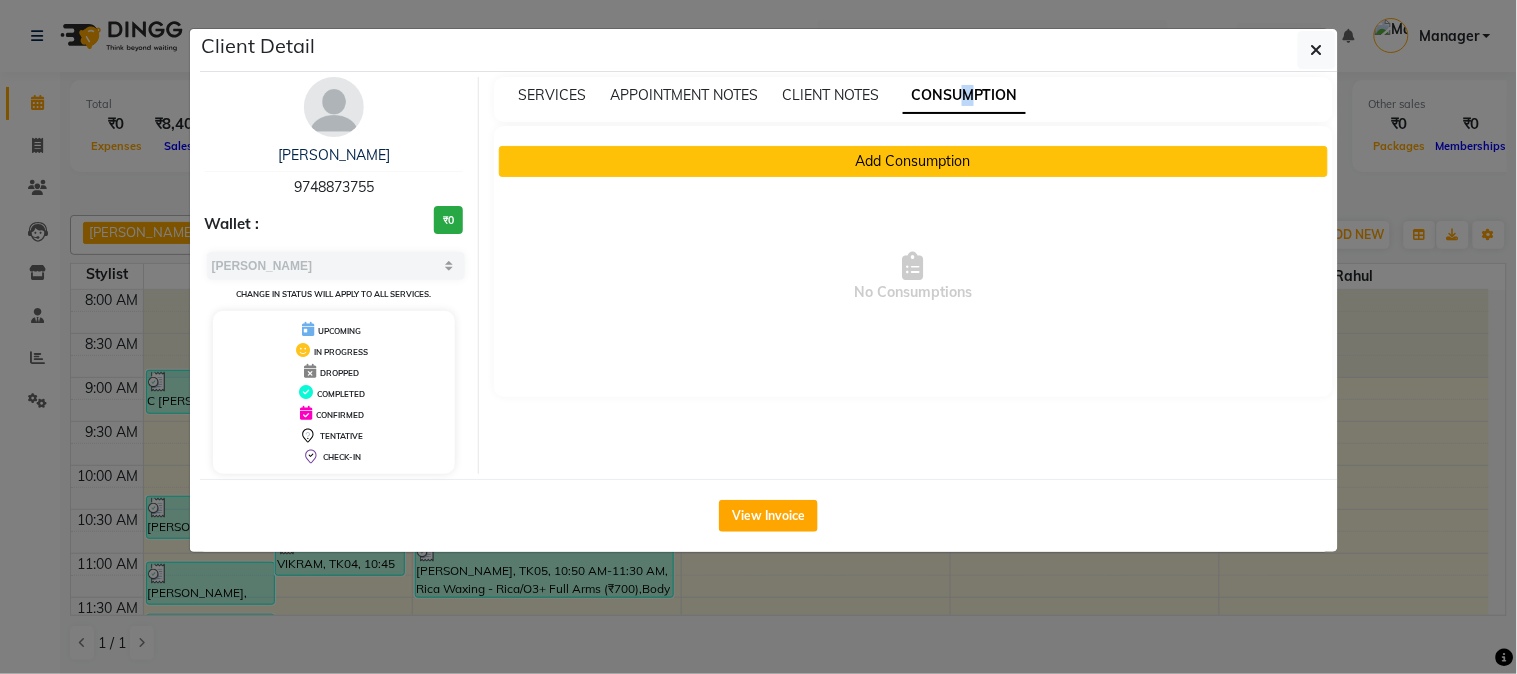 click on "Add Consumption" at bounding box center [913, 161] 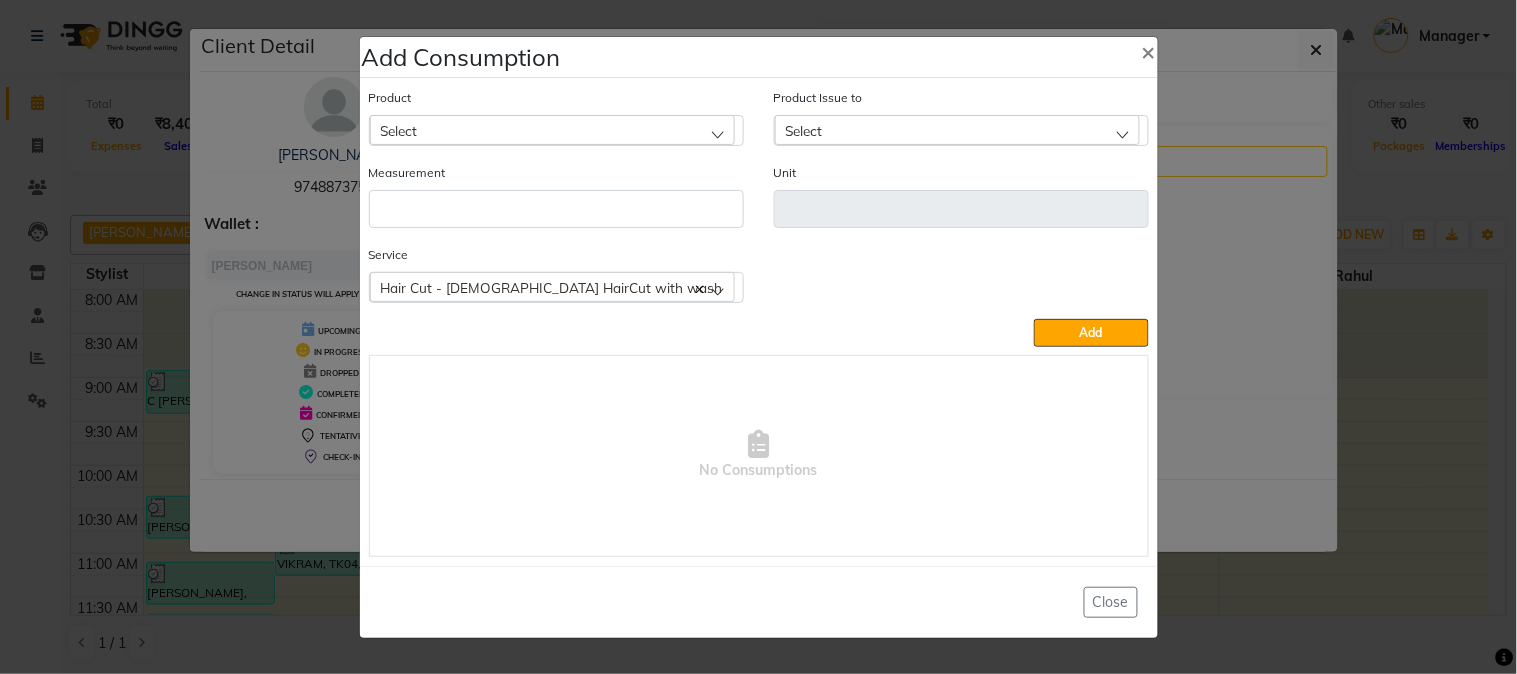 click on "Select" 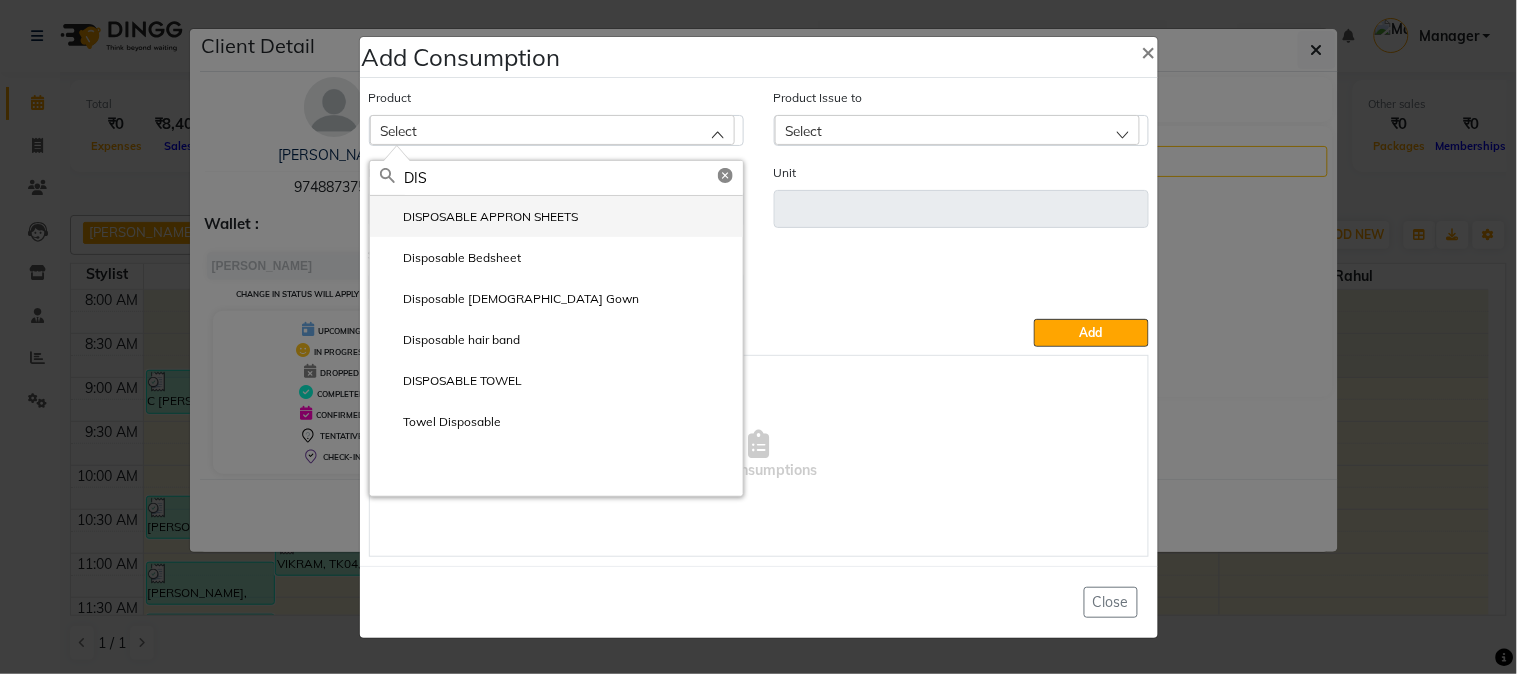 type on "DIS" 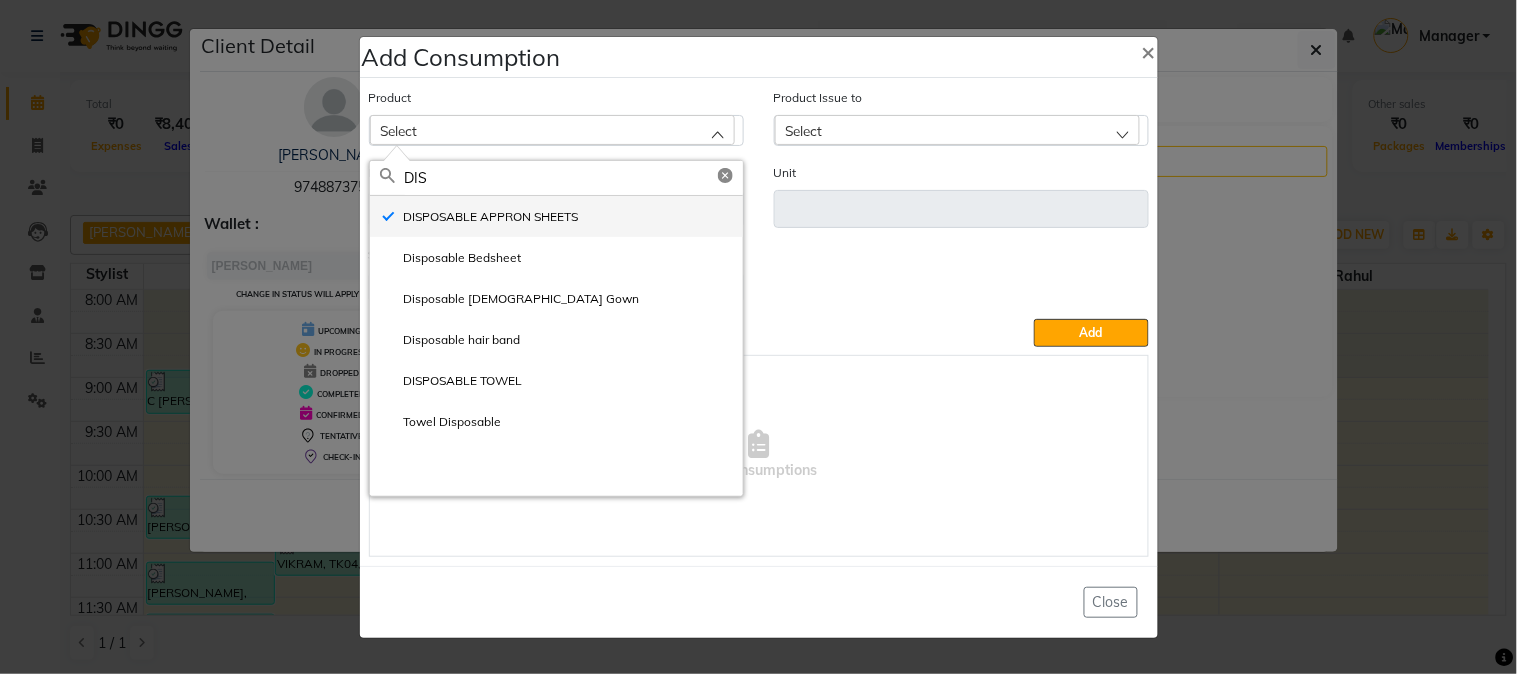 type 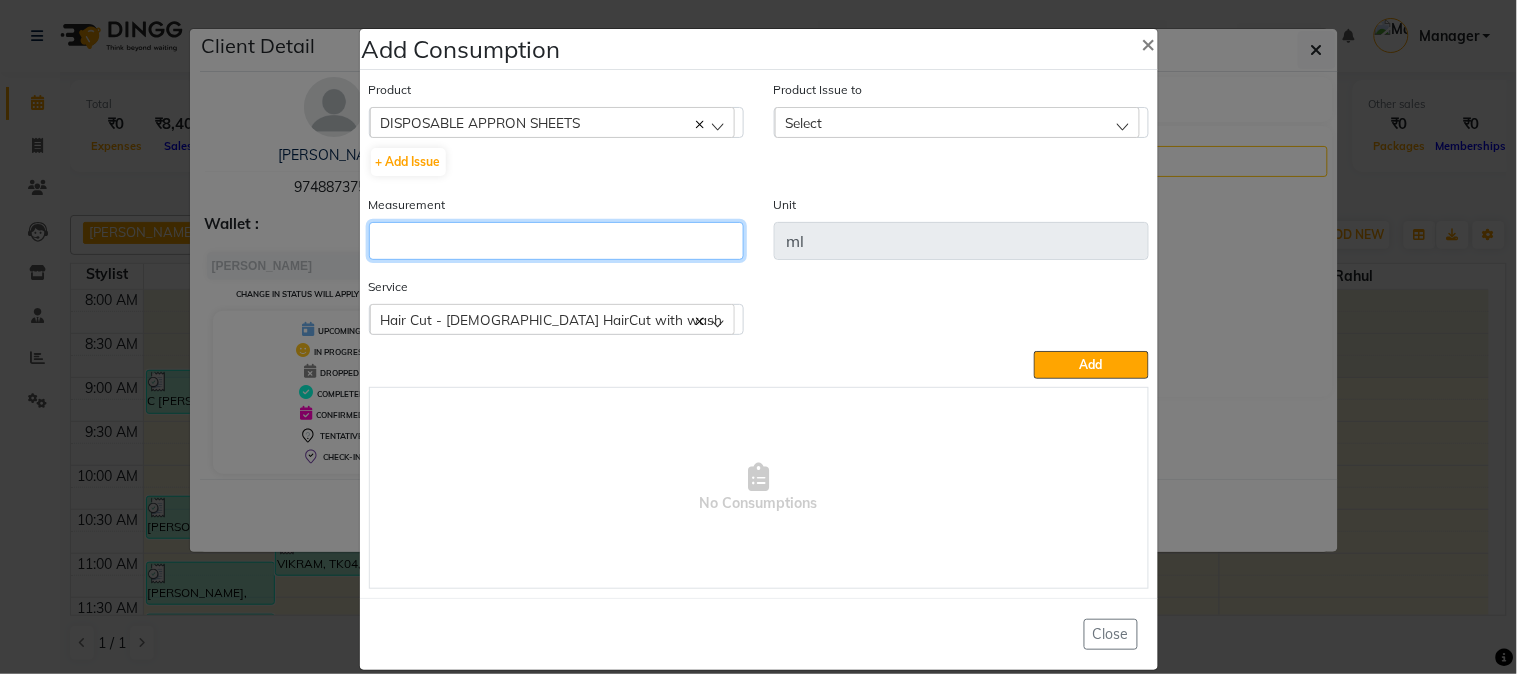 click 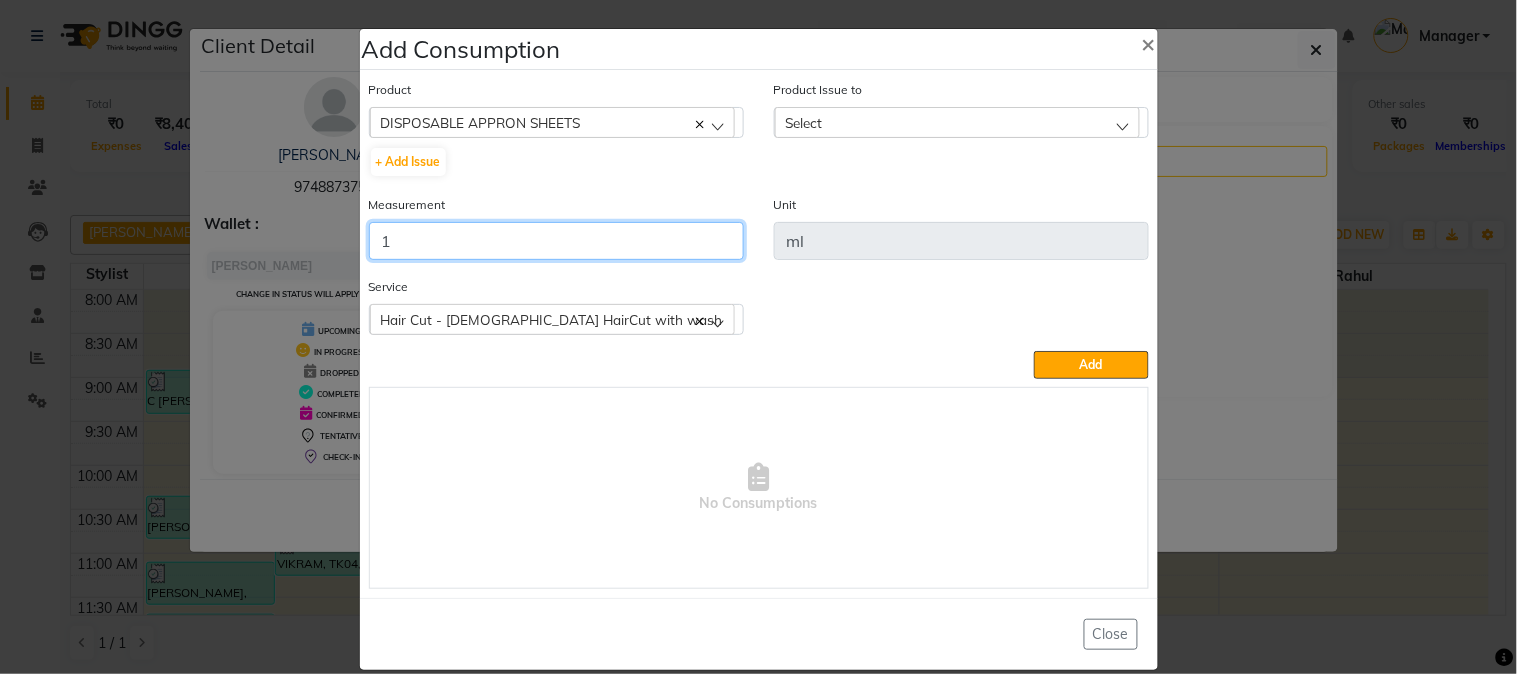 type on "1" 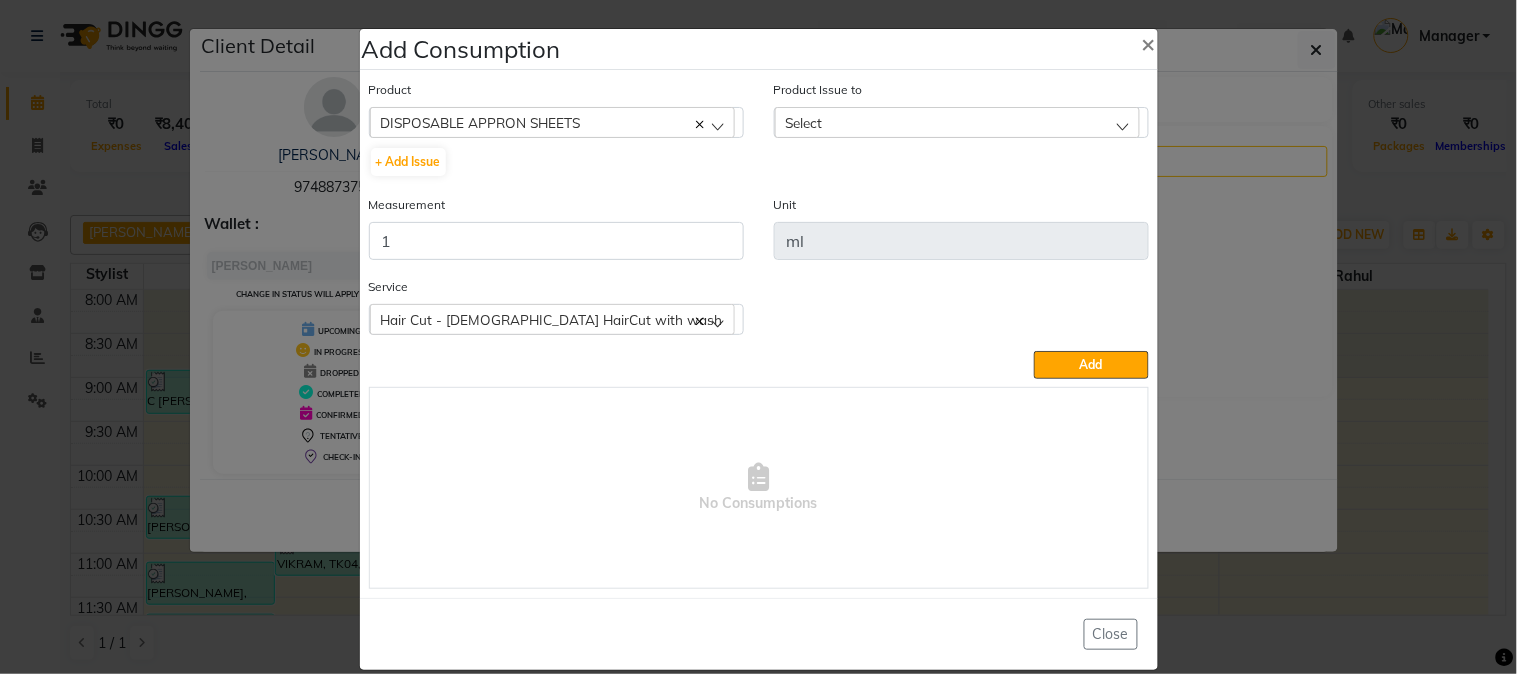 click on "Select" 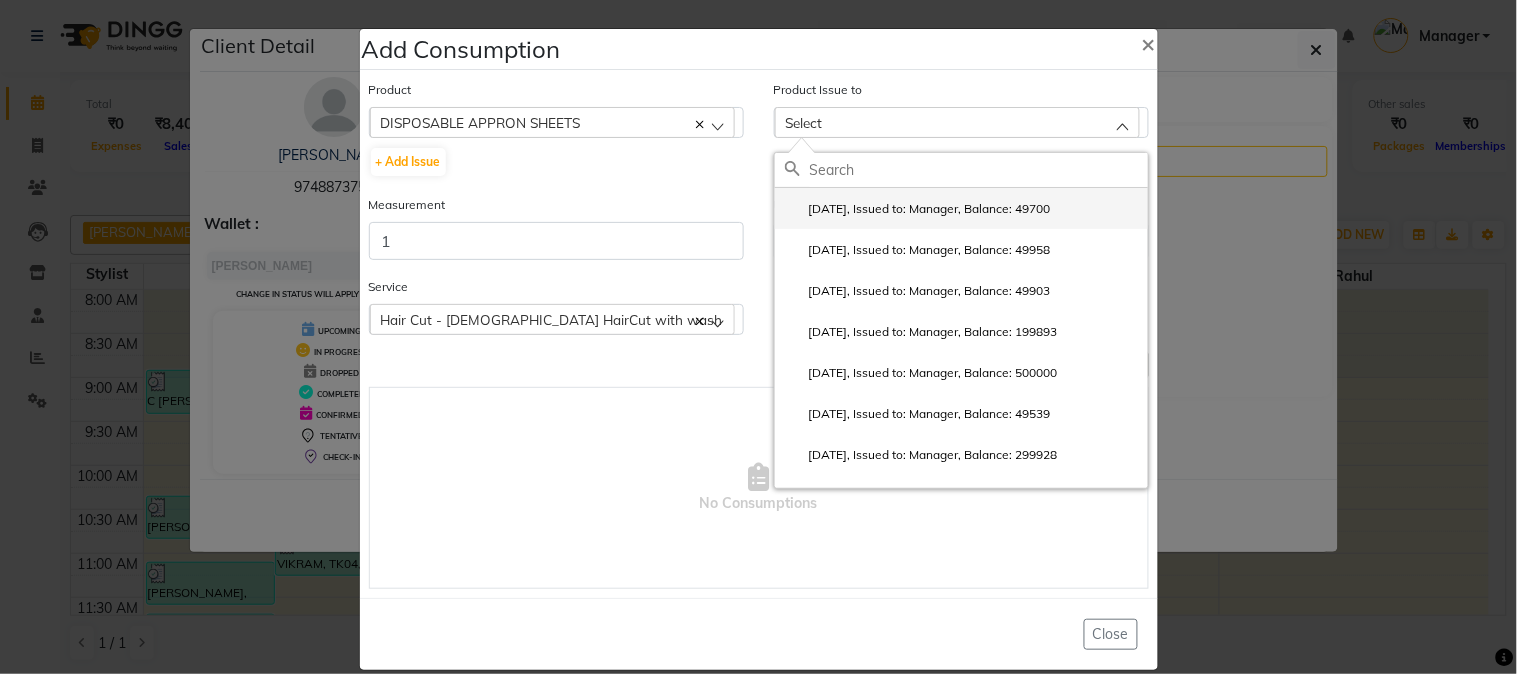 click on "2025-06-22, Issued to: Manager, Balance: 49700" 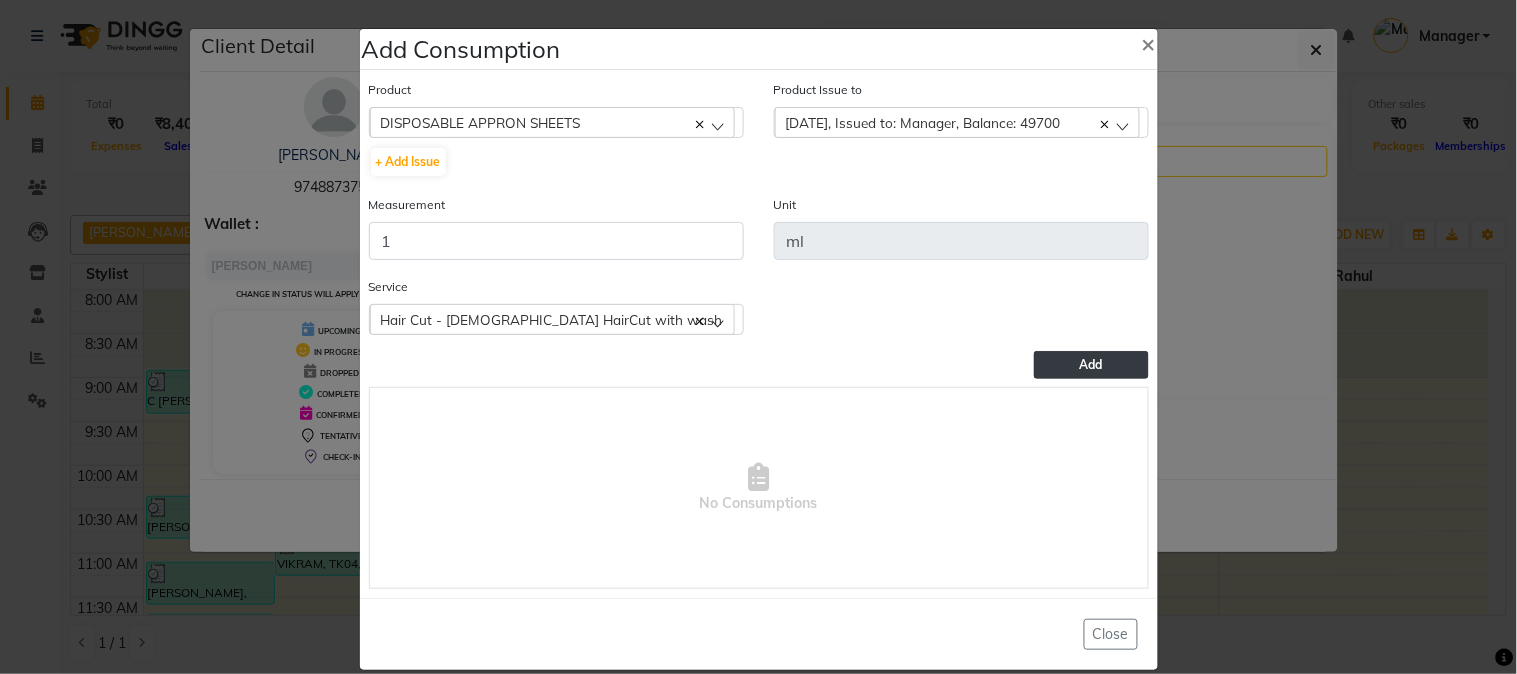 click on "Add" 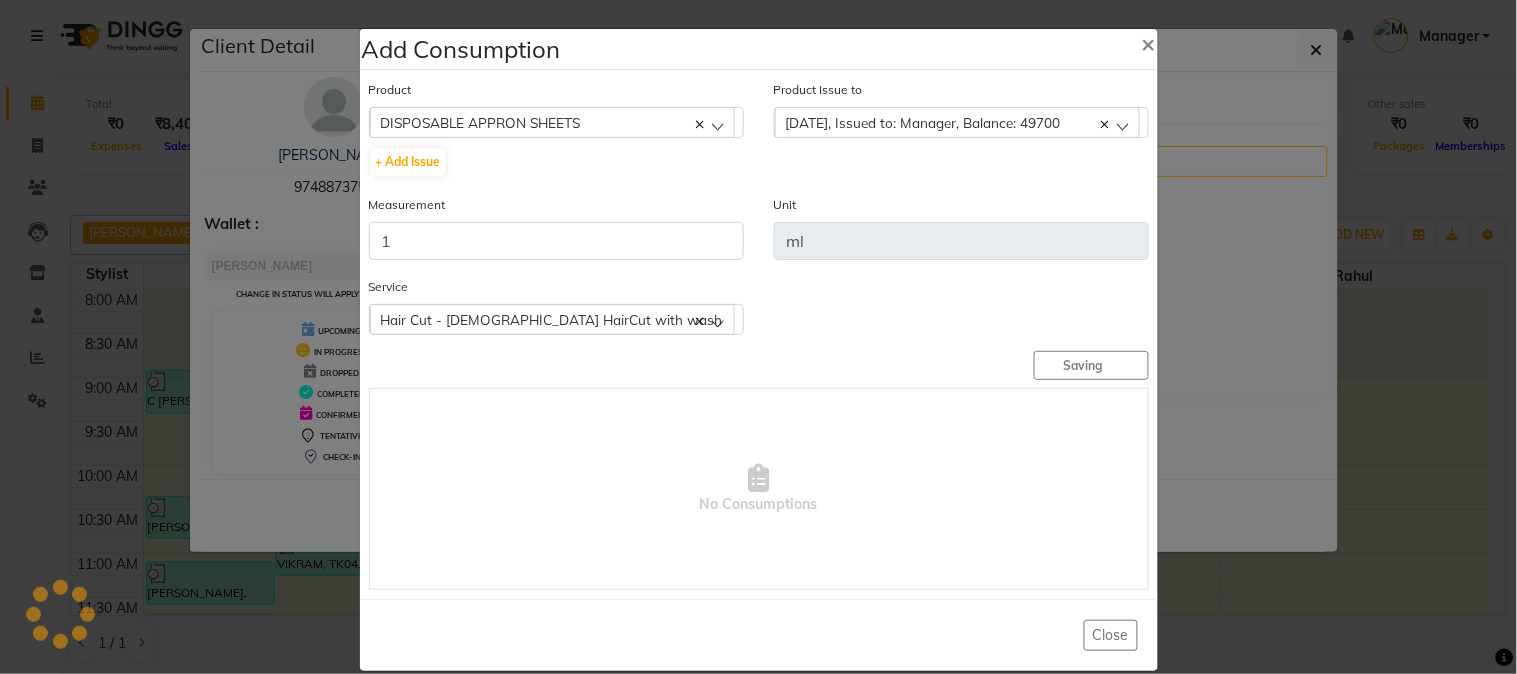 type 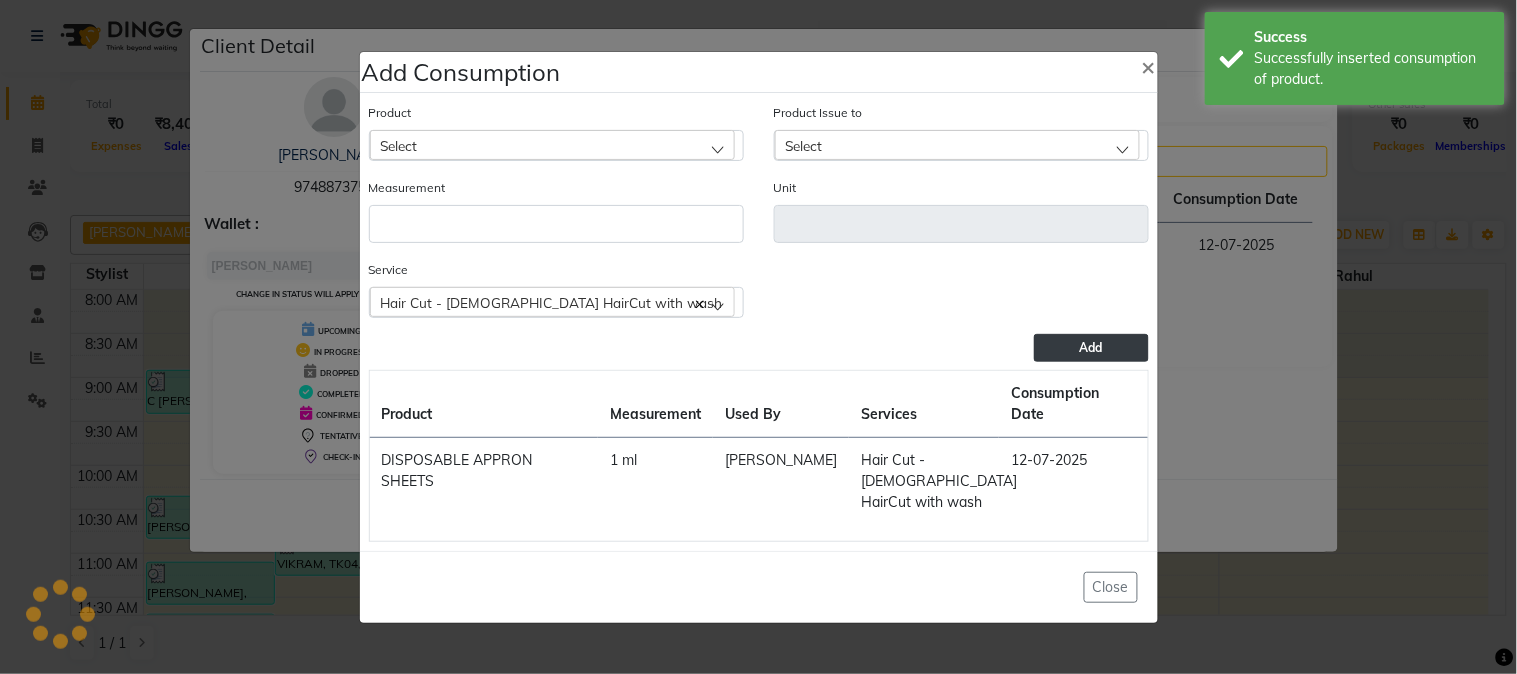 click on "Select" 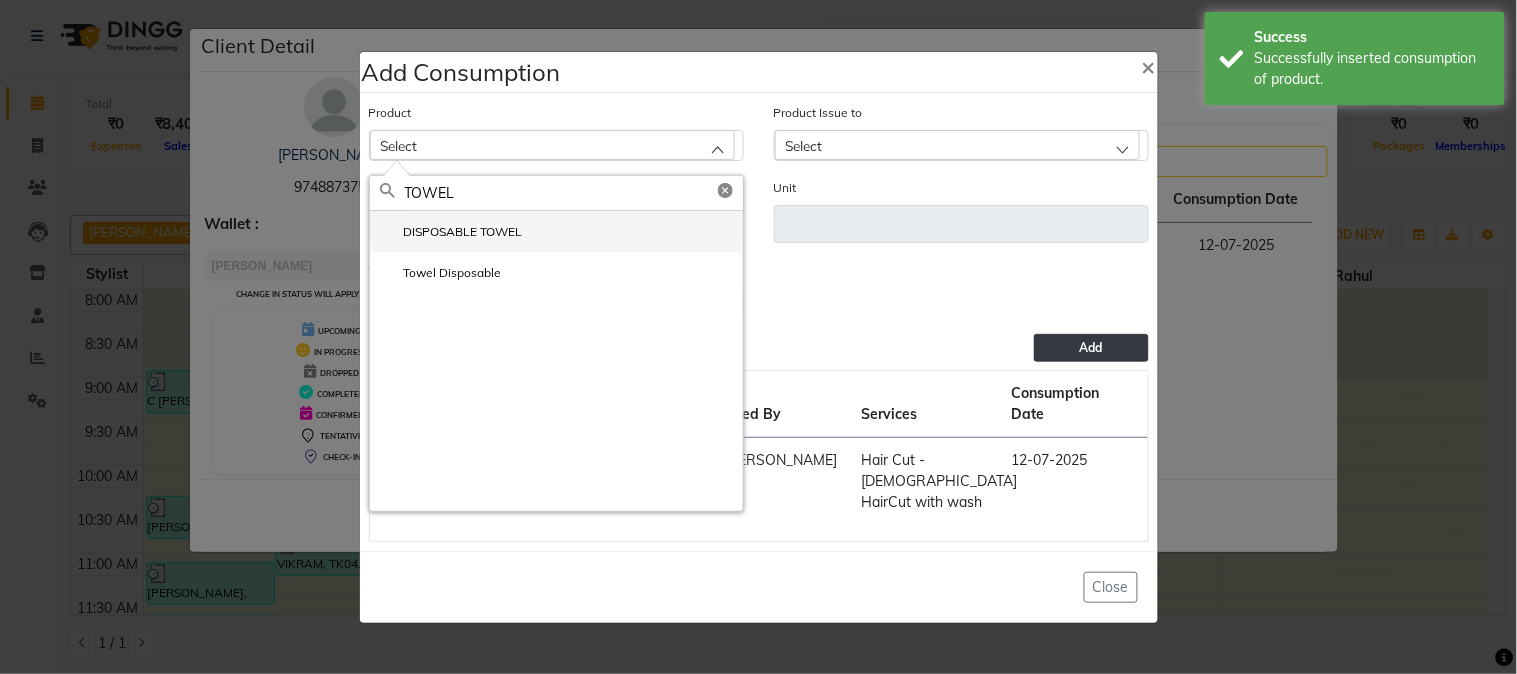 type on "TOWEL" 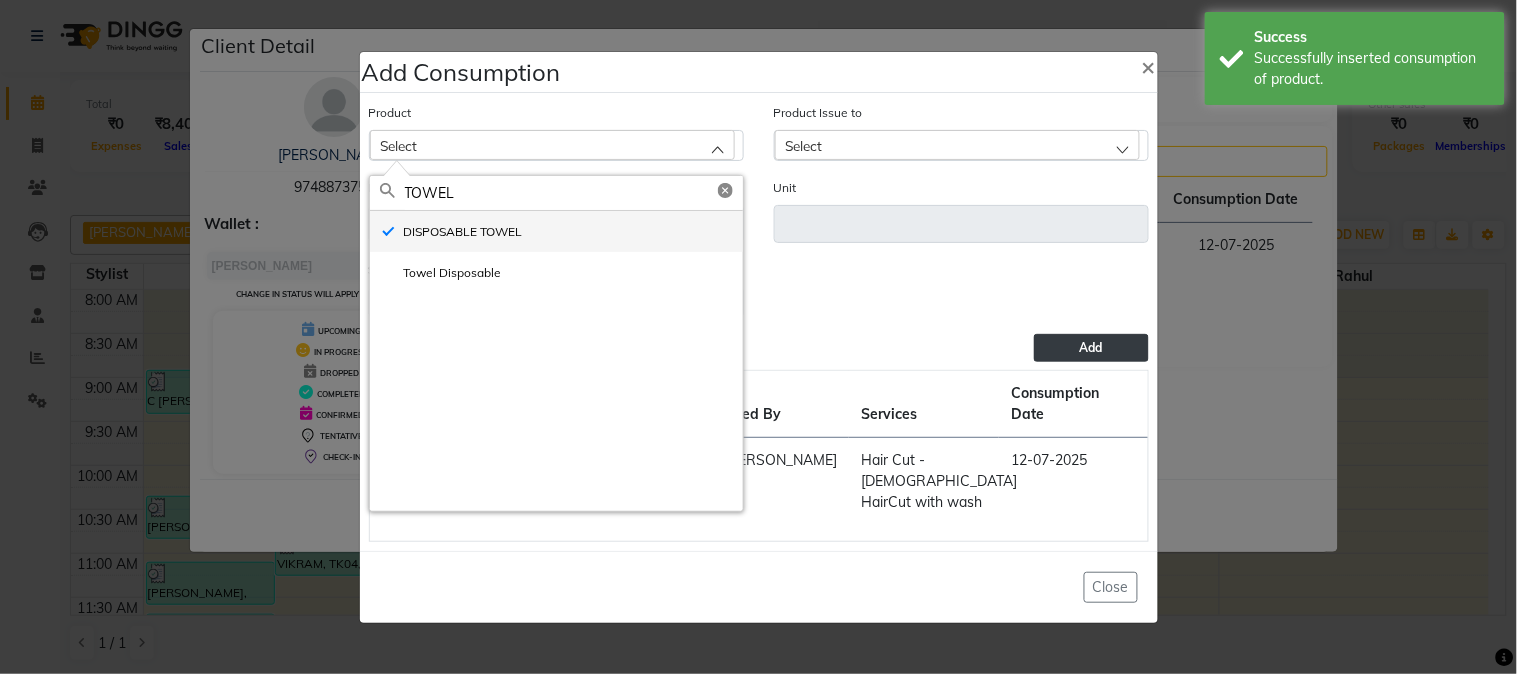 type on "ml" 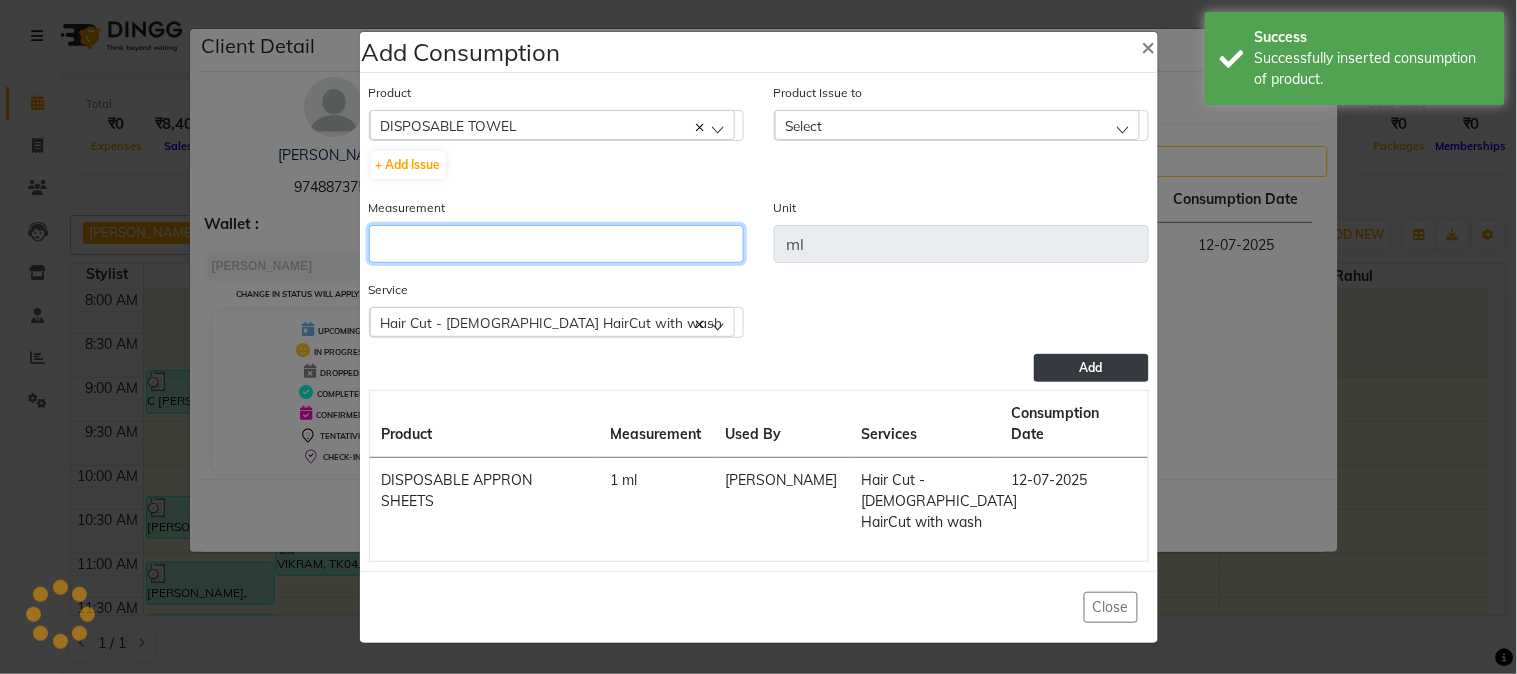 click 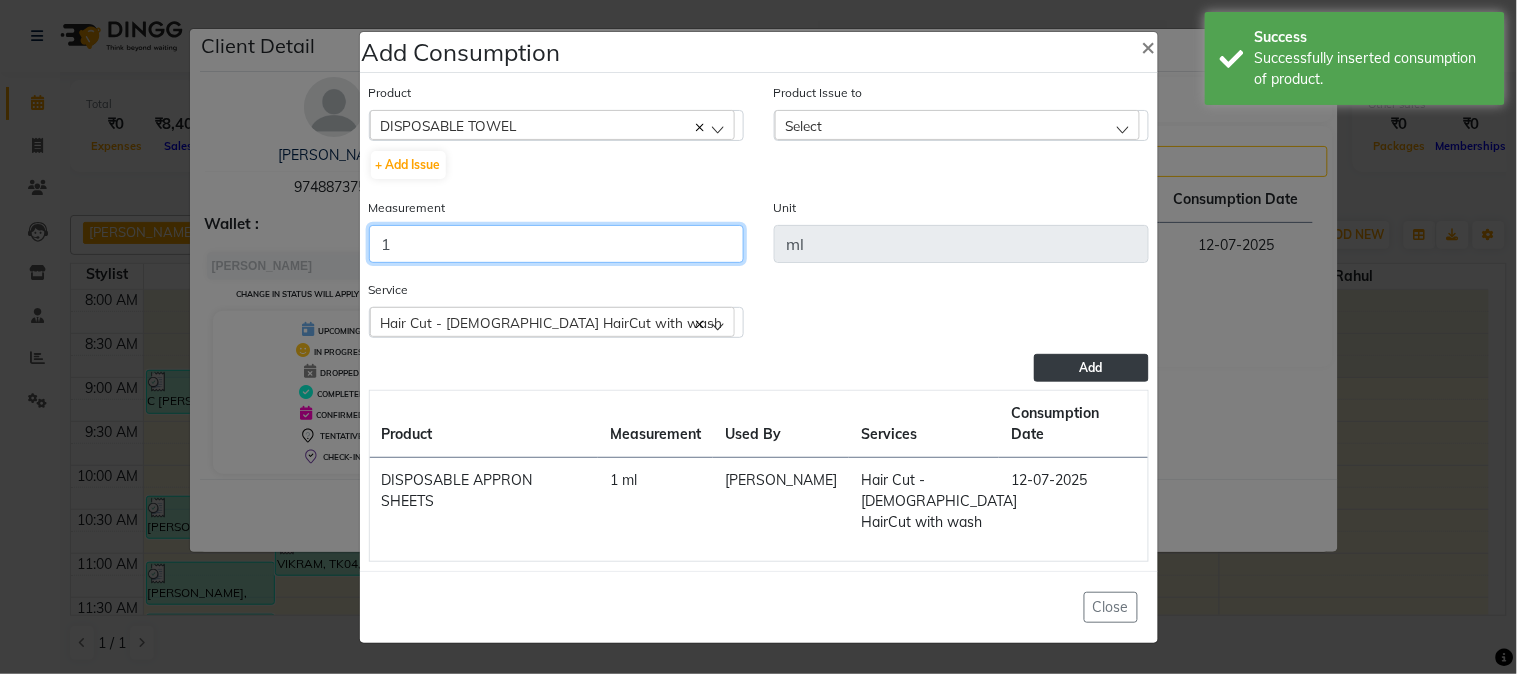 type on "1" 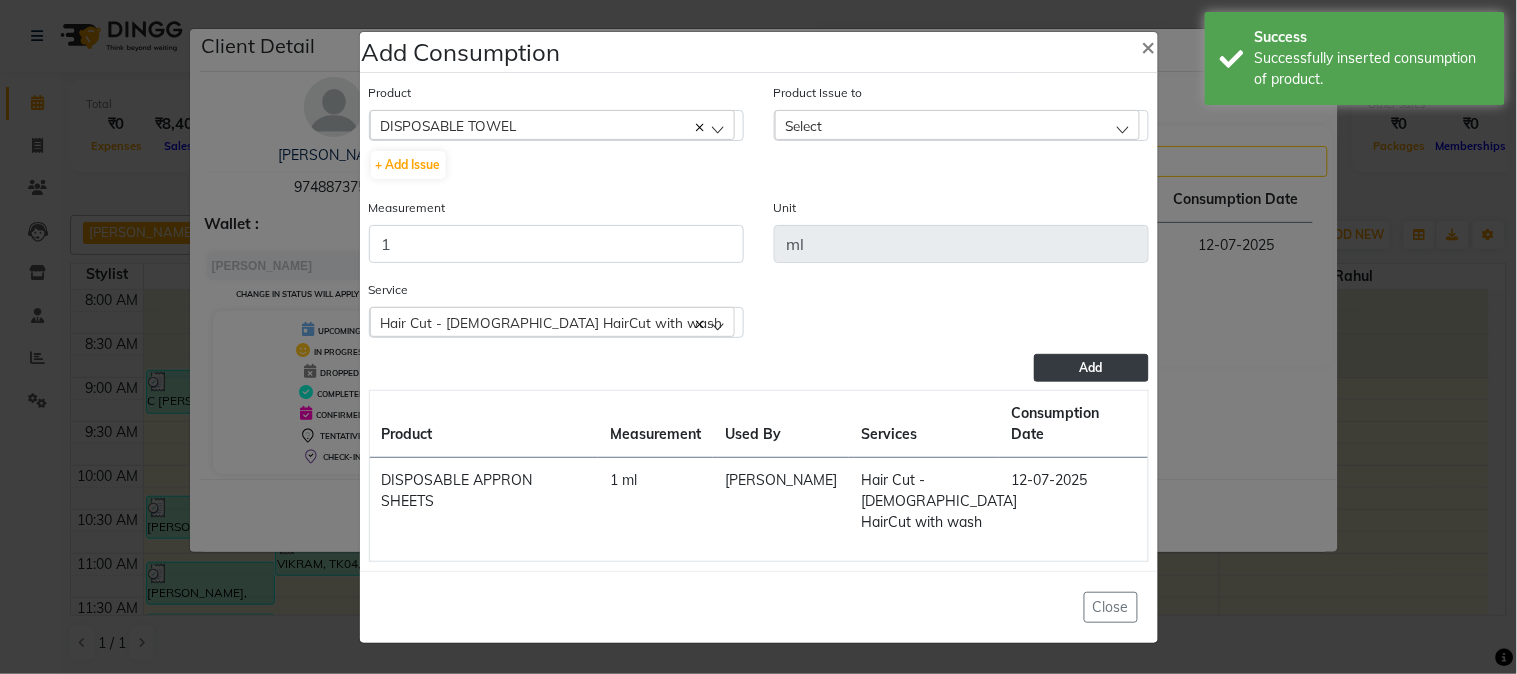 click on "Select" 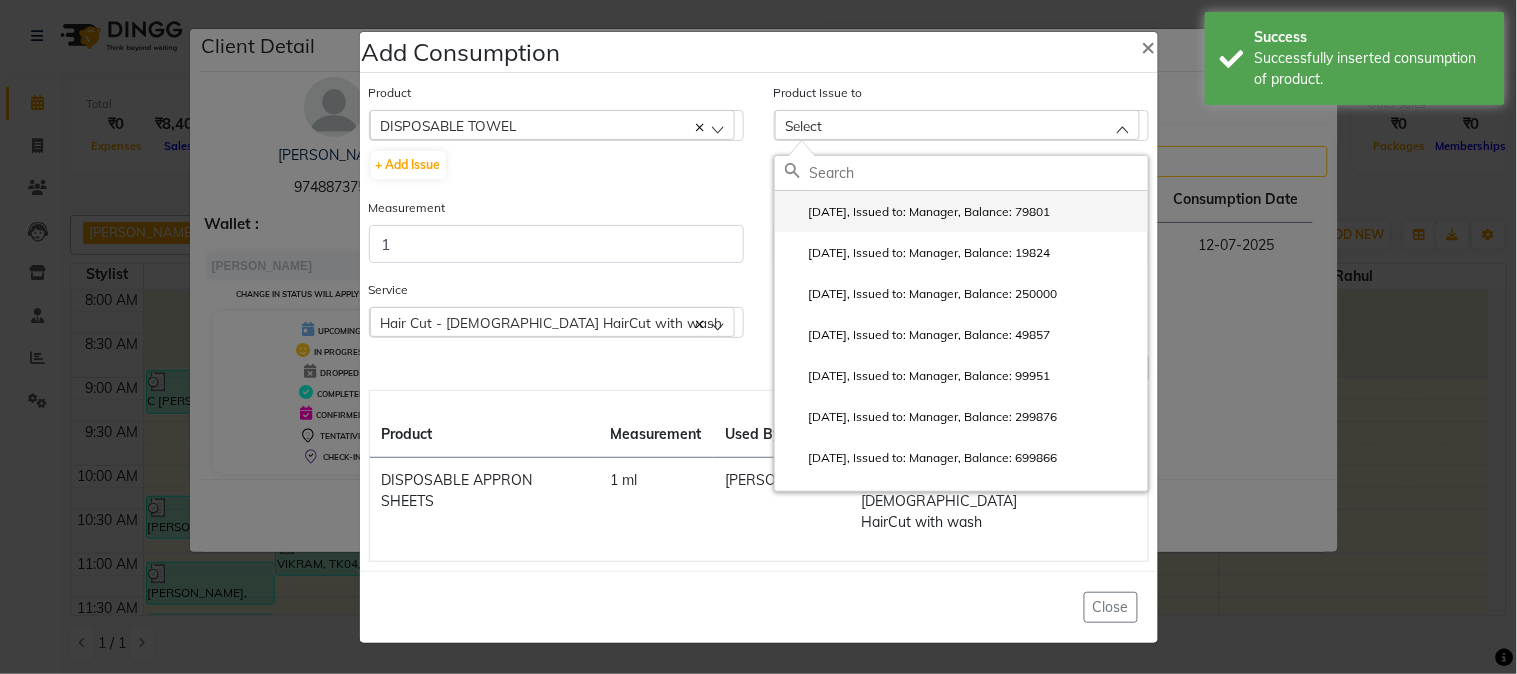 click on "2025-06-20, Issued to: Manager, Balance: 79801" 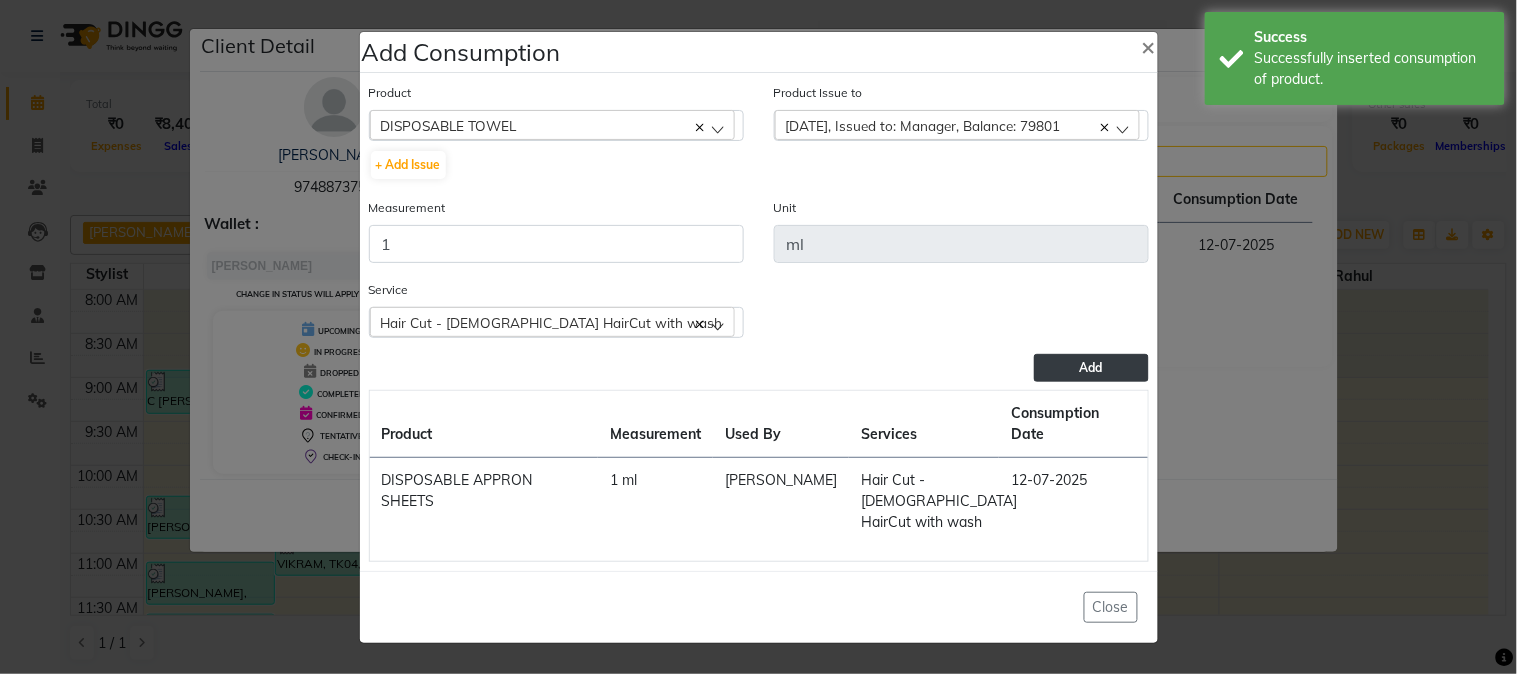 click on "Add" 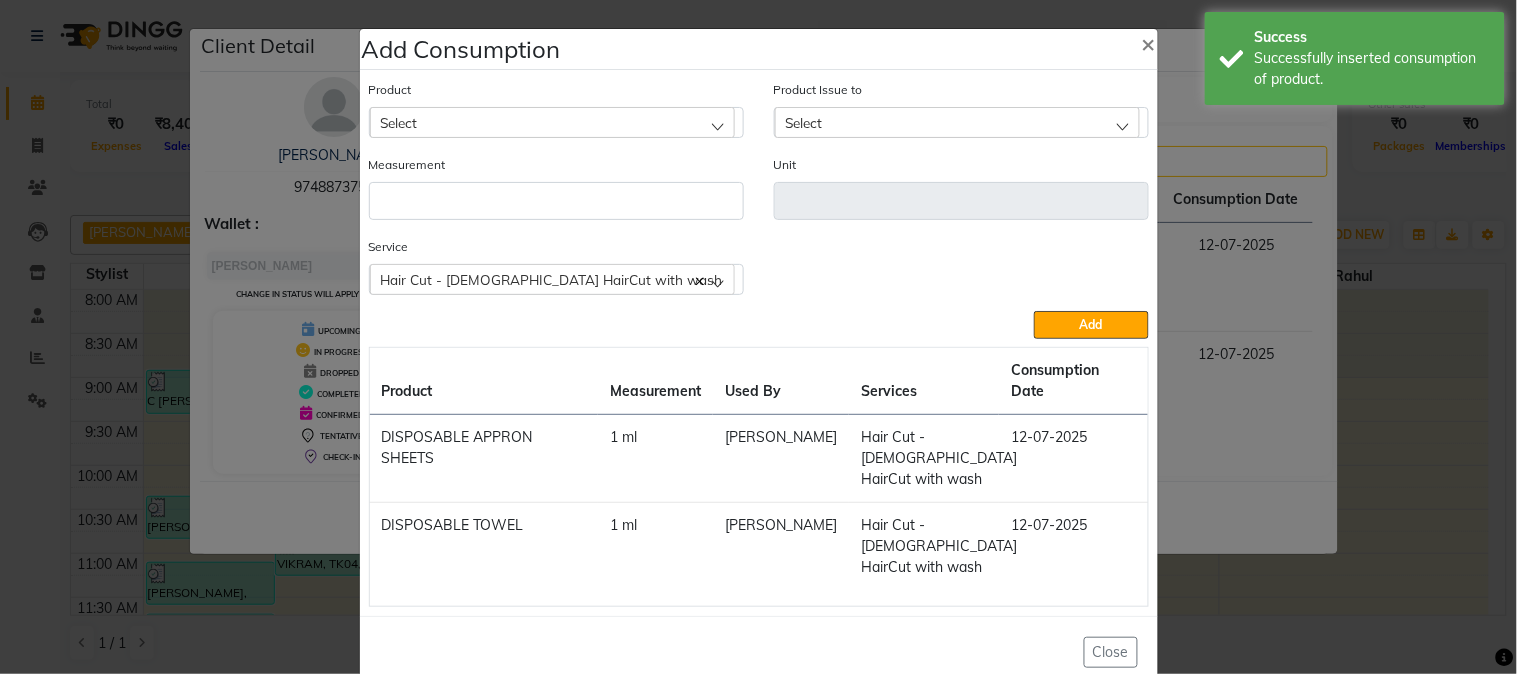 click on "Add Consumption × Product Select 5-7 Product Issue to Select 2025-06-20, Issued to: Manager, Balance: 79801 2025-05-28, Issued to: Manager, Balance: 19824 2025-05-28, Issued to: Manager, Balance: 250000 2025-05-10, Issued to: Manager, Balance: 49857 2025-05-03, Issued to: Manager, Balance: 99951 2025-04-14, Issued to: Manager, Balance: 299876 2025-03-28, Issued to: Manager, Balance: 699866 2025-01-06, Issued to: Manager, Balance: 199574 Measurement Unit Service  Hair Cut - Female HairCut with wash  Hair Cut - Female HairCut with wash  Add  Product Measurement Used By Services Consumption Date  DISPOSABLE APPRON SHEETS   1 ml   Mahesh Dalavi    Hair Cut - Female HairCut with wash   12-07-2025   DISPOSABLE TOWEL   1 ml   Mahesh Dalavi    Hair Cut - Female HairCut with wash   12-07-2025   Close" 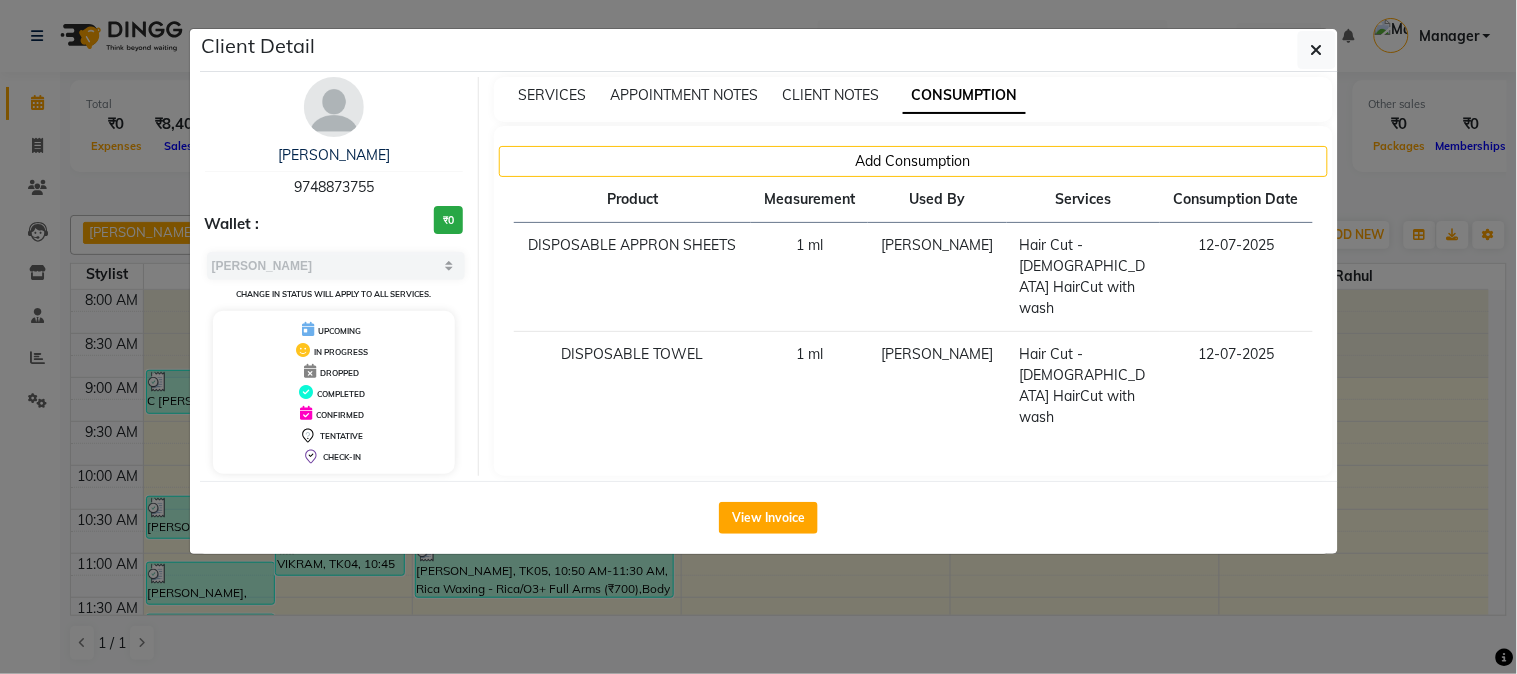 click on "Client Detail  Hritika    9748873755 Wallet : ₹0 Select MARK DONE UPCOMING Change in status will apply to all services. UPCOMING IN PROGRESS DROPPED COMPLETED CONFIRMED TENTATIVE CHECK-IN SERVICES APPOINTMENT NOTES CLIENT NOTES CONSUMPTION Add Consumption Product Measurement Used By Services Consumption Date  DISPOSABLE APPRON SHEETS   1 ml   Mahesh Dalavi    Hair Cut - Female HairCut with wash   12-07-2025   DISPOSABLE TOWEL   1 ml   Mahesh Dalavi    Hair Cut - Female HairCut with wash   12-07-2025   View Invoice" 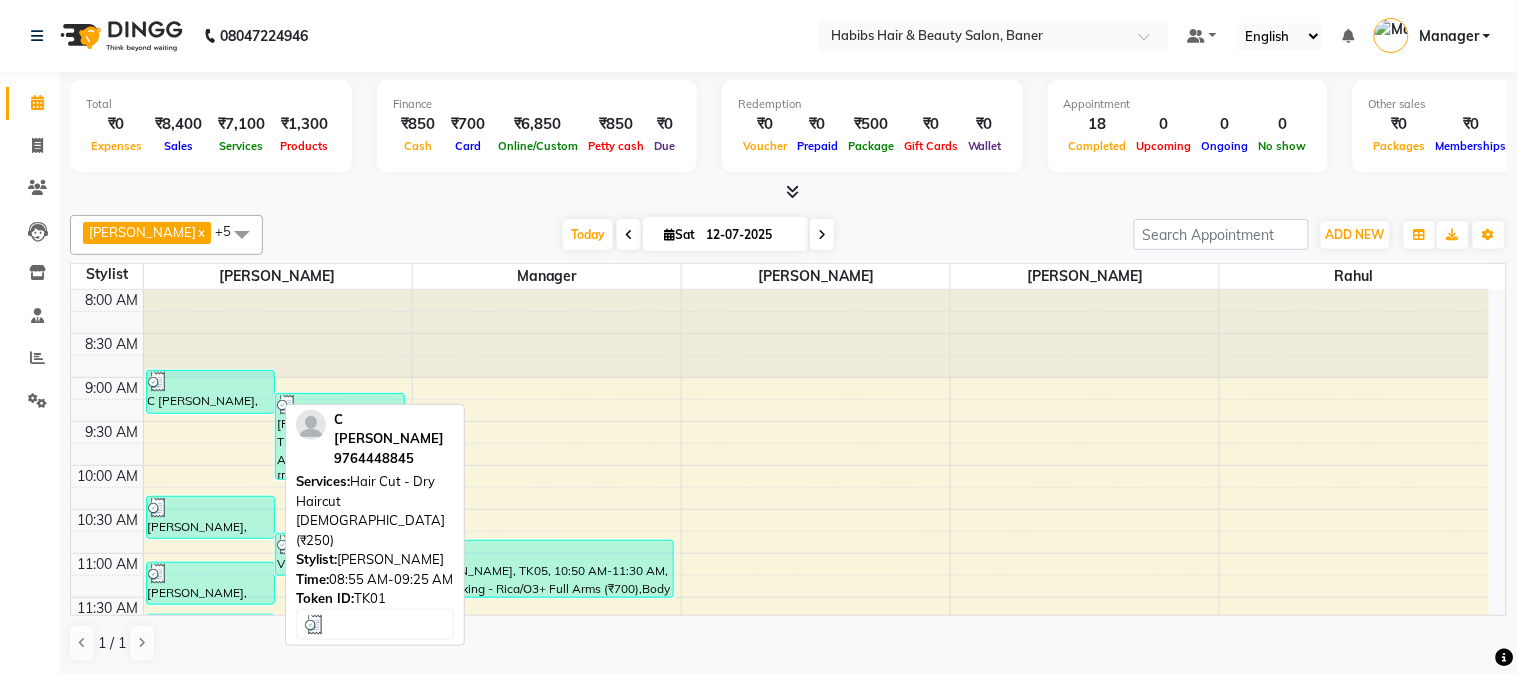 click at bounding box center (211, 382) 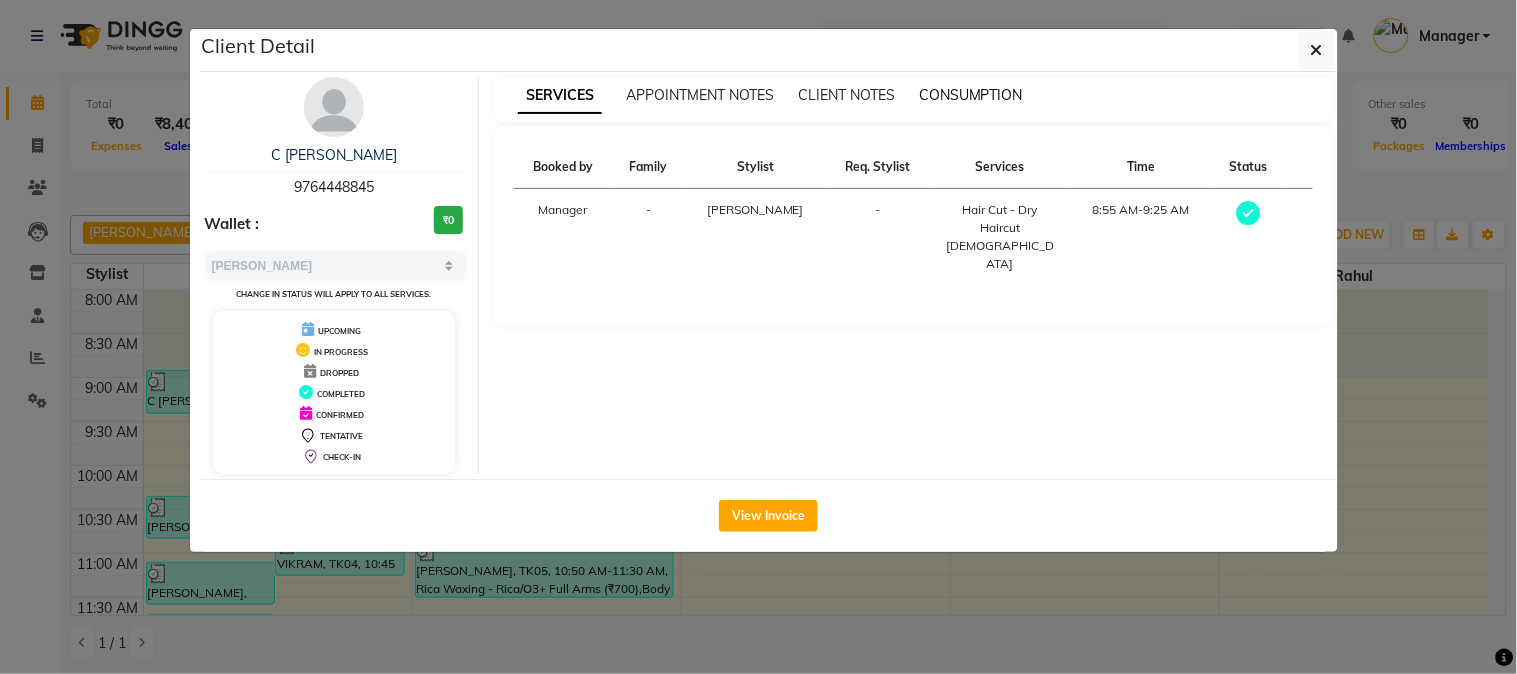 click on "CONSUMPTION" at bounding box center (971, 95) 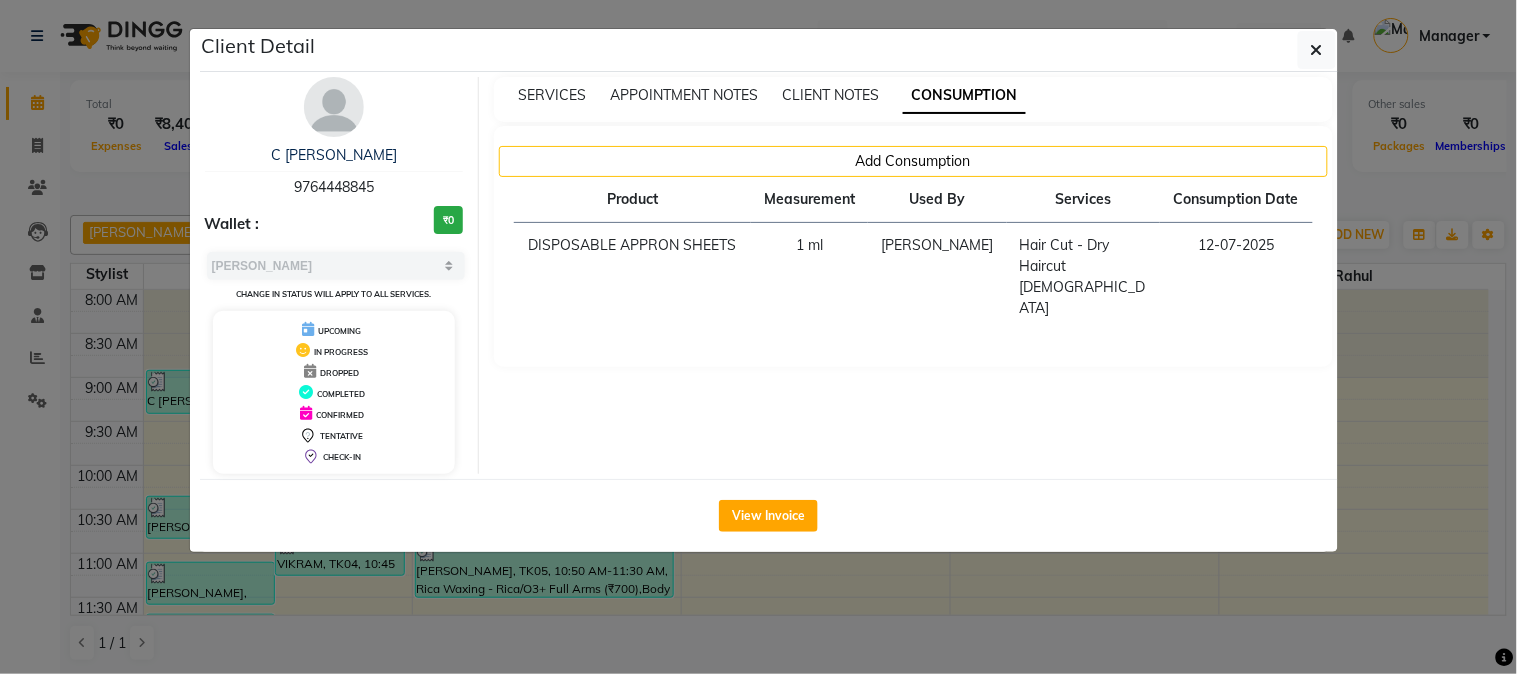 click on "Client Detail  C Kamat   9764448845 Wallet : ₹0 Select MARK DONE UPCOMING Change in status will apply to all services. UPCOMING IN PROGRESS DROPPED COMPLETED CONFIRMED TENTATIVE CHECK-IN SERVICES APPOINTMENT NOTES CLIENT NOTES CONSUMPTION Add Consumption Product Measurement Used By Services Consumption Date  DISPOSABLE APPRON SHEETS   1 ml   Mahesh Dalavi    Hair Cut - Dry Haircut Male   12-07-2025   View Invoice" 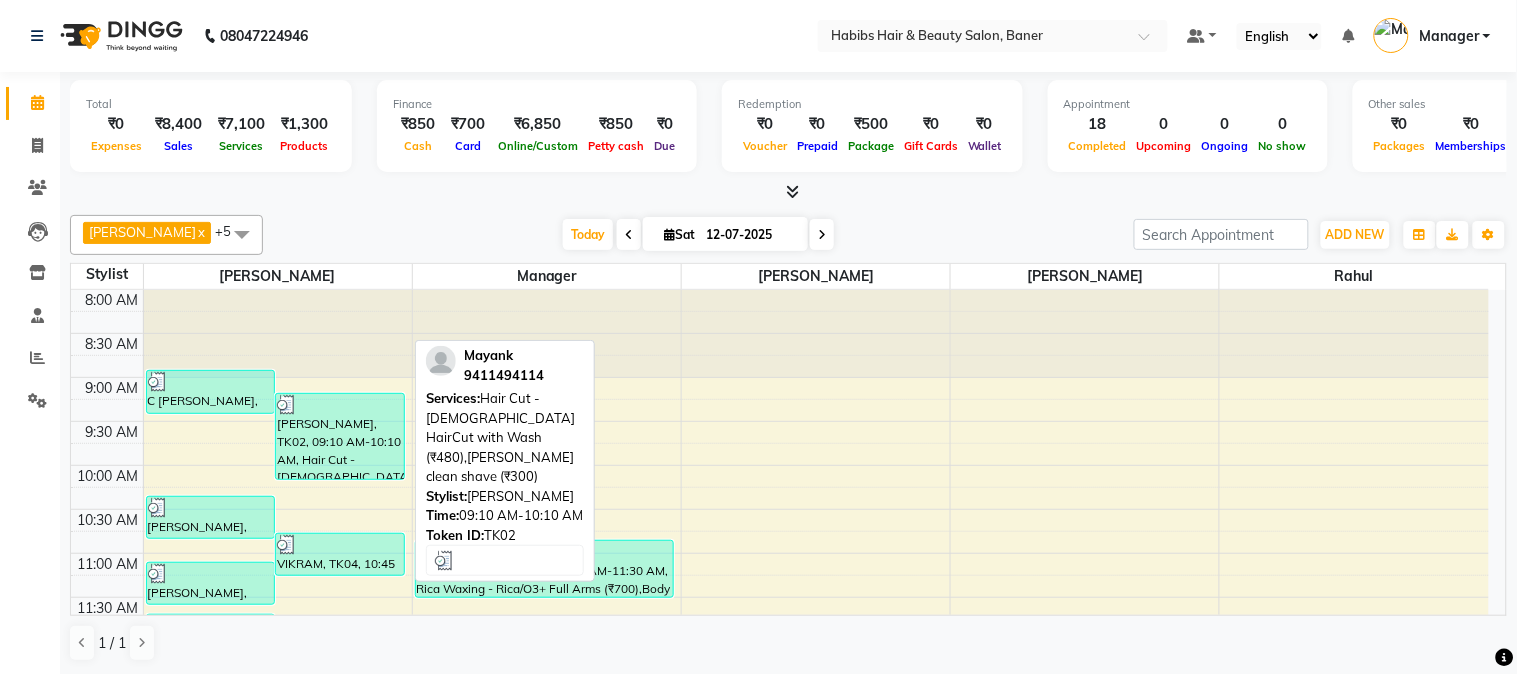 click on "[PERSON_NAME], TK02, 09:10 AM-10:10 AM, Hair Cut - [DEMOGRAPHIC_DATA] HairCut with Wash (₹480),[PERSON_NAME] clean shave (₹300)" at bounding box center [340, 436] 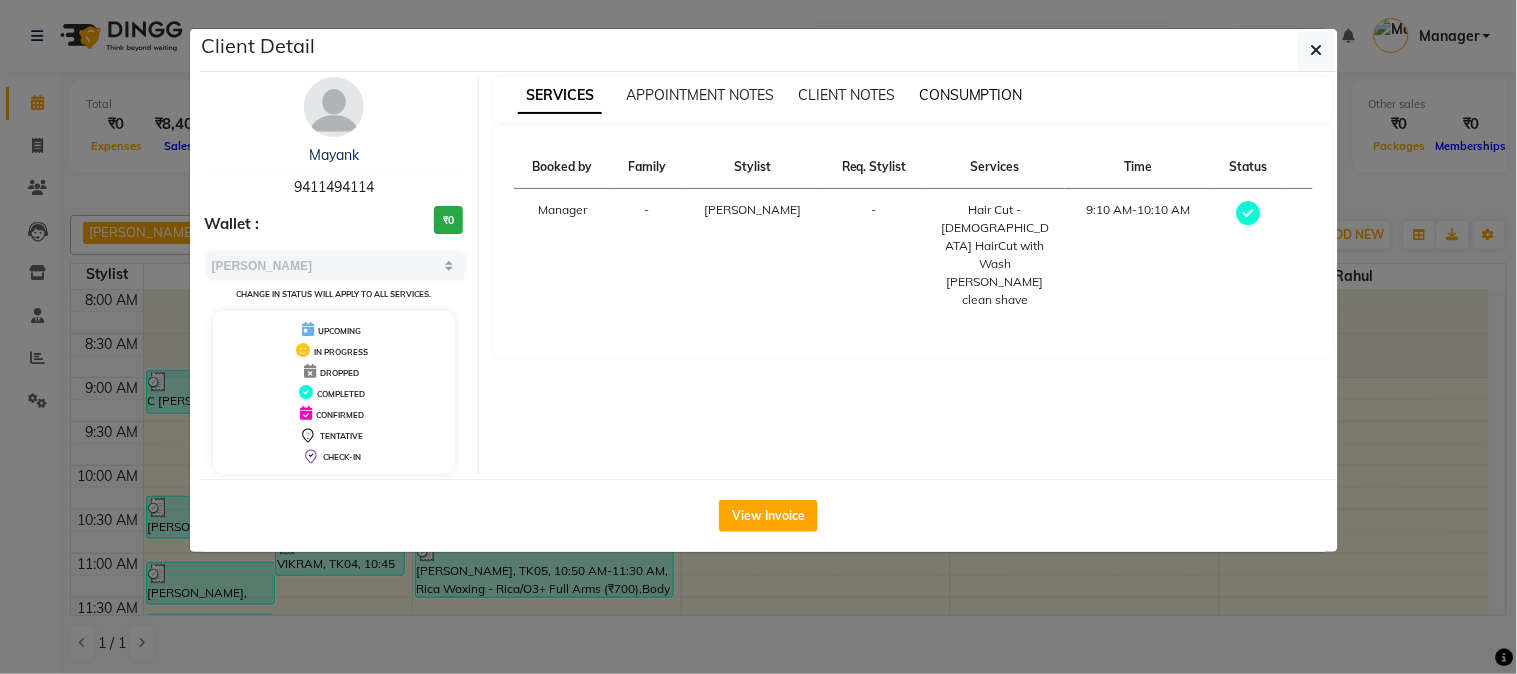 click on "CONSUMPTION" at bounding box center (971, 95) 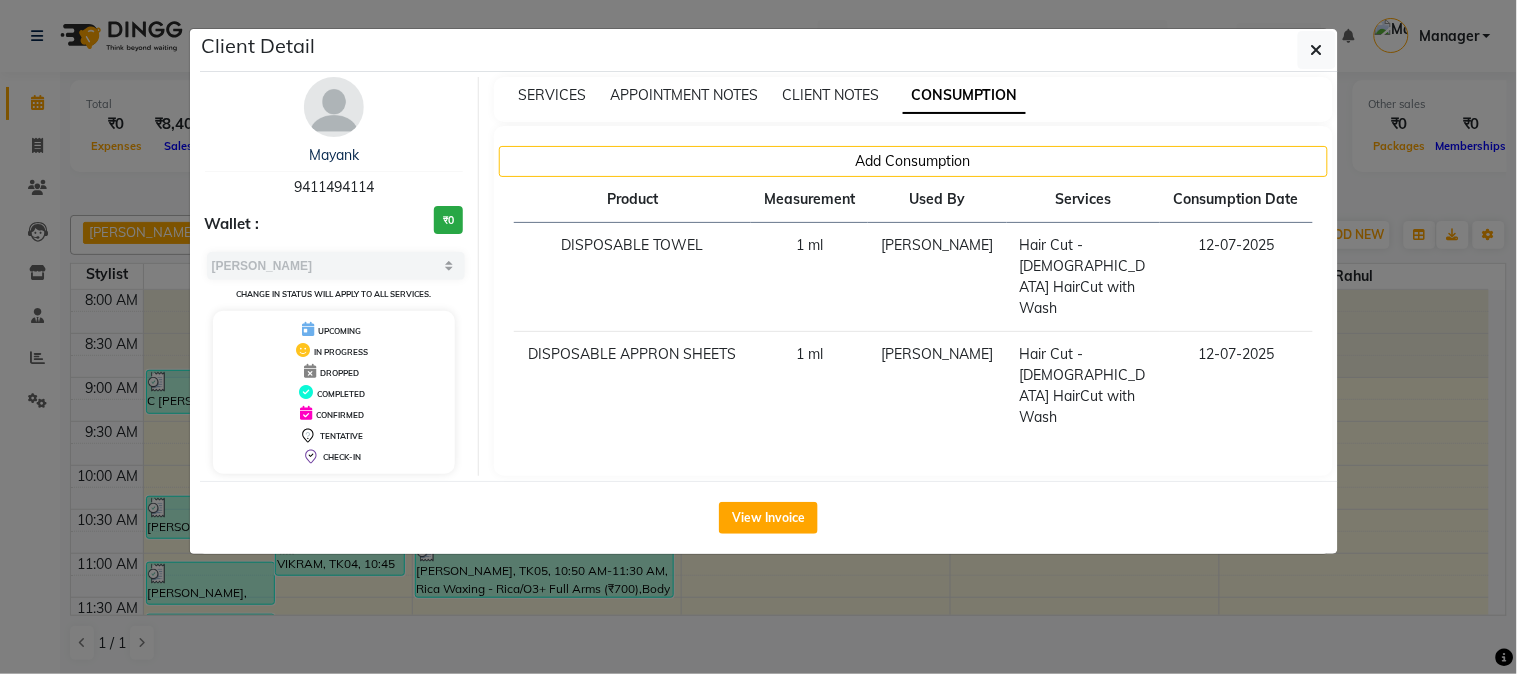 click on "Client Detail  Mayank    9411494114 Wallet : ₹0 Select MARK DONE UPCOMING Change in status will apply to all services. UPCOMING IN PROGRESS DROPPED COMPLETED CONFIRMED TENTATIVE CHECK-IN SERVICES APPOINTMENT NOTES CLIENT NOTES CONSUMPTION Add Consumption Product Measurement Used By Services Consumption Date  DISPOSABLE TOWEL   1 ml   Mahesh Dalavi    Hair Cut - Male HairCut with Wash   12-07-2025   DISPOSABLE APPRON SHEETS   1 ml   Mahesh Dalavi    Hair Cut - Male HairCut with Wash   12-07-2025   View Invoice" 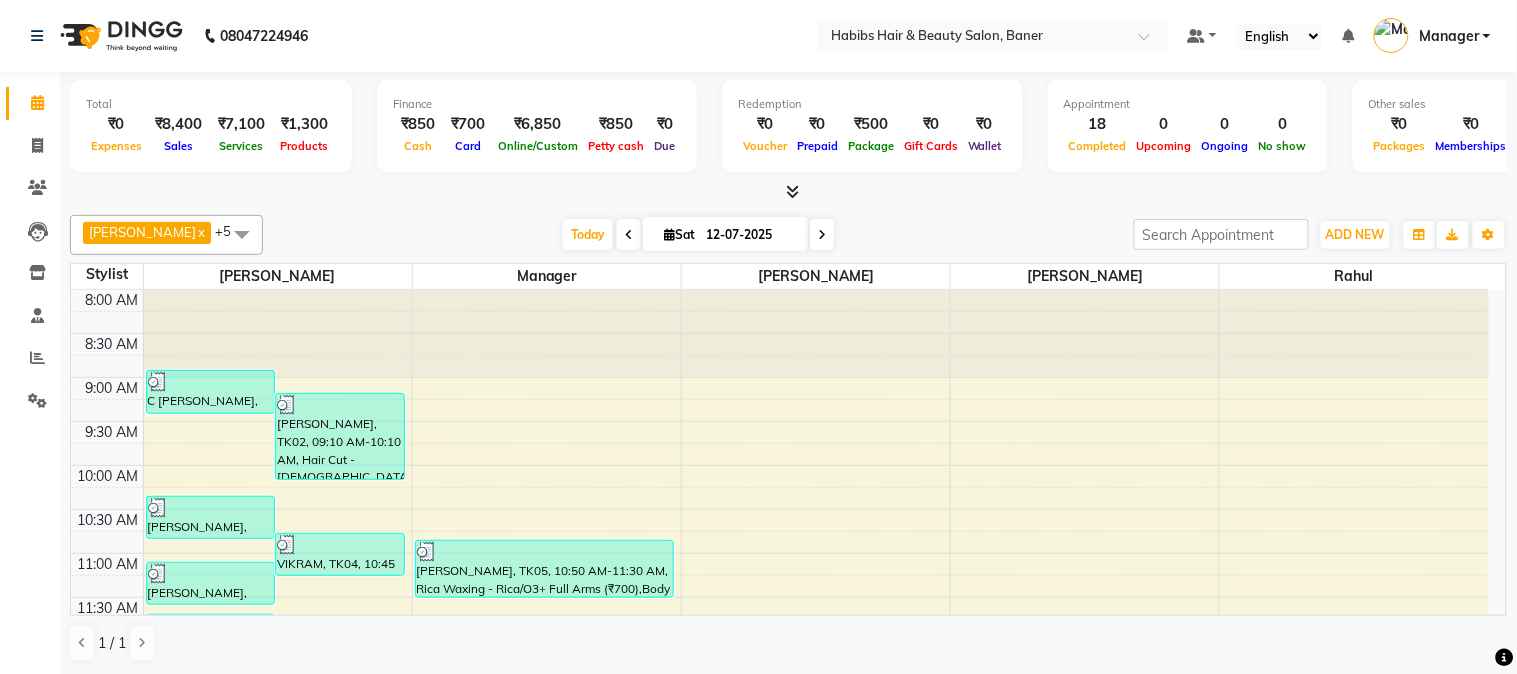 scroll, scrollTop: 111, scrollLeft: 0, axis: vertical 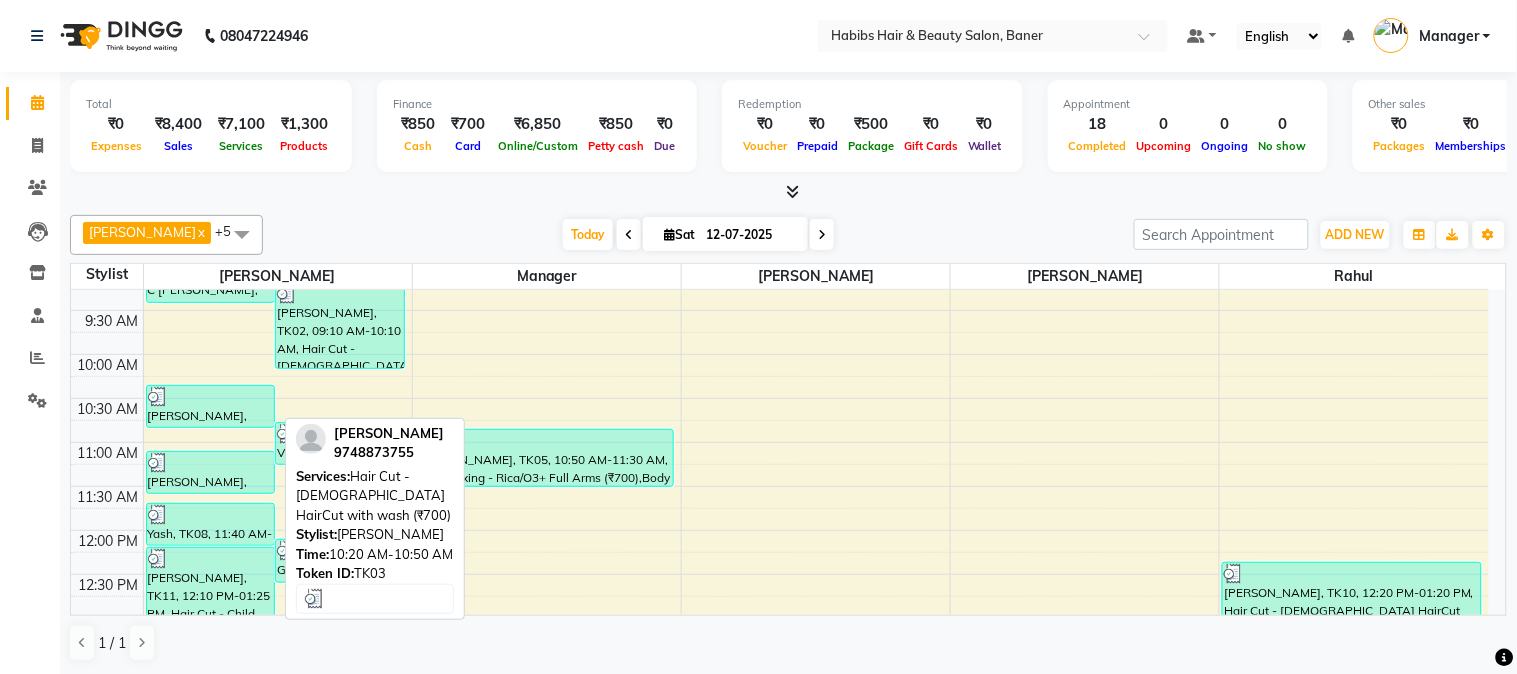 click on "[PERSON_NAME], TK03, 10:20 AM-10:50 AM, Hair Cut - [DEMOGRAPHIC_DATA] HairCut with wash (₹700)" at bounding box center [211, 406] 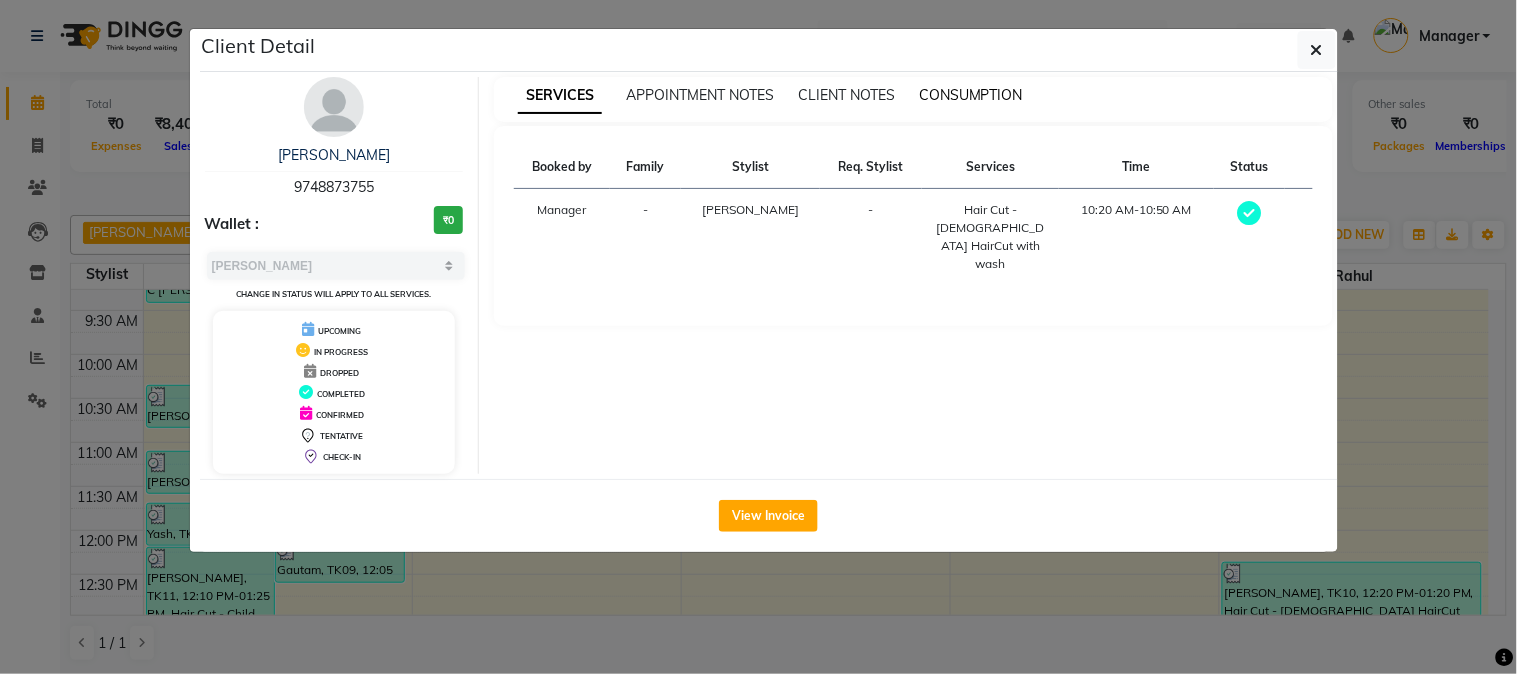 click on "CONSUMPTION" at bounding box center (971, 95) 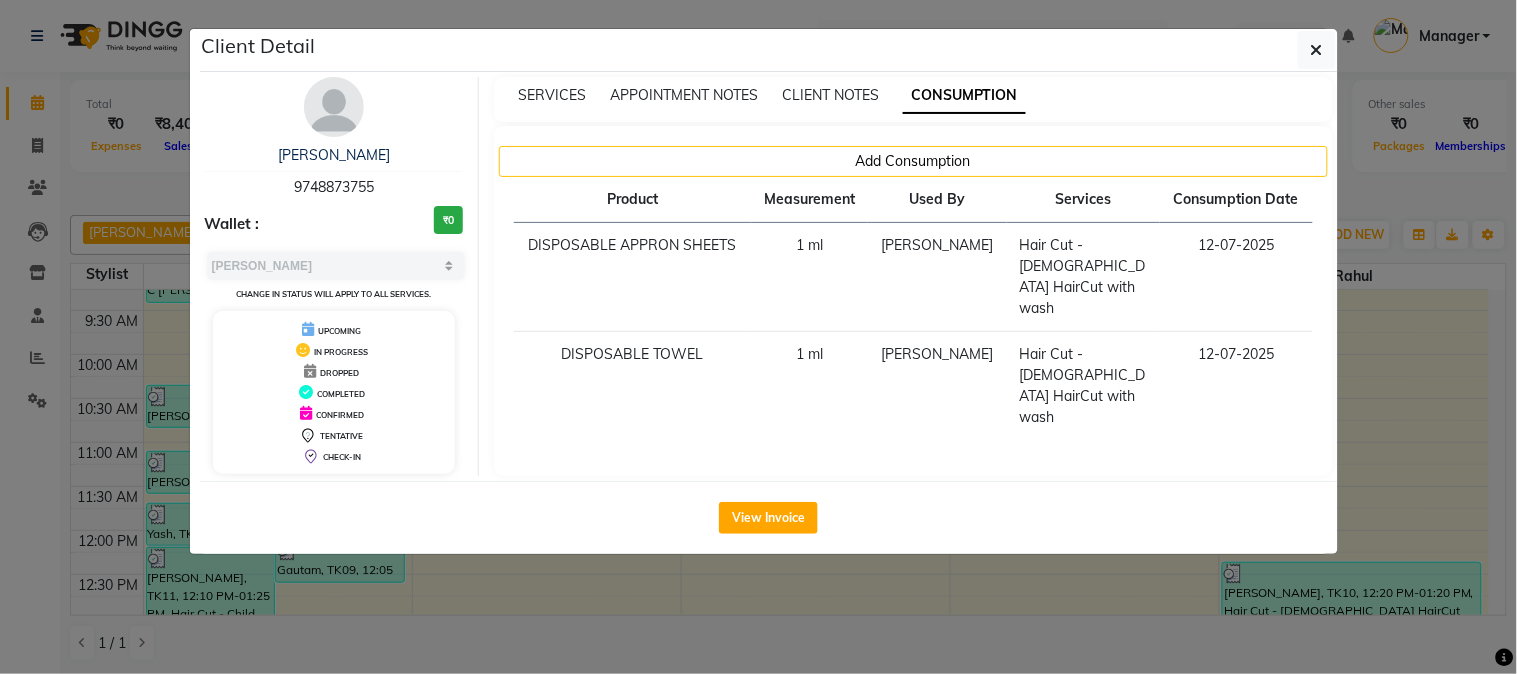 click on "Client Detail  Hritika    9748873755 Wallet : ₹0 Select MARK DONE UPCOMING Change in status will apply to all services. UPCOMING IN PROGRESS DROPPED COMPLETED CONFIRMED TENTATIVE CHECK-IN SERVICES APPOINTMENT NOTES CLIENT NOTES CONSUMPTION Add Consumption Product Measurement Used By Services Consumption Date  DISPOSABLE APPRON SHEETS   1 ml   Mahesh Dalavi    Hair Cut - Female HairCut with wash   12-07-2025   DISPOSABLE TOWEL   1 ml   Mahesh Dalavi    Hair Cut - Female HairCut with wash   12-07-2025   View Invoice" 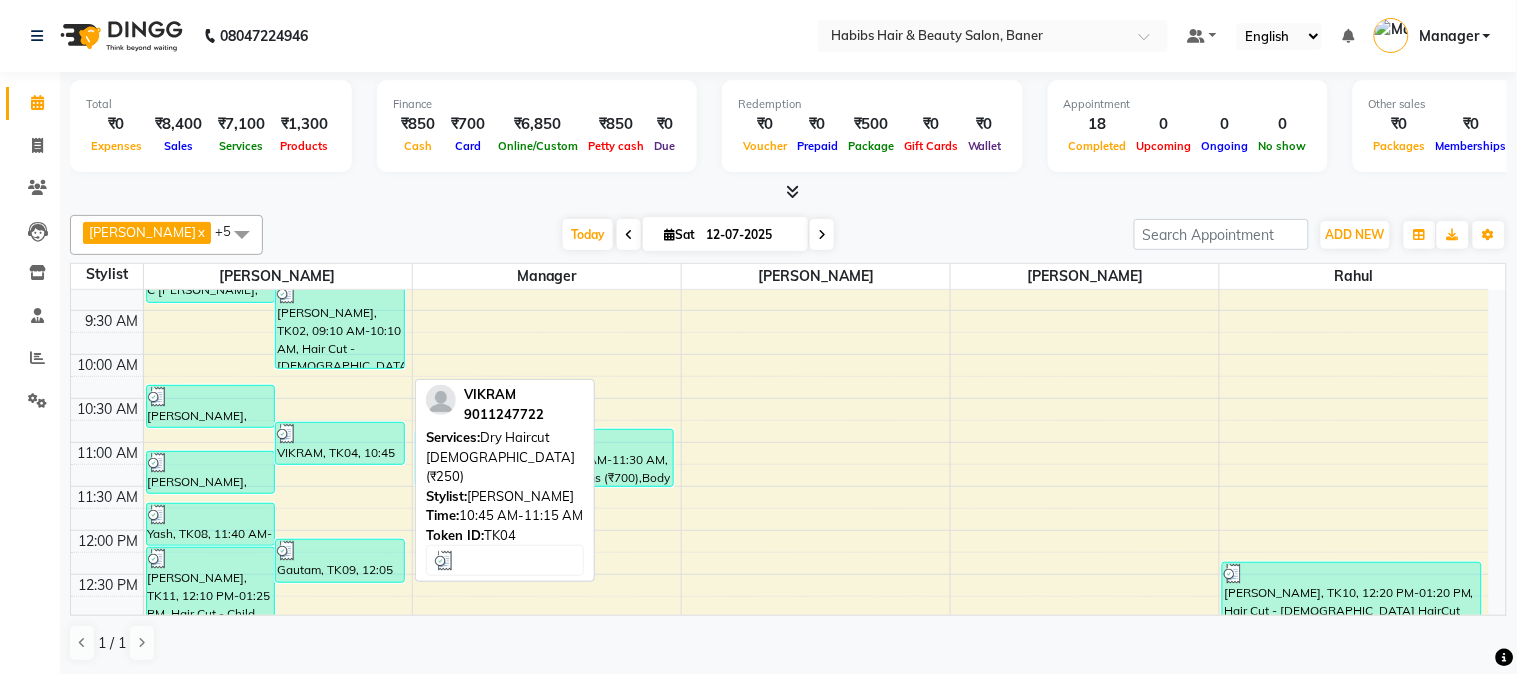 click at bounding box center (340, 434) 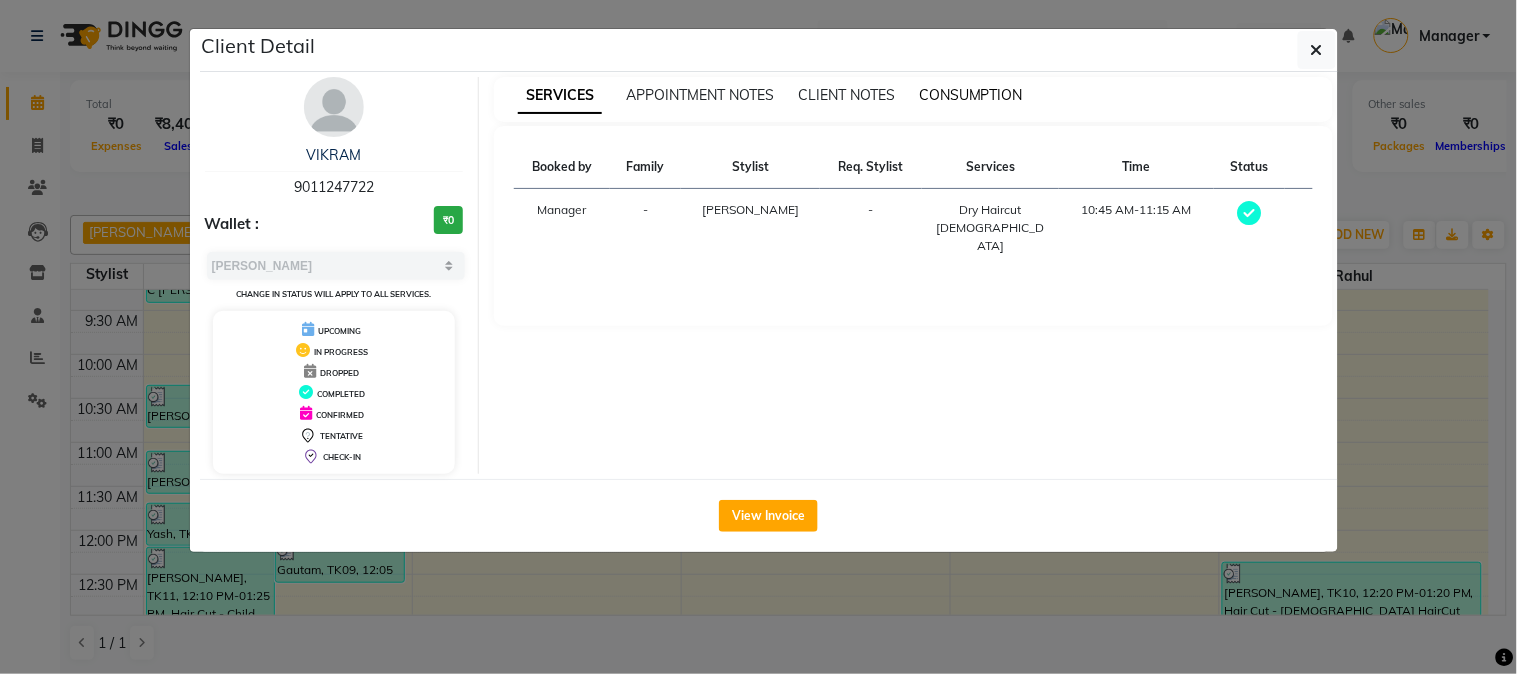 click on "CONSUMPTION" at bounding box center (971, 95) 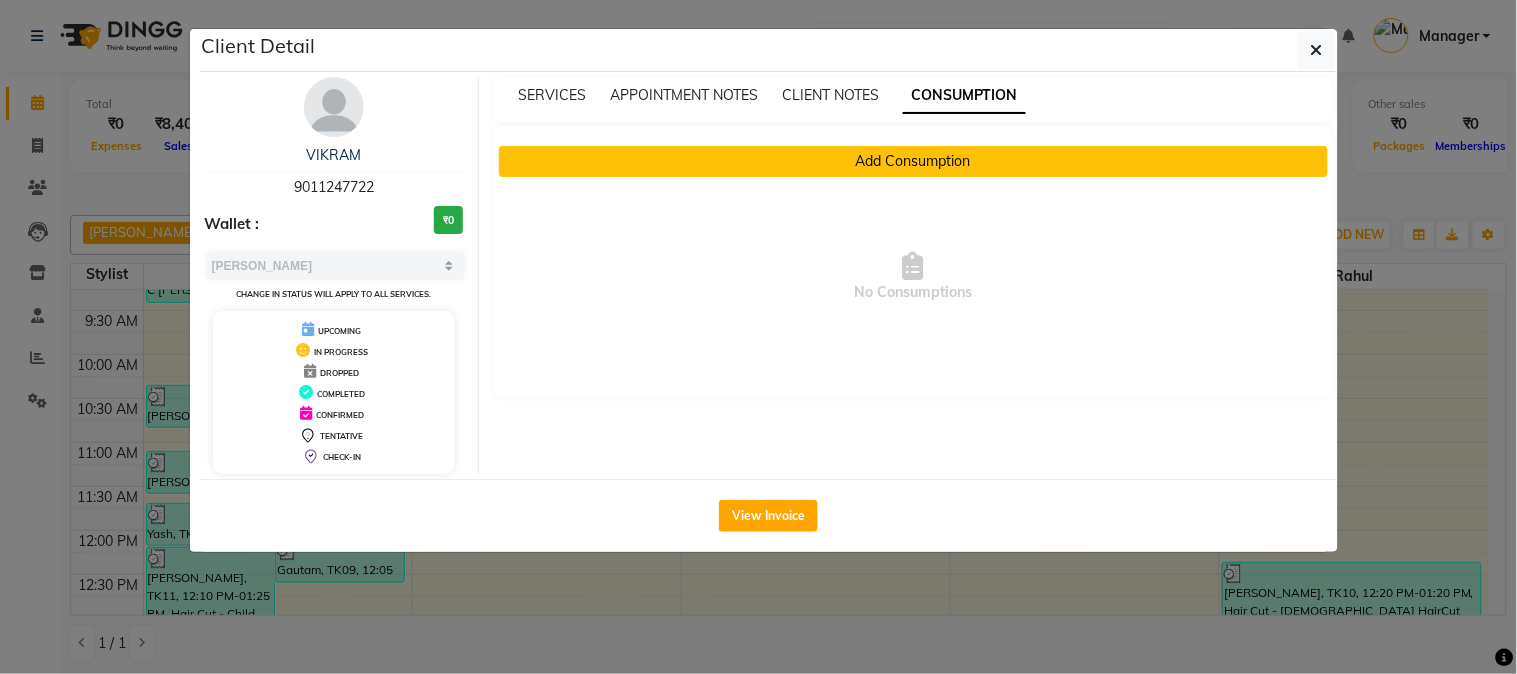 click on "Add Consumption" at bounding box center [913, 161] 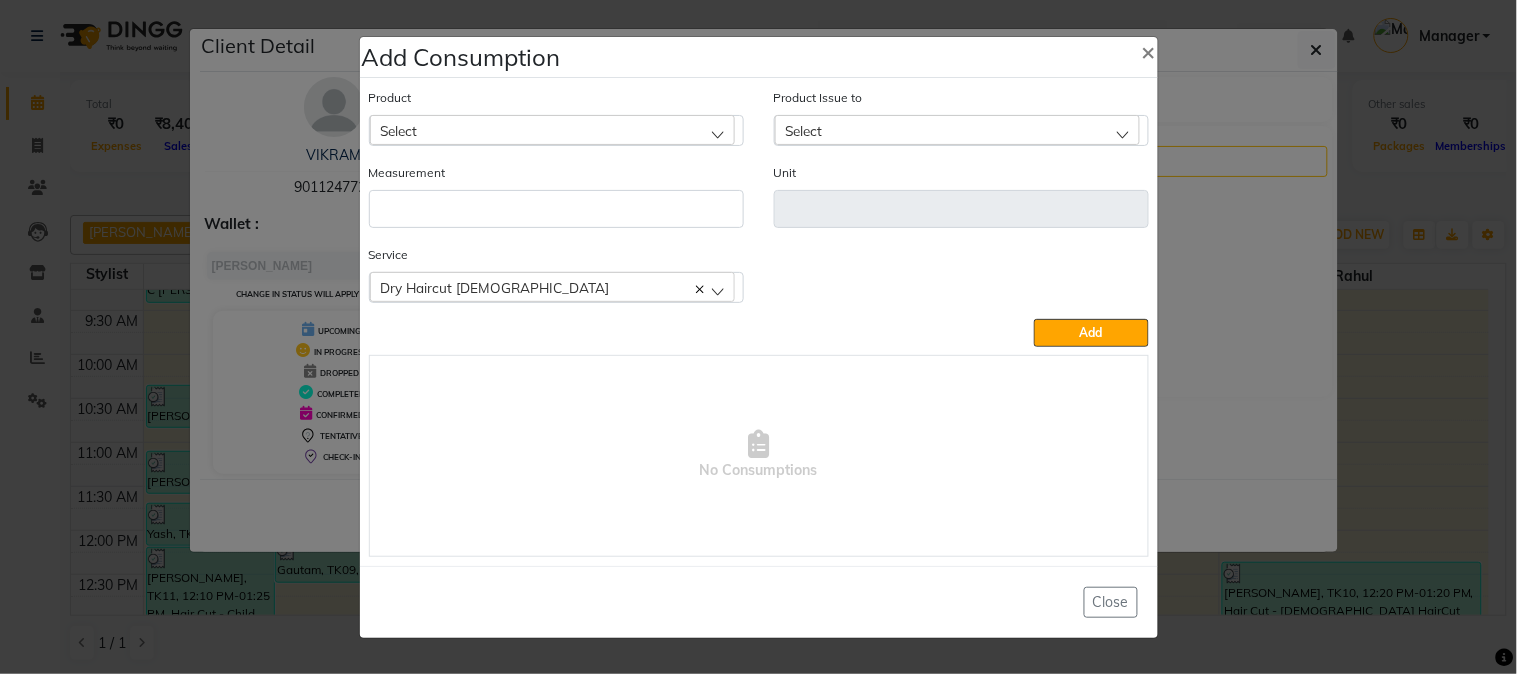 click on "Select" 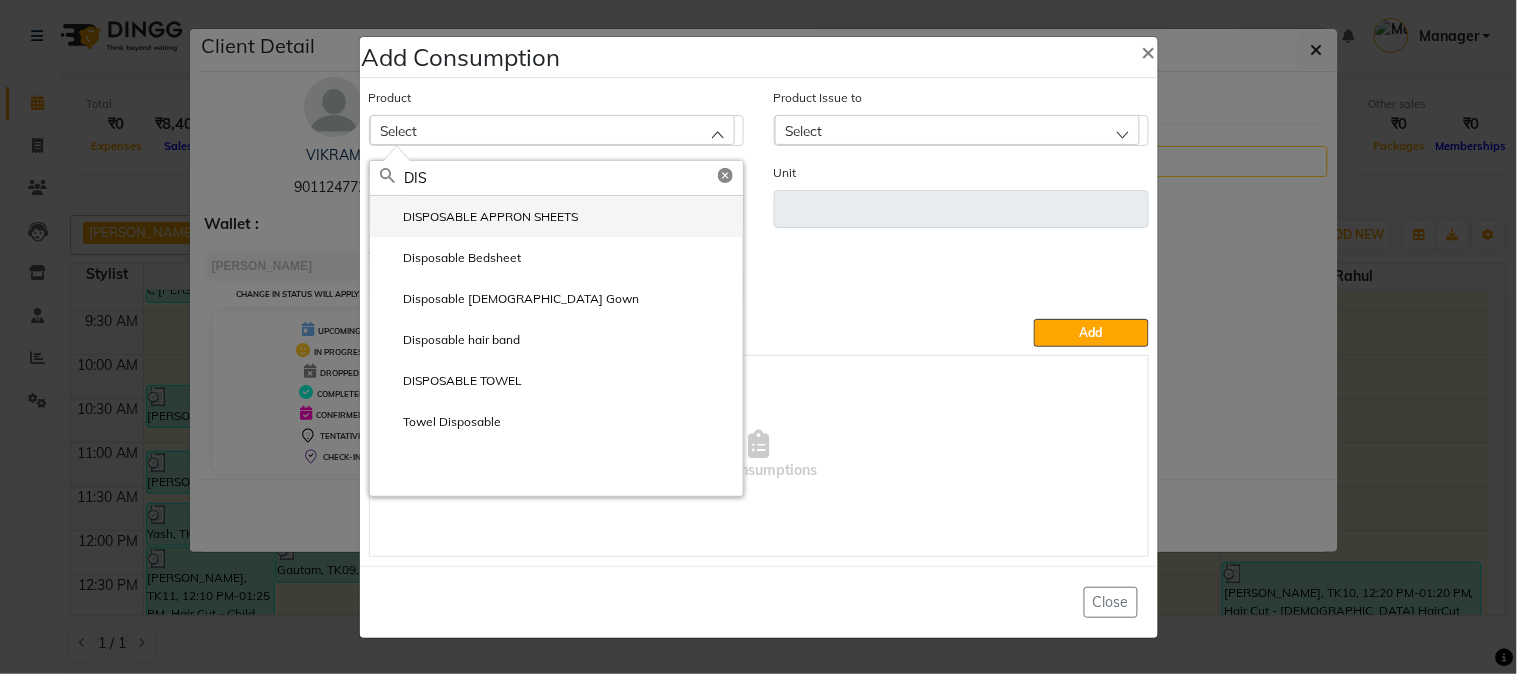 type on "DIS" 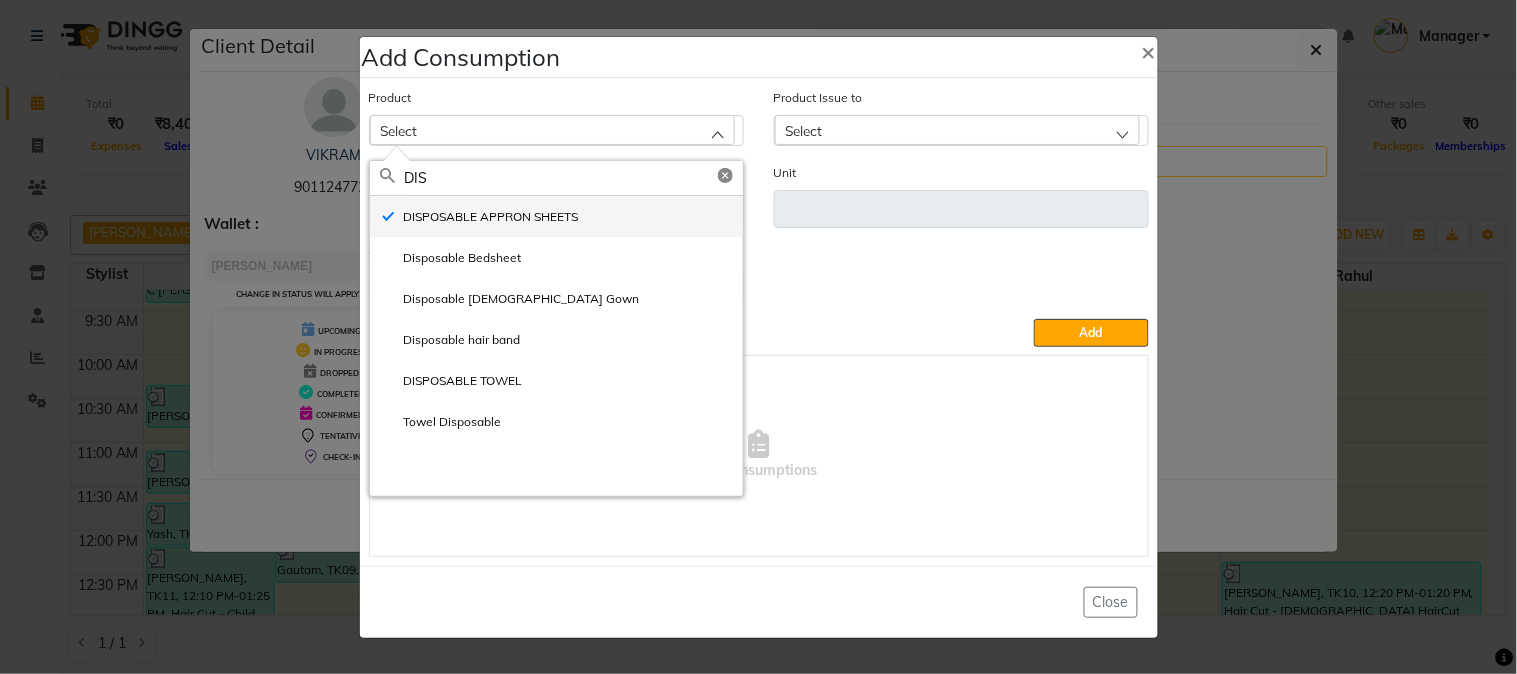 type on "ml" 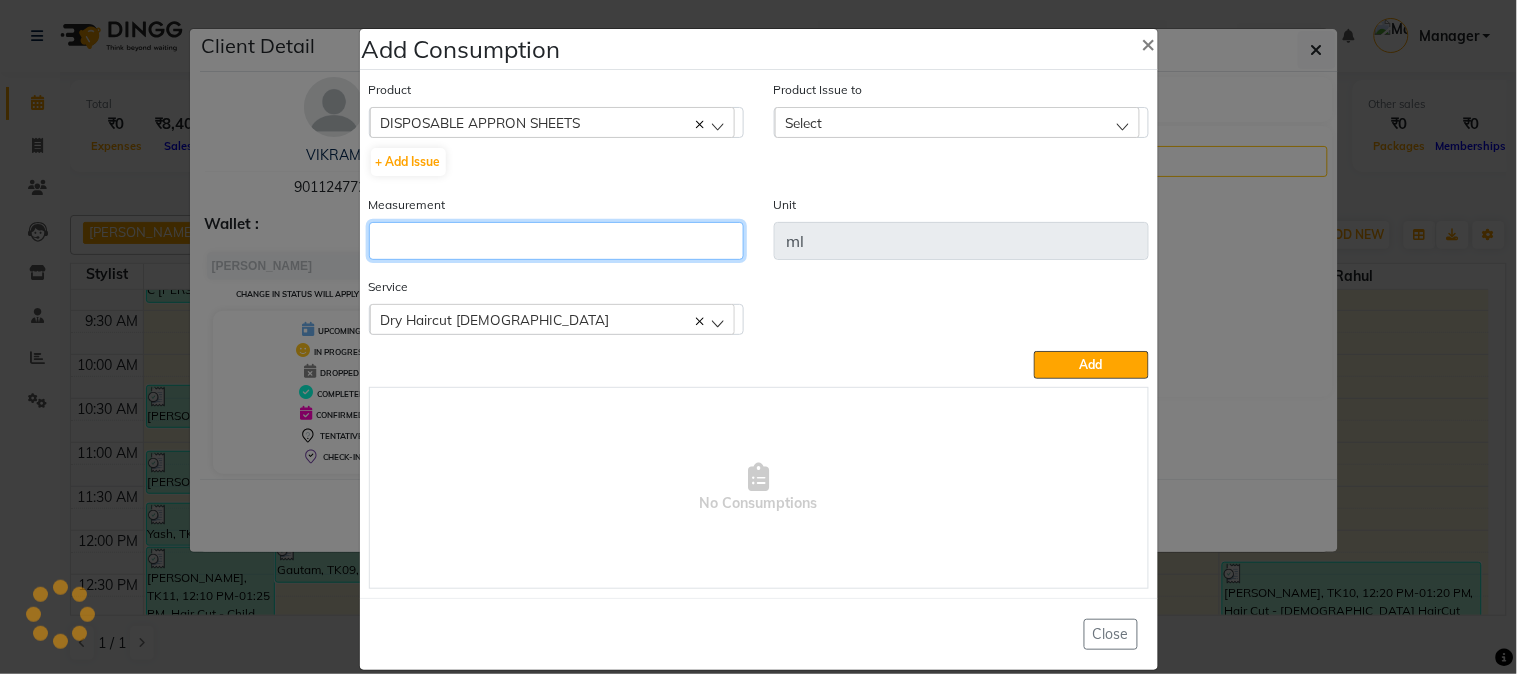 click 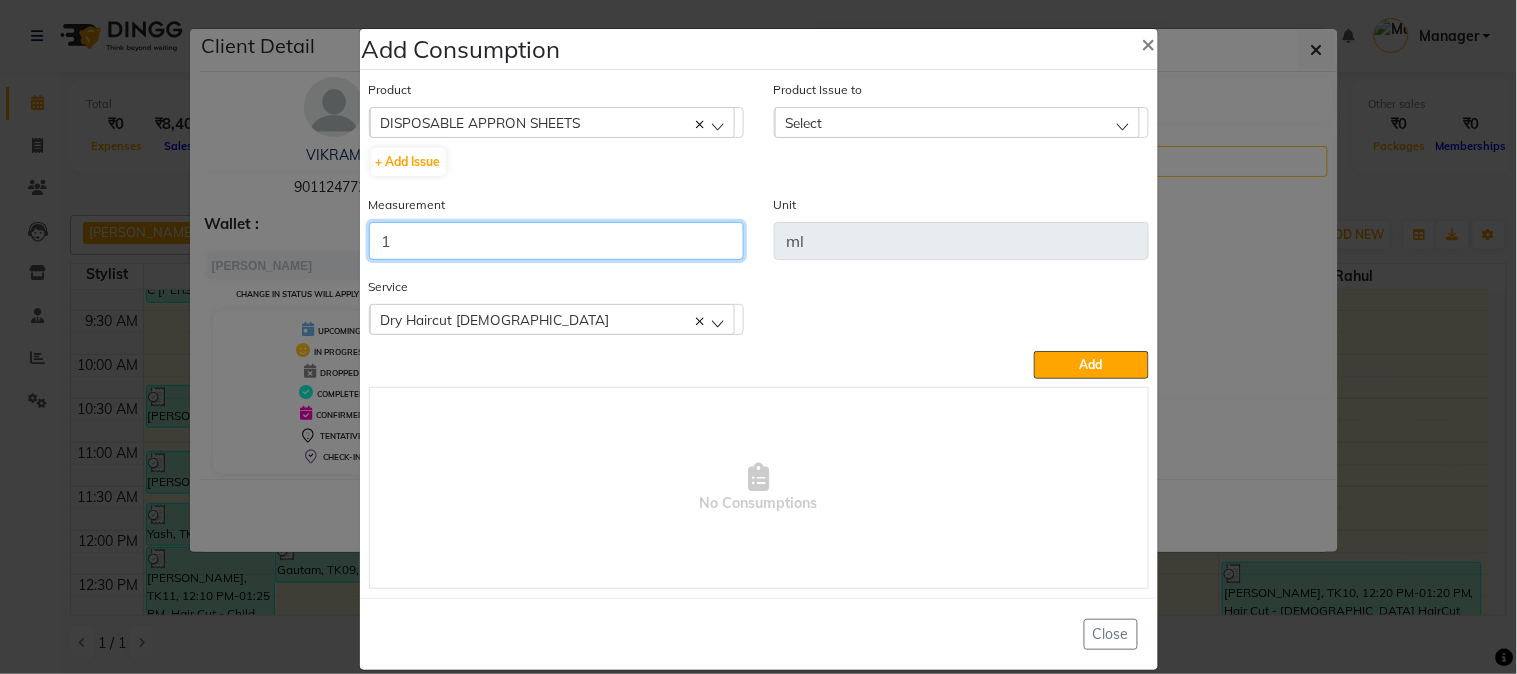 type on "1" 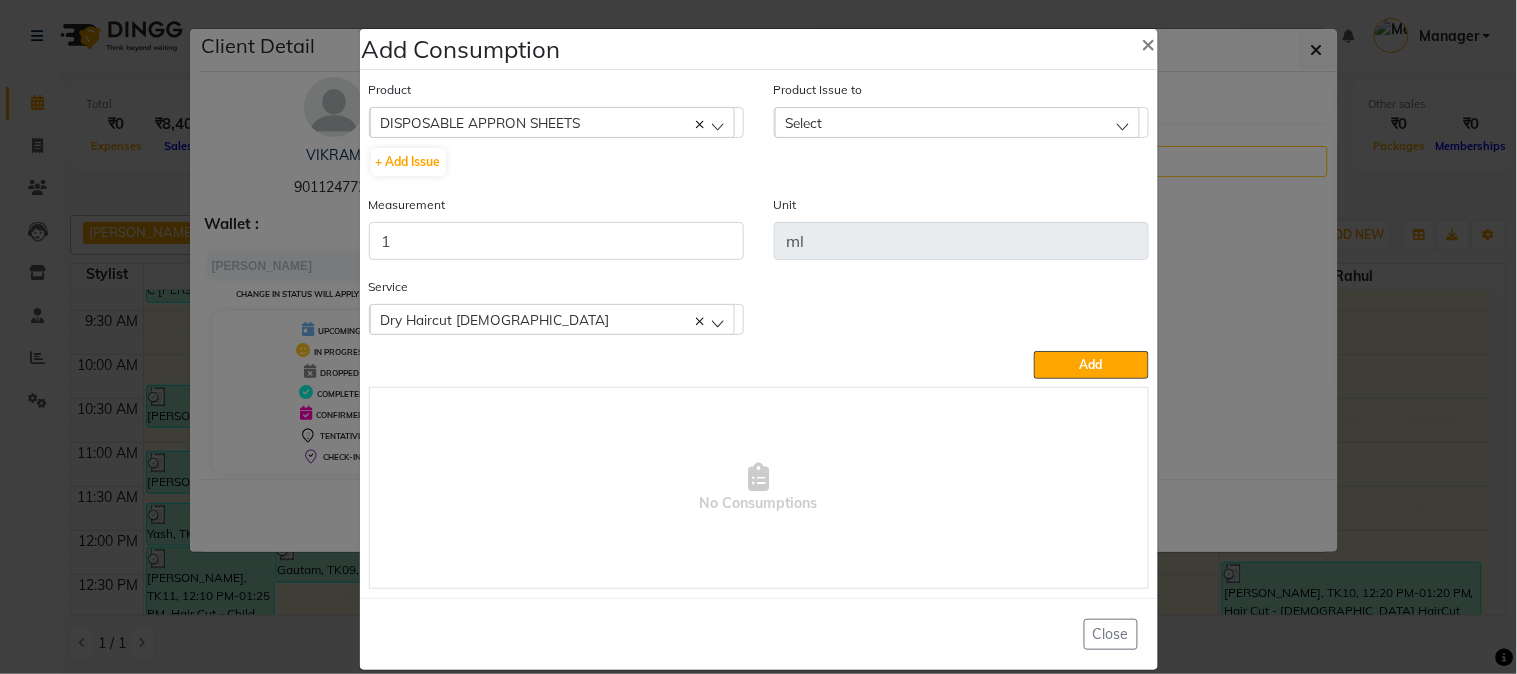 drag, startPoint x: 1042, startPoint y: 123, endPoint x: 1042, endPoint y: 134, distance: 11 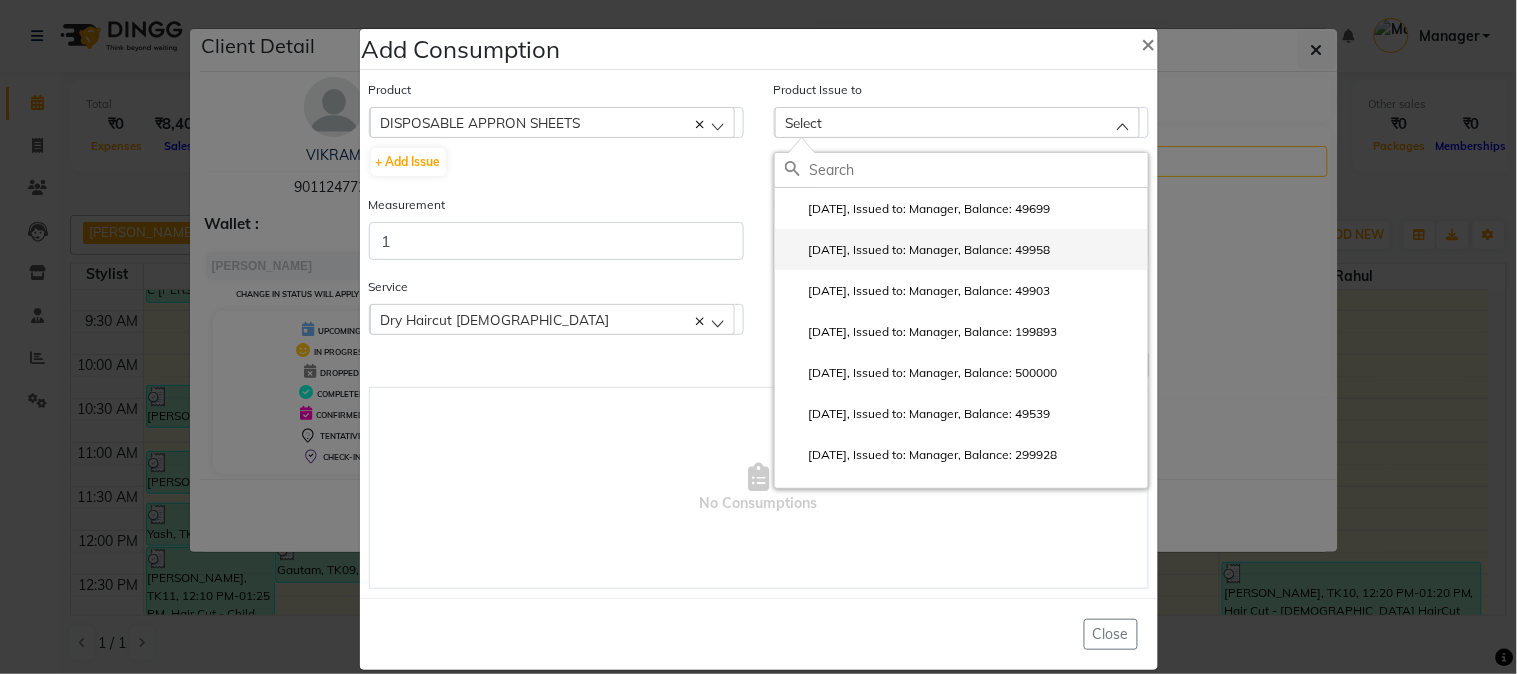 click on "2025-06-20, Issued to: Manager, Balance: 49958" 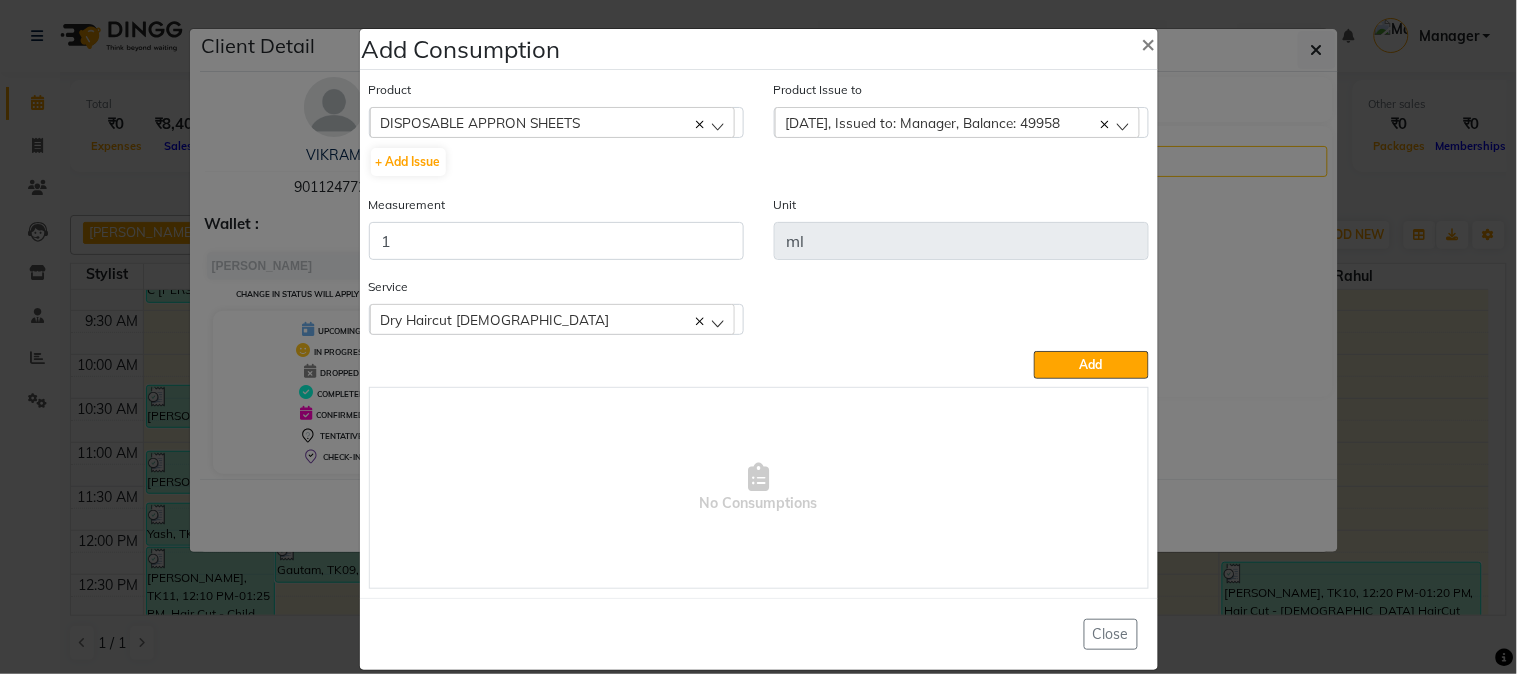 click on "Service  Dry Haircut Male  Dry Haircut Male" 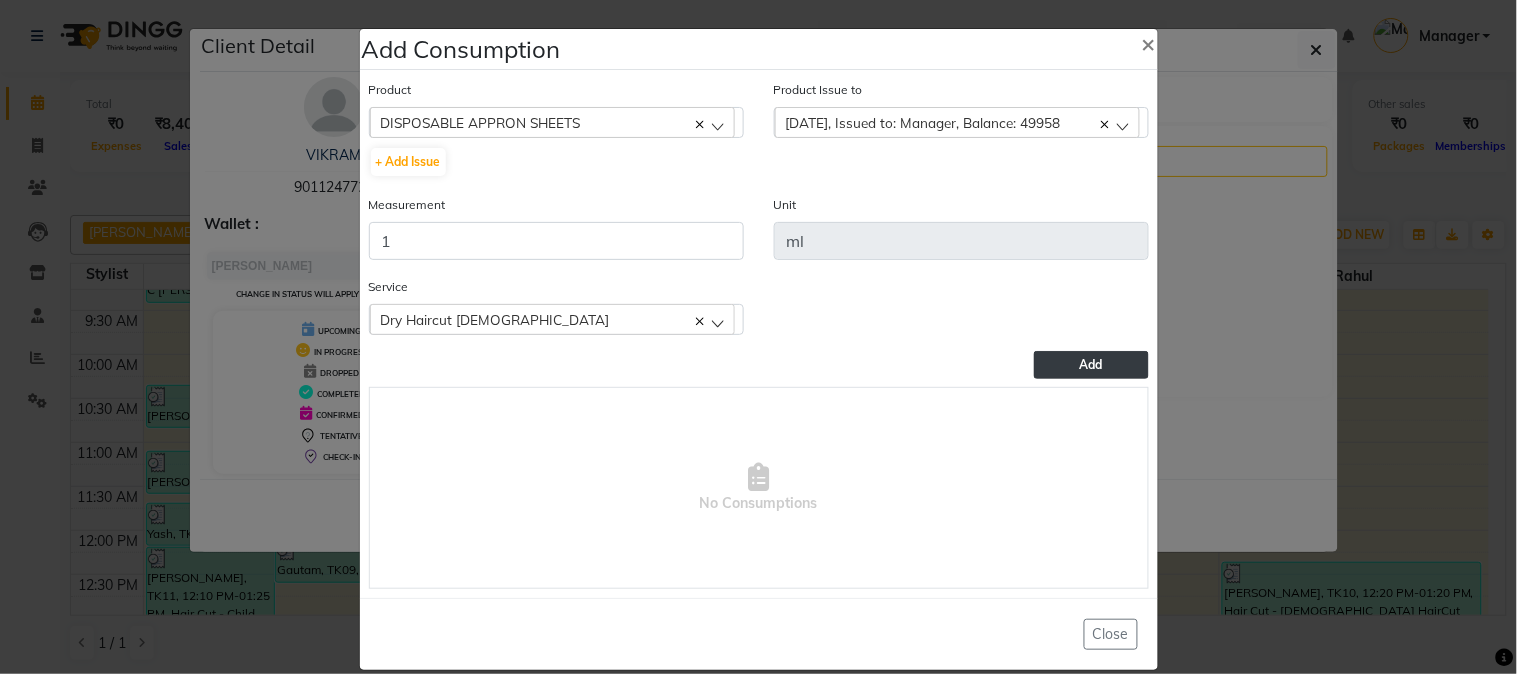click on "Add" 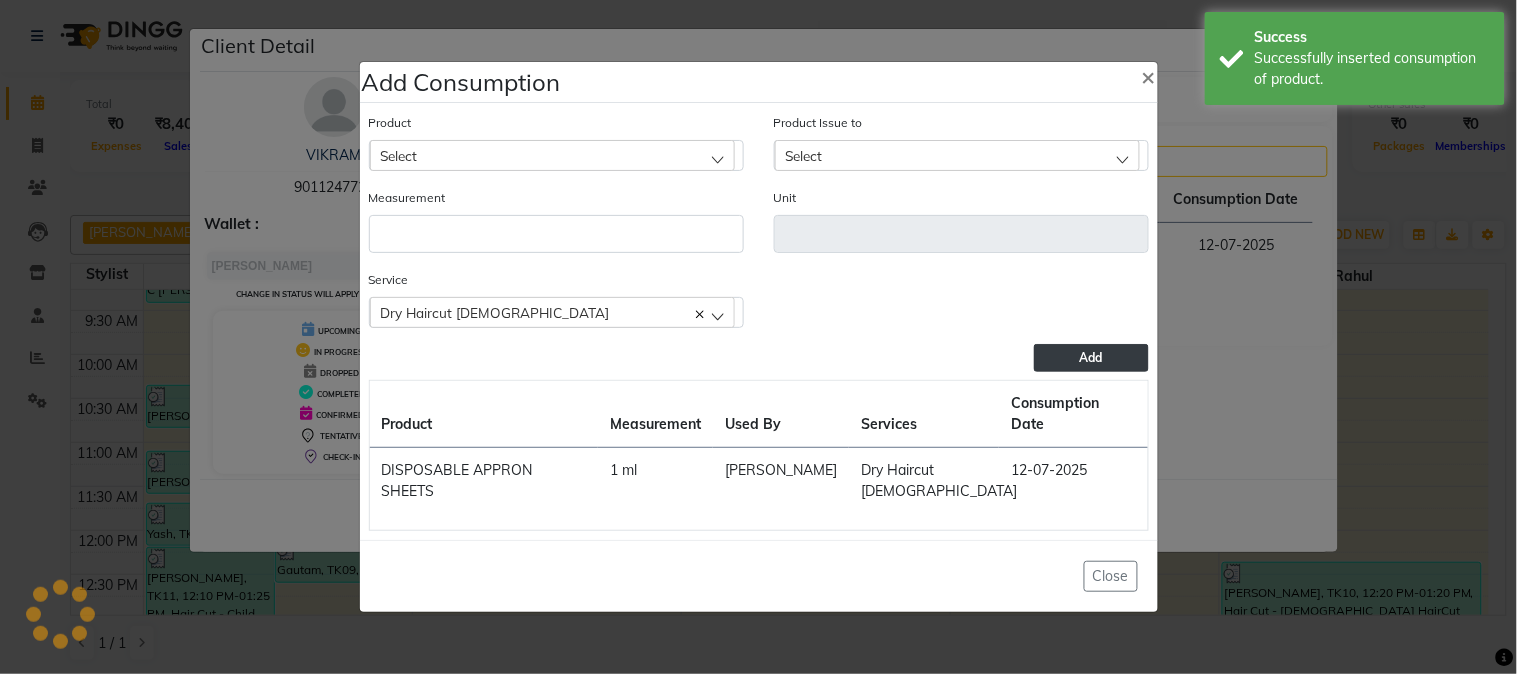 click on "Add Consumption × Product Select 5-7 Product Issue to Select 2025-06-22, Issued to: Manager, Balance: 49699 2025-06-20, Issued to: Manager, Balance: 49958 2025-06-12, Issued to: Manager, Balance: 49903 2025-06-07, Issued to: Manager, Balance: 199893 2025-06-07, Issued to: Manager, Balance: 500000 2025-05-08, Issued to: Manager, Balance: 49539 2025-05-03, Issued to: Manager, Balance: 299928 2025-03-28, Issued to: Manager, Balance: 199452 2025-02-10, Issued to: Manager, Balance: 99455 Measurement Unit Service  Dry Haircut Male  Dry Haircut Male  Add  Product Measurement Used By Services Consumption Date  DISPOSABLE APPRON SHEETS   1 ml   Mahesh Dalavi    Dry Haircut Male   12-07-2025   Close" 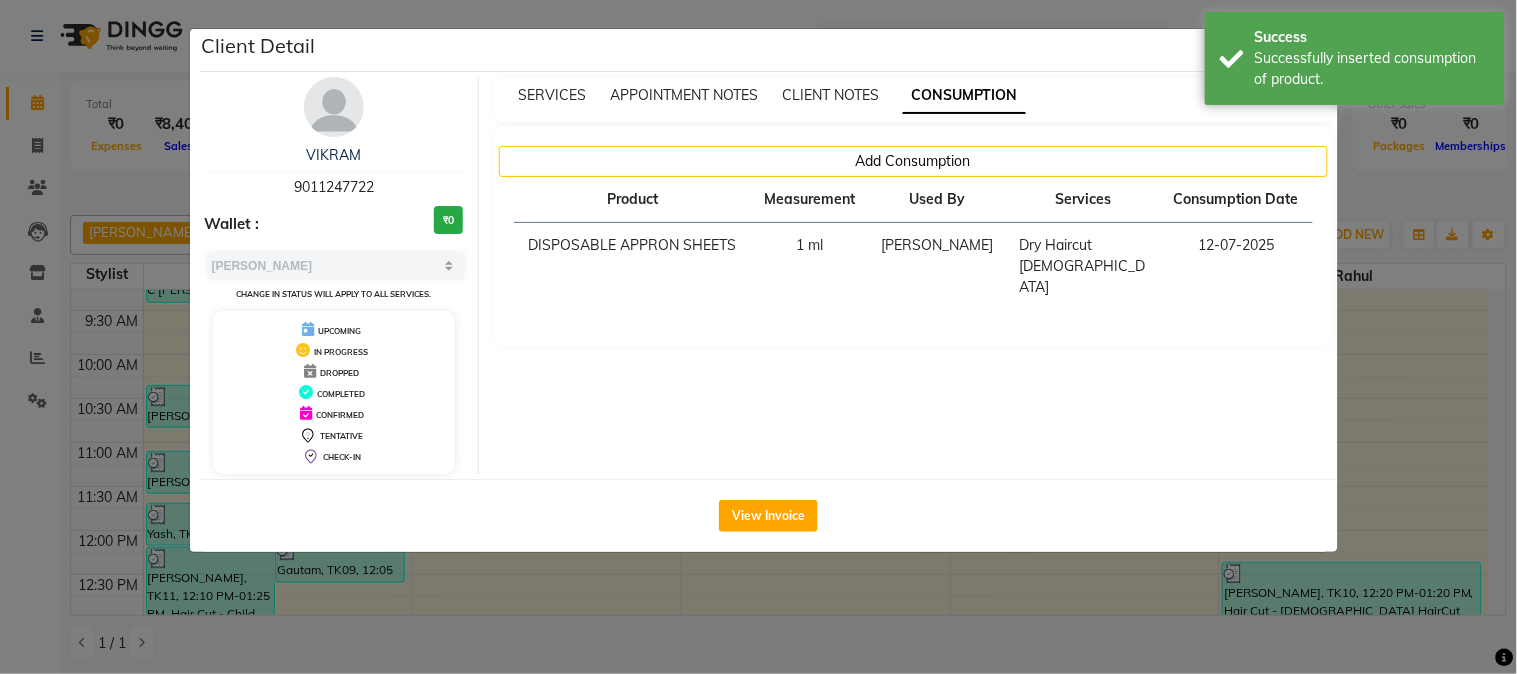 click on "Client Detail  VIKRAM    9011247722 Wallet : ₹0 Select MARK DONE UPCOMING Change in status will apply to all services. UPCOMING IN PROGRESS DROPPED COMPLETED CONFIRMED TENTATIVE CHECK-IN SERVICES APPOINTMENT NOTES CLIENT NOTES CONSUMPTION Add Consumption Product Measurement Used By Services Consumption Date  DISPOSABLE APPRON SHEETS   1 ml   Mahesh Dalavi    Dry Haircut Male   12-07-2025   View Invoice" 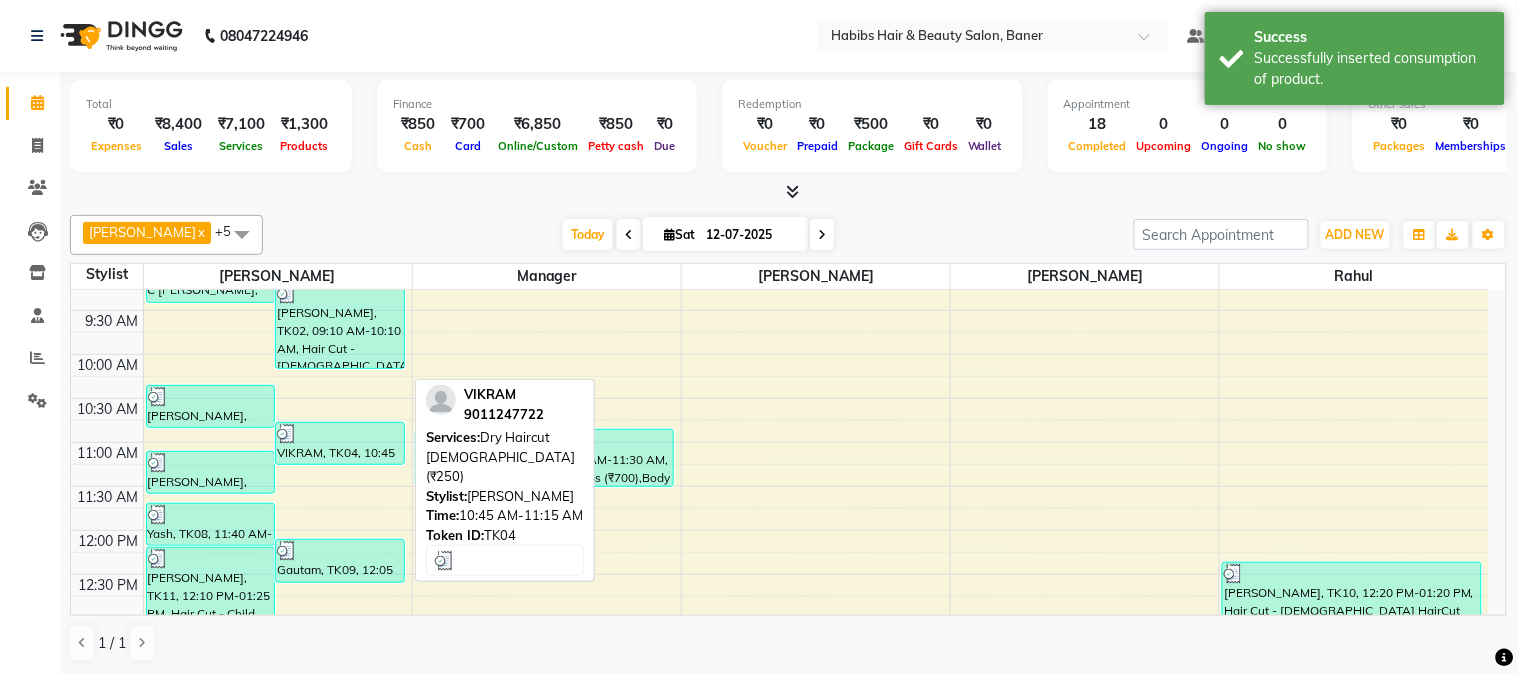 click on "VIKRAM, TK04, 10:45 AM-11:15 AM, Dry Haircut [DEMOGRAPHIC_DATA] (₹250)" at bounding box center (340, 443) 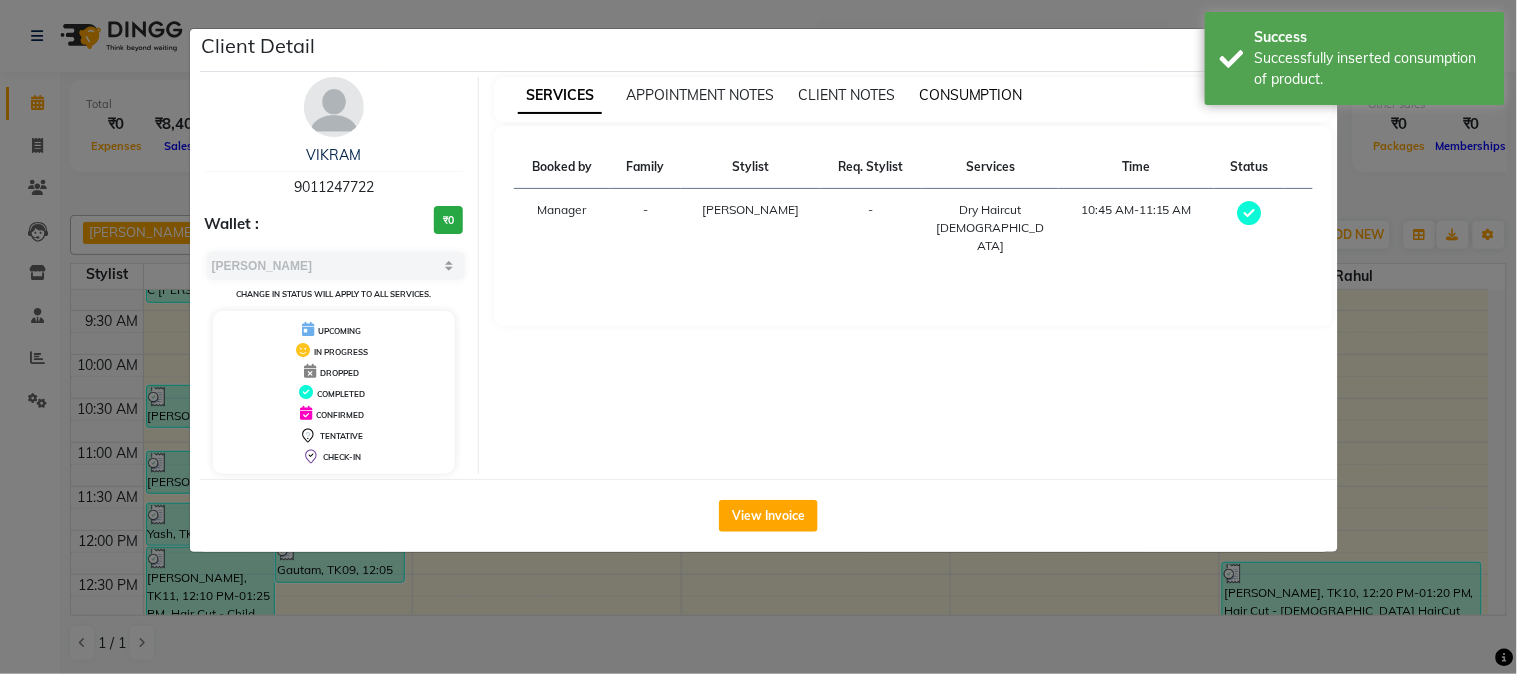 drag, startPoint x: 1017, startPoint y: 93, endPoint x: 1012, endPoint y: 103, distance: 11.18034 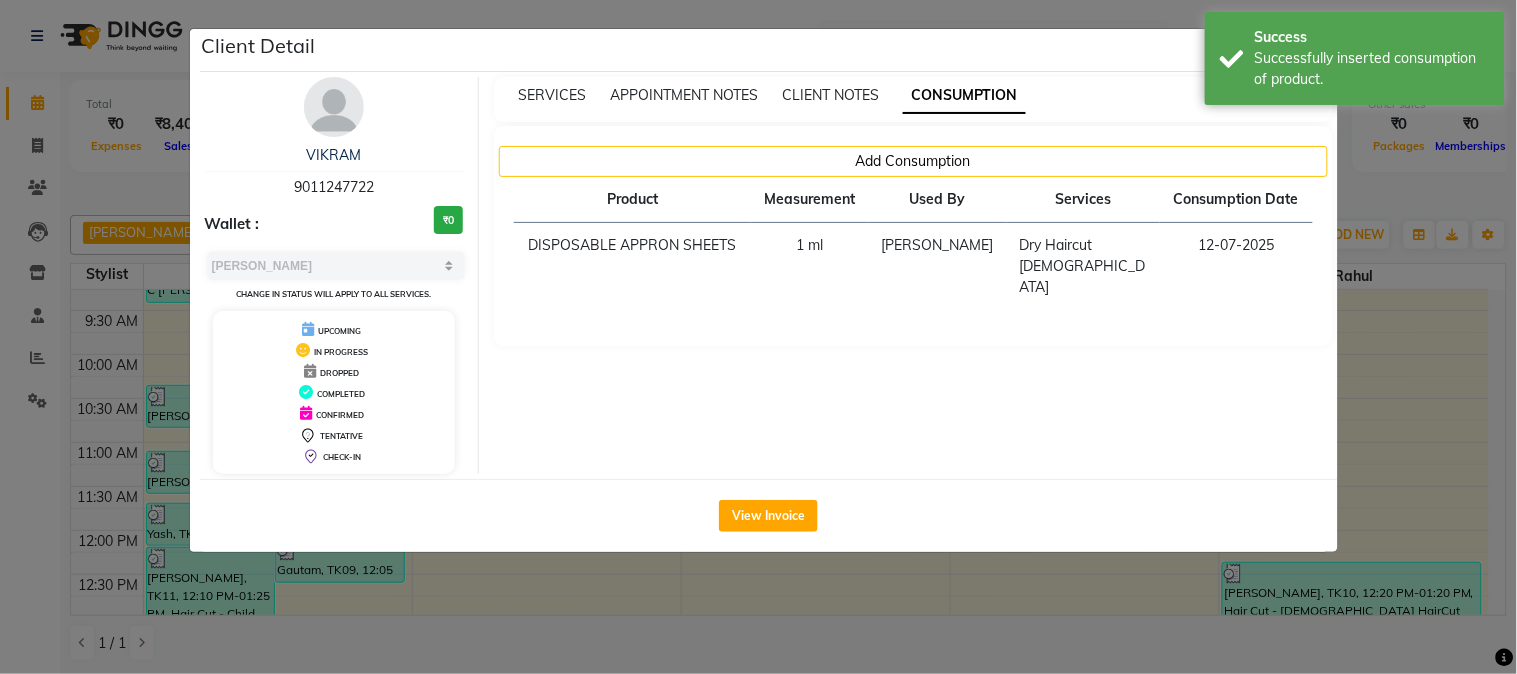 drag, startPoint x: 1374, startPoint y: 384, endPoint x: 1361, endPoint y: 387, distance: 13.341664 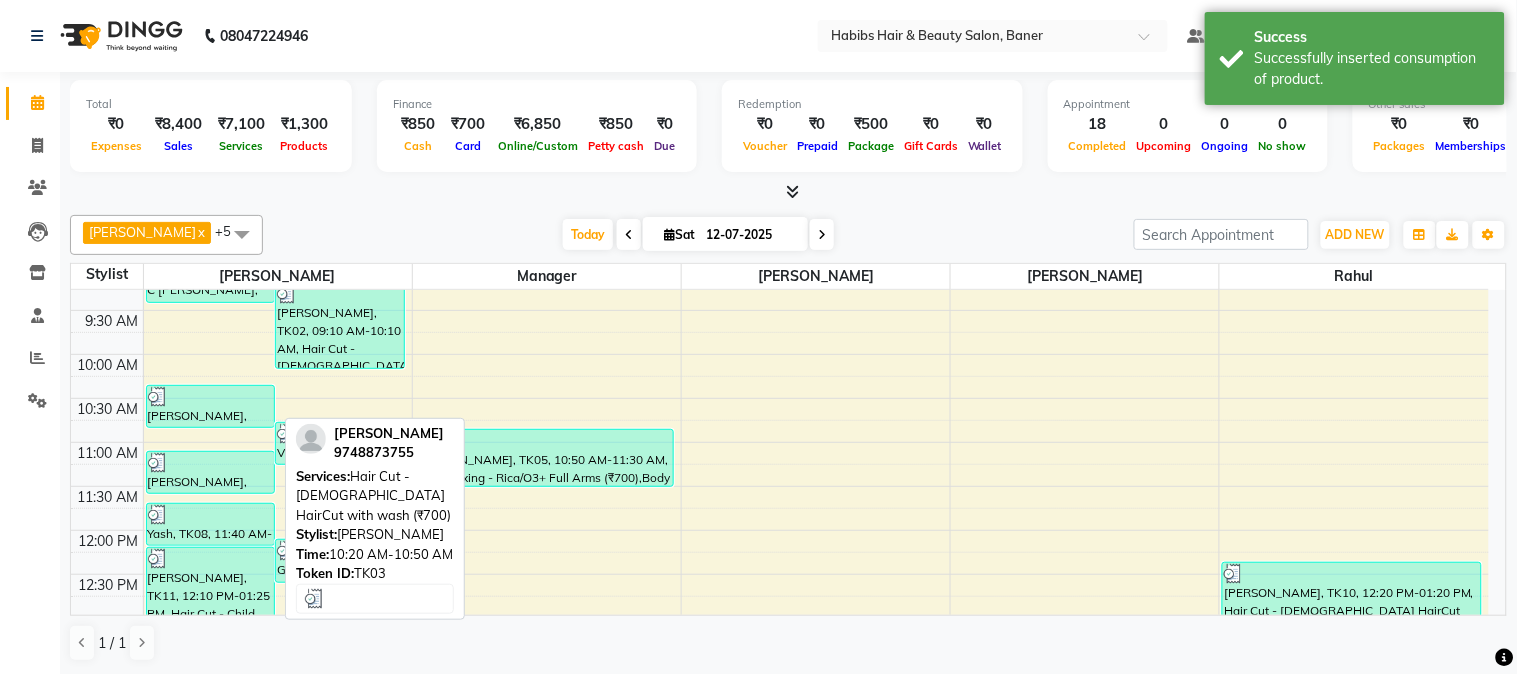 click on "[PERSON_NAME], TK03, 10:20 AM-10:50 AM, Hair Cut - [DEMOGRAPHIC_DATA] HairCut with wash (₹700)" at bounding box center [211, 406] 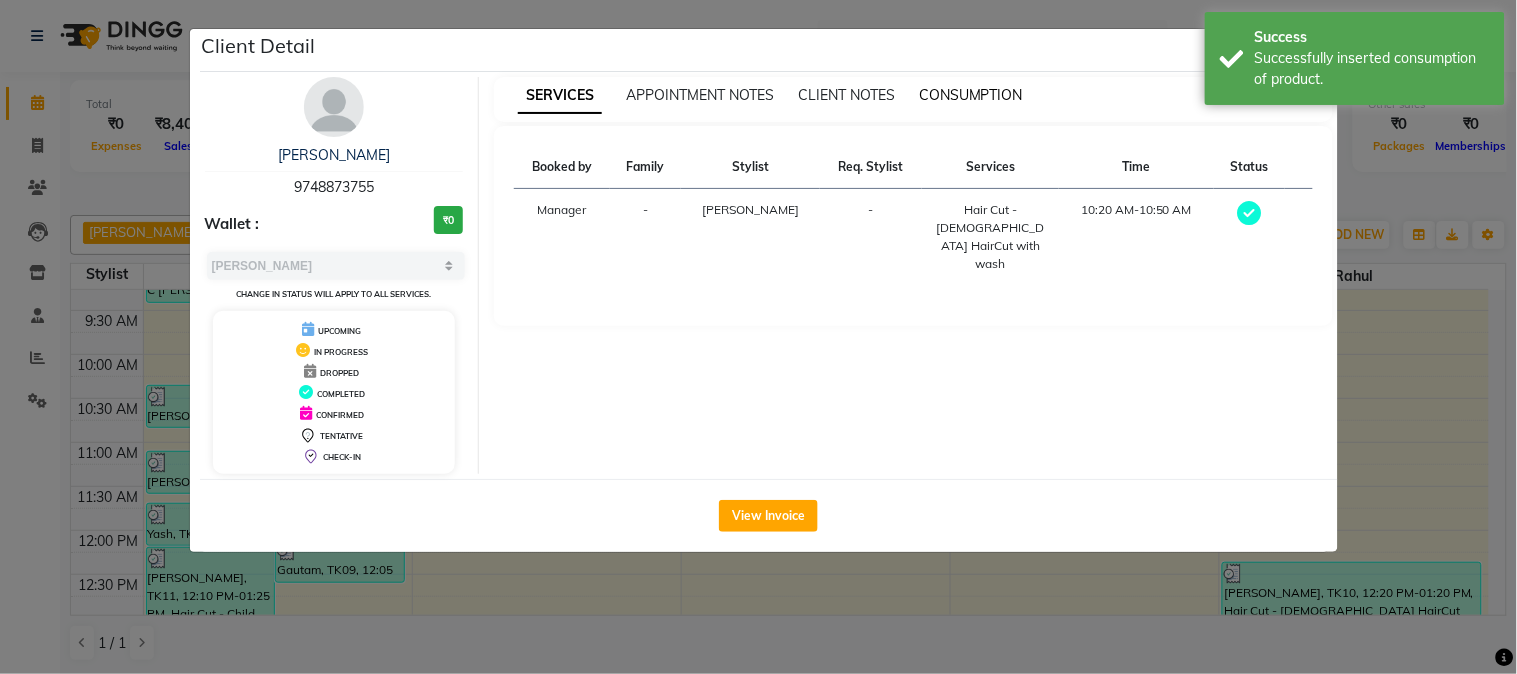 drag, startPoint x: 1014, startPoint y: 86, endPoint x: 1007, endPoint y: 105, distance: 20.248457 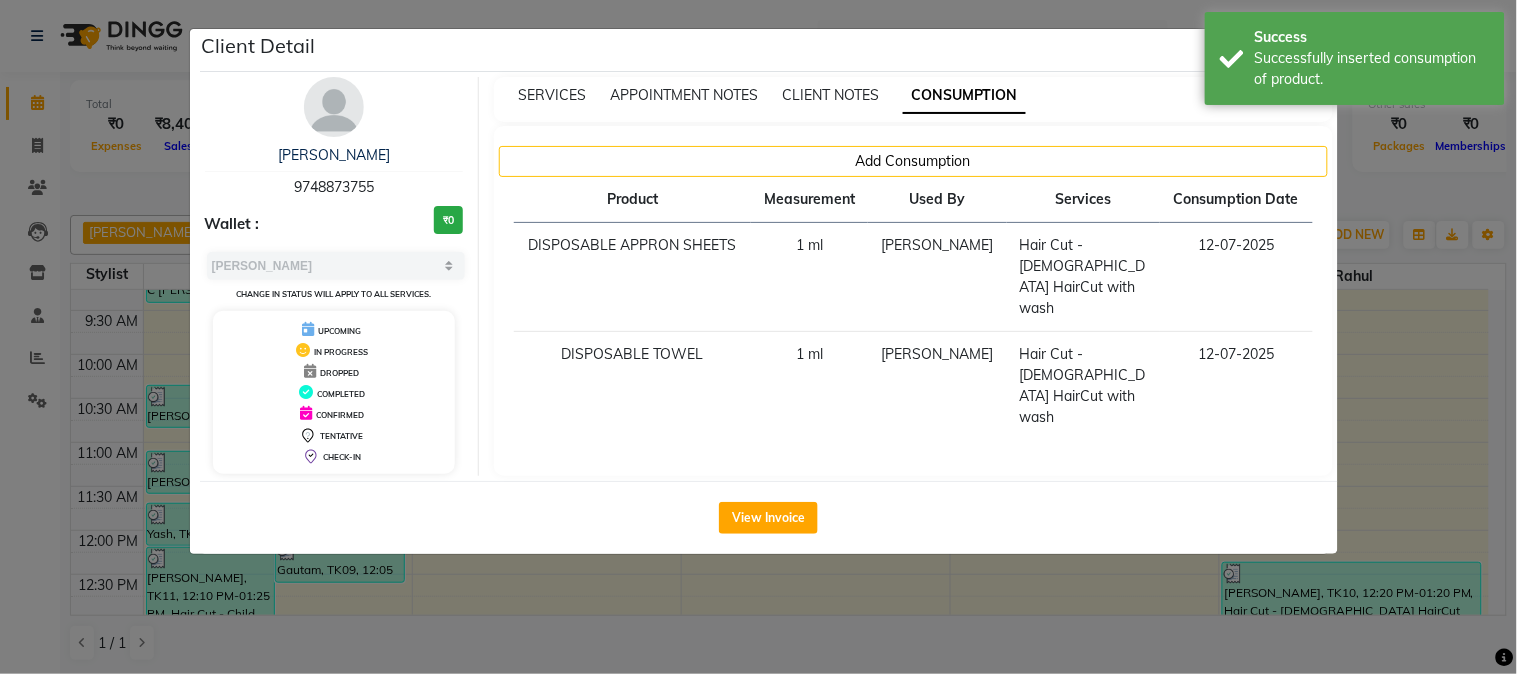 click on "Client Detail  Hritika    9748873755 Wallet : ₹0 Select MARK DONE UPCOMING Change in status will apply to all services. UPCOMING IN PROGRESS DROPPED COMPLETED CONFIRMED TENTATIVE CHECK-IN SERVICES APPOINTMENT NOTES CLIENT NOTES CONSUMPTION Add Consumption Product Measurement Used By Services Consumption Date  DISPOSABLE APPRON SHEETS   1 ml   Mahesh Dalavi    Hair Cut - Female HairCut with wash   12-07-2025   DISPOSABLE TOWEL   1 ml   Mahesh Dalavi    Hair Cut - Female HairCut with wash   12-07-2025   View Invoice" 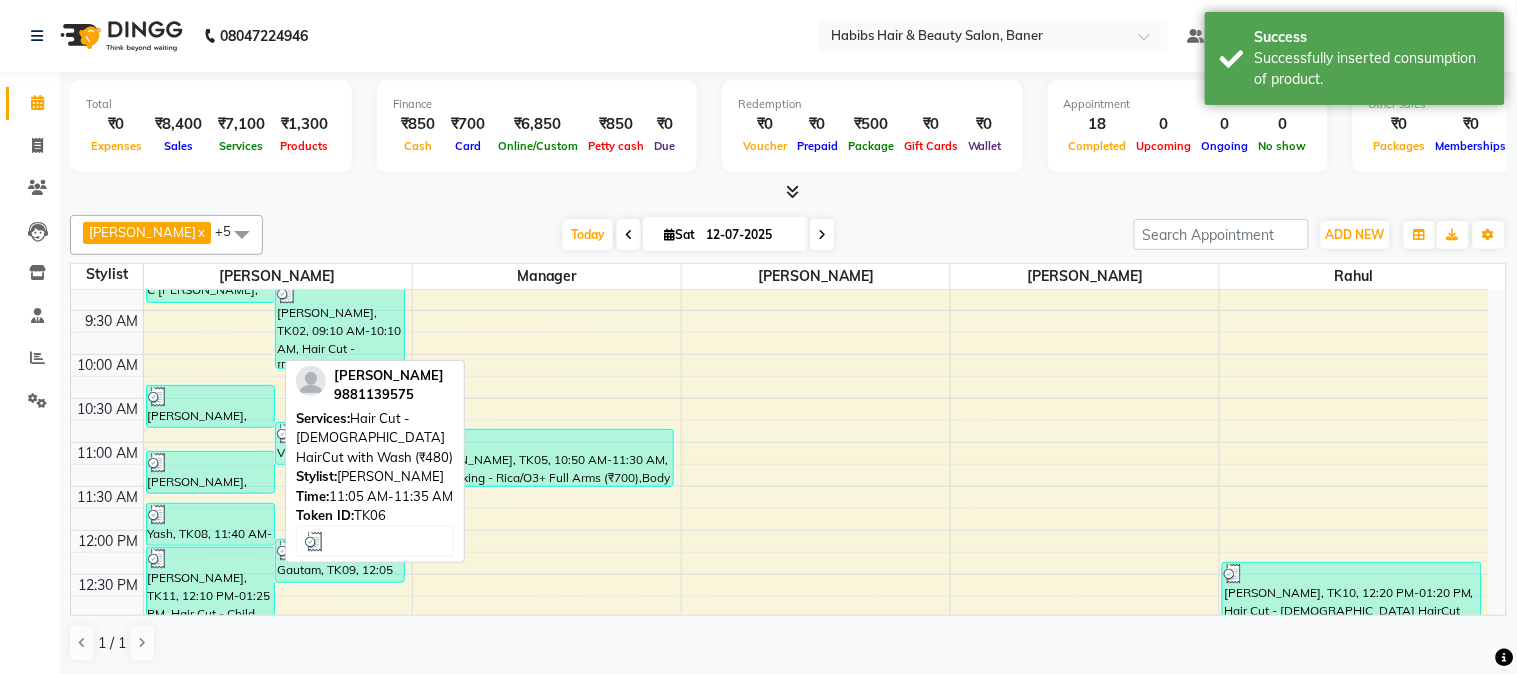 click on "[PERSON_NAME], TK06, 11:05 AM-11:35 AM, Hair Cut - [DEMOGRAPHIC_DATA] HairCut with Wash (₹480)" at bounding box center (211, 472) 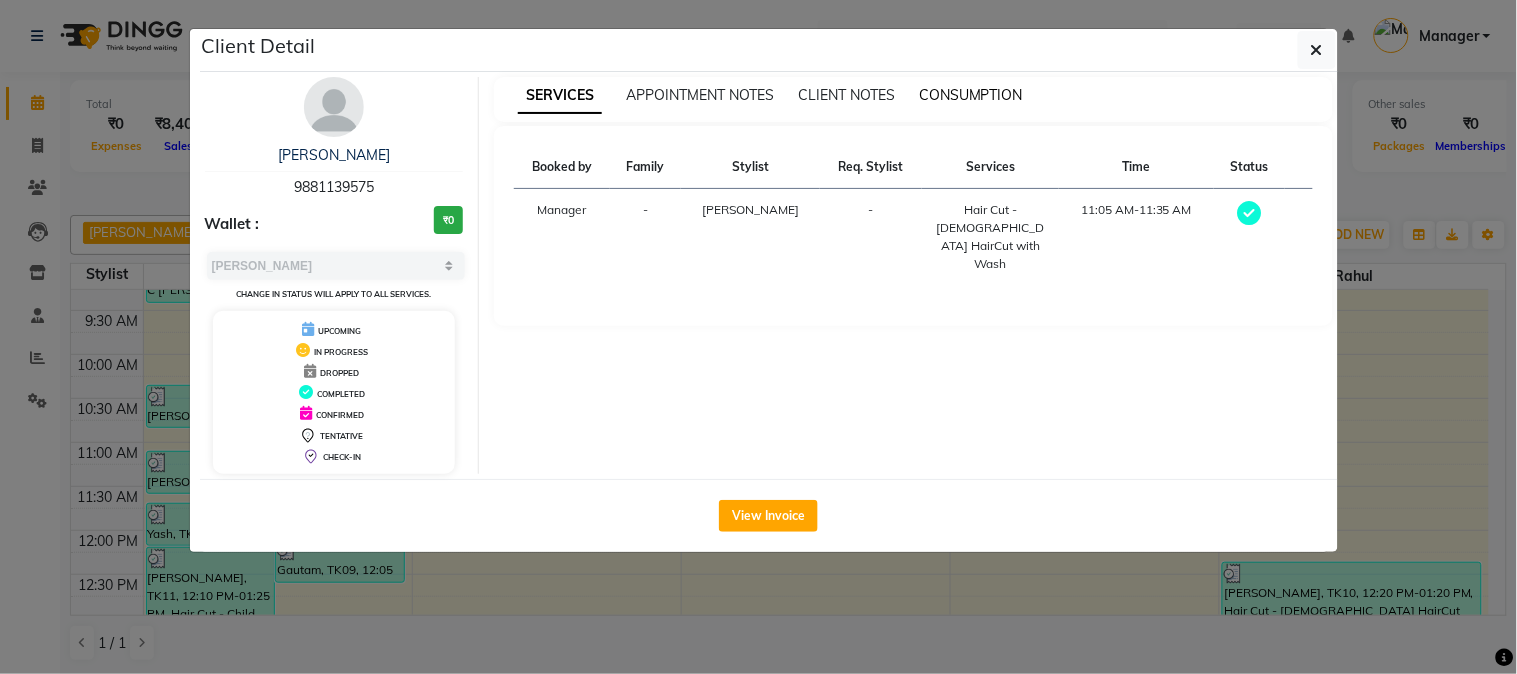 click on "CONSUMPTION" at bounding box center (971, 95) 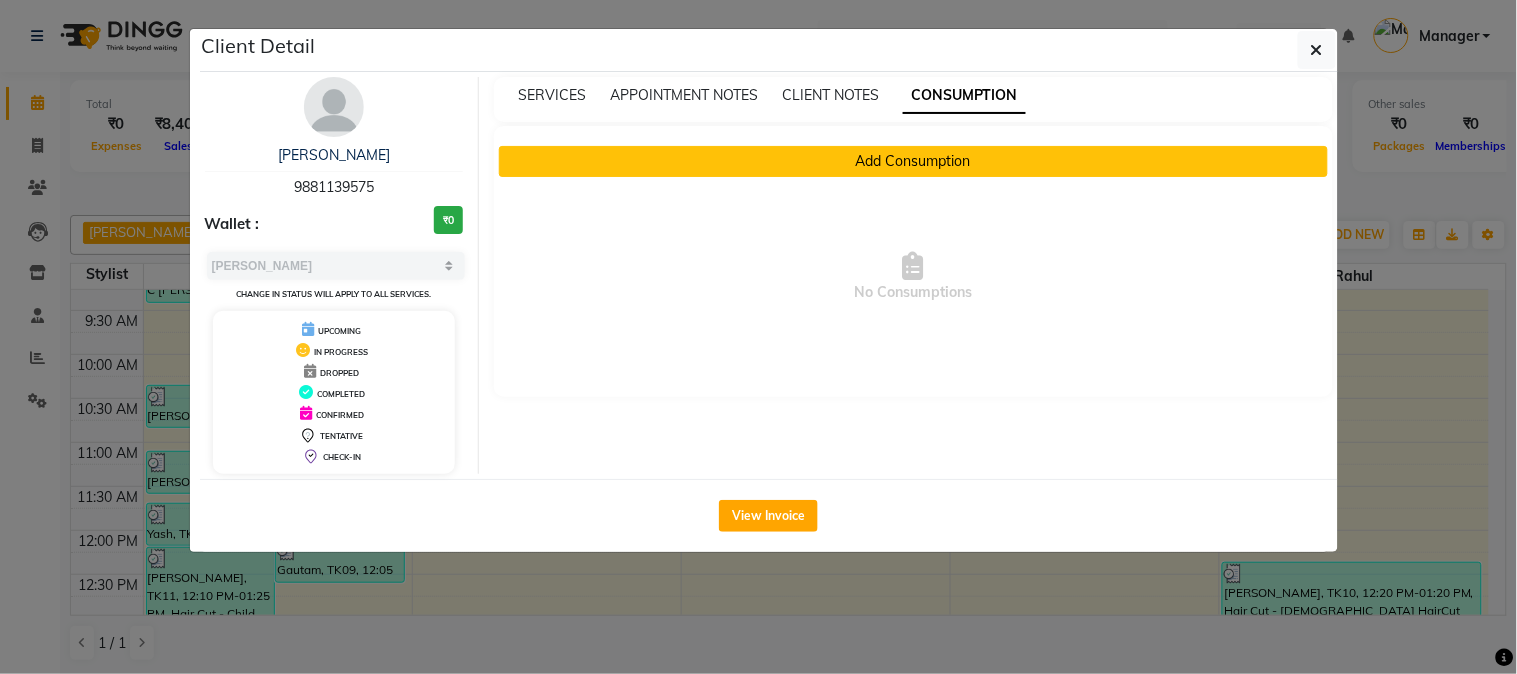 click on "Add Consumption" at bounding box center (913, 161) 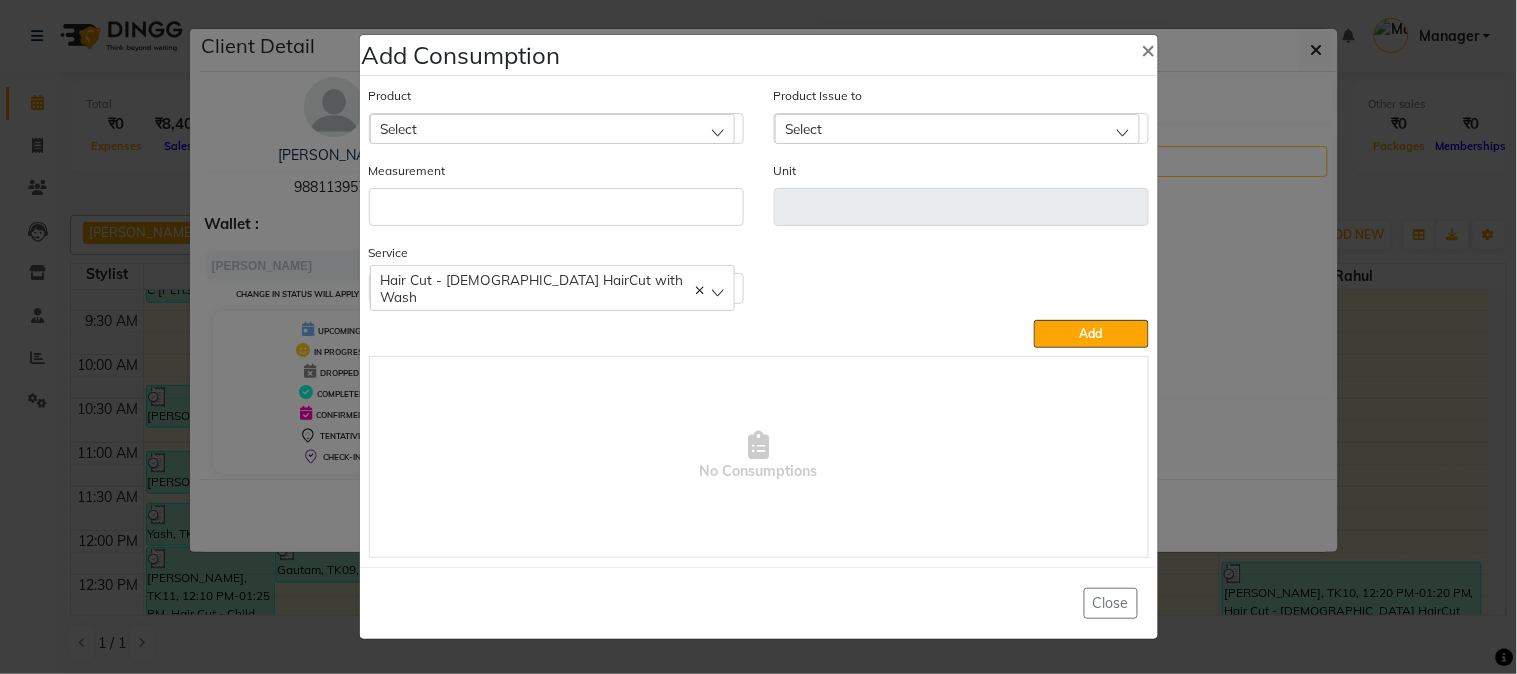 click on "Select" 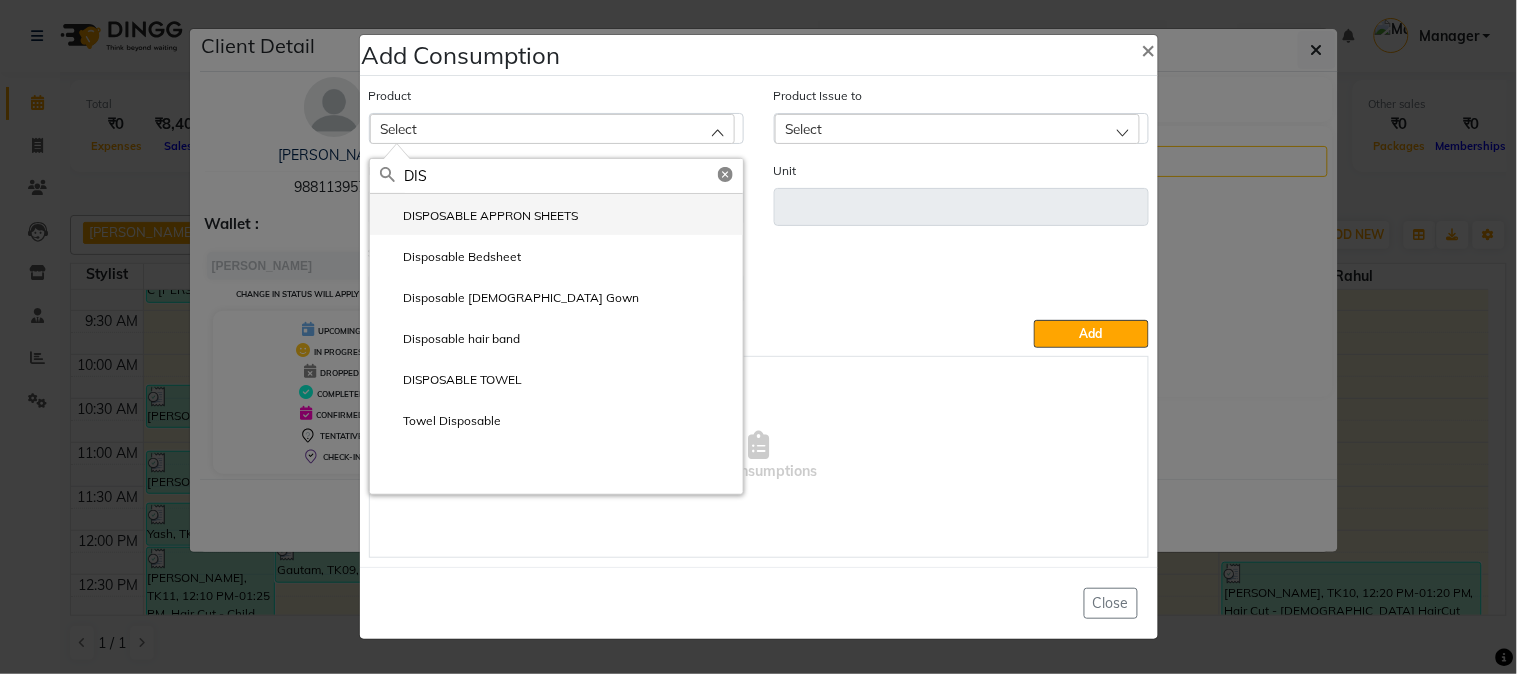 type on "DIS" 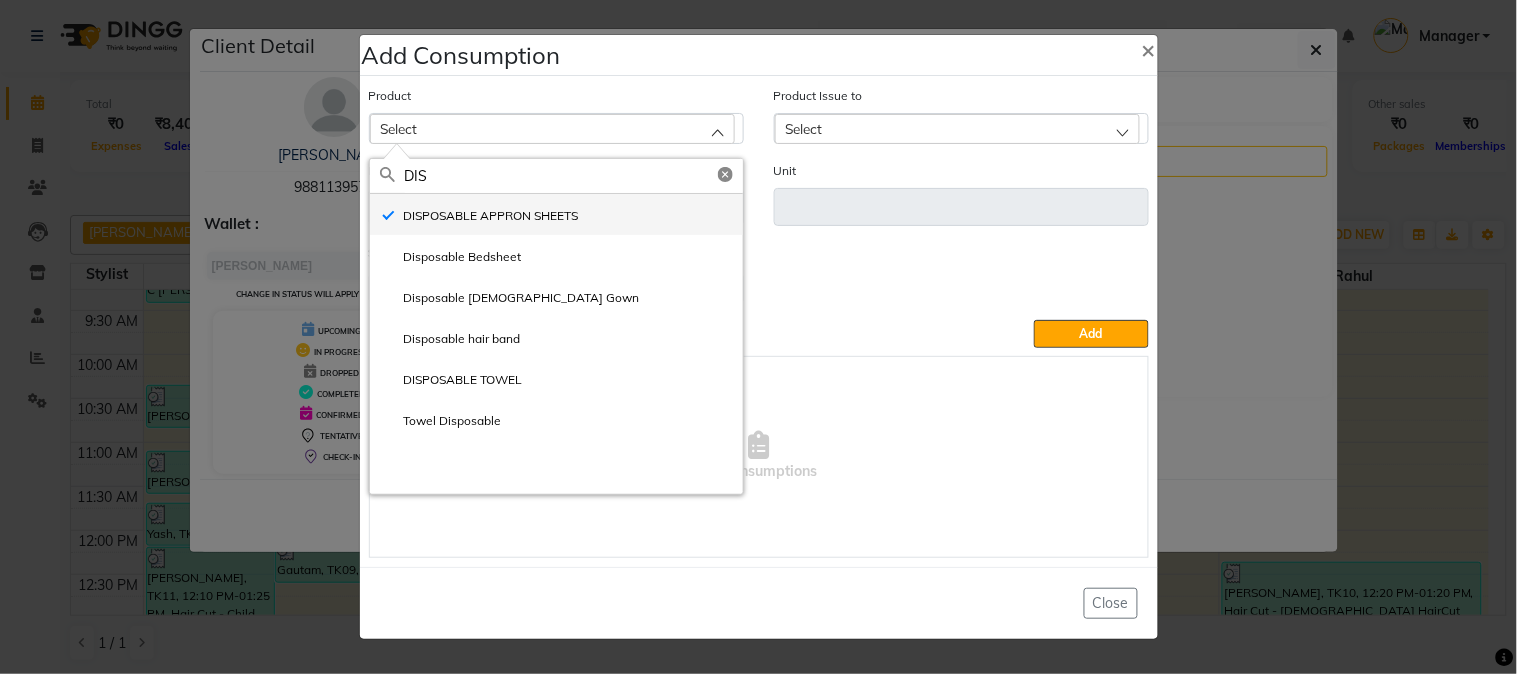 type on "ml" 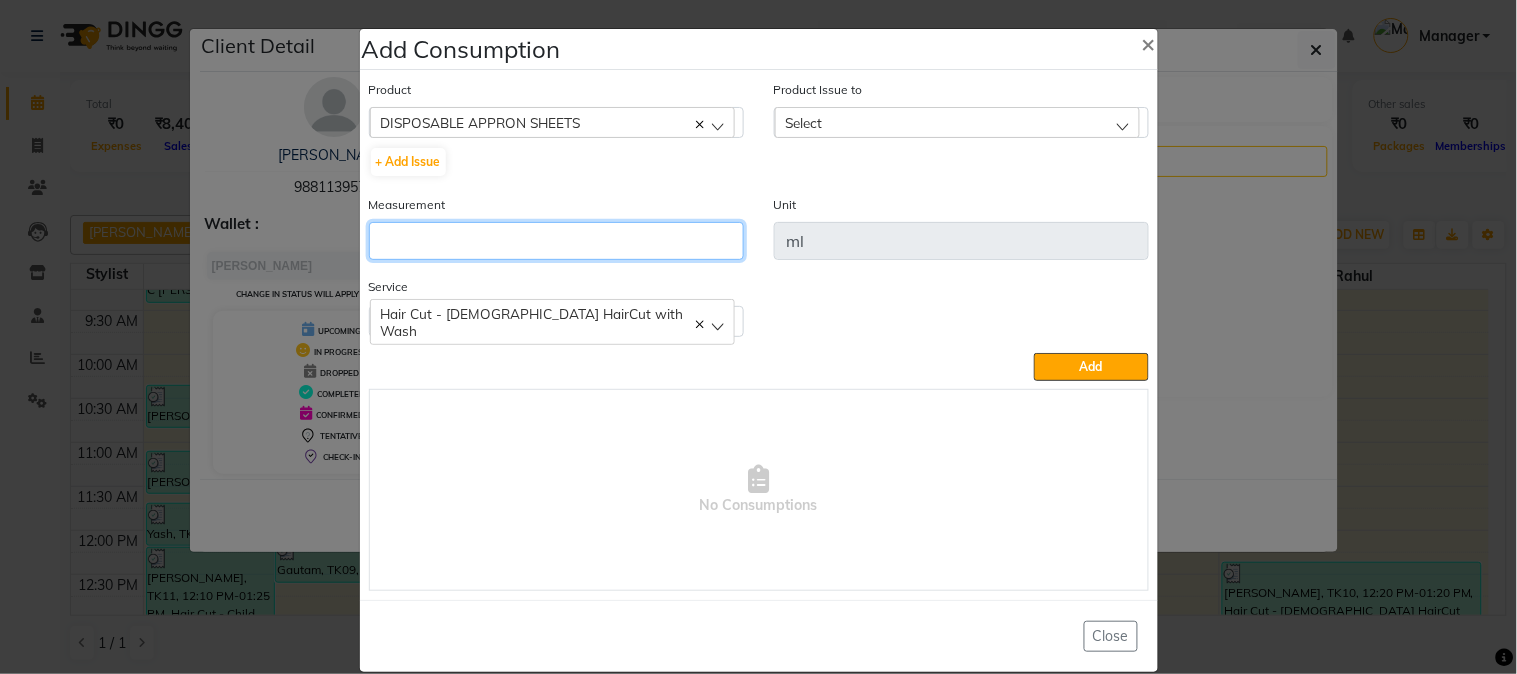 click 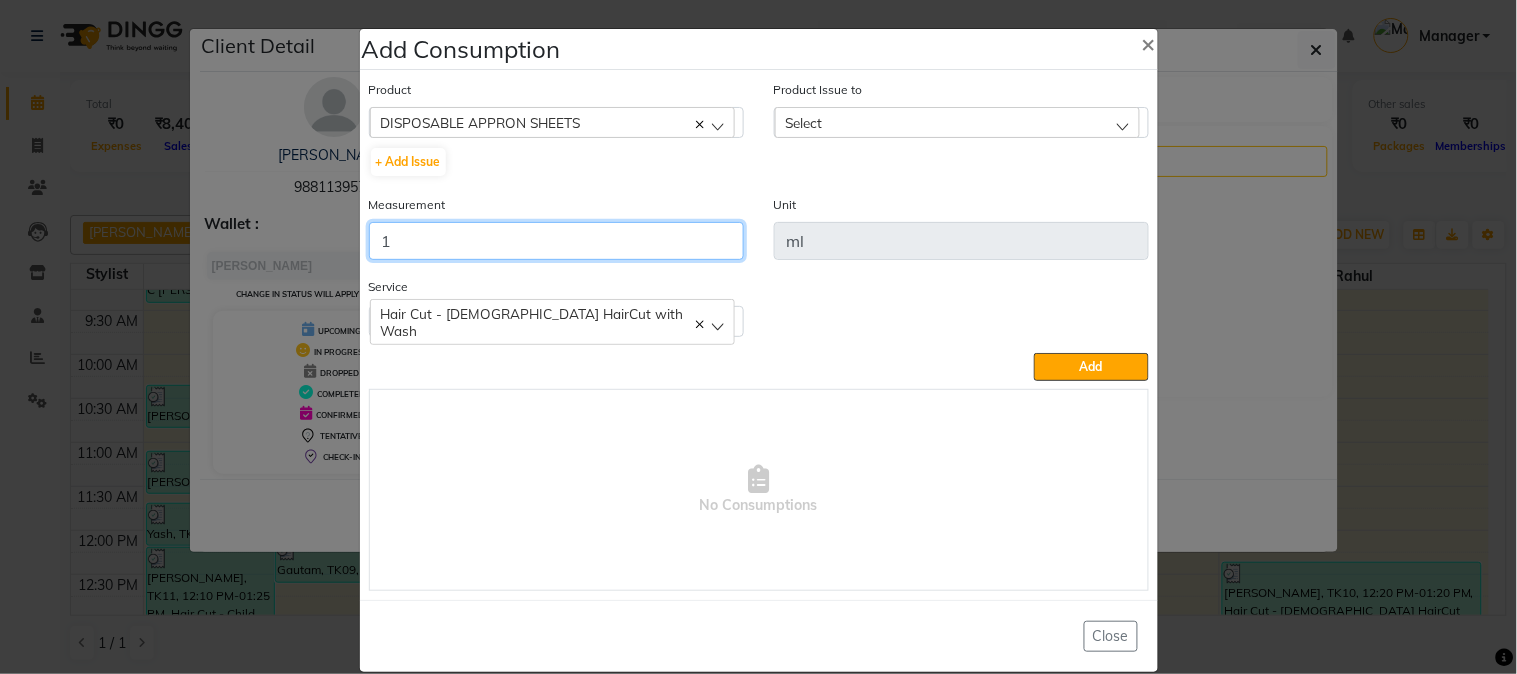 type on "1" 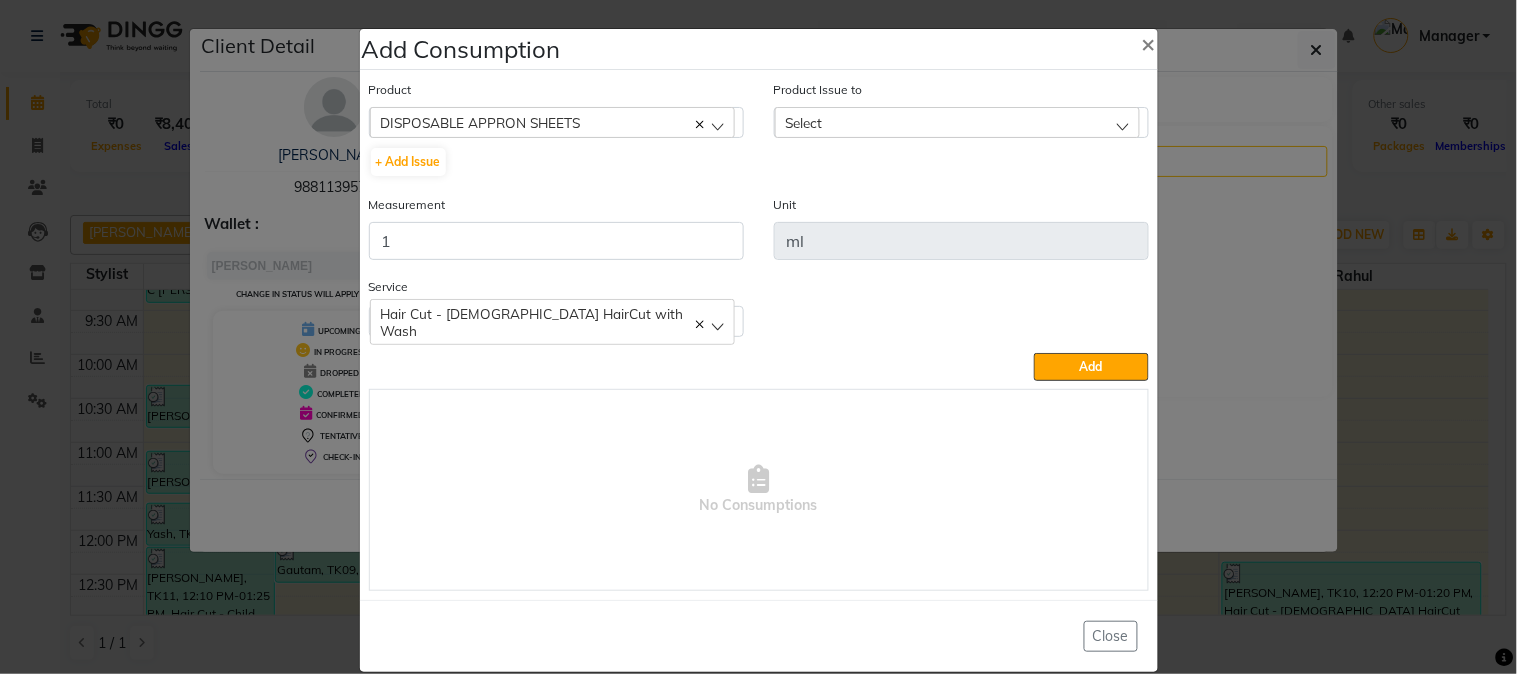click on "Select" 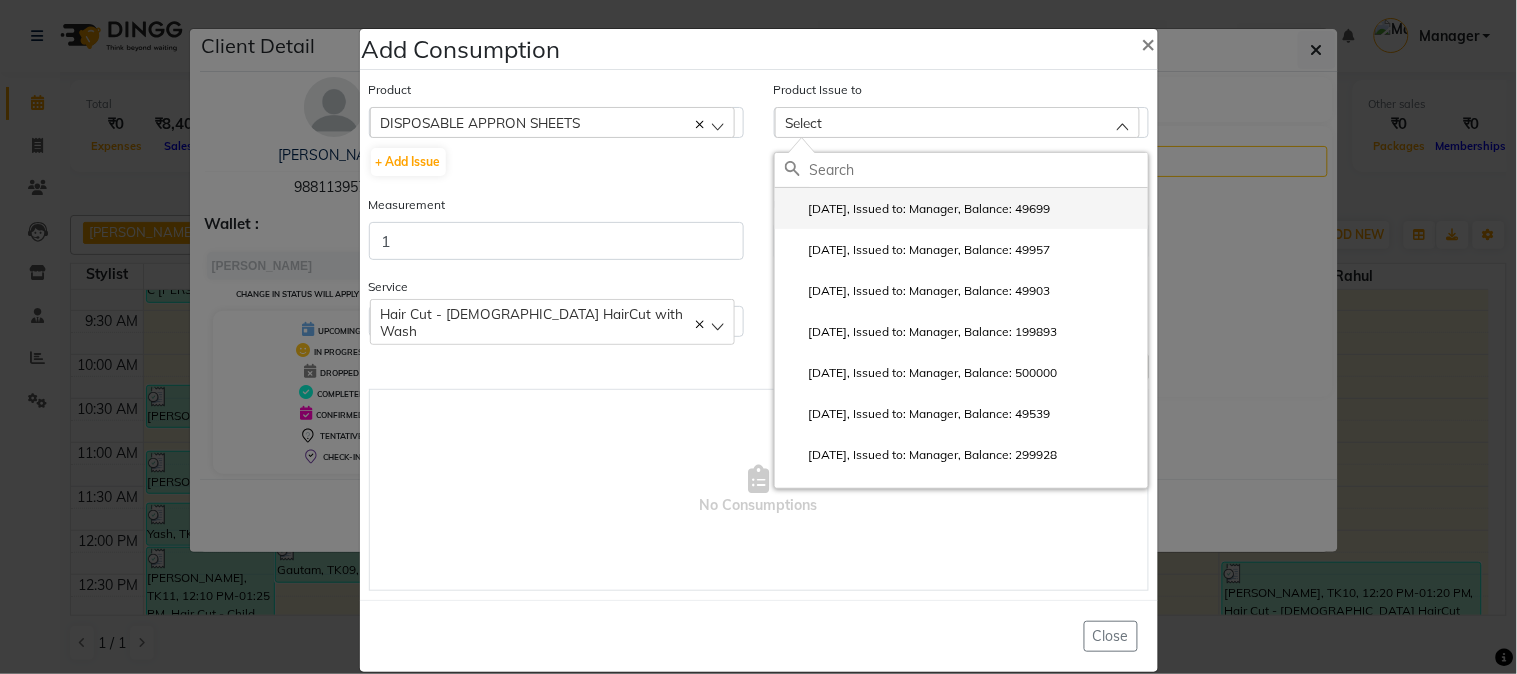 click on "2025-06-22, Issued to: Manager, Balance: 49699" 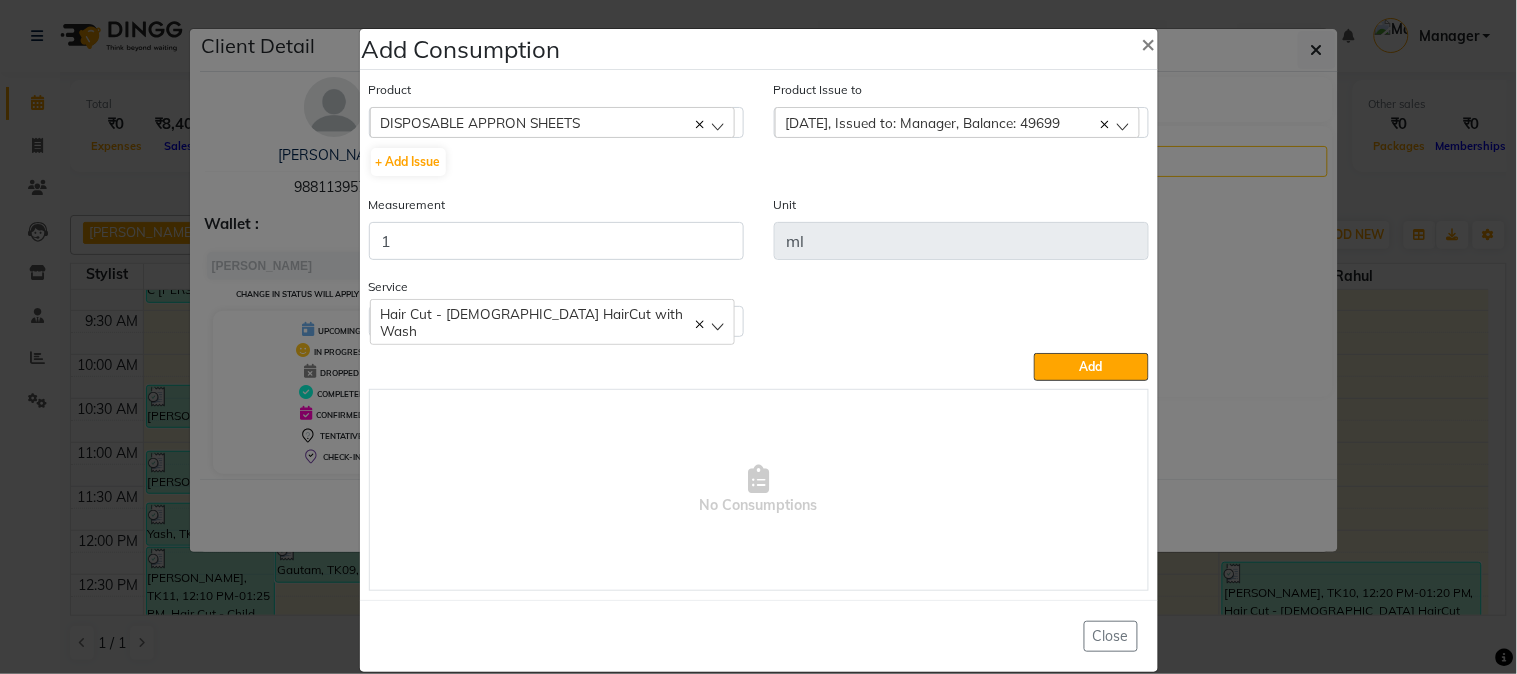 drag, startPoint x: 1097, startPoint y: 366, endPoint x: 738, endPoint y: 284, distance: 368.24585 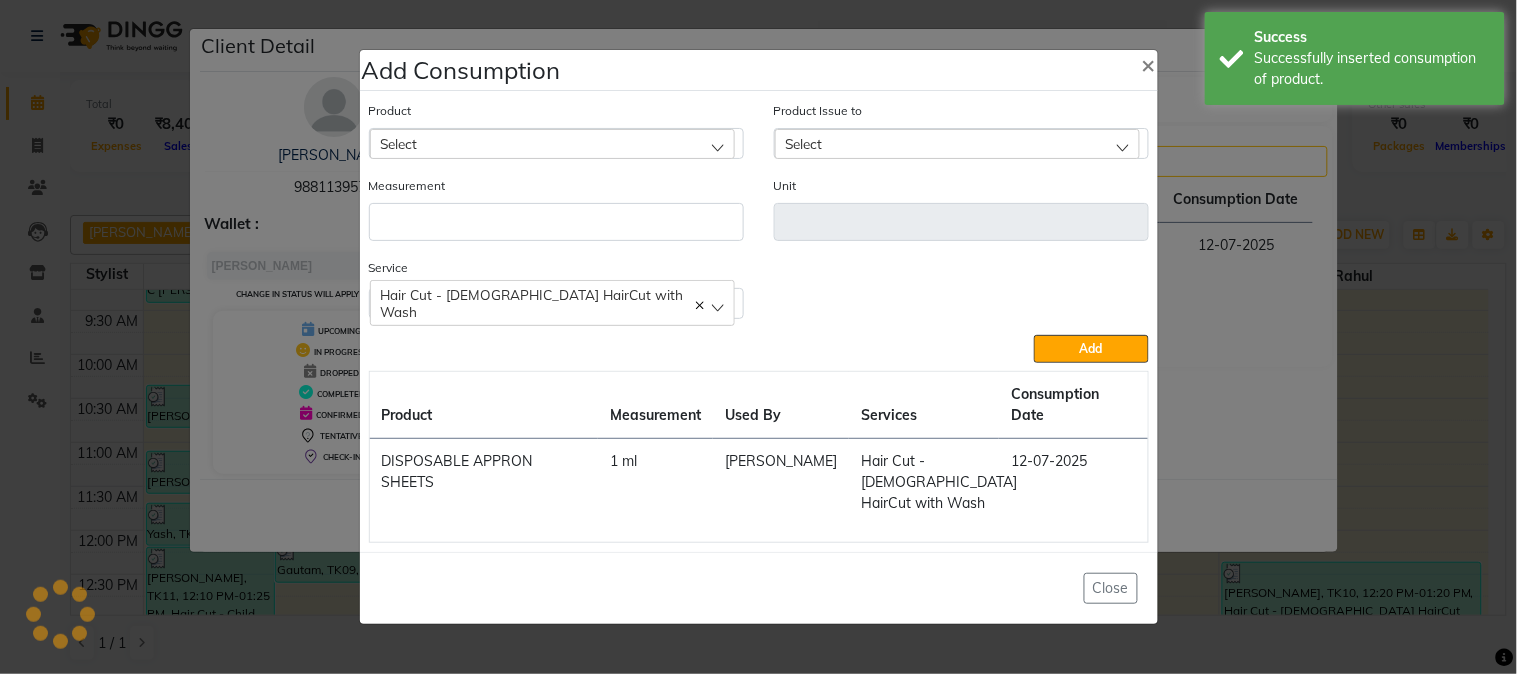 click on "Select" 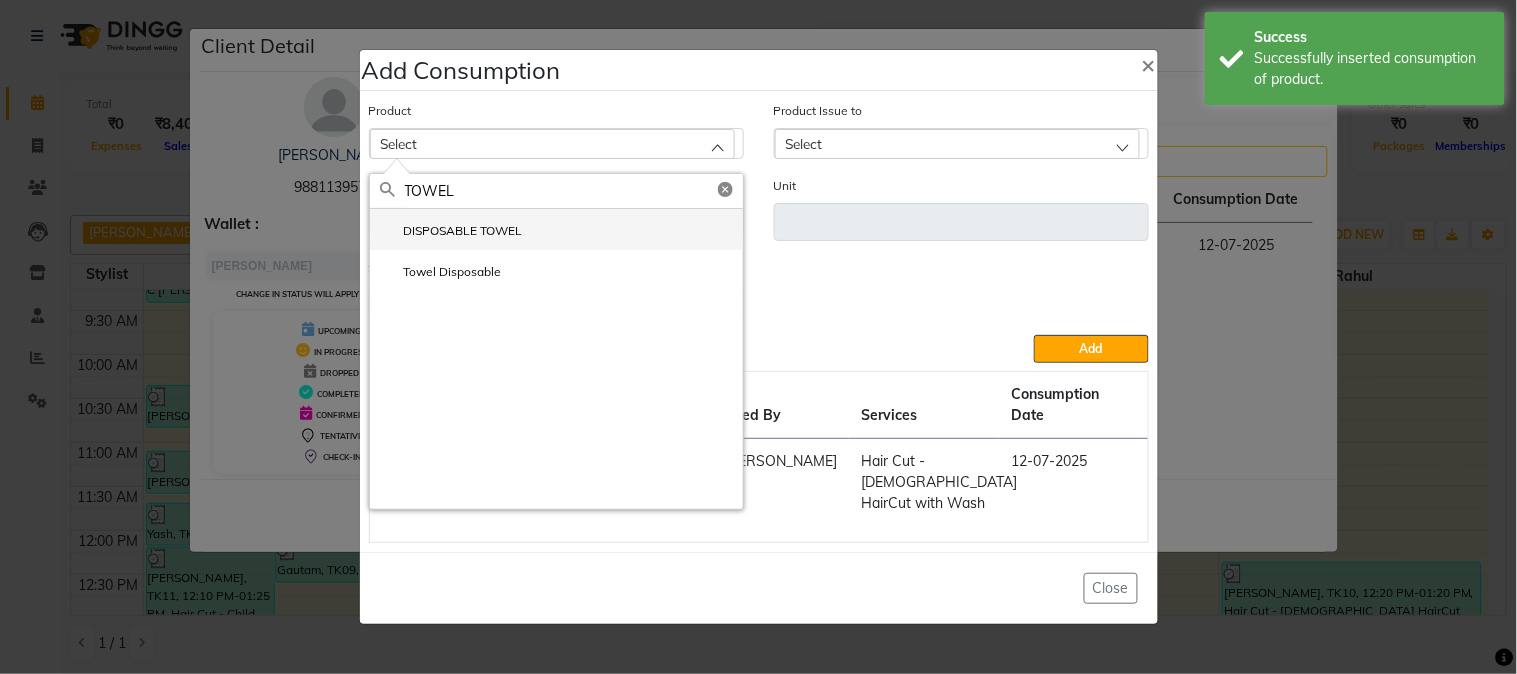 type on "TOWEL" 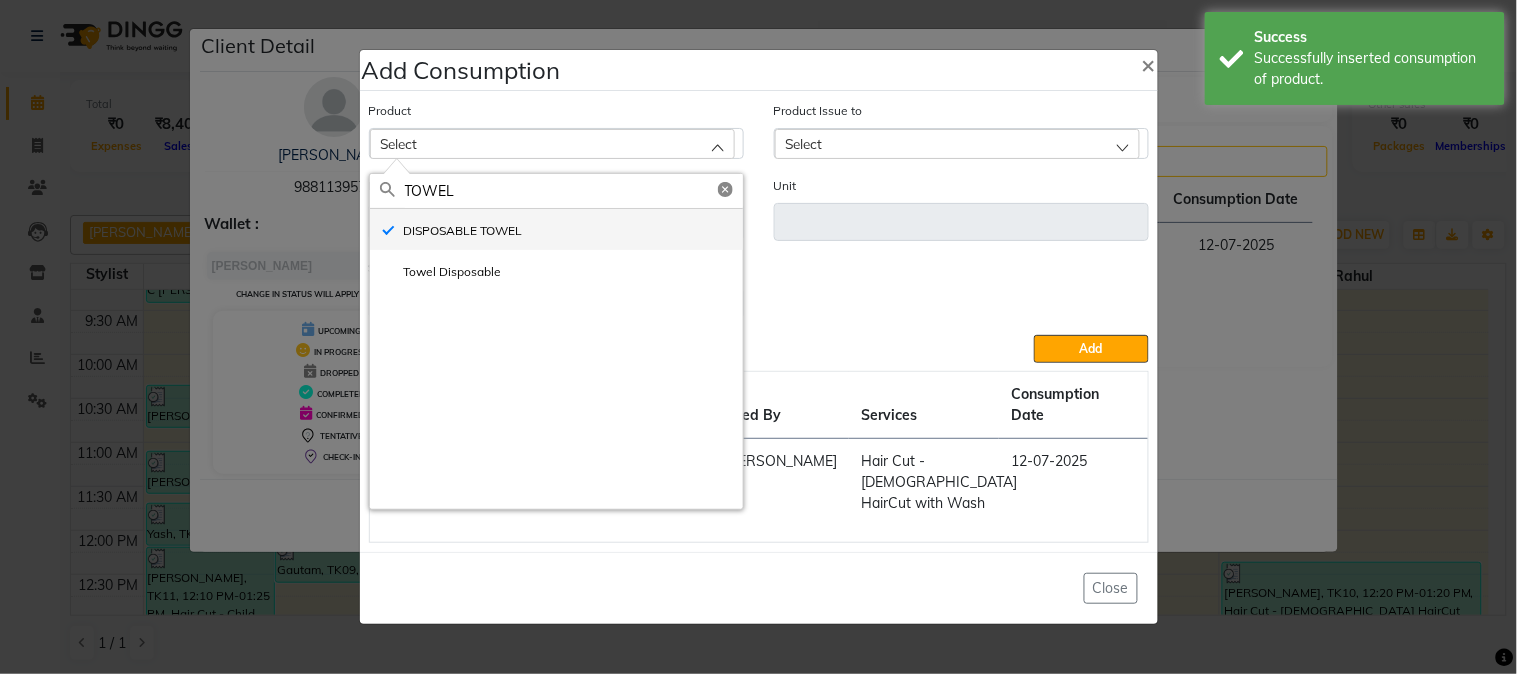 type on "ml" 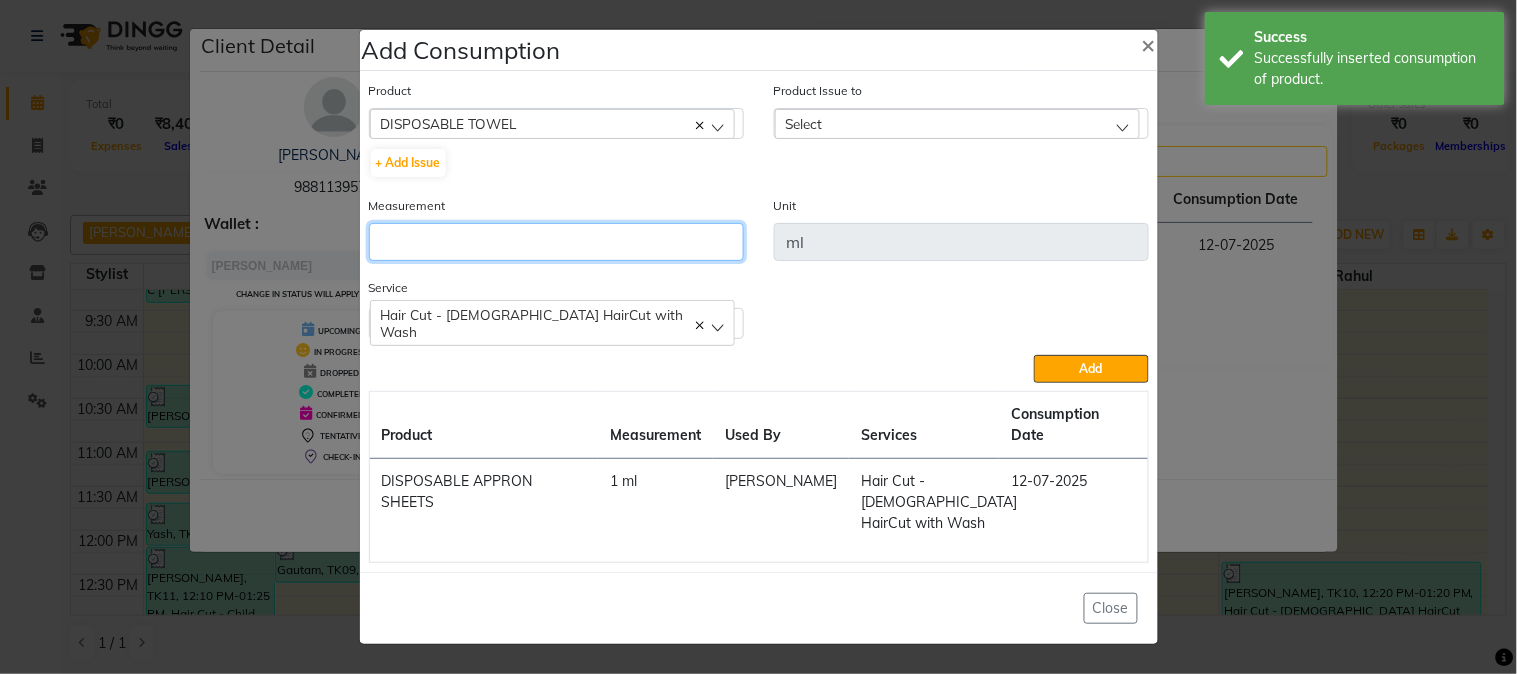 click 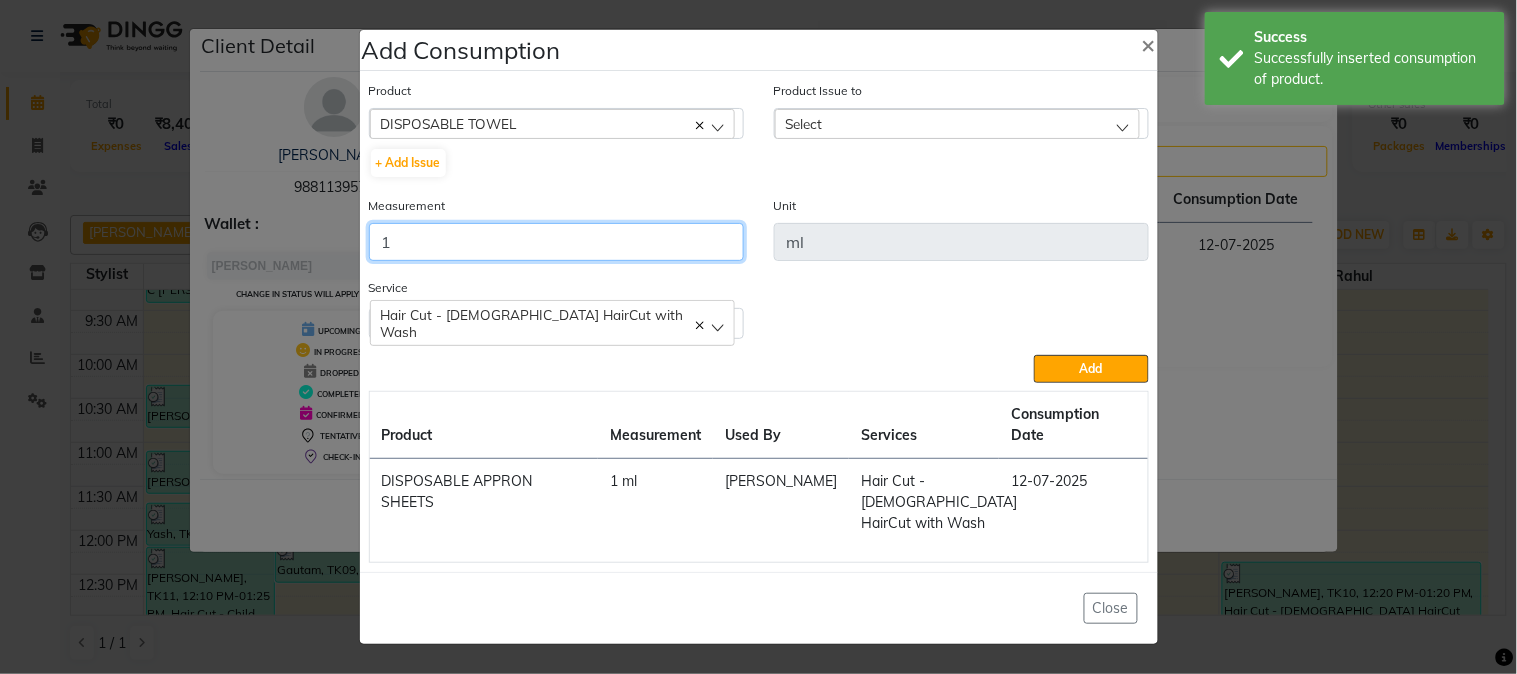 type on "1" 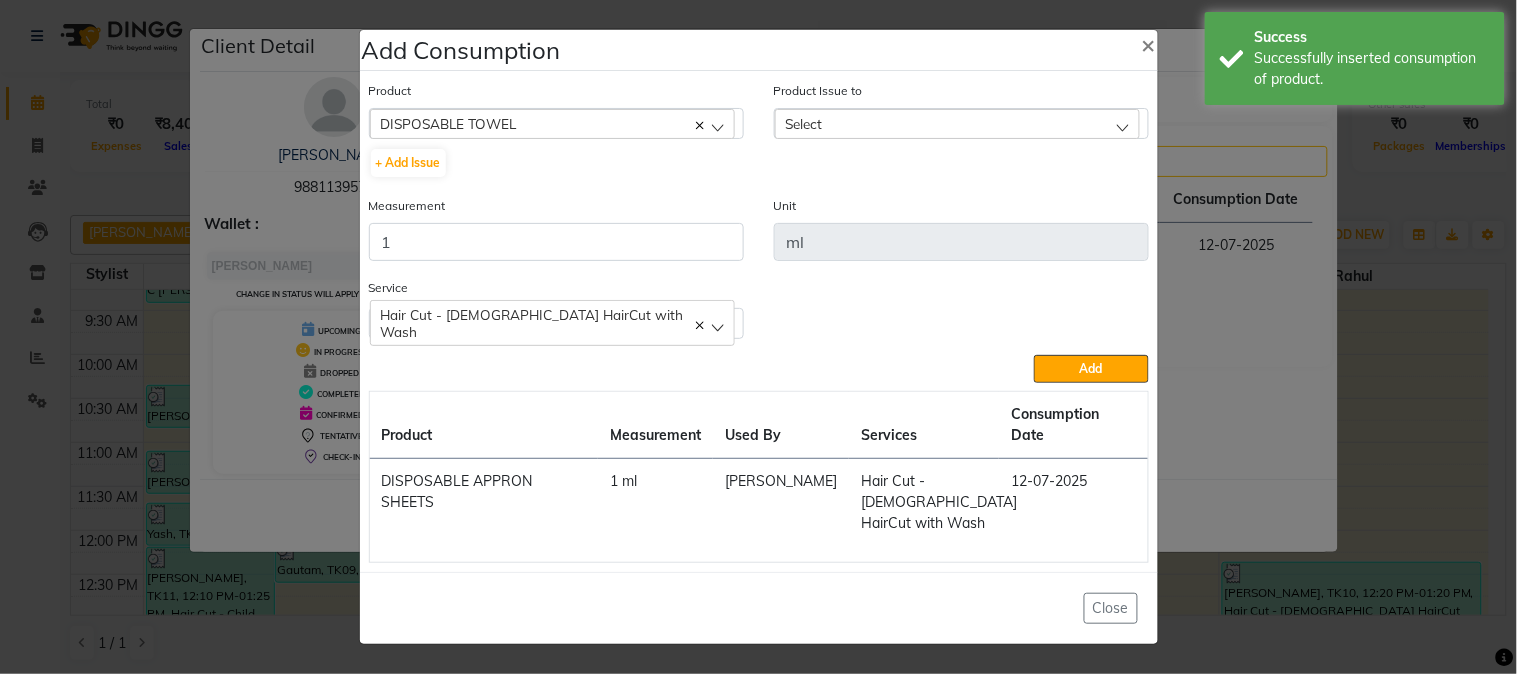 click on "Product Issue to Select 2025-06-20, Issued to: Manager, Balance: 79800 2025-05-28, Issued to: Manager, Balance: 19824 2025-05-28, Issued to: Manager, Balance: 250000 2025-05-10, Issued to: Manager, Balance: 49857 2025-05-03, Issued to: Manager, Balance: 99951 2025-04-14, Issued to: Manager, Balance: 299876 2025-03-28, Issued to: Manager, Balance: 699866 2025-01-06, Issued to: Manager, Balance: 199574" 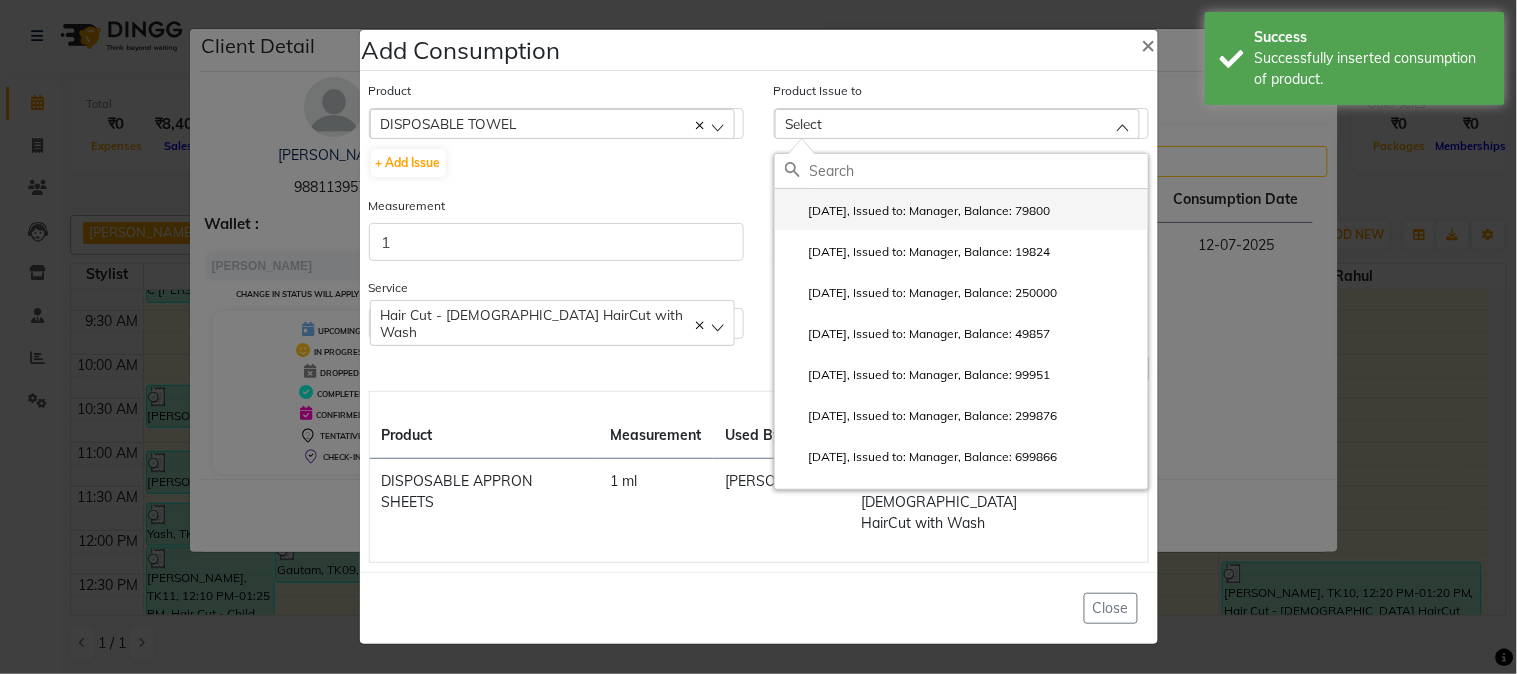 click on "2025-06-20, Issued to: Manager, Balance: 79800" 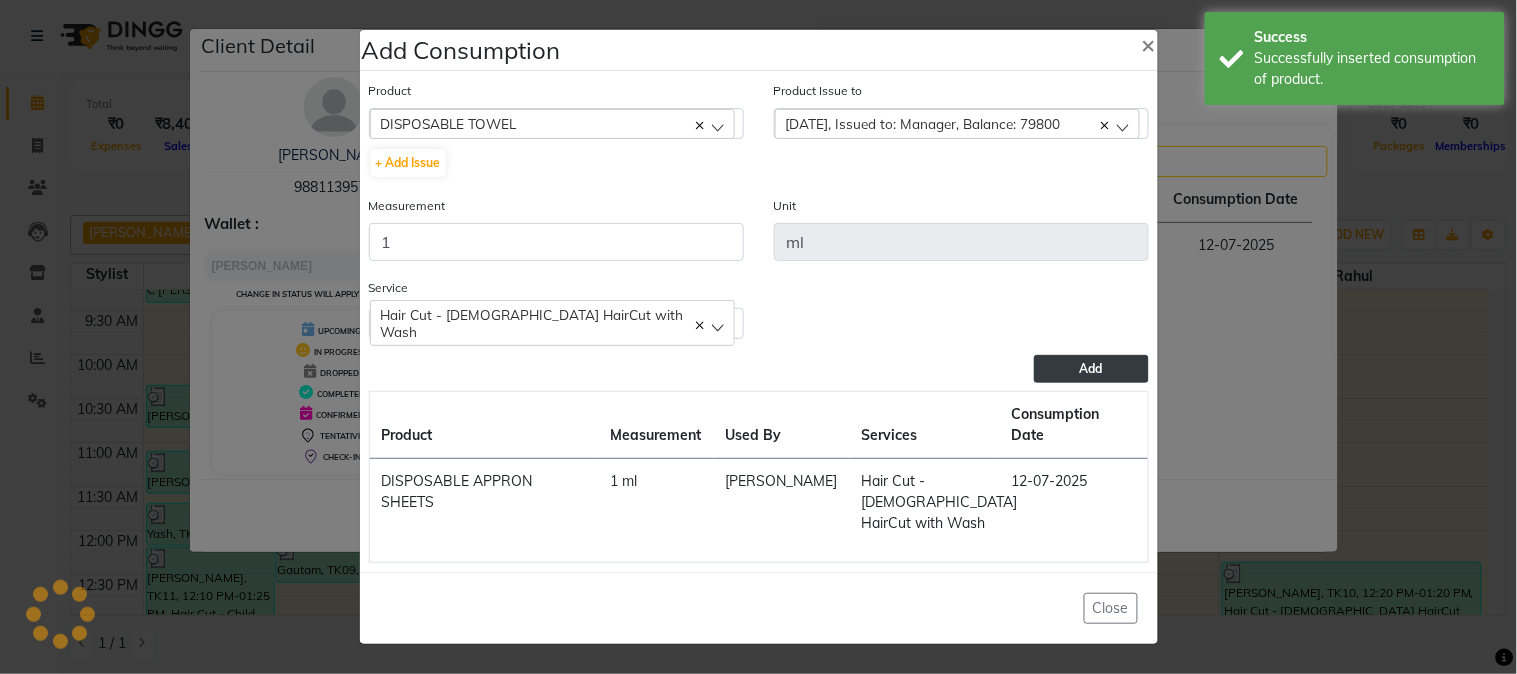 click on "Add" 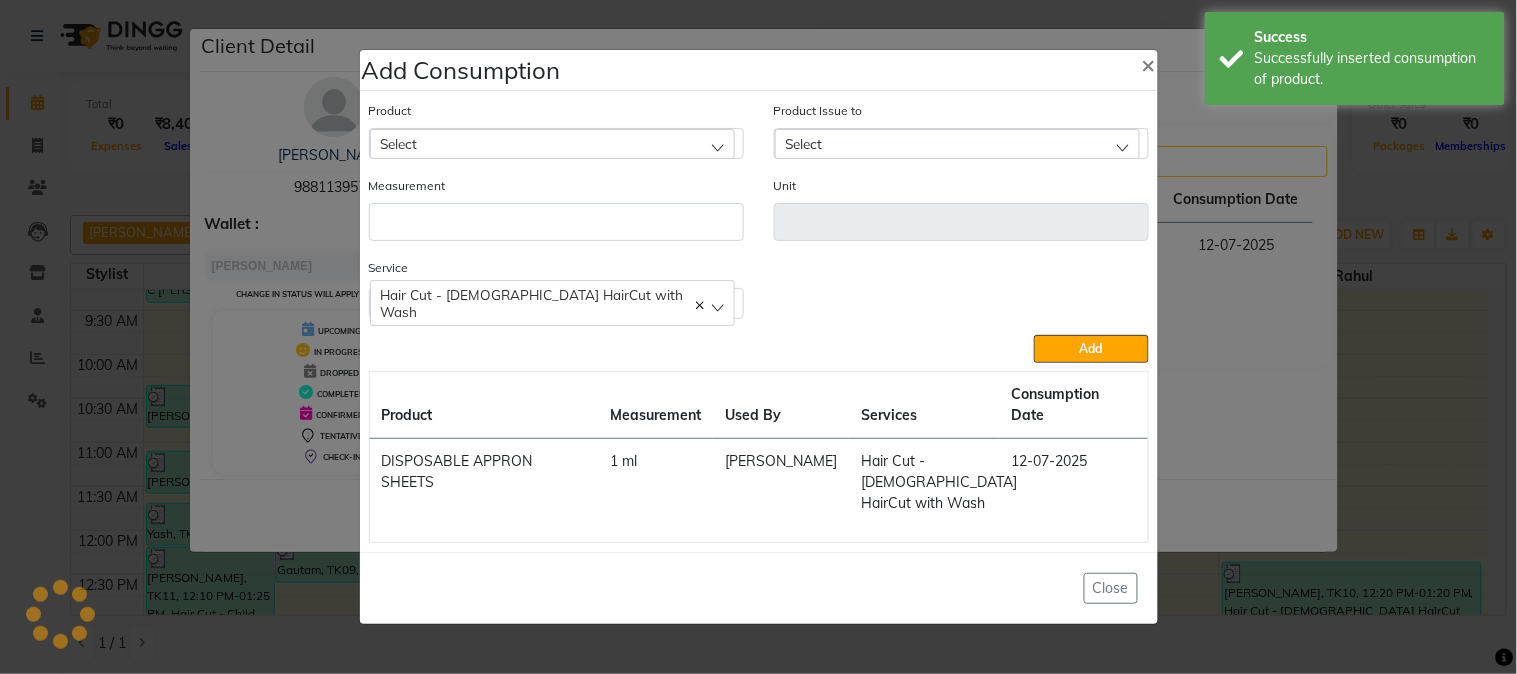 click on "Add Consumption × Product Select 5-7 Product Issue to Select 2025-06-20, Issued to: Manager, Balance: 79800 2025-05-28, Issued to: Manager, Balance: 19824 2025-05-28, Issued to: Manager, Balance: 250000 2025-05-10, Issued to: Manager, Balance: 49857 2025-05-03, Issued to: Manager, Balance: 99951 2025-04-14, Issued to: Manager, Balance: 299876 2025-03-28, Issued to: Manager, Balance: 699866 2025-01-06, Issued to: Manager, Balance: 199574 Measurement Unit Service  Hair Cut - Male HairCut with Wash  Hair Cut - Male HairCut with Wash  Add  Product Measurement Used By Services Consumption Date  DISPOSABLE APPRON SHEETS   1 ml   Mahesh Dalavi    Hair Cut - Male HairCut with Wash   12-07-2025   Close" 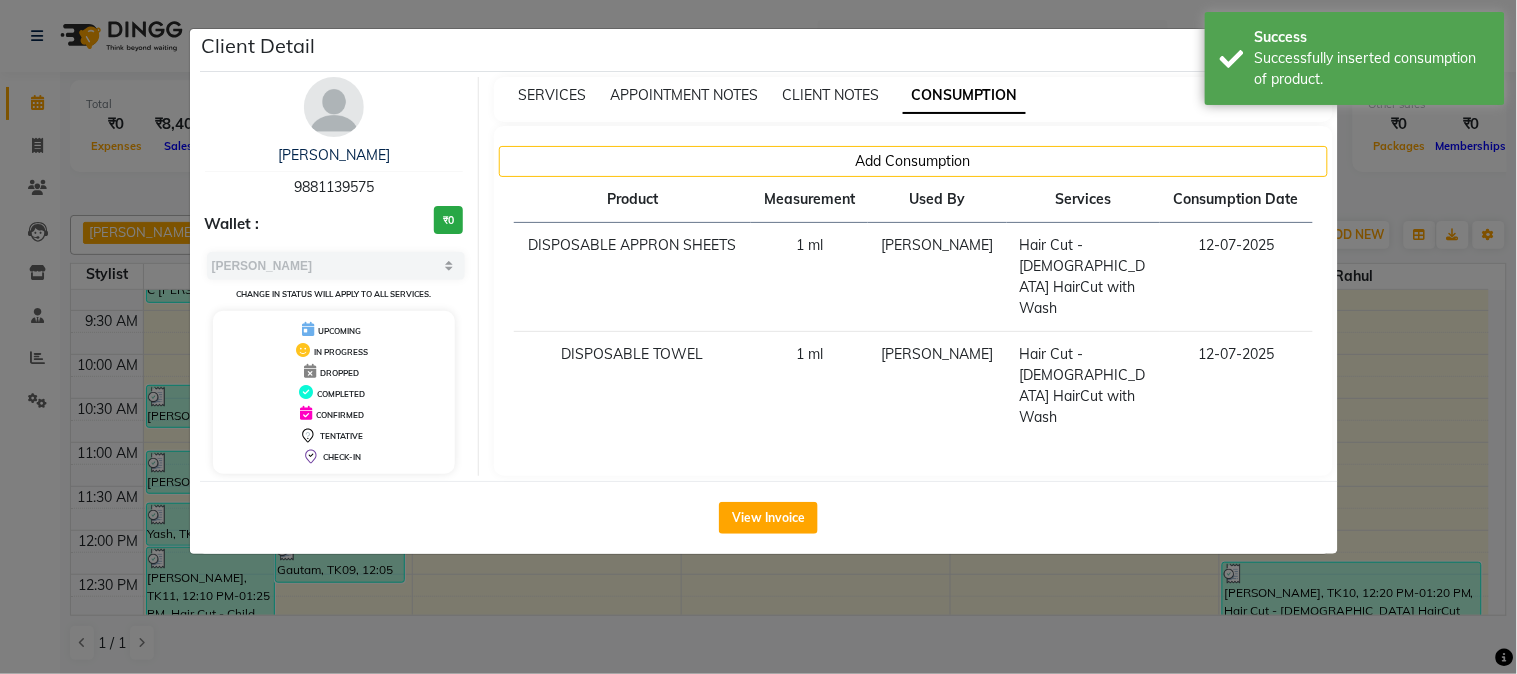 click on "Client Detail  pradhyuman    9881139575 Wallet : ₹0 Select MARK DONE UPCOMING Change in status will apply to all services. UPCOMING IN PROGRESS DROPPED COMPLETED CONFIRMED TENTATIVE CHECK-IN SERVICES APPOINTMENT NOTES CLIENT NOTES CONSUMPTION Add Consumption Product Measurement Used By Services Consumption Date  DISPOSABLE APPRON SHEETS   1 ml   Mahesh Dalavi    Hair Cut - Male HairCut with Wash   12-07-2025   DISPOSABLE TOWEL   1 ml   Mahesh Dalavi    Hair Cut - Male HairCut with Wash   12-07-2025   View Invoice" 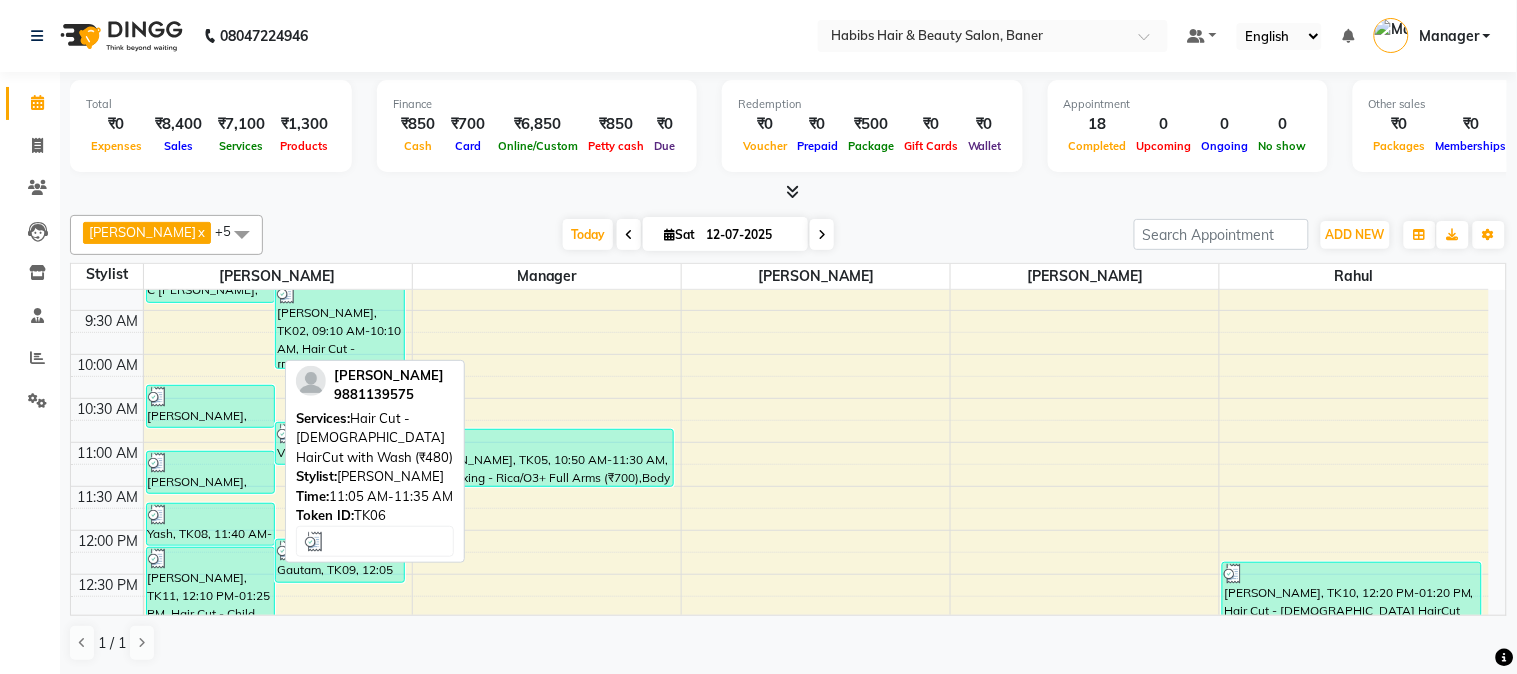 click at bounding box center [211, 463] 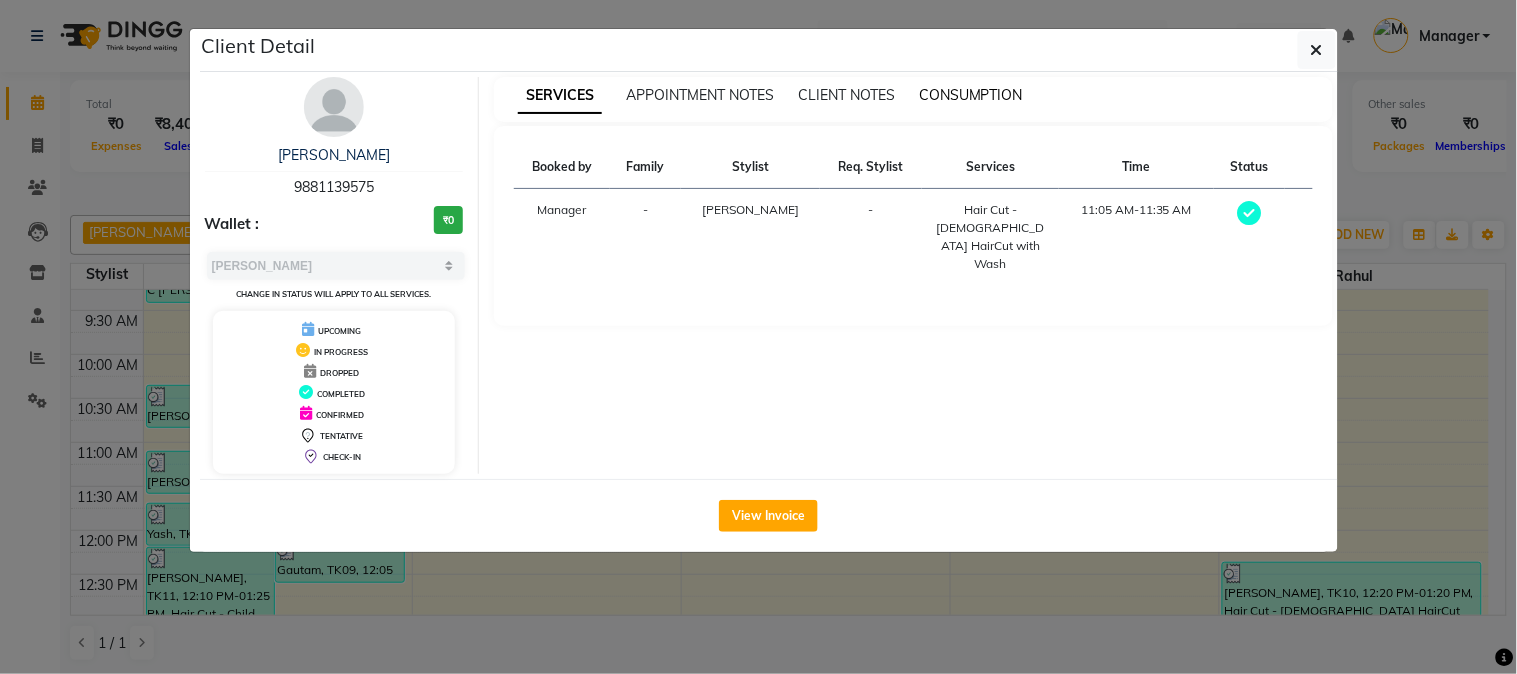 click on "CONSUMPTION" at bounding box center [971, 95] 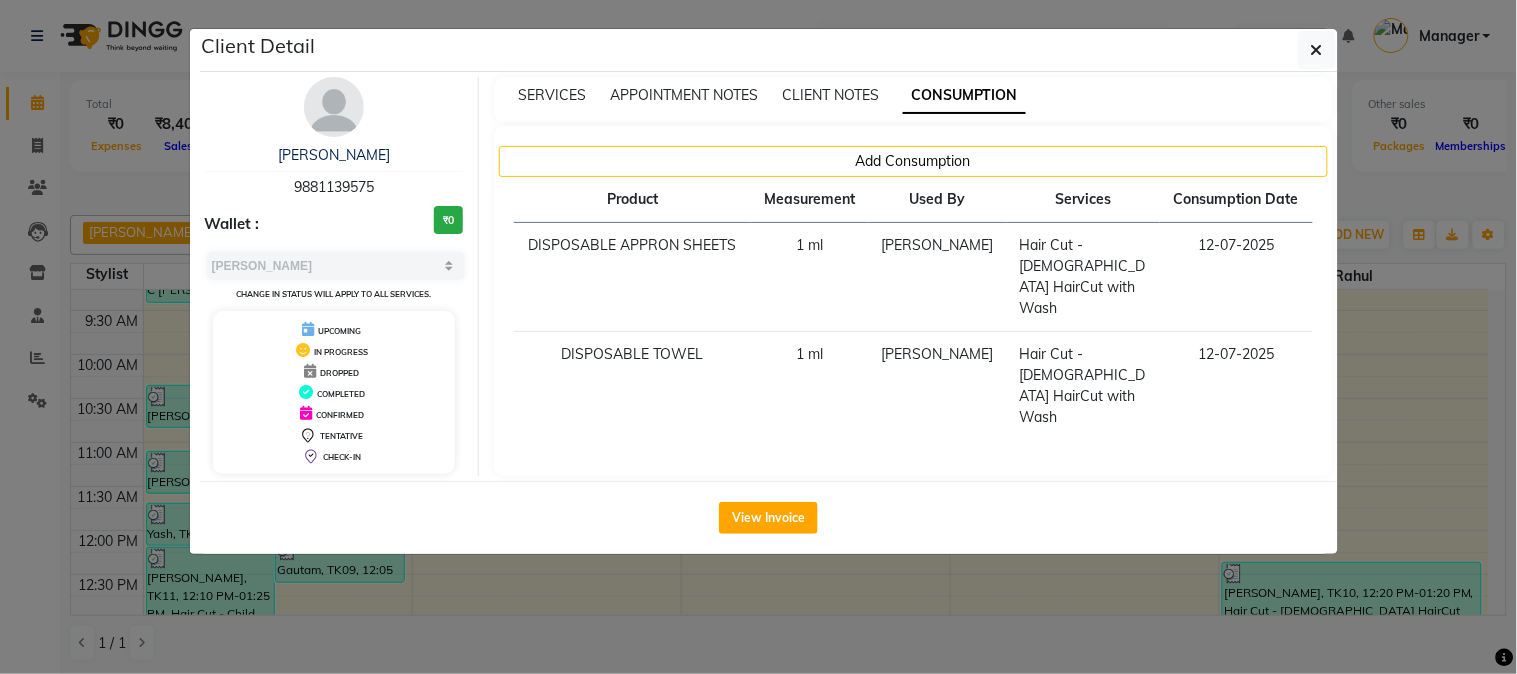 click on "Client Detail  pradhyuman    9881139575 Wallet : ₹0 Select MARK DONE UPCOMING Change in status will apply to all services. UPCOMING IN PROGRESS DROPPED COMPLETED CONFIRMED TENTATIVE CHECK-IN SERVICES APPOINTMENT NOTES CLIENT NOTES CONSUMPTION Add Consumption Product Measurement Used By Services Consumption Date  DISPOSABLE APPRON SHEETS   1 ml   Mahesh Dalavi    Hair Cut - Male HairCut with Wash   12-07-2025   DISPOSABLE TOWEL   1 ml   Mahesh Dalavi    Hair Cut - Male HairCut with Wash   12-07-2025   View Invoice" 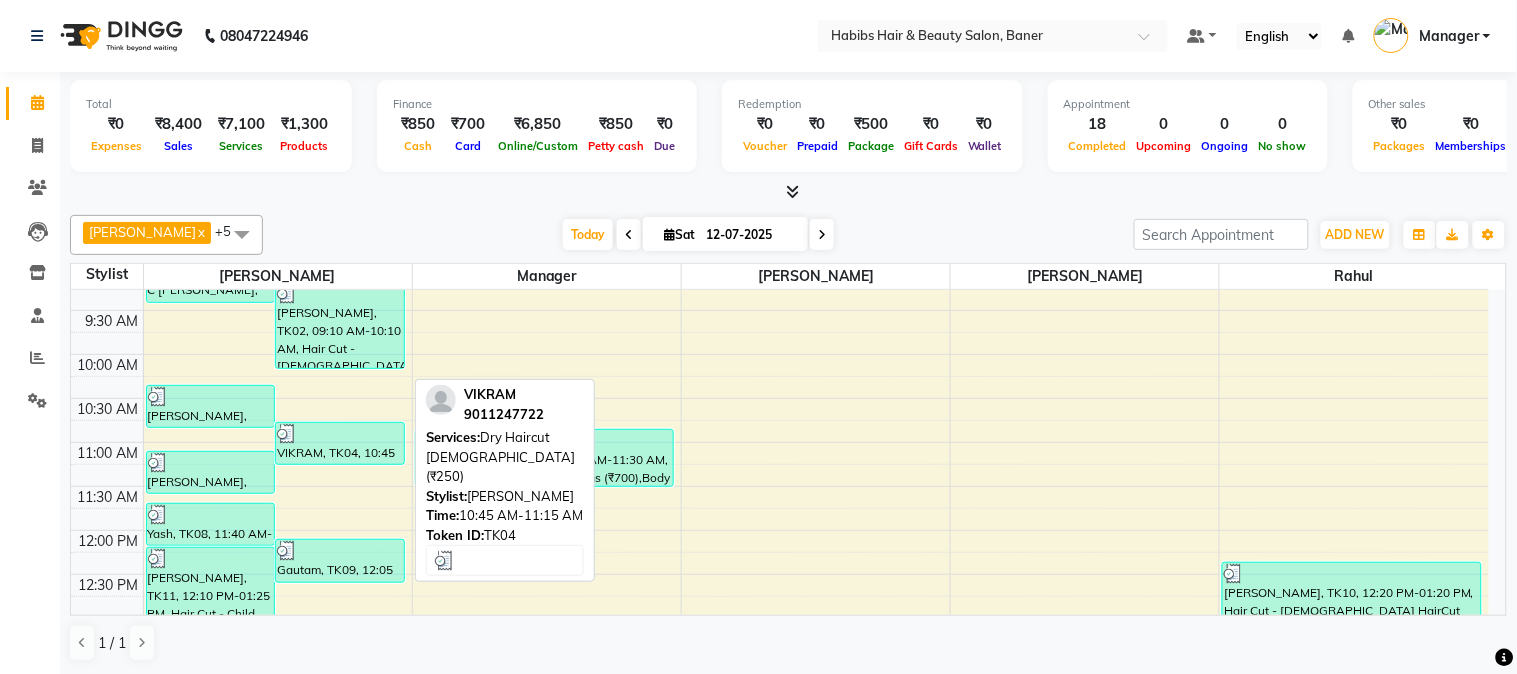 click on "VIKRAM, TK04, 10:45 AM-11:15 AM, Dry Haircut [DEMOGRAPHIC_DATA] (₹250)" at bounding box center [340, 443] 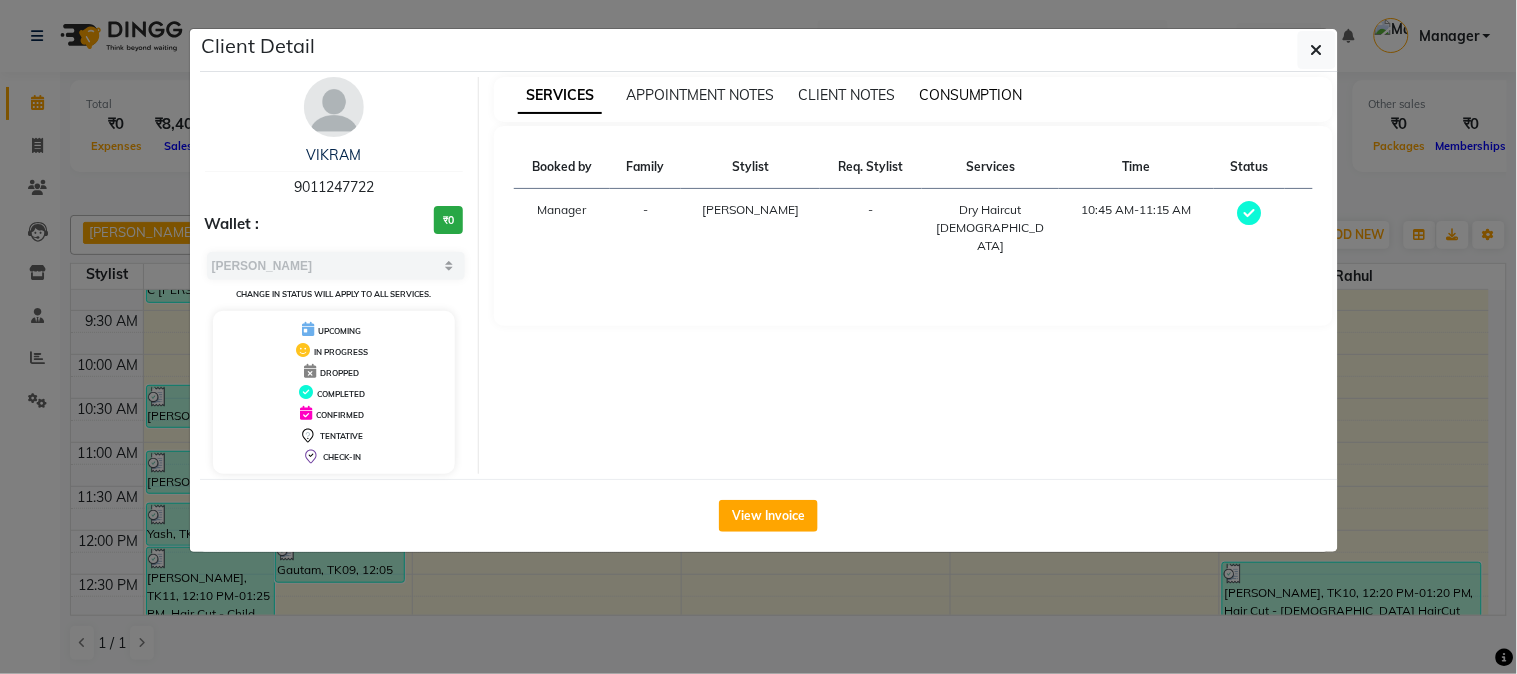 click on "CONSUMPTION" at bounding box center (971, 95) 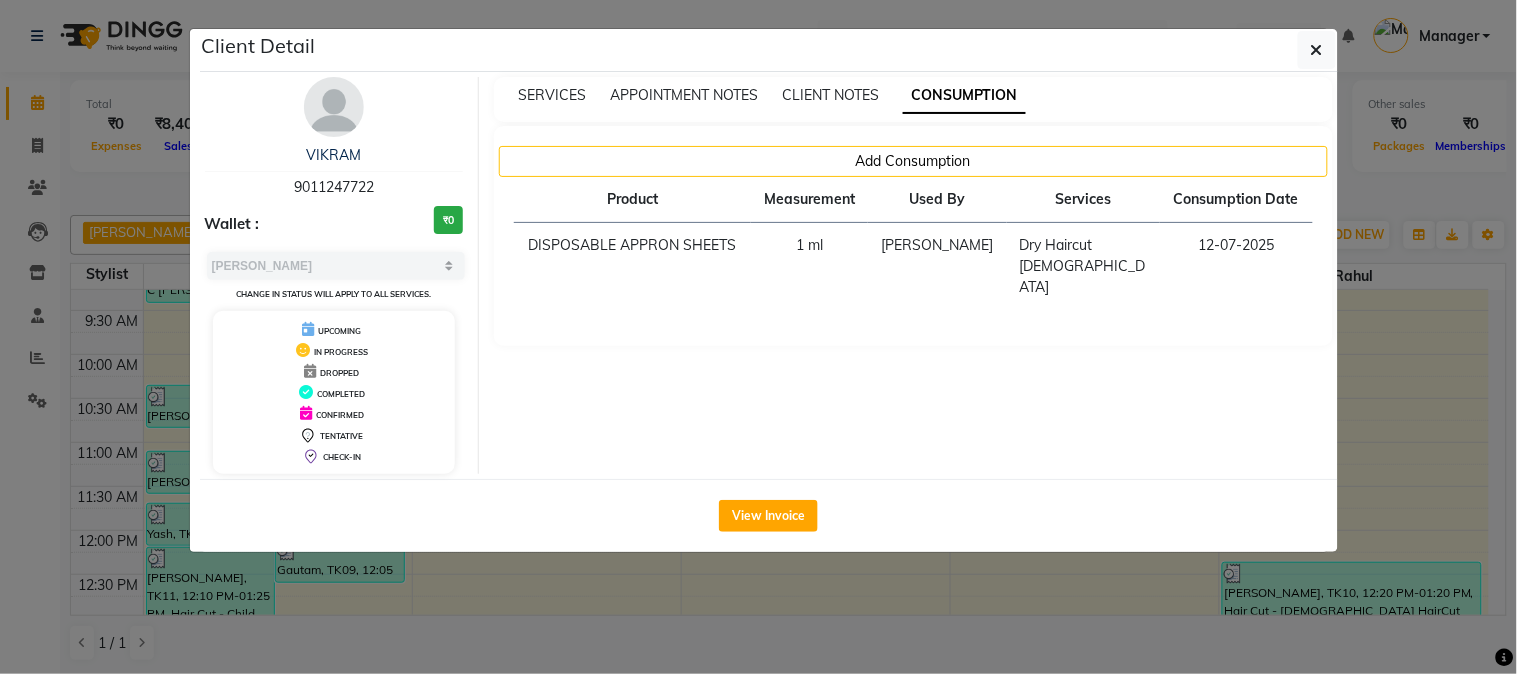 click on "Client Detail  VIKRAM    9011247722 Wallet : ₹0 Select MARK DONE UPCOMING Change in status will apply to all services. UPCOMING IN PROGRESS DROPPED COMPLETED CONFIRMED TENTATIVE CHECK-IN SERVICES APPOINTMENT NOTES CLIENT NOTES CONSUMPTION Add Consumption Product Measurement Used By Services Consumption Date  DISPOSABLE APPRON SHEETS   1 ml   Mahesh Dalavi    Dry Haircut Male   12-07-2025   View Invoice" 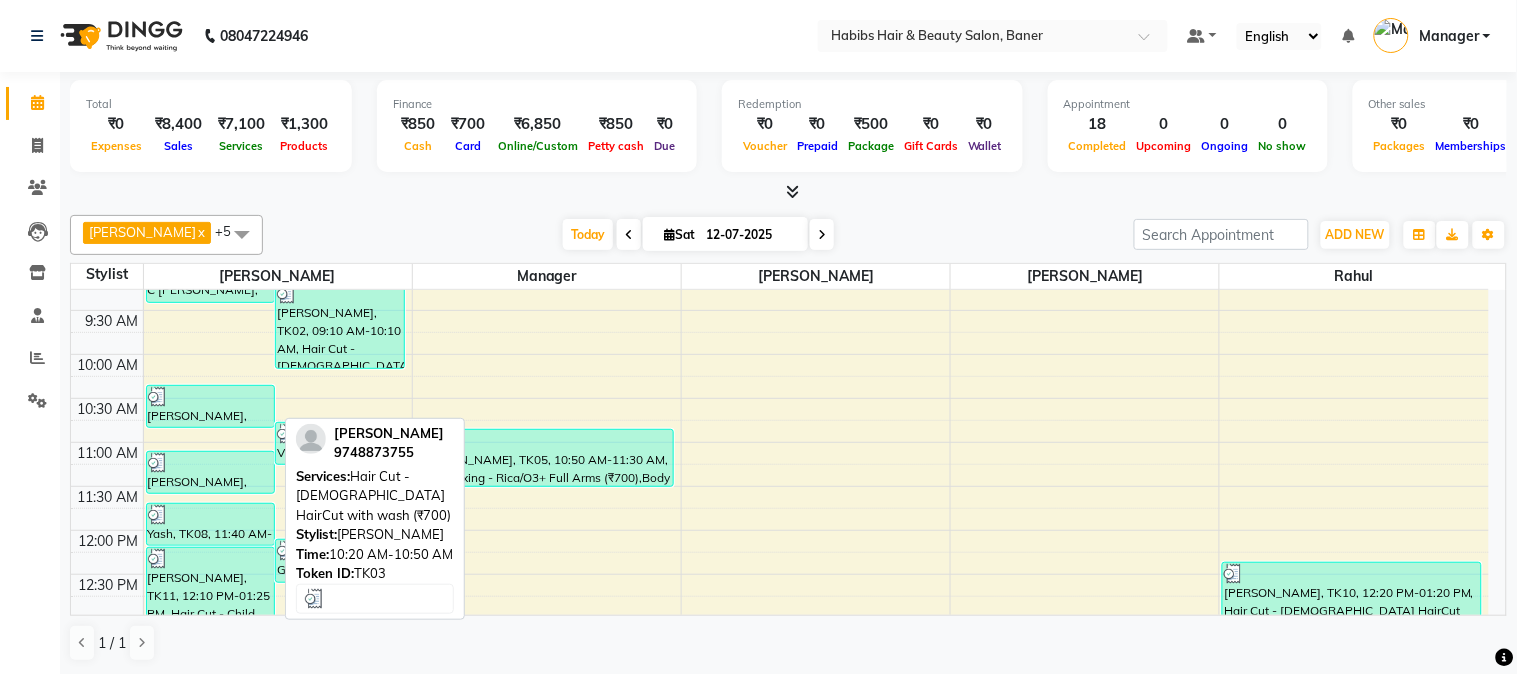 click at bounding box center [211, 397] 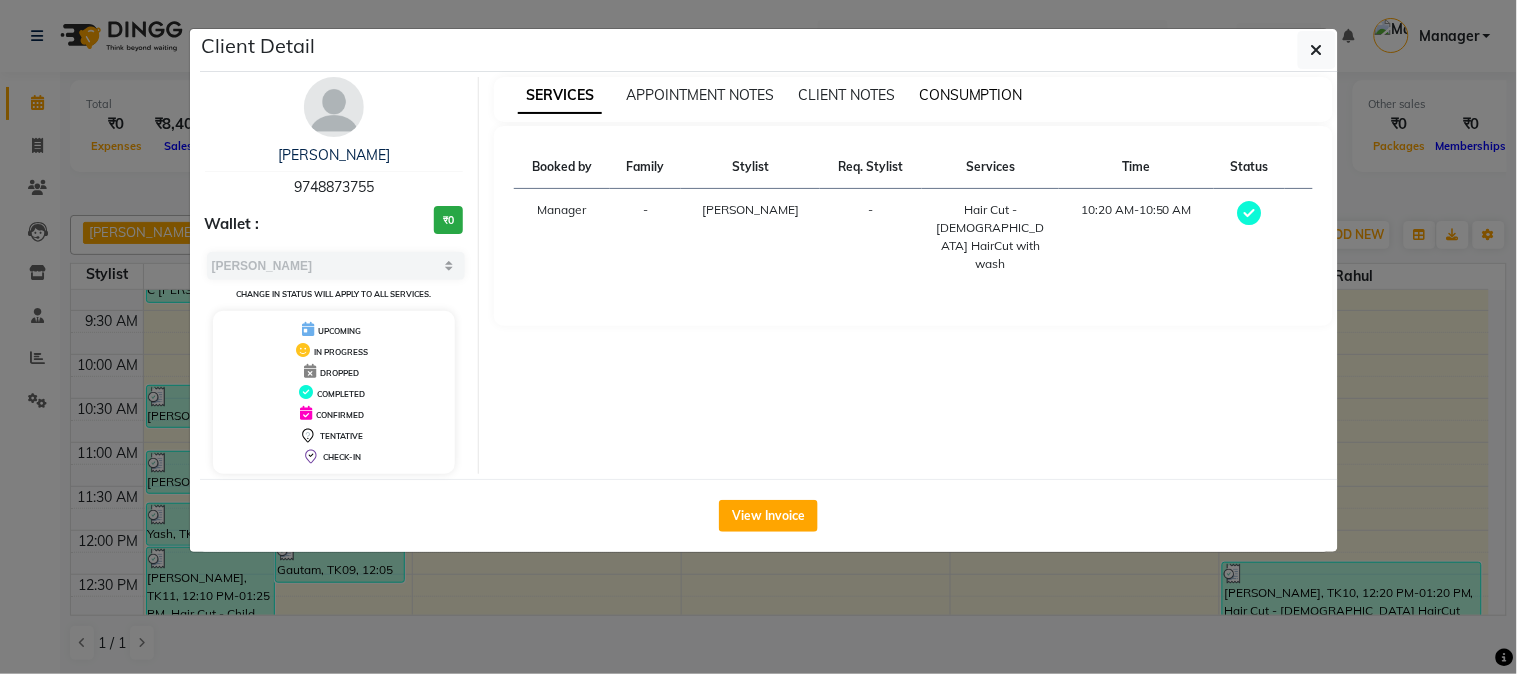 click on "CONSUMPTION" at bounding box center [971, 95] 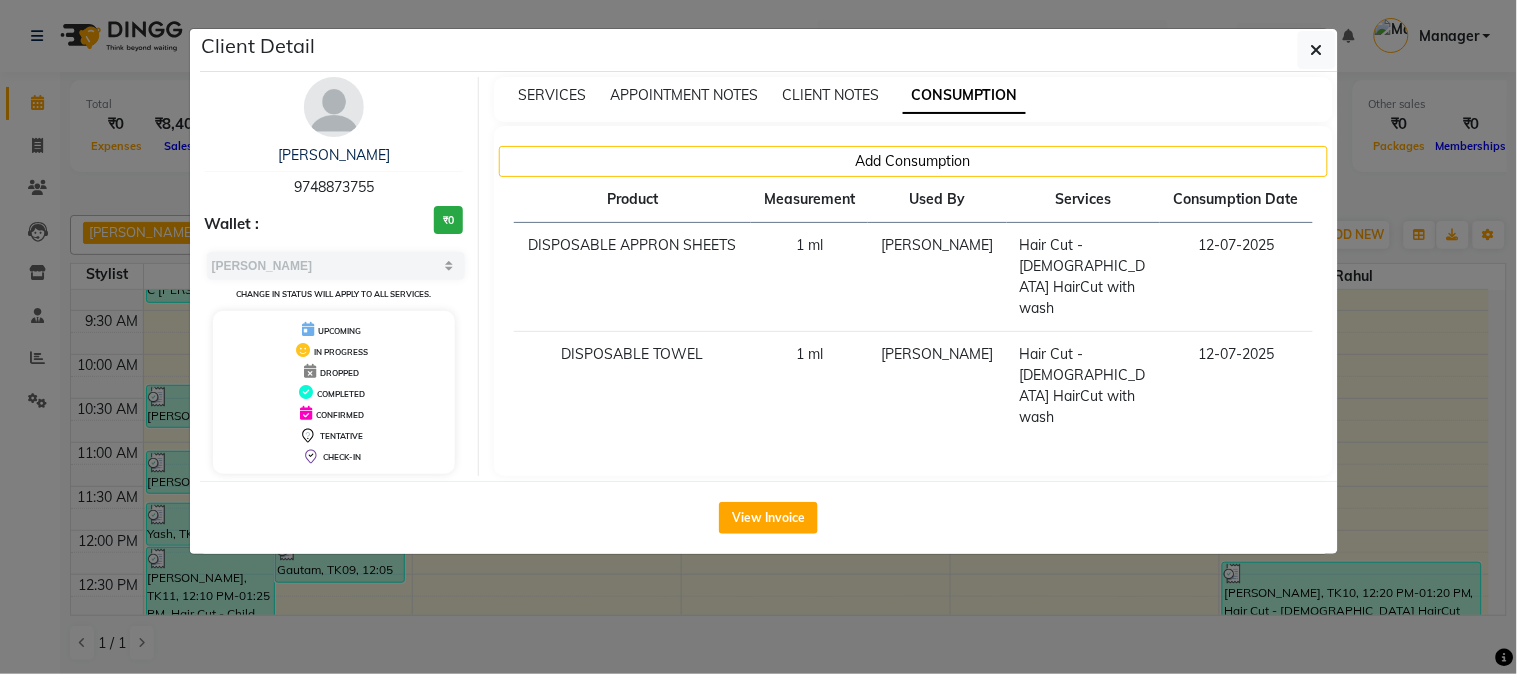 click on "Client Detail  Hritika    9748873755 Wallet : ₹0 Select MARK DONE UPCOMING Change in status will apply to all services. UPCOMING IN PROGRESS DROPPED COMPLETED CONFIRMED TENTATIVE CHECK-IN SERVICES APPOINTMENT NOTES CLIENT NOTES CONSUMPTION Add Consumption Product Measurement Used By Services Consumption Date  DISPOSABLE APPRON SHEETS   1 ml   Mahesh Dalavi    Hair Cut - Female HairCut with wash   12-07-2025   DISPOSABLE TOWEL   1 ml   Mahesh Dalavi    Hair Cut - Female HairCut with wash   12-07-2025   View Invoice" 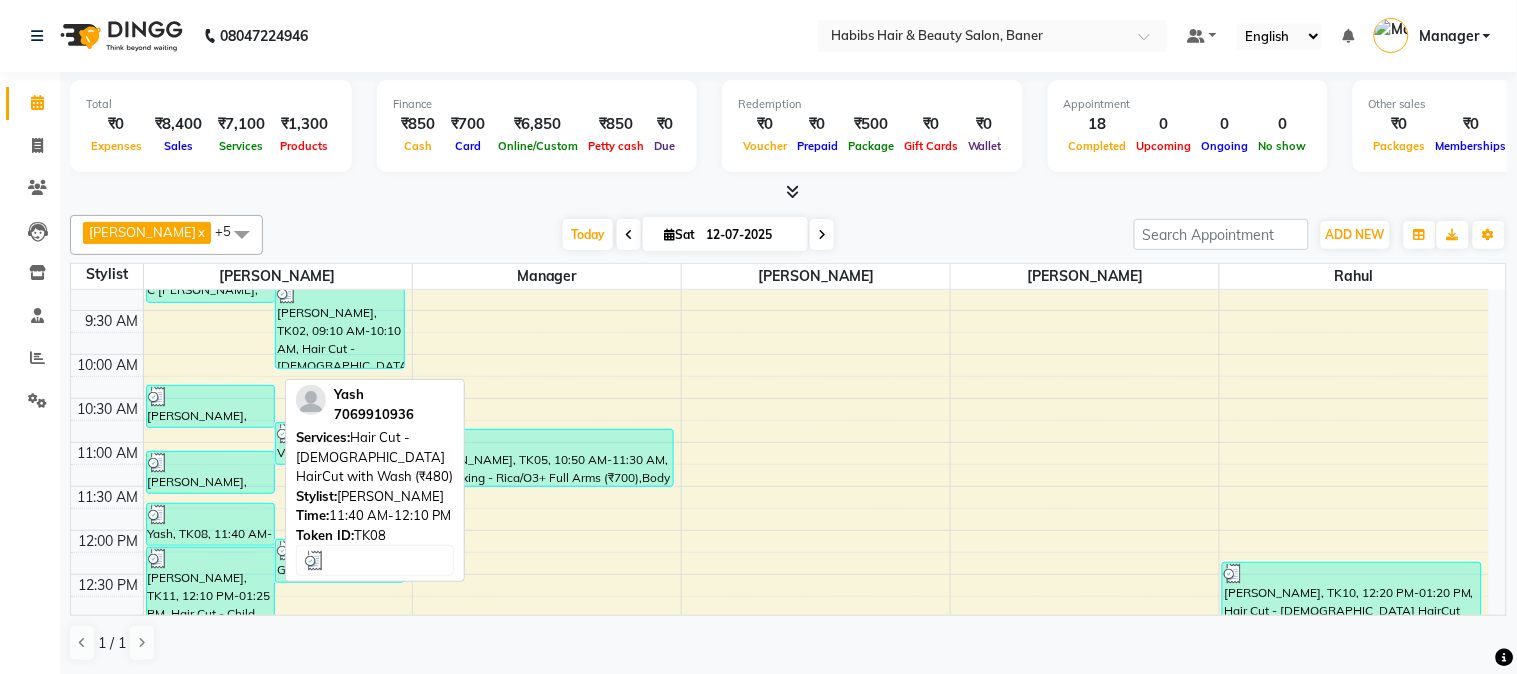 click on "Yash, TK08, 11:40 AM-12:10 PM, Hair Cut - [DEMOGRAPHIC_DATA] HairCut with Wash (₹480)" at bounding box center (211, 524) 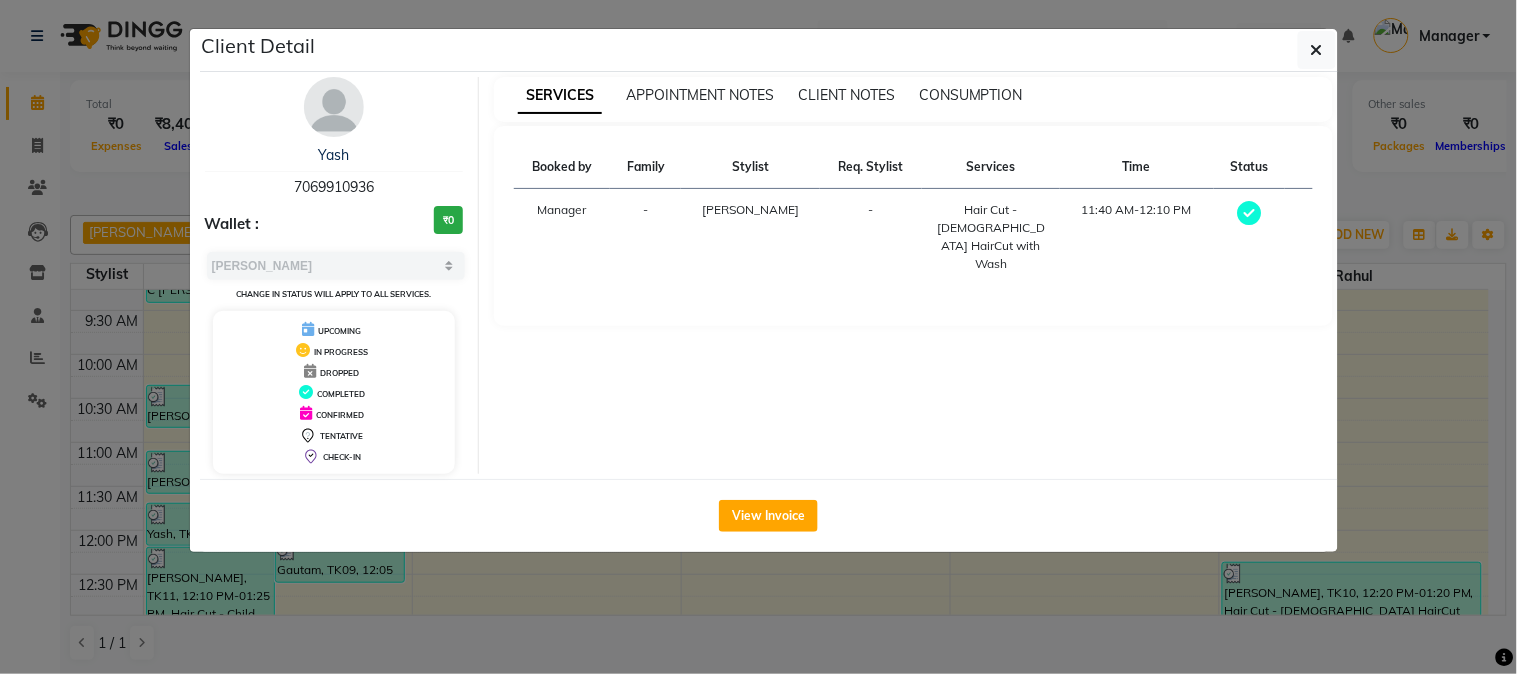 click on "SERVICES APPOINTMENT NOTES CLIENT NOTES CONSUMPTION" at bounding box center [913, 99] 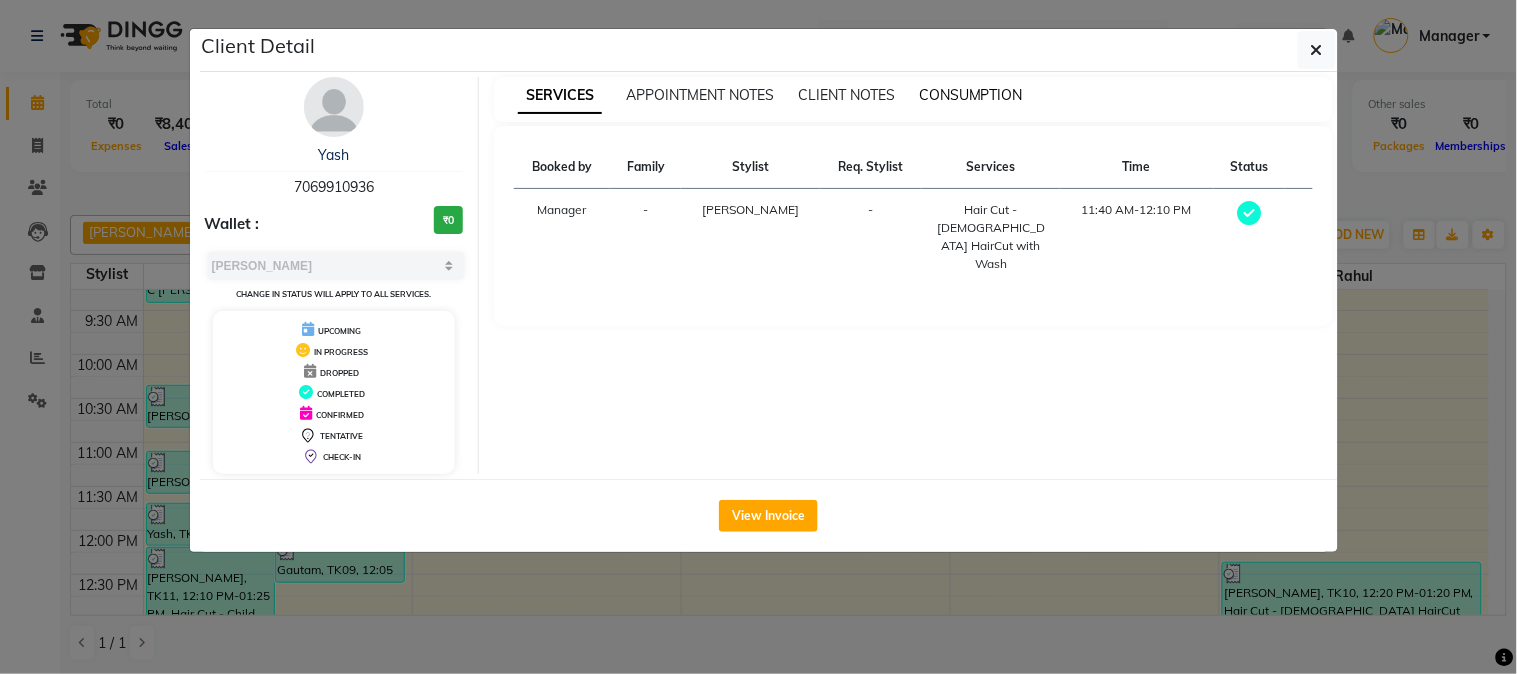 click on "CONSUMPTION" at bounding box center [971, 95] 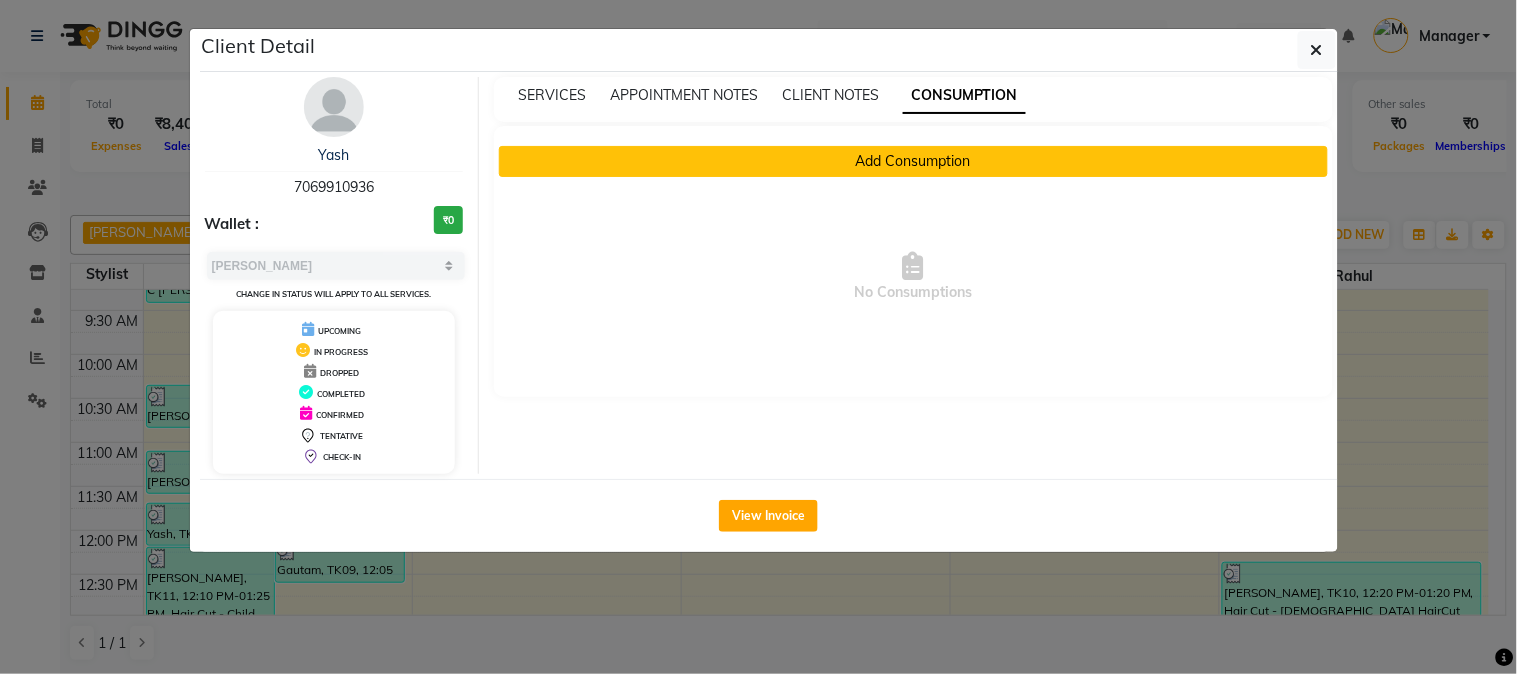 click on "Add Consumption" at bounding box center [913, 161] 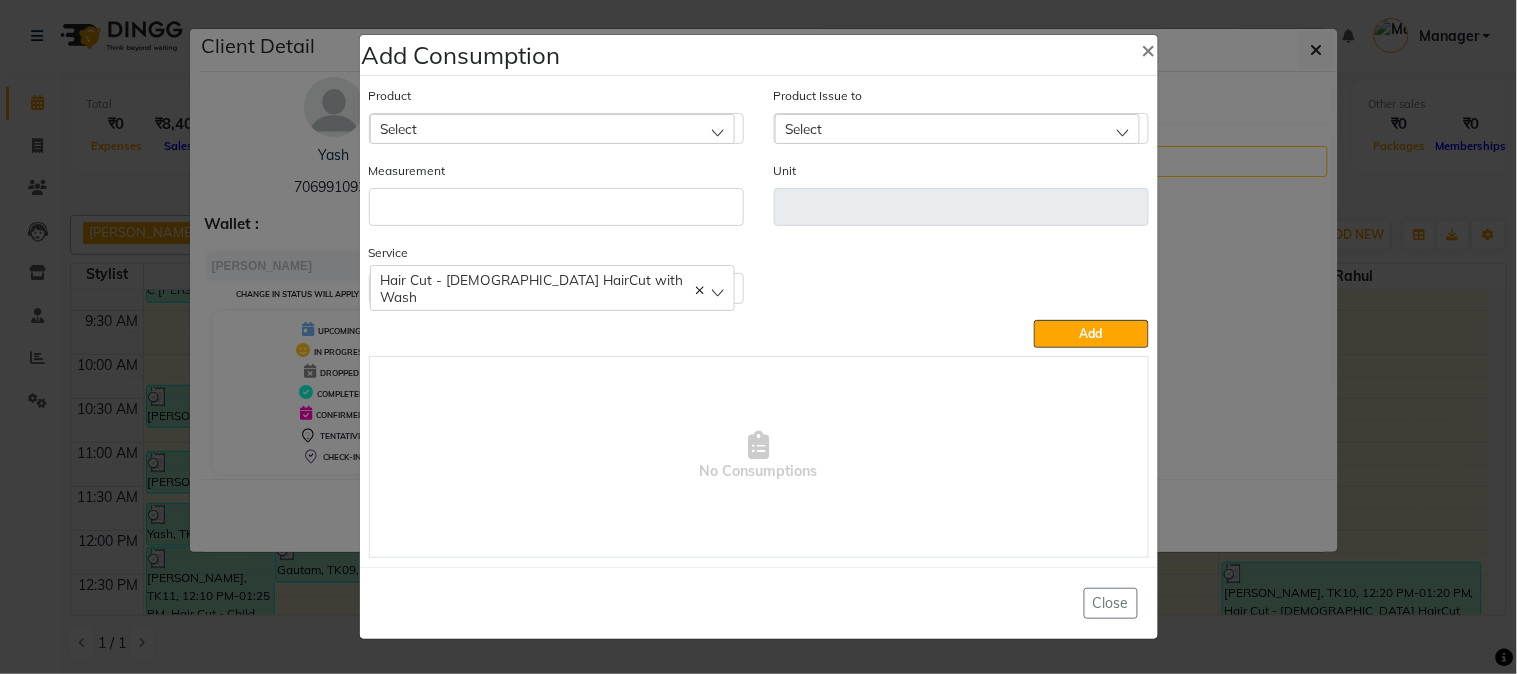 click on "Select" 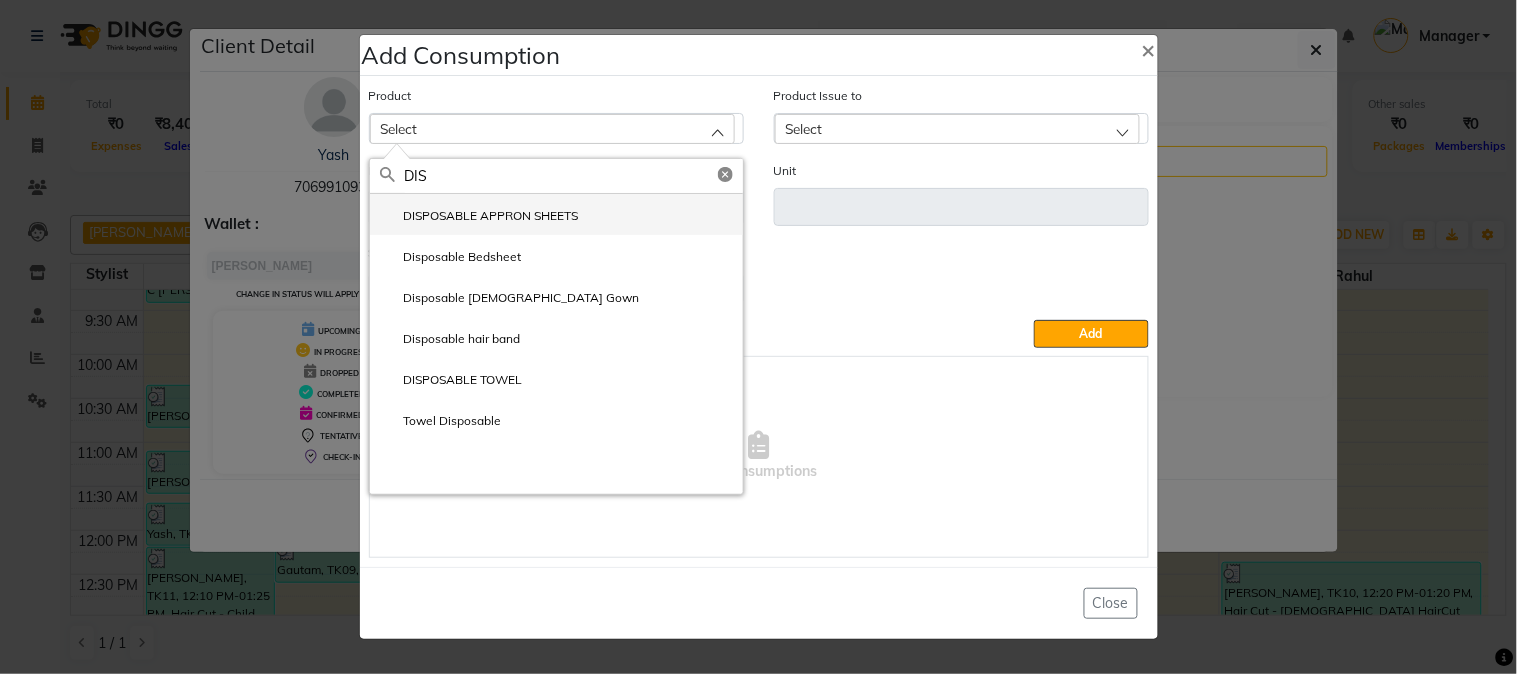 type on "DIS" 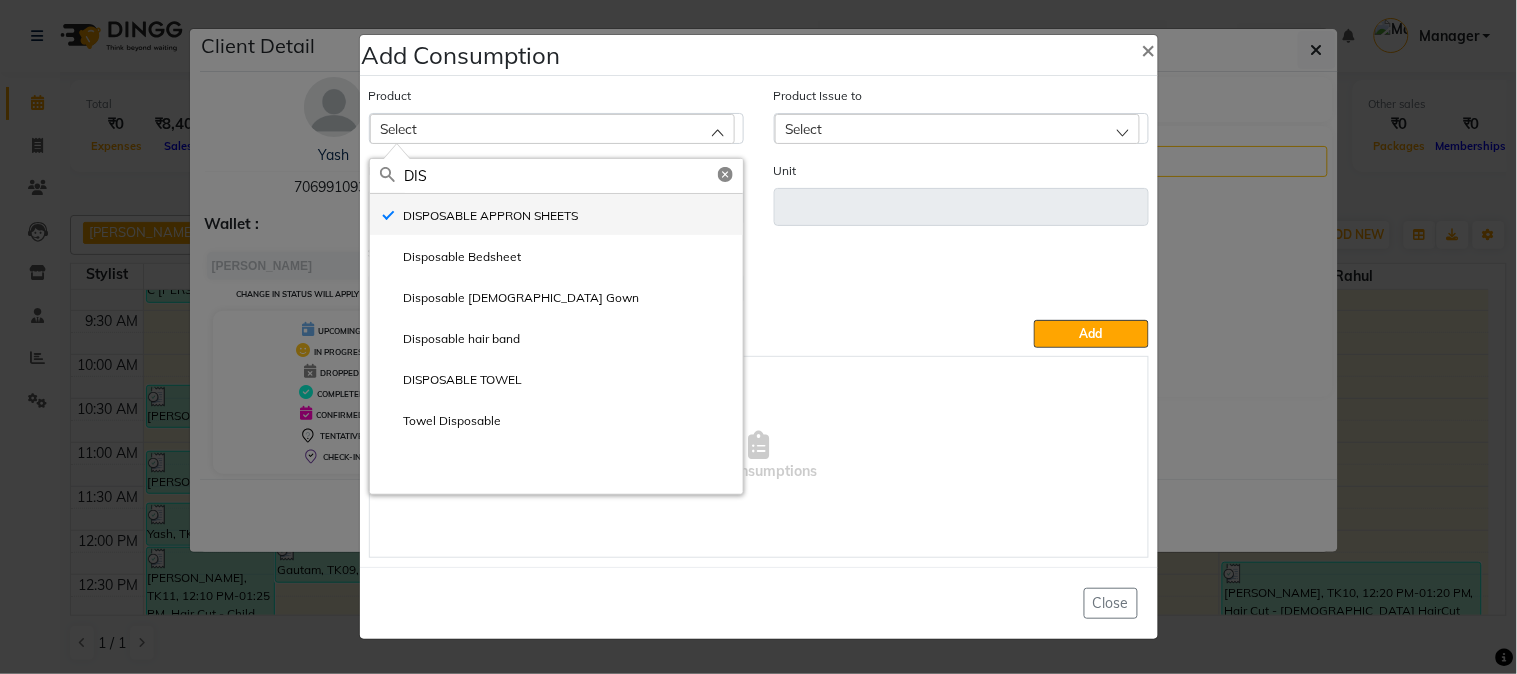type on "ml" 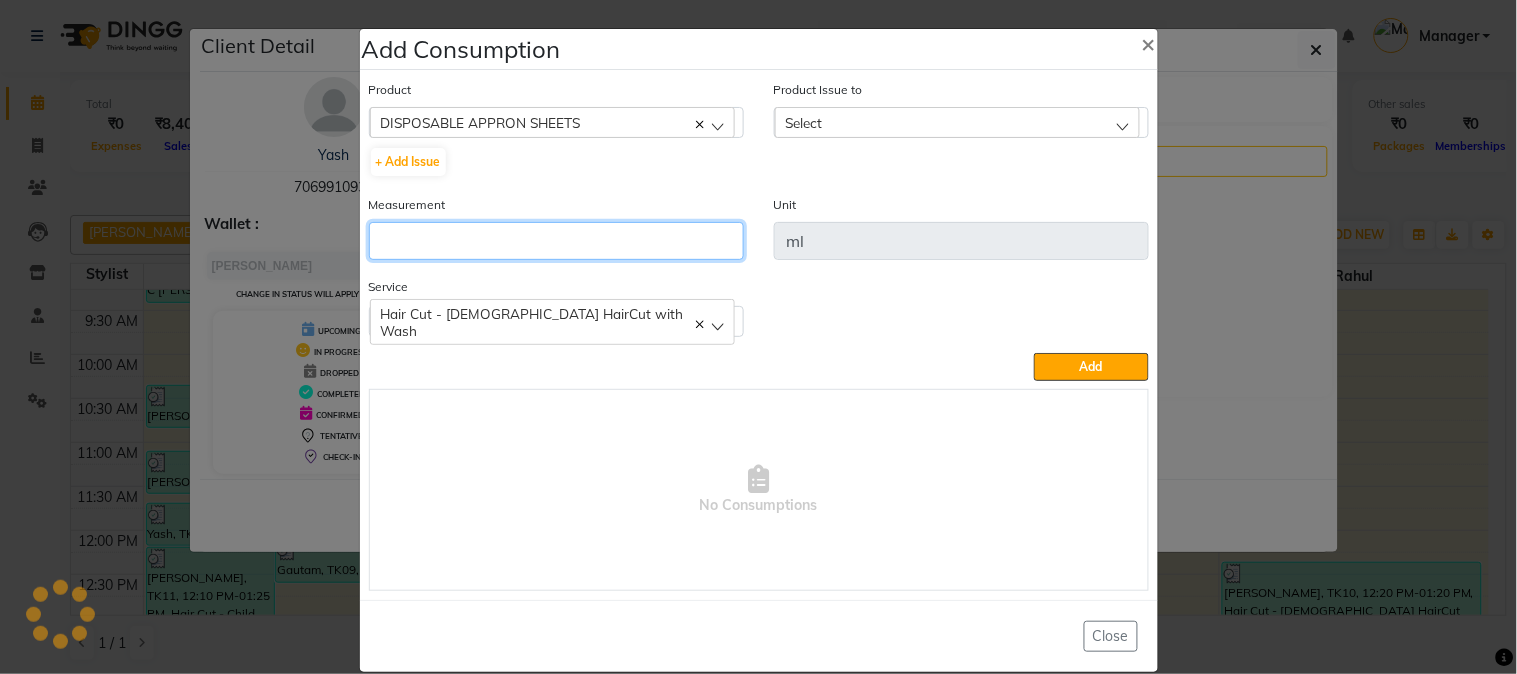 click 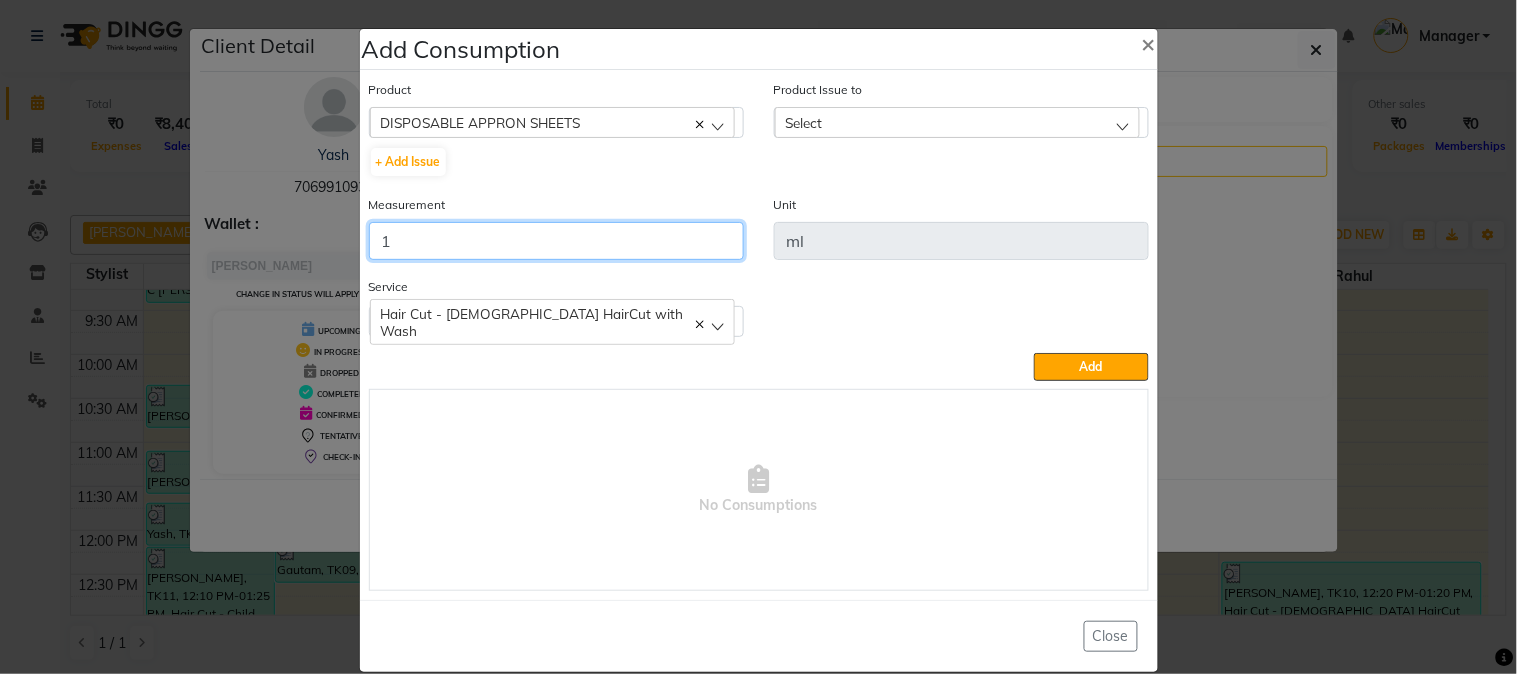 type on "1" 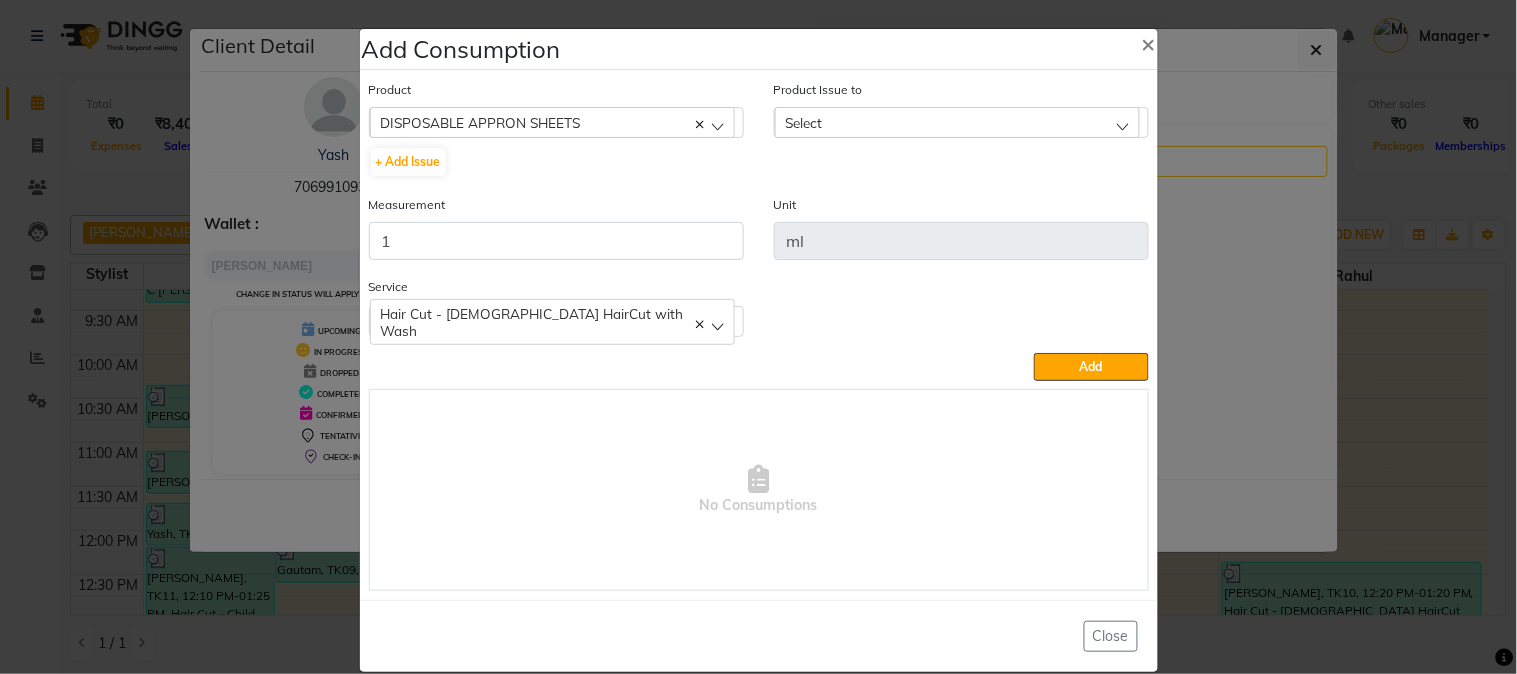 click on "Select" 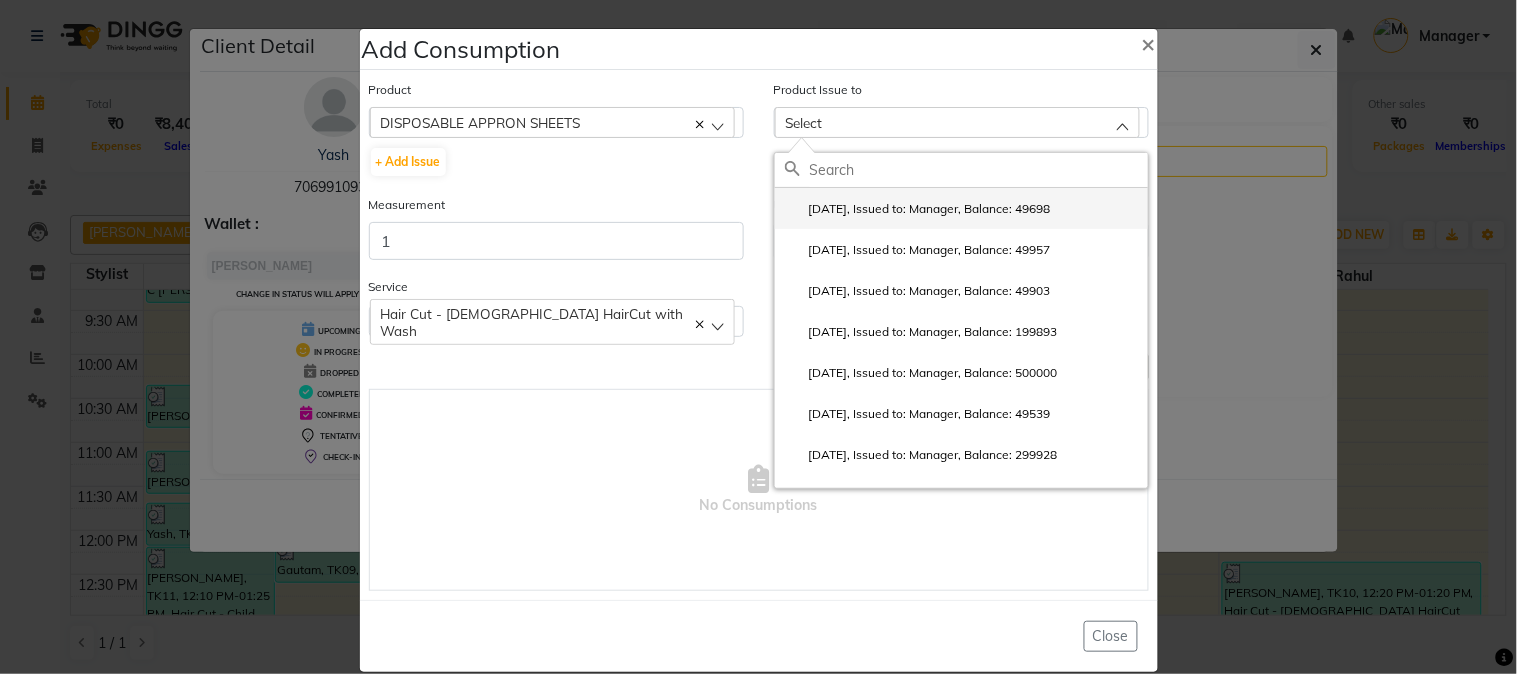 click on "2025-06-22, Issued to: Manager, Balance: 49698" 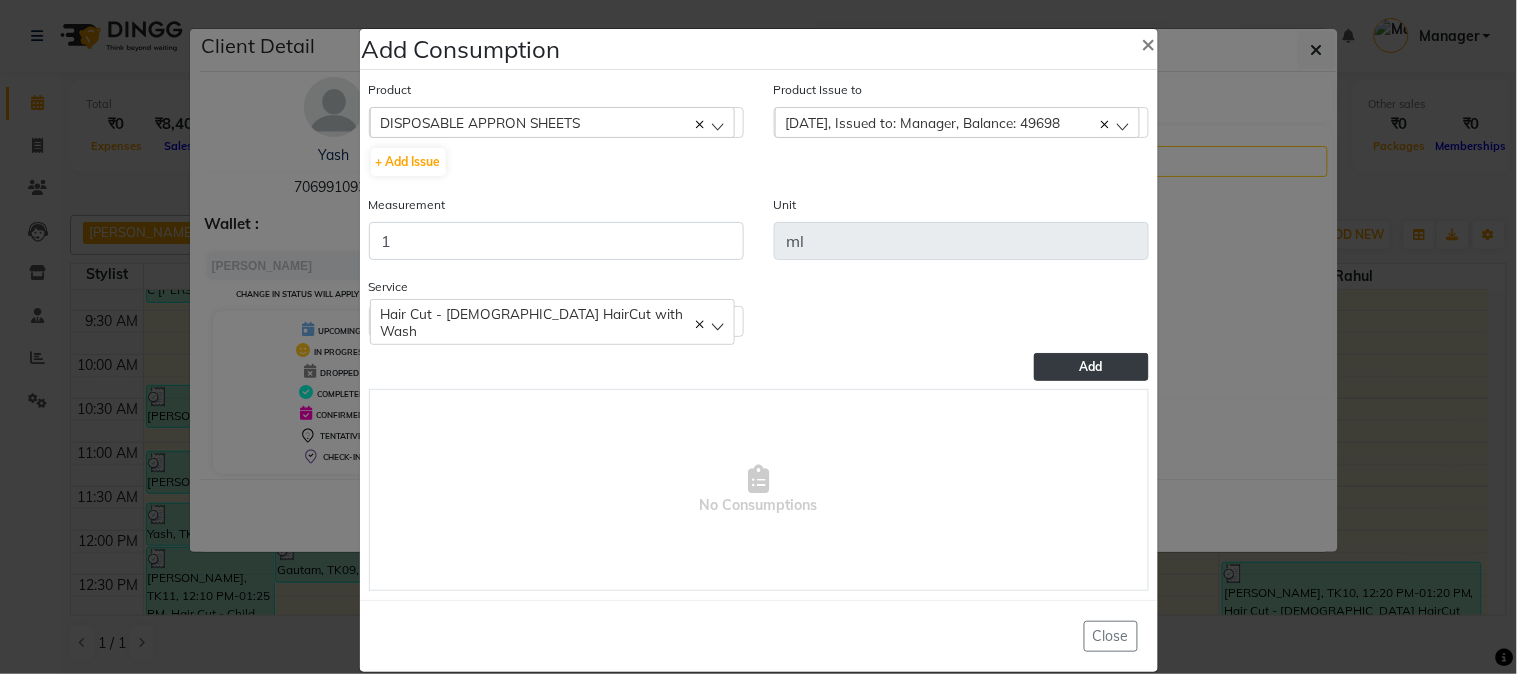 click on "Add" 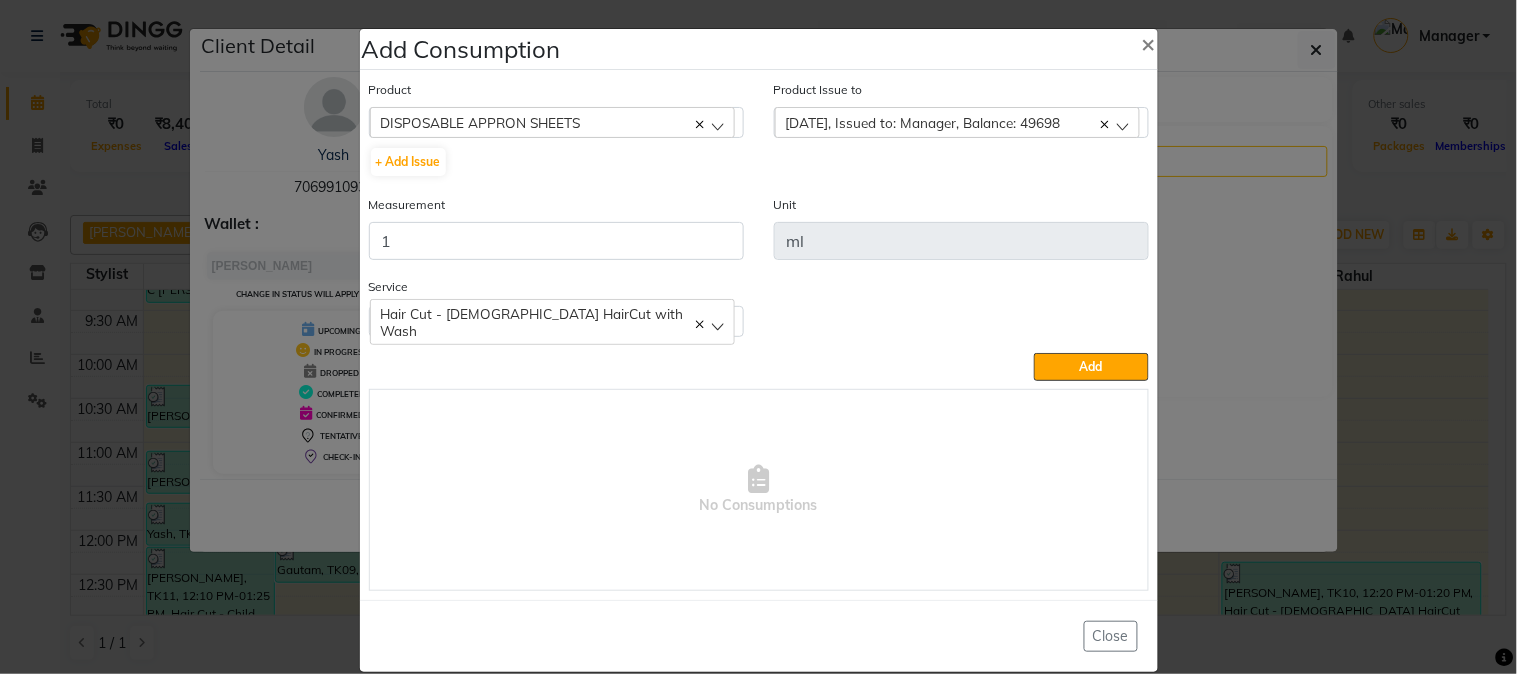type 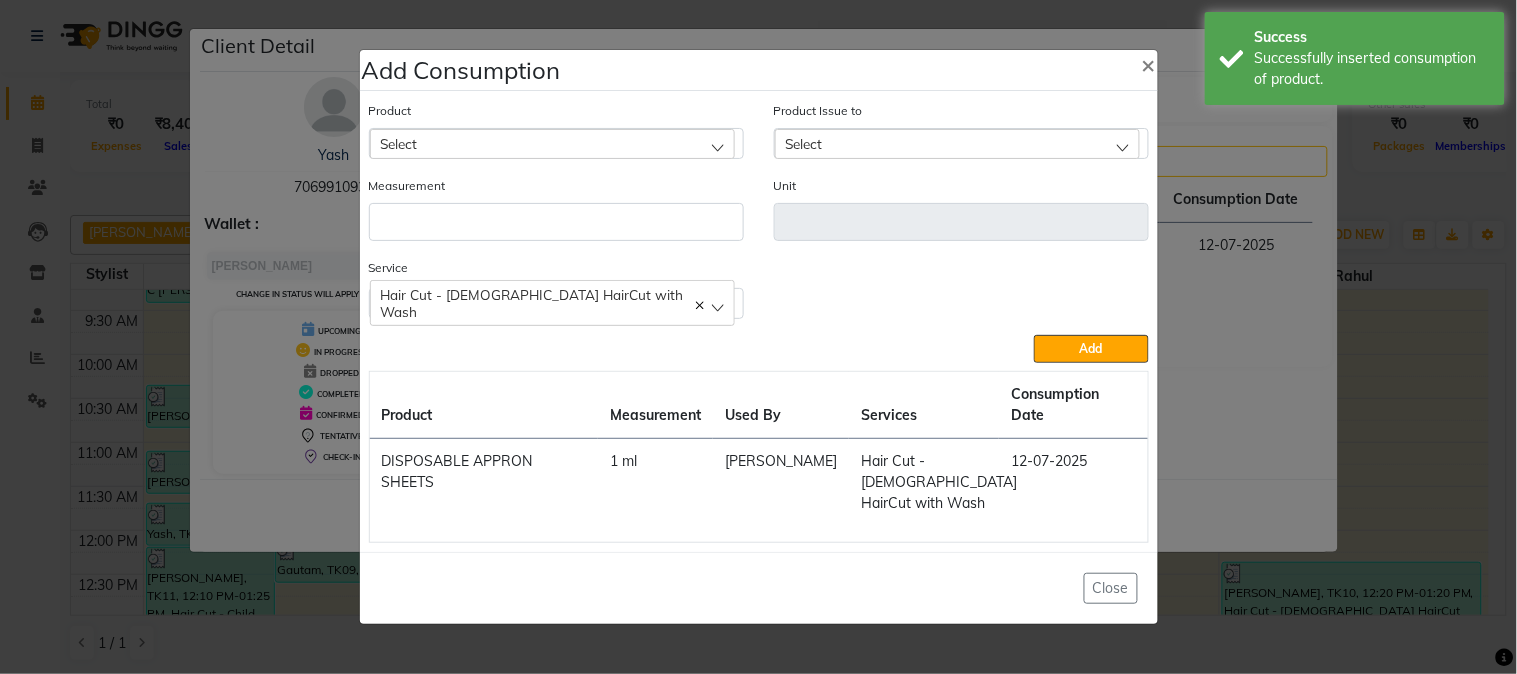 click on "Select" 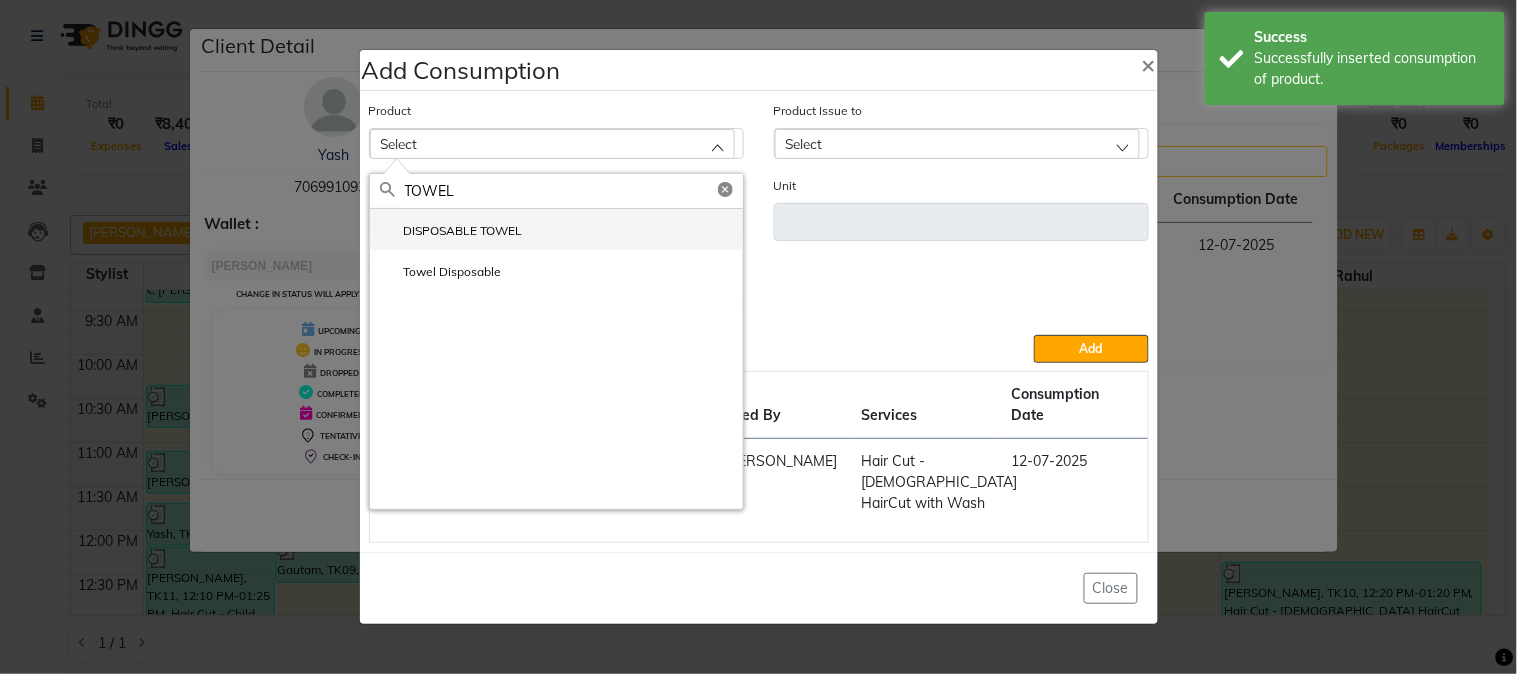 type on "TOWEL" 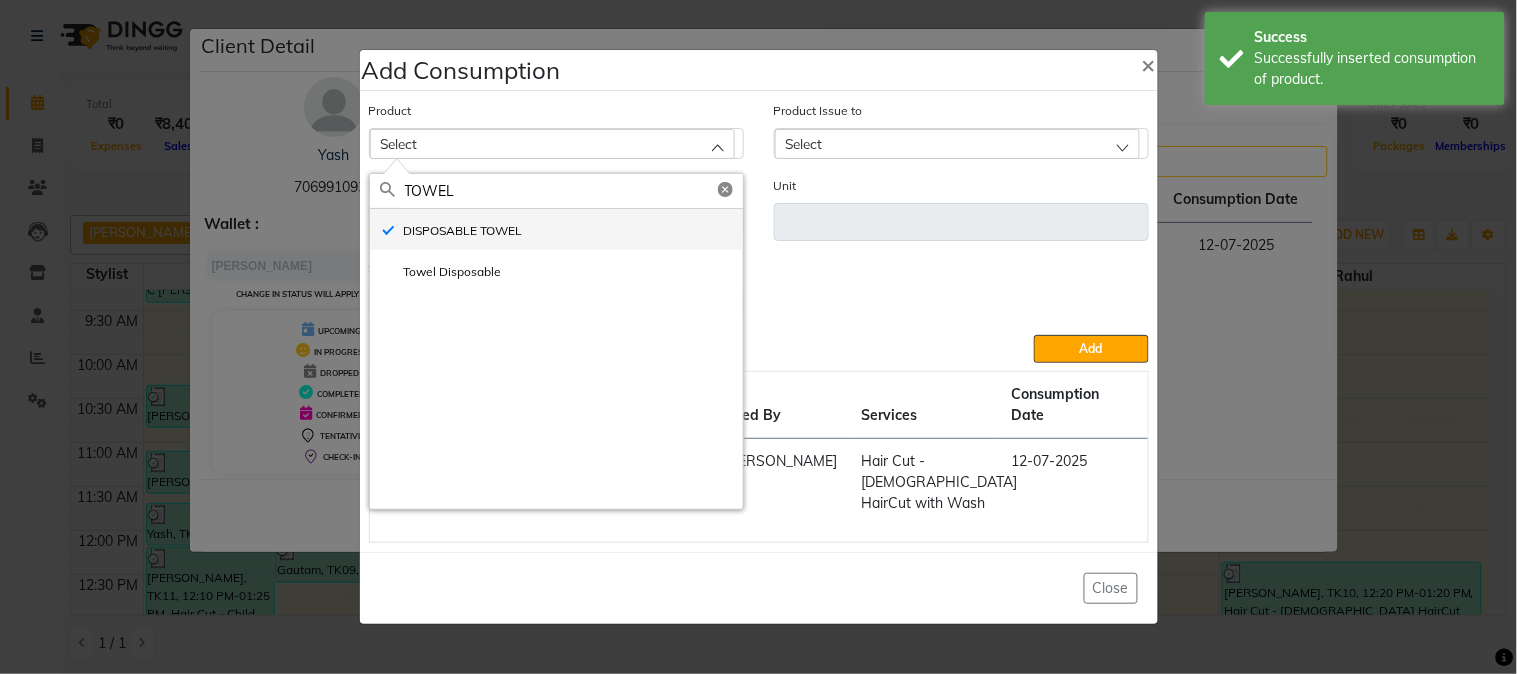type on "ml" 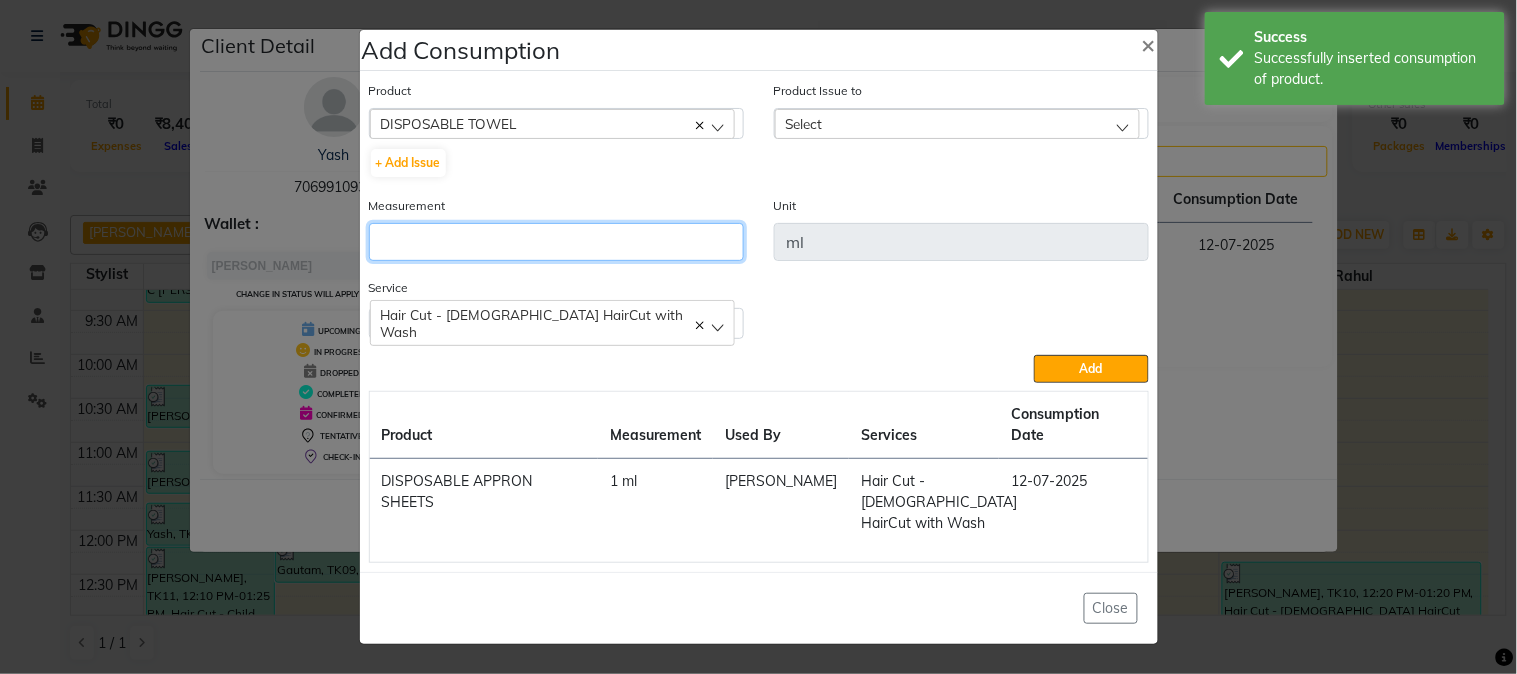 click 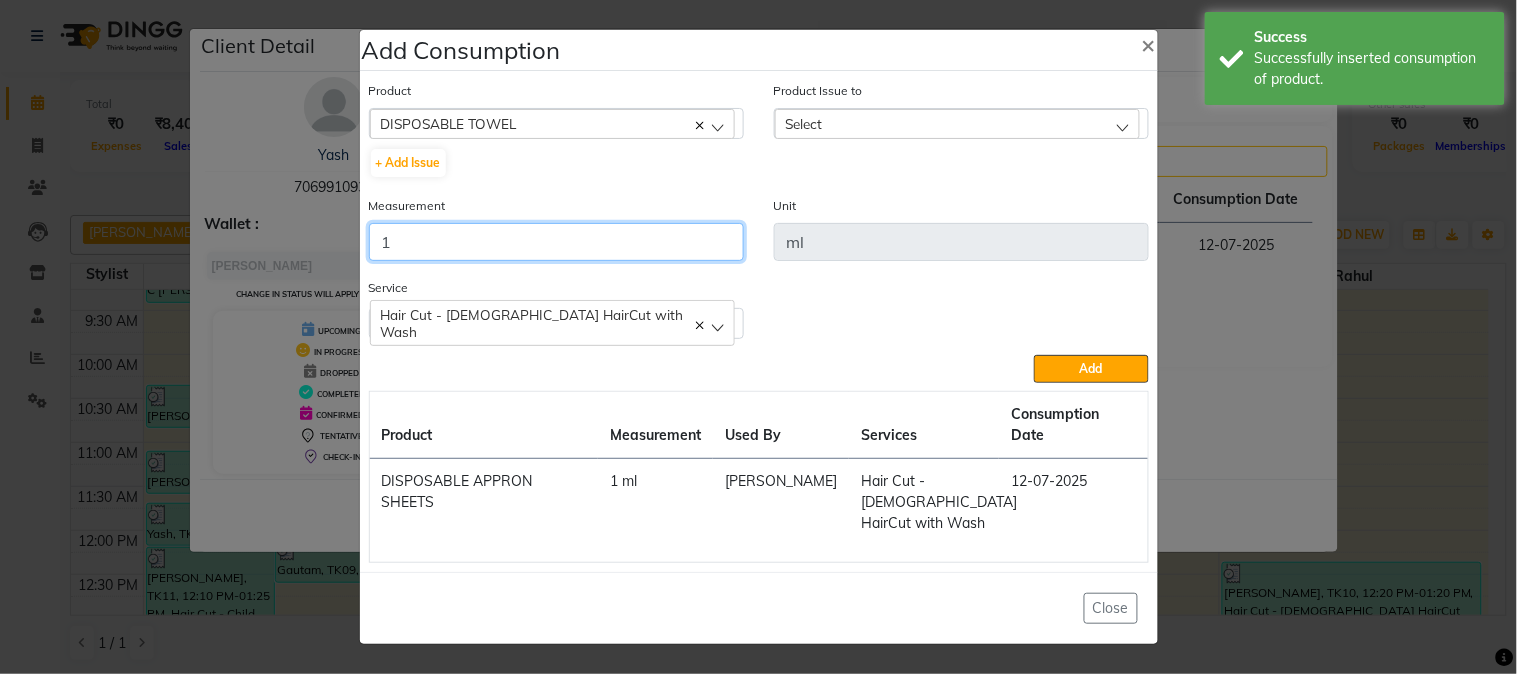 type on "1" 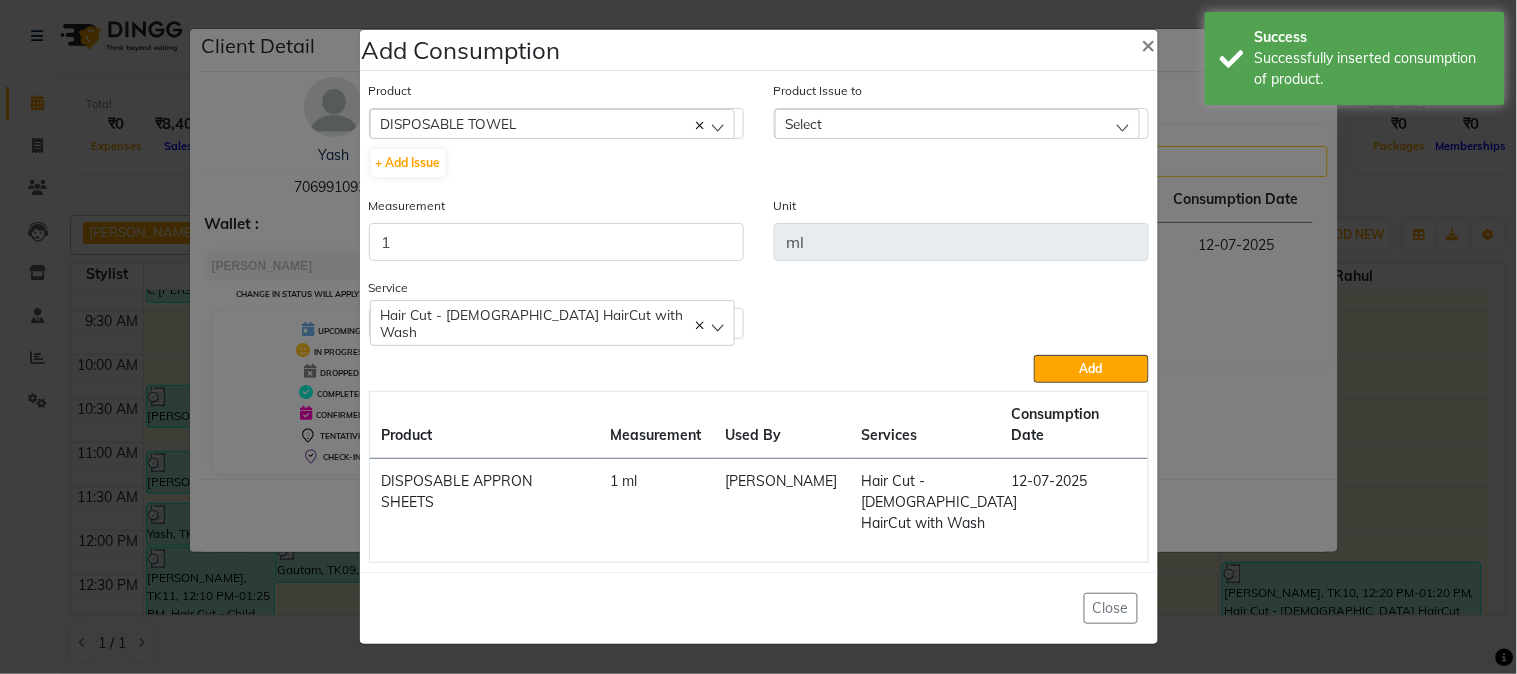 drag, startPoint x: 1022, startPoint y: 131, endPoint x: 1012, endPoint y: 158, distance: 28.79236 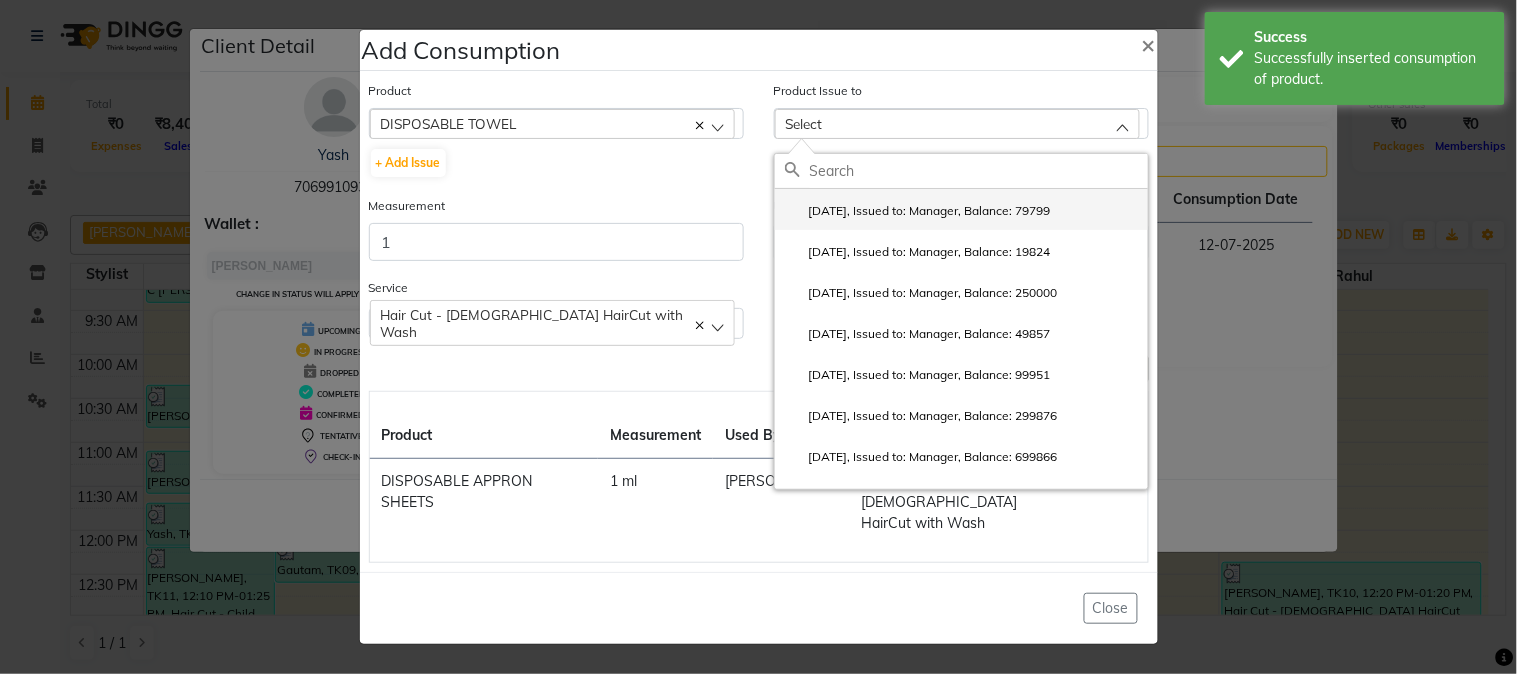 click on "2025-06-20, Issued to: Manager, Balance: 79799" 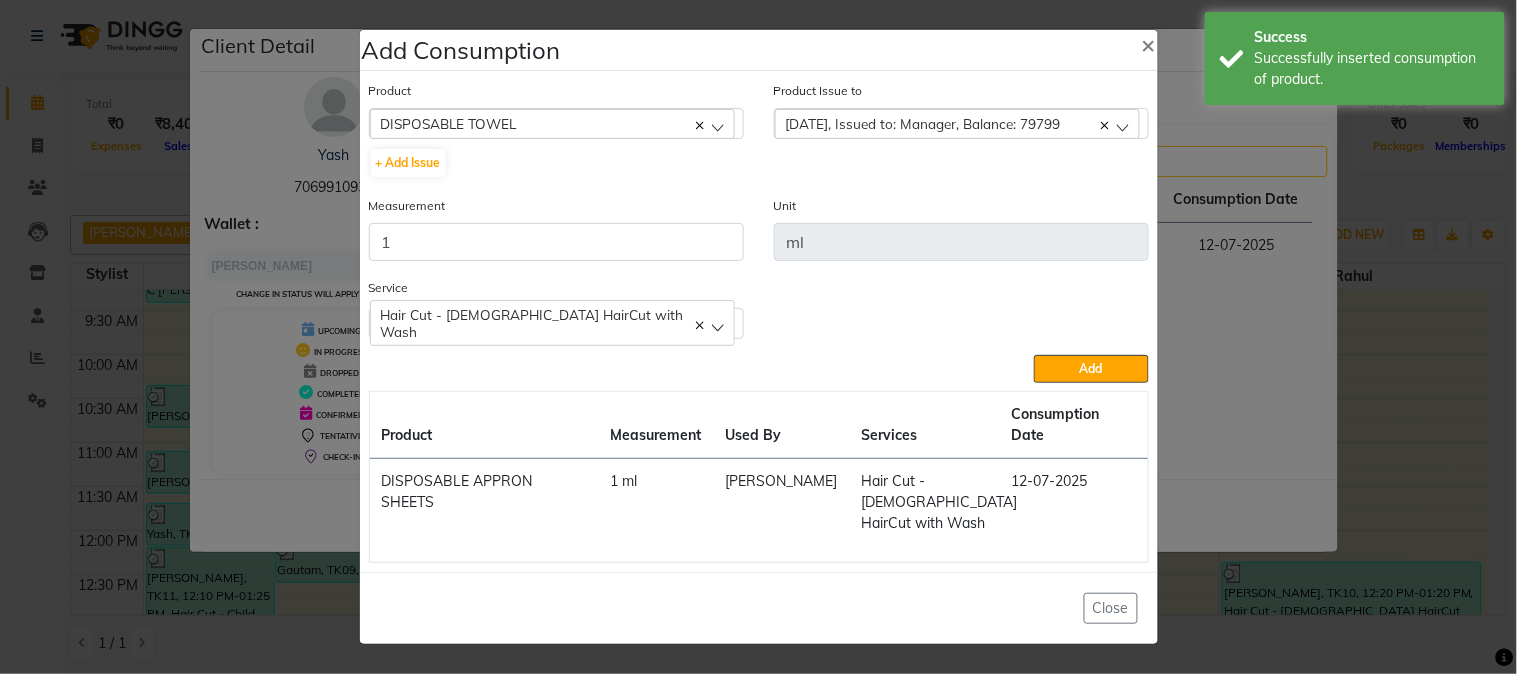 click on "Add" 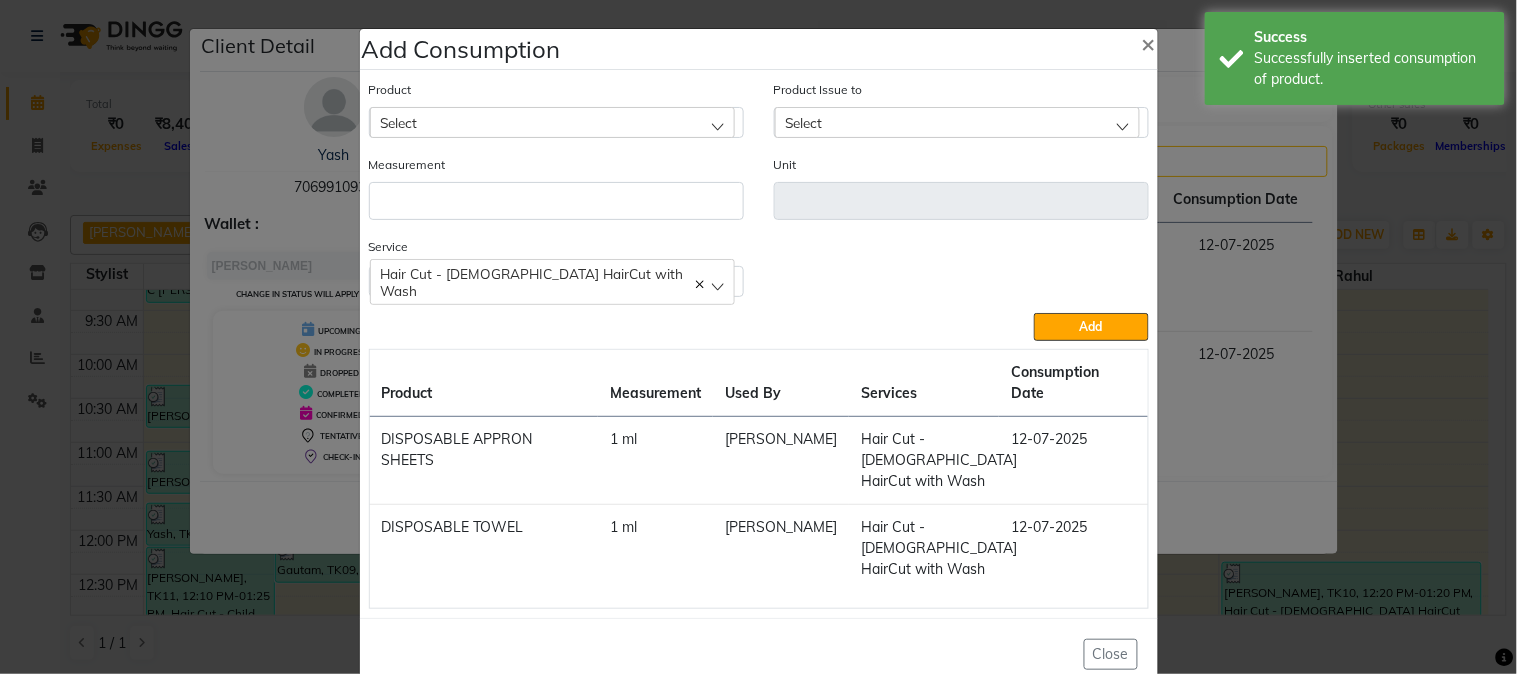 click on "Add Consumption × Product Select 5-7 Product Issue to Select 2025-06-20, Issued to: Manager, Balance: 79799 2025-05-28, Issued to: Manager, Balance: 19824 2025-05-28, Issued to: Manager, Balance: 250000 2025-05-10, Issued to: Manager, Balance: 49857 2025-05-03, Issued to: Manager, Balance: 99951 2025-04-14, Issued to: Manager, Balance: 299876 2025-03-28, Issued to: Manager, Balance: 699866 2025-01-06, Issued to: Manager, Balance: 199574 Measurement Unit Service  Hair Cut - Male HairCut with Wash  Hair Cut - Male HairCut with Wash  Add  Product Measurement Used By Services Consumption Date  DISPOSABLE APPRON SHEETS   1 ml   Mahesh Dalavi    Hair Cut - Male HairCut with Wash   12-07-2025   DISPOSABLE TOWEL   1 ml   Mahesh Dalavi    Hair Cut - Male HairCut with Wash   12-07-2025   Close" 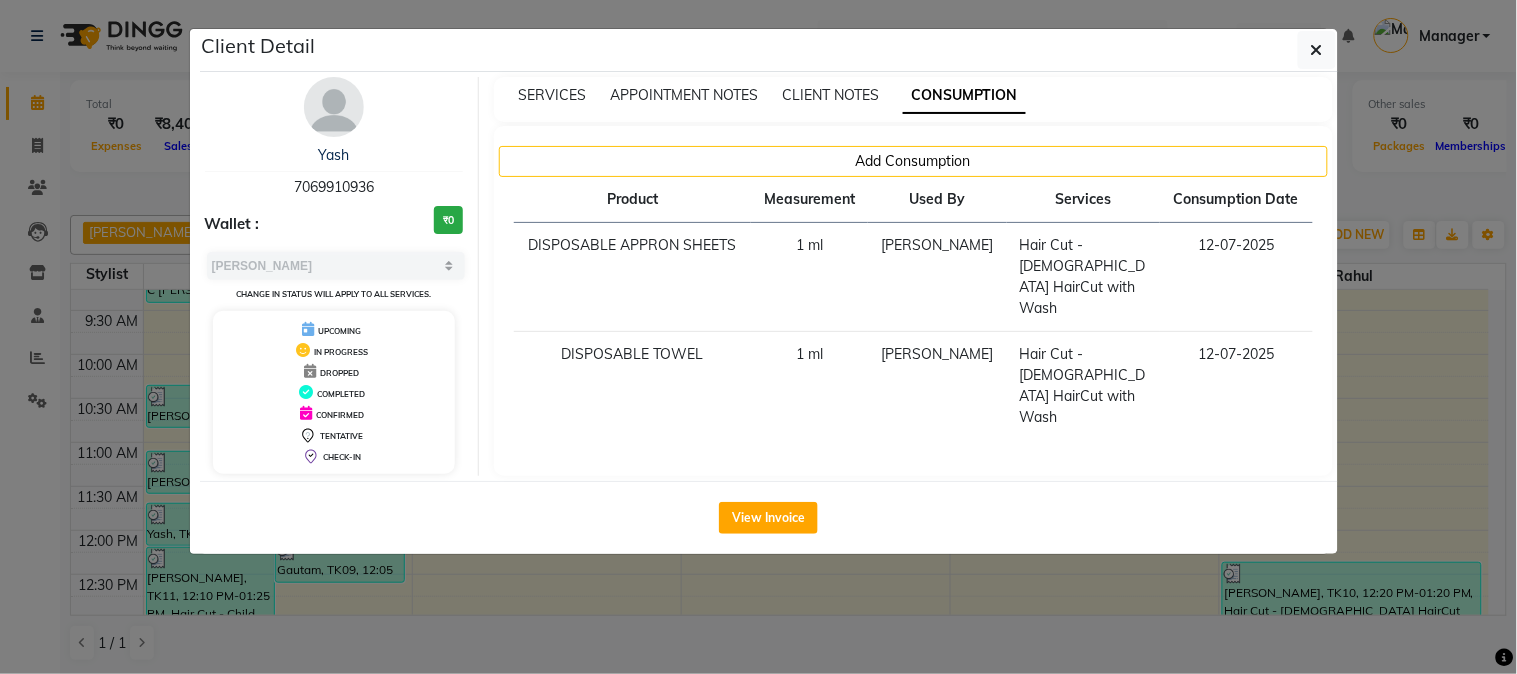 click on "Client Detail  Yash    7069910936 Wallet : ₹0 Select MARK DONE UPCOMING Change in status will apply to all services. UPCOMING IN PROGRESS DROPPED COMPLETED CONFIRMED TENTATIVE CHECK-IN SERVICES APPOINTMENT NOTES CLIENT NOTES CONSUMPTION Add Consumption Product Measurement Used By Services Consumption Date  DISPOSABLE APPRON SHEETS   1 ml   Mahesh Dalavi    Hair Cut - Male HairCut with Wash   12-07-2025   DISPOSABLE TOWEL   1 ml   Mahesh Dalavi    Hair Cut - Male HairCut with Wash   12-07-2025   View Invoice" 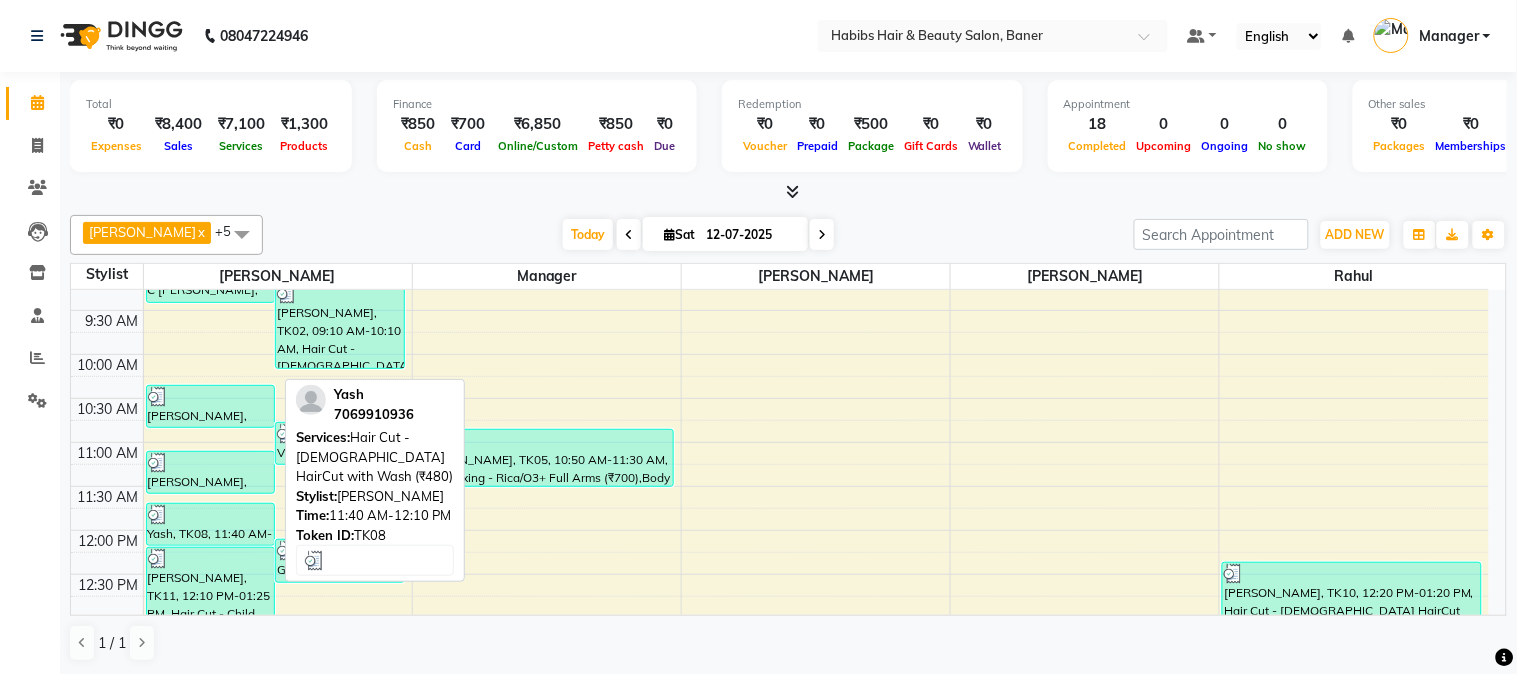 click at bounding box center [211, 515] 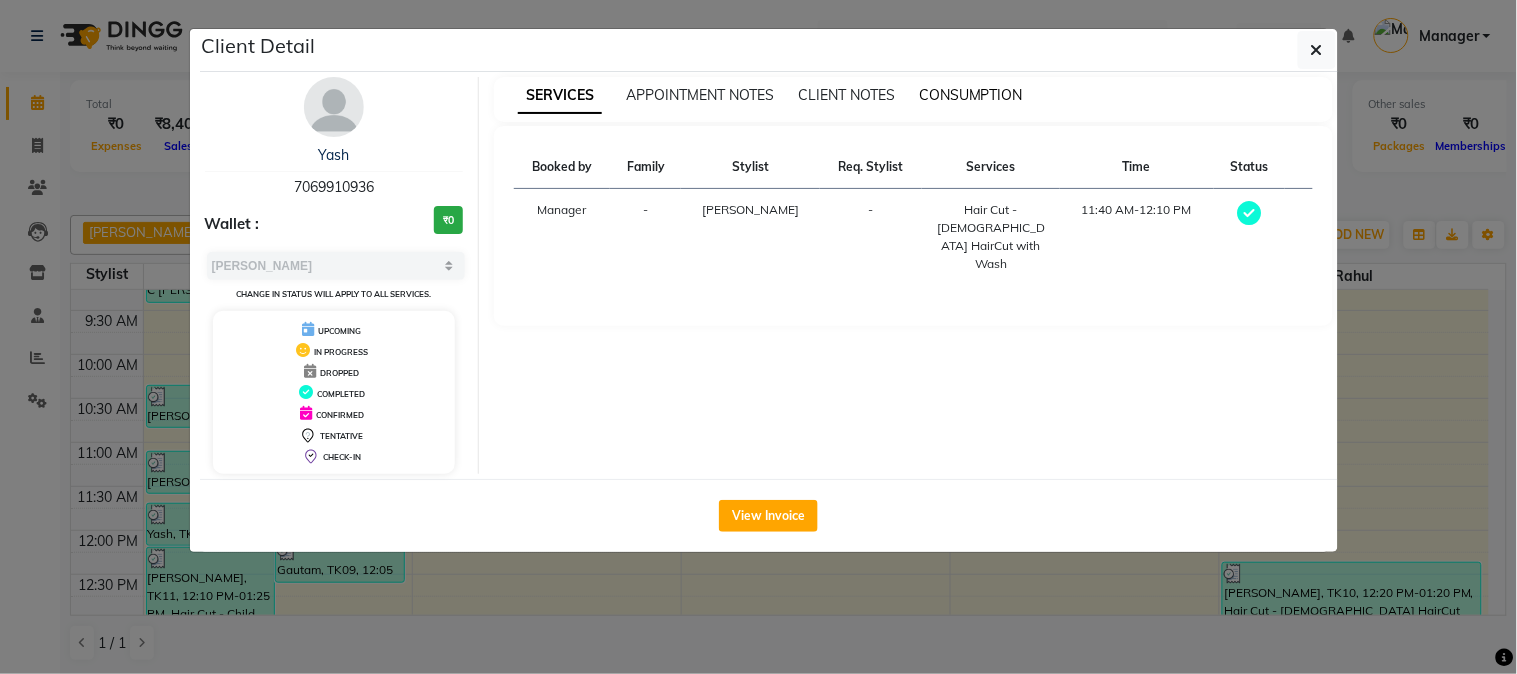 click on "CONSUMPTION" at bounding box center [971, 95] 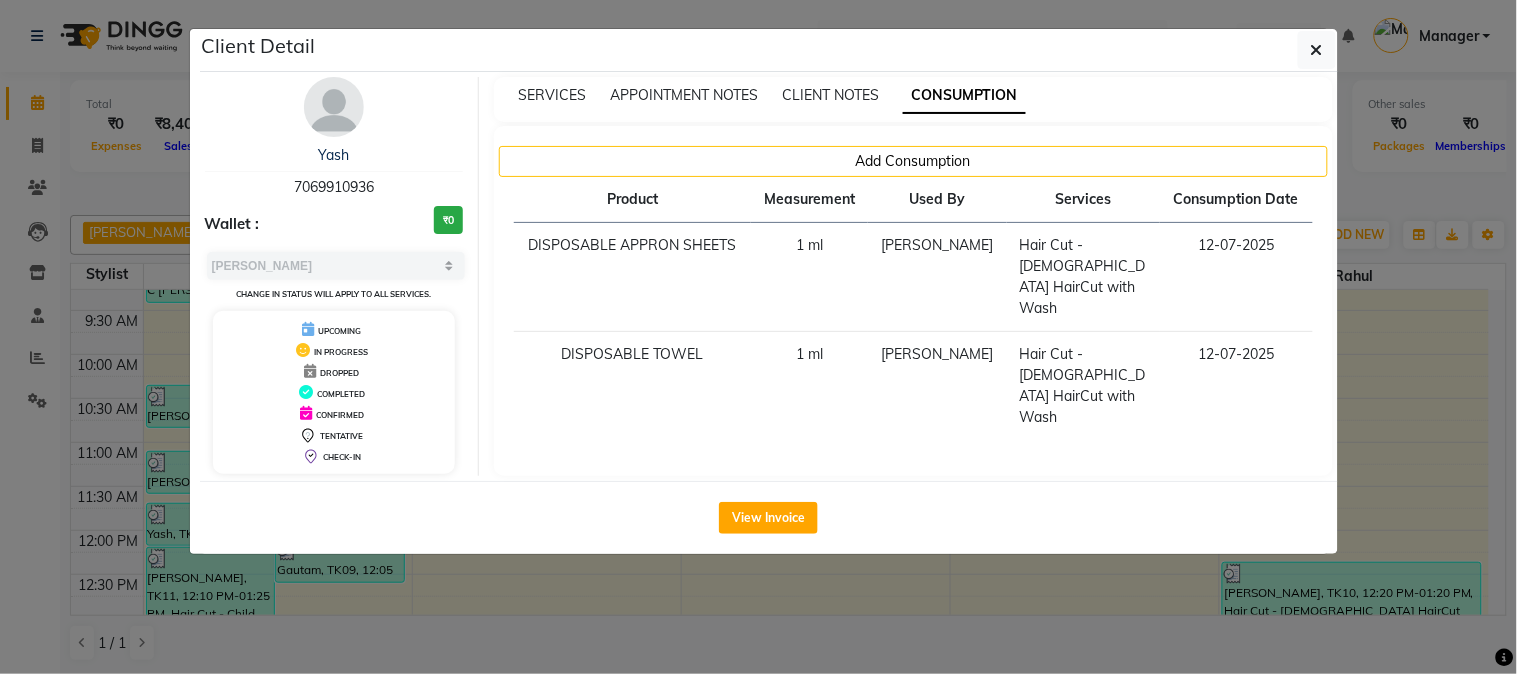 click on "Client Detail  Yash    7069910936 Wallet : ₹0 Select MARK DONE UPCOMING Change in status will apply to all services. UPCOMING IN PROGRESS DROPPED COMPLETED CONFIRMED TENTATIVE CHECK-IN SERVICES APPOINTMENT NOTES CLIENT NOTES CONSUMPTION Add Consumption Product Measurement Used By Services Consumption Date  DISPOSABLE APPRON SHEETS   1 ml   Mahesh Dalavi    Hair Cut - Male HairCut with Wash   12-07-2025   DISPOSABLE TOWEL   1 ml   Mahesh Dalavi    Hair Cut - Male HairCut with Wash   12-07-2025   View Invoice" 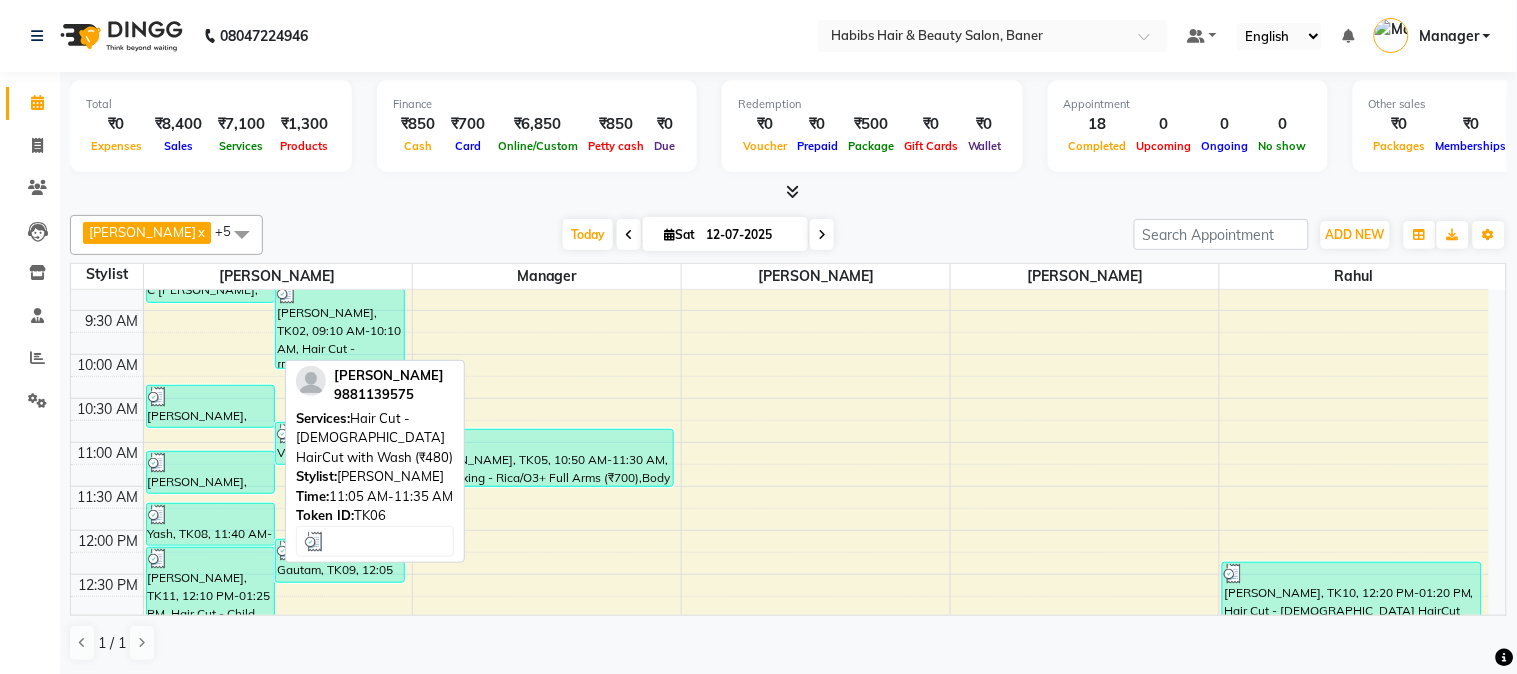 click at bounding box center [211, 463] 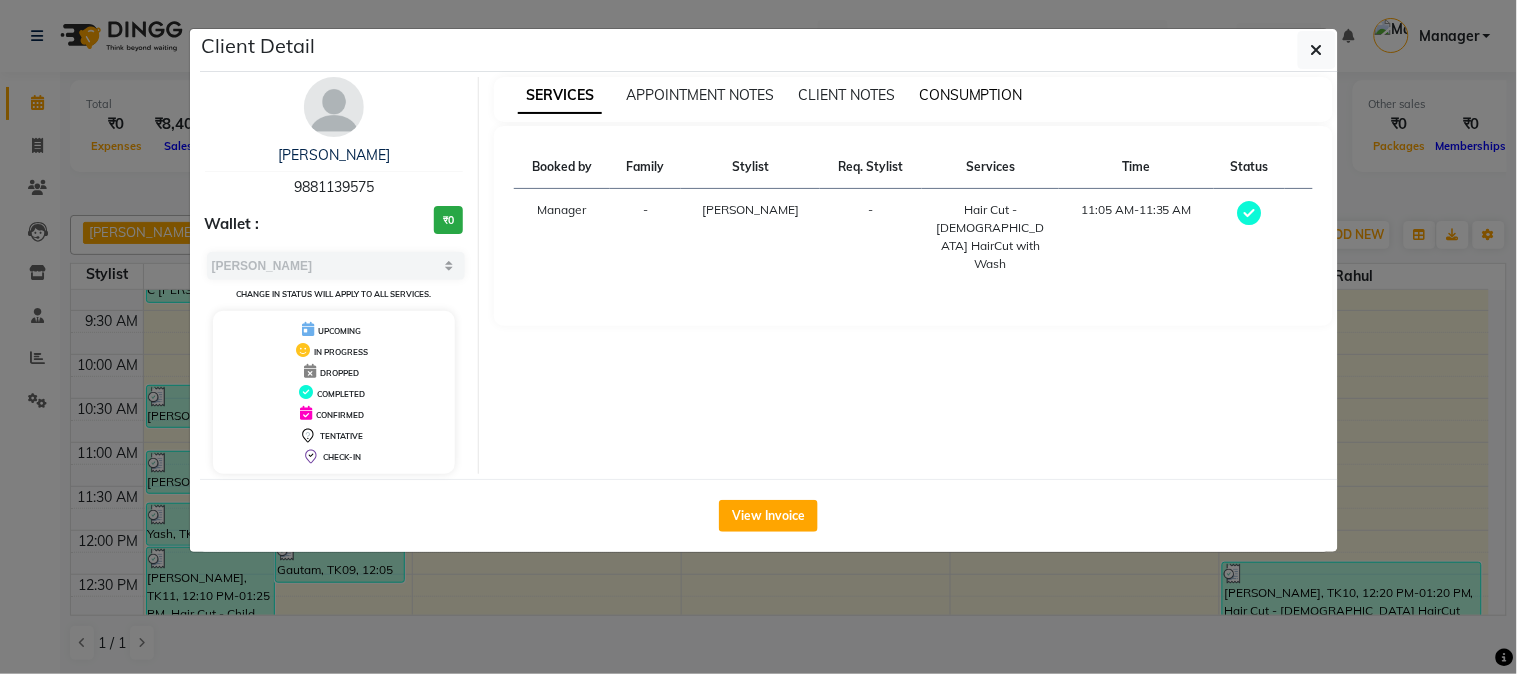 click on "CONSUMPTION" at bounding box center [971, 95] 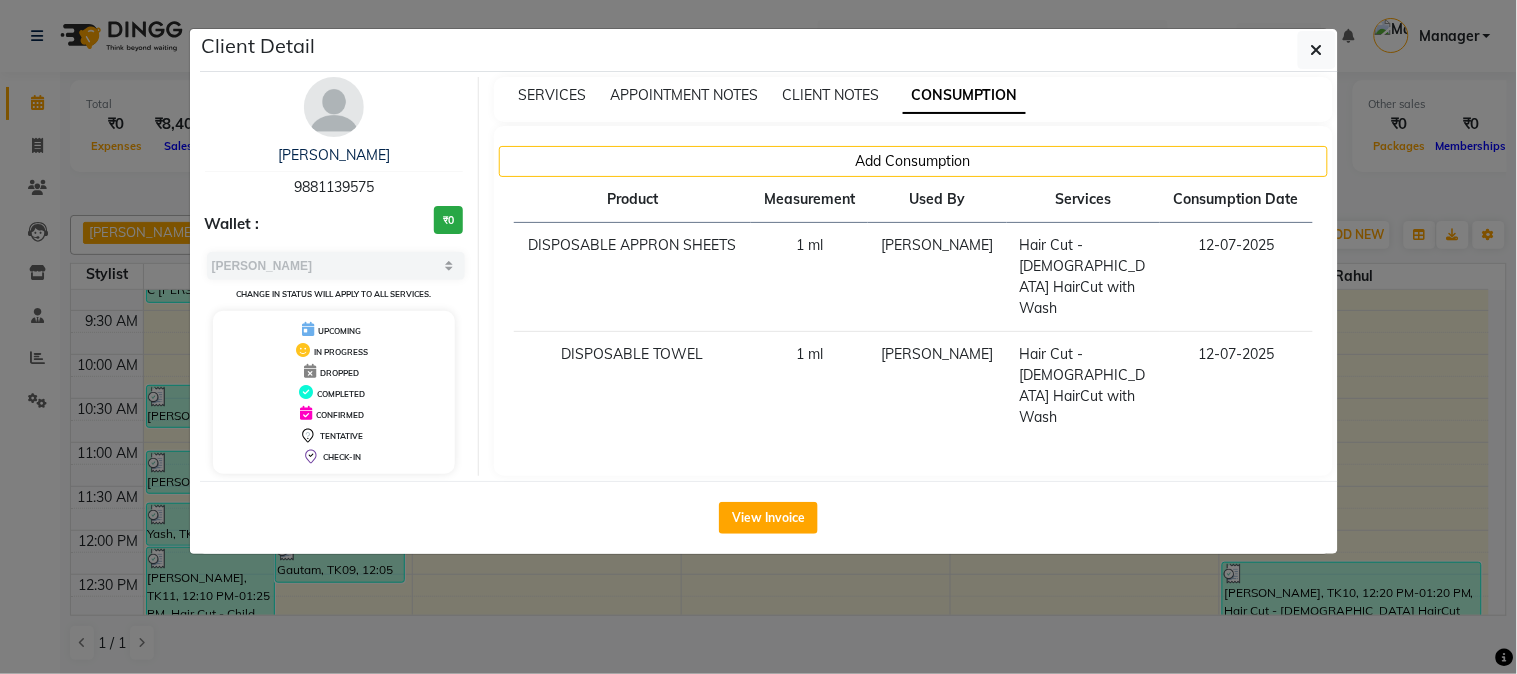 click on "Client Detail  pradhyuman    9881139575 Wallet : ₹0 Select MARK DONE UPCOMING Change in status will apply to all services. UPCOMING IN PROGRESS DROPPED COMPLETED CONFIRMED TENTATIVE CHECK-IN SERVICES APPOINTMENT NOTES CLIENT NOTES CONSUMPTION Add Consumption Product Measurement Used By Services Consumption Date  DISPOSABLE APPRON SHEETS   1 ml   Mahesh Dalavi    Hair Cut - Male HairCut with Wash   12-07-2025   DISPOSABLE TOWEL   1 ml   Mahesh Dalavi    Hair Cut - Male HairCut with Wash   12-07-2025   View Invoice" 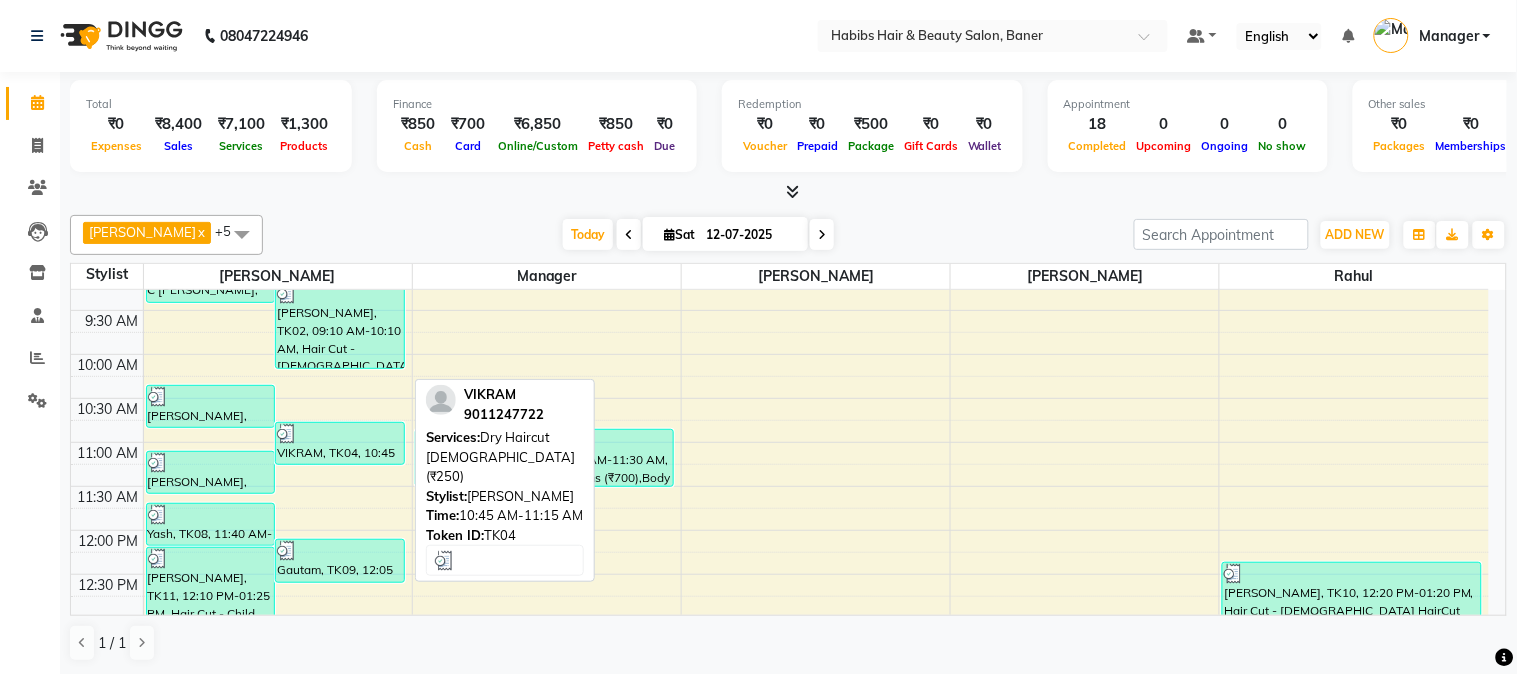 click on "VIKRAM, TK04, 10:45 AM-11:15 AM, Dry Haircut [DEMOGRAPHIC_DATA] (₹250)" at bounding box center (340, 443) 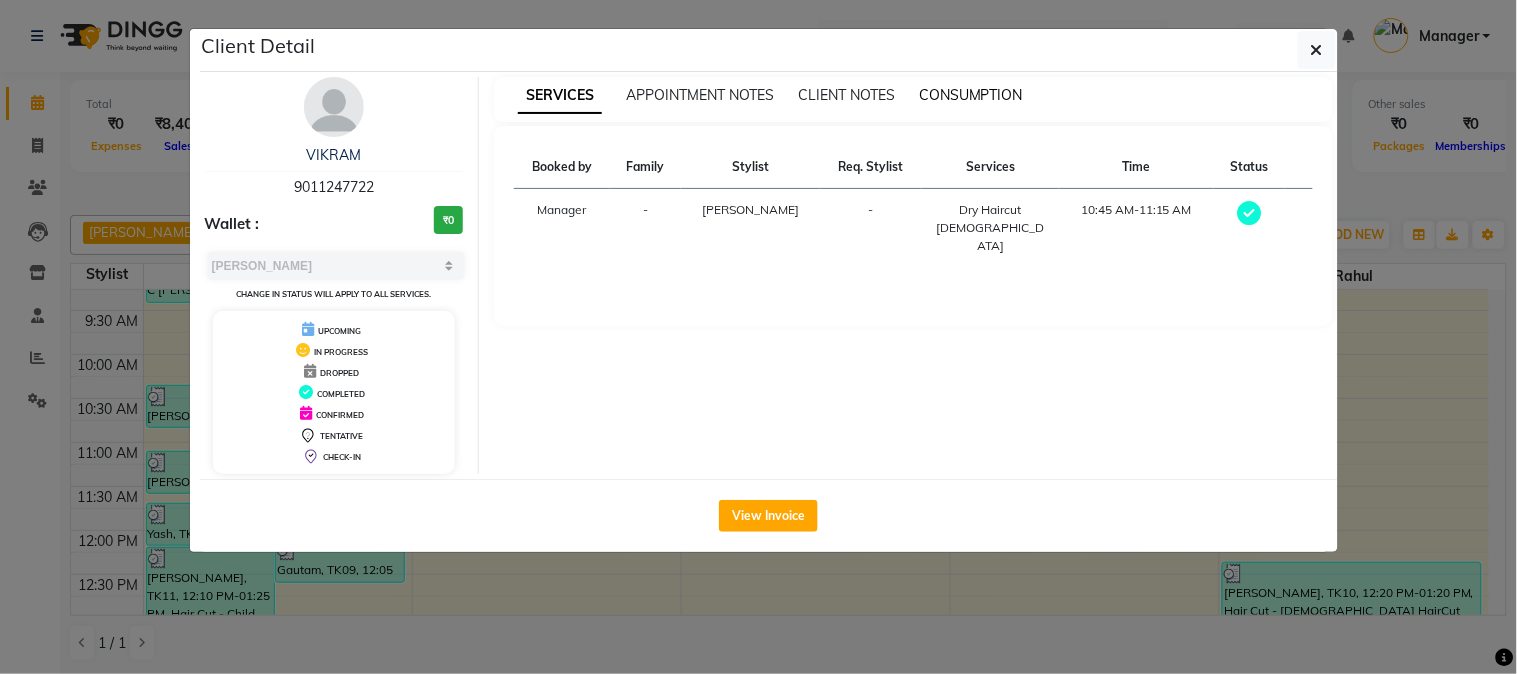 click on "CONSUMPTION" at bounding box center [971, 95] 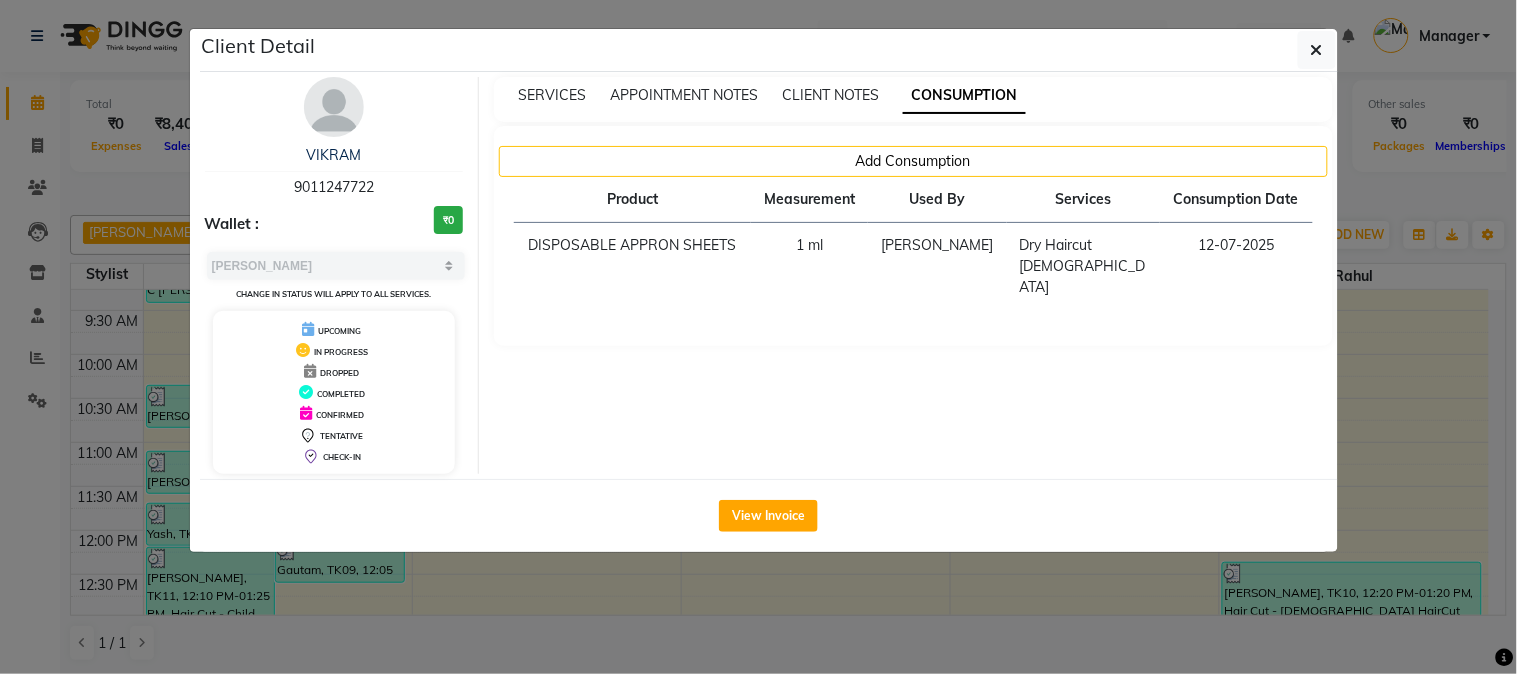 click on "Client Detail  VIKRAM    9011247722 Wallet : ₹0 Select MARK DONE UPCOMING Change in status will apply to all services. UPCOMING IN PROGRESS DROPPED COMPLETED CONFIRMED TENTATIVE CHECK-IN SERVICES APPOINTMENT NOTES CLIENT NOTES CONSUMPTION Add Consumption Product Measurement Used By Services Consumption Date  DISPOSABLE APPRON SHEETS   1 ml   Mahesh Dalavi    Dry Haircut Male   12-07-2025   View Invoice" 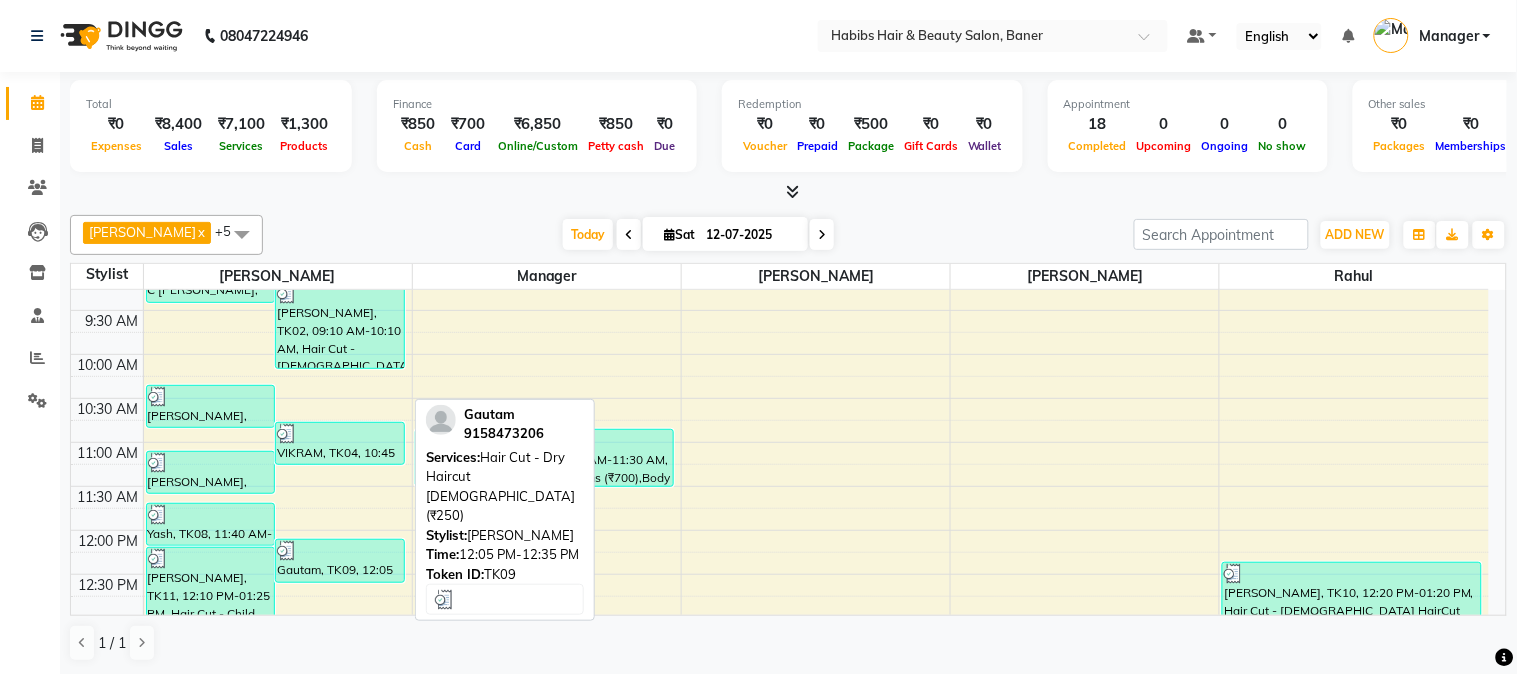 click on "Gautam, TK09, 12:05 PM-12:35 PM, Hair Cut - Dry Haircut [DEMOGRAPHIC_DATA] (₹250)" at bounding box center [340, 561] 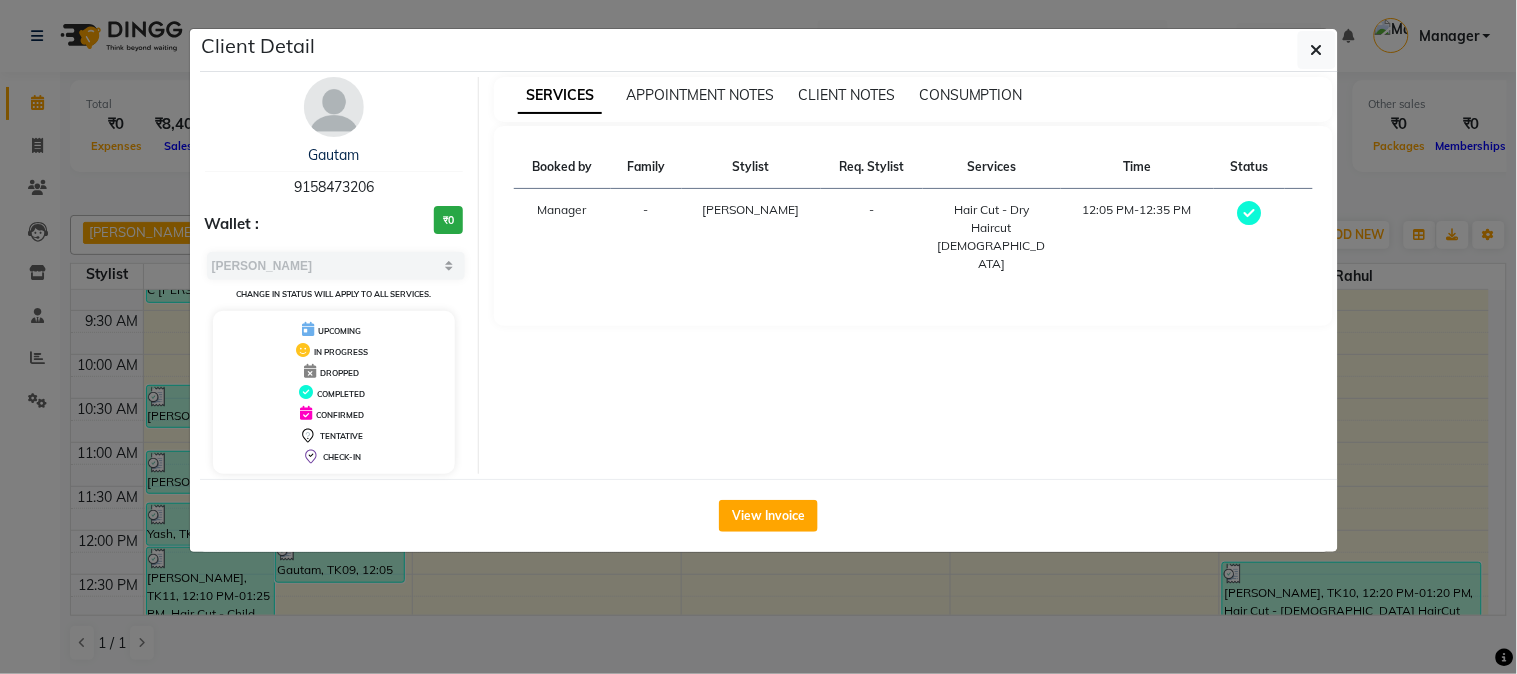click on "SERVICES APPOINTMENT NOTES CLIENT NOTES CONSUMPTION" at bounding box center [913, 99] 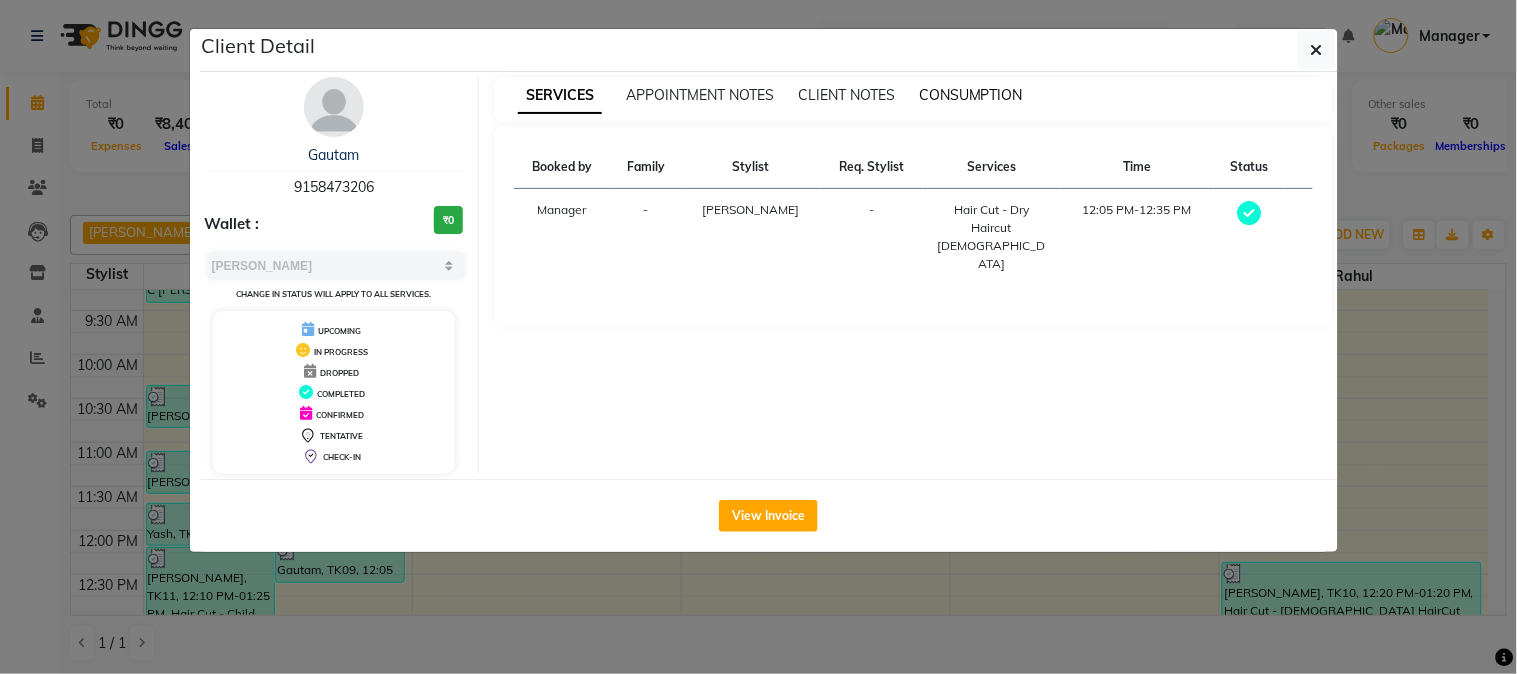 click on "CONSUMPTION" at bounding box center (971, 95) 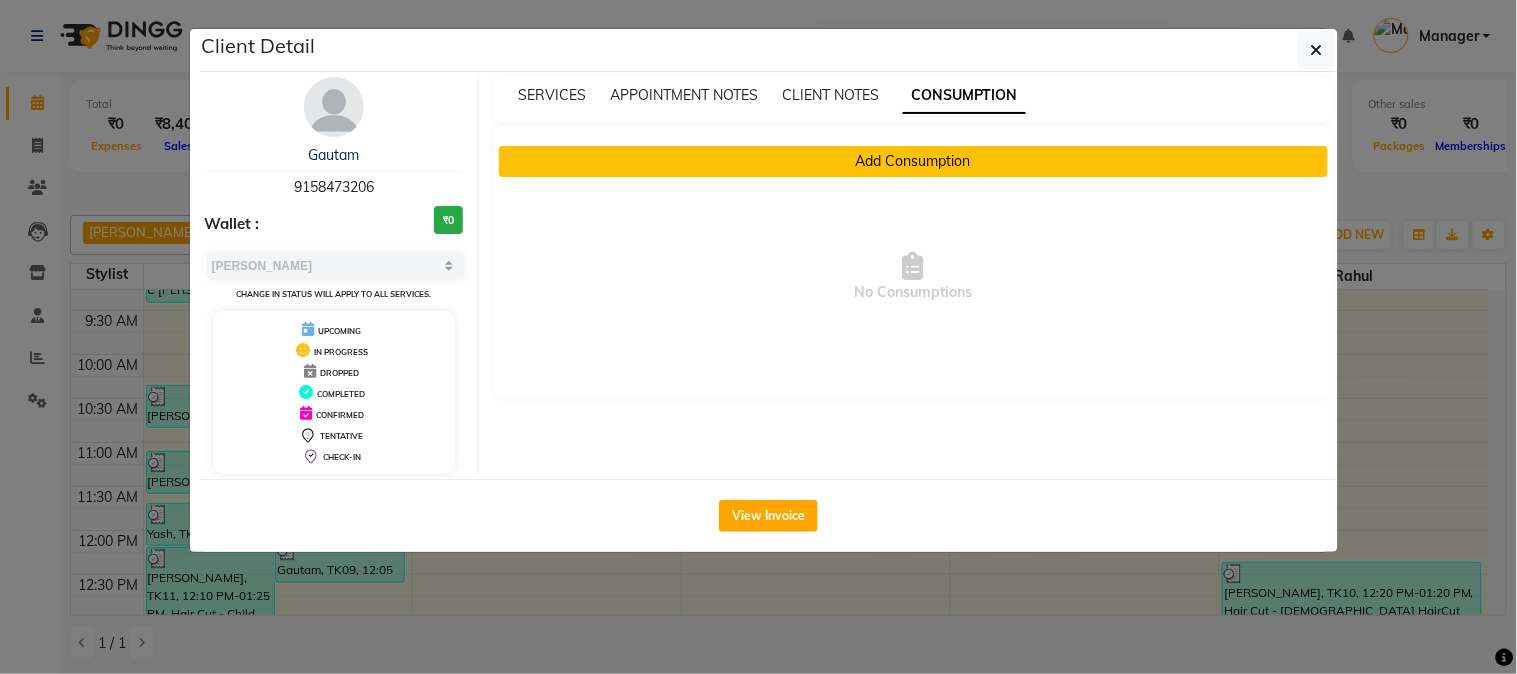 click on "Add Consumption" at bounding box center [913, 161] 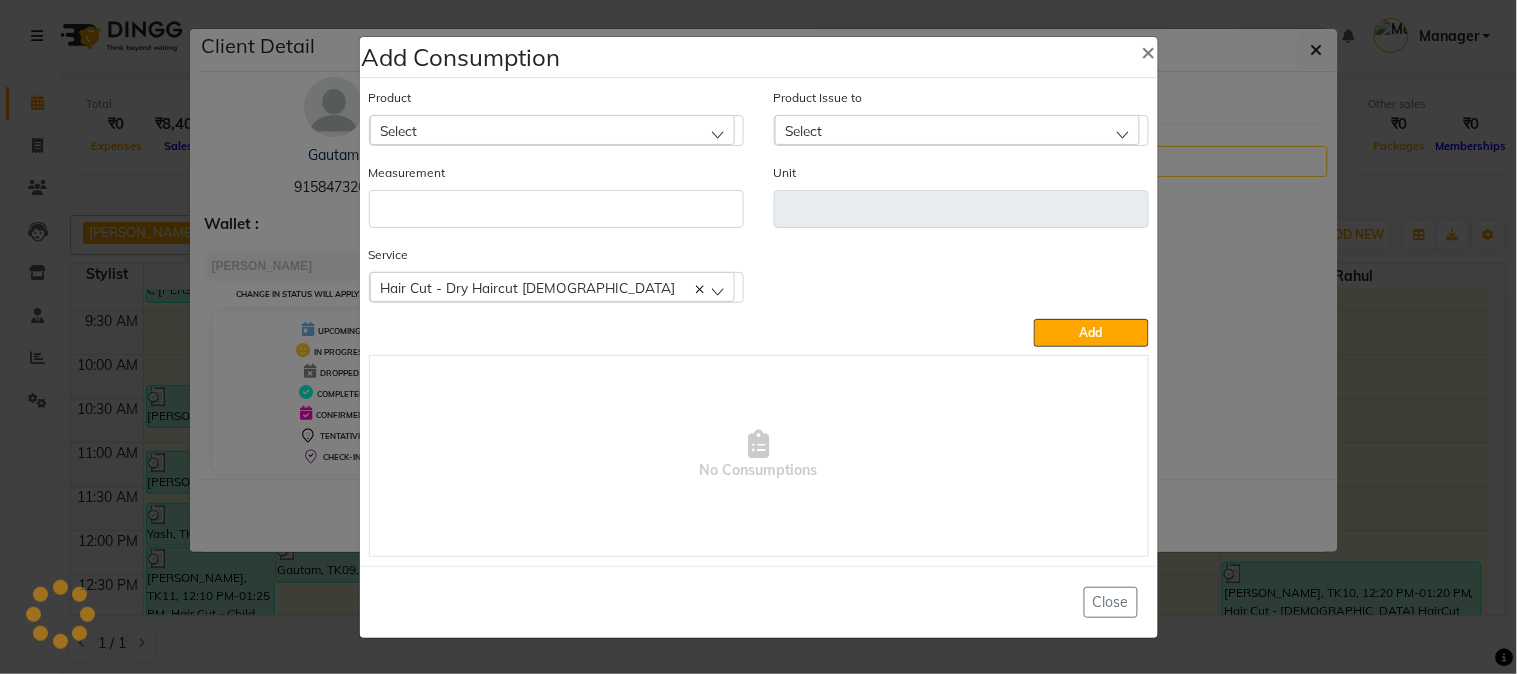 click on "Select" 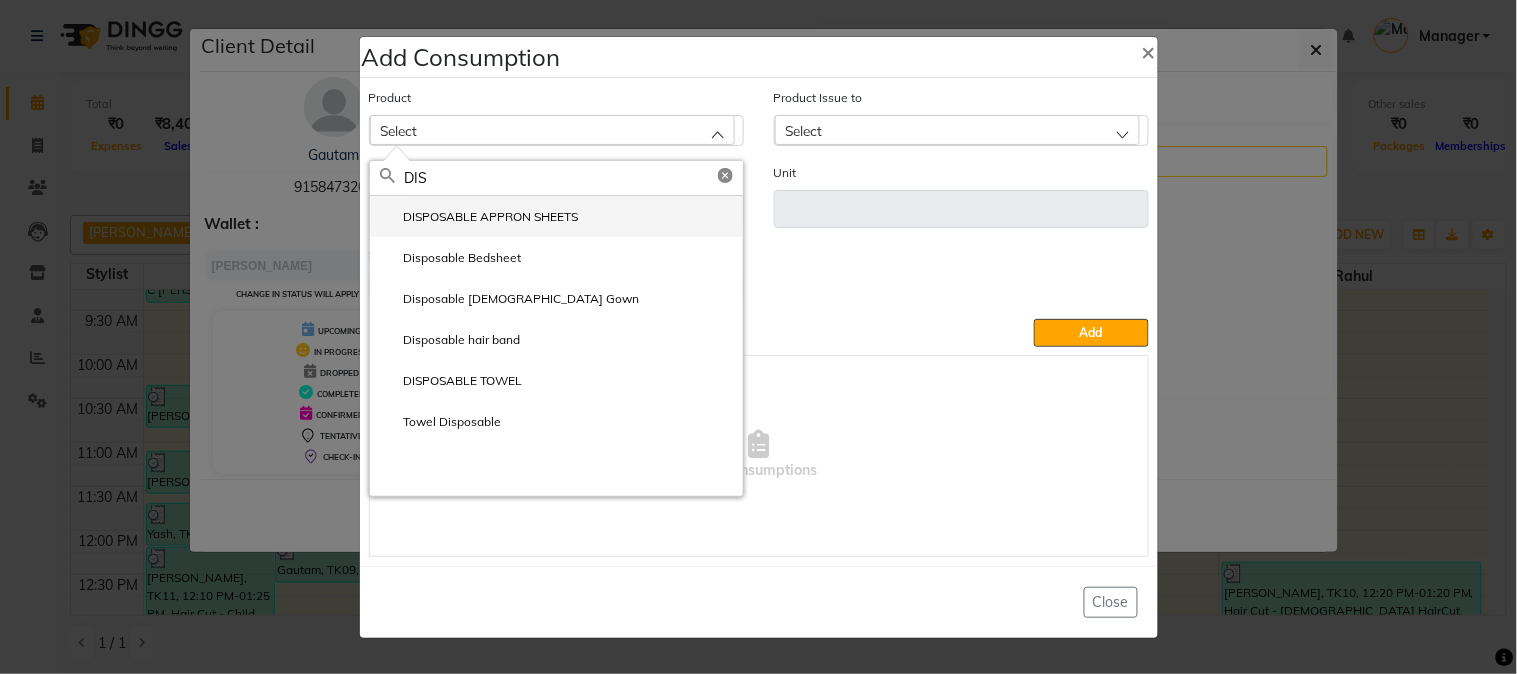 type on "DIS" 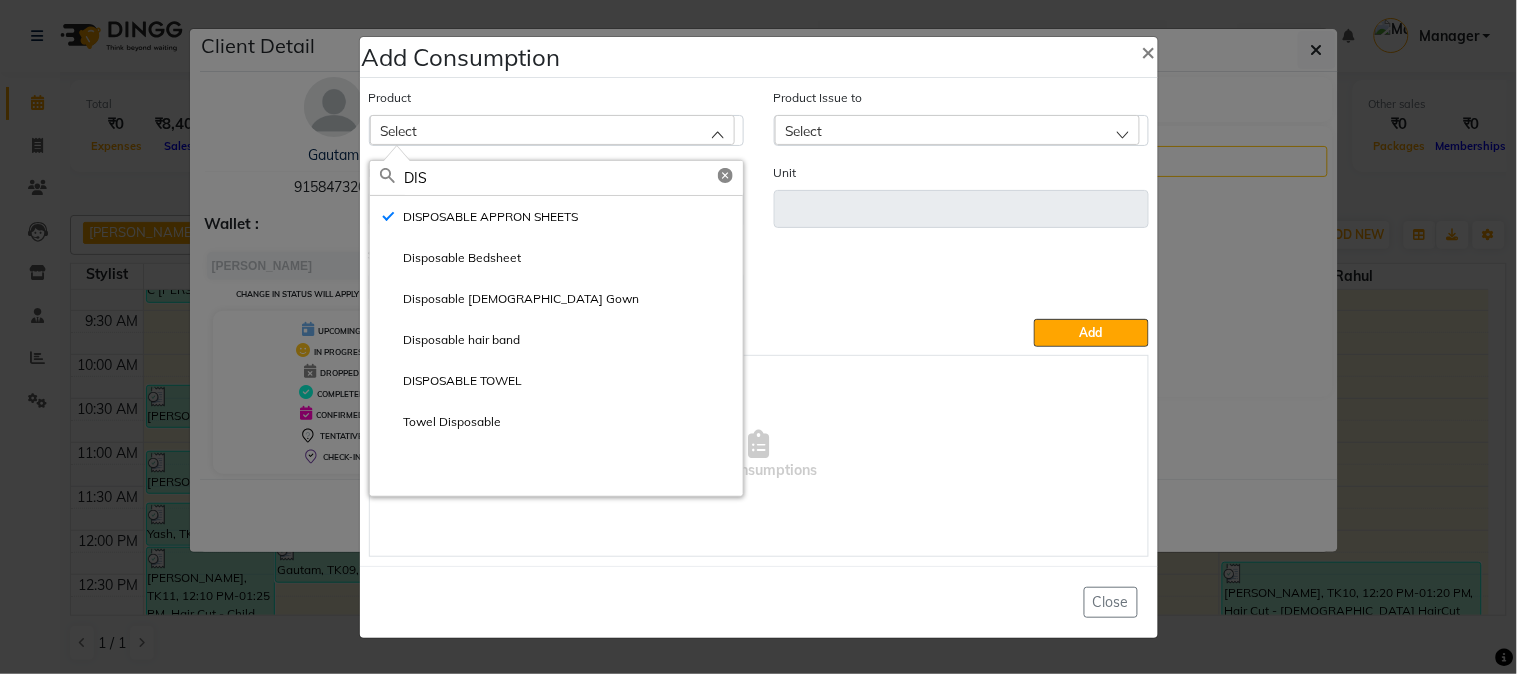 type on "ml" 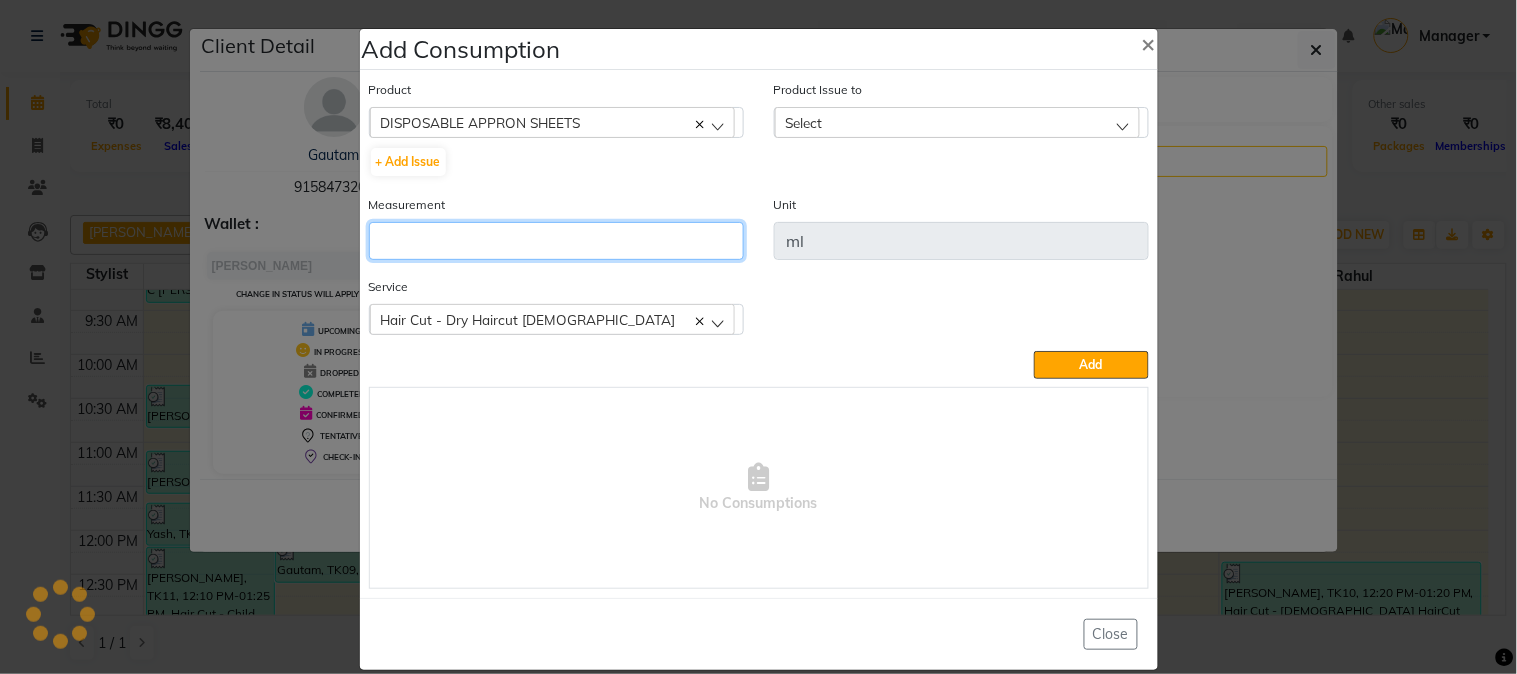 click 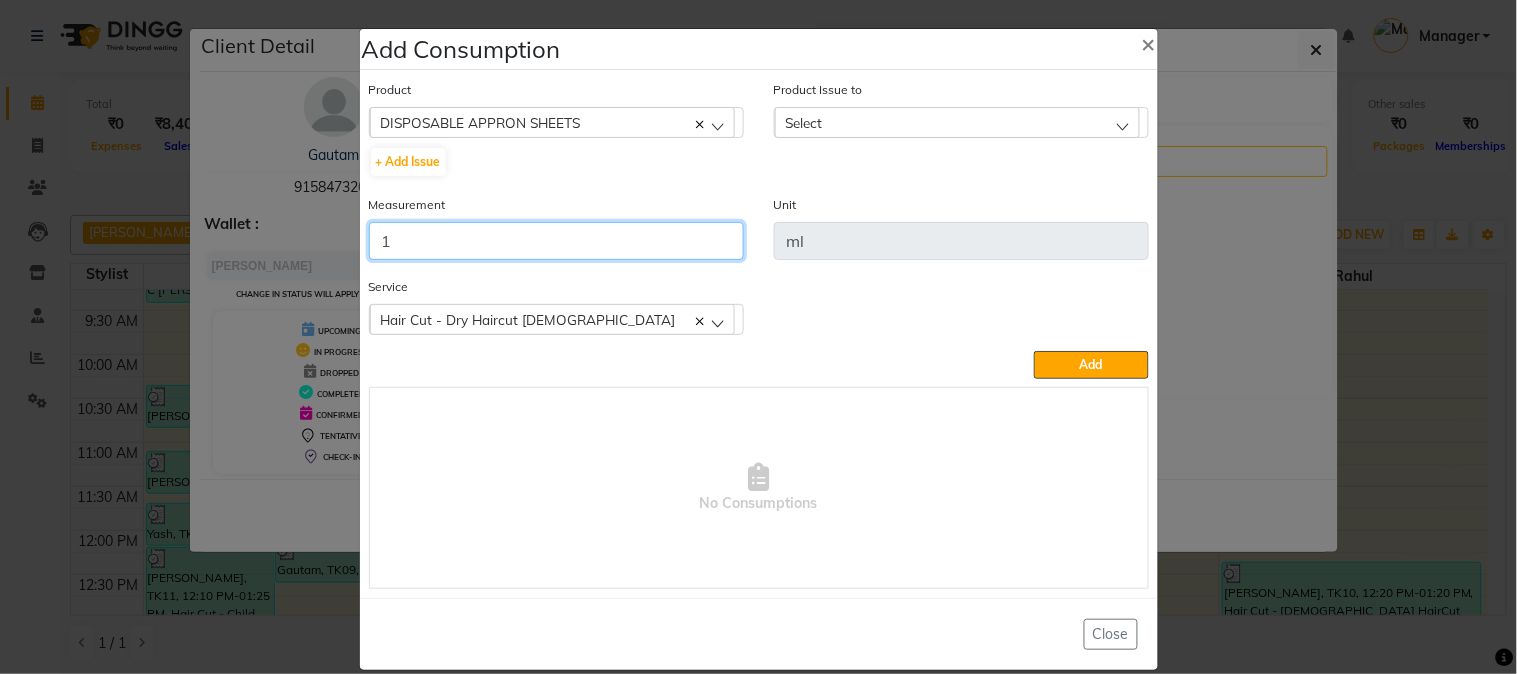type on "1" 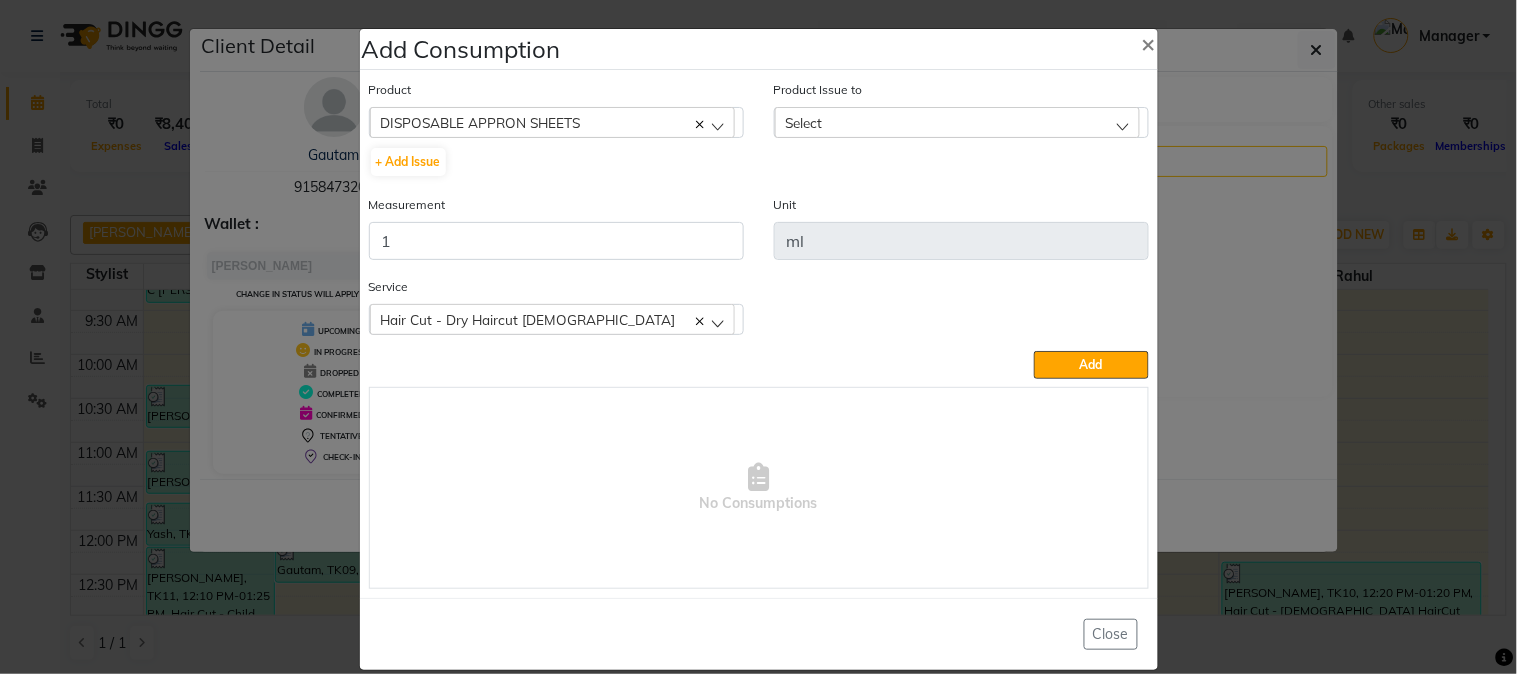 click on "Select" 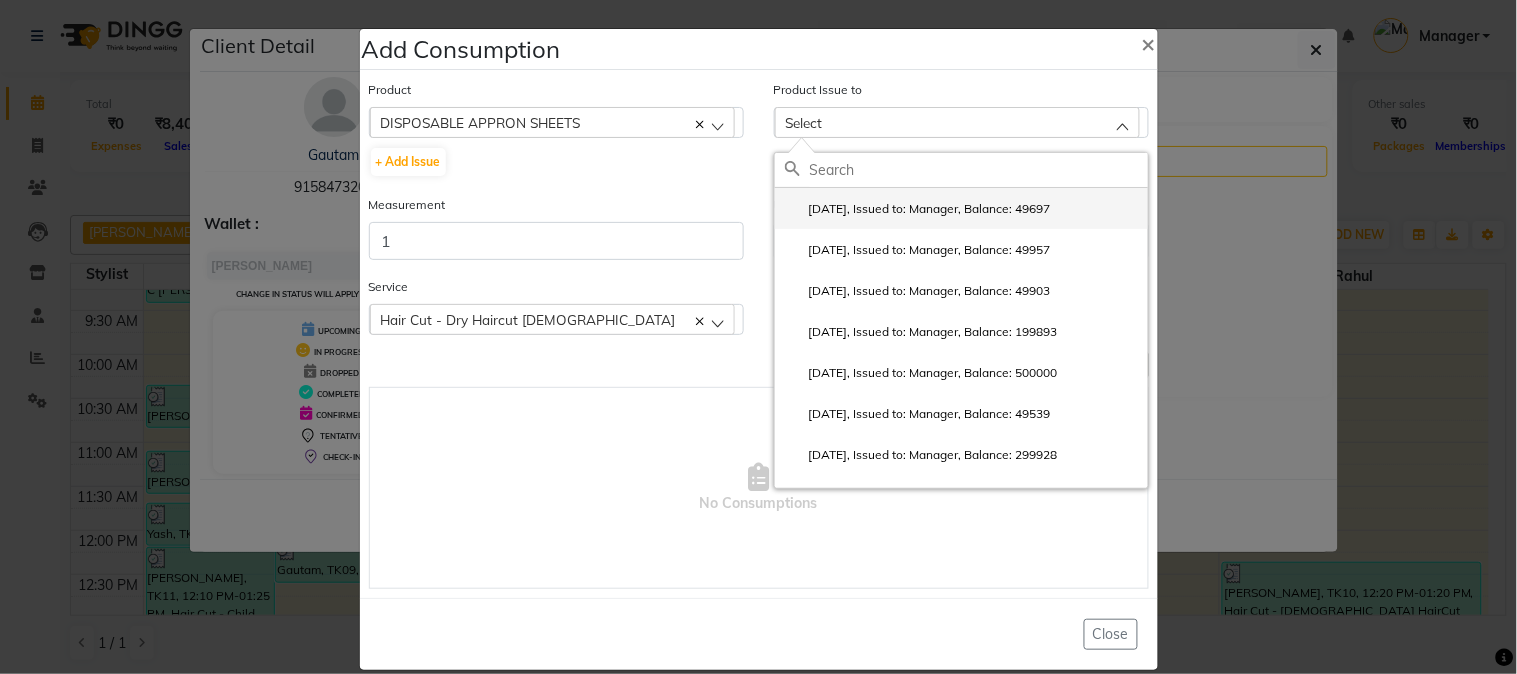 click on "2025-06-22, Issued to: Manager, Balance: 49697" 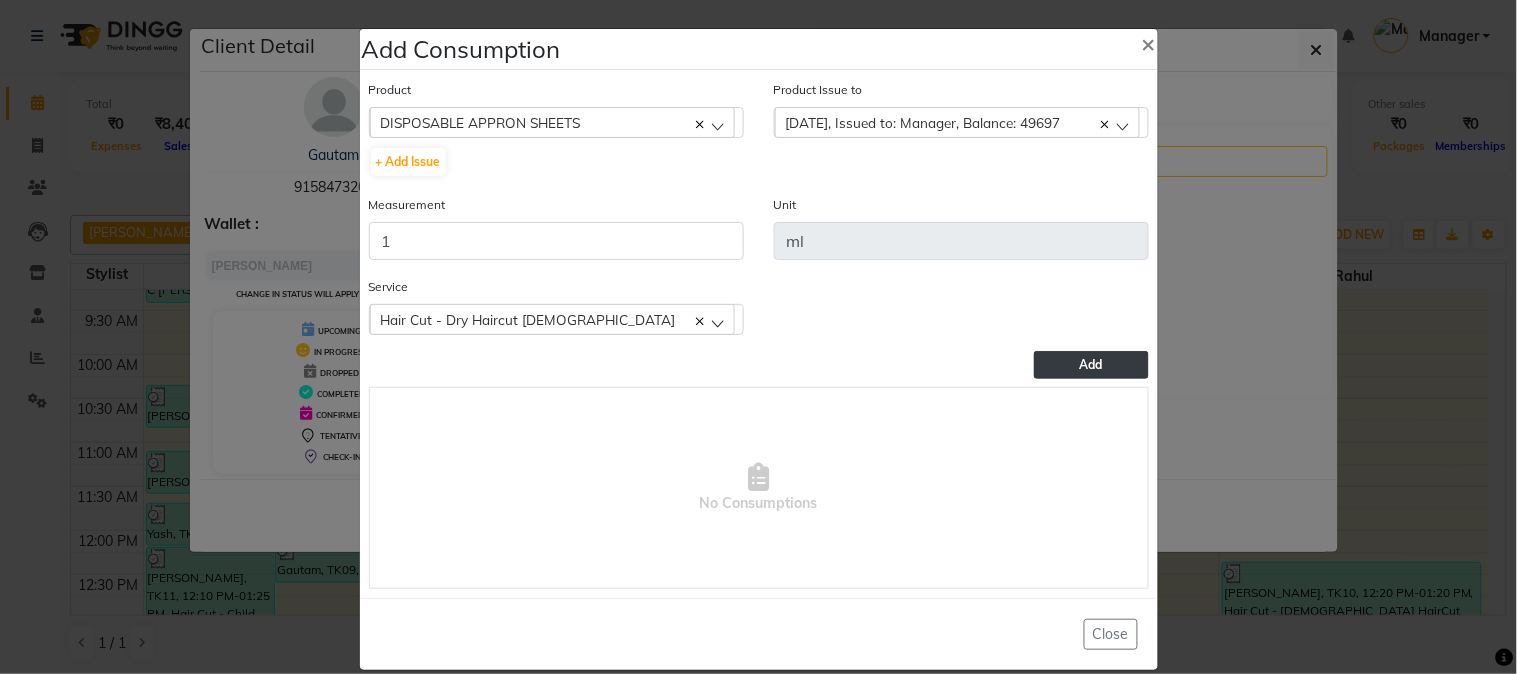 click on "Add" 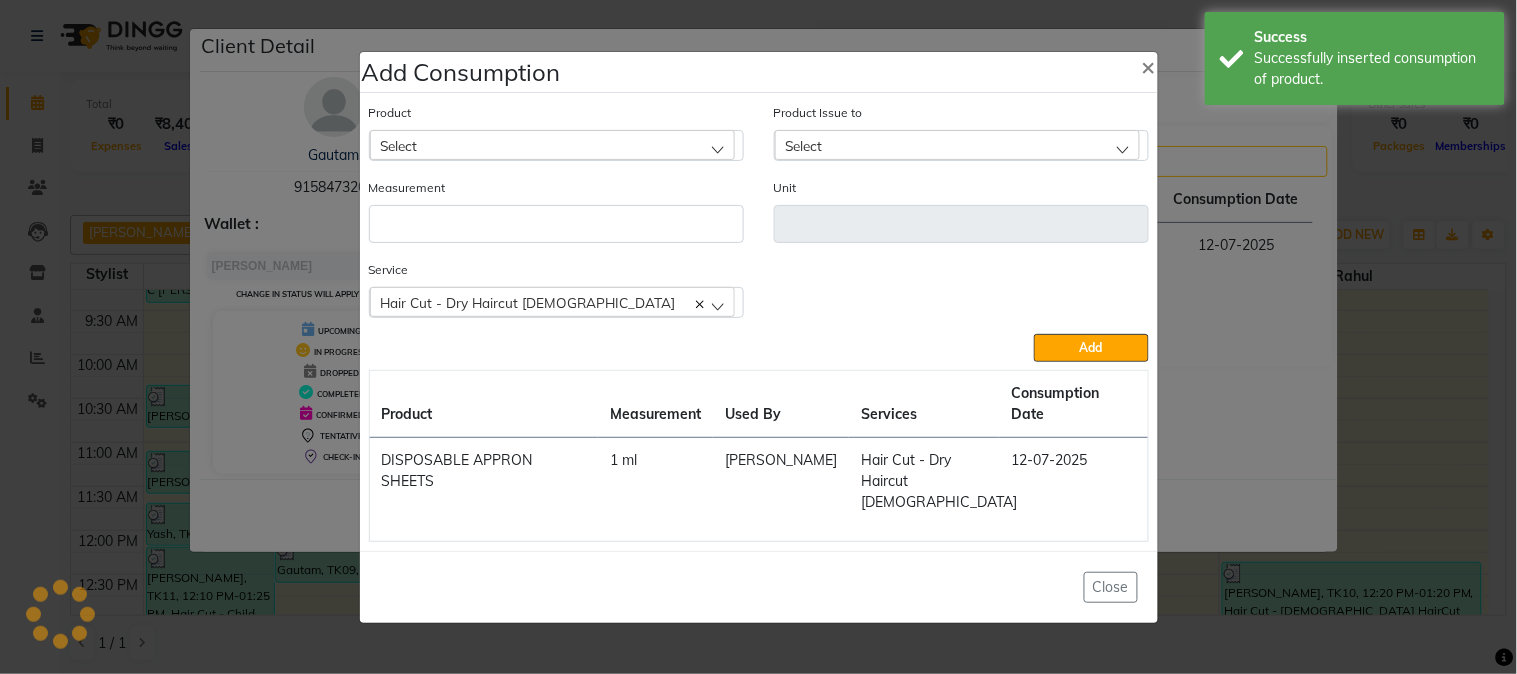 click on "Add Consumption × Product Select 5-7 Product Issue to Select 2025-06-22, Issued to: Manager, Balance: 49697 2025-06-20, Issued to: Manager, Balance: 49957 2025-06-12, Issued to: Manager, Balance: 49903 2025-06-07, Issued to: Manager, Balance: 199893 2025-06-07, Issued to: Manager, Balance: 500000 2025-05-08, Issued to: Manager, Balance: 49539 2025-05-03, Issued to: Manager, Balance: 299928 2025-03-28, Issued to: Manager, Balance: 199452 2025-02-10, Issued to: Manager, Balance: 99455 Measurement Unit Service  Hair Cut - Dry Haircut Male  Hair Cut - Dry Haircut Male  Add  Product Measurement Used By Services Consumption Date  DISPOSABLE APPRON SHEETS   1 ml   Mahesh Dalavi    Hair Cut - Dry Haircut Male   12-07-2025   Close" 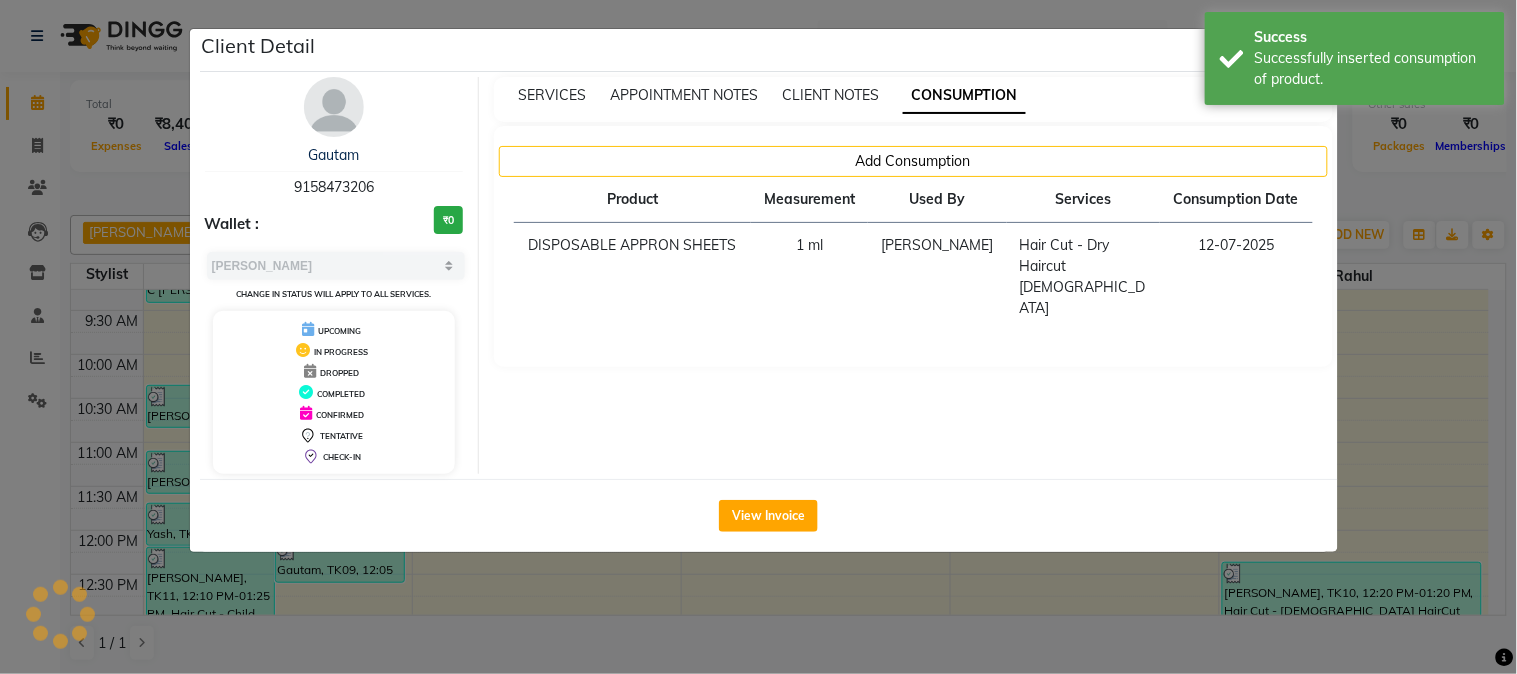 click on "Client Detail  Gautam    9158473206 Wallet : ₹0 Select MARK DONE UPCOMING Change in status will apply to all services. UPCOMING IN PROGRESS DROPPED COMPLETED CONFIRMED TENTATIVE CHECK-IN SERVICES APPOINTMENT NOTES CLIENT NOTES CONSUMPTION Add Consumption Product Measurement Used By Services Consumption Date  DISPOSABLE APPRON SHEETS   1 ml   Mahesh Dalavi    Hair Cut - Dry Haircut Male   12-07-2025   View Invoice" 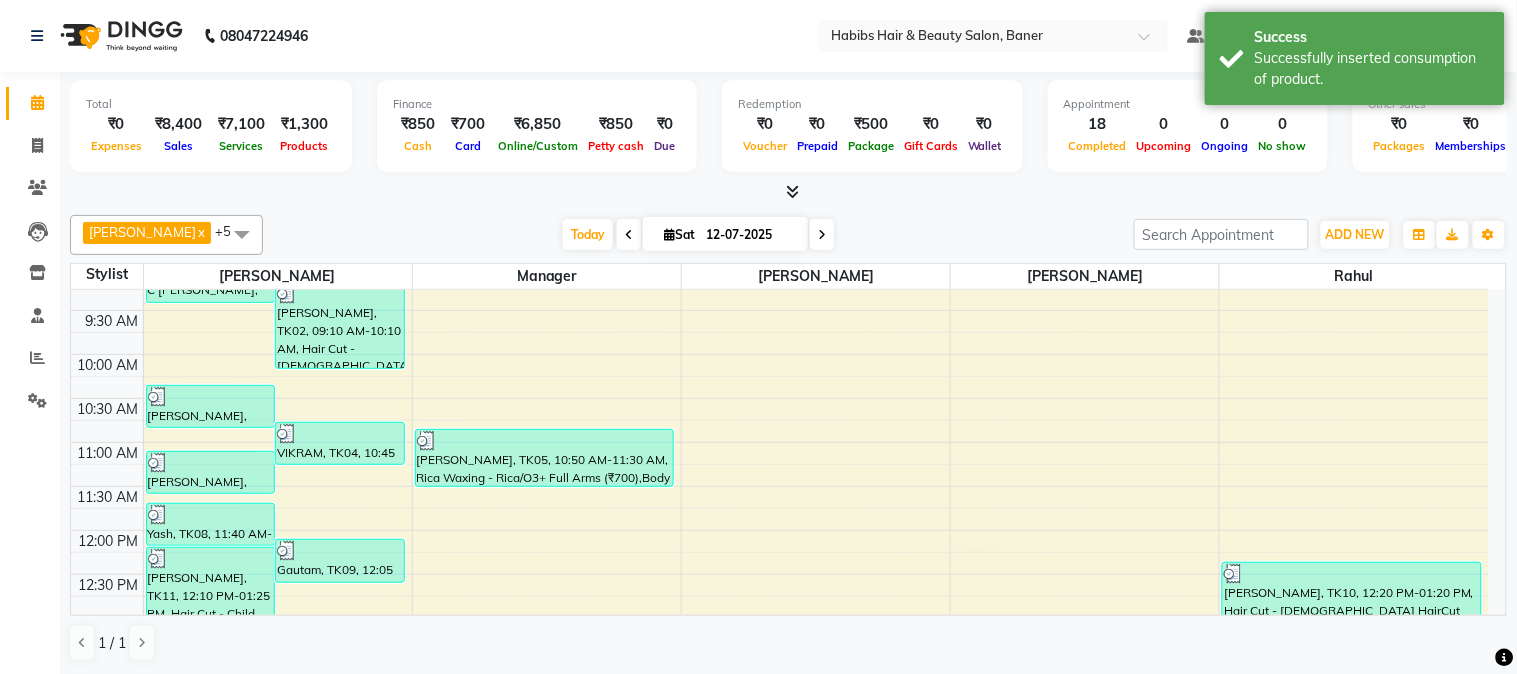 scroll, scrollTop: 222, scrollLeft: 0, axis: vertical 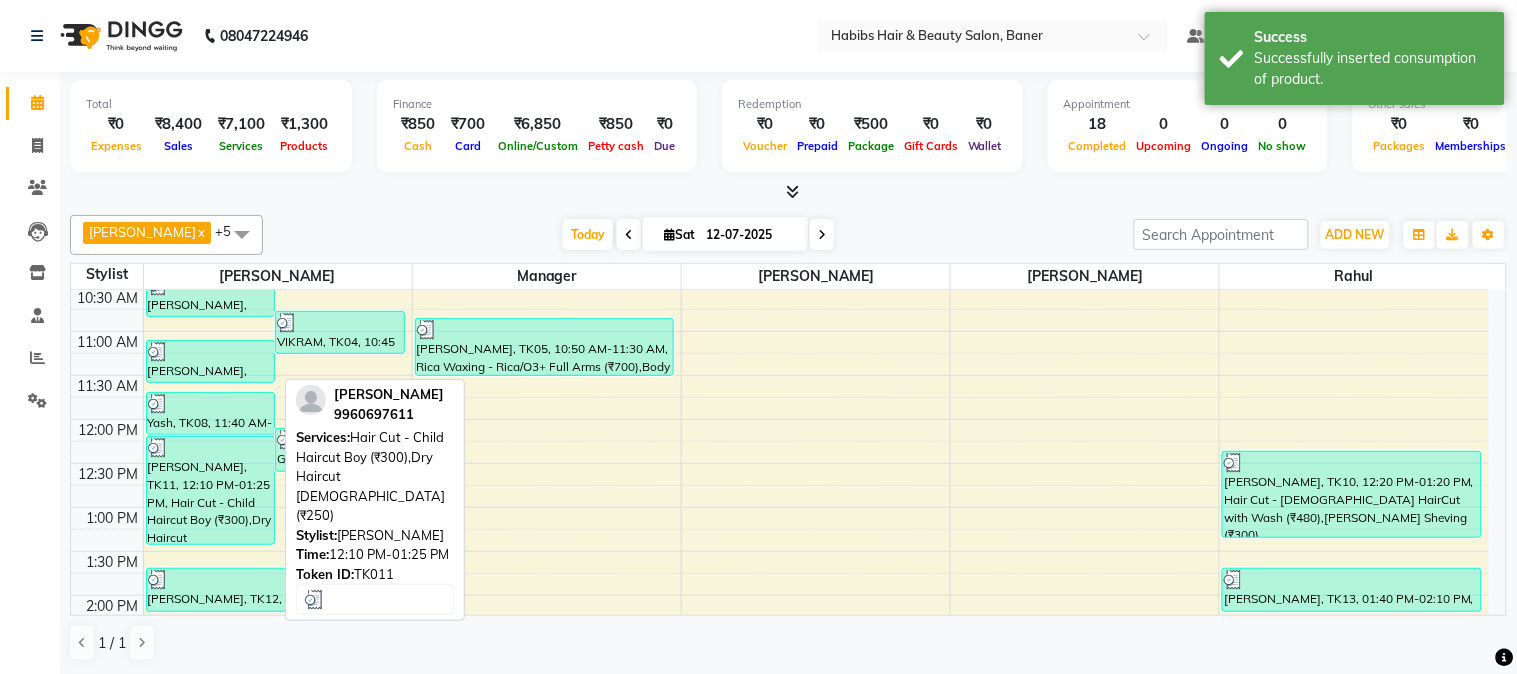 click on "[PERSON_NAME], TK11, 12:10 PM-01:25 PM, Hair Cut - Child Haircut Boy (₹300),Dry Haircut [DEMOGRAPHIC_DATA] (₹250)" at bounding box center (211, 490) 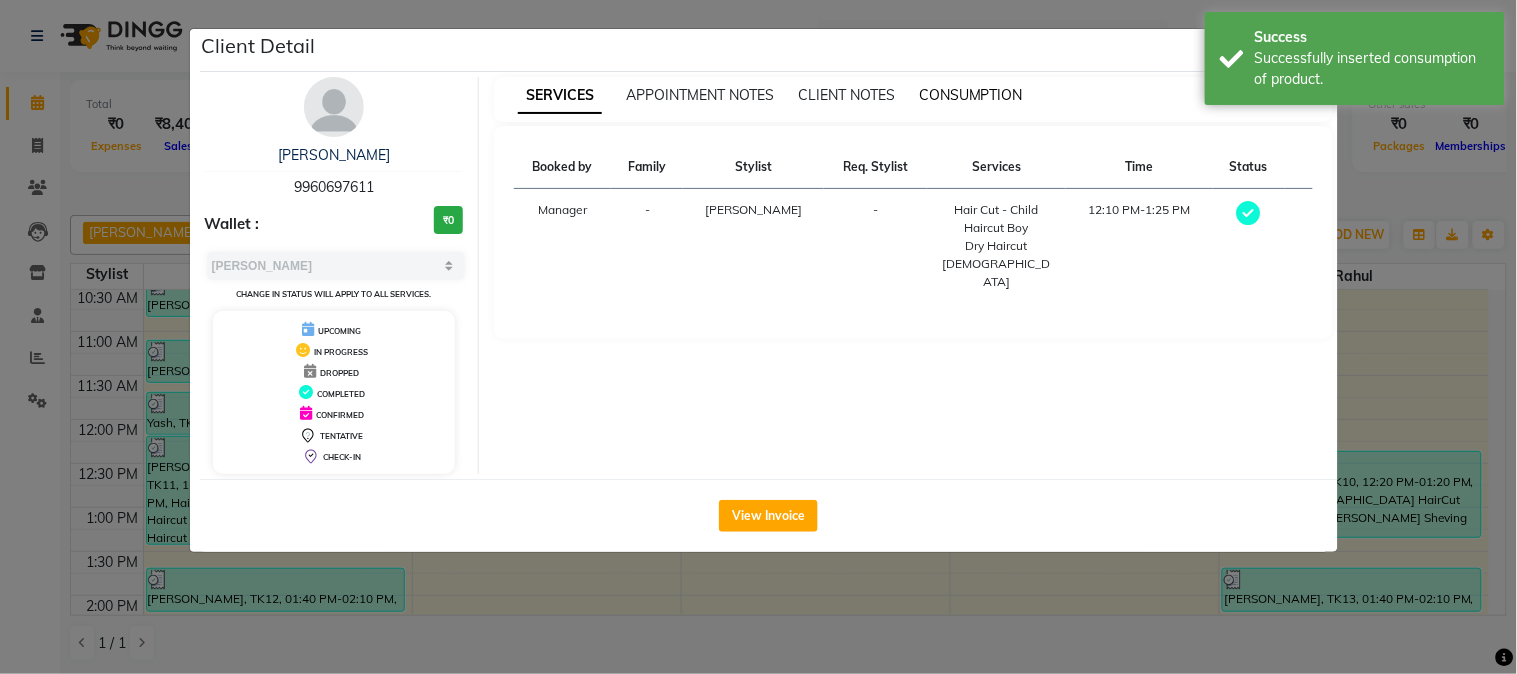 click on "CONSUMPTION" at bounding box center [971, 95] 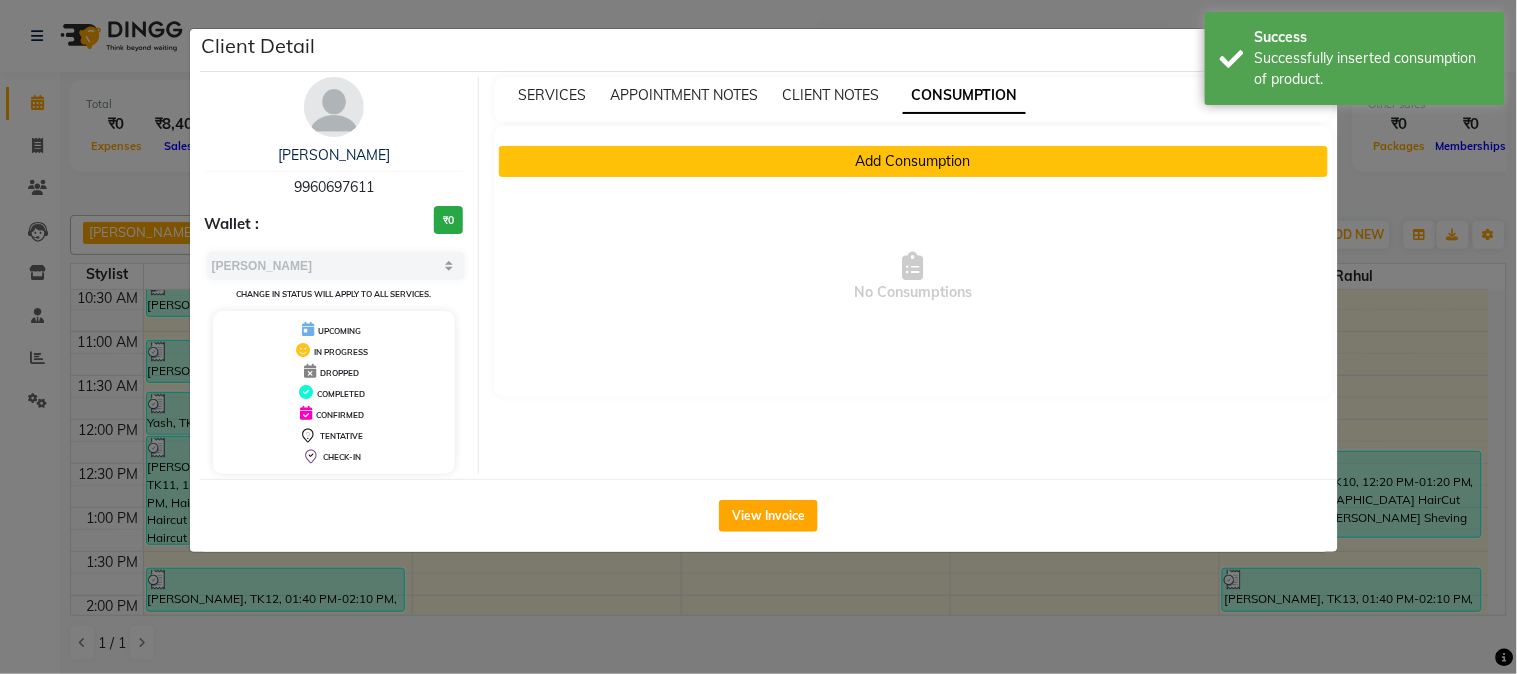 click on "Add Consumption" at bounding box center [913, 161] 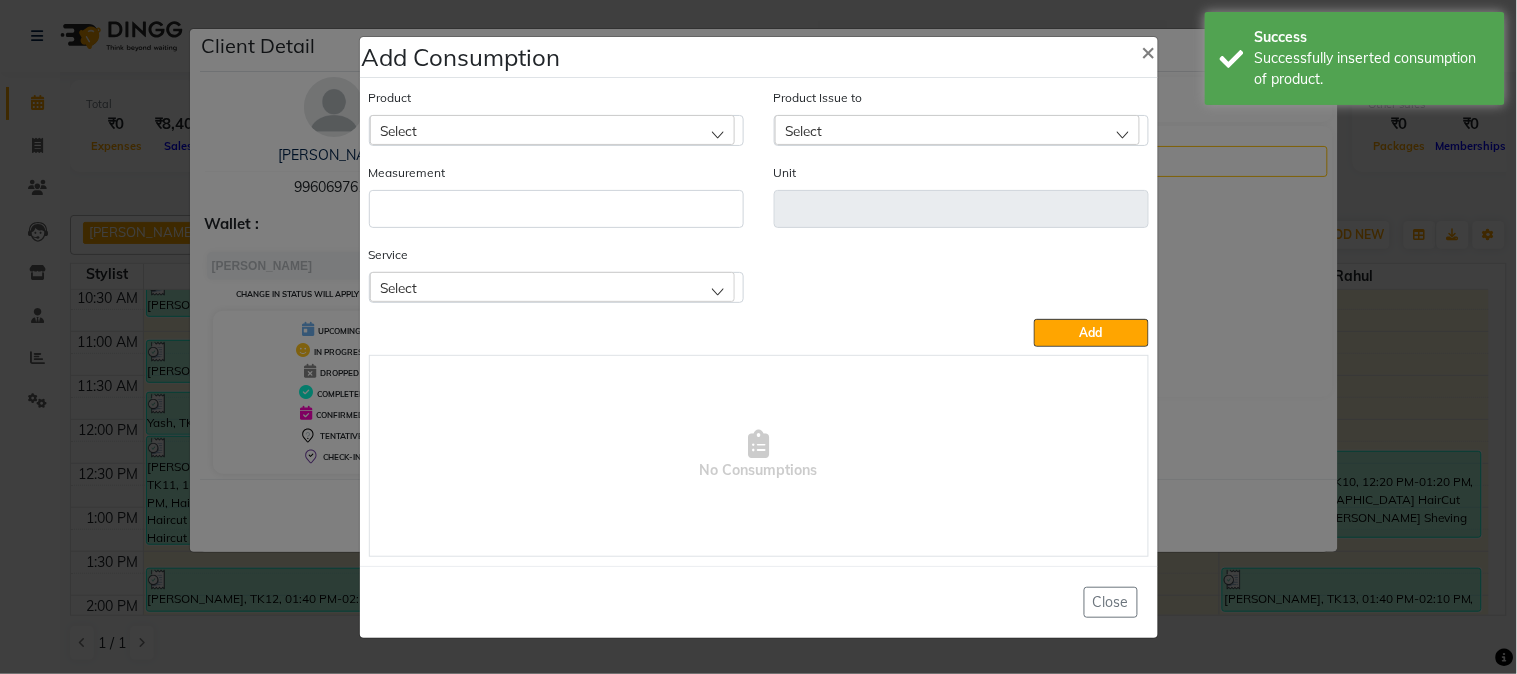click on "Select" 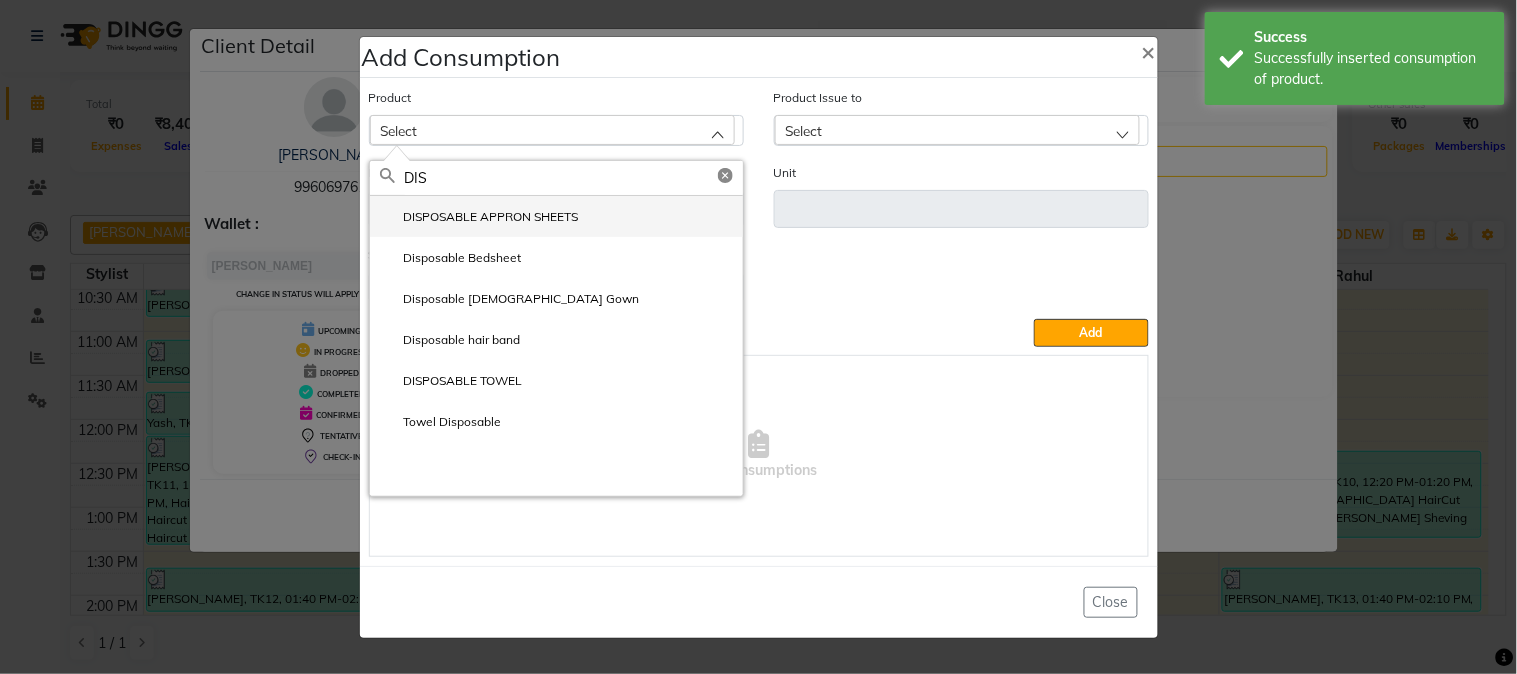 type on "DIS" 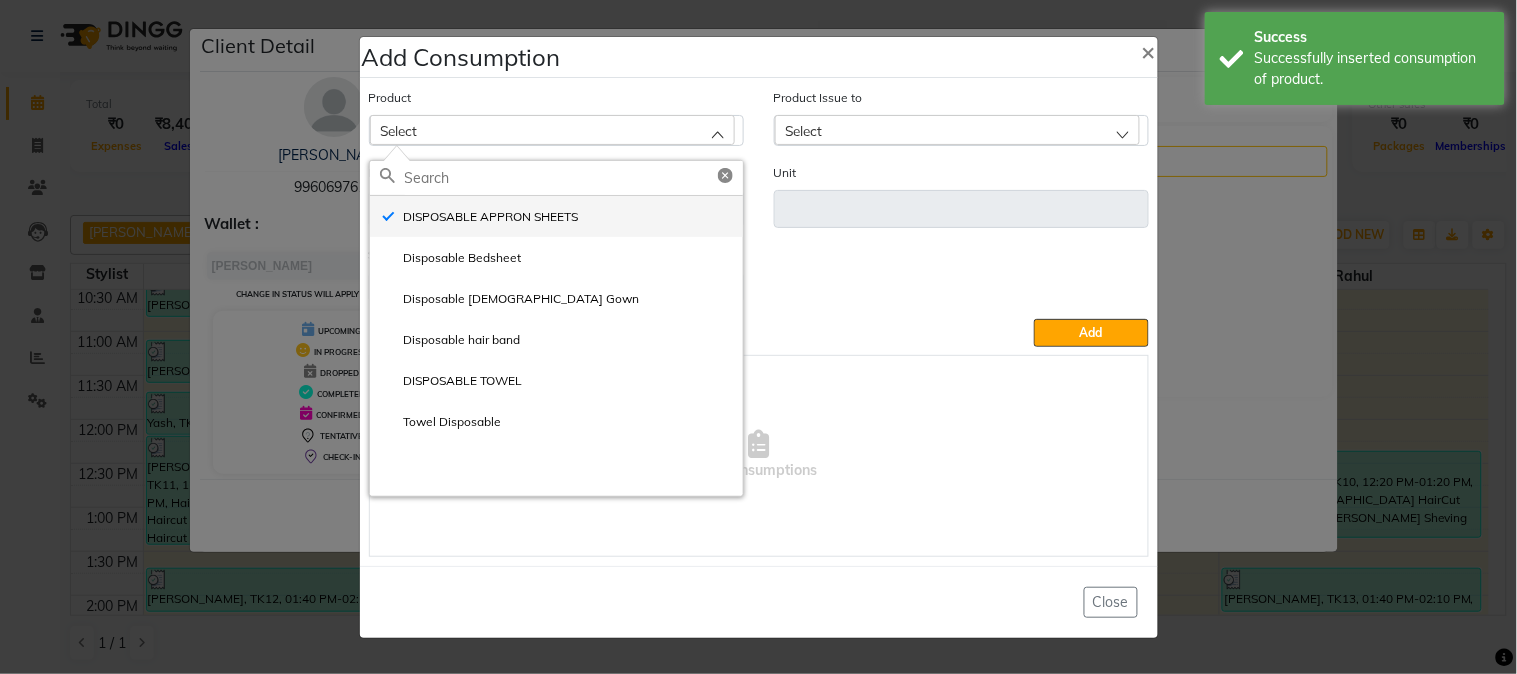 type on "ml" 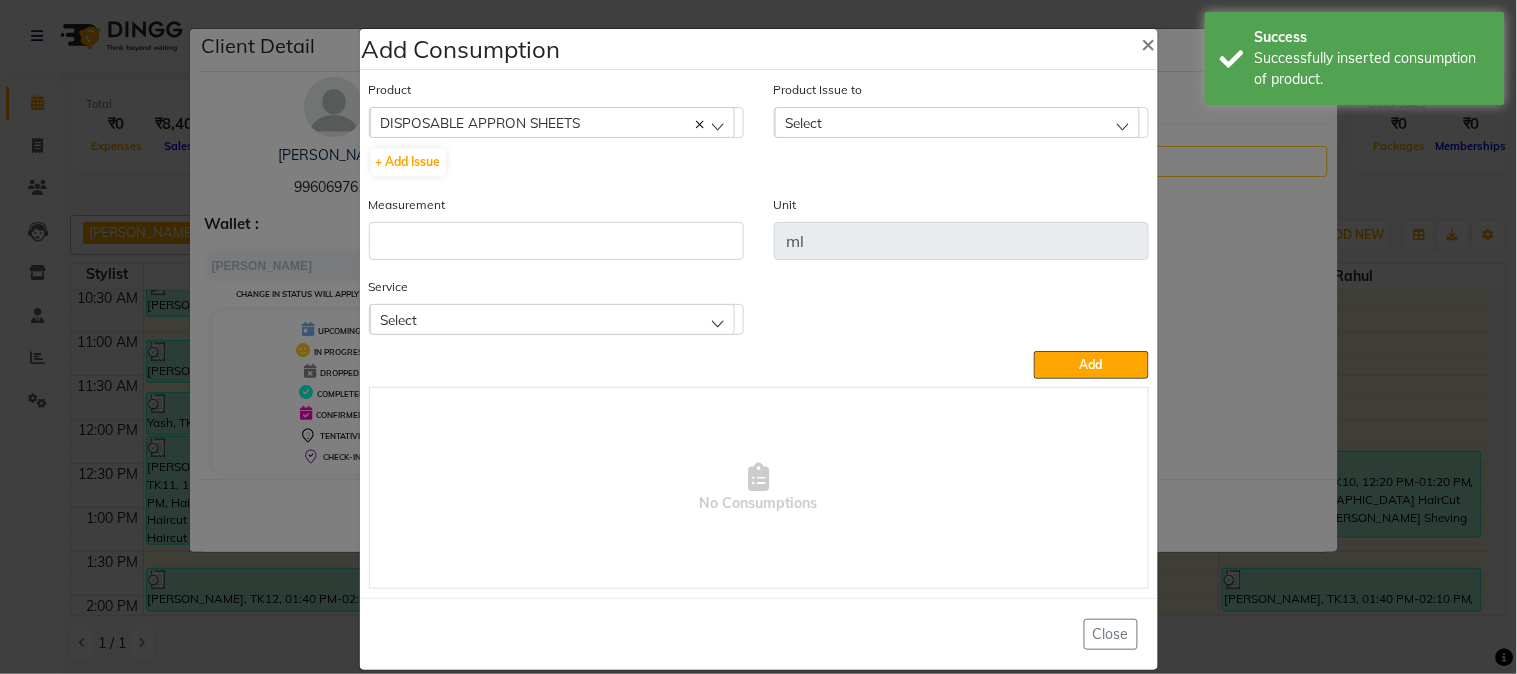 click on "Measurement" 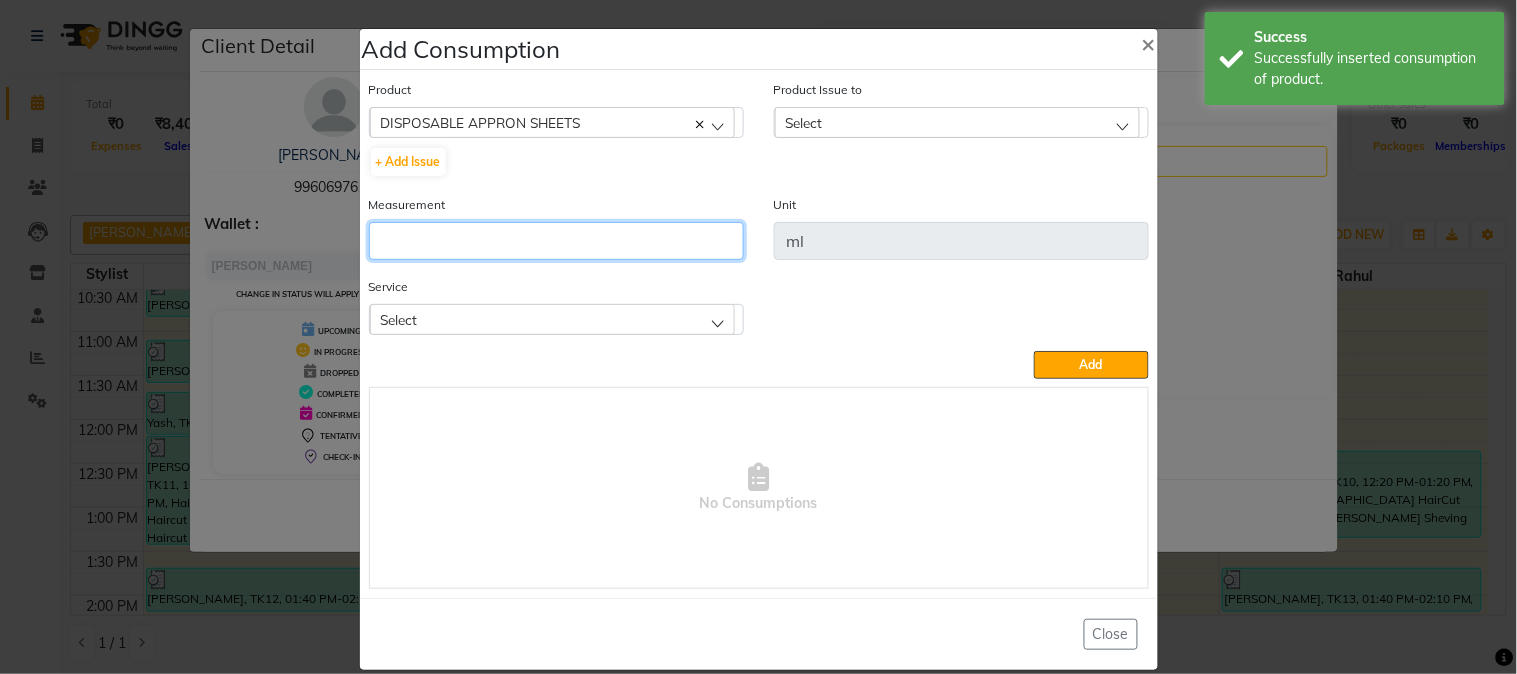 click 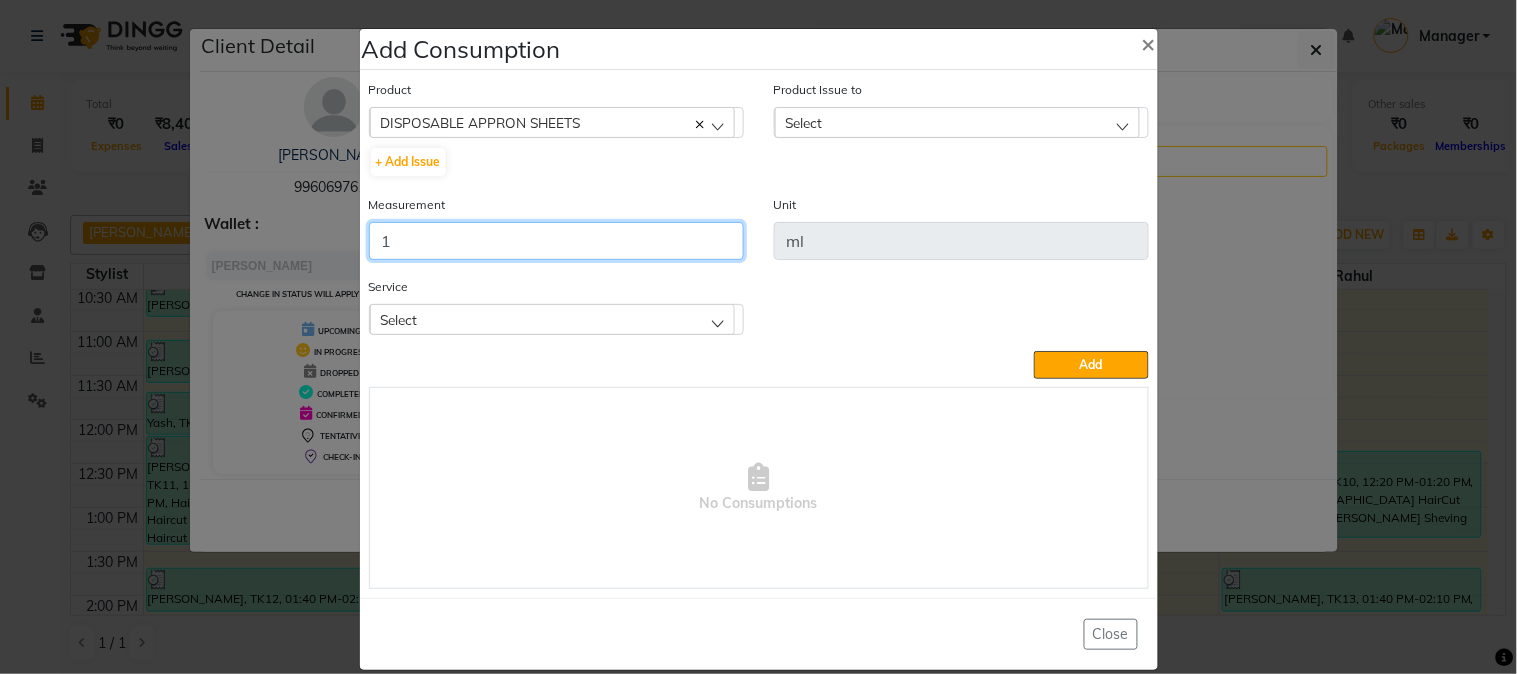 type on "1" 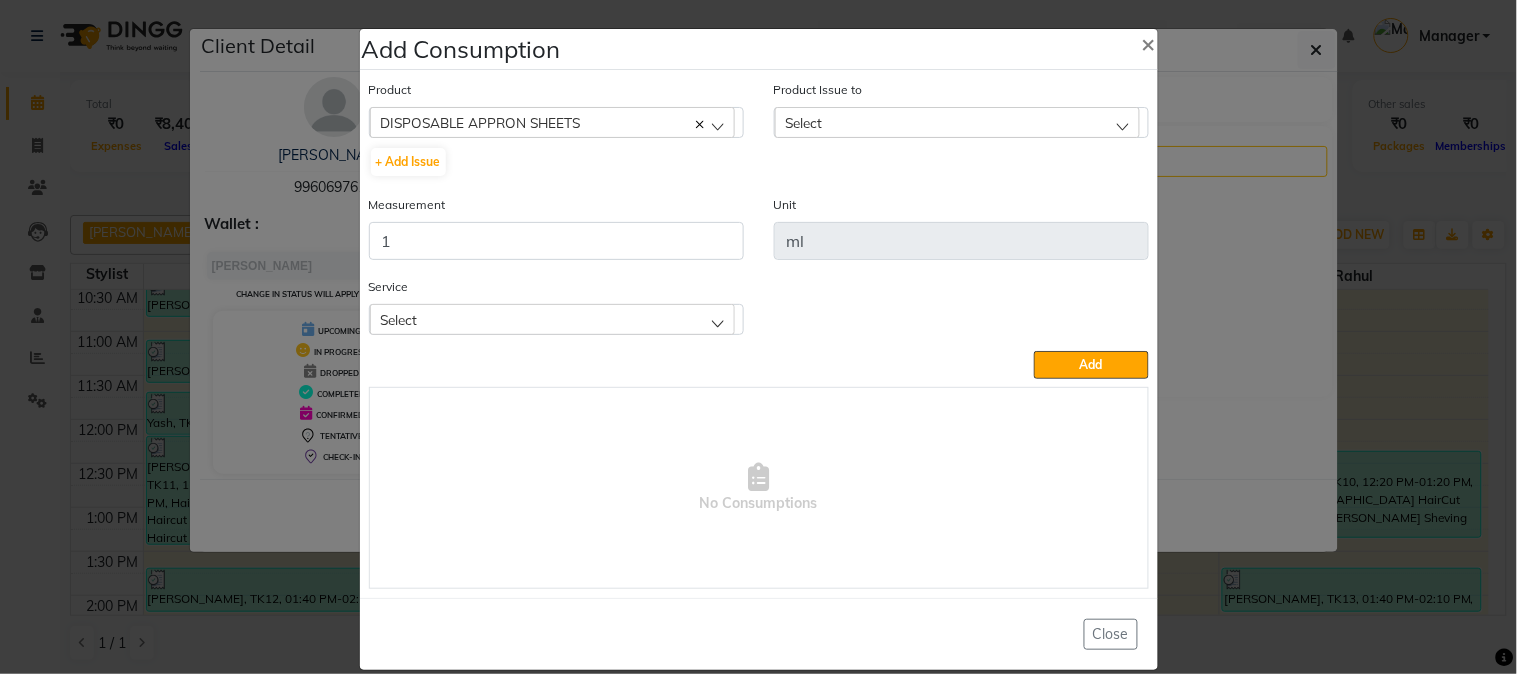 click on "Select" 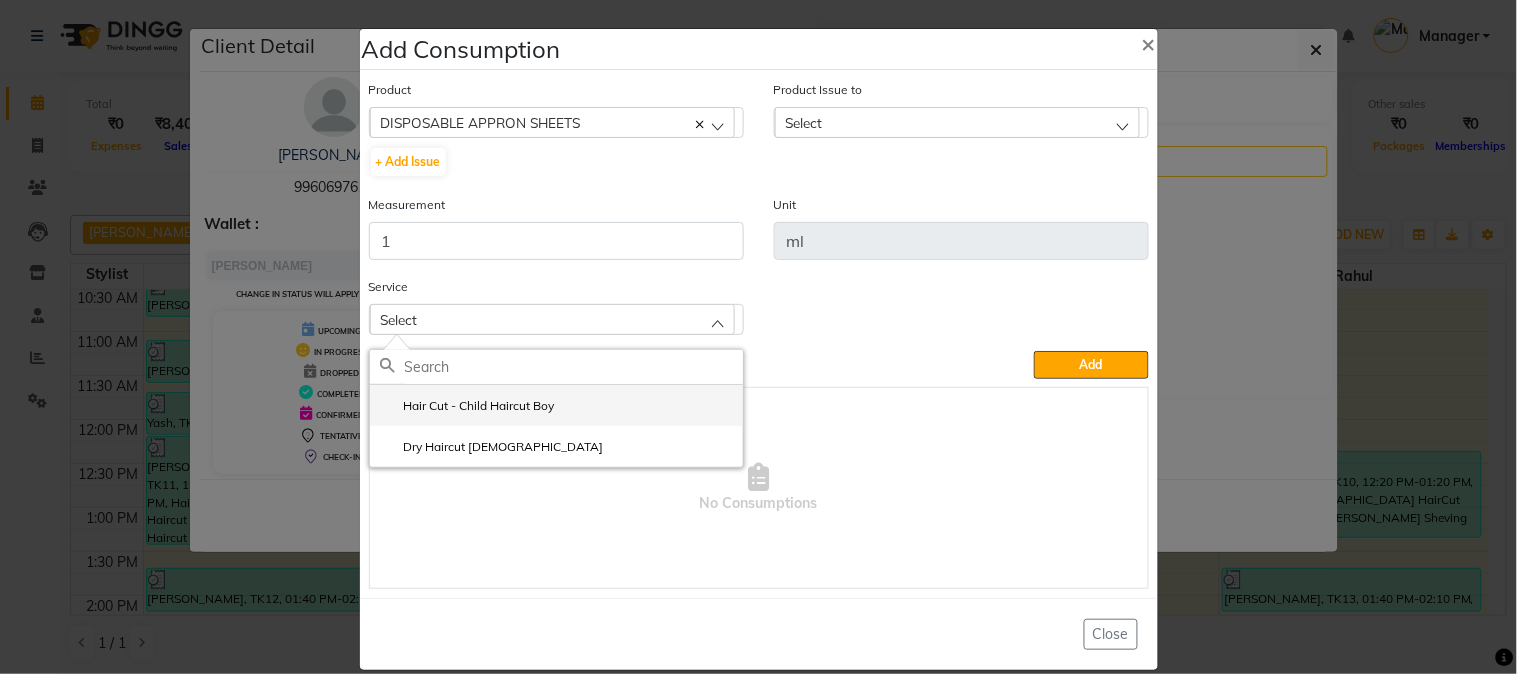 click on "Hair Cut - Child Haircut Boy" 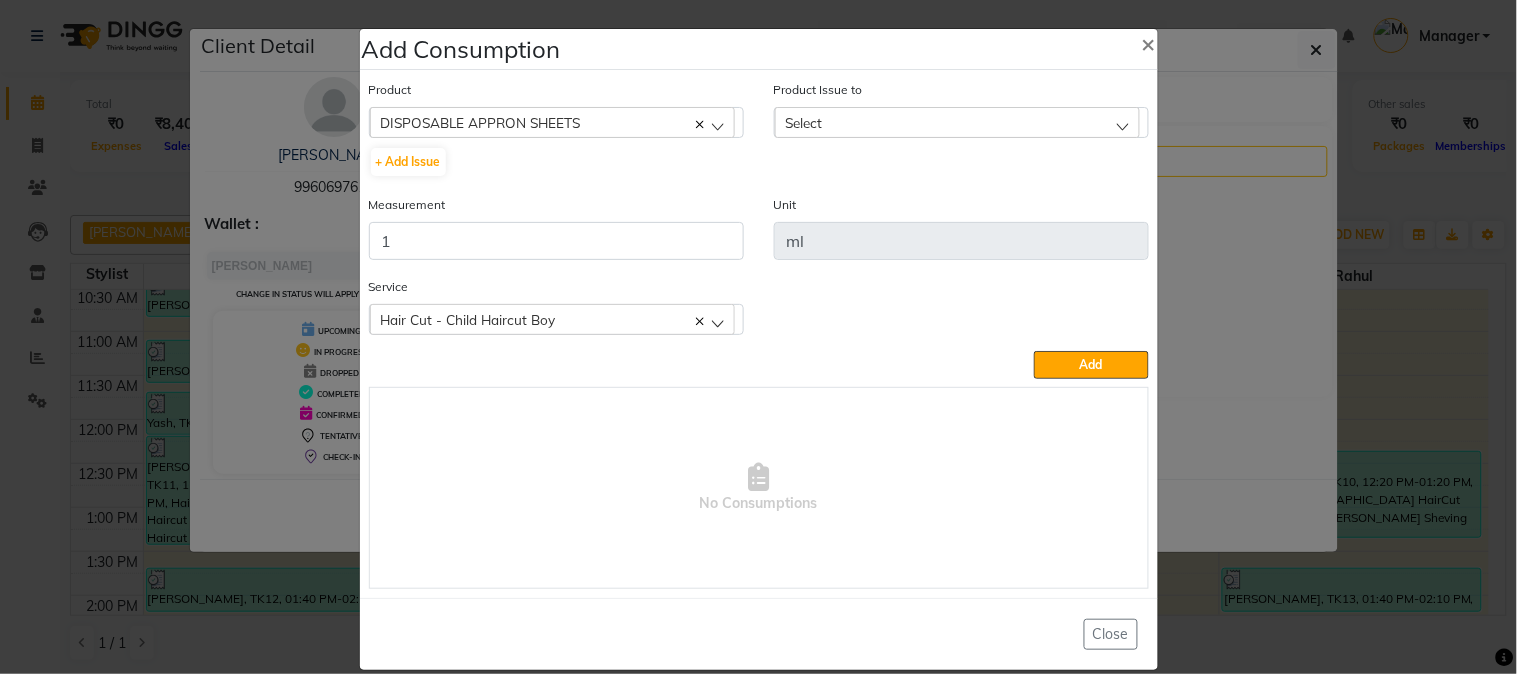 click on "Select" 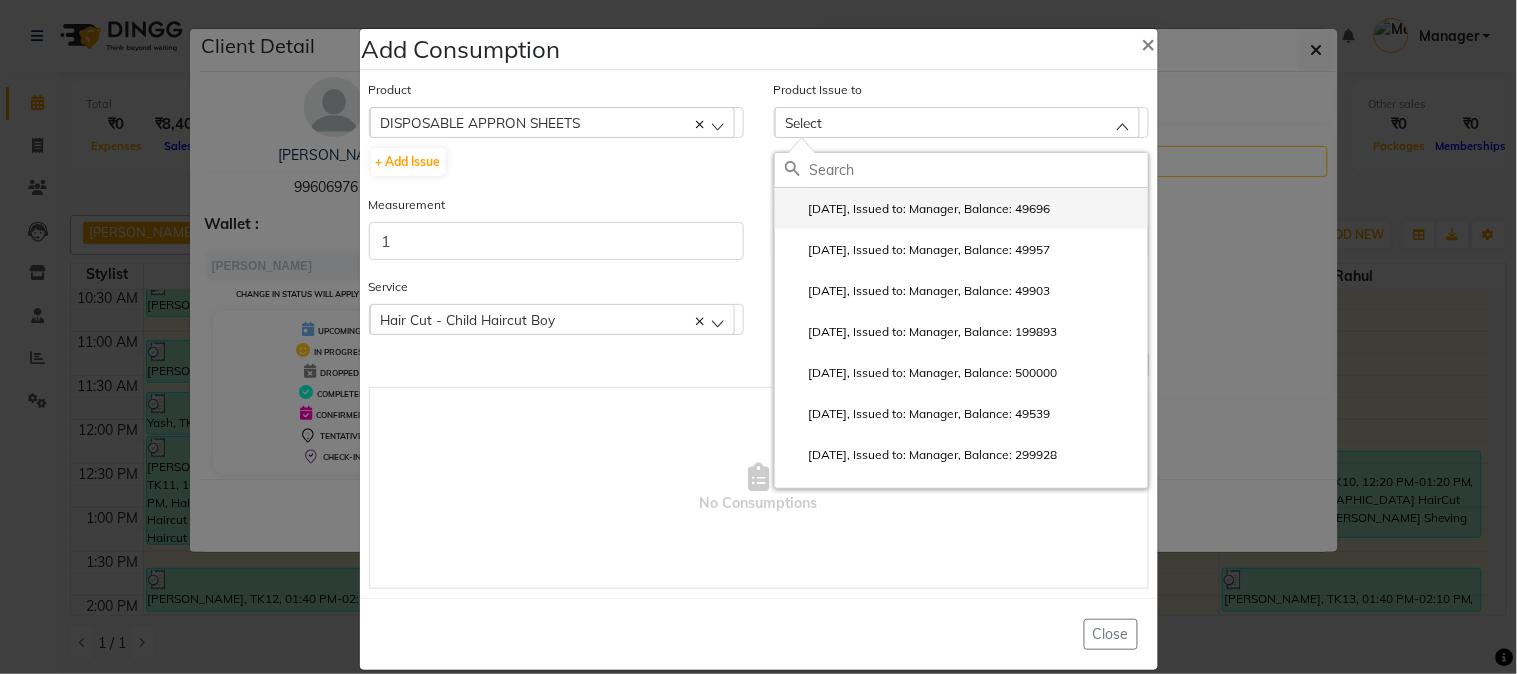 click on "2025-06-22, Issued to: Manager, Balance: 49696" 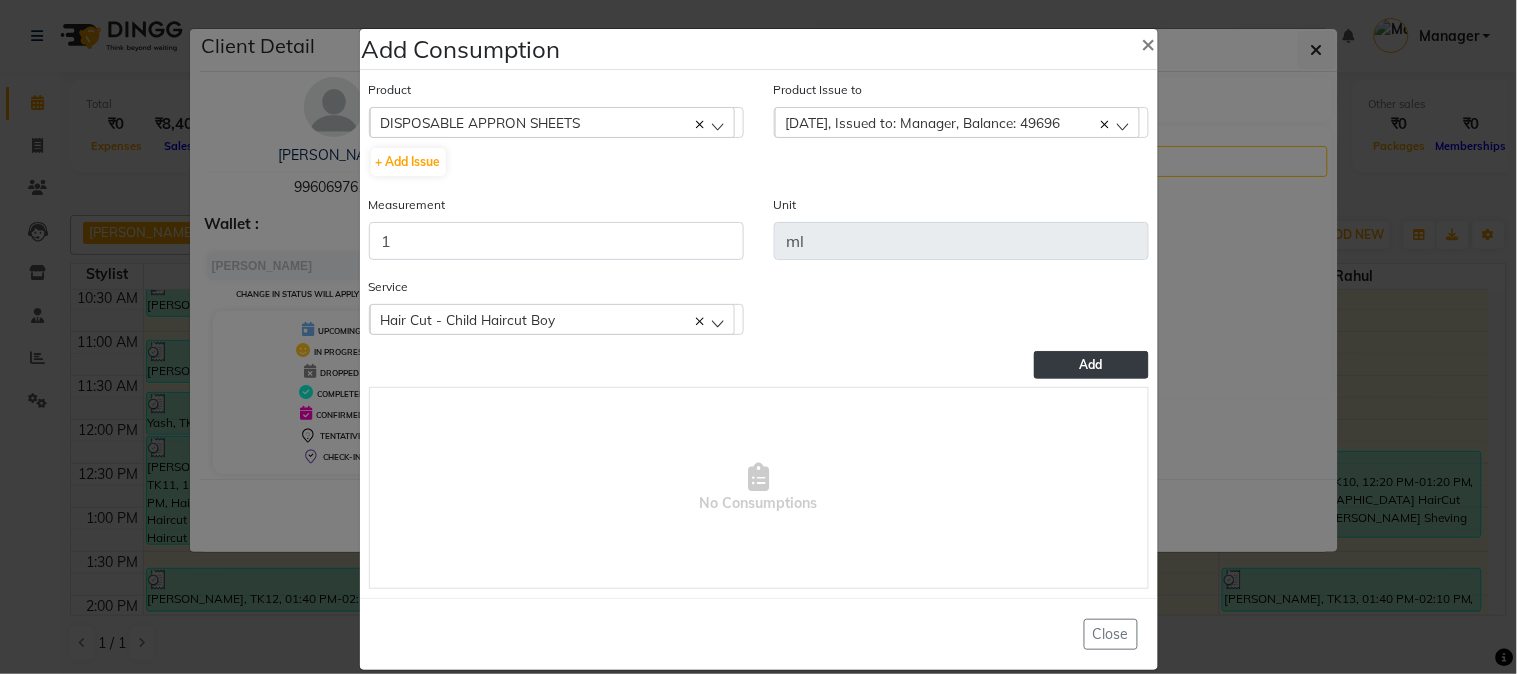 click on "Add" 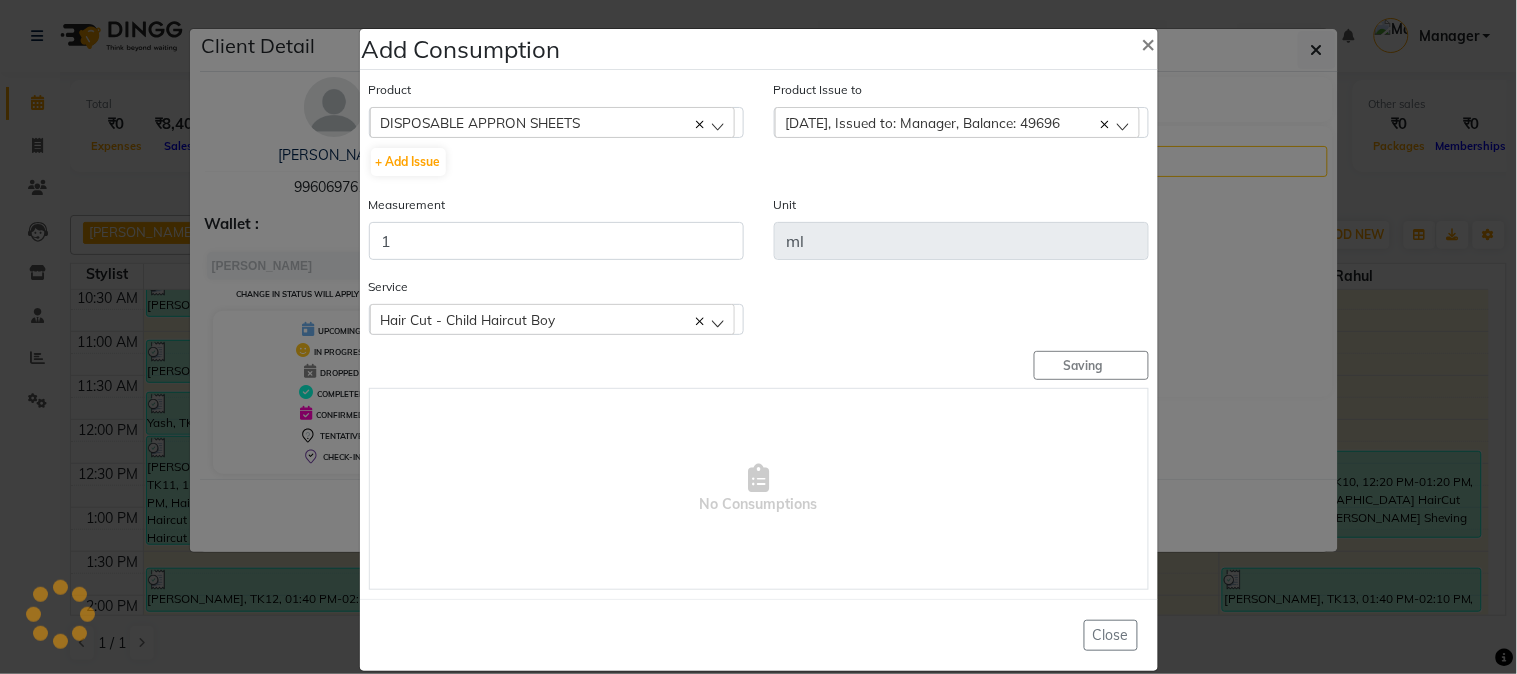 type 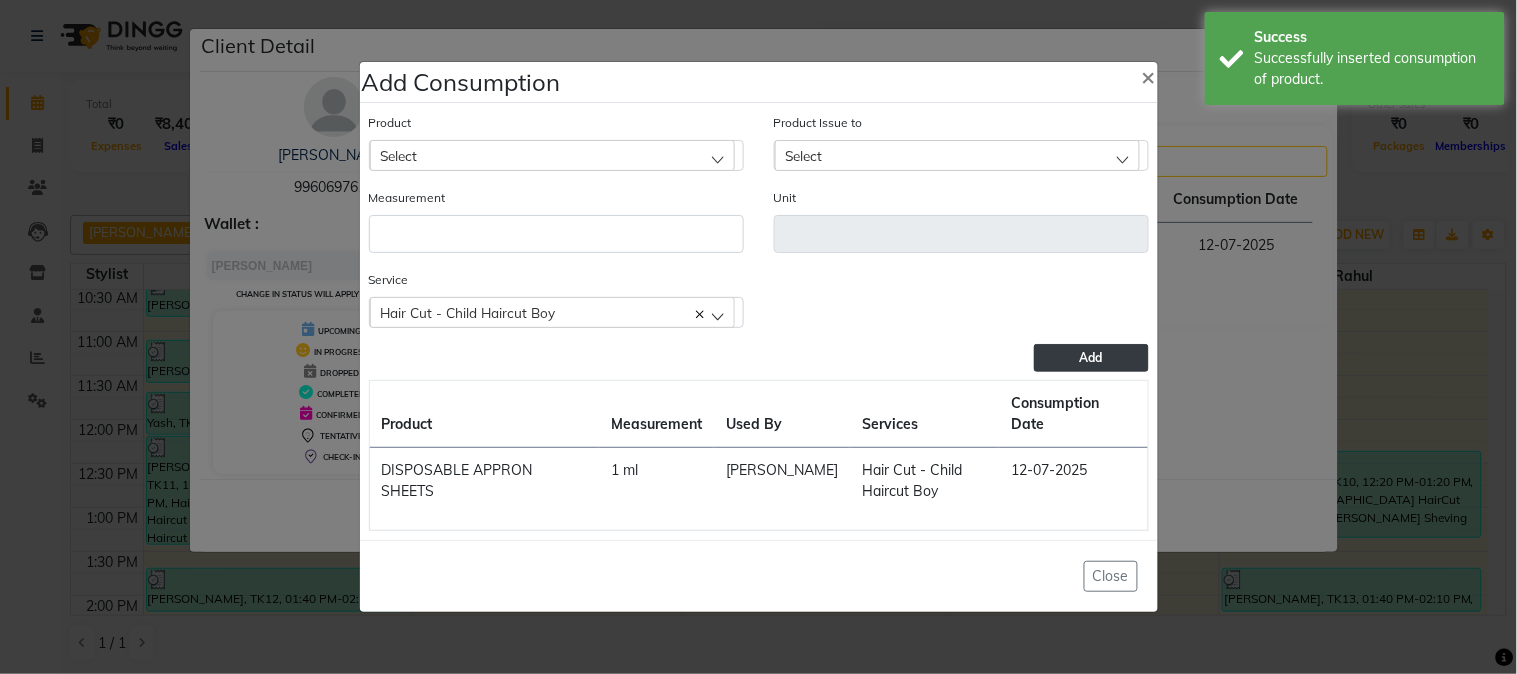 click on "Add Consumption × Product Select 5-7 Product Issue to Select 2025-06-22, Issued to: Manager, Balance: 49696 2025-06-20, Issued to: Manager, Balance: 49957 2025-06-12, Issued to: Manager, Balance: 49903 2025-06-07, Issued to: Manager, Balance: 199893 2025-06-07, Issued to: Manager, Balance: 500000 2025-05-08, Issued to: Manager, Balance: 49539 2025-05-03, Issued to: Manager, Balance: 299928 2025-03-28, Issued to: Manager, Balance: 199452 2025-02-10, Issued to: Manager, Balance: 99455 Measurement Unit Service  Hair Cut - Child Haircut Boy  Hair Cut - Child Haircut Boy  Dry Haircut Male  Add  Product Measurement Used By Services Consumption Date  DISPOSABLE APPRON SHEETS   1 ml   Mahesh Dalavi    Hair Cut - Child Haircut Boy   12-07-2025   Close" 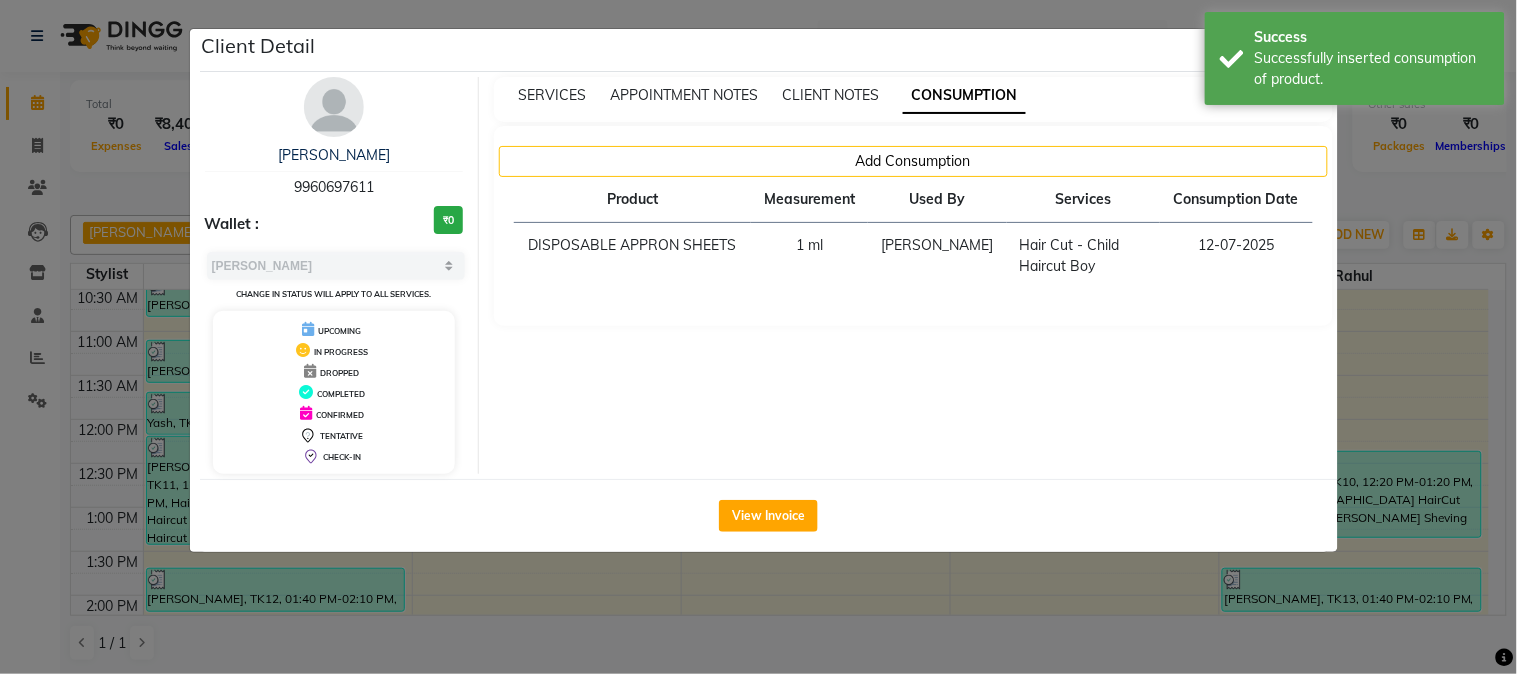 click on "Client Detail  Jitesh    9960697611 Wallet : ₹0 Select MARK DONE UPCOMING Change in status will apply to all services. UPCOMING IN PROGRESS DROPPED COMPLETED CONFIRMED TENTATIVE CHECK-IN SERVICES APPOINTMENT NOTES CLIENT NOTES CONSUMPTION Add Consumption Product Measurement Used By Services Consumption Date  DISPOSABLE APPRON SHEETS   1 ml   Mahesh Dalavi    Hair Cut - Child Haircut Boy   12-07-2025   View Invoice" 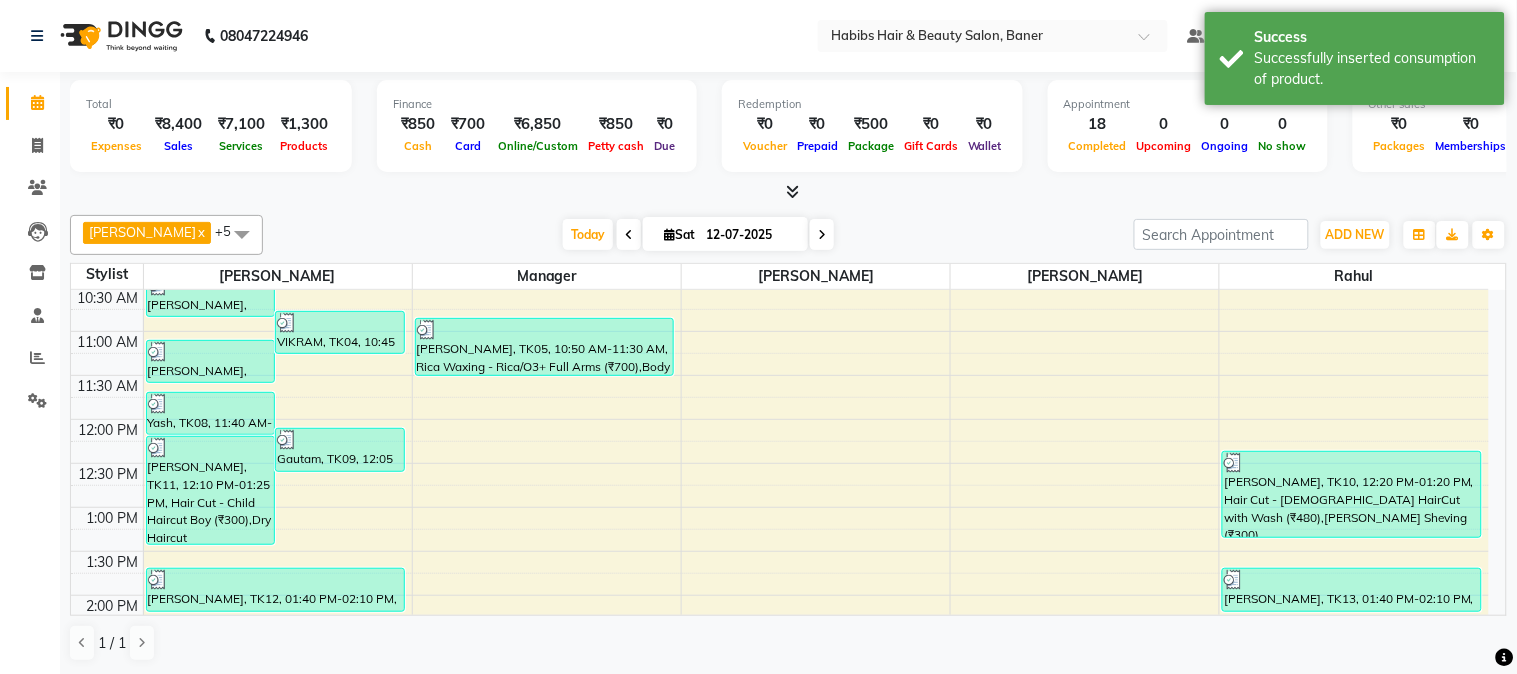 scroll, scrollTop: 333, scrollLeft: 0, axis: vertical 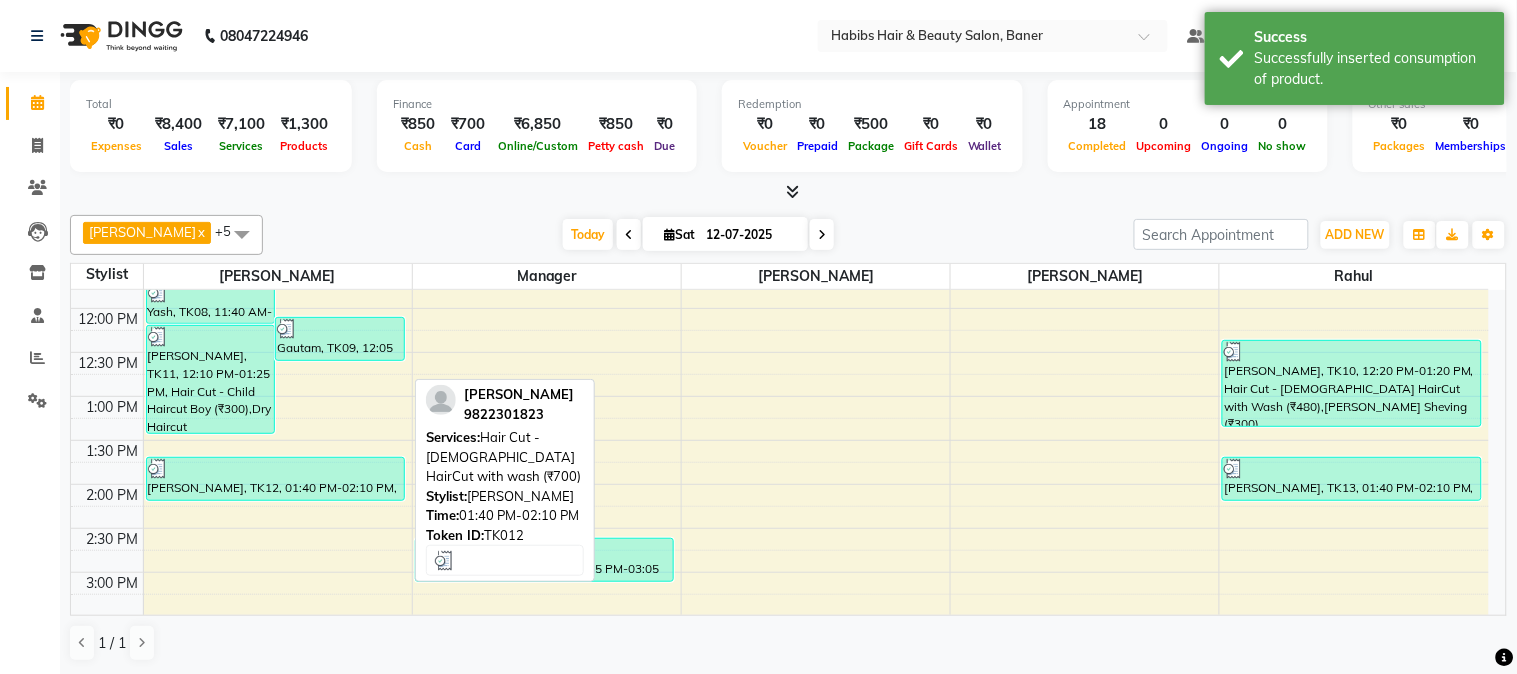 click on "[PERSON_NAME], TK12, 01:40 PM-02:10 PM, Hair Cut - [DEMOGRAPHIC_DATA] HairCut with wash (₹700)" at bounding box center [275, 479] 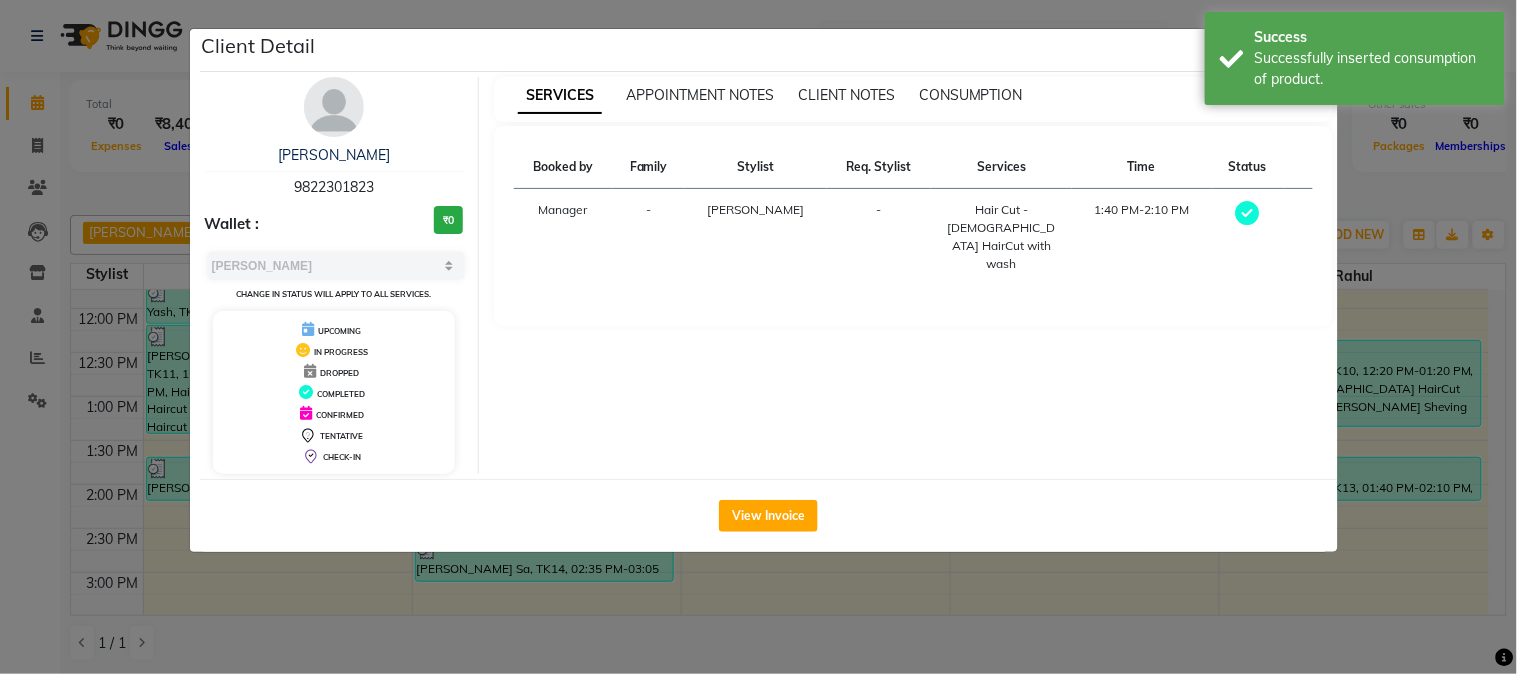 click on "SERVICES APPOINTMENT NOTES CLIENT NOTES CONSUMPTION" at bounding box center (913, 99) 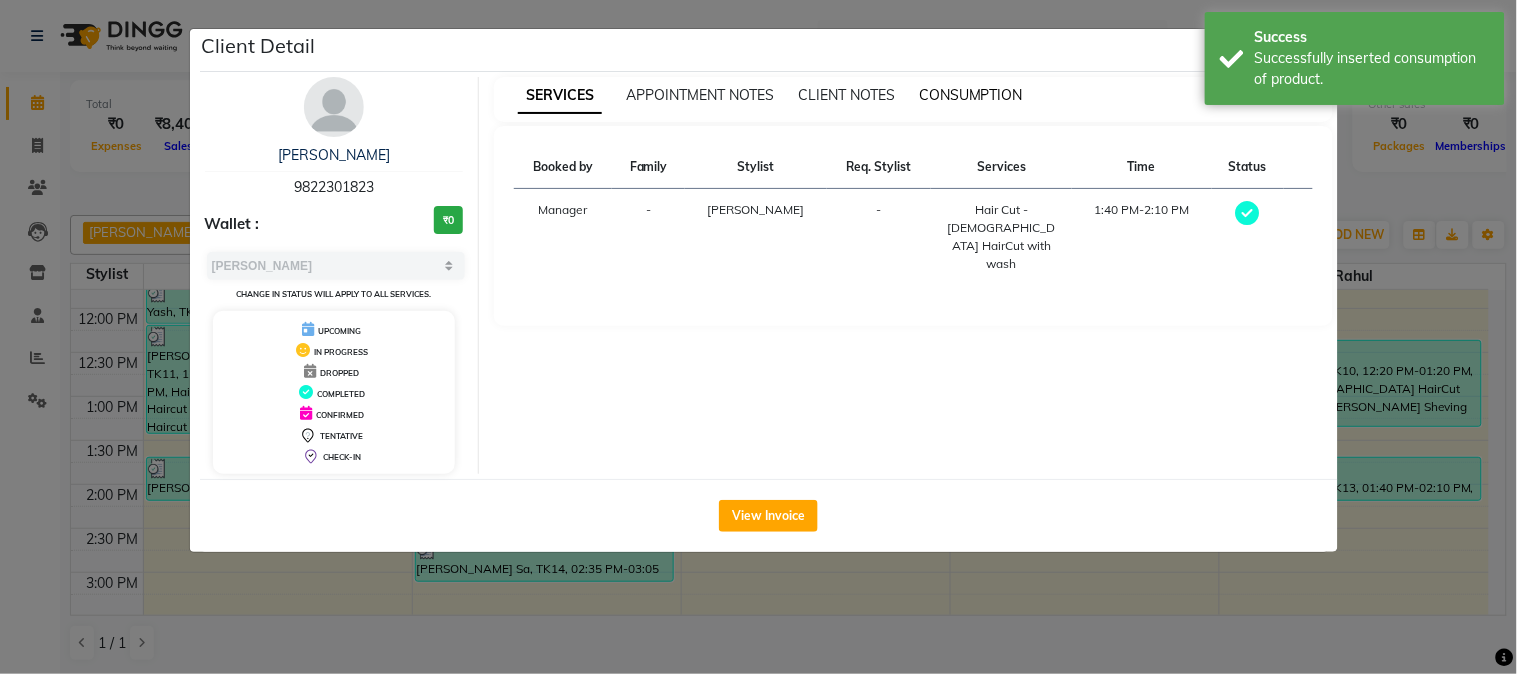 click on "CONSUMPTION" at bounding box center (971, 95) 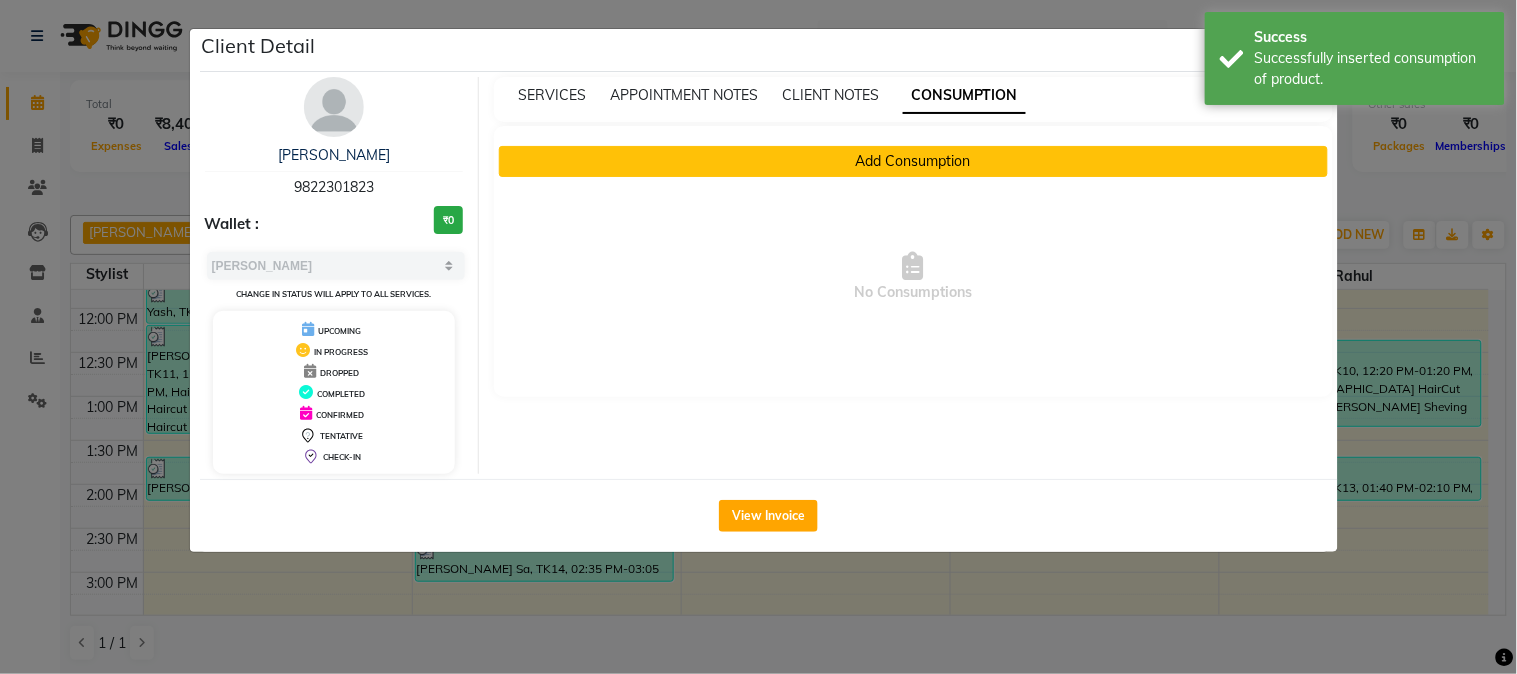 click on "Add Consumption" at bounding box center (913, 161) 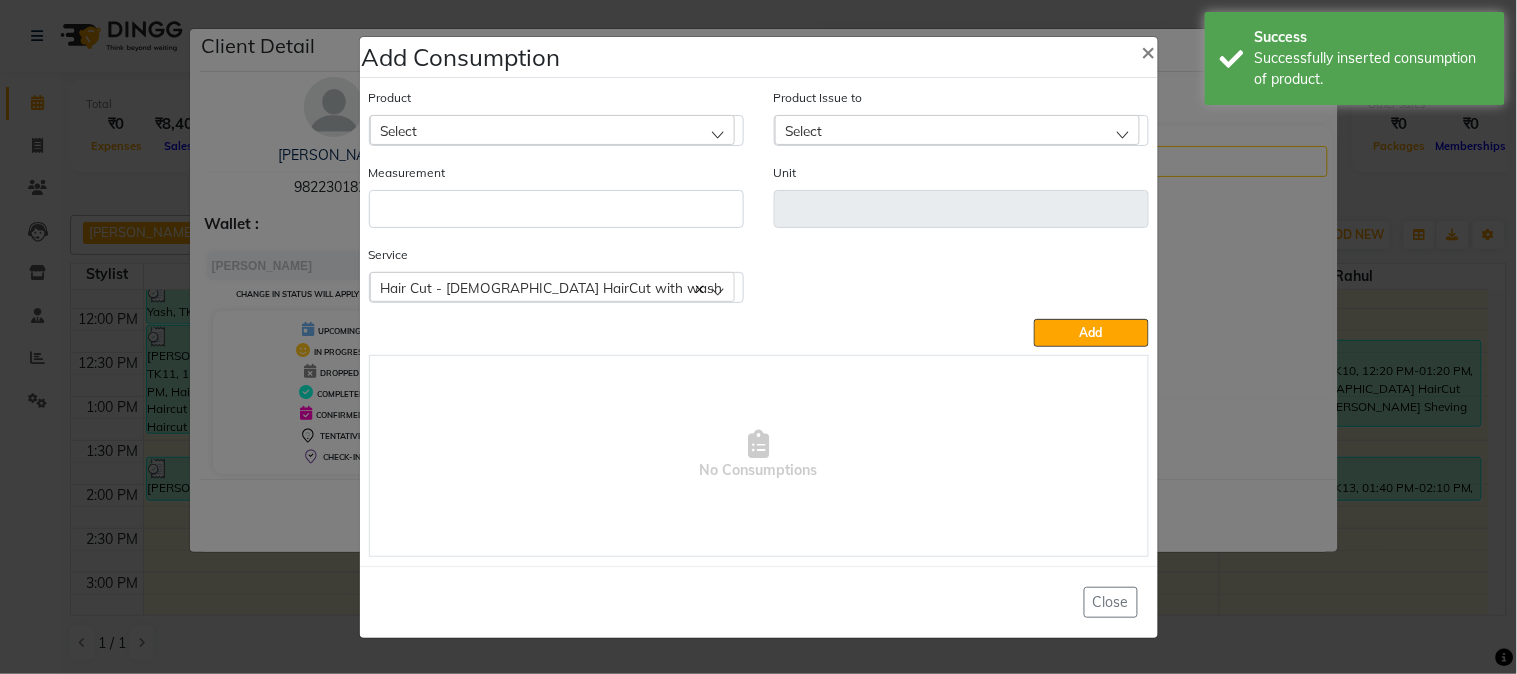 click on "Select" 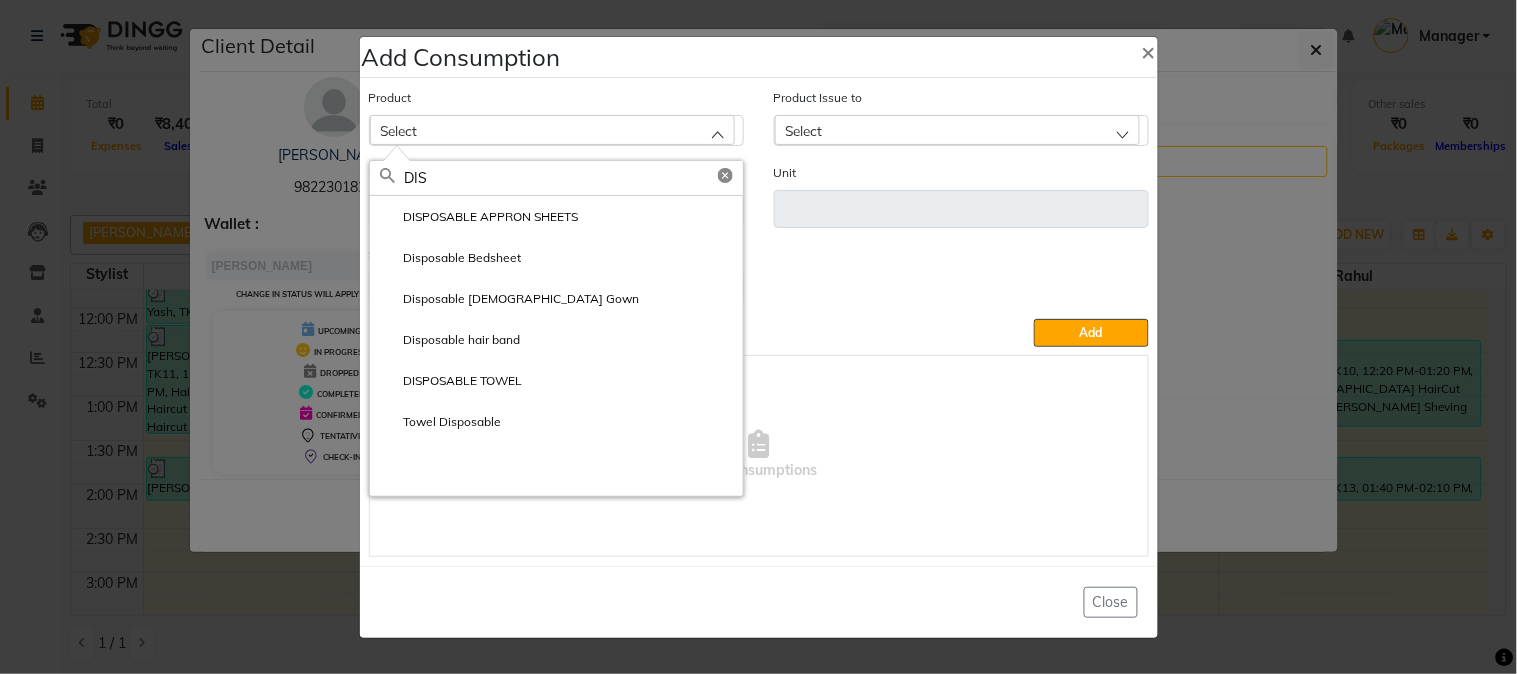 type on "DIS" 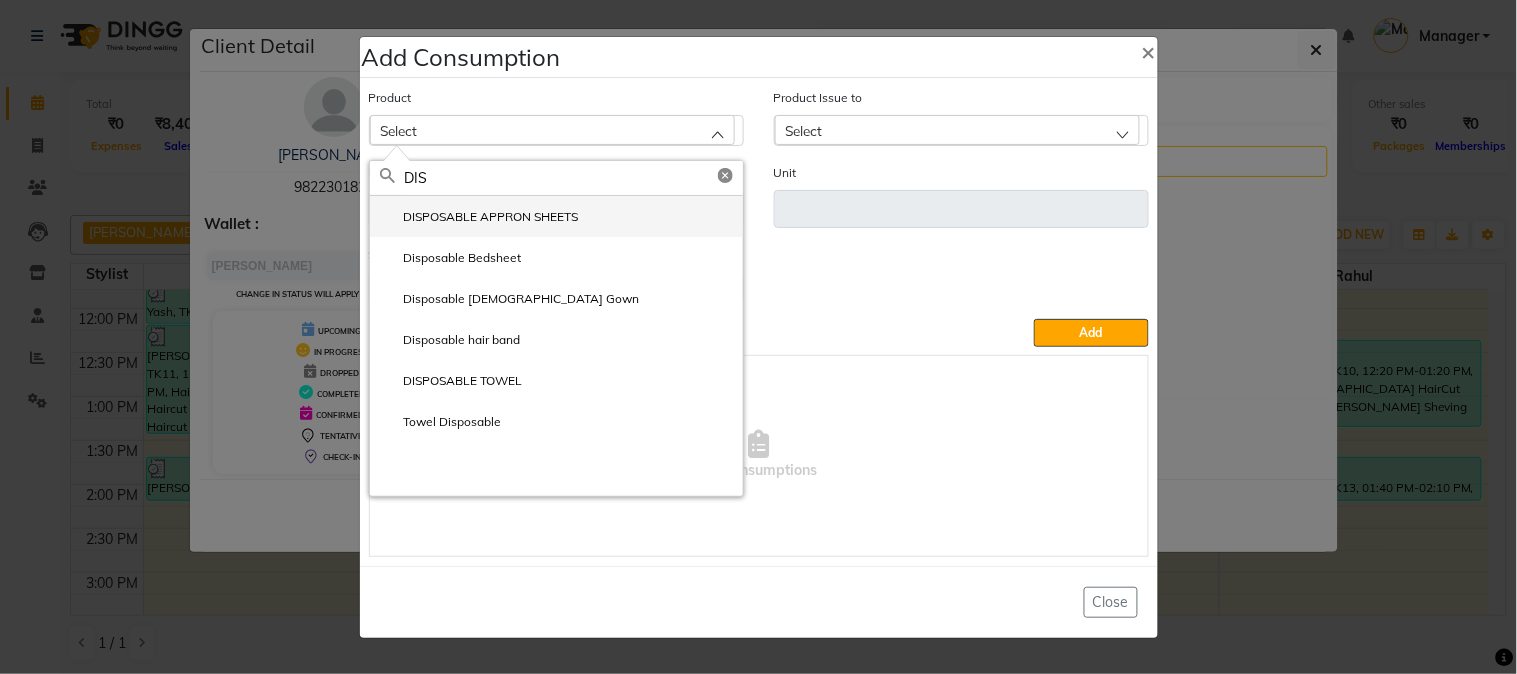 click on "DISPOSABLE APPRON SHEETS" 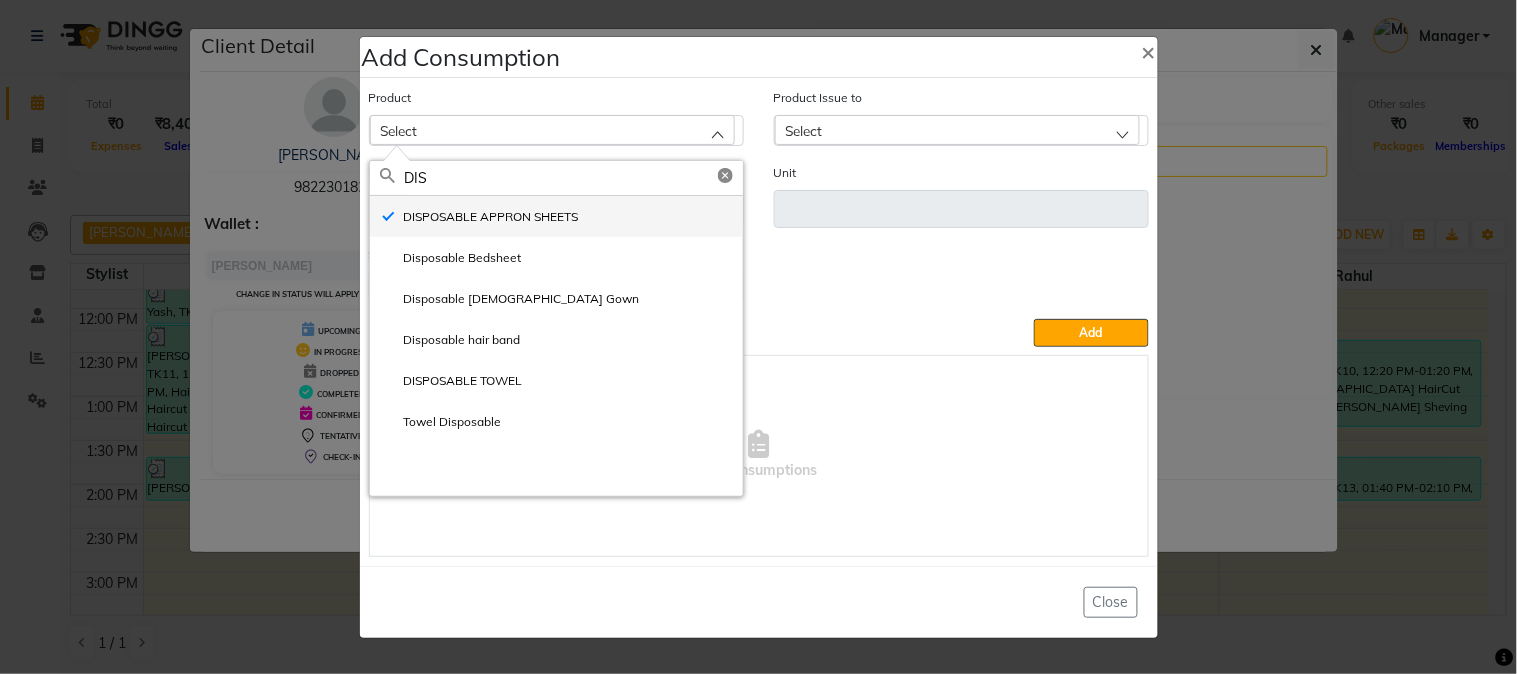type on "ml" 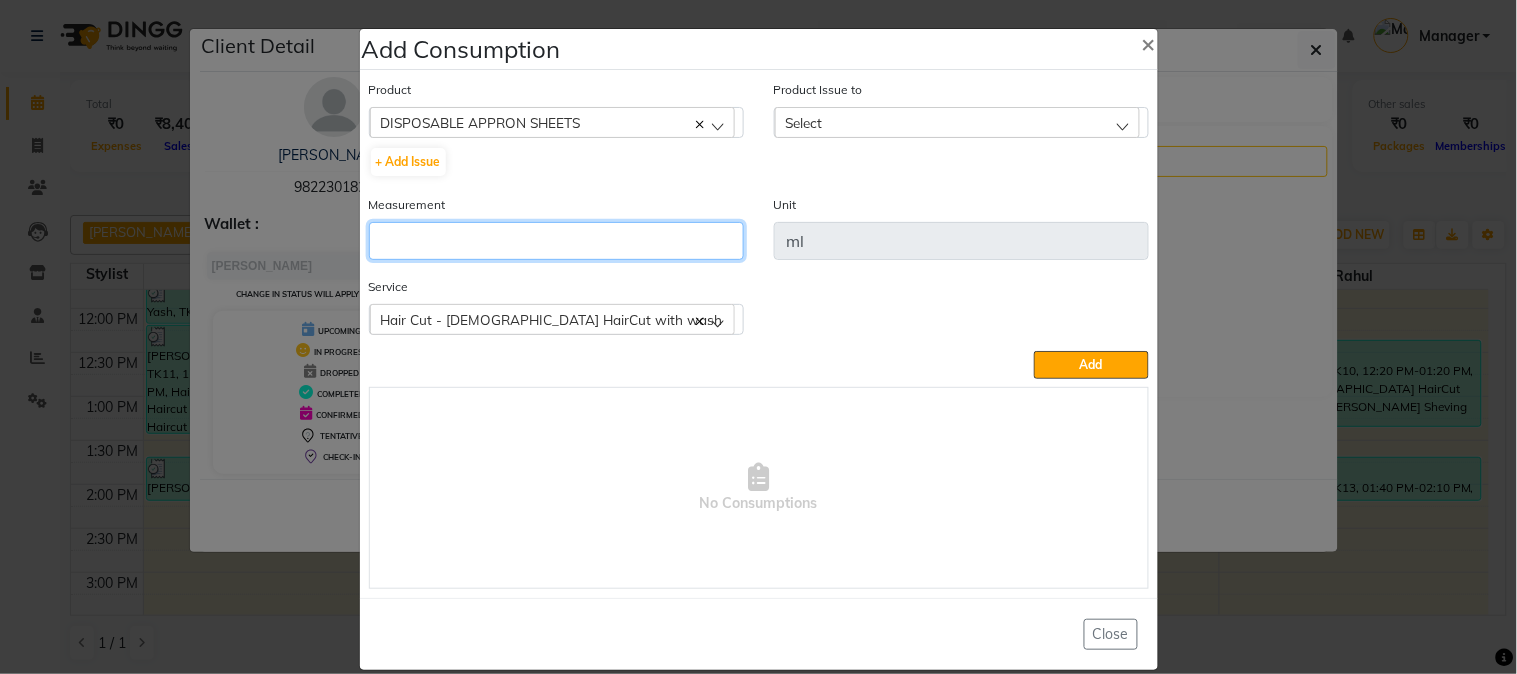 click 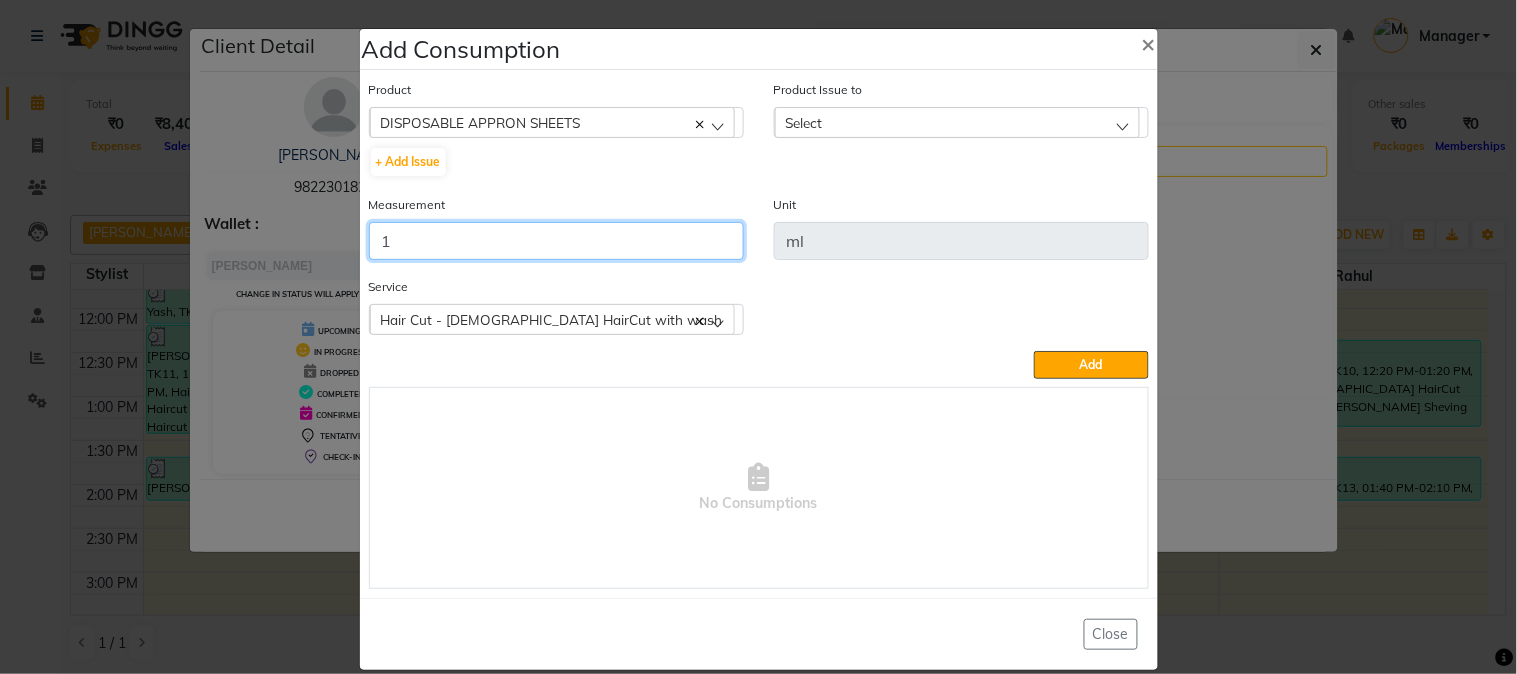 type on "1" 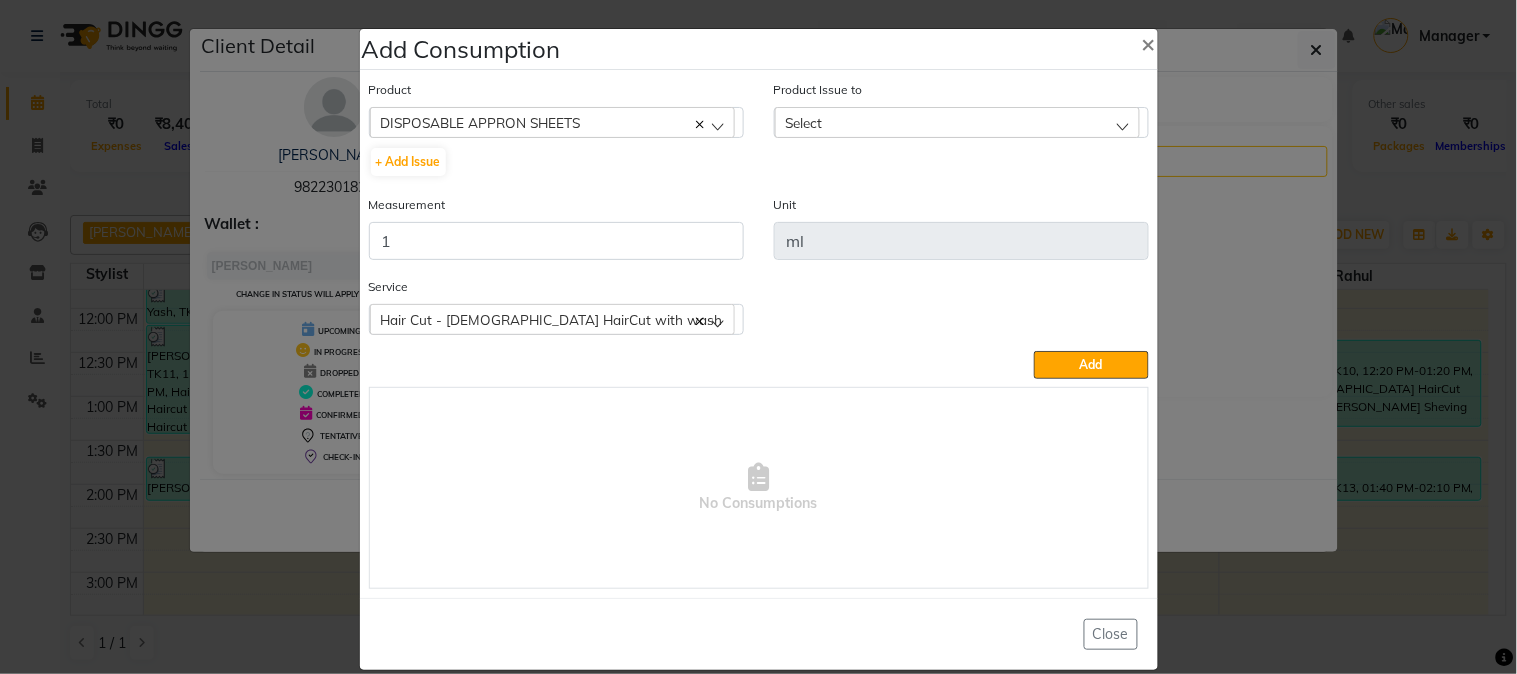 click on "Select" 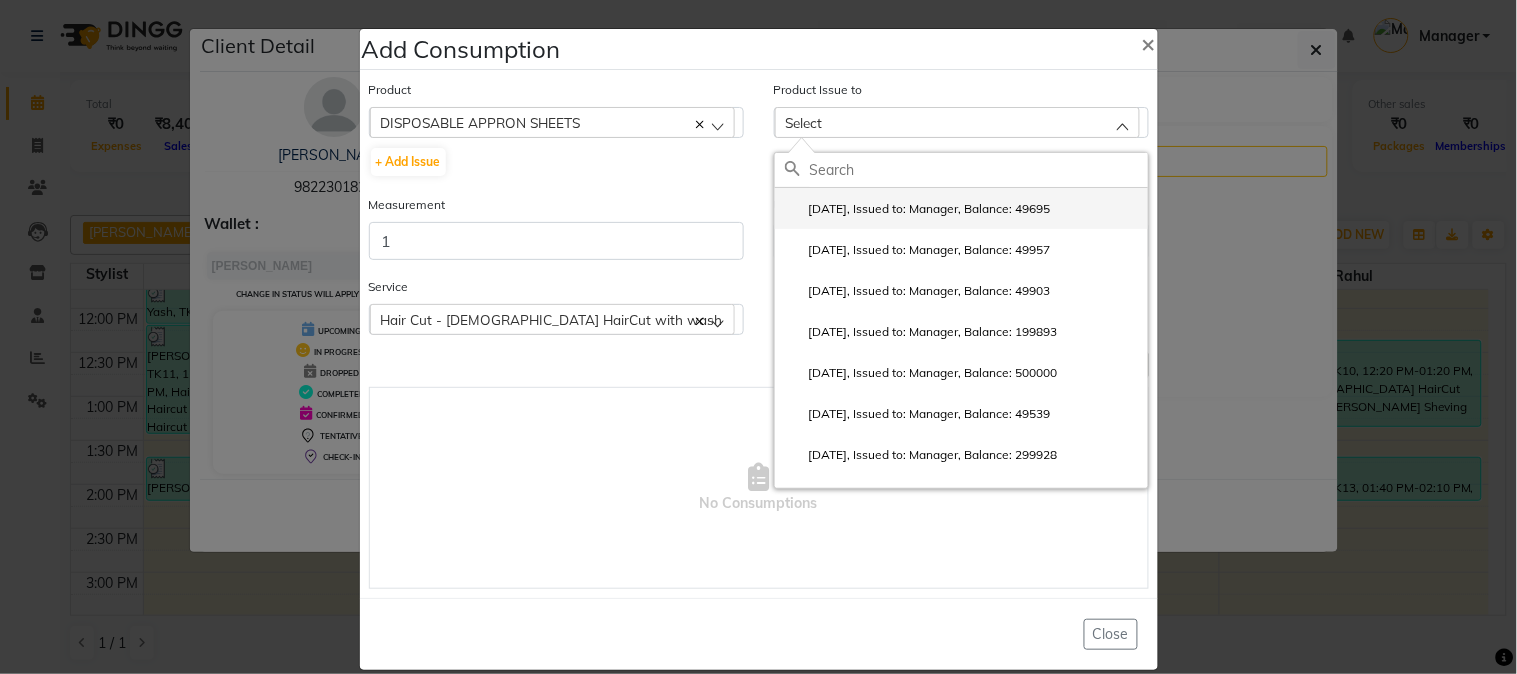 click on "2025-06-22, Issued to: Manager, Balance: 49695" 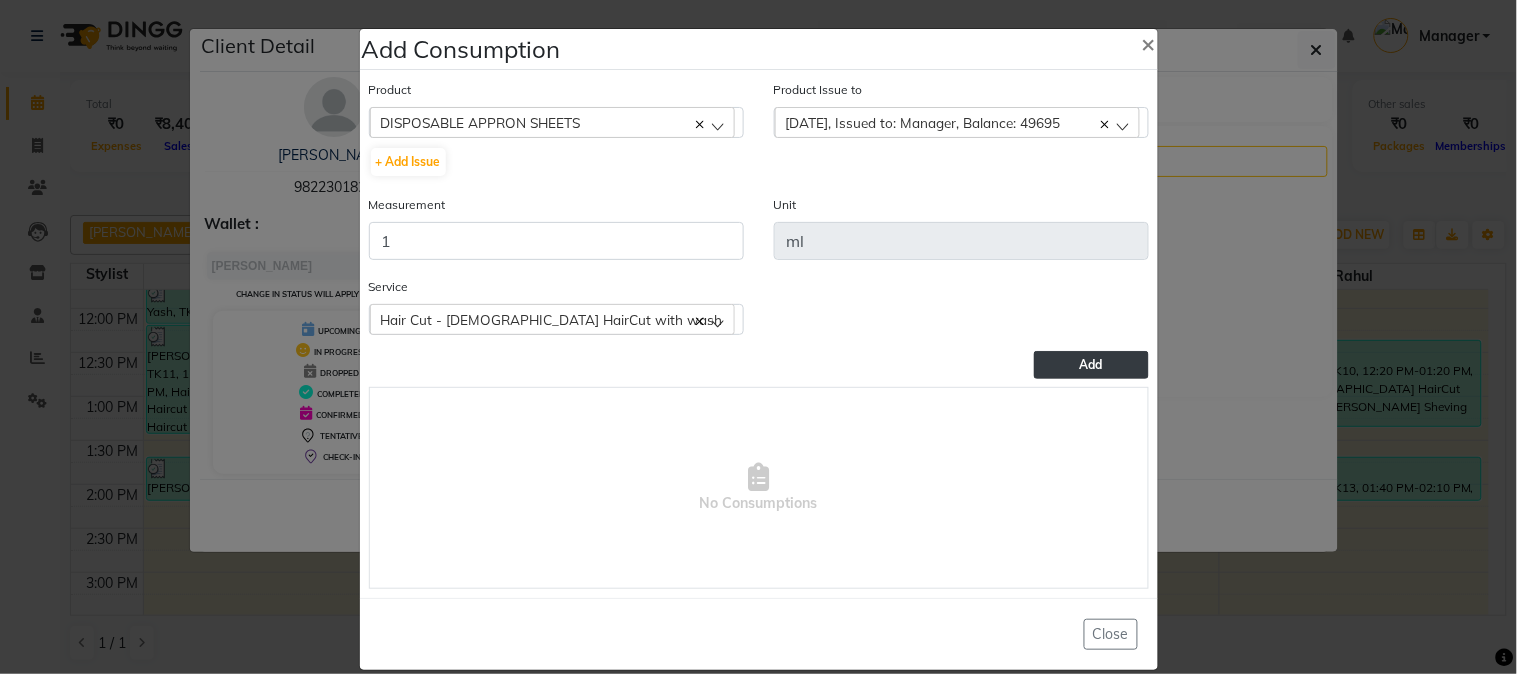 click on "Add" 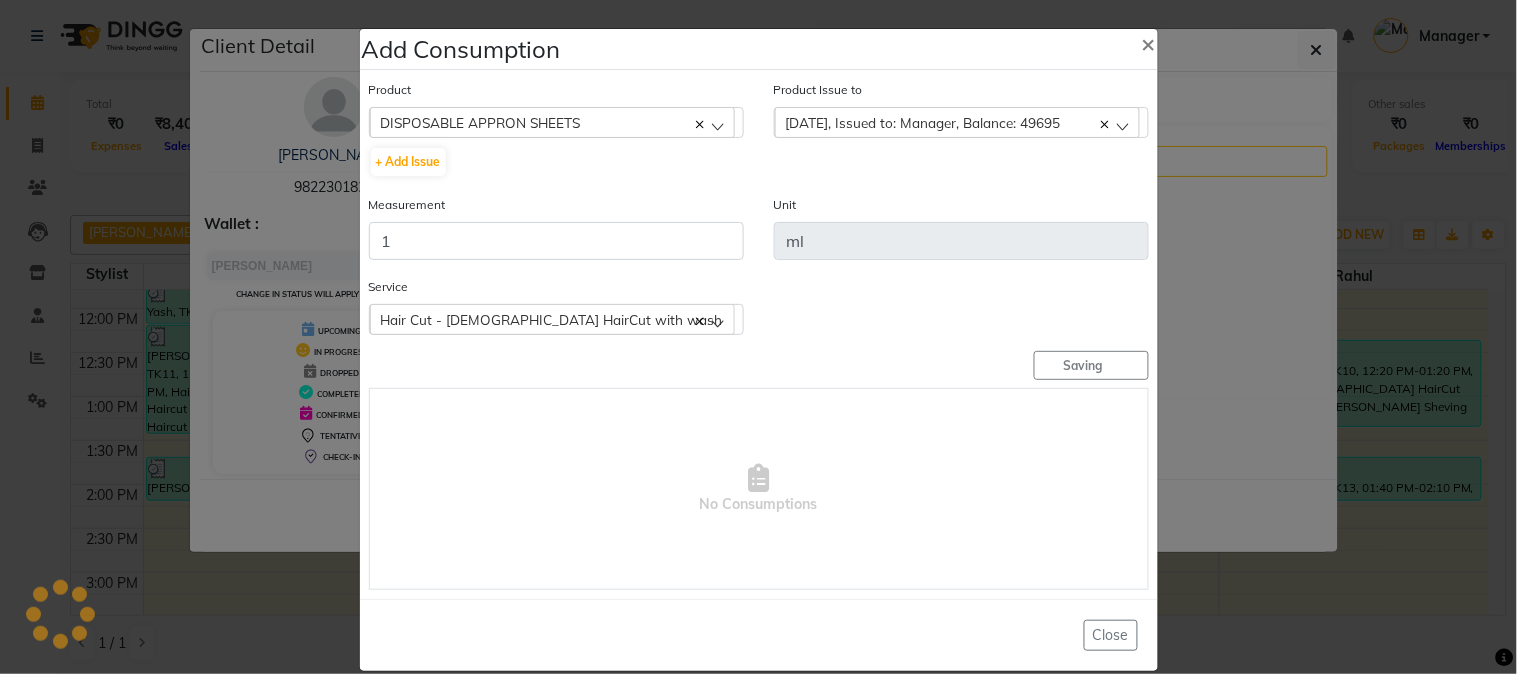 type 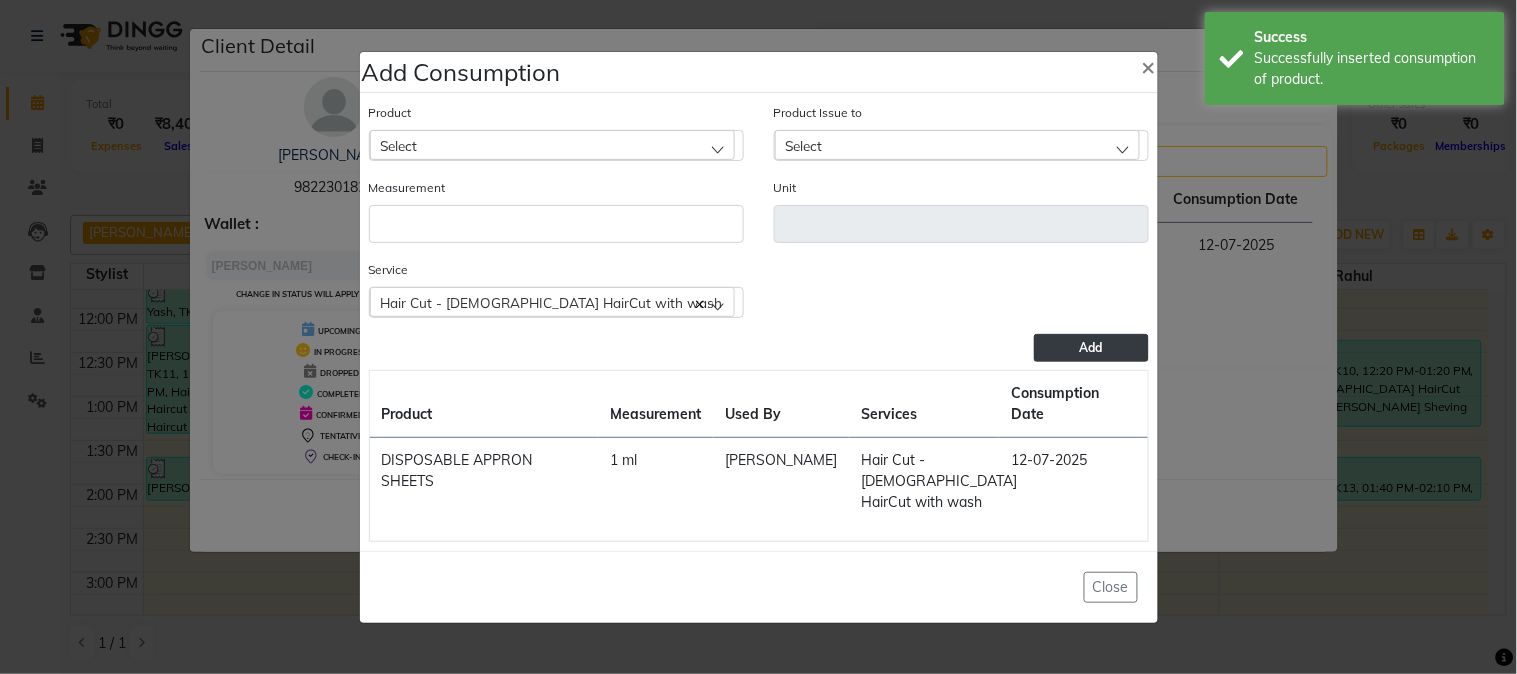 click on "Select" 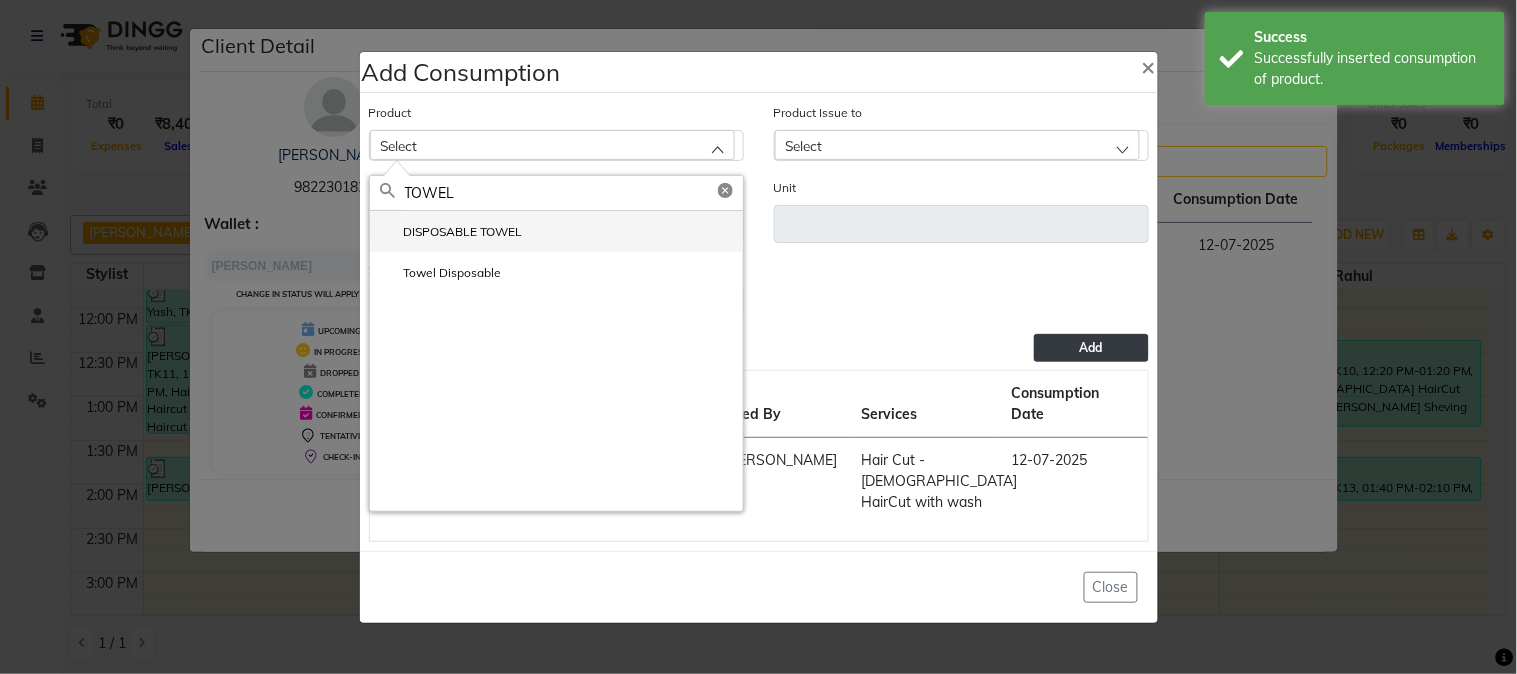 type on "TOWEL" 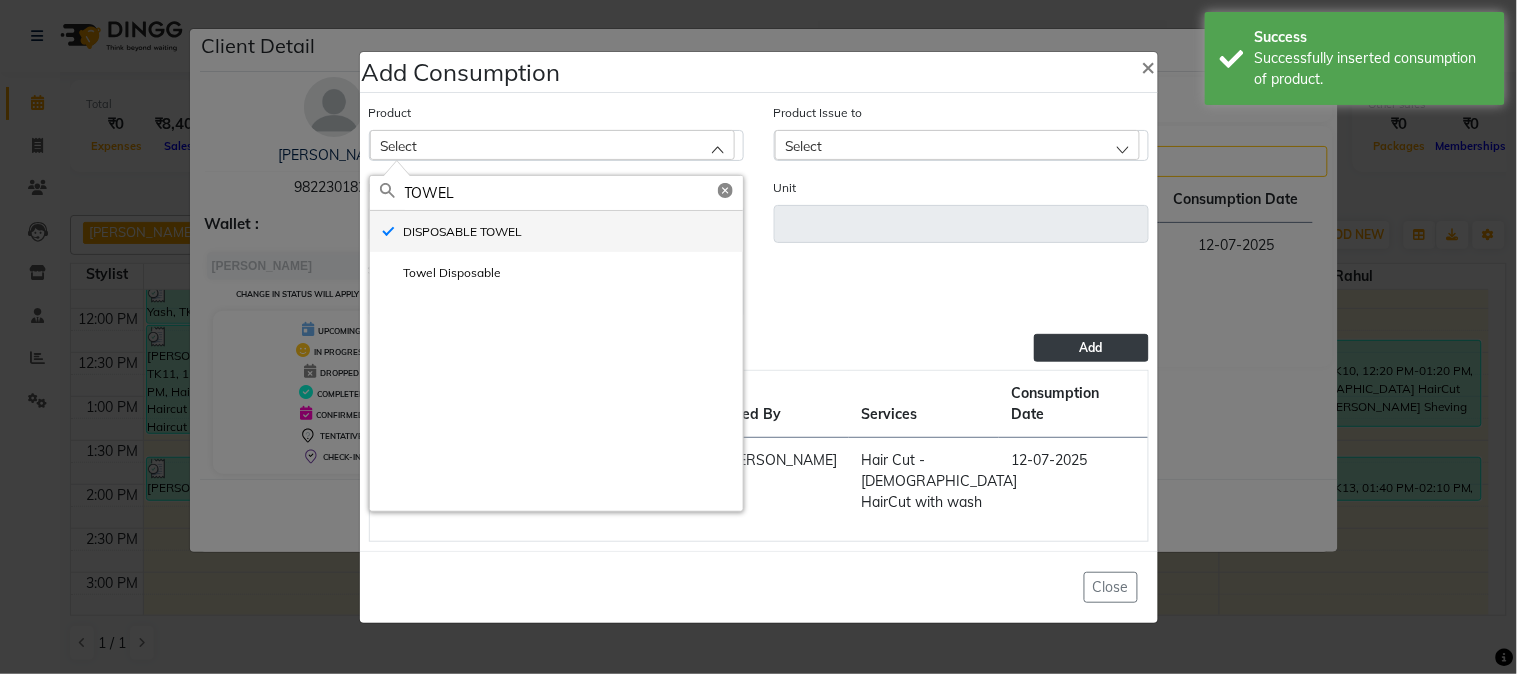 type on "ml" 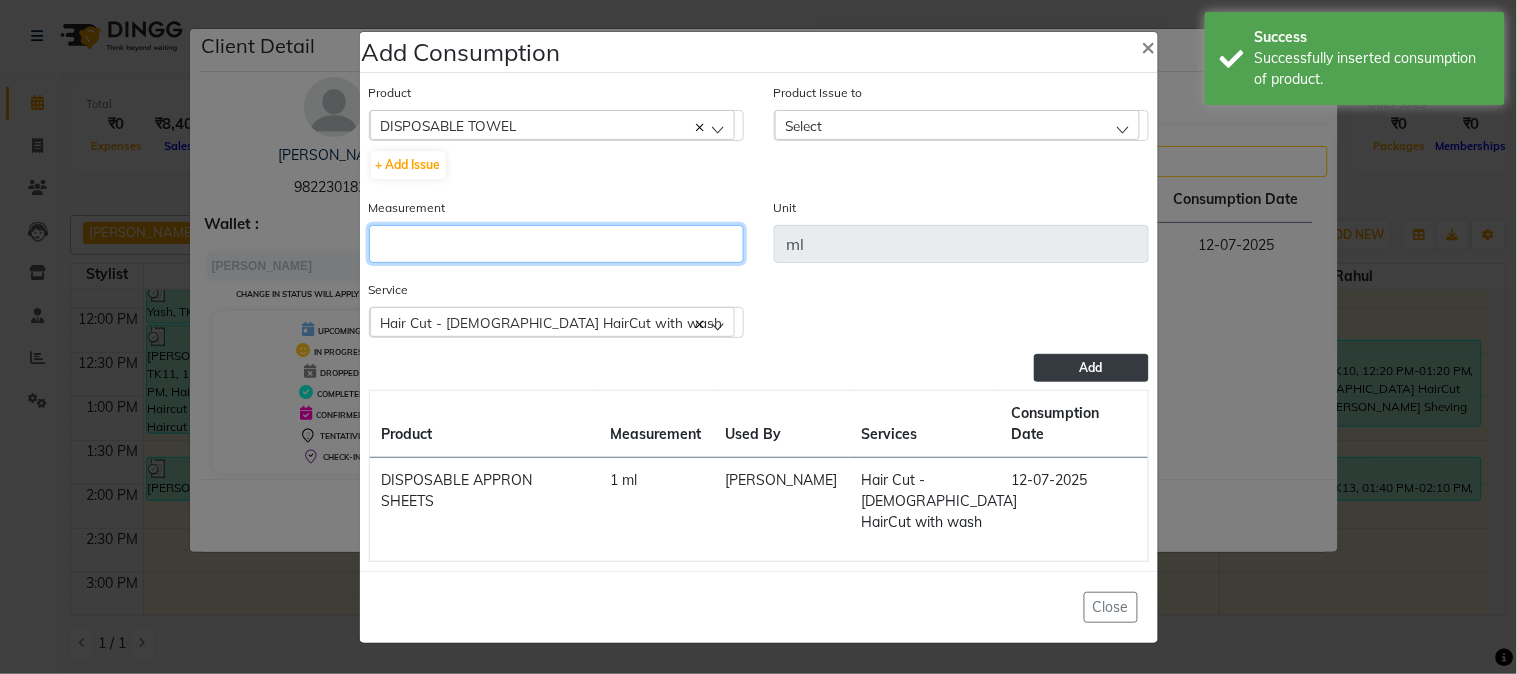 click 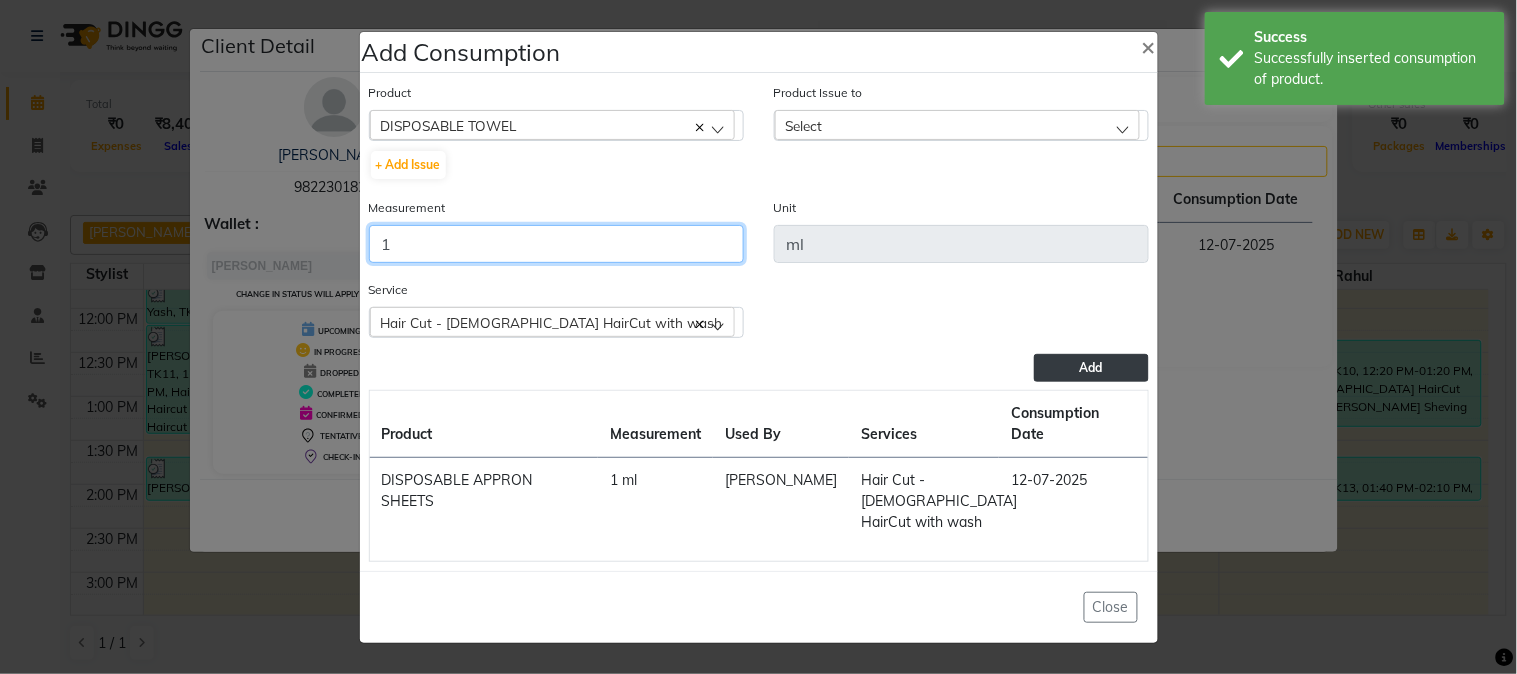 type on "1" 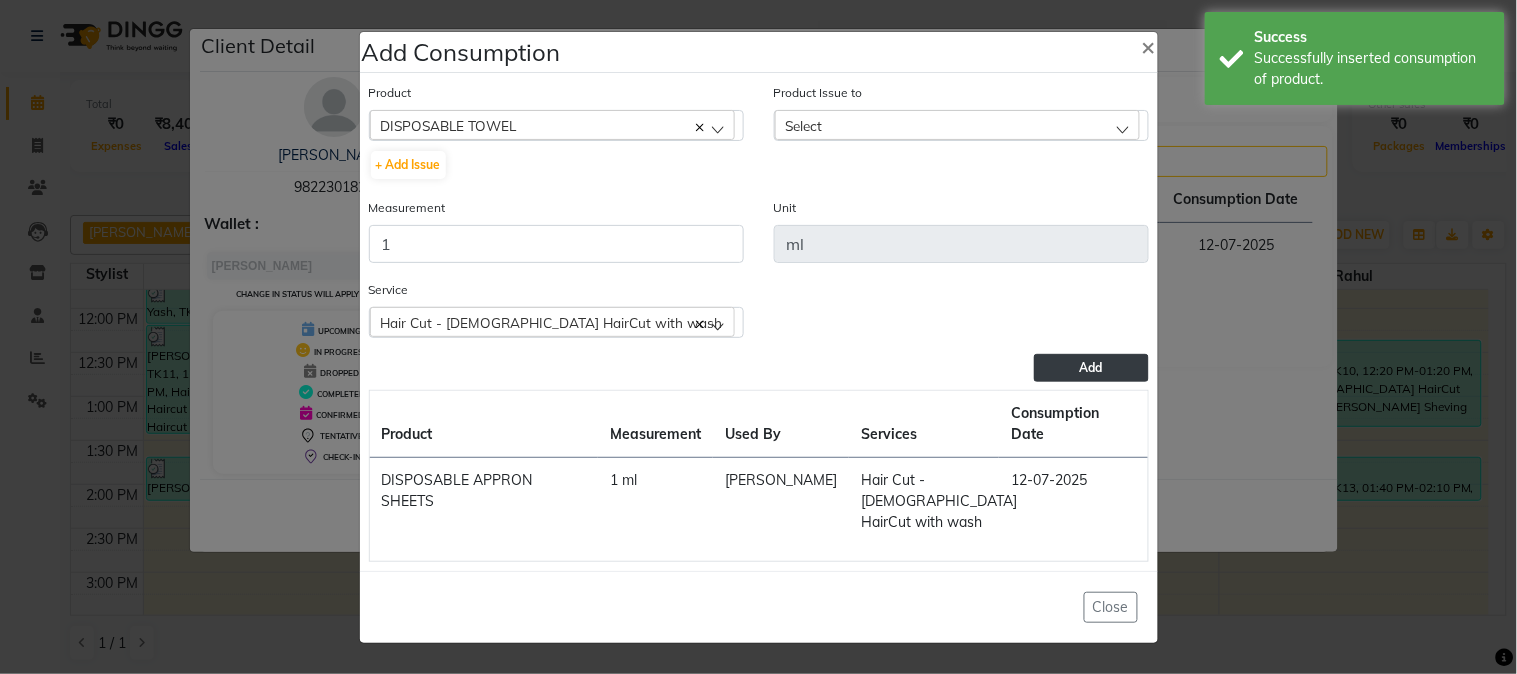 click on "Select" 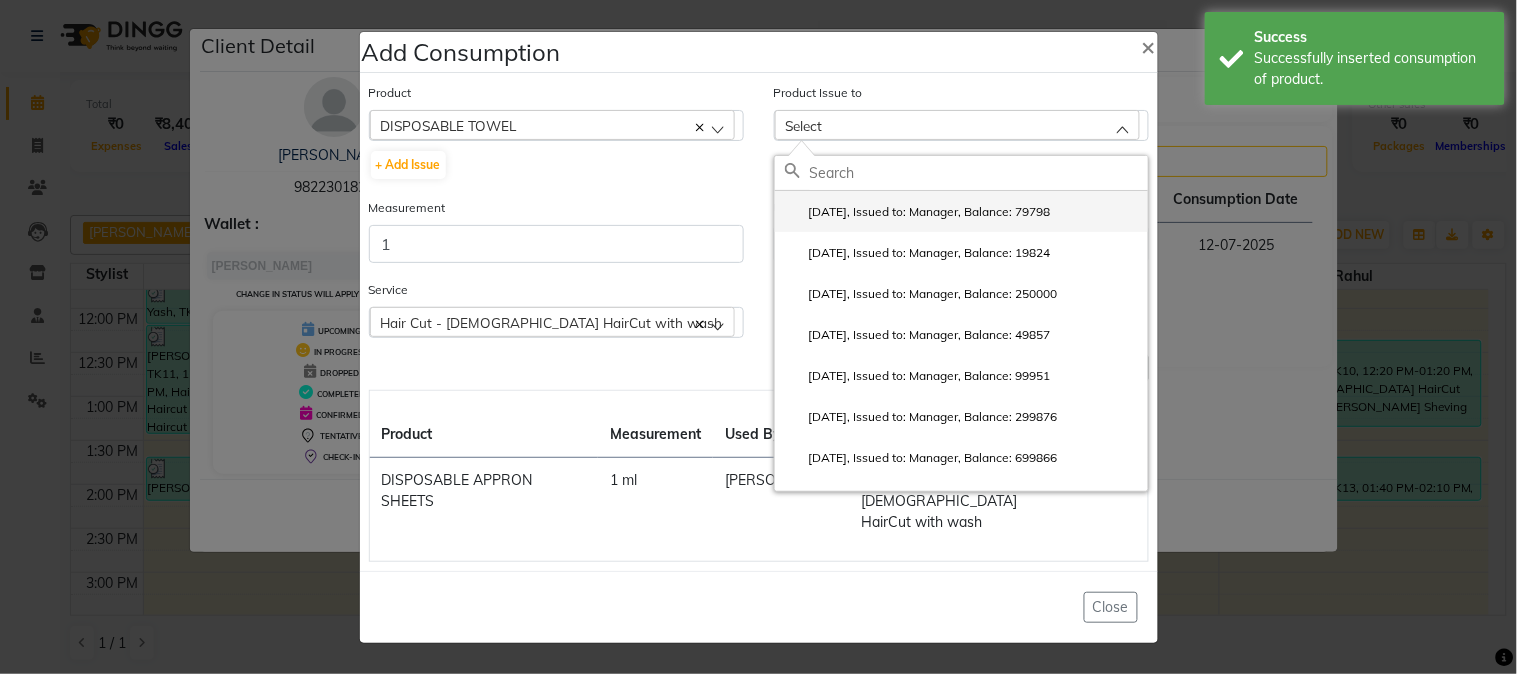 click on "2025-06-20, Issued to: Manager, Balance: 79798" 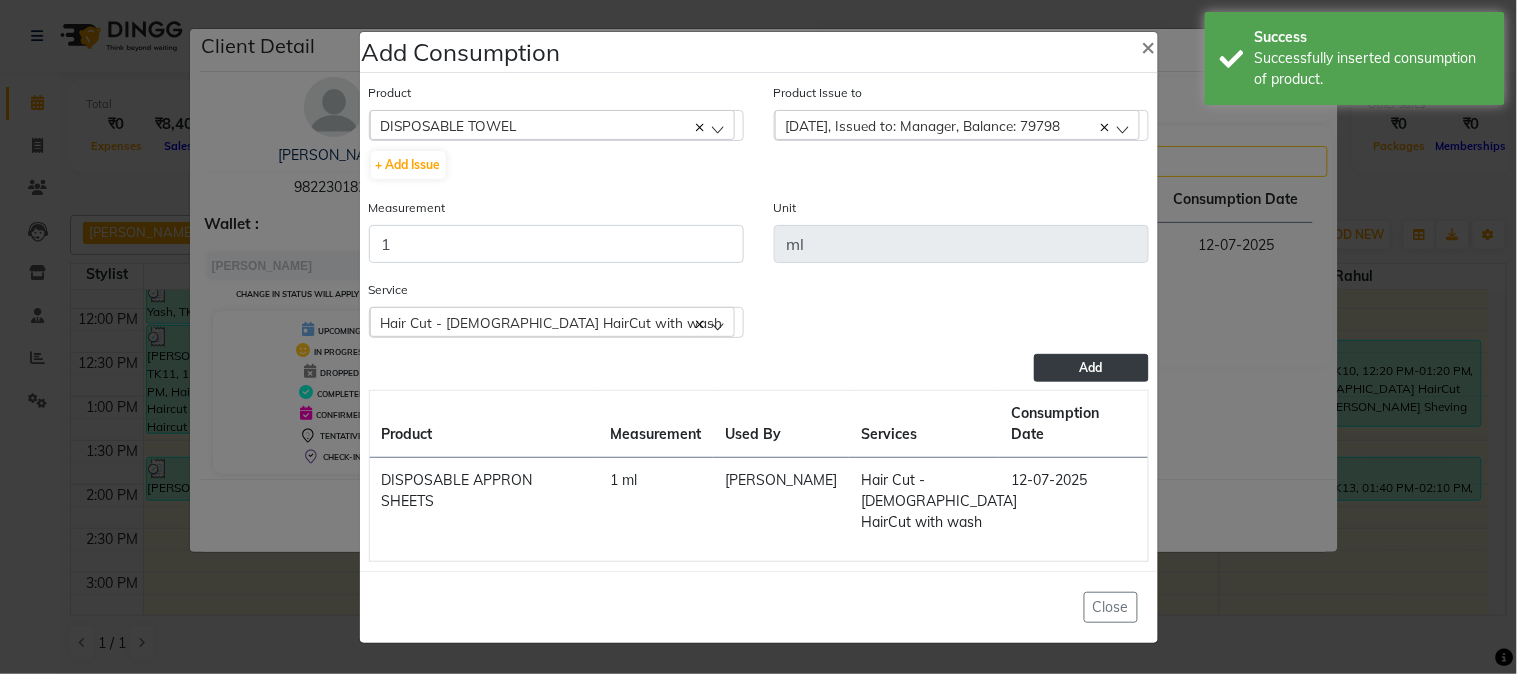 click on "Add" 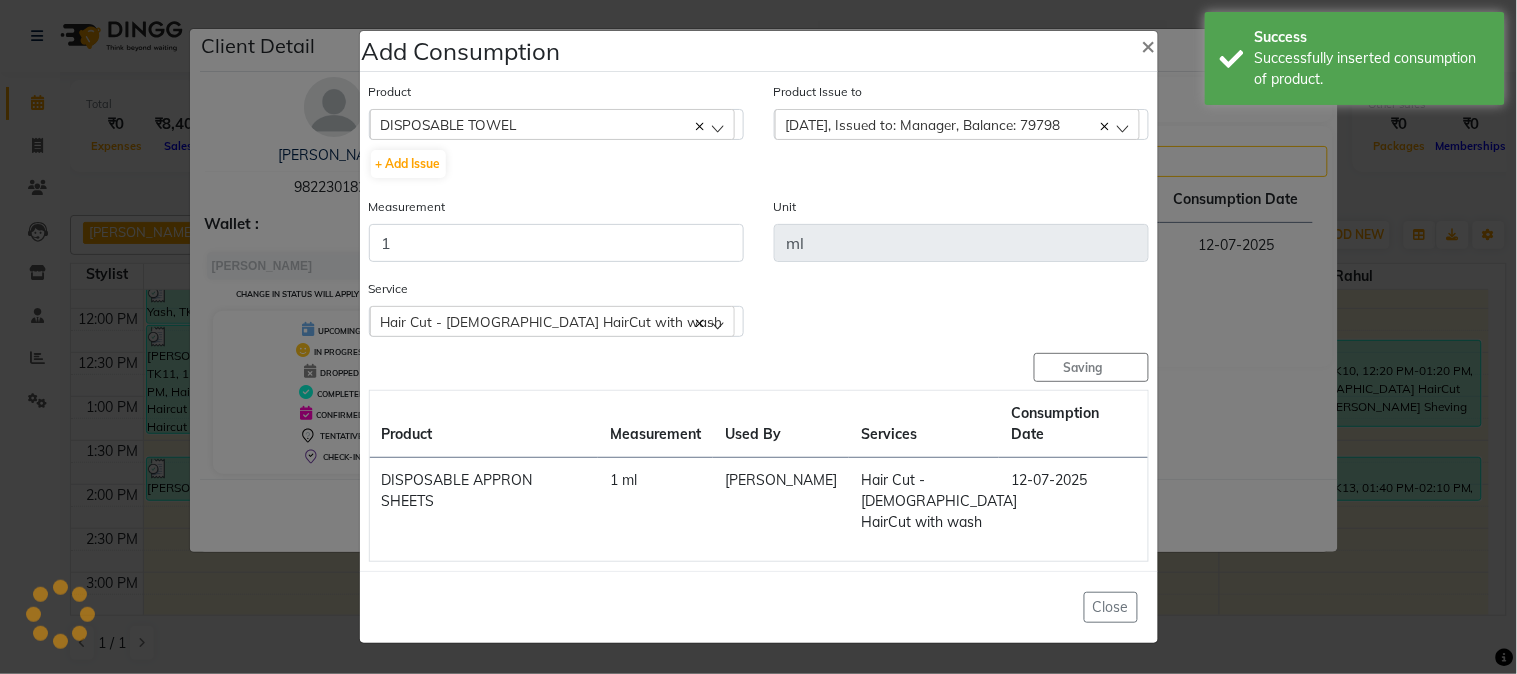 type 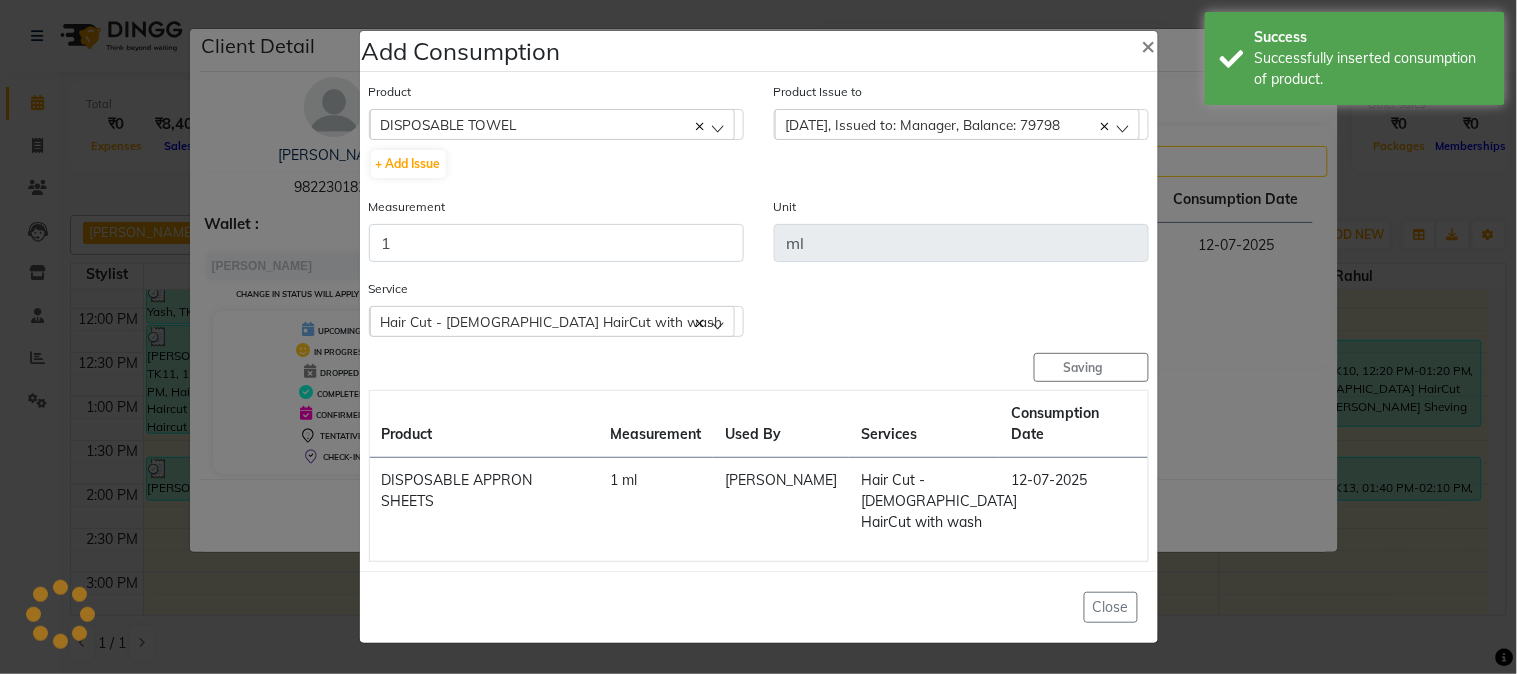 type 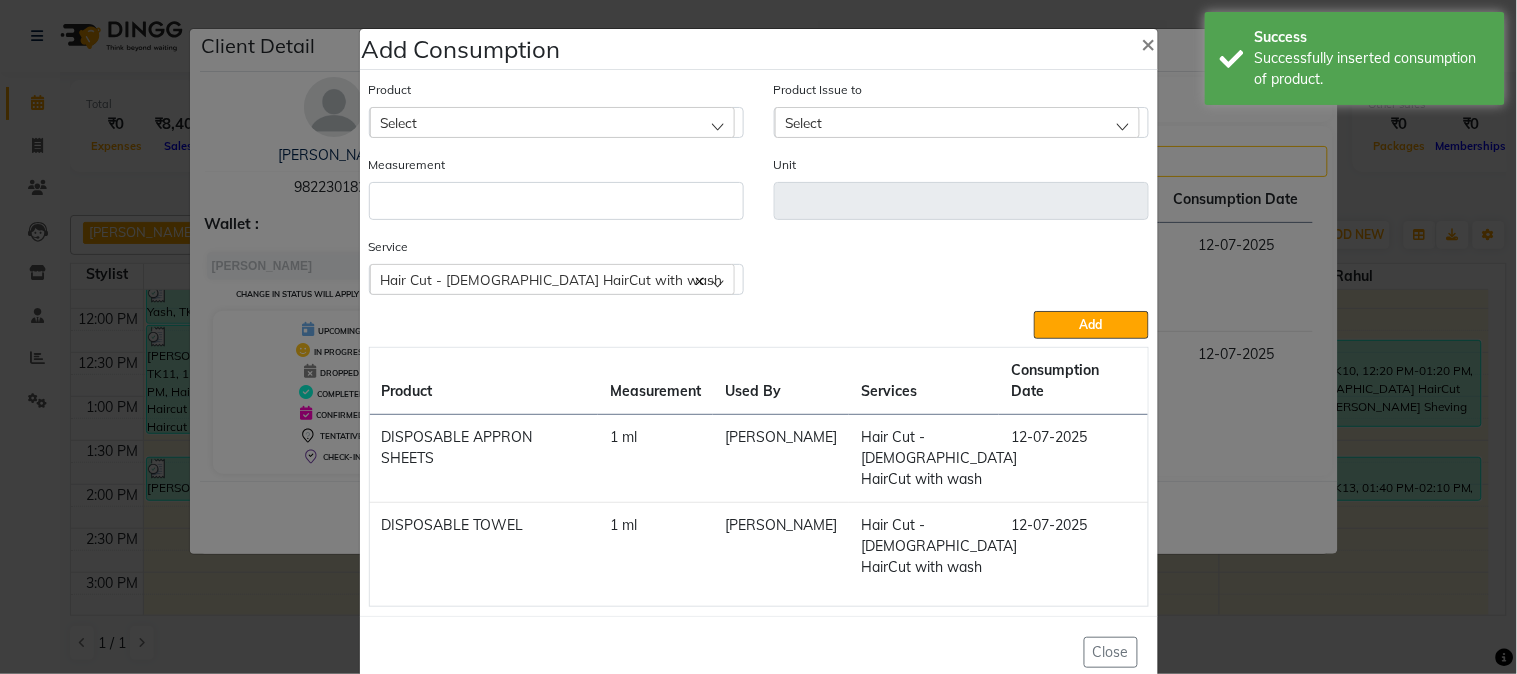 click on "Add Consumption × Product Select 5-7 Product Issue to Select 2025-06-20, Issued to: Manager, Balance: 79798 2025-05-28, Issued to: Manager, Balance: 19824 2025-05-28, Issued to: Manager, Balance: 250000 2025-05-10, Issued to: Manager, Balance: 49857 2025-05-03, Issued to: Manager, Balance: 99951 2025-04-14, Issued to: Manager, Balance: 299876 2025-03-28, Issued to: Manager, Balance: 699866 2025-01-06, Issued to: Manager, Balance: 199574 Measurement Unit Service  Hair Cut - Female HairCut with wash  Hair Cut - Female HairCut with wash  Add  Product Measurement Used By Services Consumption Date  DISPOSABLE APPRON SHEETS   1 ml   Mahesh Dalavi    Hair Cut - Female HairCut with wash   12-07-2025   DISPOSABLE TOWEL   1 ml   Mahesh Dalavi    Hair Cut - Female HairCut with wash   12-07-2025   Close" 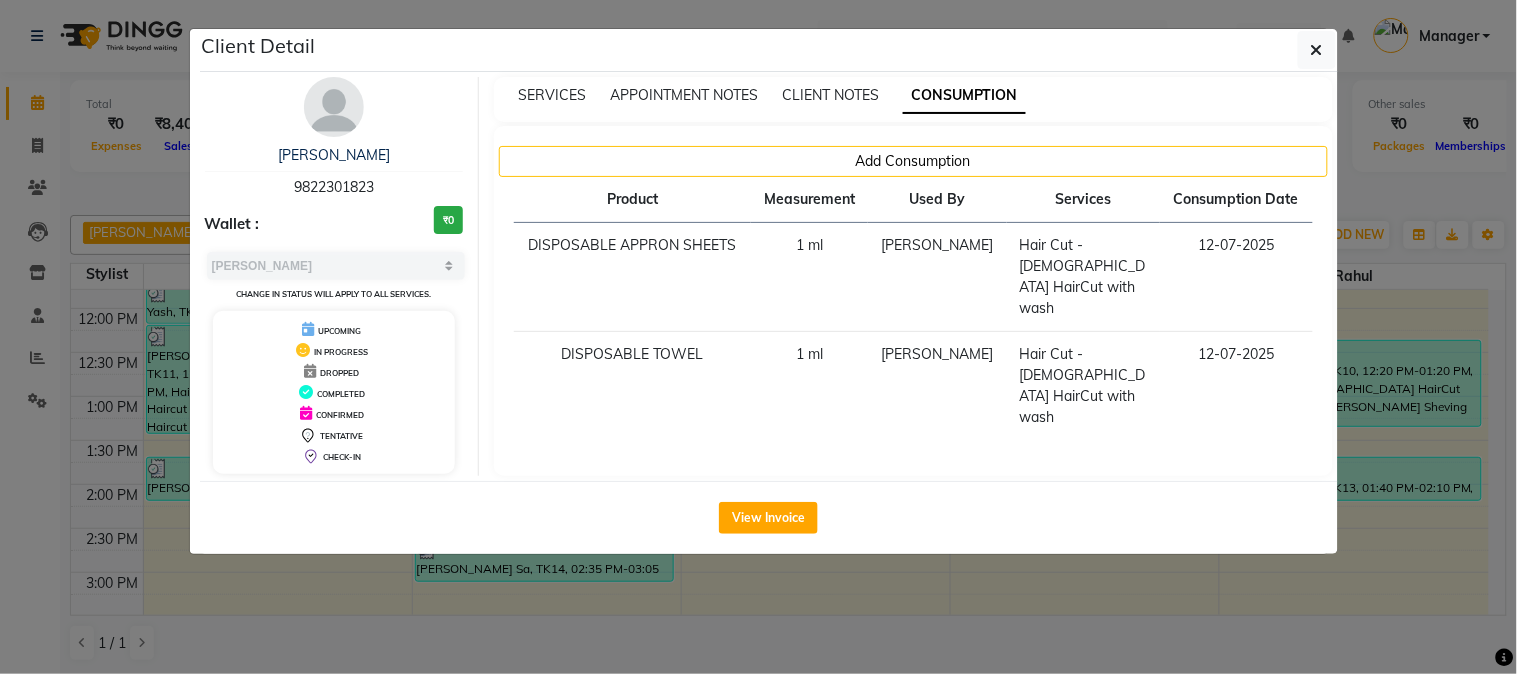 click on "Client Detail  Parth    9822301823 Wallet : ₹0 Select MARK DONE UPCOMING Change in status will apply to all services. UPCOMING IN PROGRESS DROPPED COMPLETED CONFIRMED TENTATIVE CHECK-IN SERVICES APPOINTMENT NOTES CLIENT NOTES CONSUMPTION Add Consumption Product Measurement Used By Services Consumption Date  DISPOSABLE APPRON SHEETS   1 ml   Mahesh Dalavi    Hair Cut - Female HairCut with wash   12-07-2025   DISPOSABLE TOWEL   1 ml   Mahesh Dalavi    Hair Cut - Female HairCut with wash   12-07-2025   View Invoice" 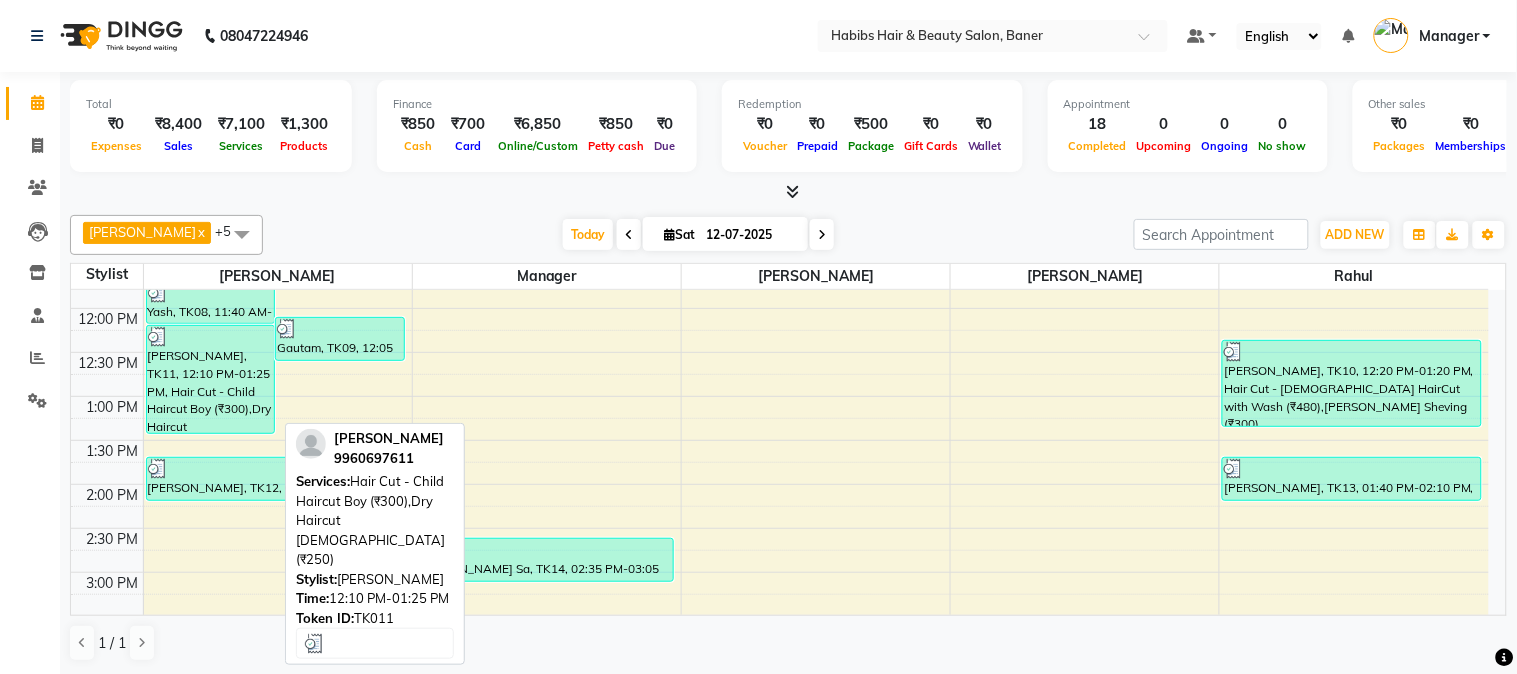 click on "[PERSON_NAME], TK11, 12:10 PM-01:25 PM, Hair Cut - Child Haircut Boy (₹300),Dry Haircut [DEMOGRAPHIC_DATA] (₹250)" at bounding box center (211, 379) 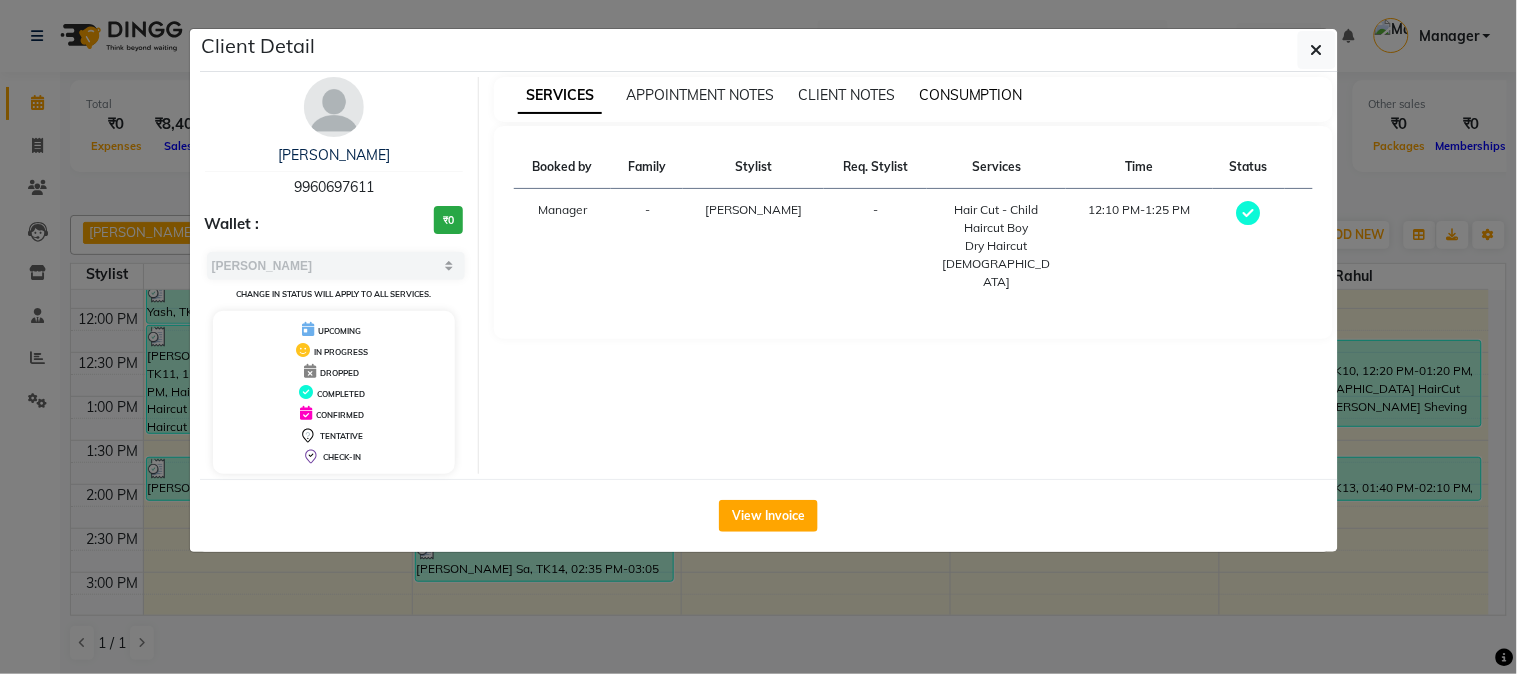 click on "CONSUMPTION" at bounding box center [971, 95] 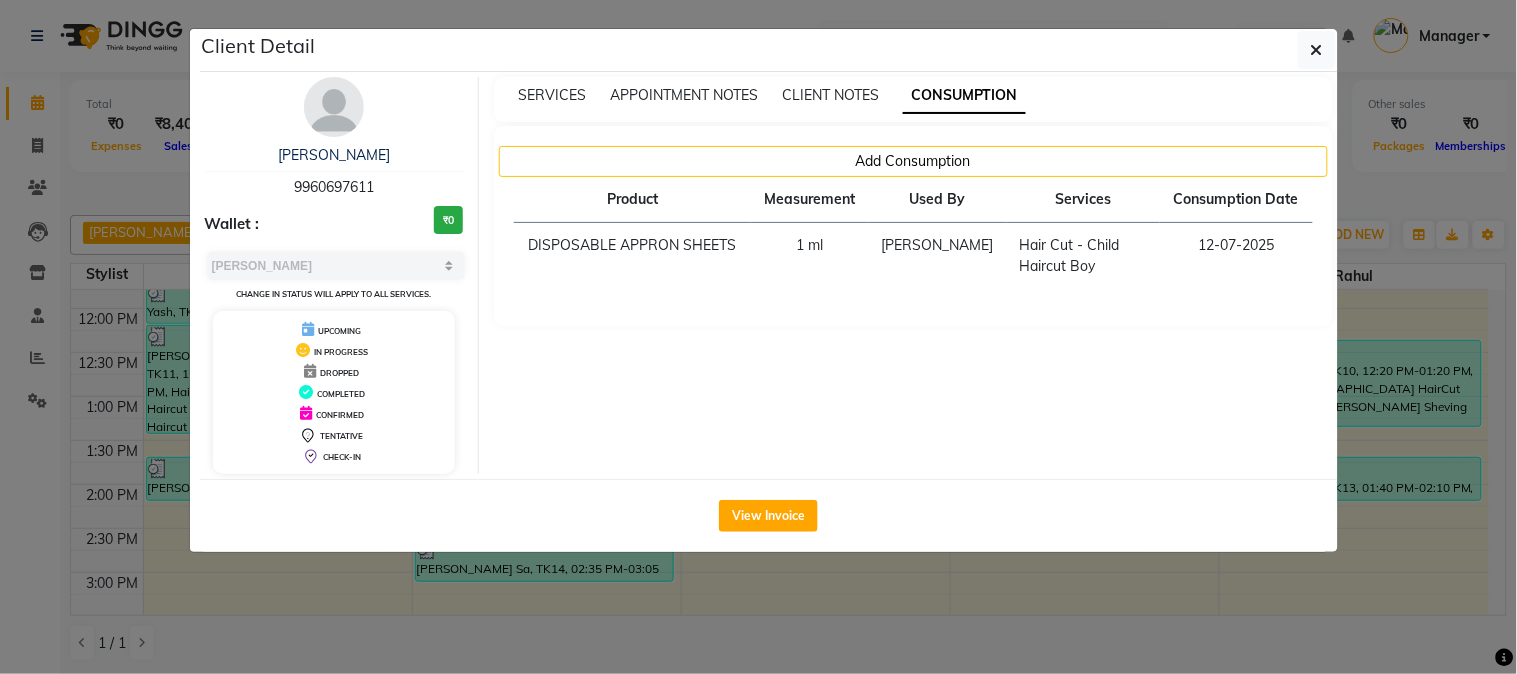 click on "Client Detail  Jitesh    9960697611 Wallet : ₹0 Select MARK DONE UPCOMING Change in status will apply to all services. UPCOMING IN PROGRESS DROPPED COMPLETED CONFIRMED TENTATIVE CHECK-IN SERVICES APPOINTMENT NOTES CLIENT NOTES CONSUMPTION Add Consumption Product Measurement Used By Services Consumption Date  DISPOSABLE APPRON SHEETS   1 ml   Mahesh Dalavi    Hair Cut - Child Haircut Boy   12-07-2025   View Invoice" 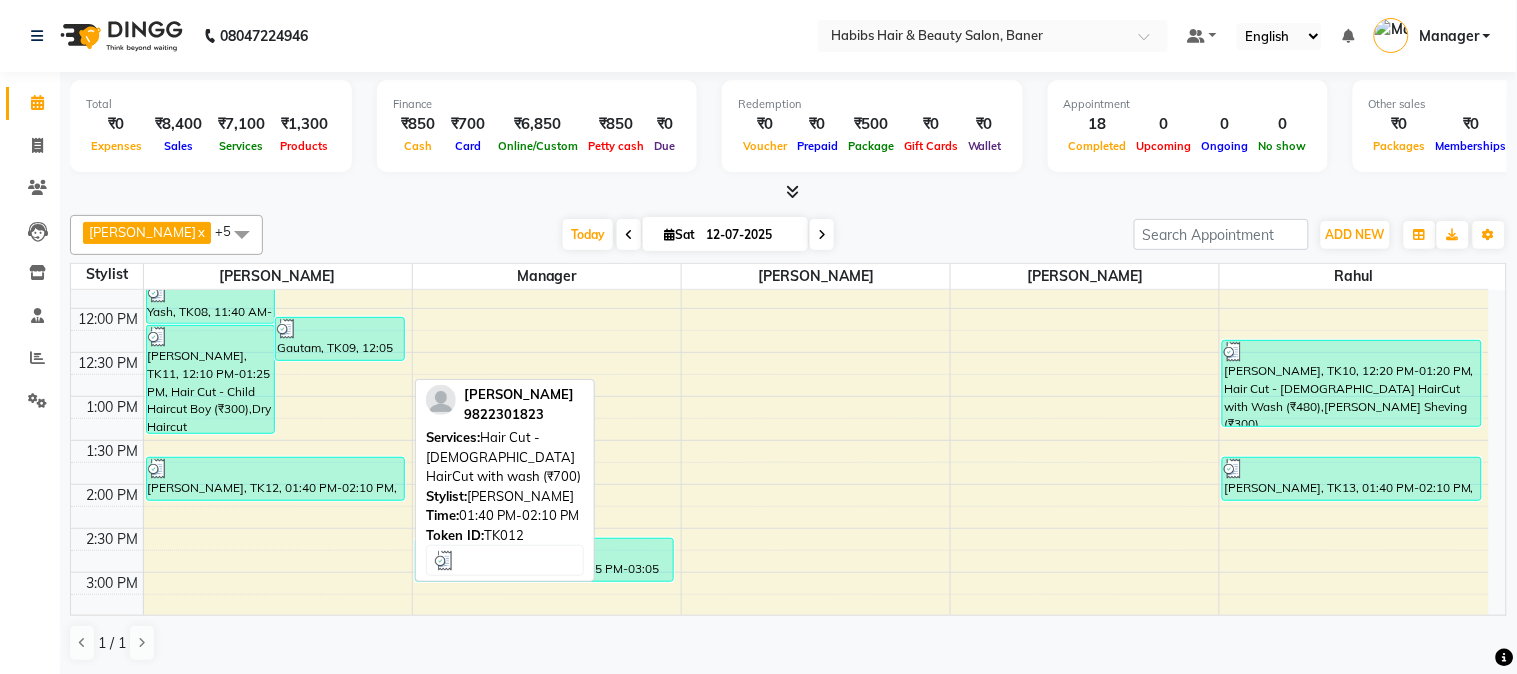 click on "[PERSON_NAME], TK12, 01:40 PM-02:10 PM, Hair Cut - [DEMOGRAPHIC_DATA] HairCut with wash (₹700)" at bounding box center (275, 479) 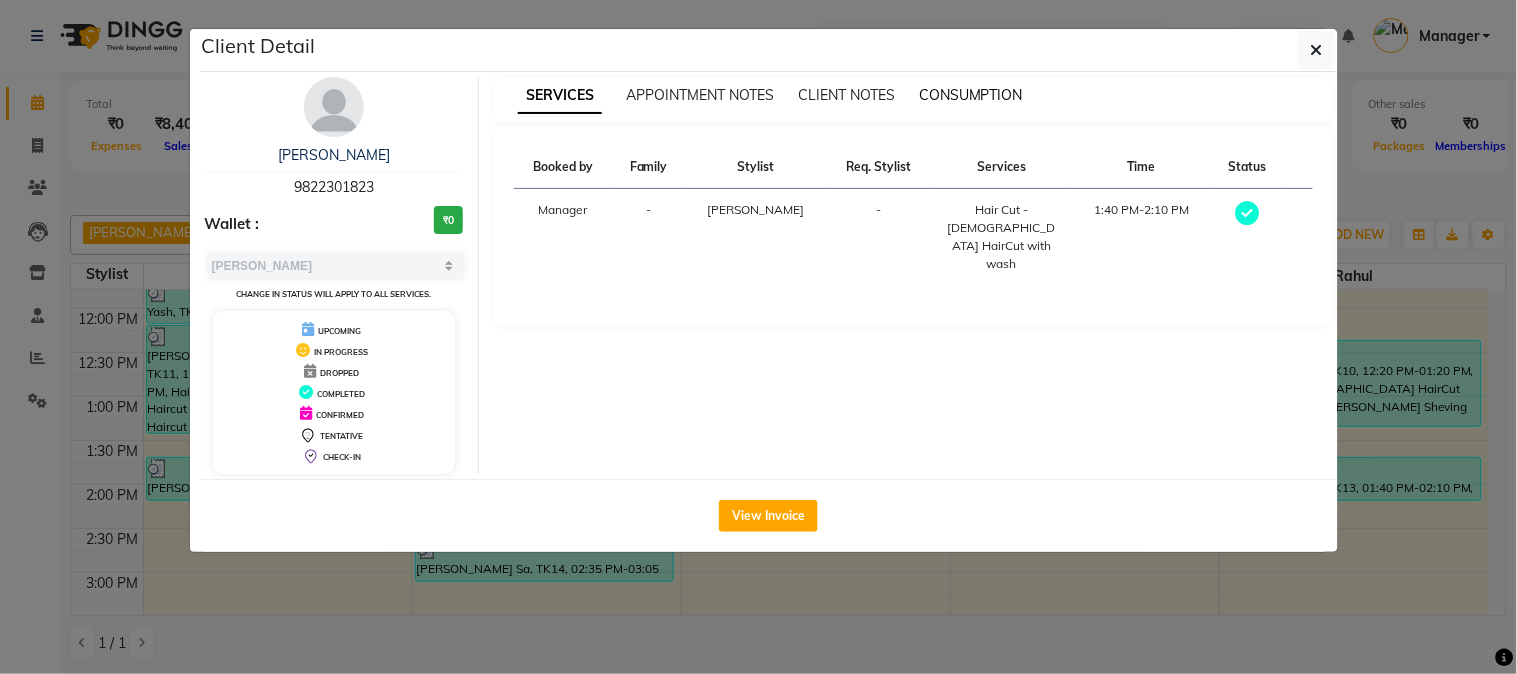 click on "CONSUMPTION" at bounding box center (971, 95) 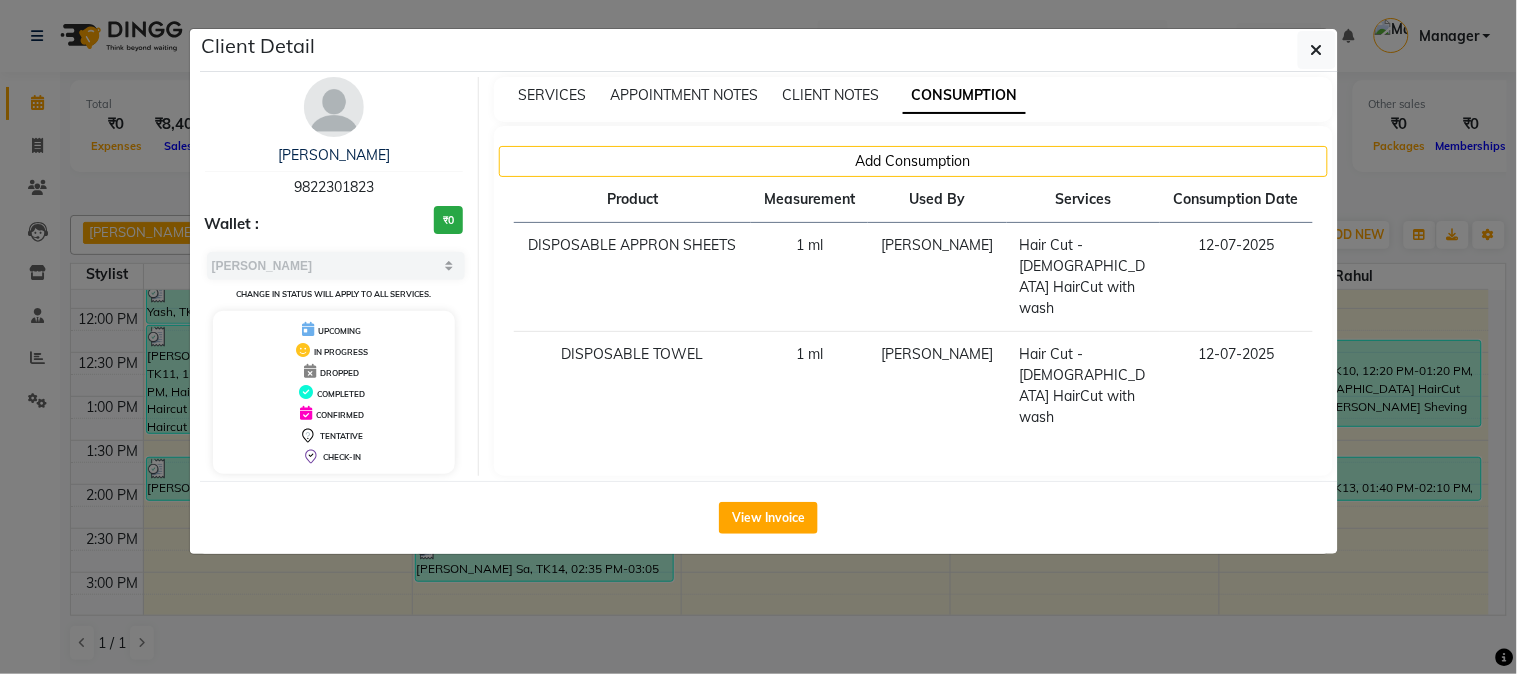 click on "Client Detail  Parth    9822301823 Wallet : ₹0 Select MARK DONE UPCOMING Change in status will apply to all services. UPCOMING IN PROGRESS DROPPED COMPLETED CONFIRMED TENTATIVE CHECK-IN SERVICES APPOINTMENT NOTES CLIENT NOTES CONSUMPTION Add Consumption Product Measurement Used By Services Consumption Date  DISPOSABLE APPRON SHEETS   1 ml   Mahesh Dalavi    Hair Cut - Female HairCut with wash   12-07-2025   DISPOSABLE TOWEL   1 ml   Mahesh Dalavi    Hair Cut - Female HairCut with wash   12-07-2025   View Invoice" 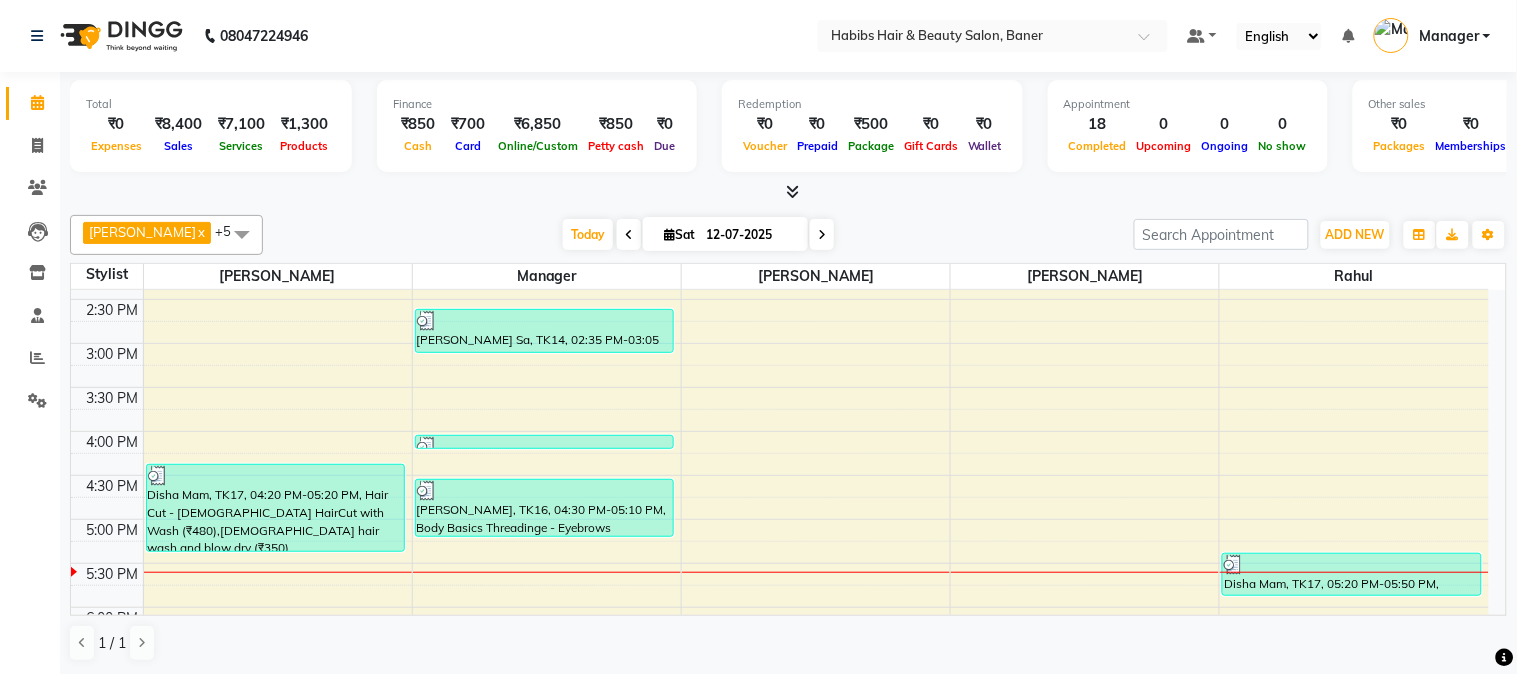 scroll, scrollTop: 666, scrollLeft: 0, axis: vertical 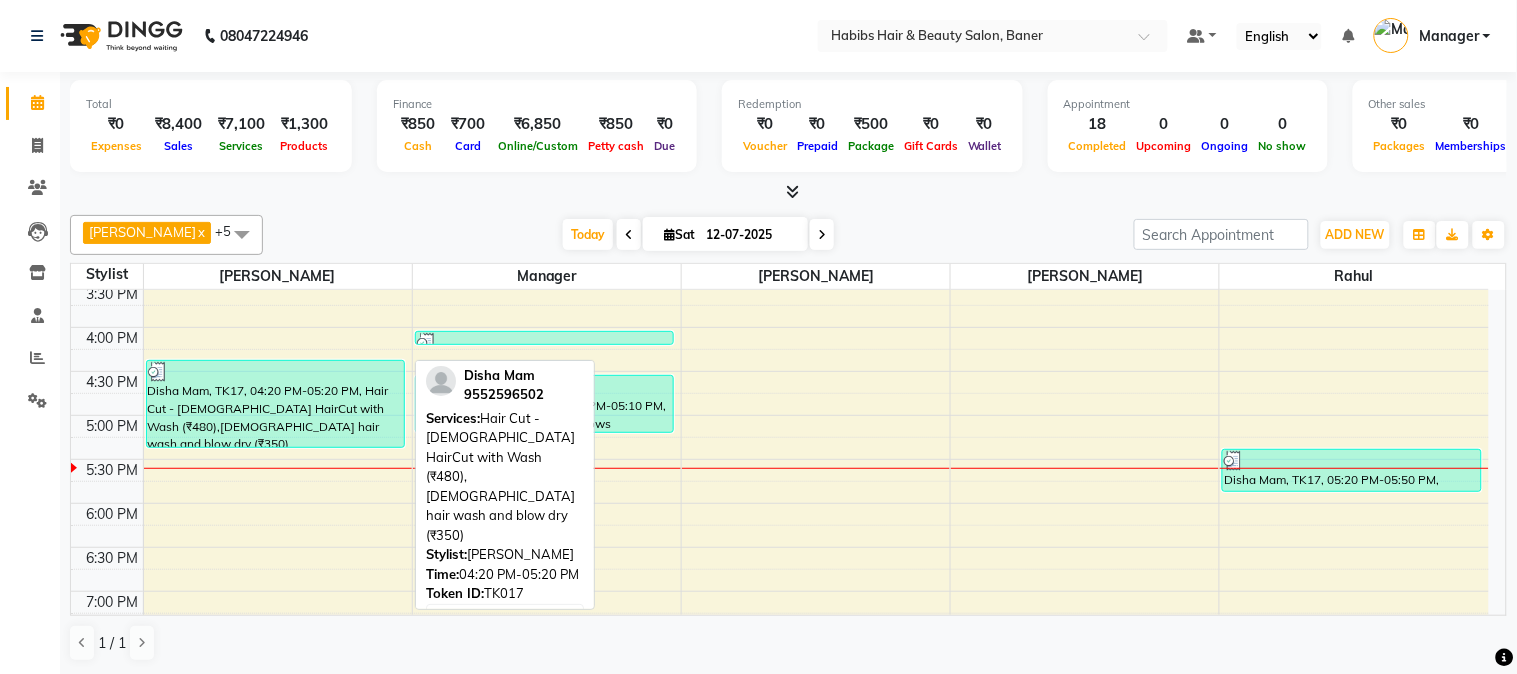 click on "Disha Mam, TK17, 04:20 PM-05:20 PM, Hair Cut - [DEMOGRAPHIC_DATA] HairCut with Wash (₹480),[DEMOGRAPHIC_DATA] hair wash and blow dry (₹350)" at bounding box center (275, 404) 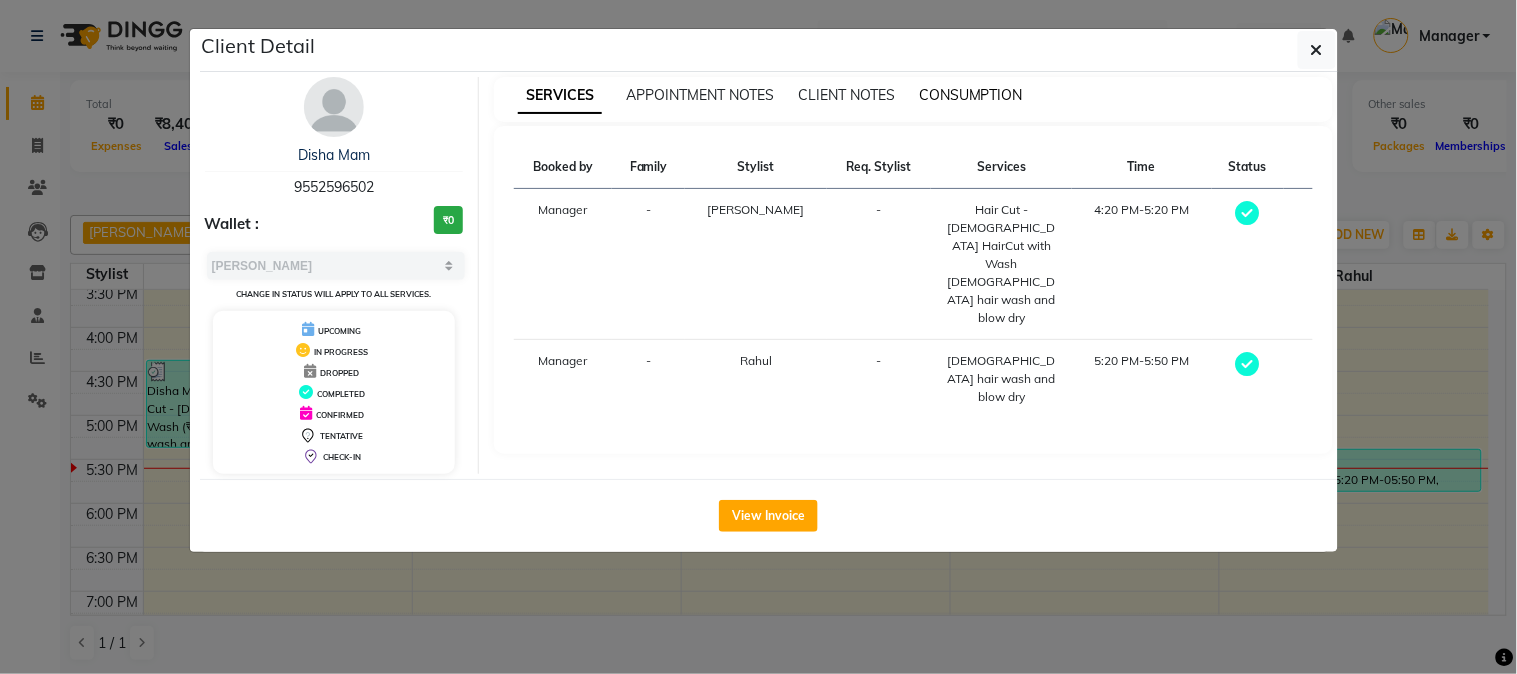 click on "CONSUMPTION" at bounding box center (971, 95) 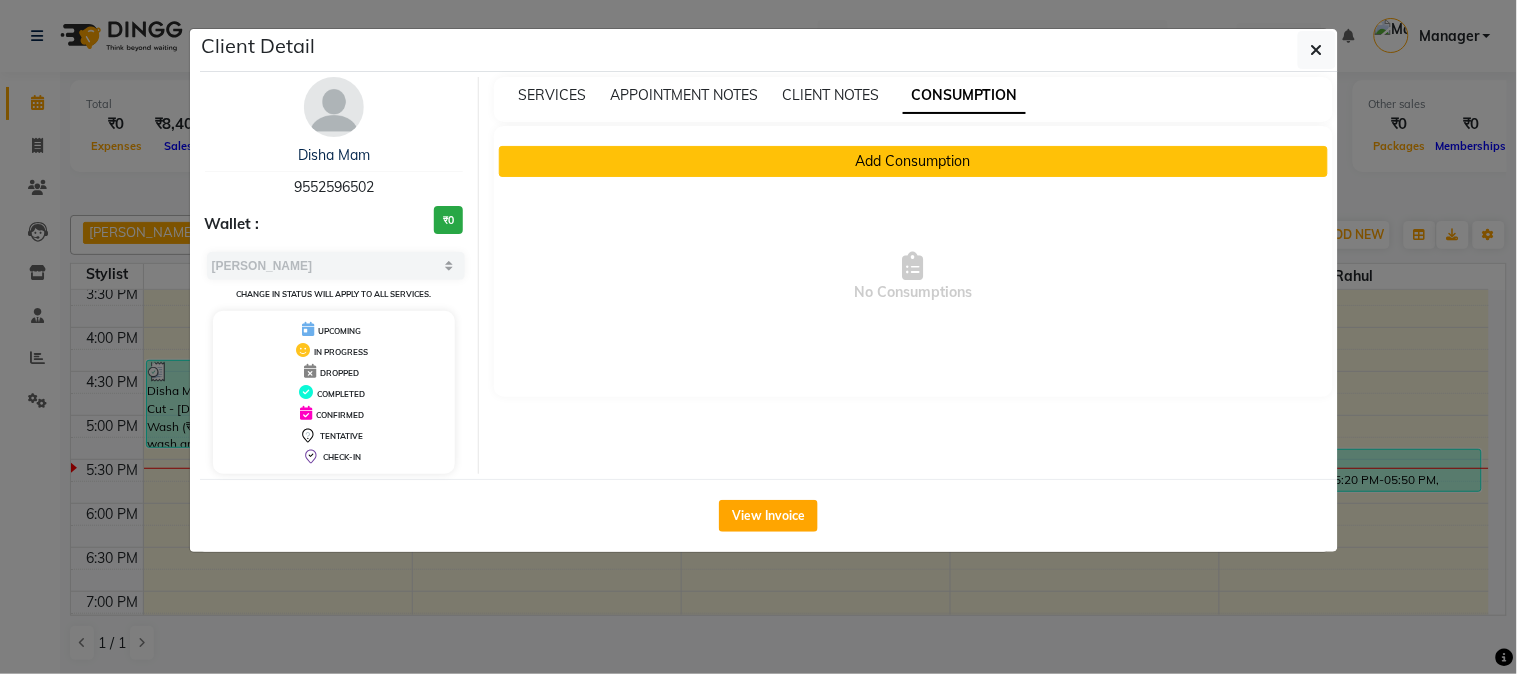 click on "Add Consumption" at bounding box center (913, 161) 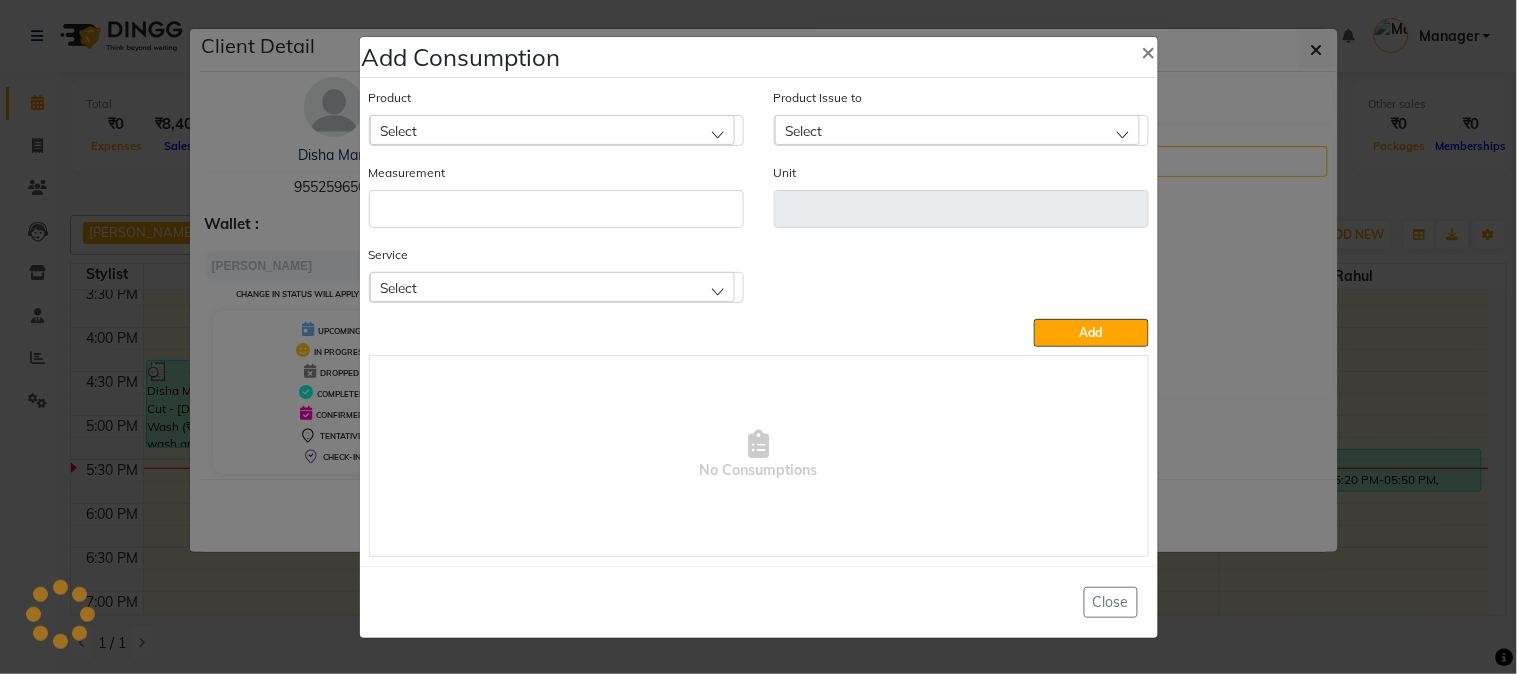 click on "Select" 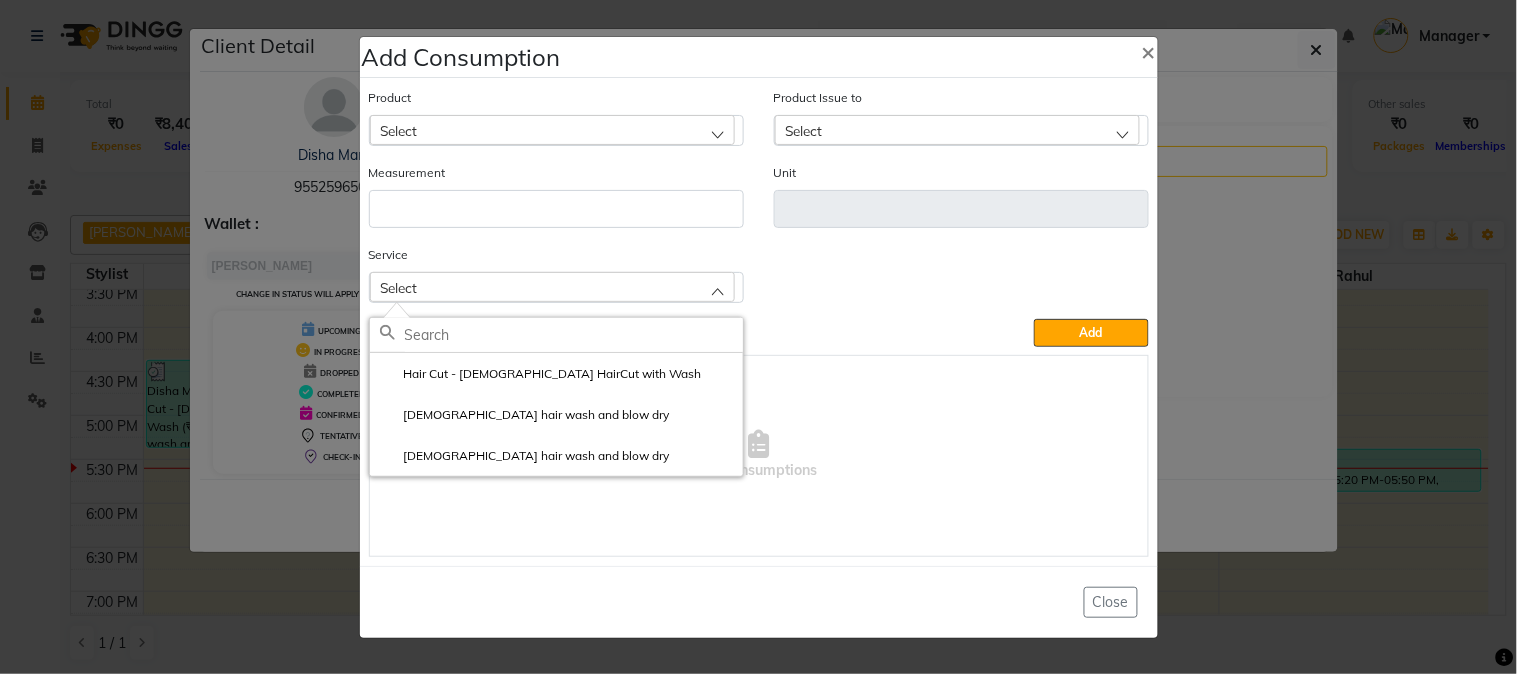 click on "Select" 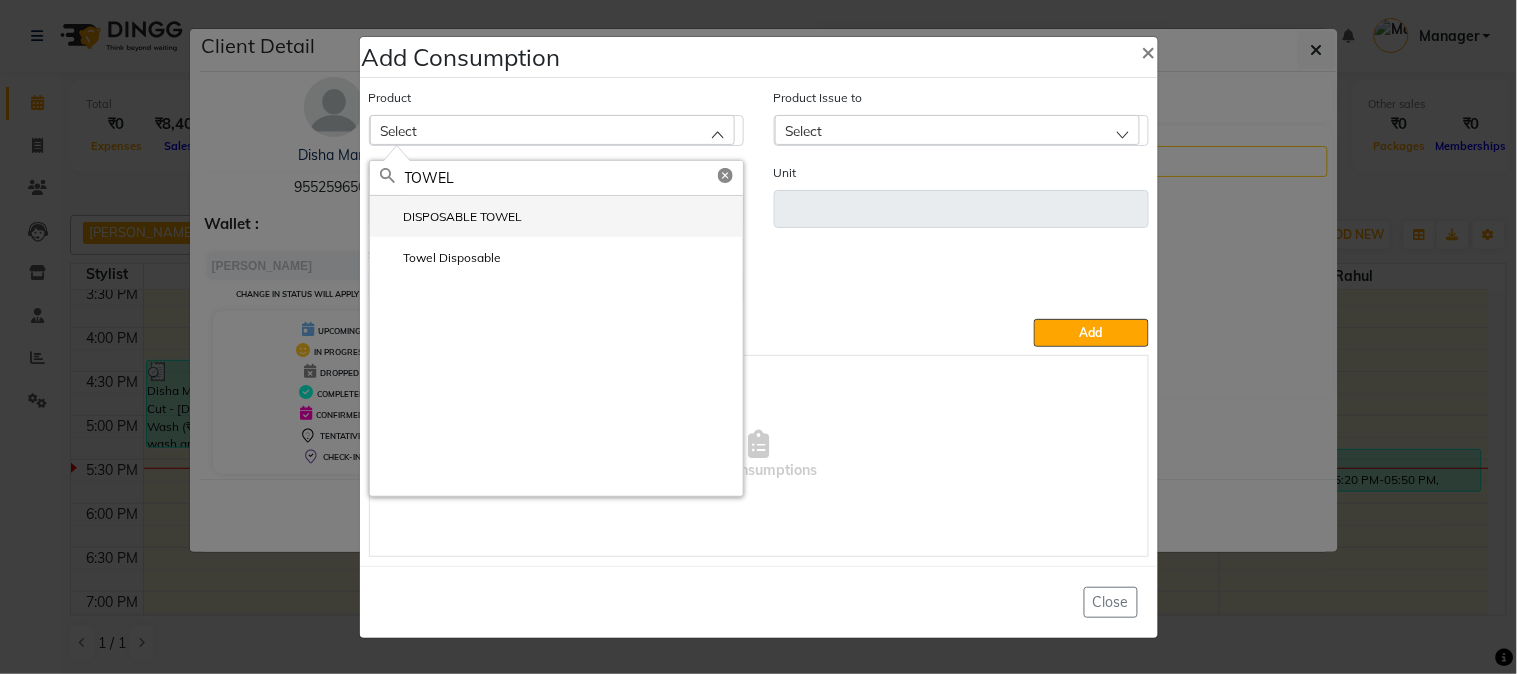 type on "TOWEL" 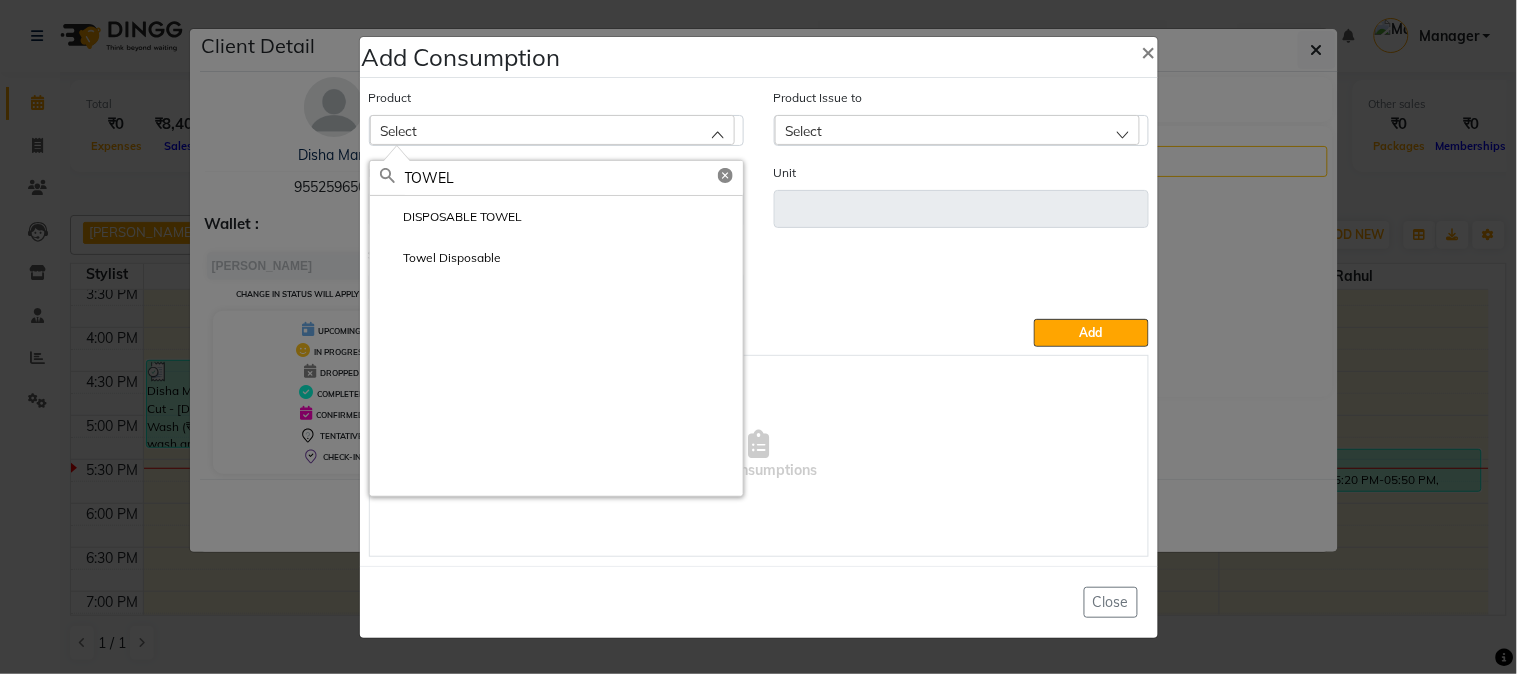 click on "DISPOSABLE TOWEL" 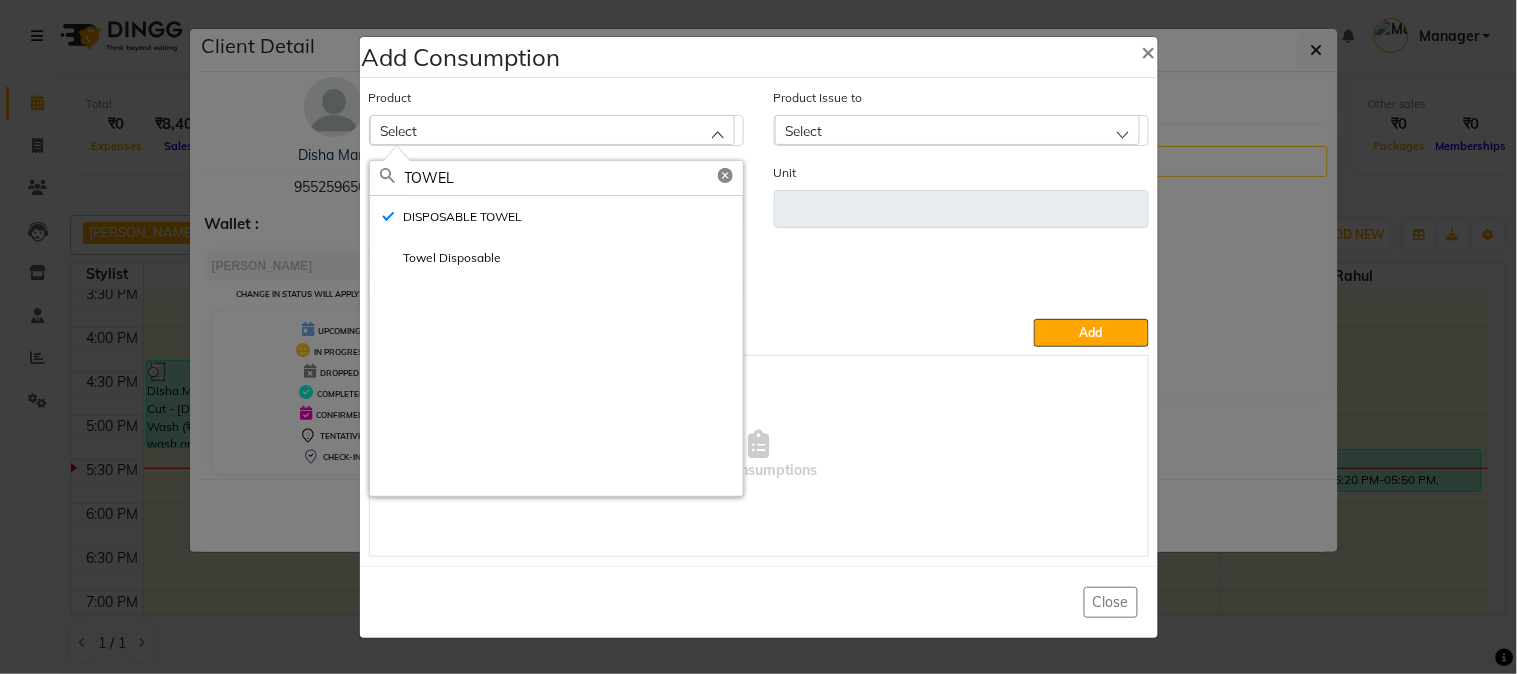 type on "ml" 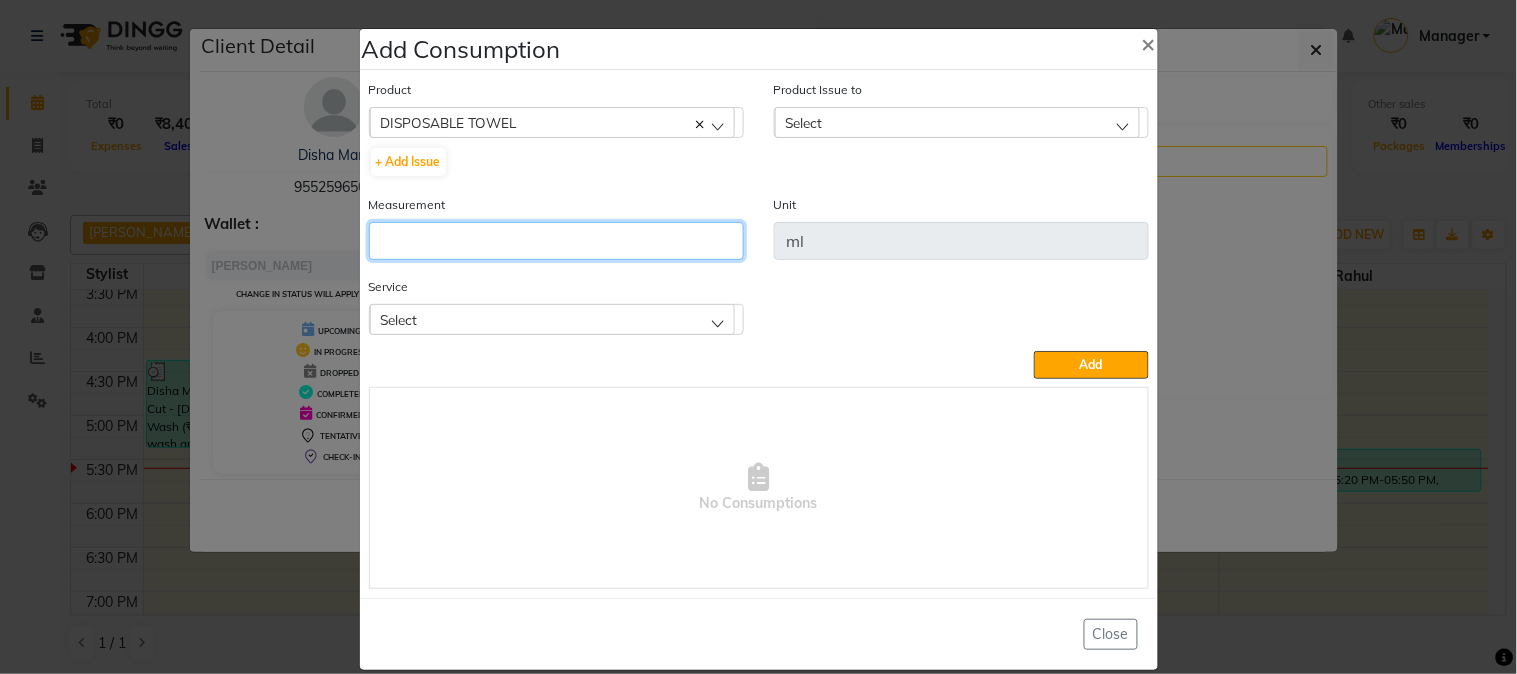 click 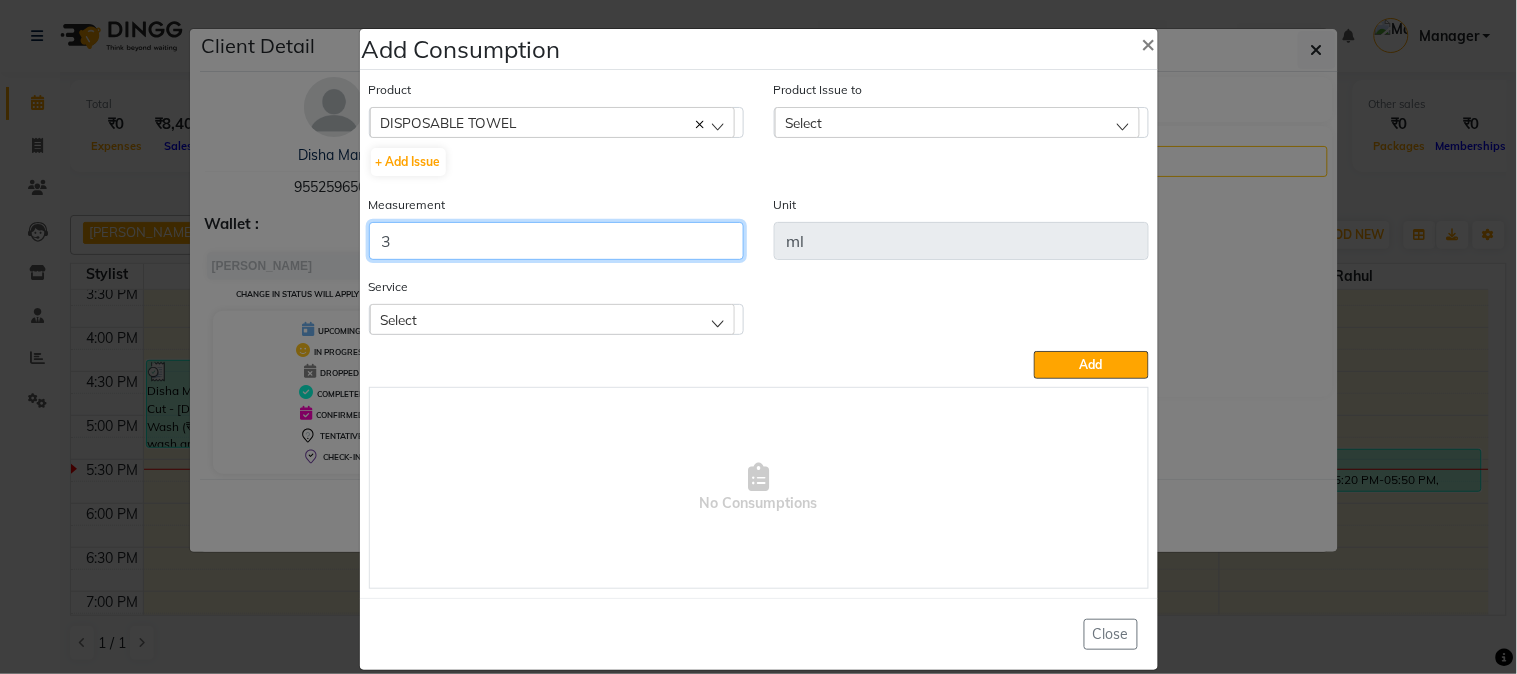 type on "3" 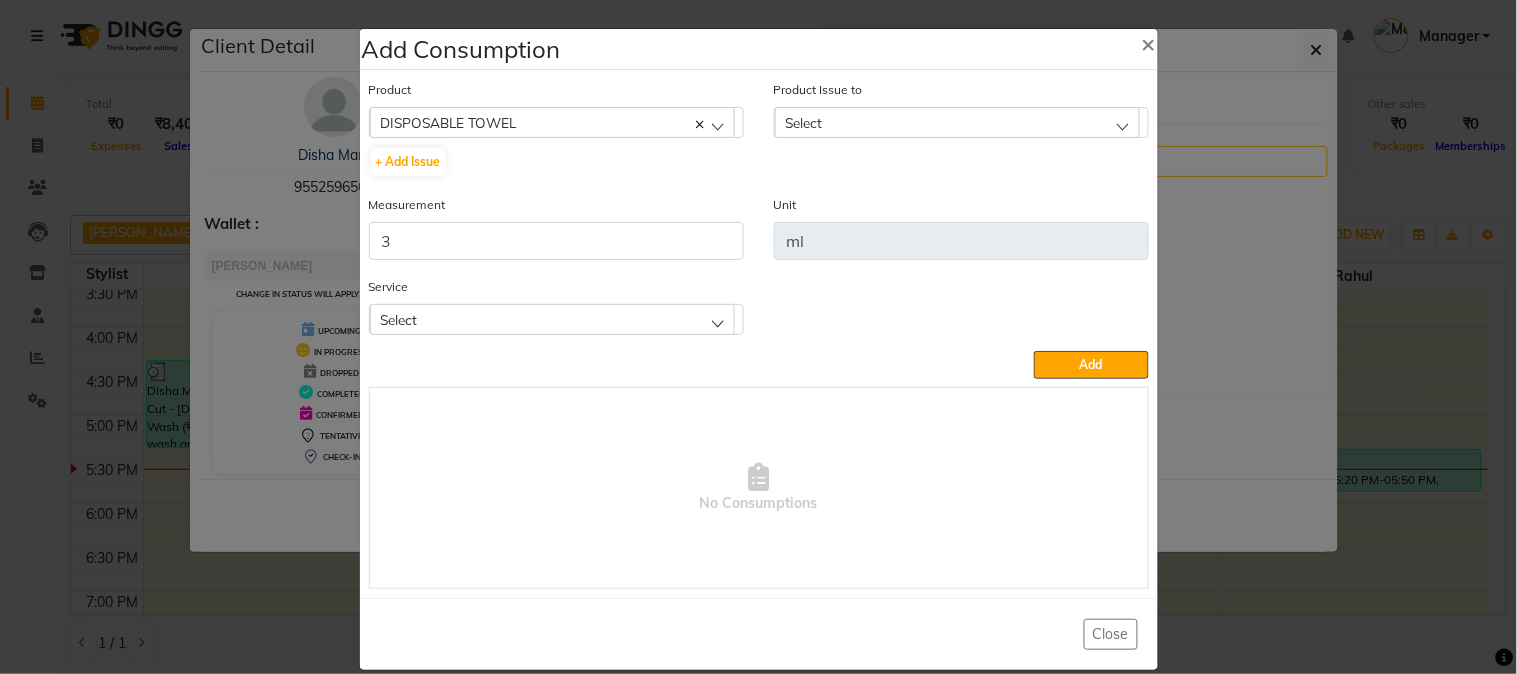 click on "Select" 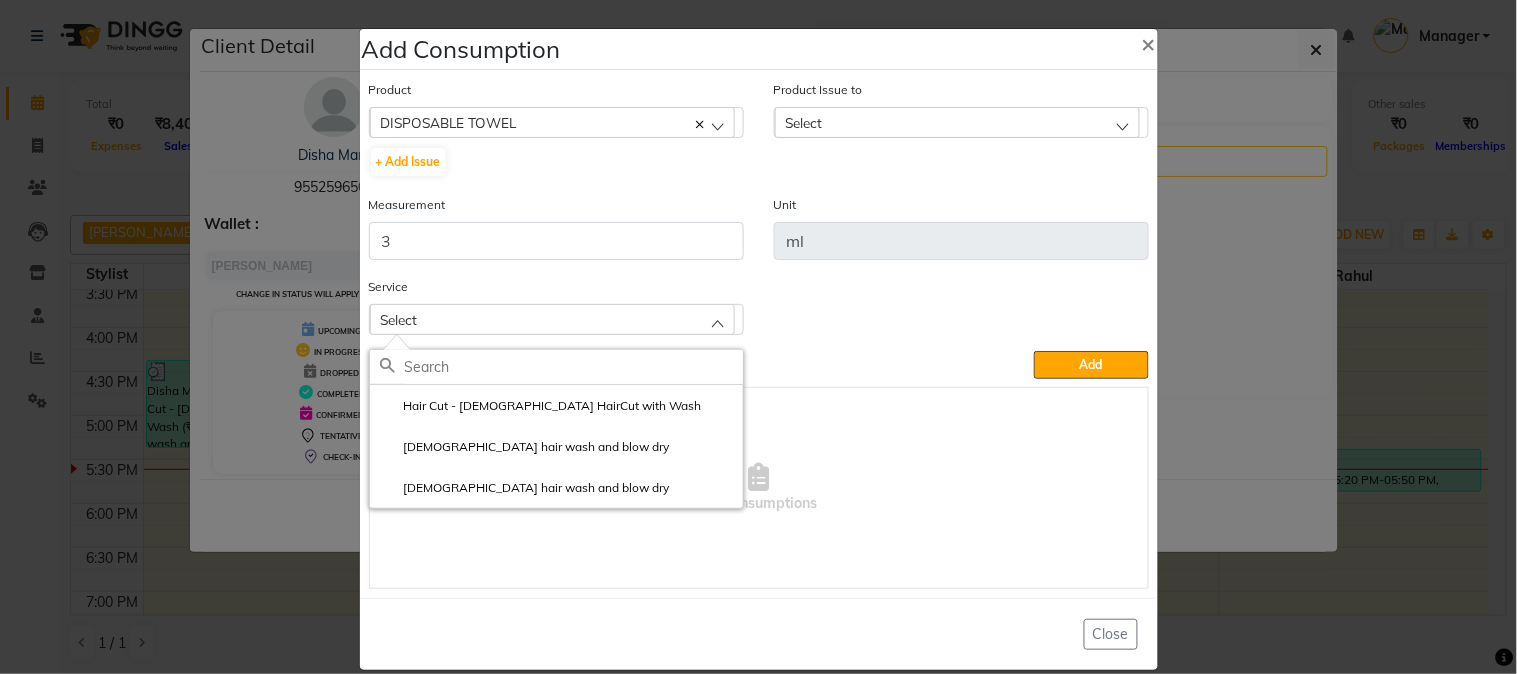 click on "female hair wash and blow dry" 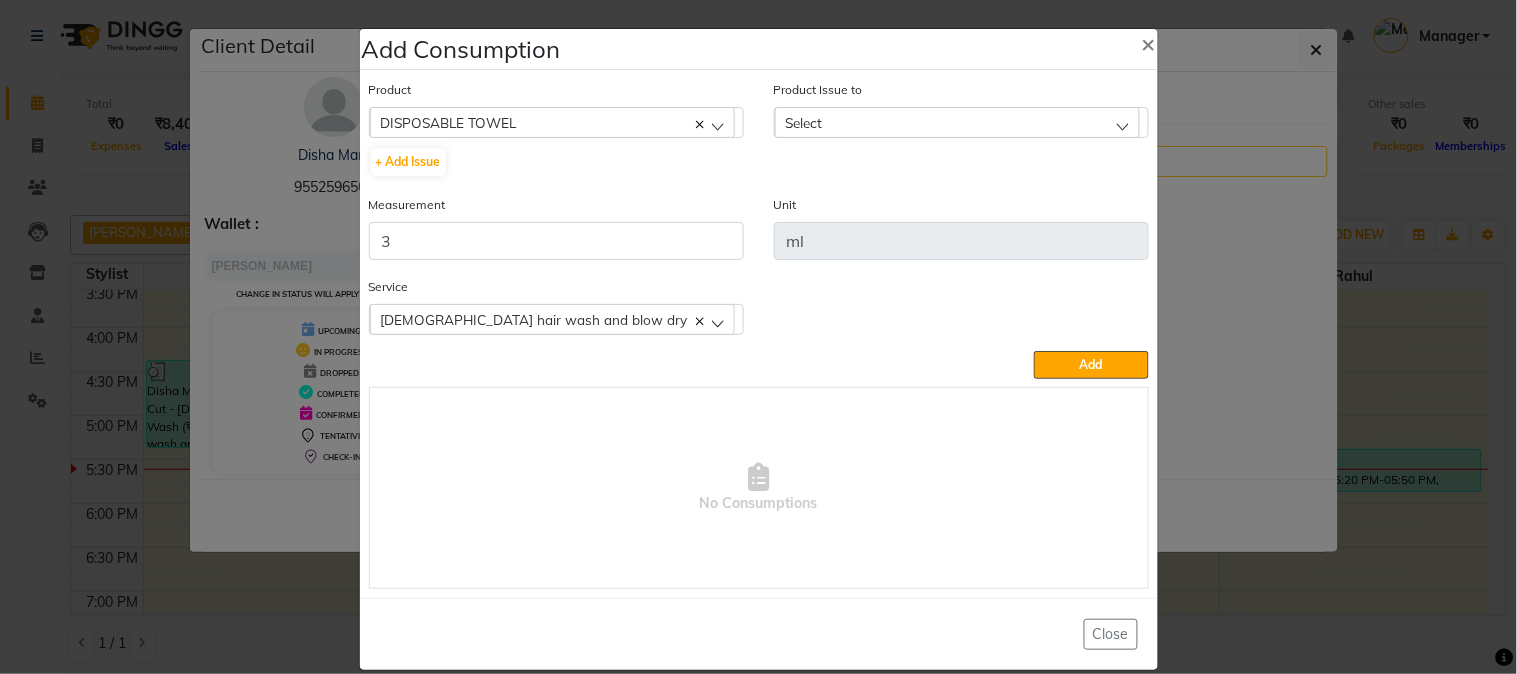 click on "Select" 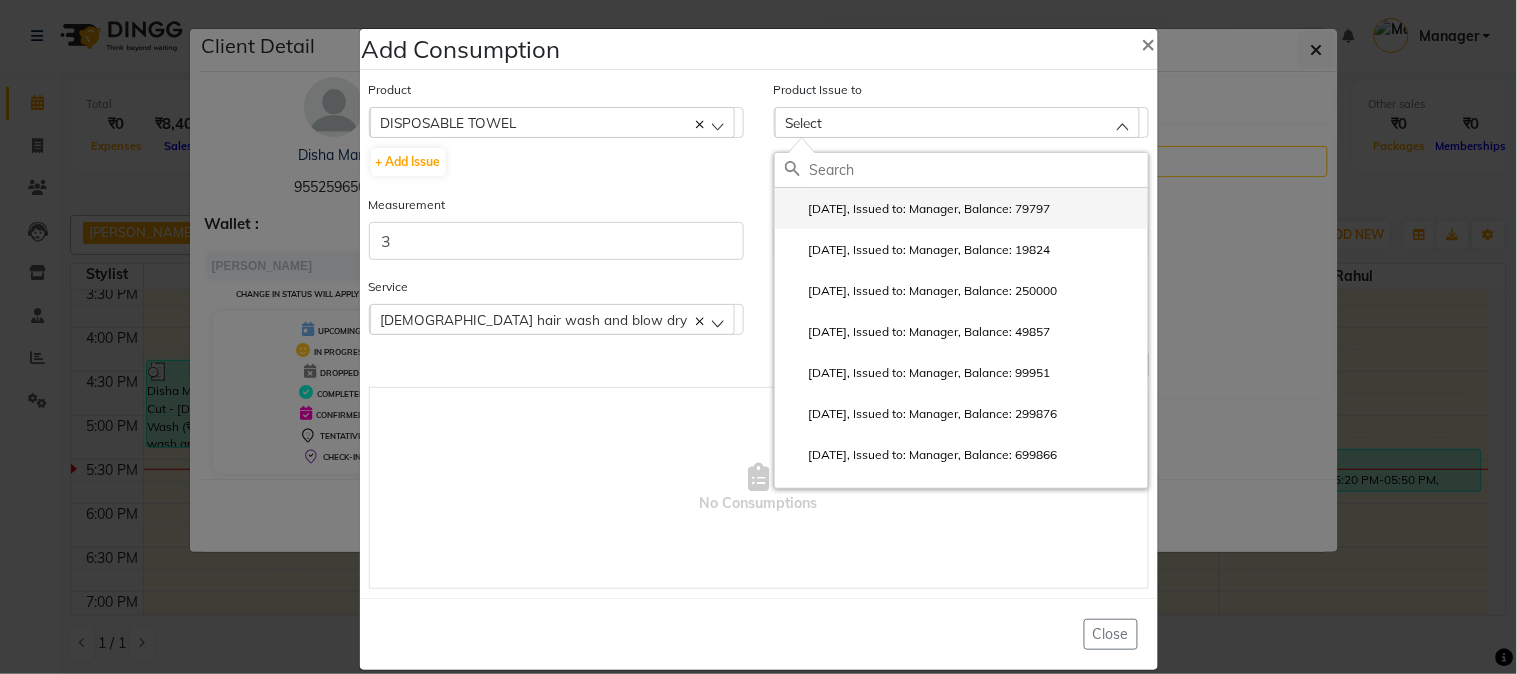 click on "2025-06-20, Issued to: Manager, Balance: 79797" 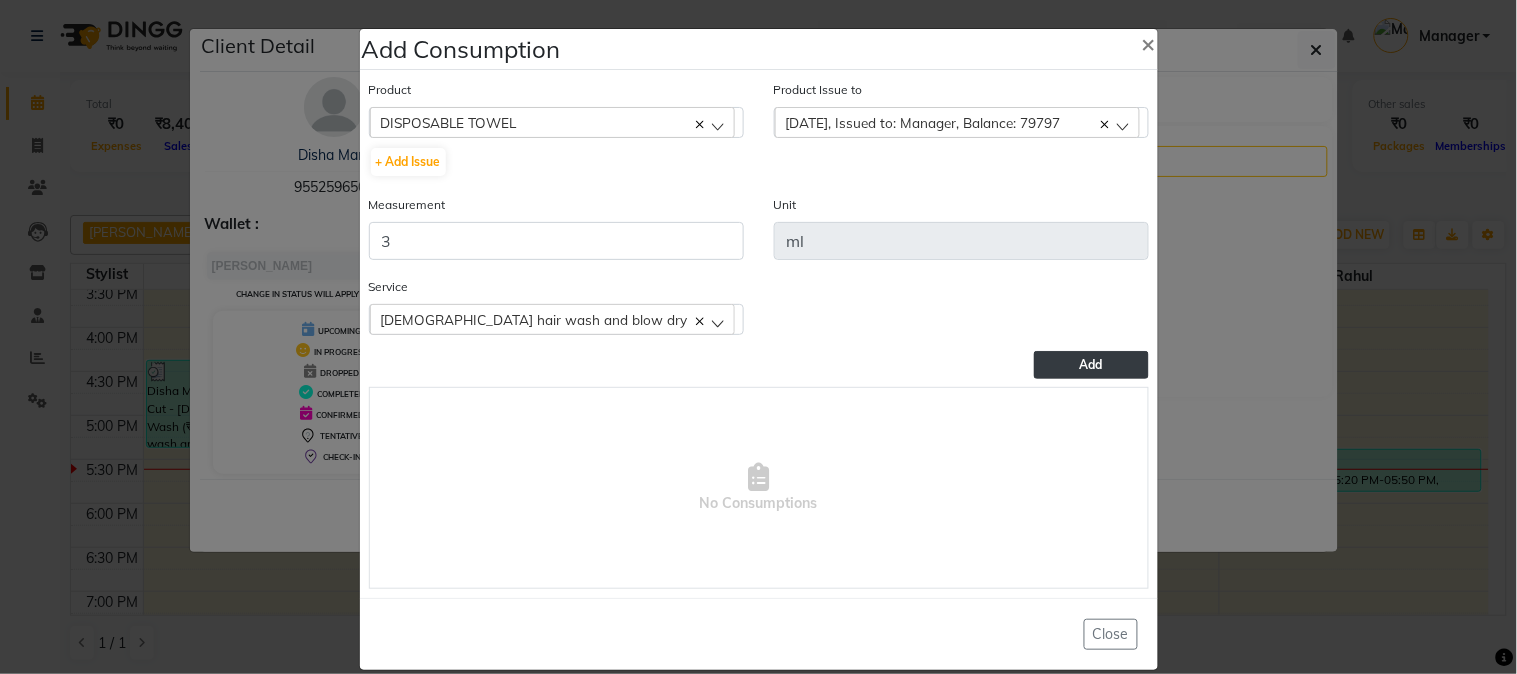 click on "Add" 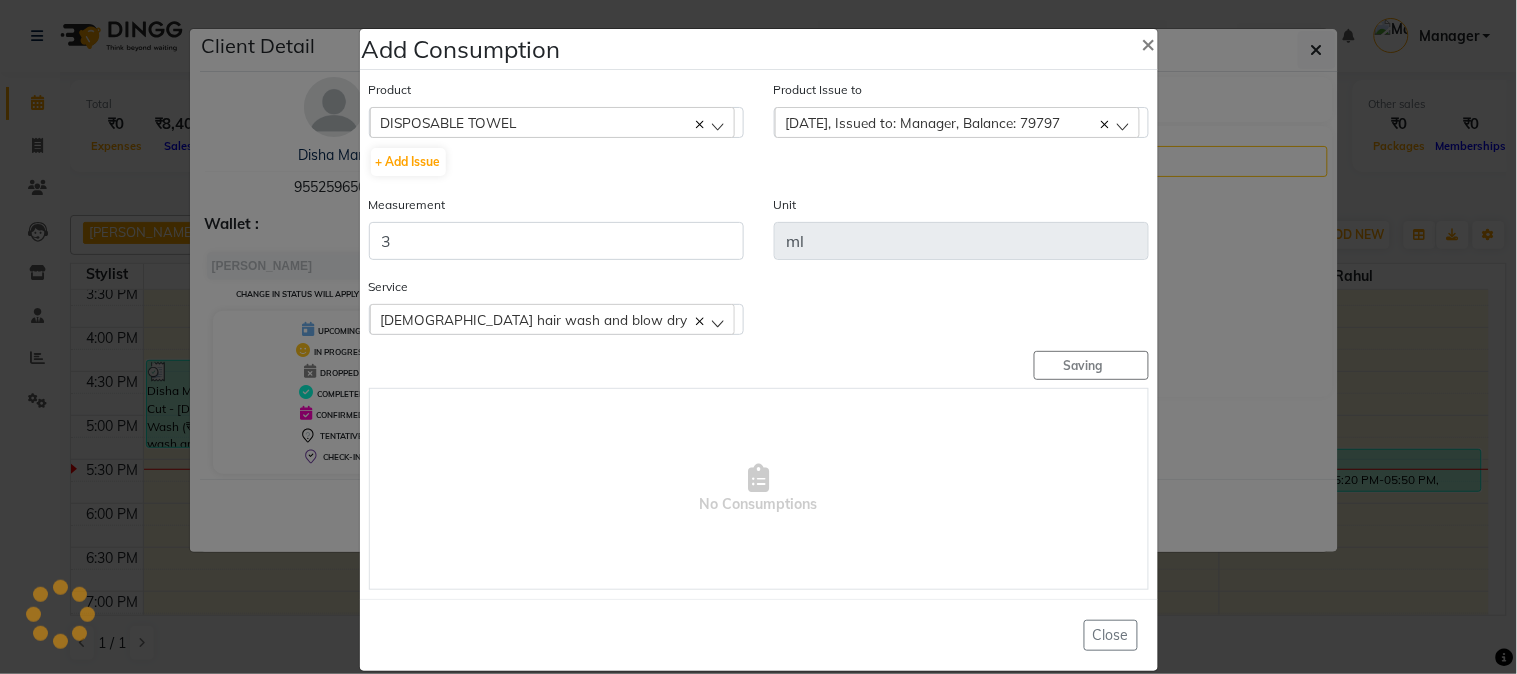 type 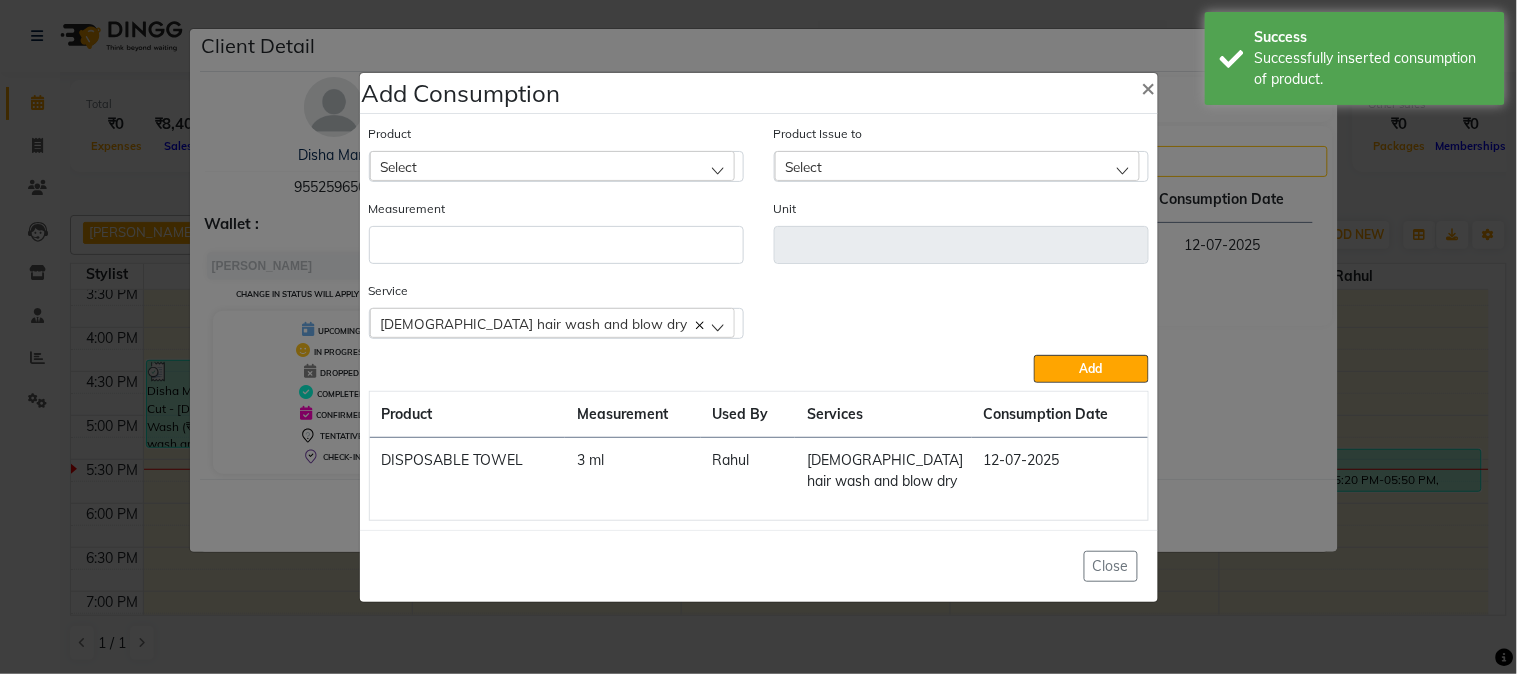 click on "Select" 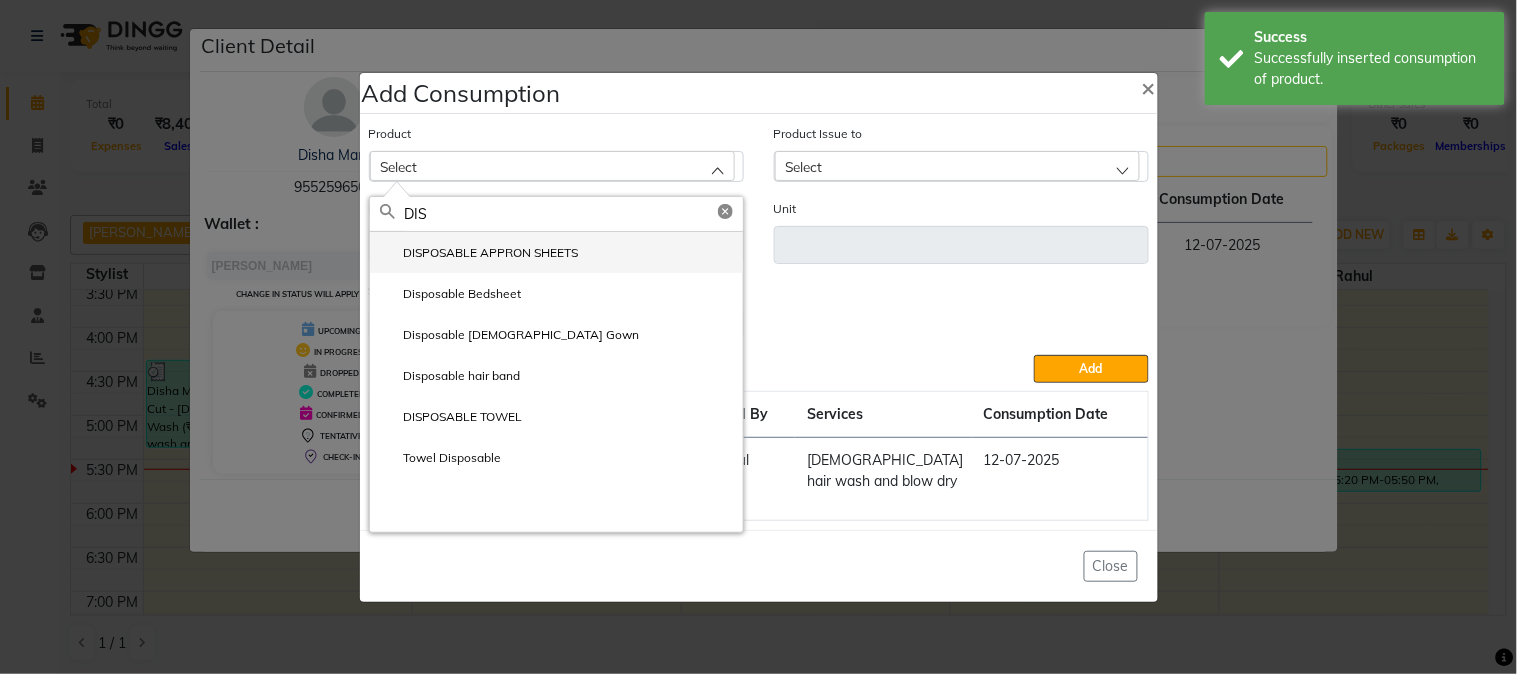 type on "DIS" 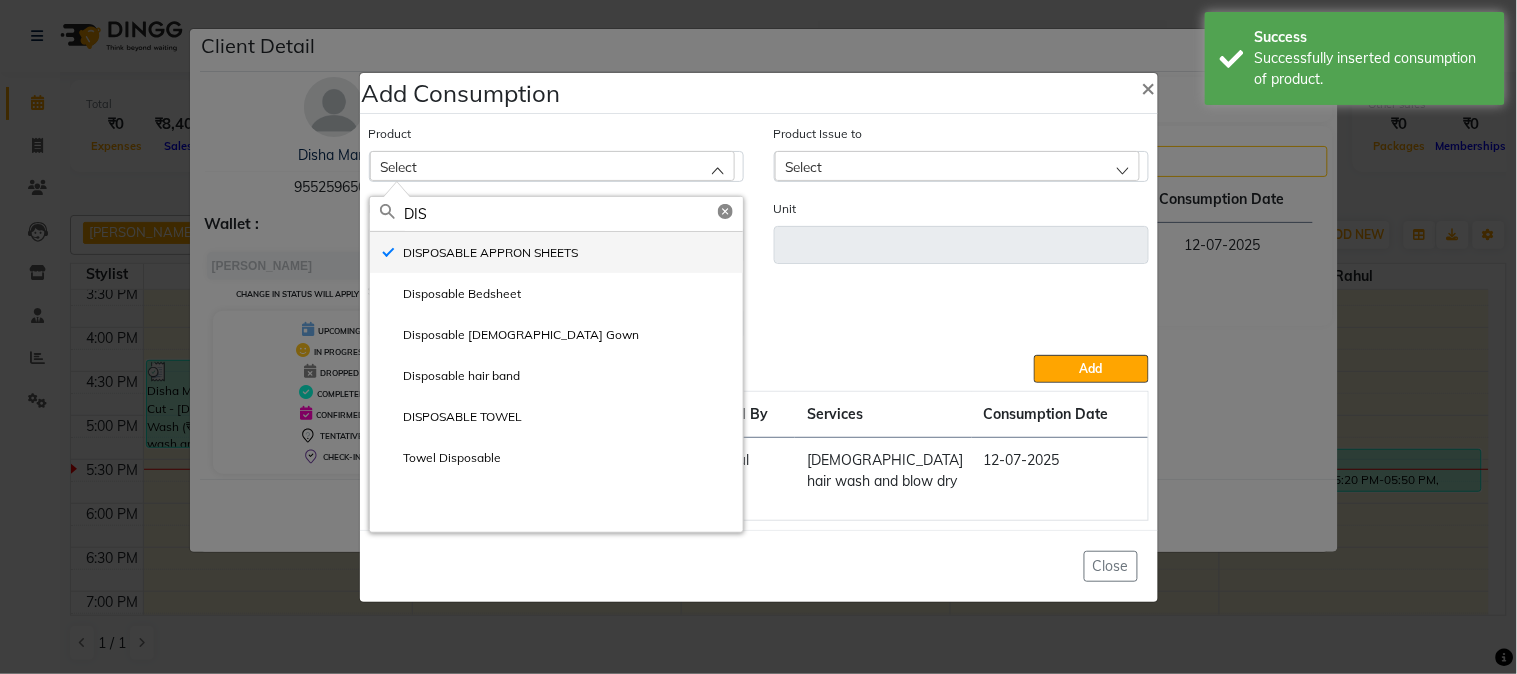 type on "ml" 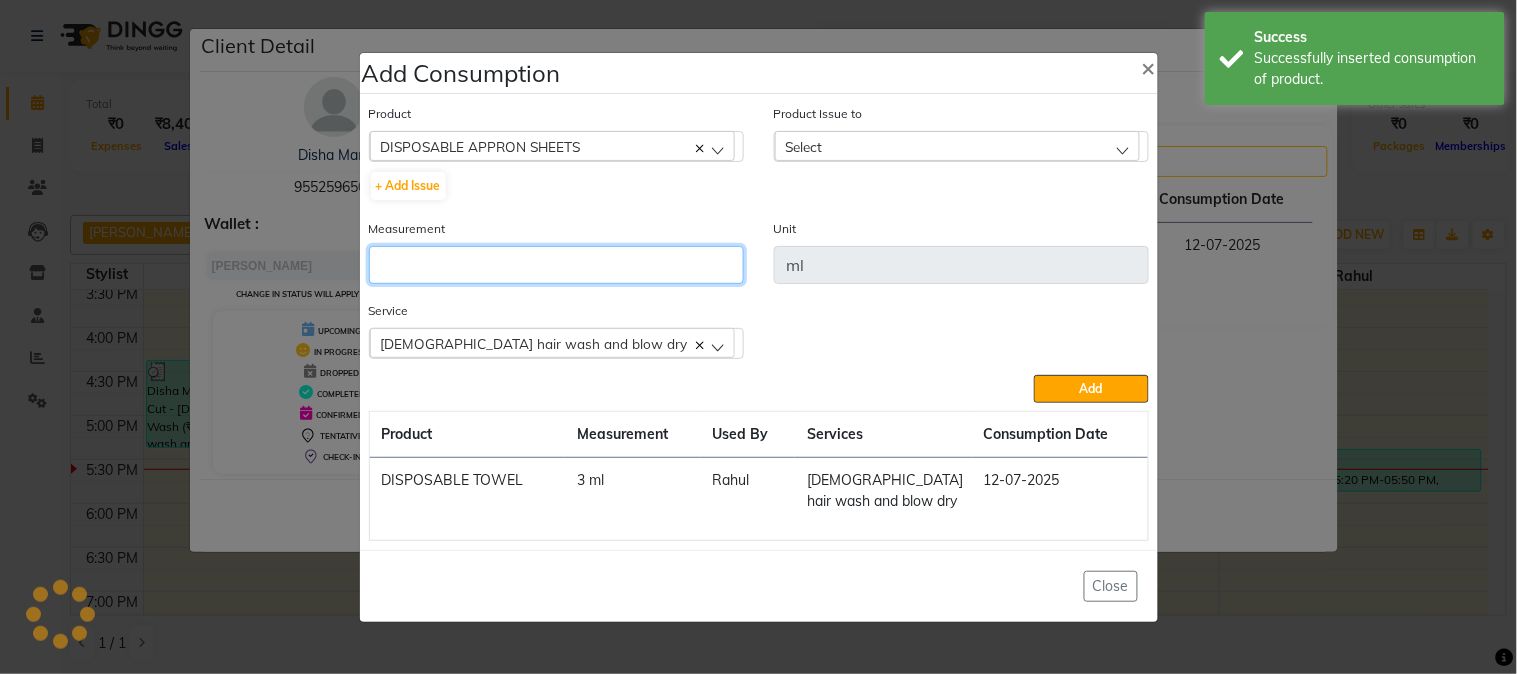 click 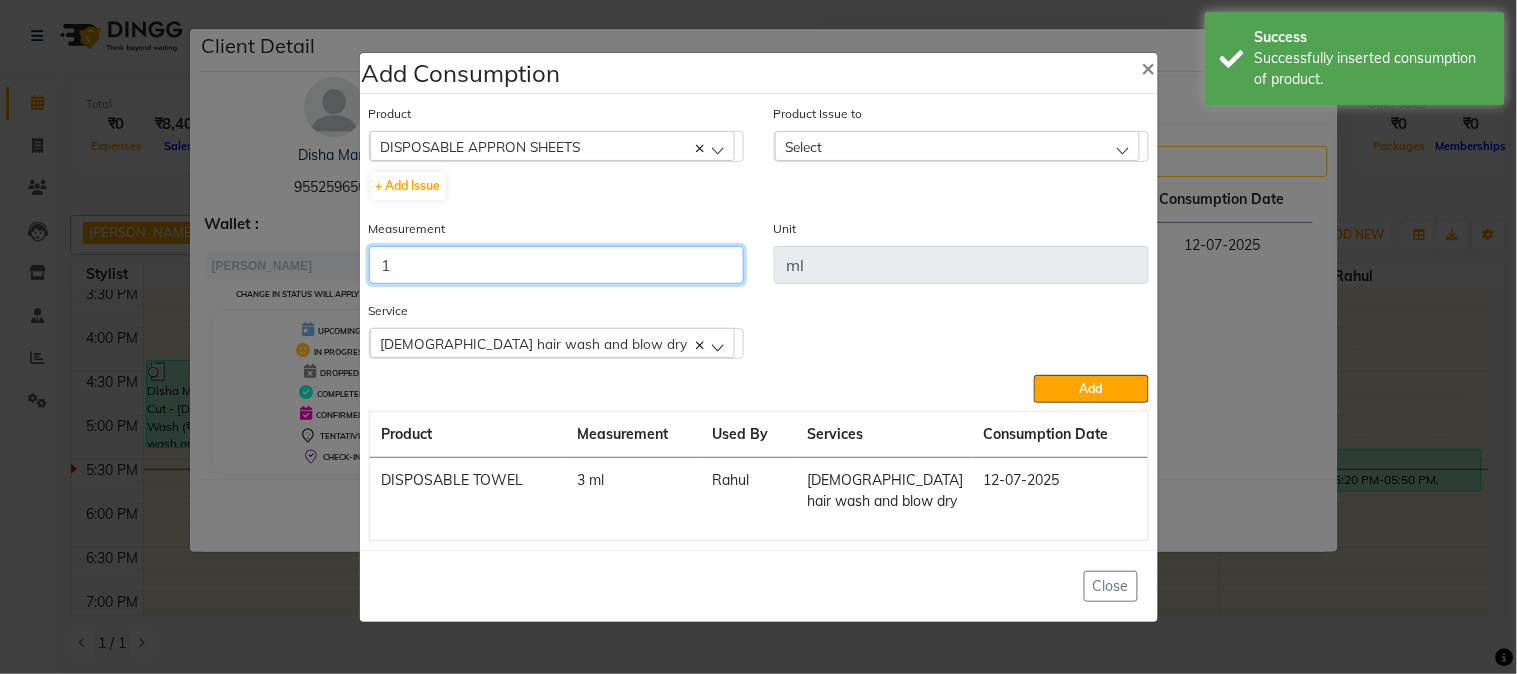type on "1" 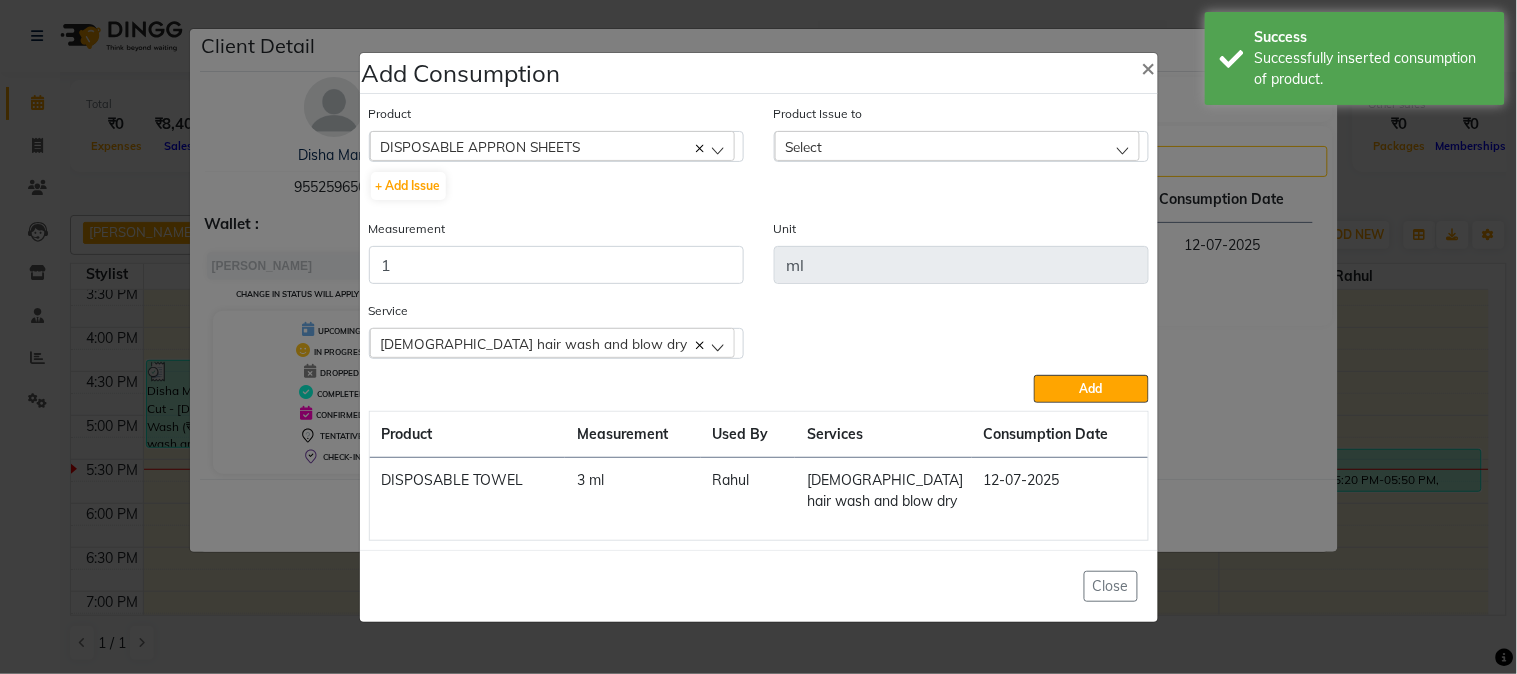 click on "Select" 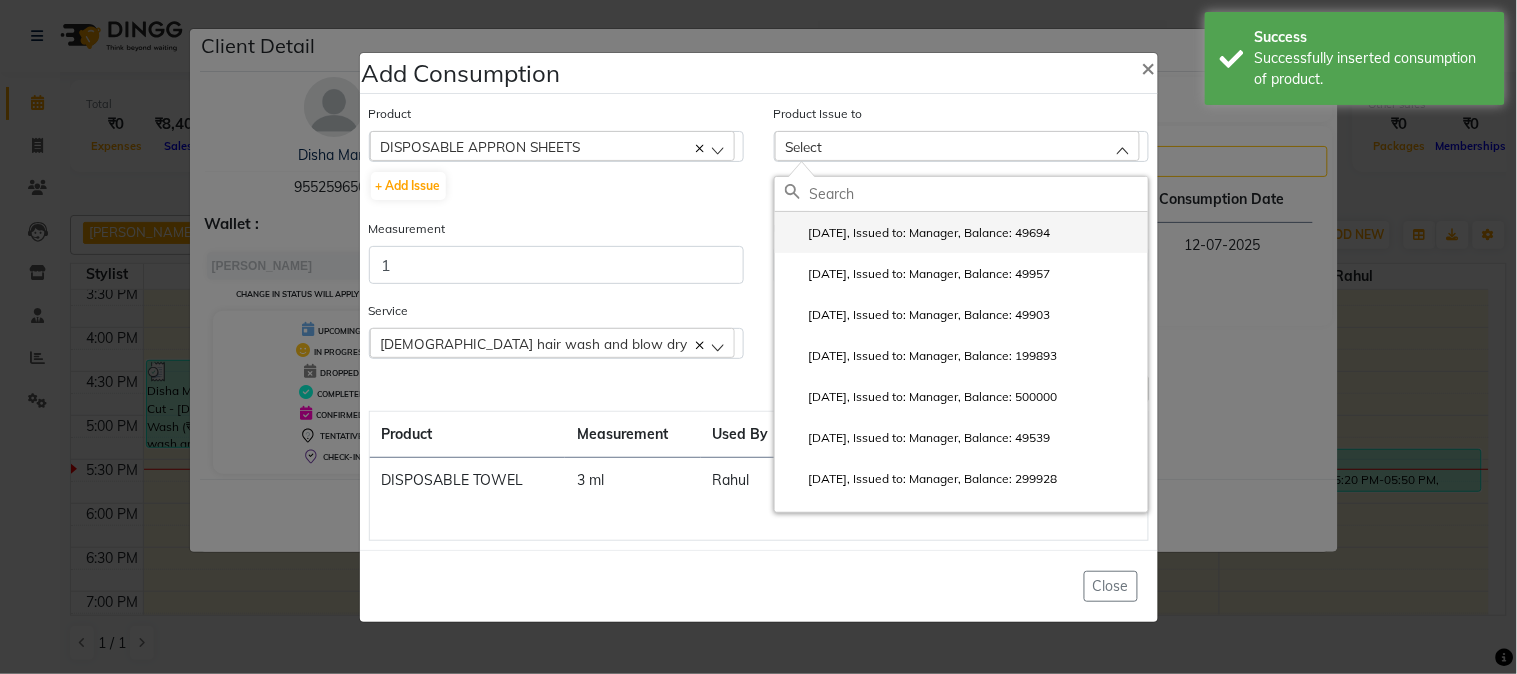 click on "2025-06-22, Issued to: Manager, Balance: 49694" 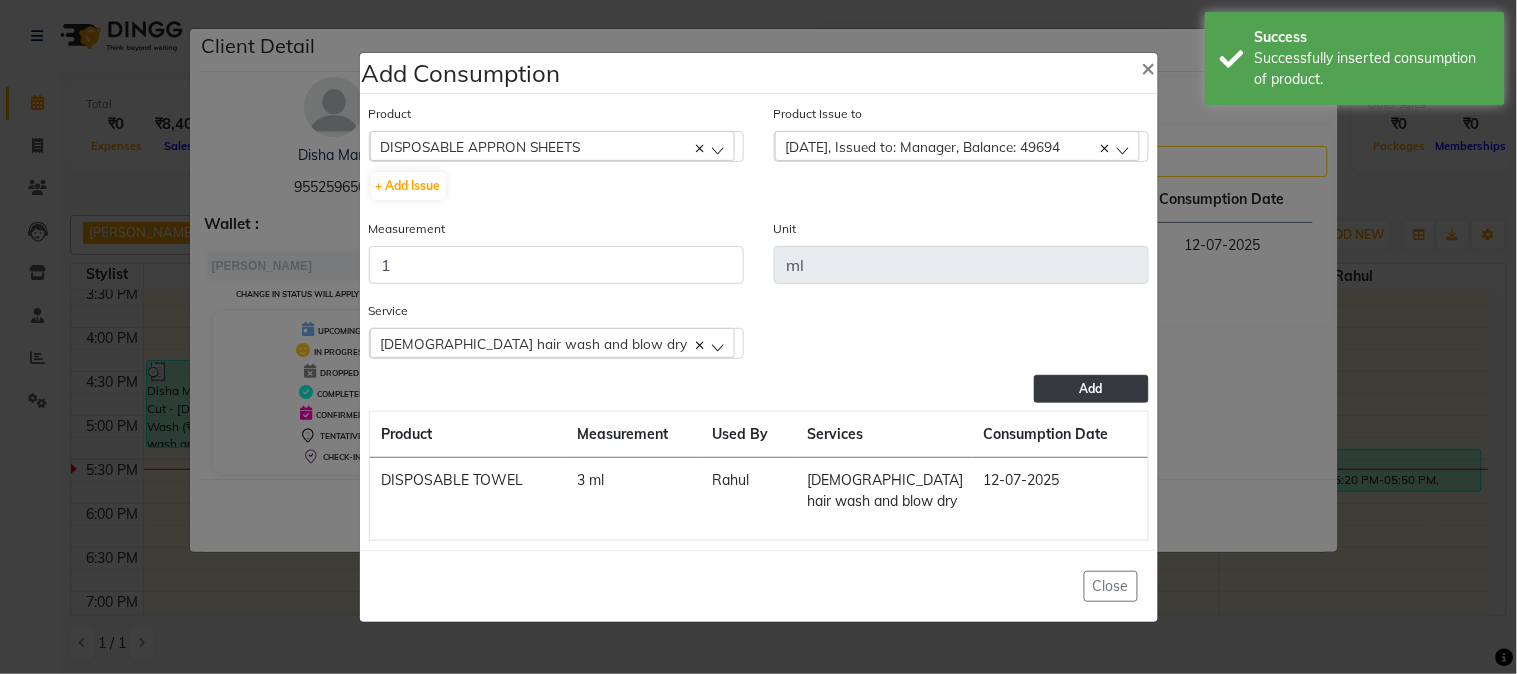 click on "Add" 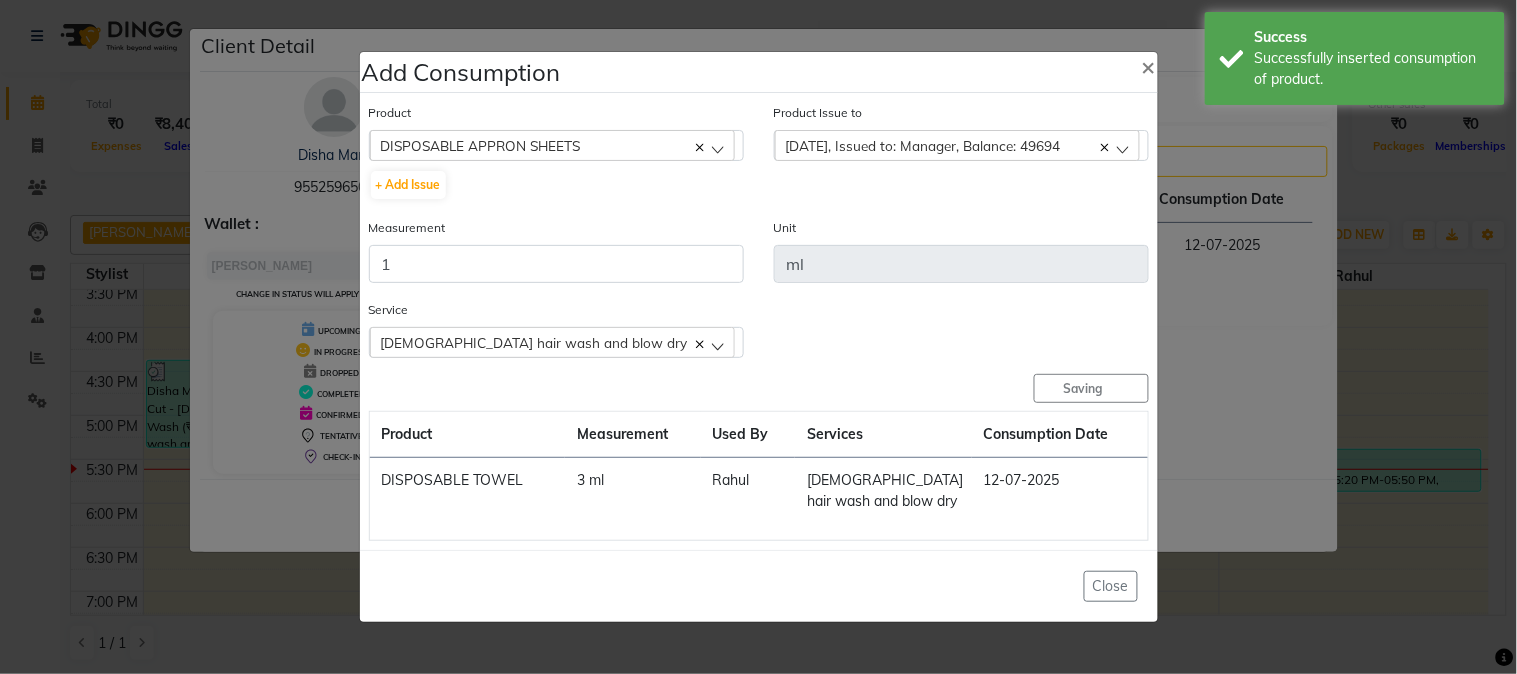 type 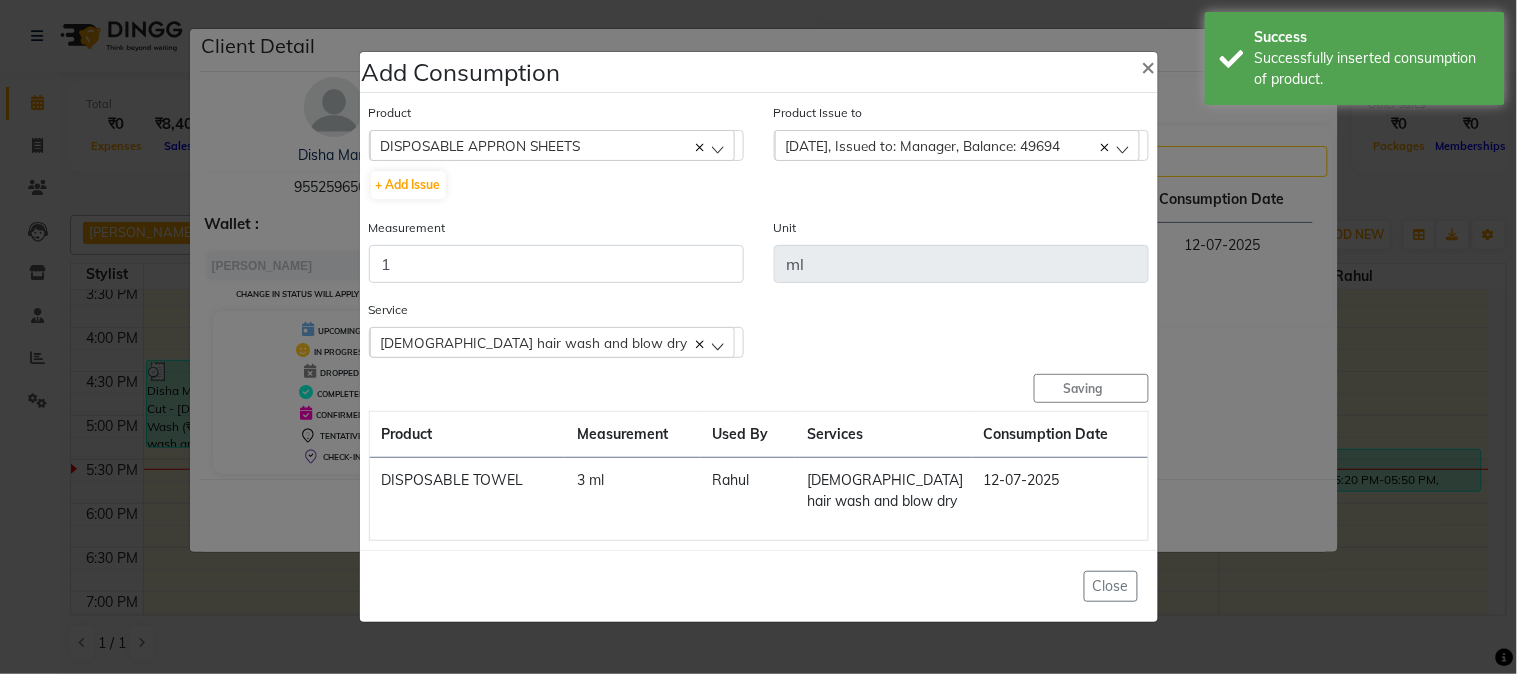 type 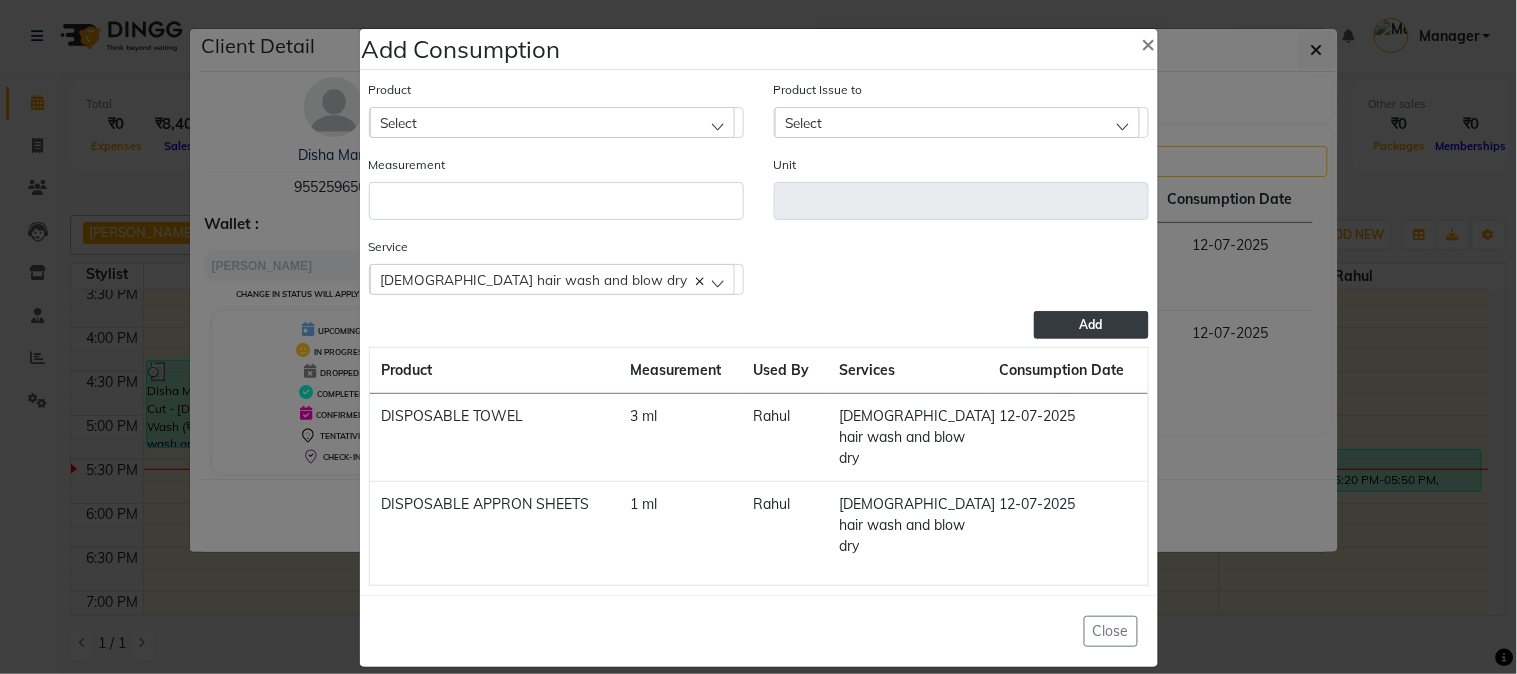 click on "Add Consumption × Product Select 5-7 Product Issue to Select 2025-06-22, Issued to: Manager, Balance: 49694 2025-06-20, Issued to: Manager, Balance: 49957 2025-06-12, Issued to: Manager, Balance: 49903 2025-06-07, Issued to: Manager, Balance: 199893 2025-06-07, Issued to: Manager, Balance: 500000 2025-05-08, Issued to: Manager, Balance: 49539 2025-05-03, Issued to: Manager, Balance: 299928 2025-03-28, Issued to: Manager, Balance: 199452 2025-02-10, Issued to: Manager, Balance: 99455 Measurement Unit Service   female hair wash and blow dry  Hair Cut - Male HairCut with Wash  female hair wash and blow dry  female hair wash and blow dry  Add  Product Measurement Used By Services Consumption Date  DISPOSABLE TOWEL   3 ml   Rahul    female hair wash and blow dry   12-07-2025   DISPOSABLE APPRON SHEETS   1 ml   Rahul    female hair wash and blow dry   12-07-2025   Close" 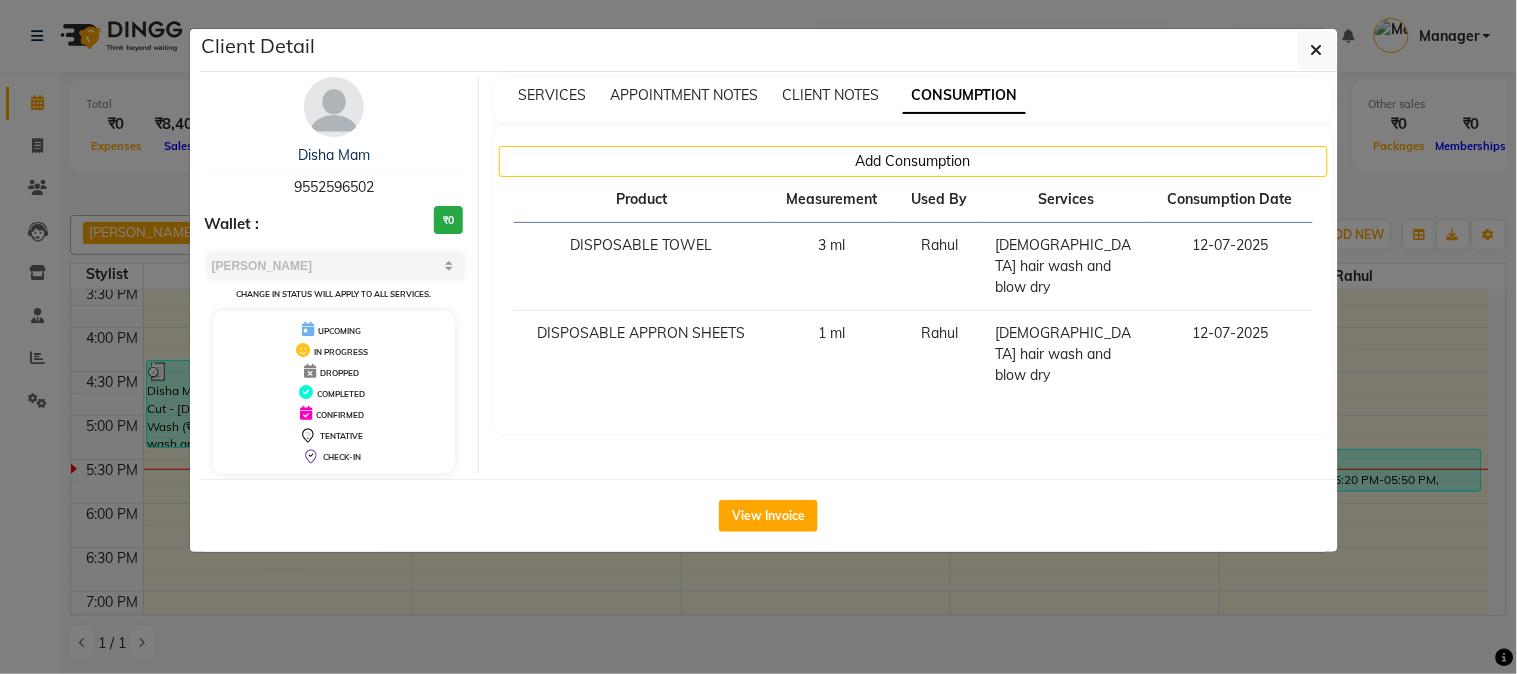 click on "Client Detail  Disha Mam   9552596502 Wallet : ₹0 Select MARK DONE UPCOMING Change in status will apply to all services. UPCOMING IN PROGRESS DROPPED COMPLETED CONFIRMED TENTATIVE CHECK-IN SERVICES APPOINTMENT NOTES CLIENT NOTES CONSUMPTION Add Consumption Product Measurement Used By Services Consumption Date  DISPOSABLE TOWEL   3 ml   Rahul    female hair wash and blow dry   12-07-2025   DISPOSABLE APPRON SHEETS   1 ml   Rahul    female hair wash and blow dry   12-07-2025   View Invoice" 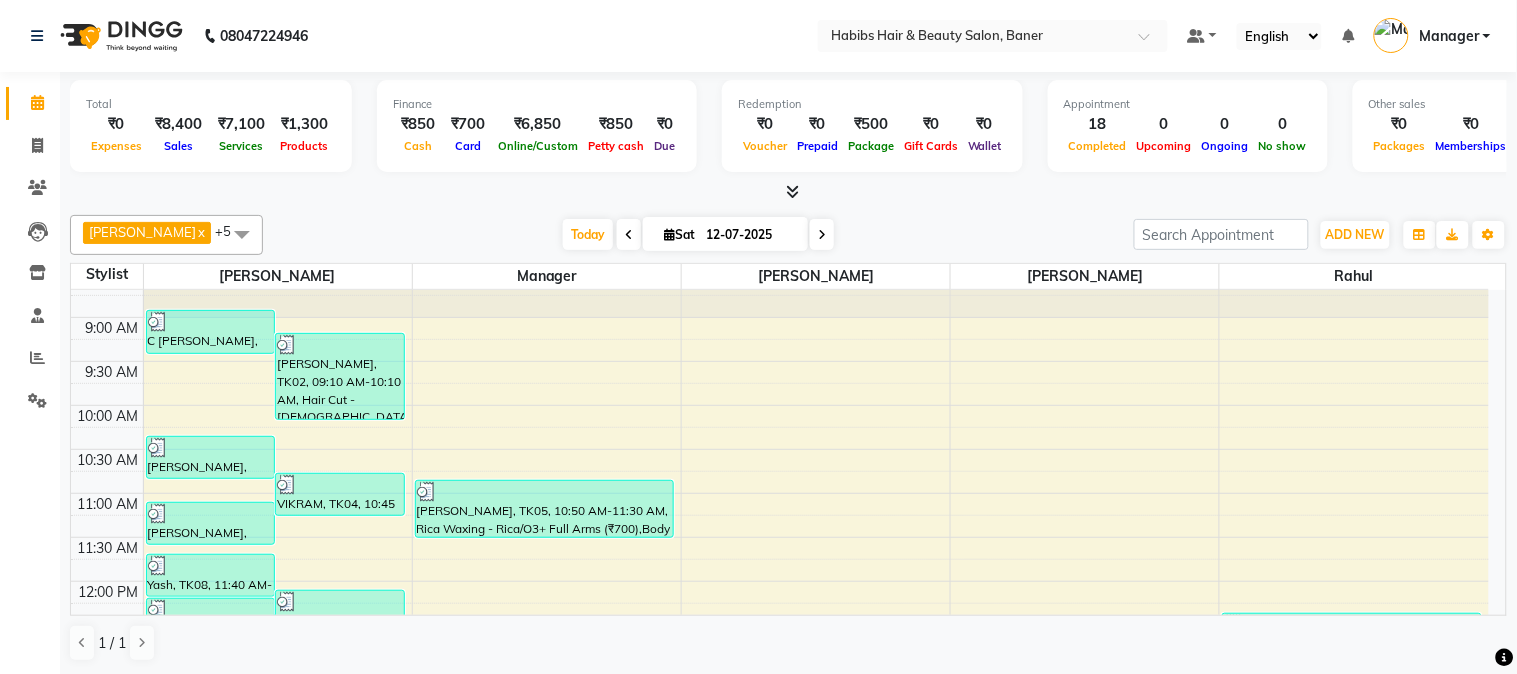 scroll, scrollTop: 111, scrollLeft: 0, axis: vertical 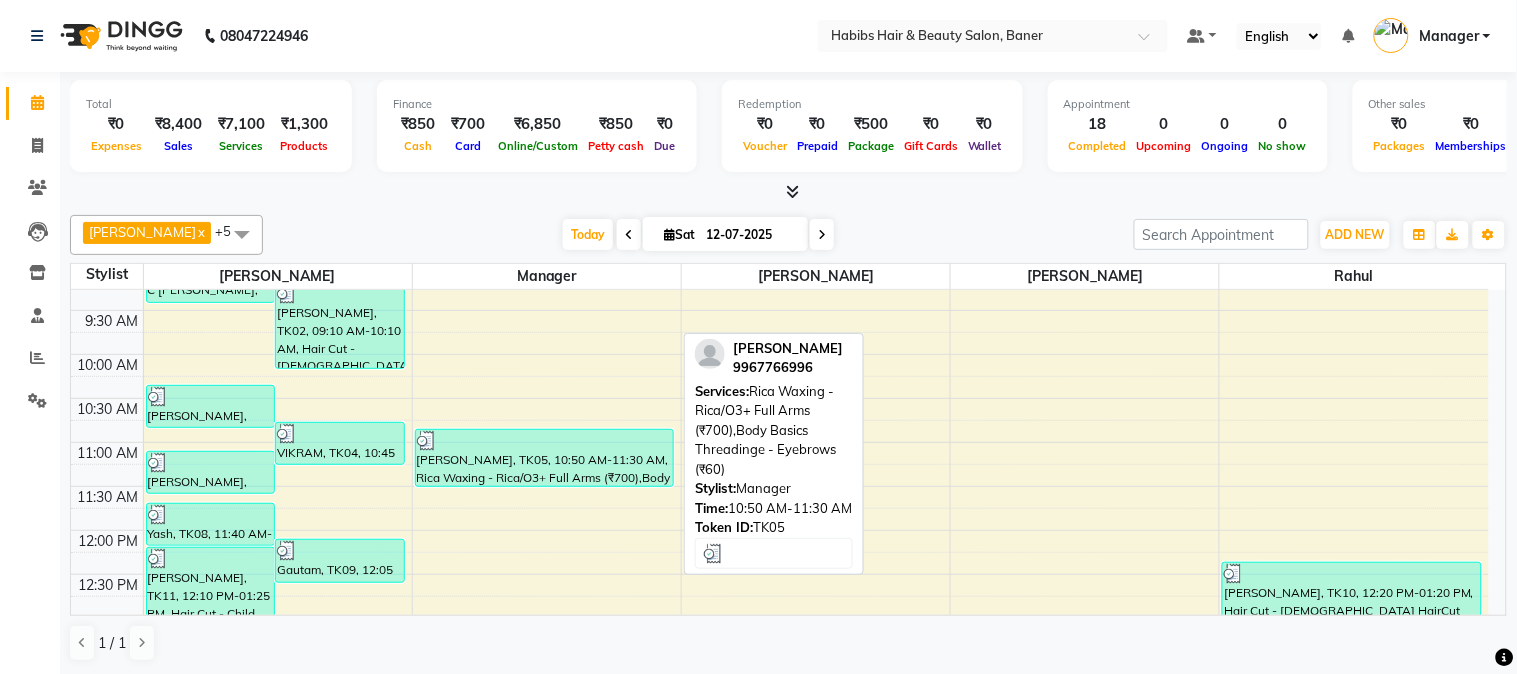 click at bounding box center [544, 441] 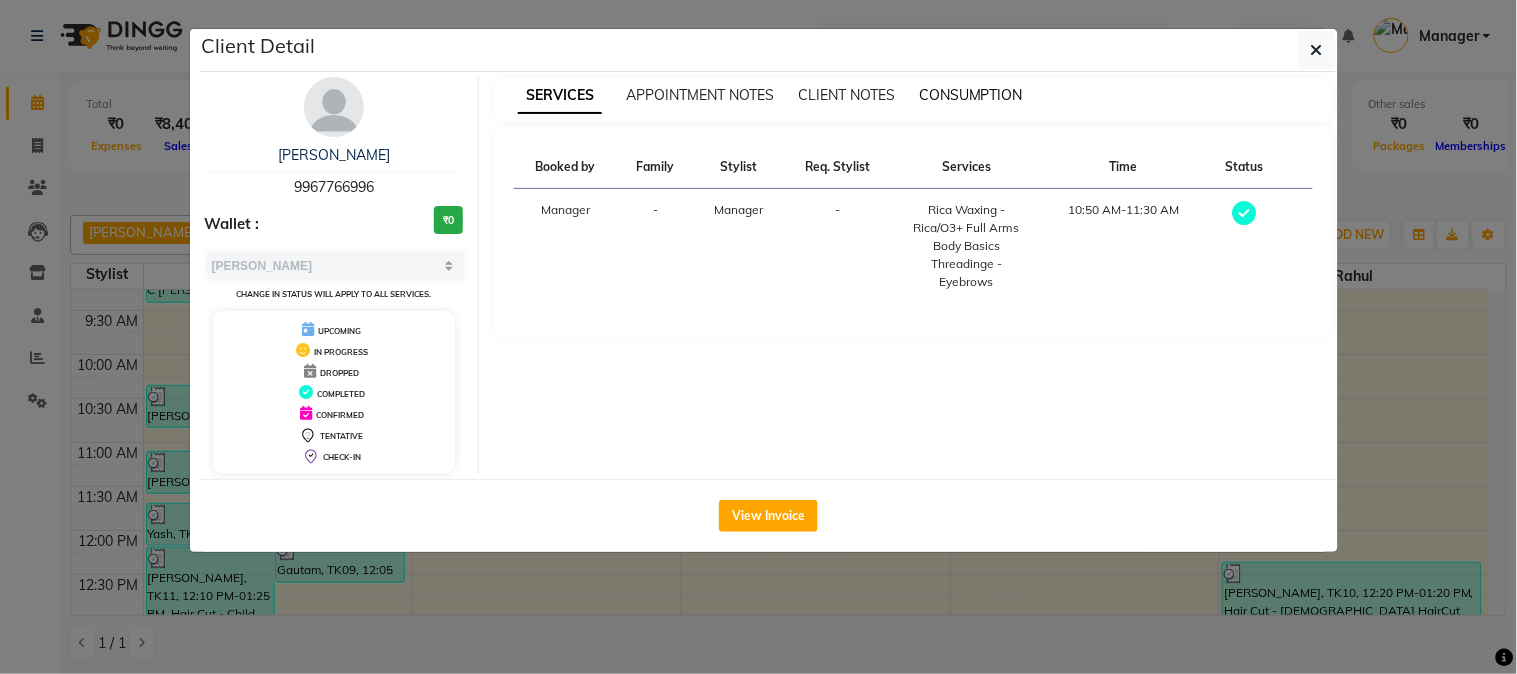 click on "CONSUMPTION" at bounding box center [971, 95] 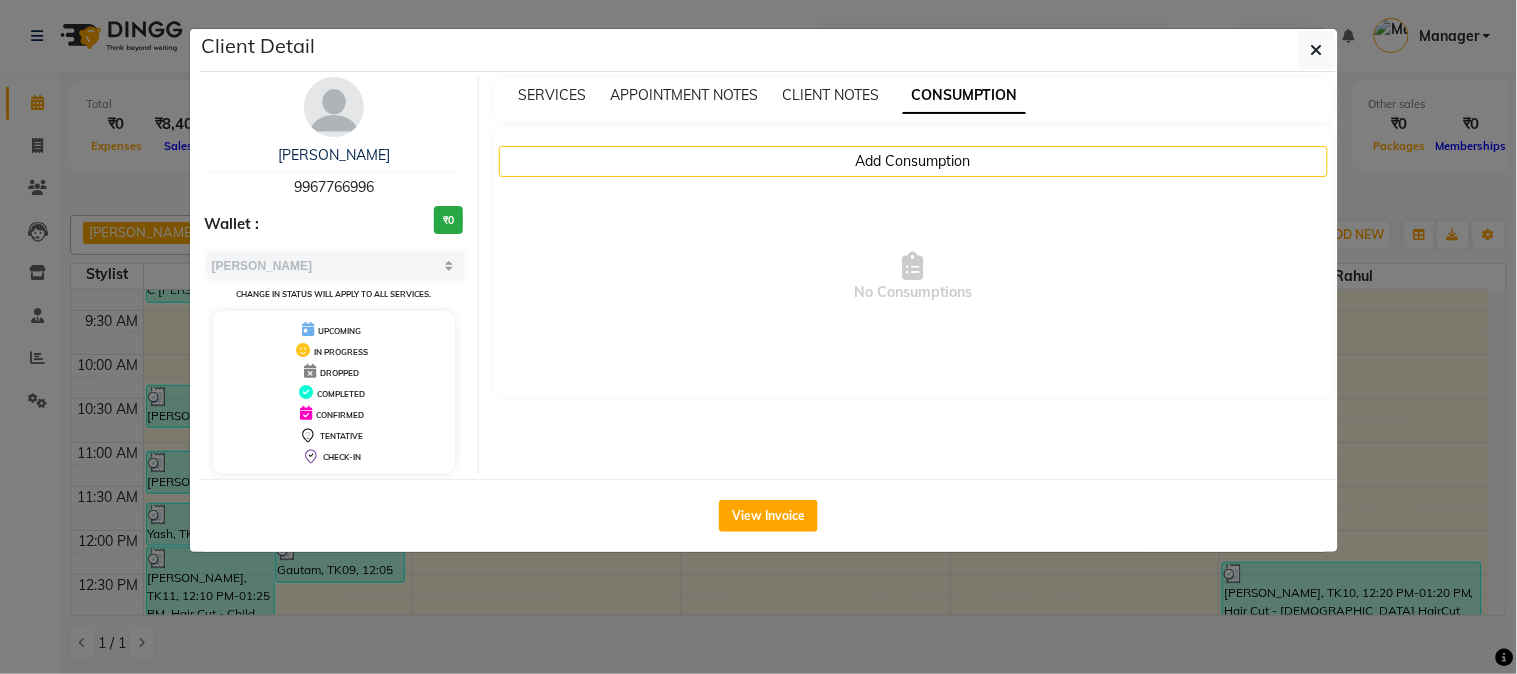 click on "Client Detail  payal    9967766996 Wallet : ₹0 Select MARK DONE UPCOMING Change in status will apply to all services. UPCOMING IN PROGRESS DROPPED COMPLETED CONFIRMED TENTATIVE CHECK-IN SERVICES APPOINTMENT NOTES CLIENT NOTES CONSUMPTION Add Consumption  No Consumptions   View Invoice" 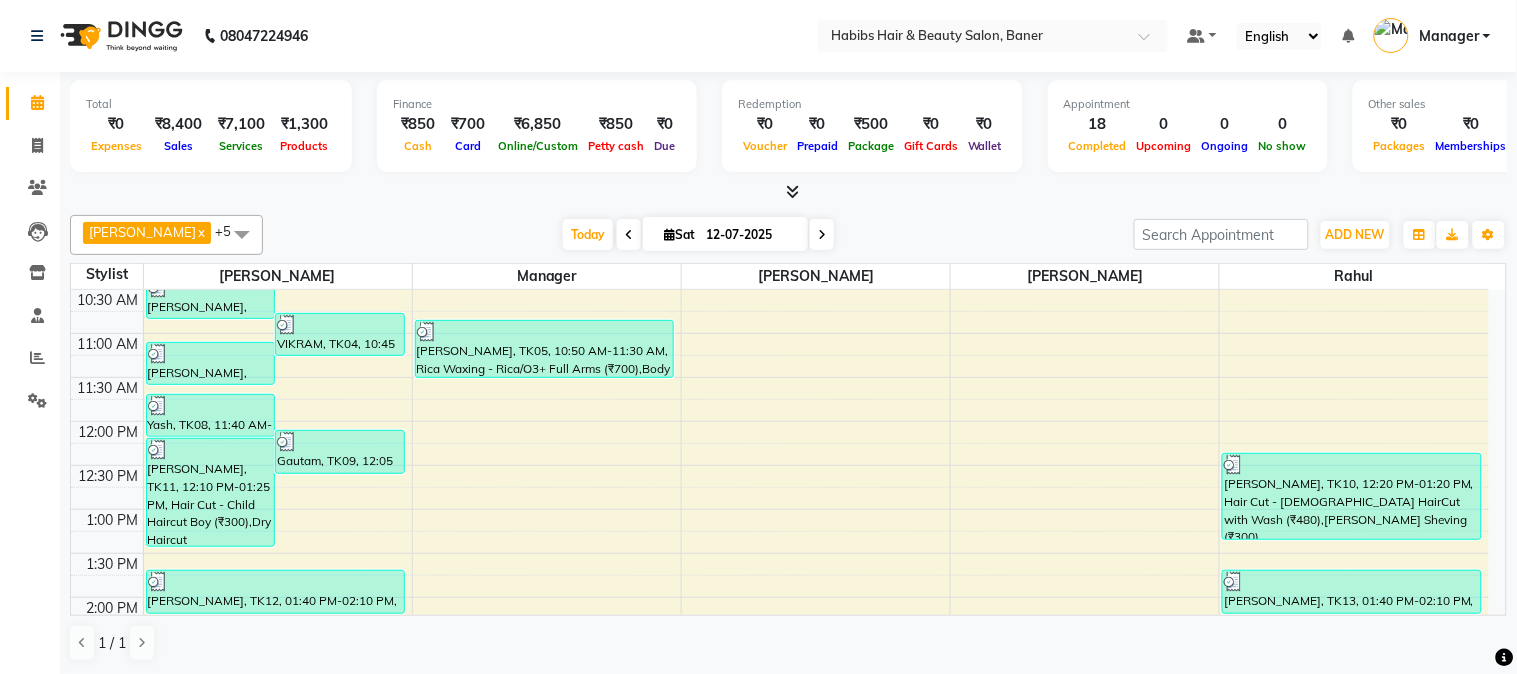 scroll, scrollTop: 222, scrollLeft: 0, axis: vertical 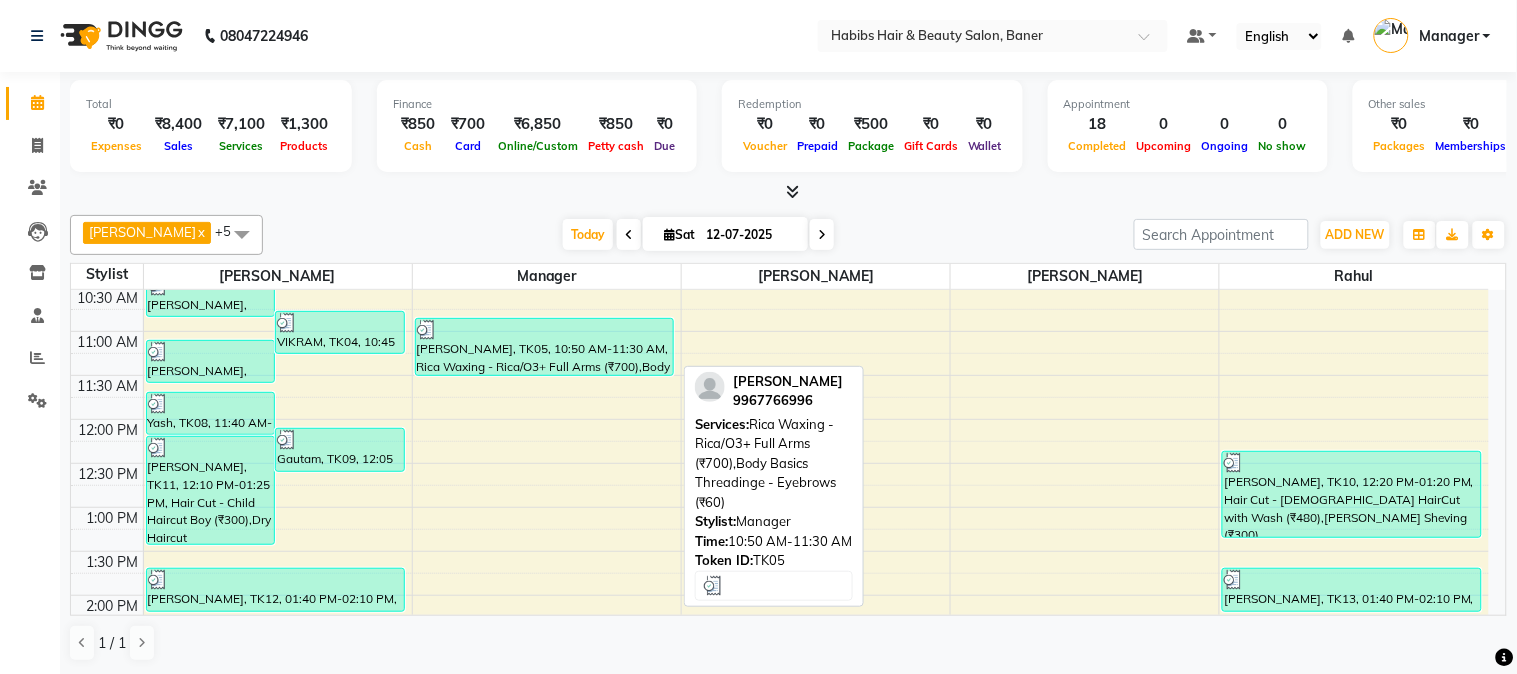 click at bounding box center [544, 330] 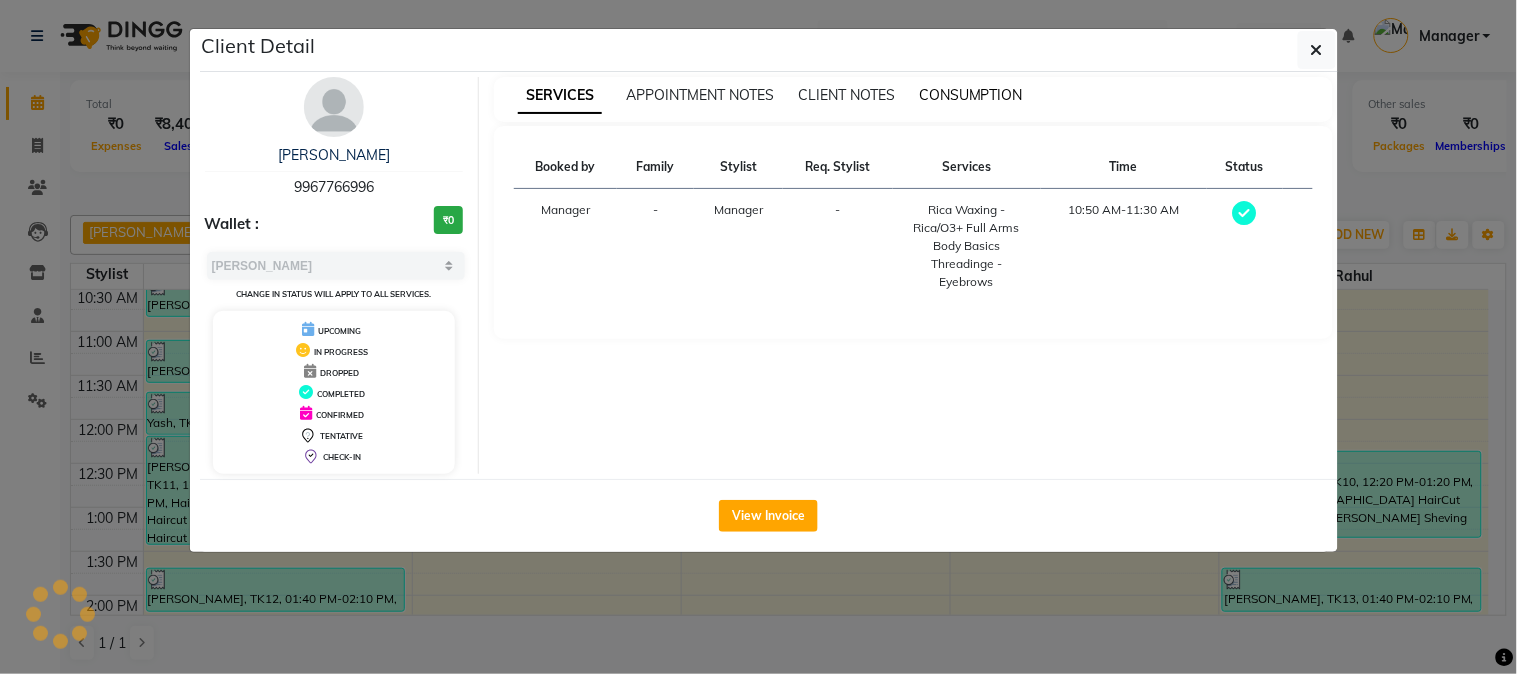 click on "CONSUMPTION" at bounding box center [971, 95] 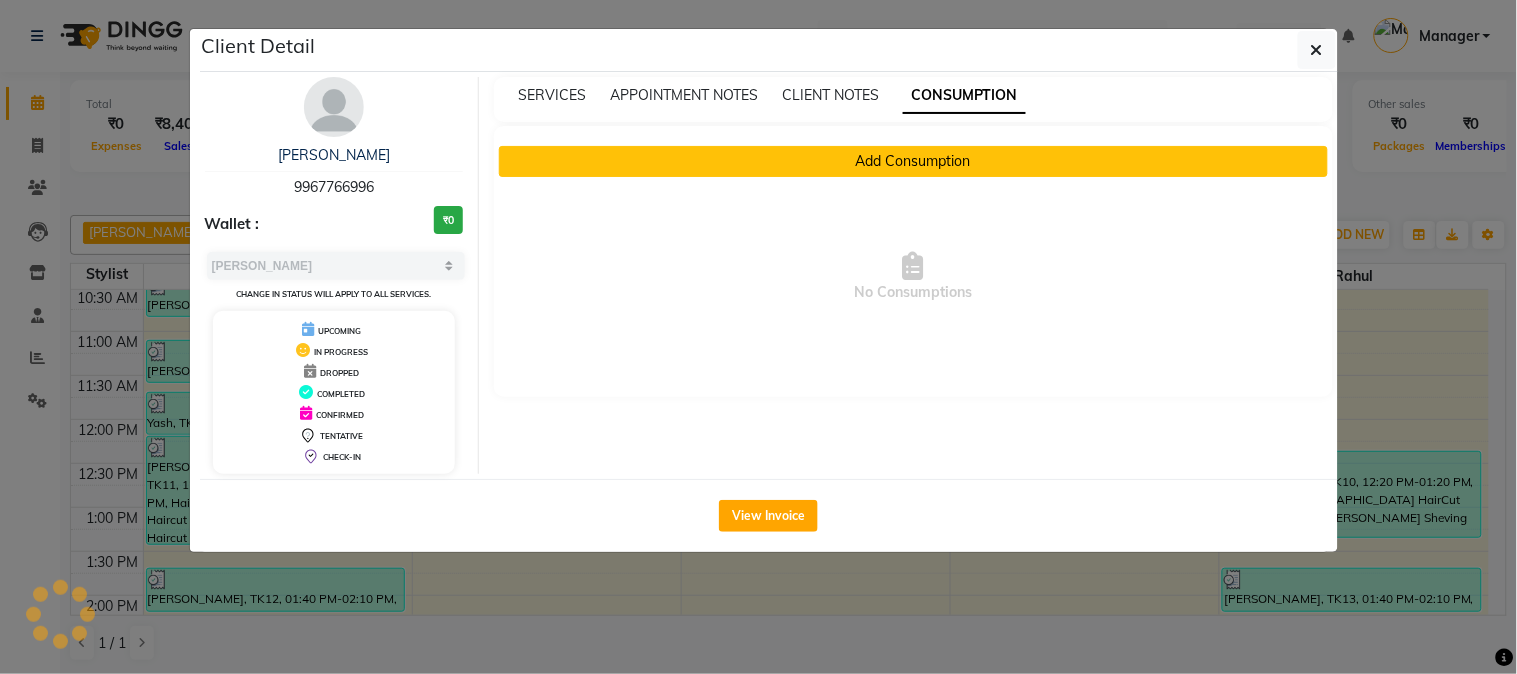 click on "Add Consumption" at bounding box center (913, 161) 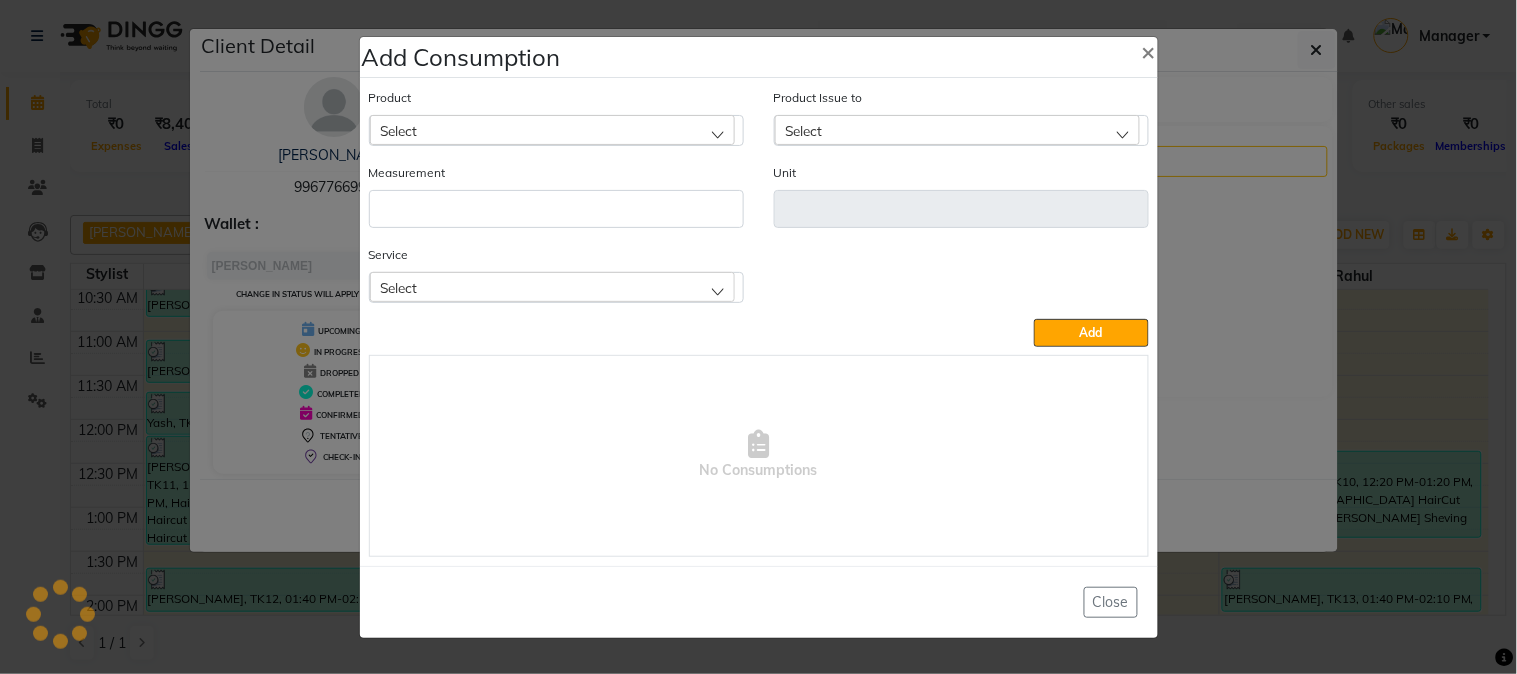 click on "Select" 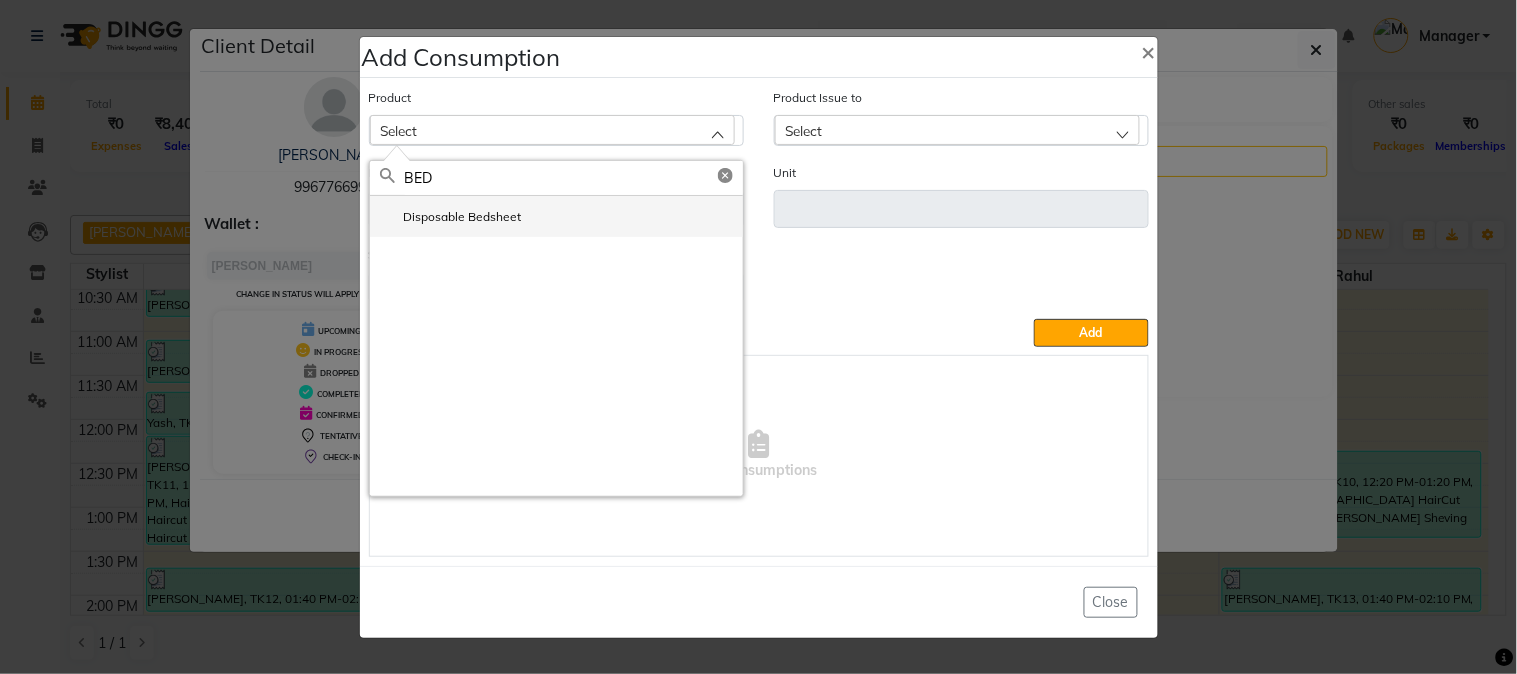 type on "BED" 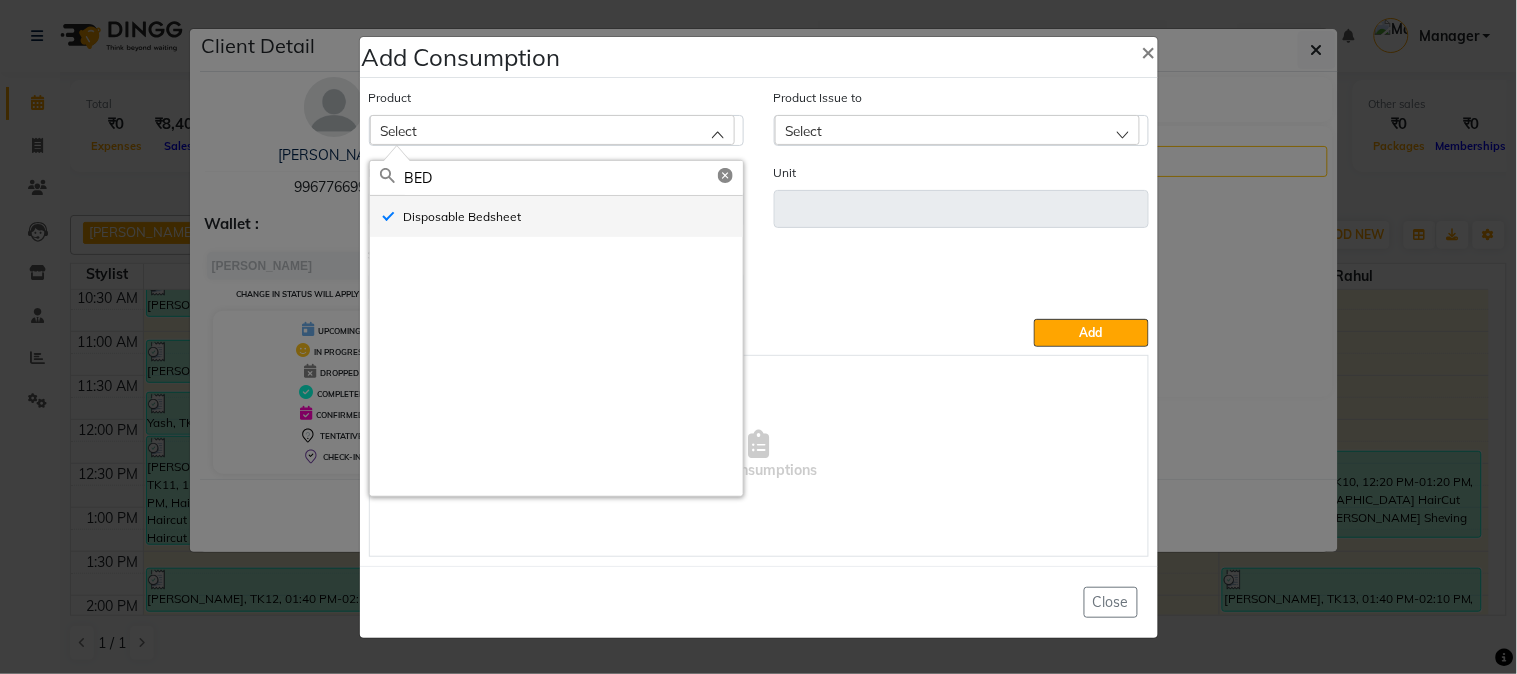 type on "pcs" 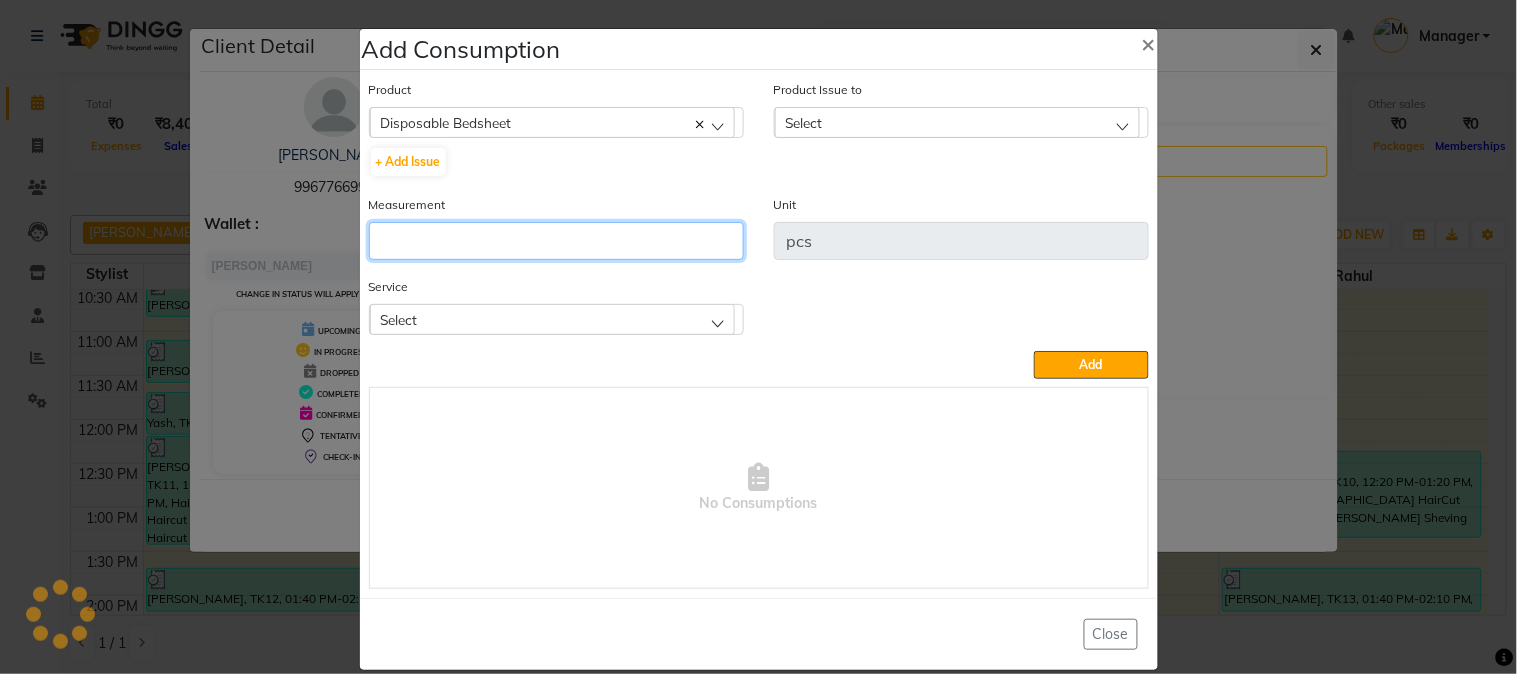 click 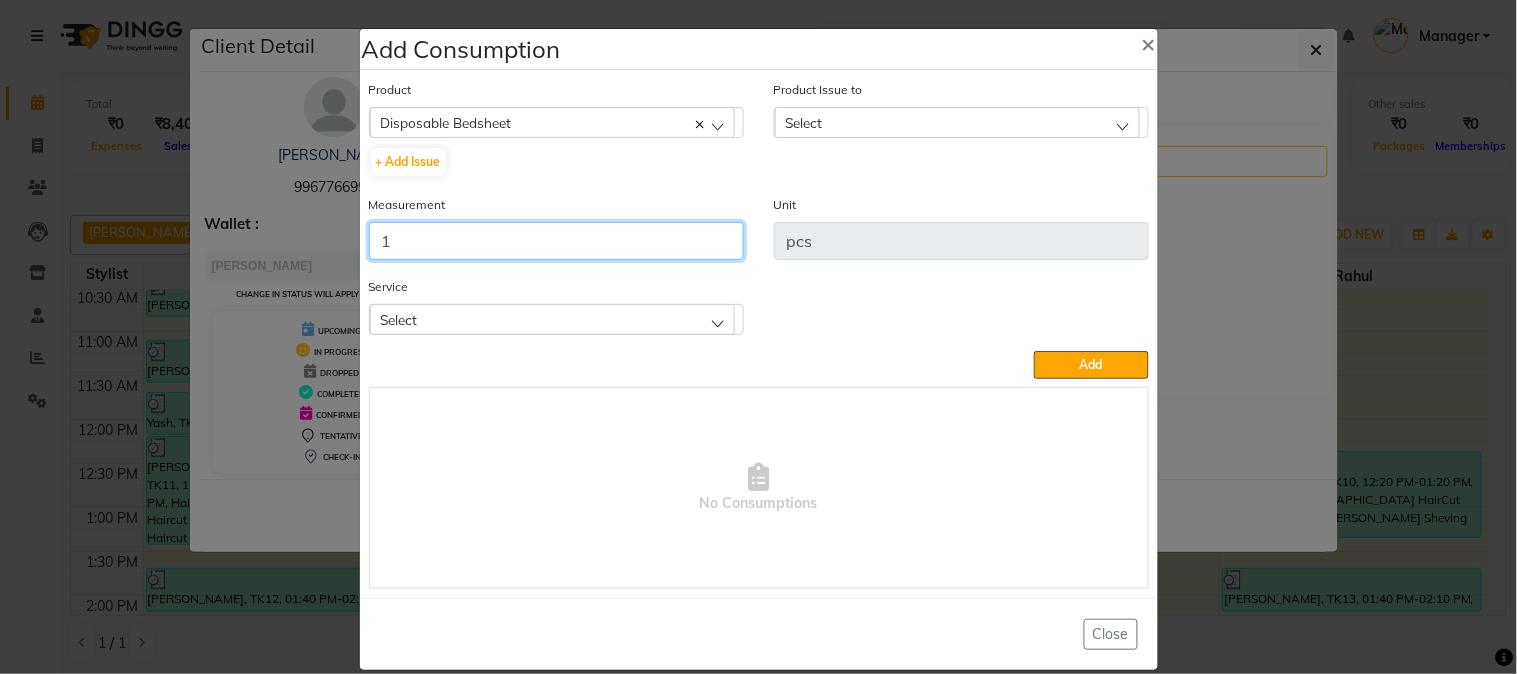 type on "1" 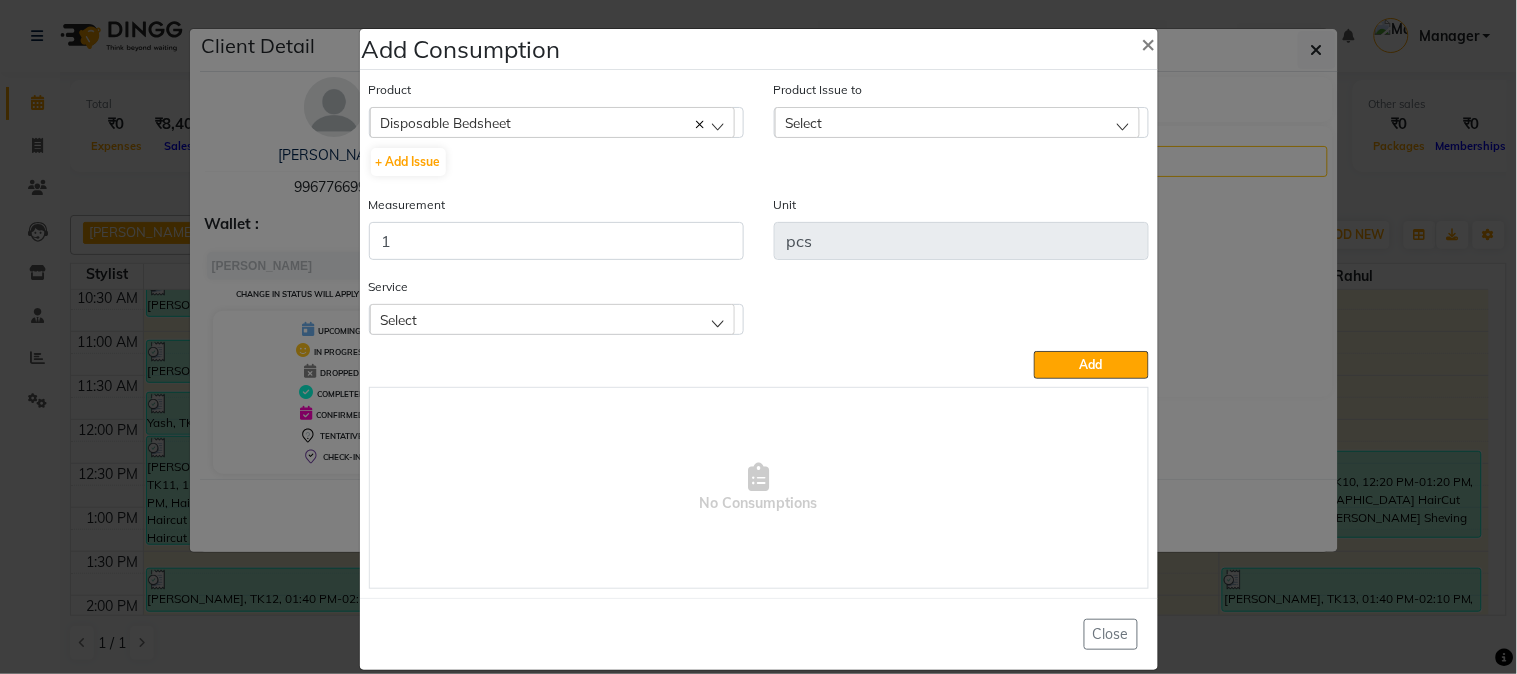 drag, startPoint x: 471, startPoint y: 303, endPoint x: 481, endPoint y: 324, distance: 23.259407 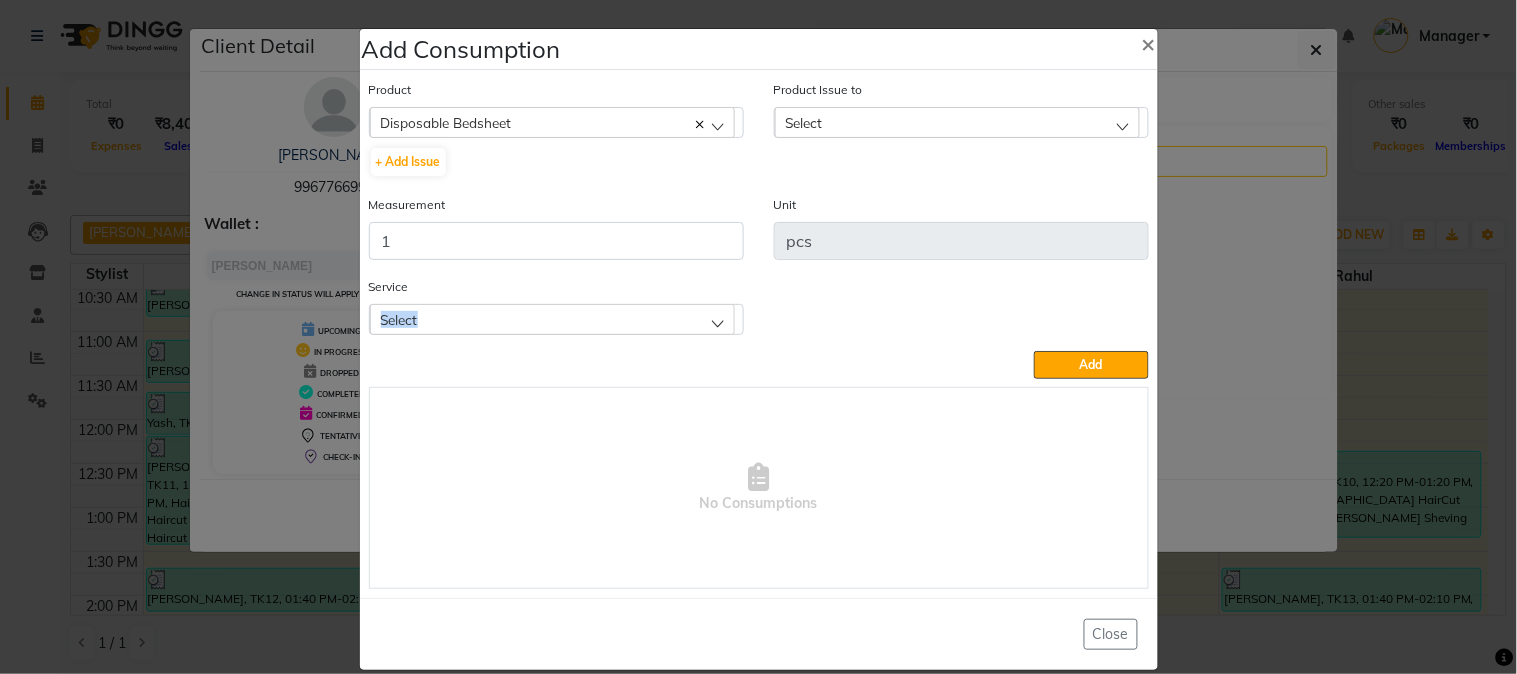 click on "Select" 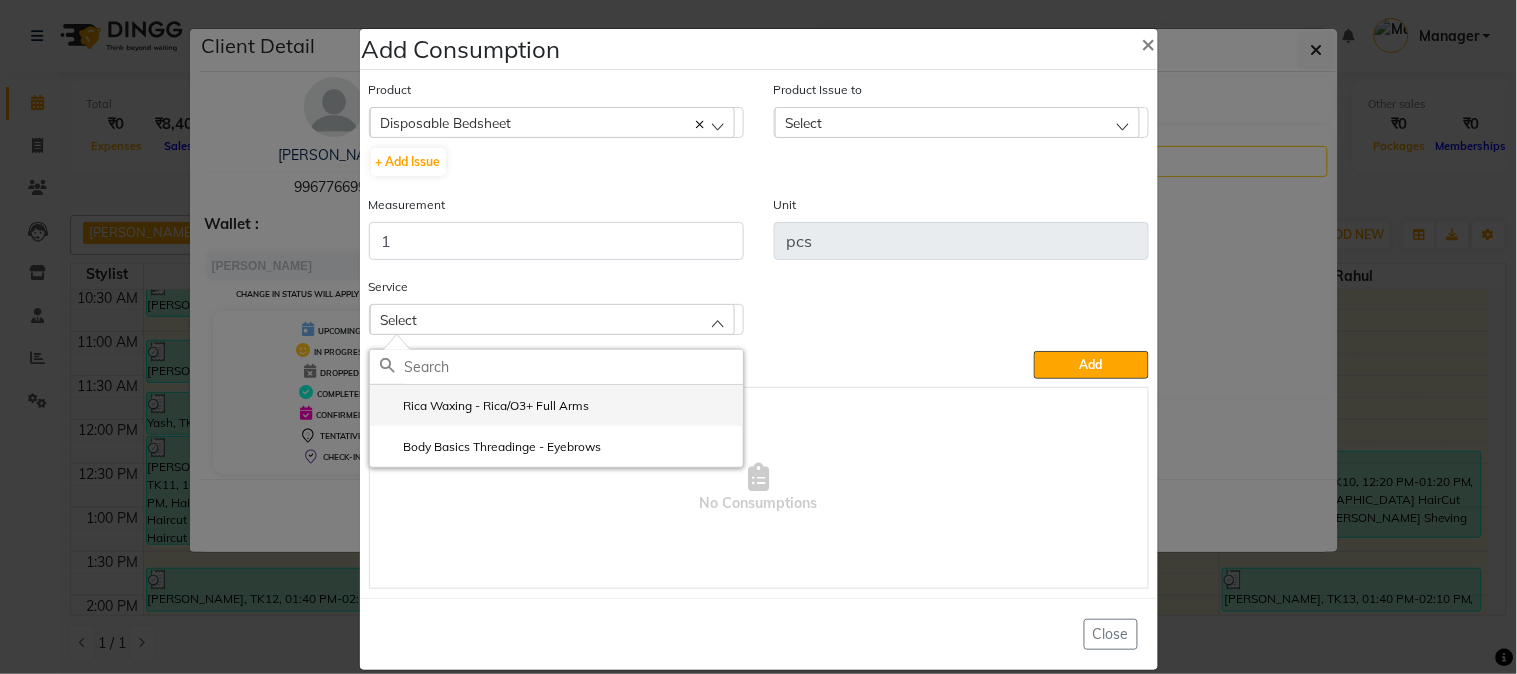 click on "Rica Waxing - Rica/O3+ Full Arms" 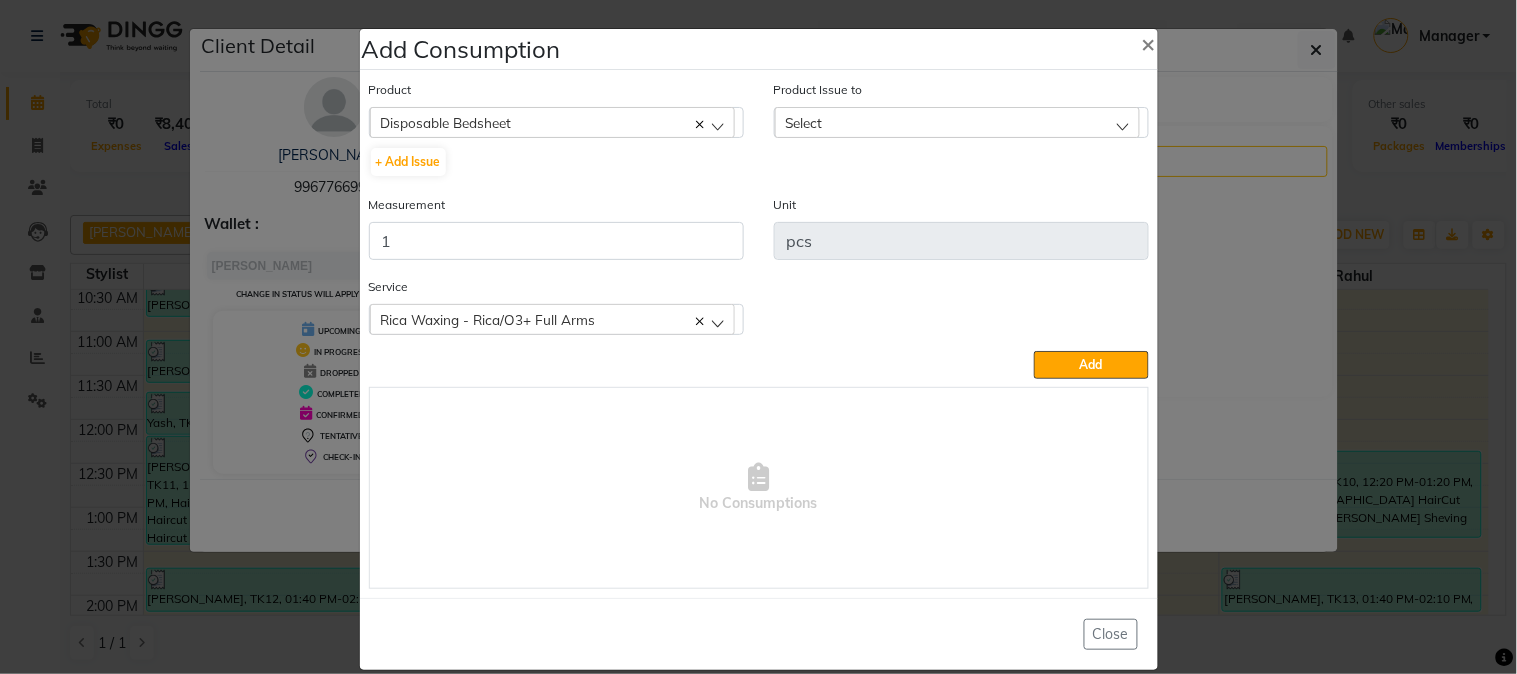 click on "Select" 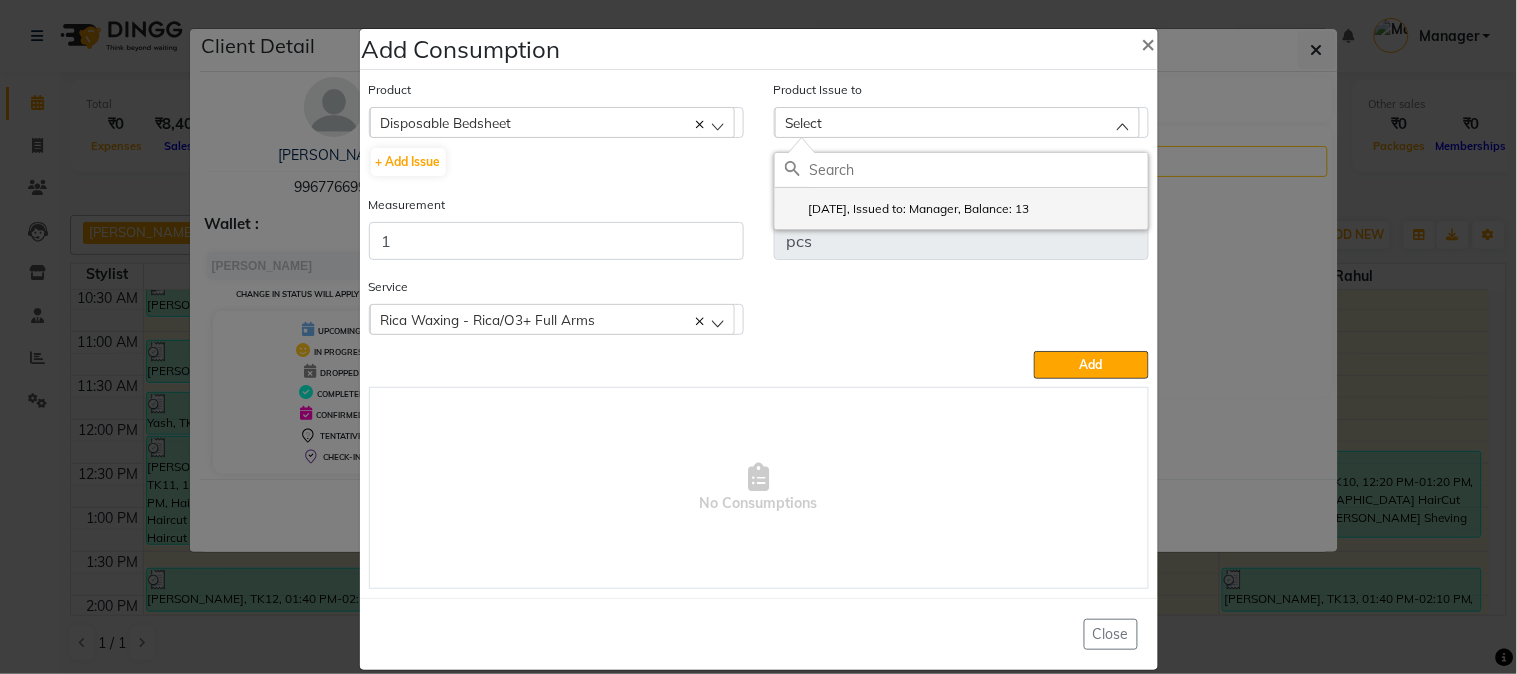click on "2025-05-14, Issued to: Manager, Balance: 13" 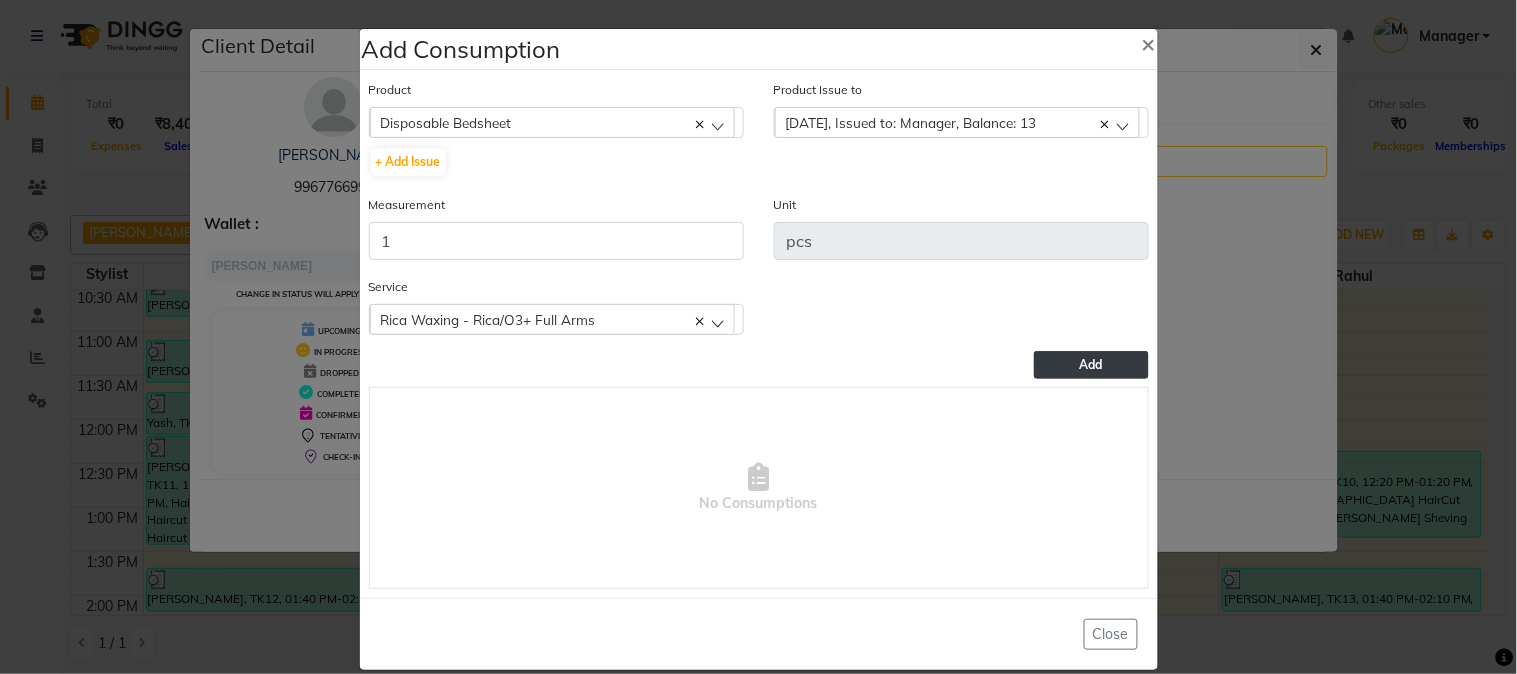 click on "Add" 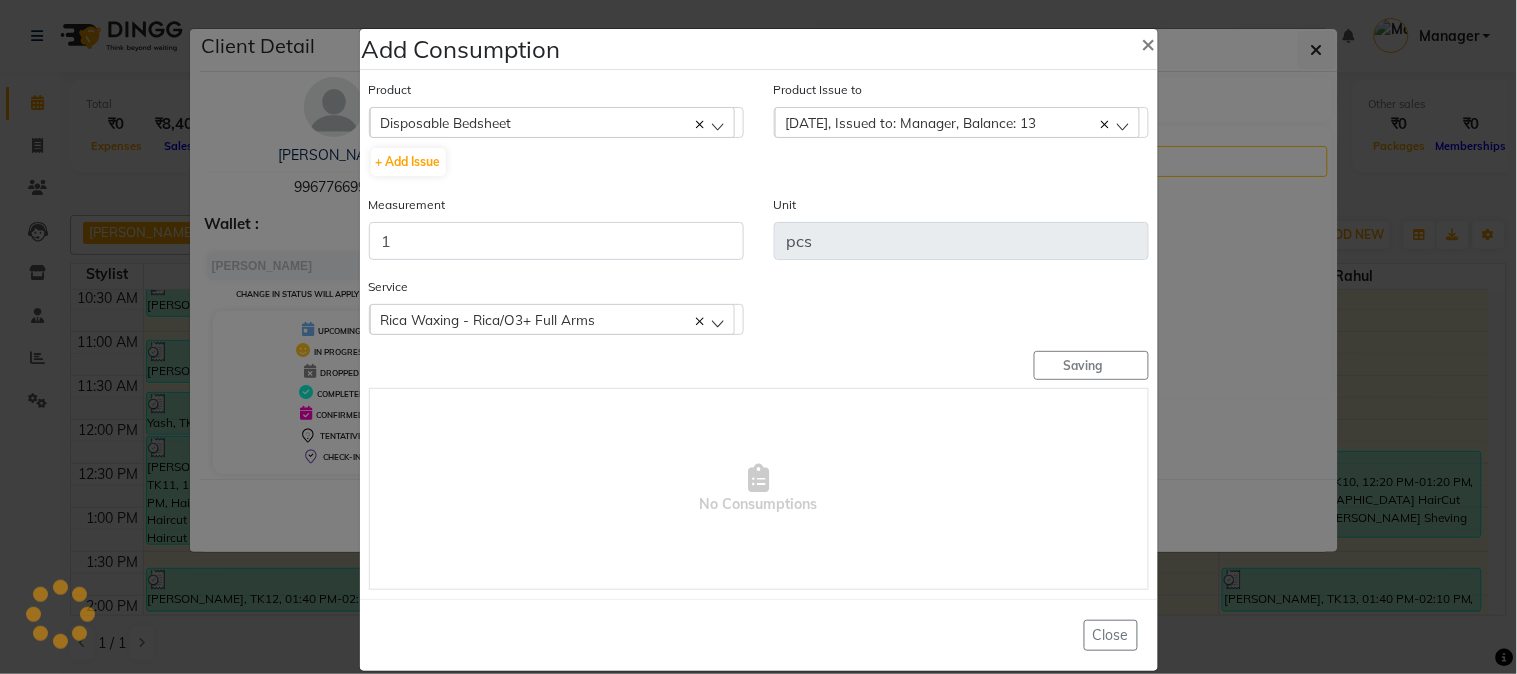 type 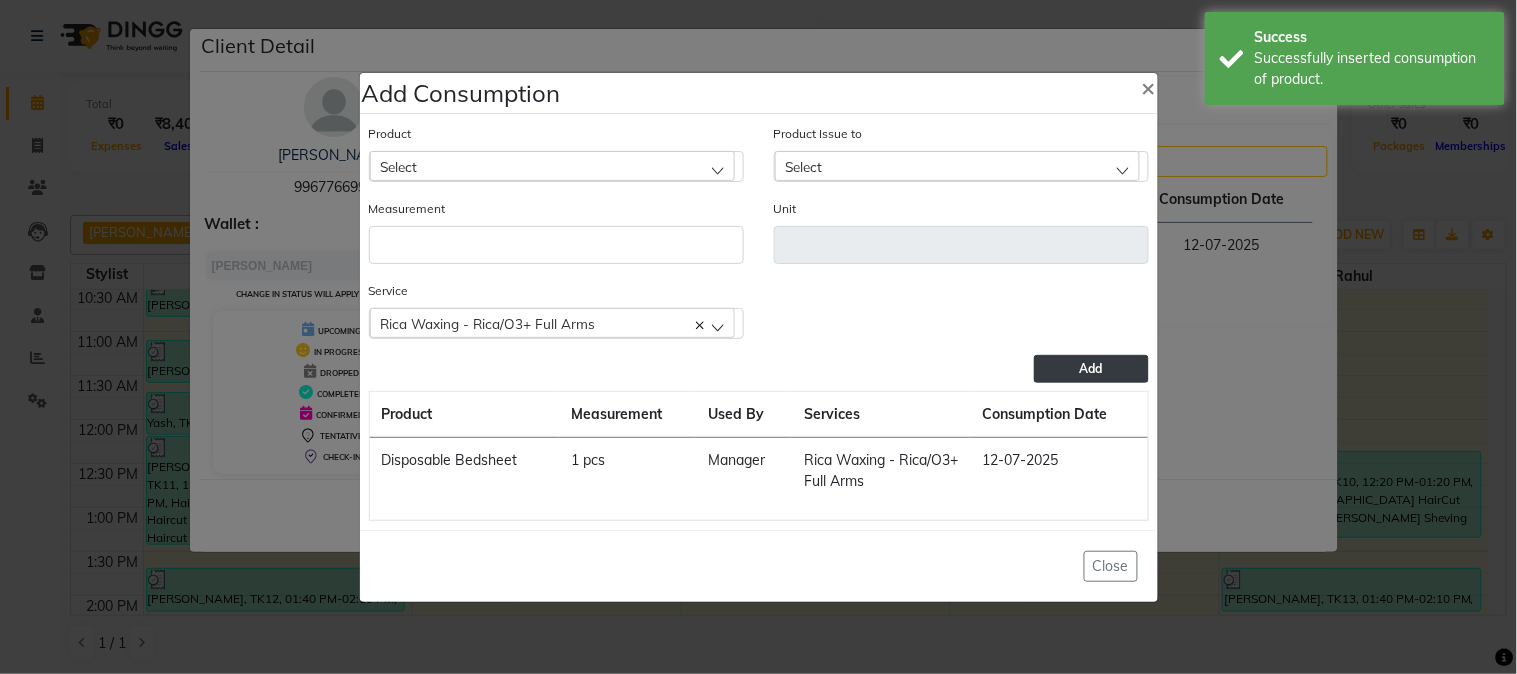 click on "Select" 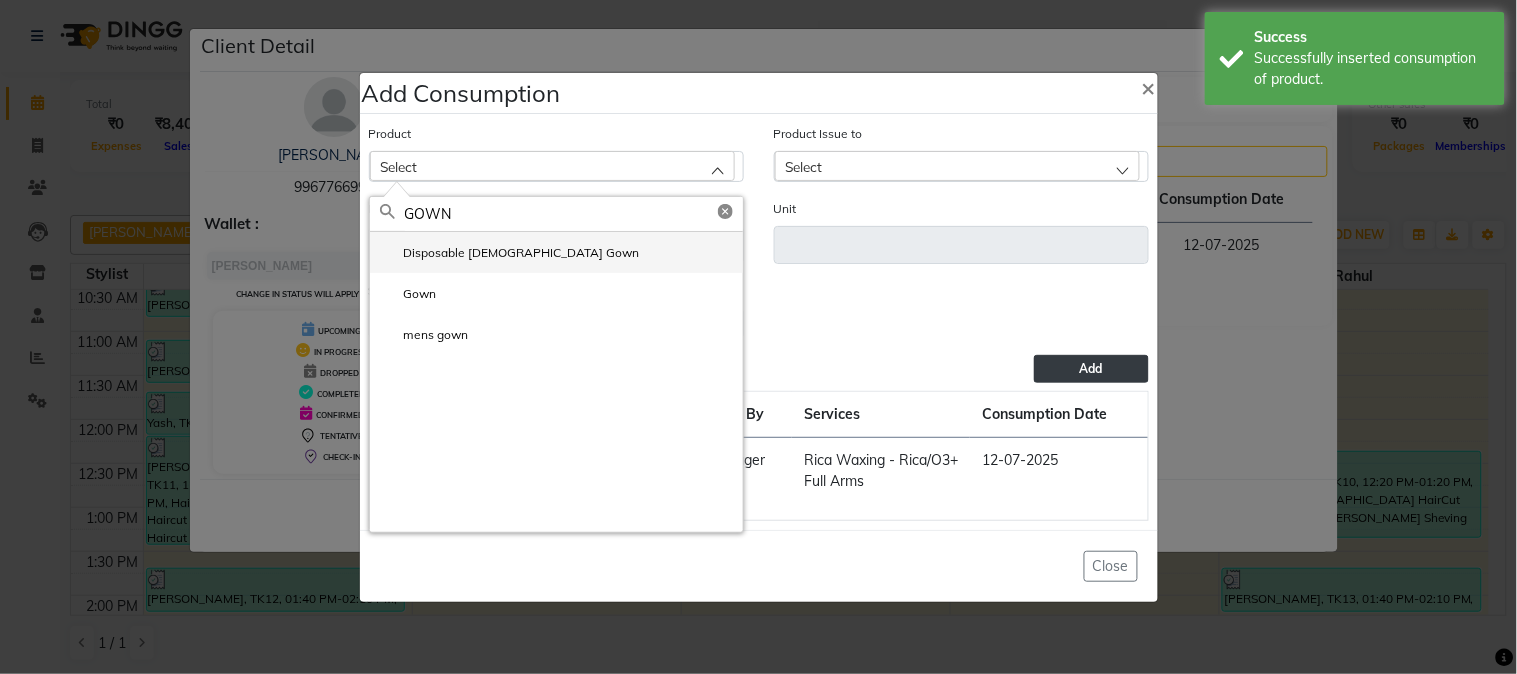 type on "GOWN" 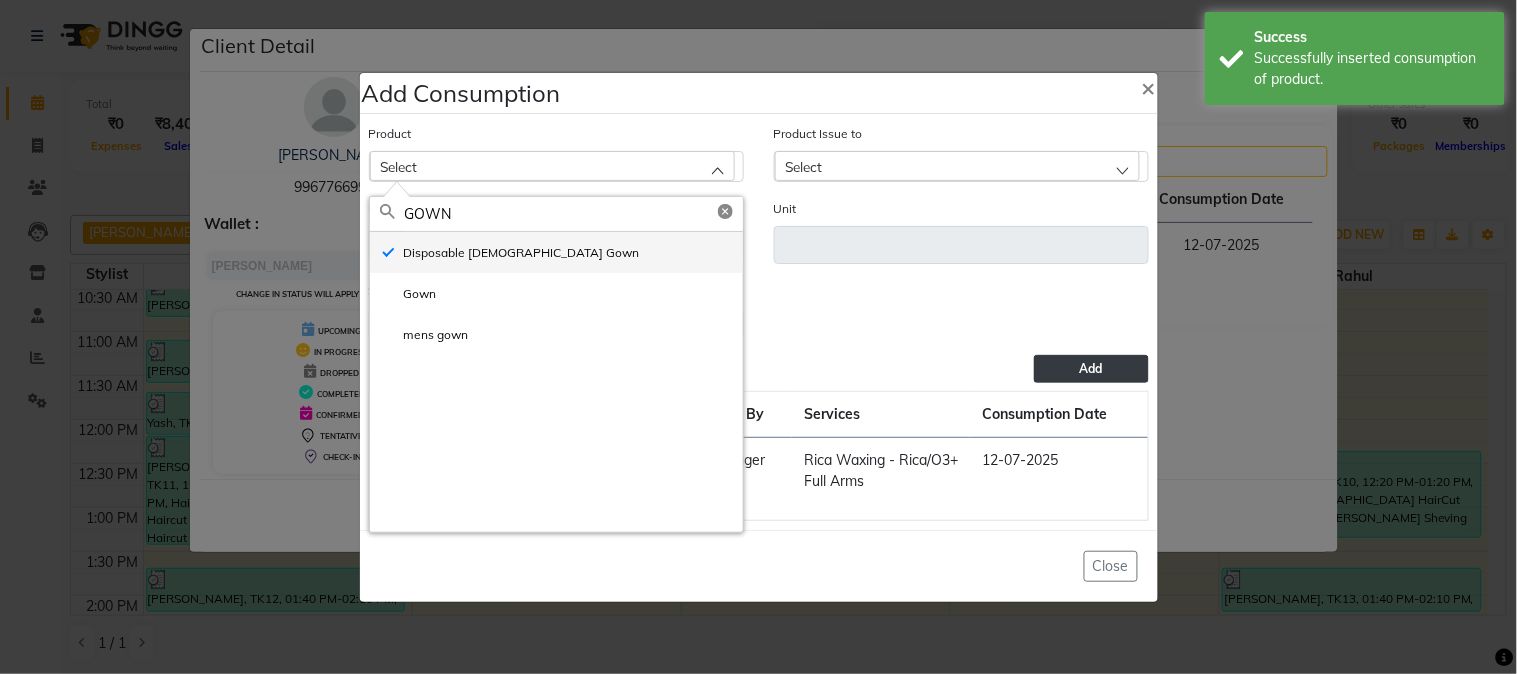 type on "ml" 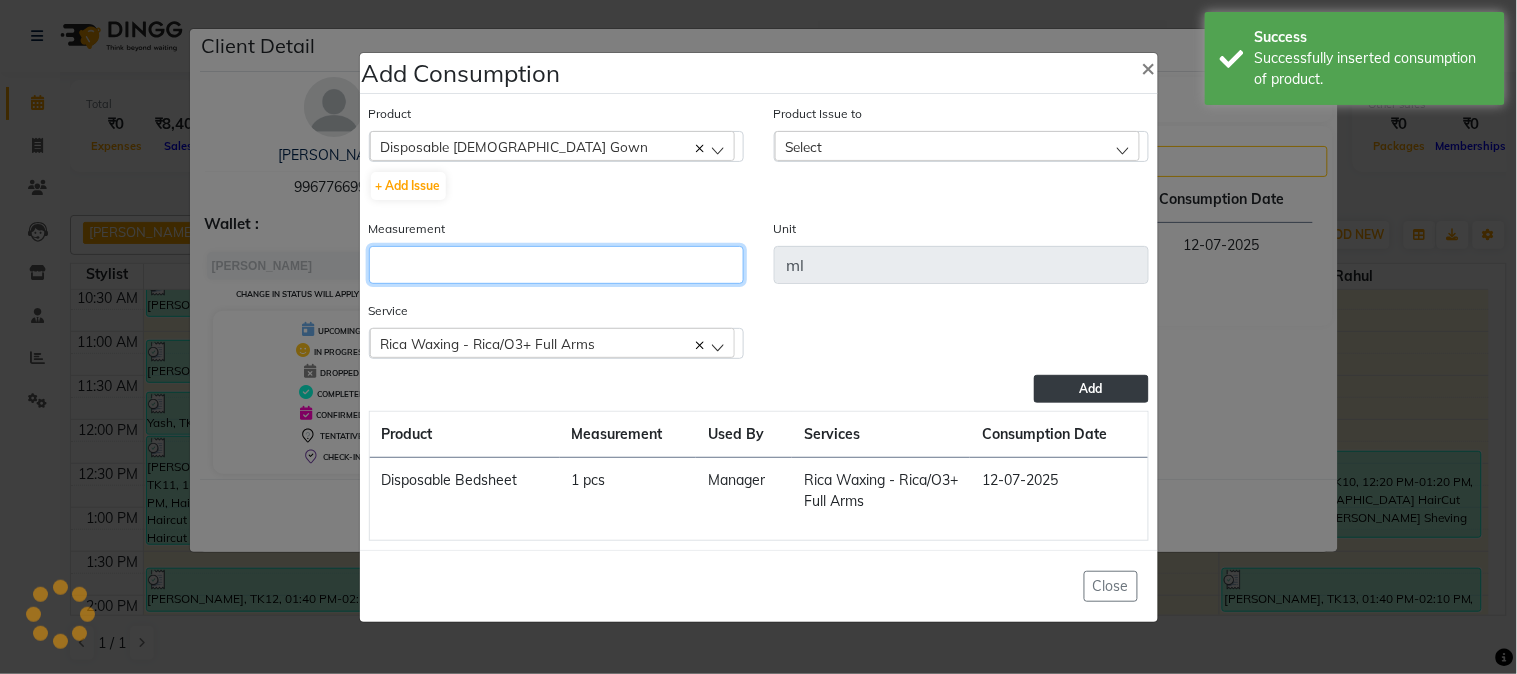 click 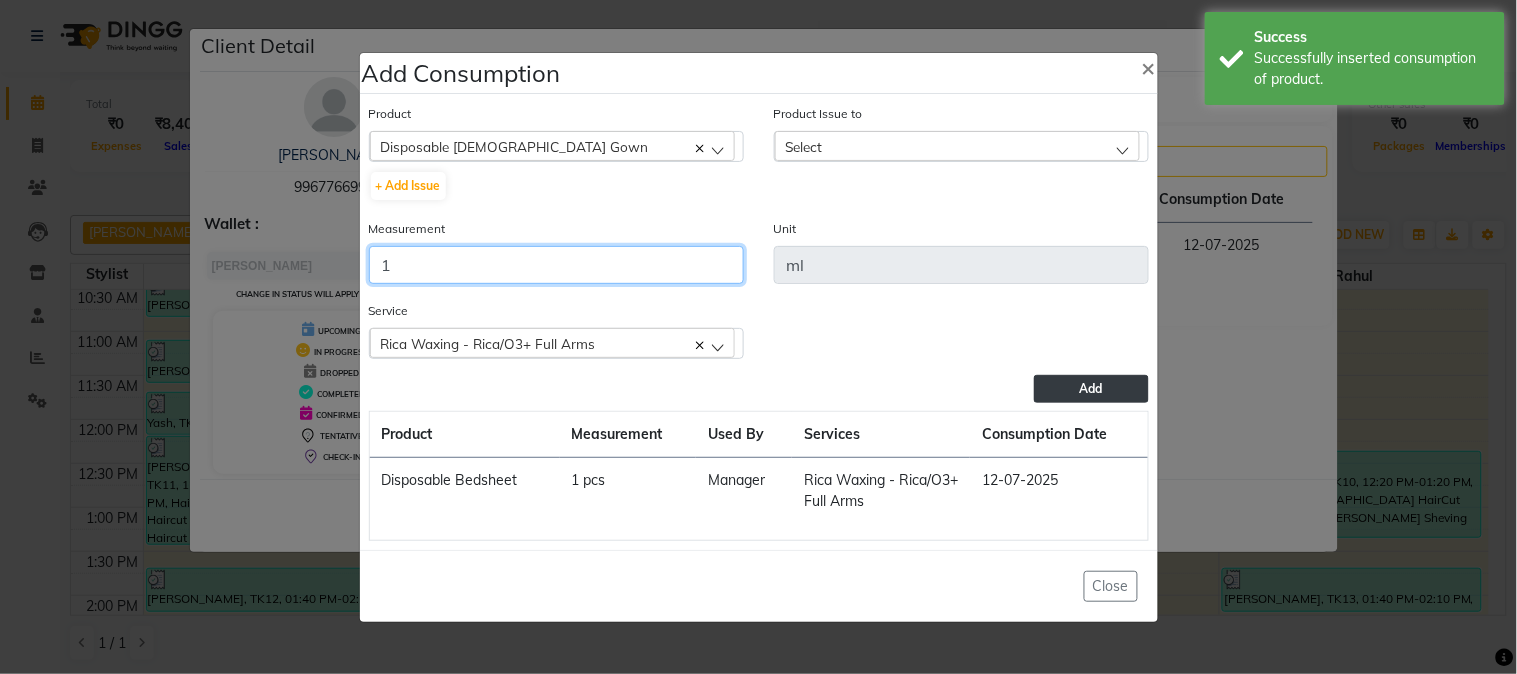 type on "1" 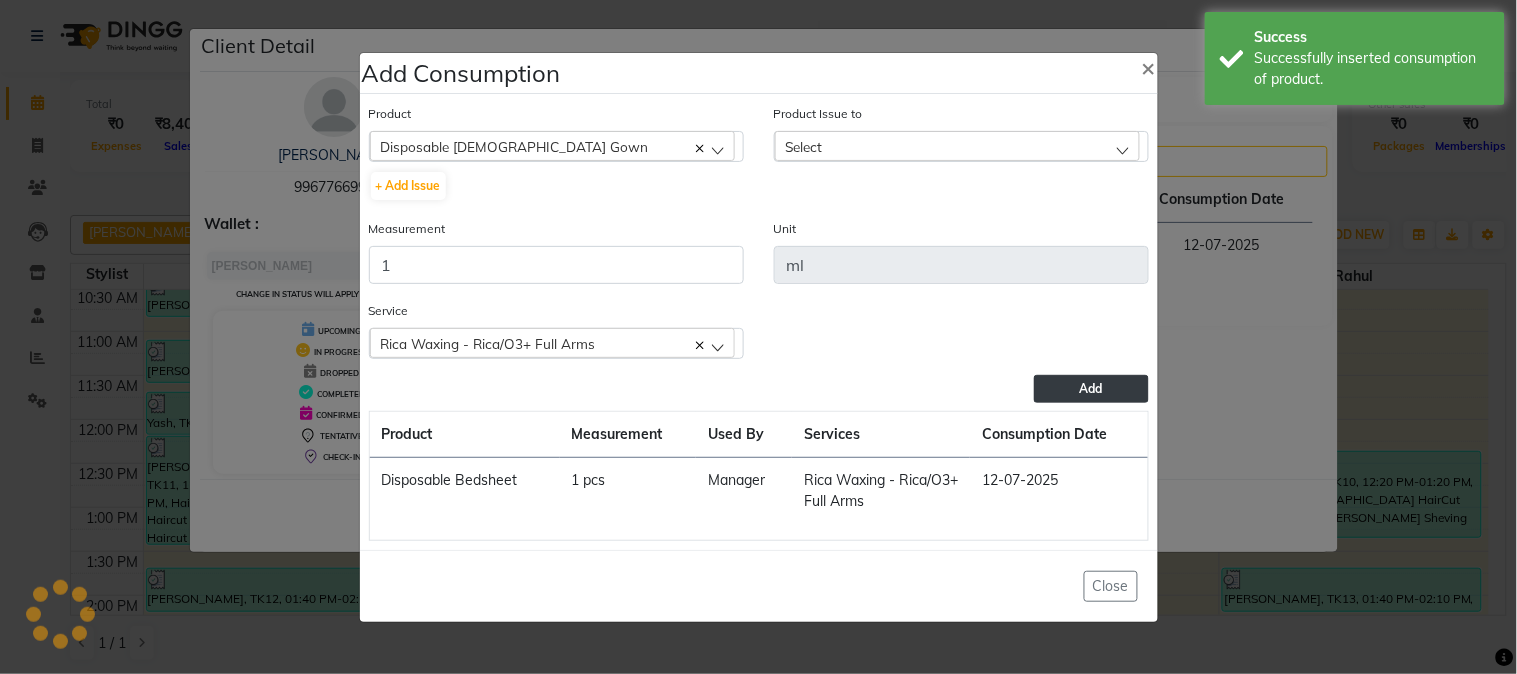 click on "Select" 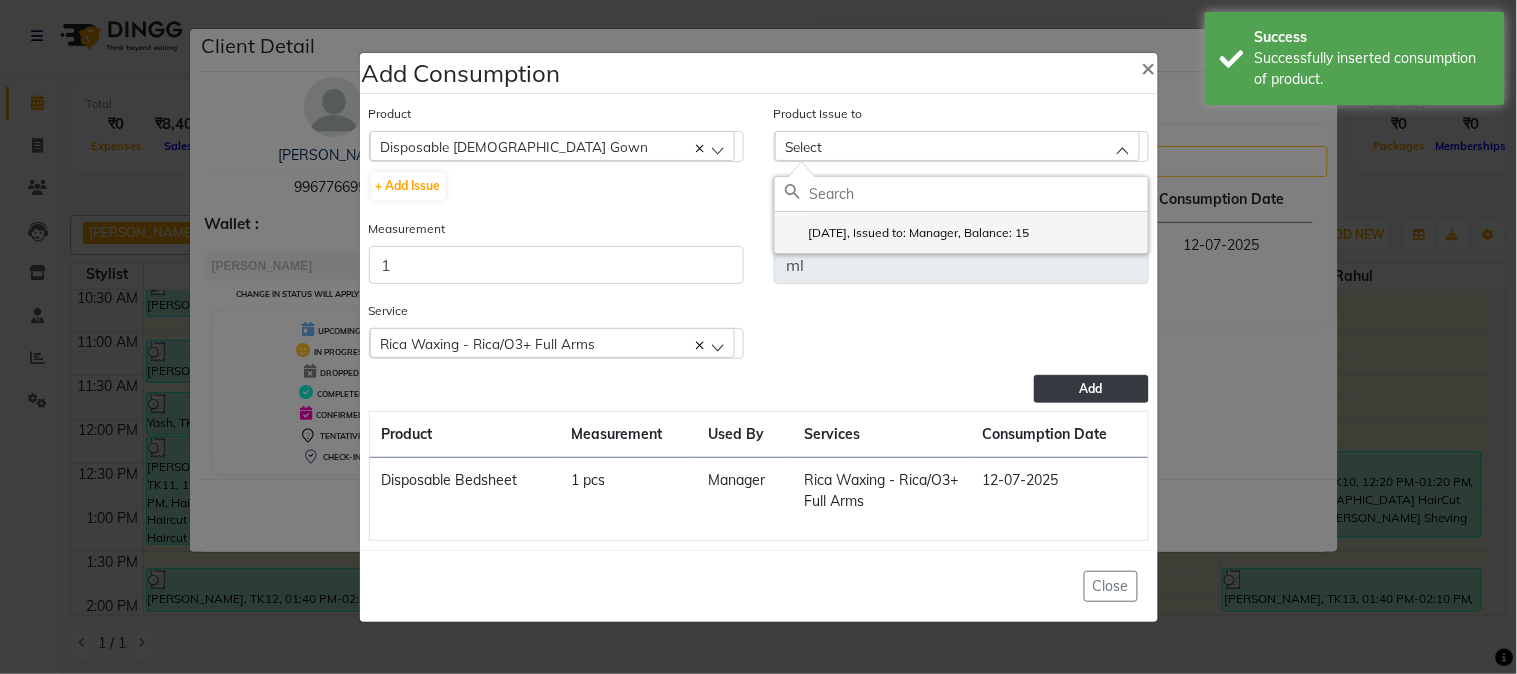 click on "2025-06-25, Issued to: Manager, Balance: 15" 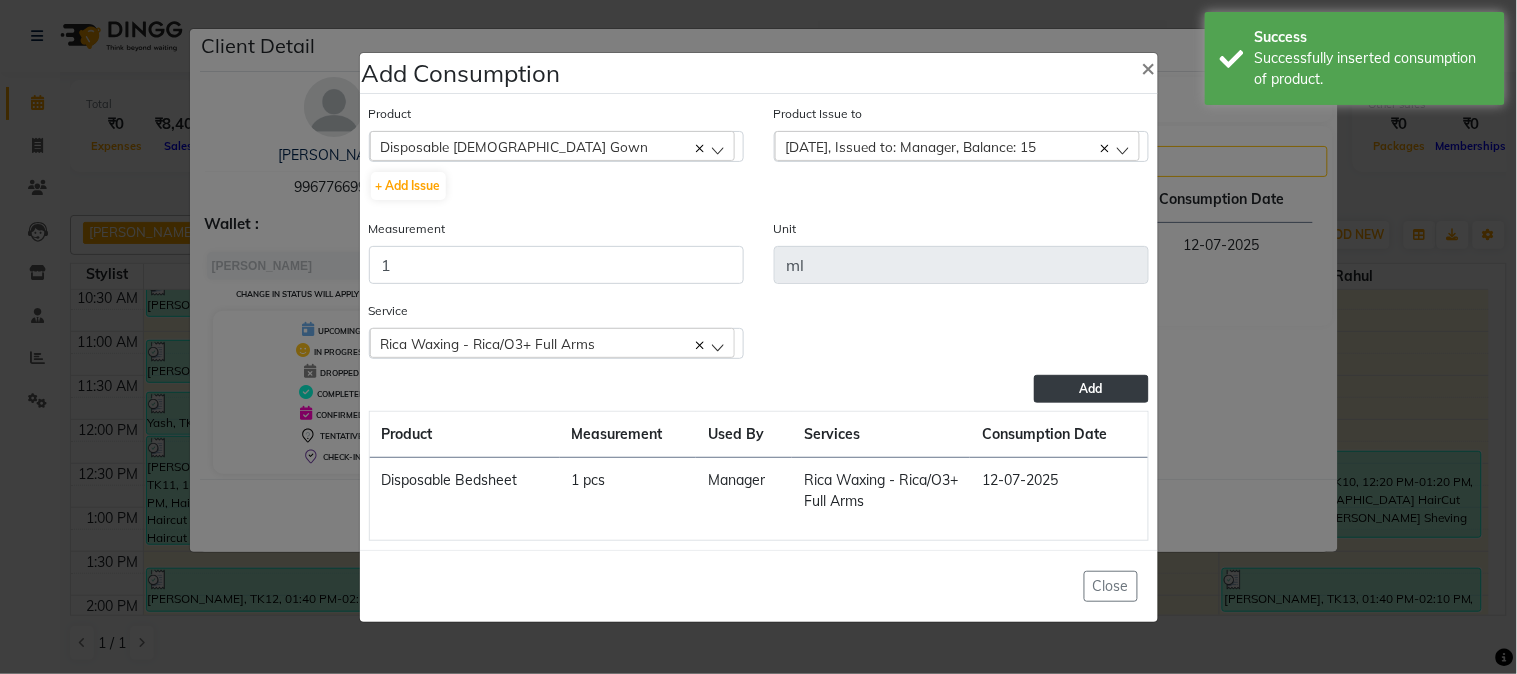 drag, startPoint x: 1082, startPoint y: 388, endPoint x: 1066, endPoint y: 385, distance: 16.27882 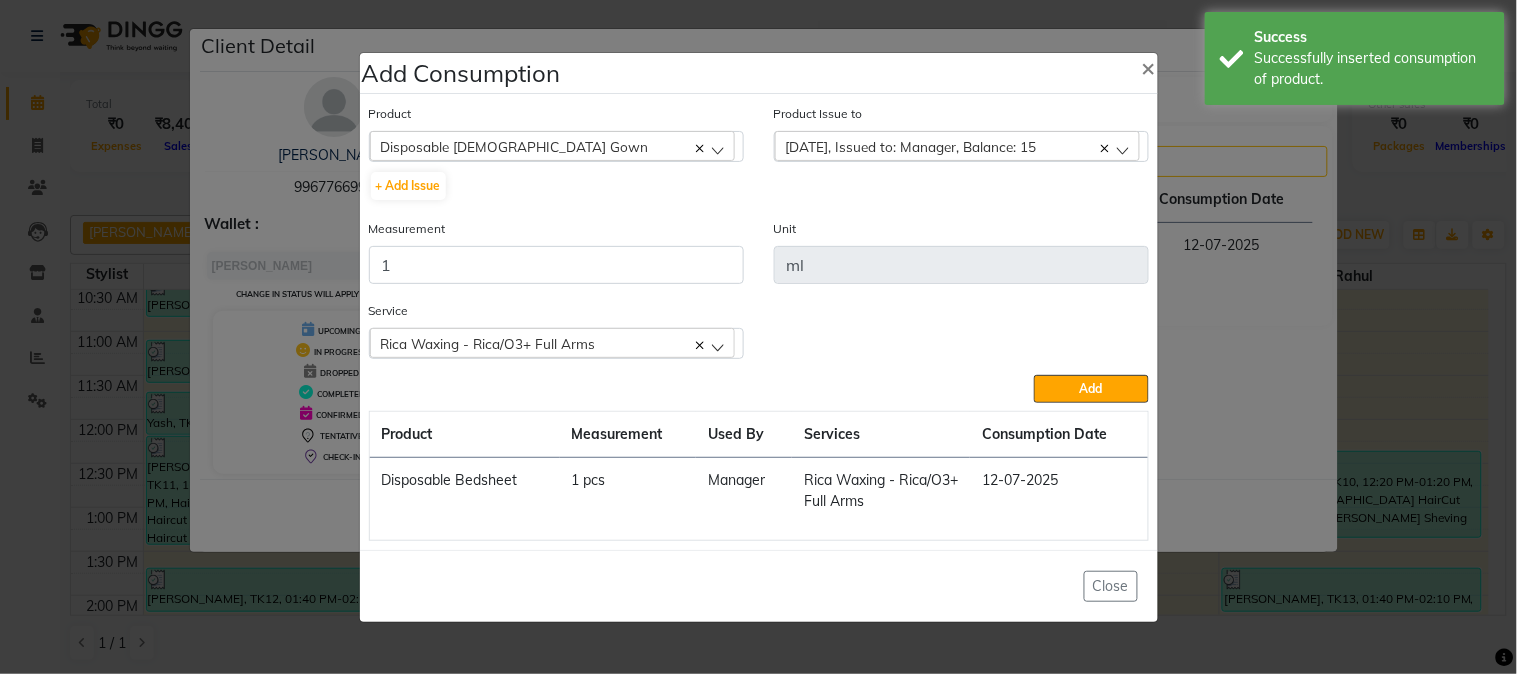 click on "Add" 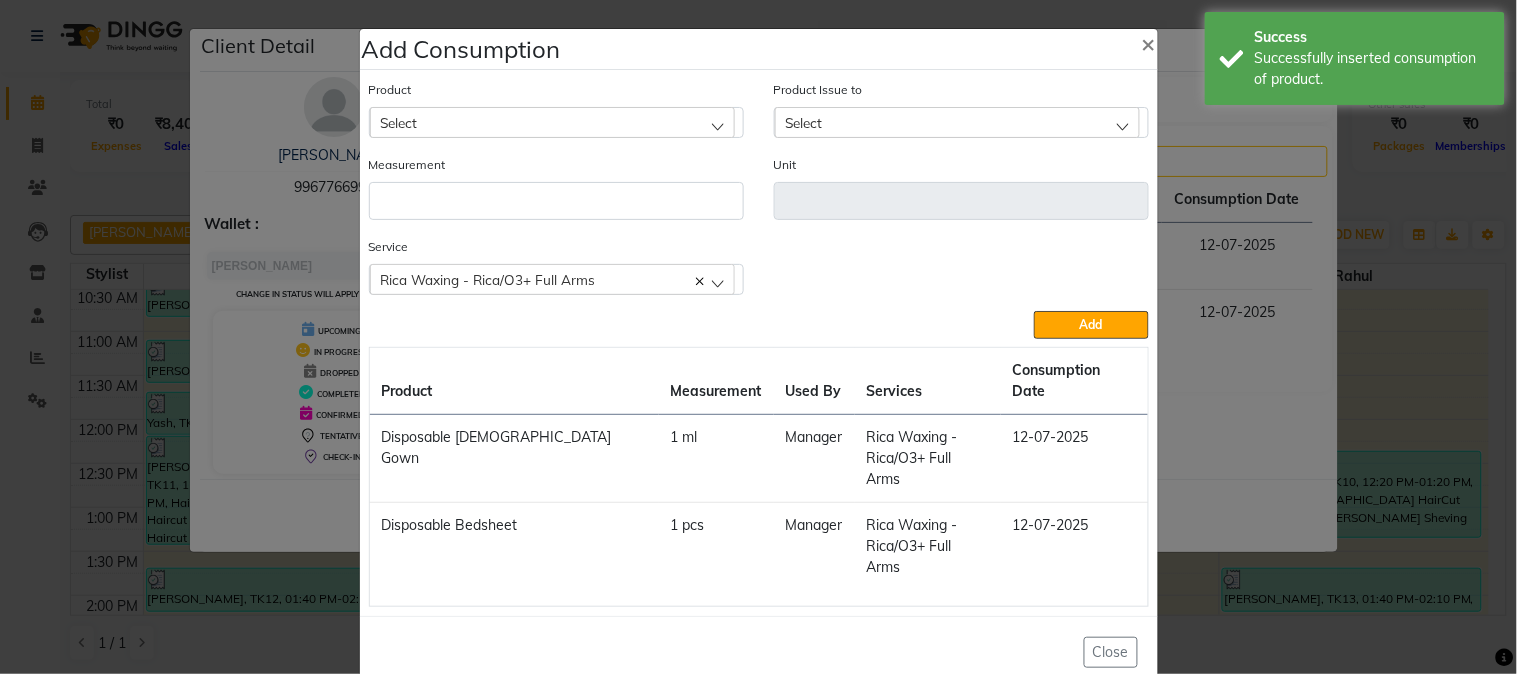 click on "Select" 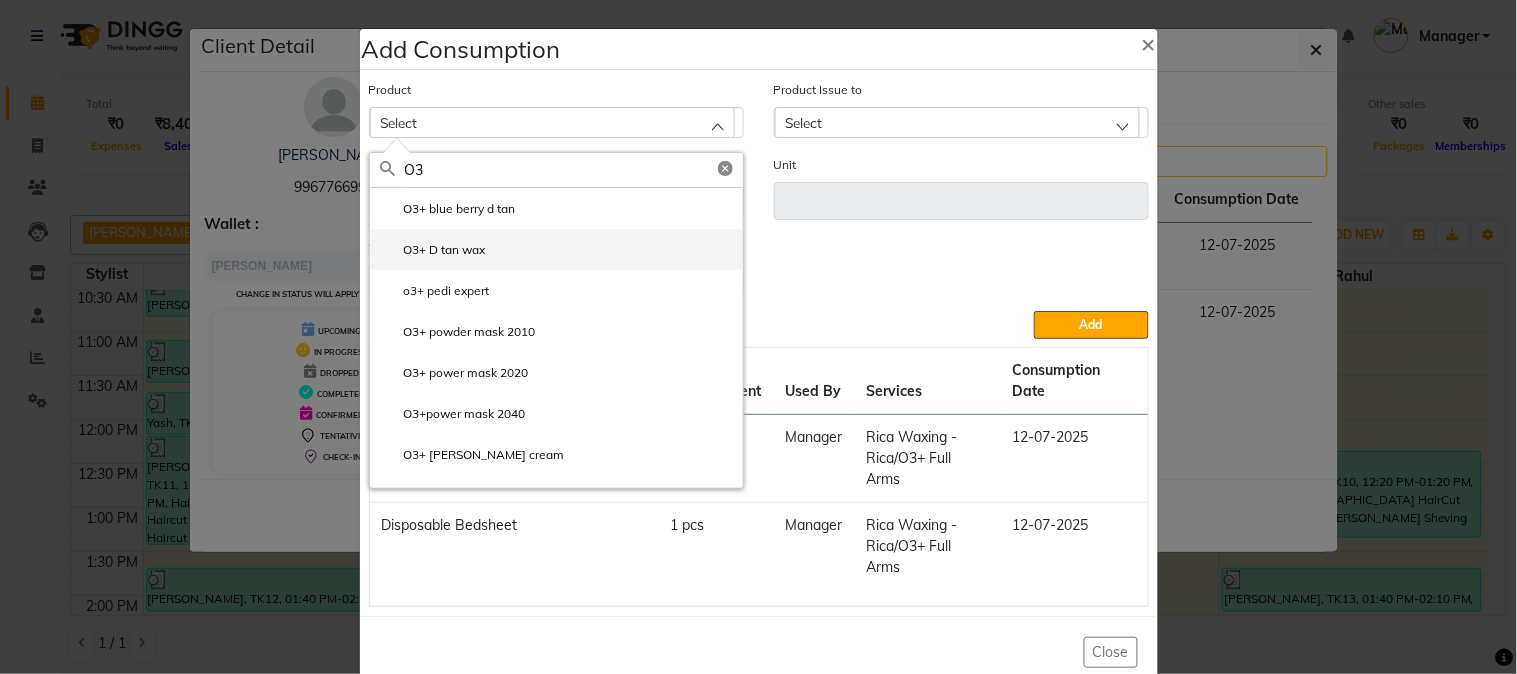 type on "O3" 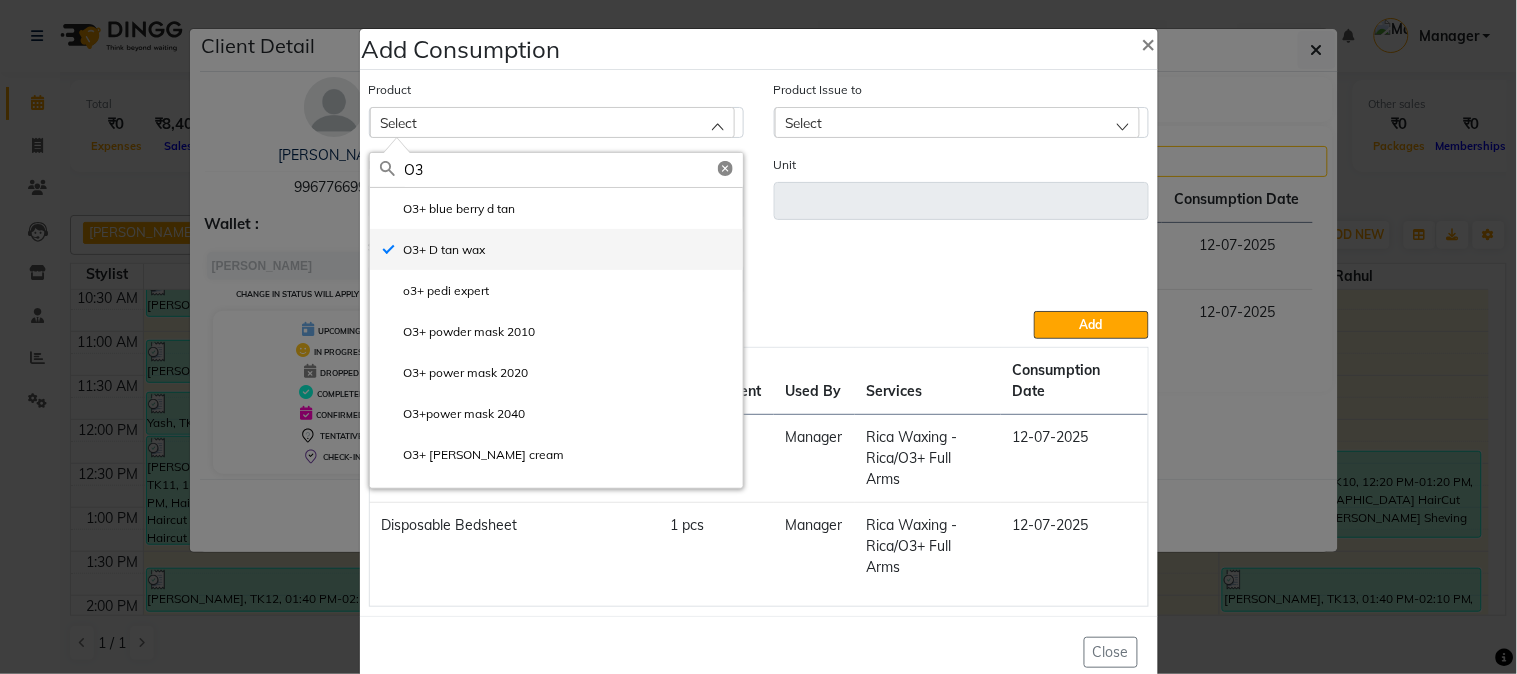 type on "ml" 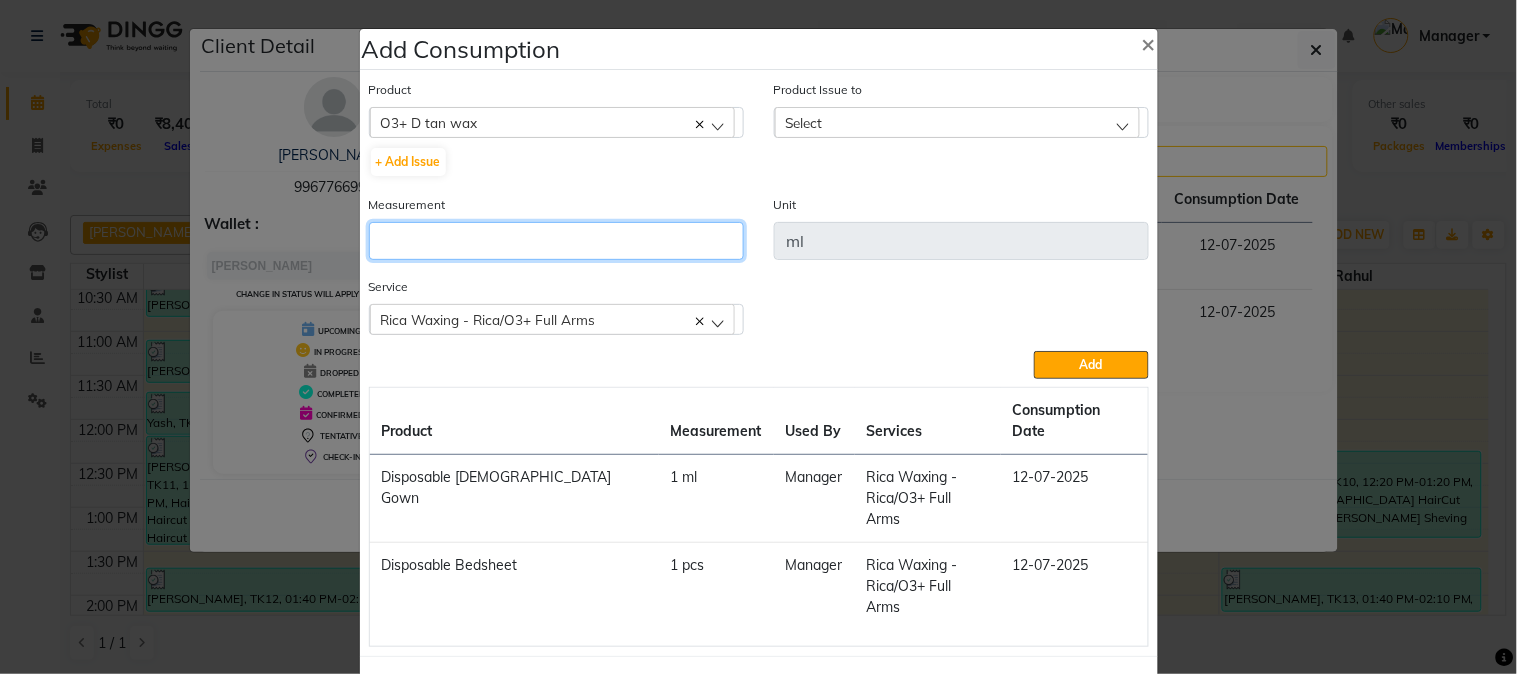 click 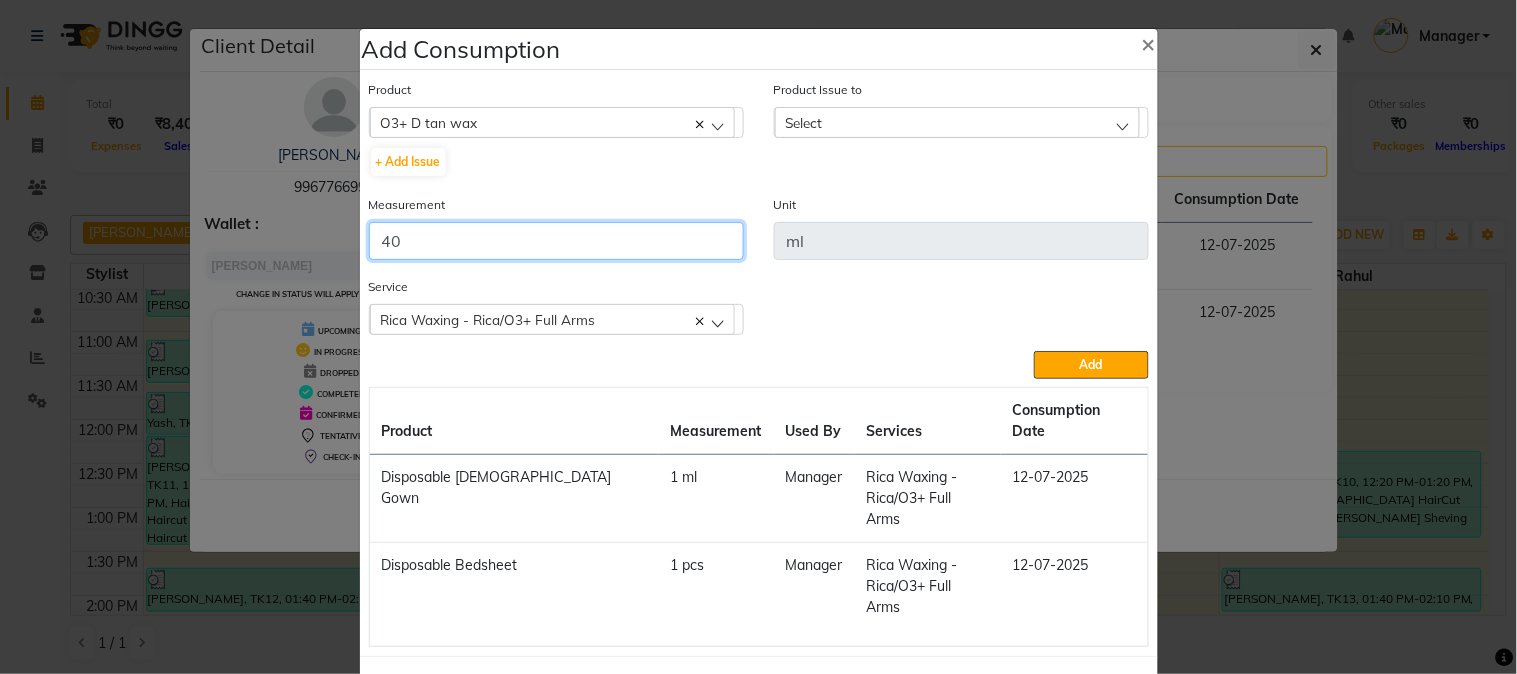 type on "40" 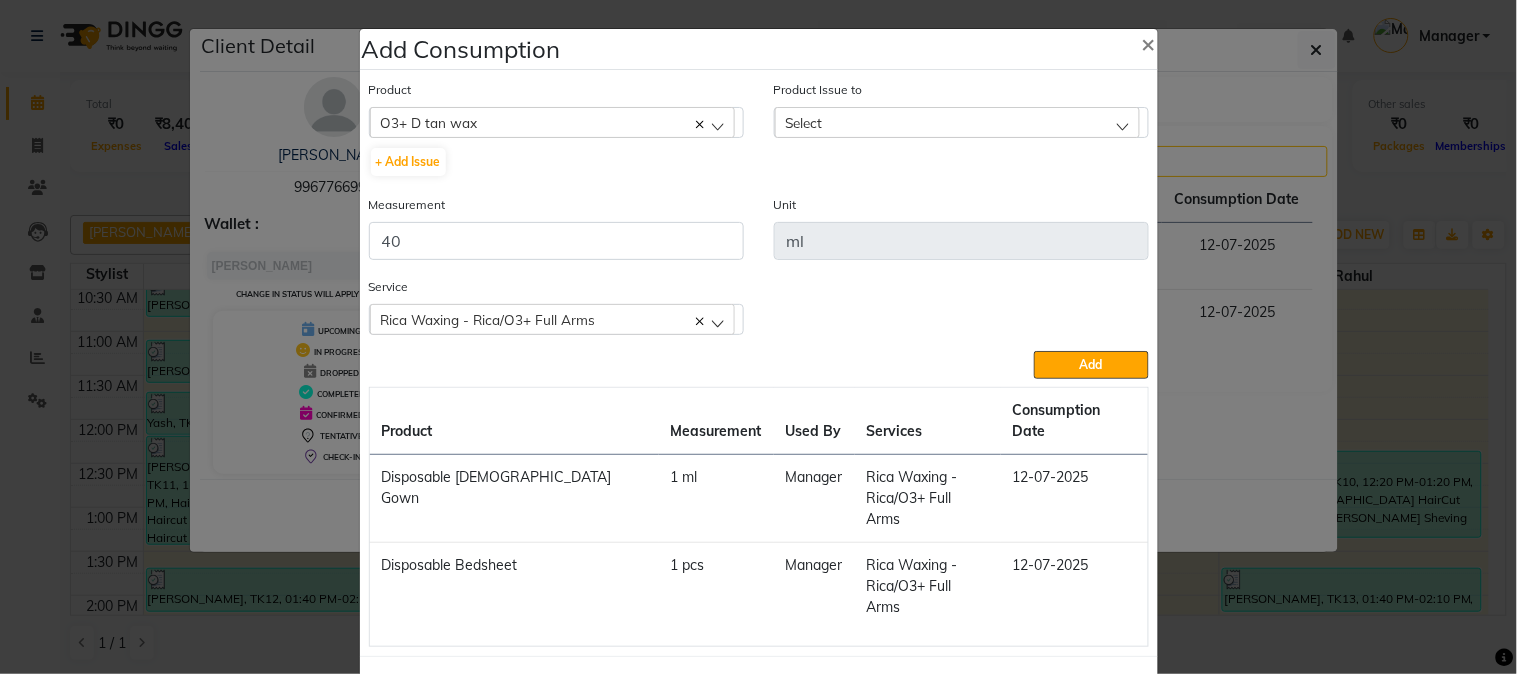 click on "Select" 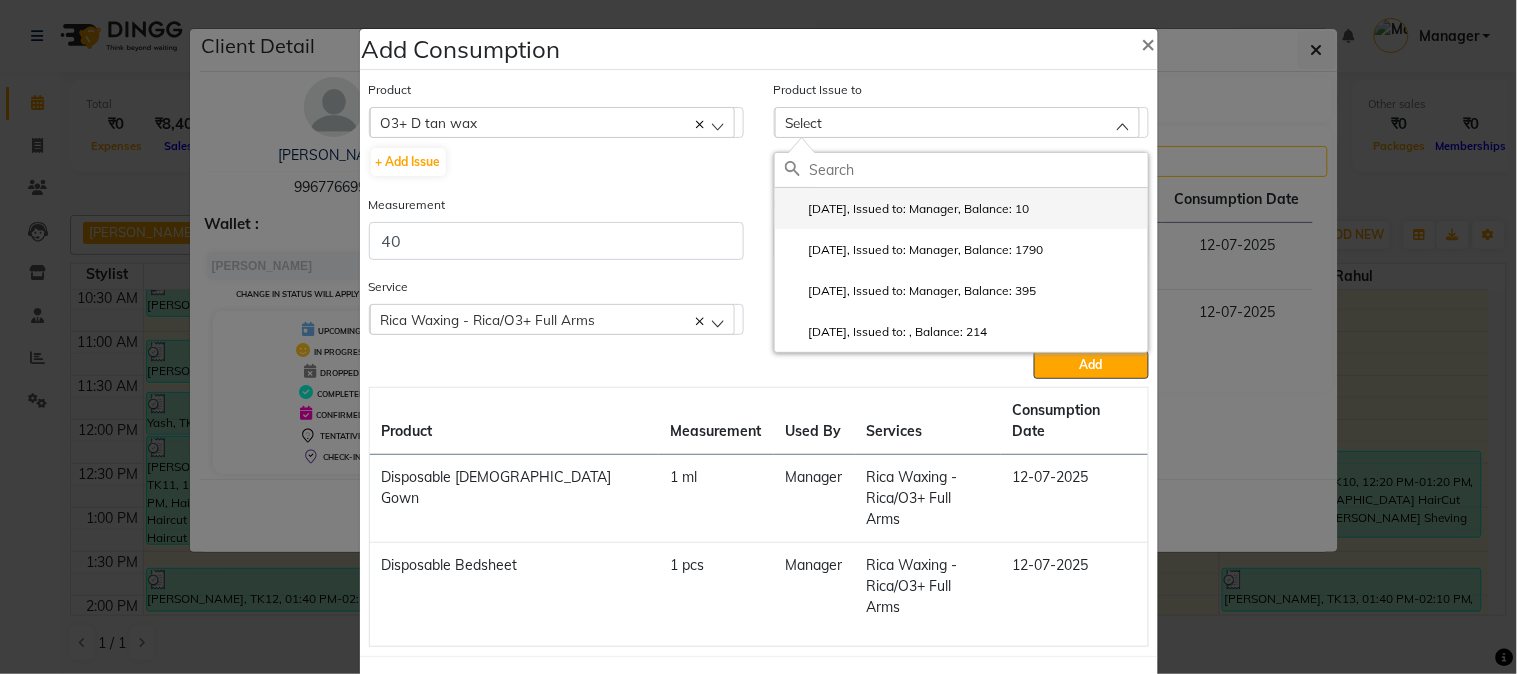 click on "2025-06-11, Issued to: Manager, Balance: 10" 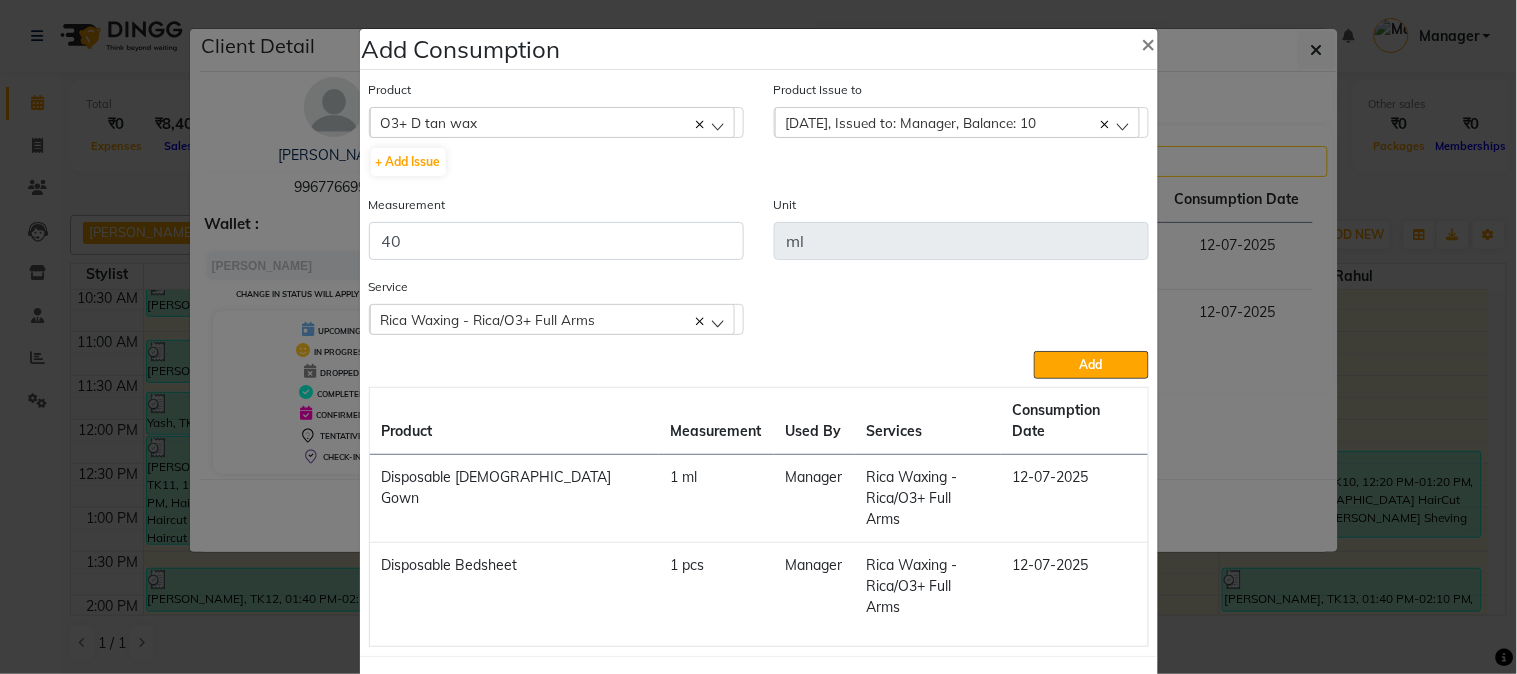 click on "2025-06-11, Issued to: Manager, Balance: 10" 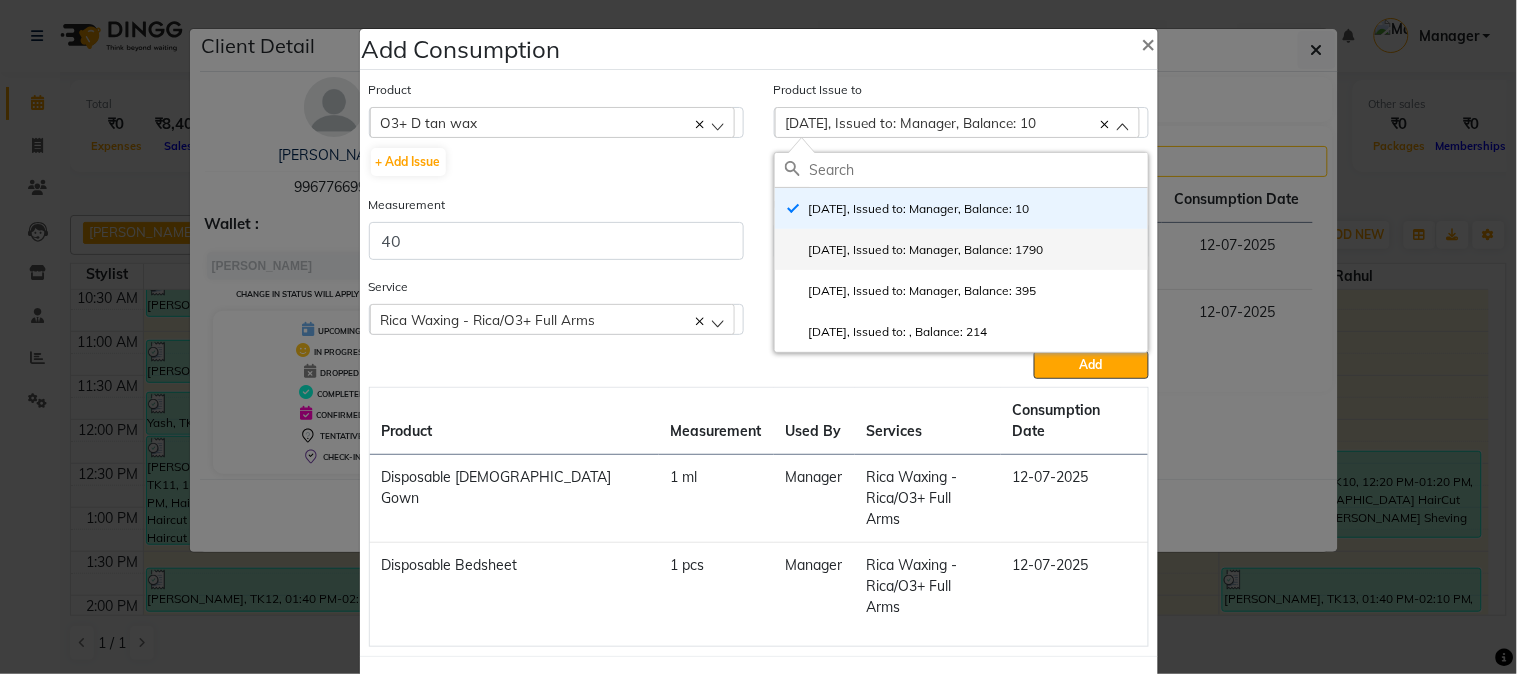 click on "2025-06-07, Issued to: Manager, Balance: 1790" 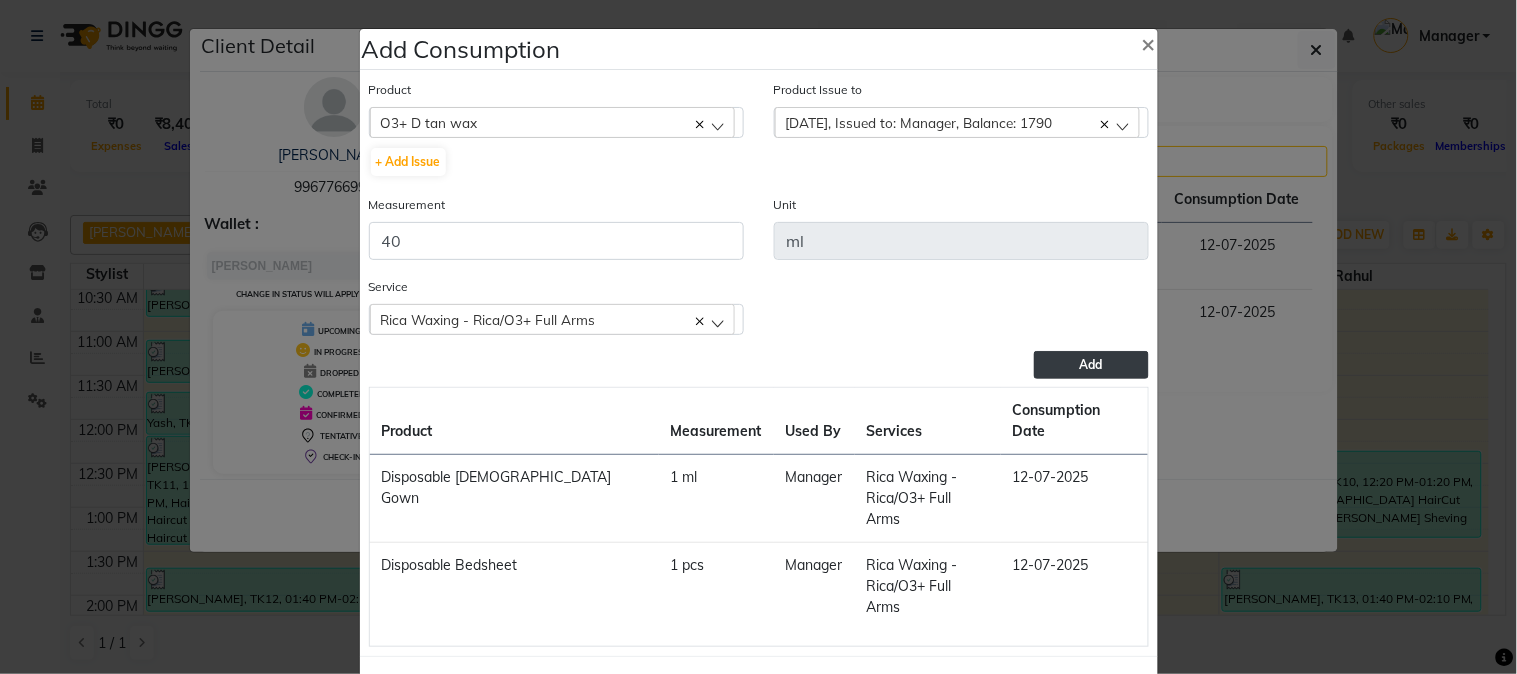 click on "Add" 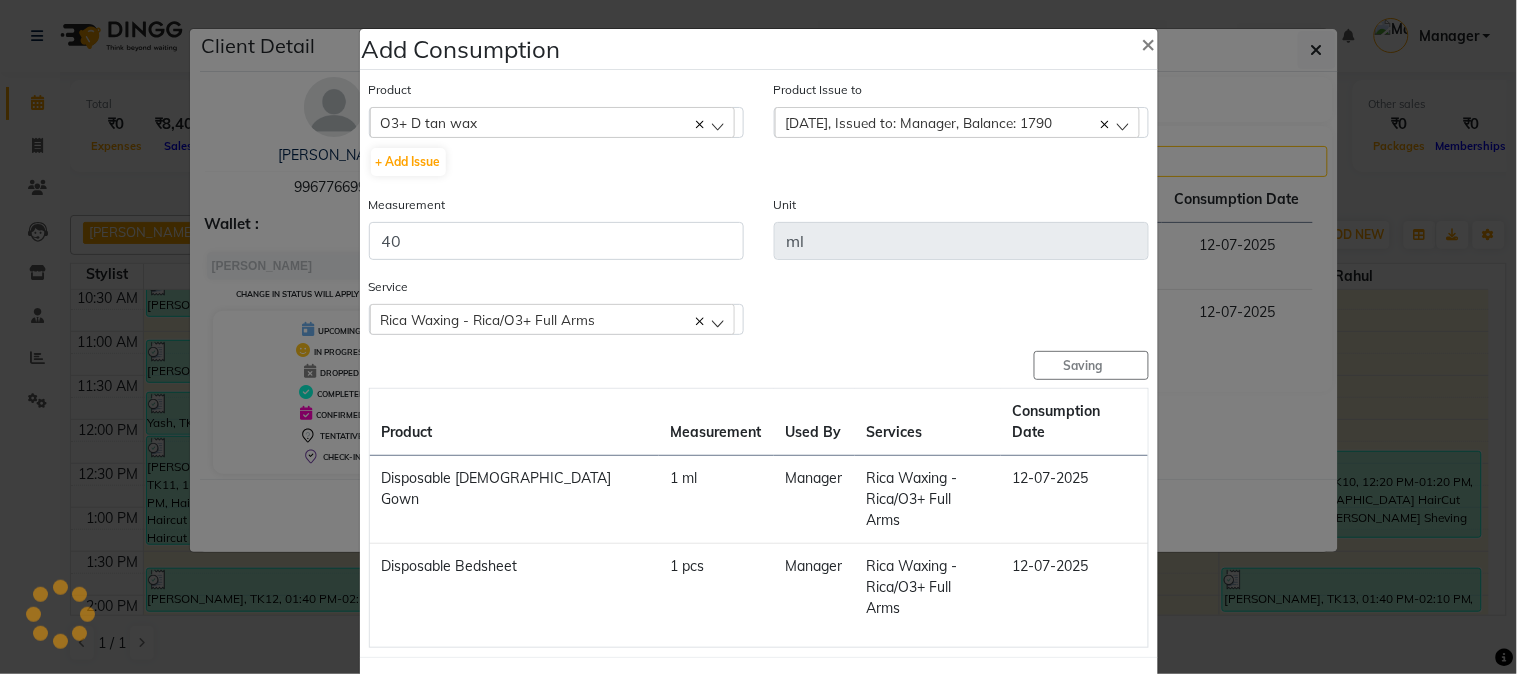 type 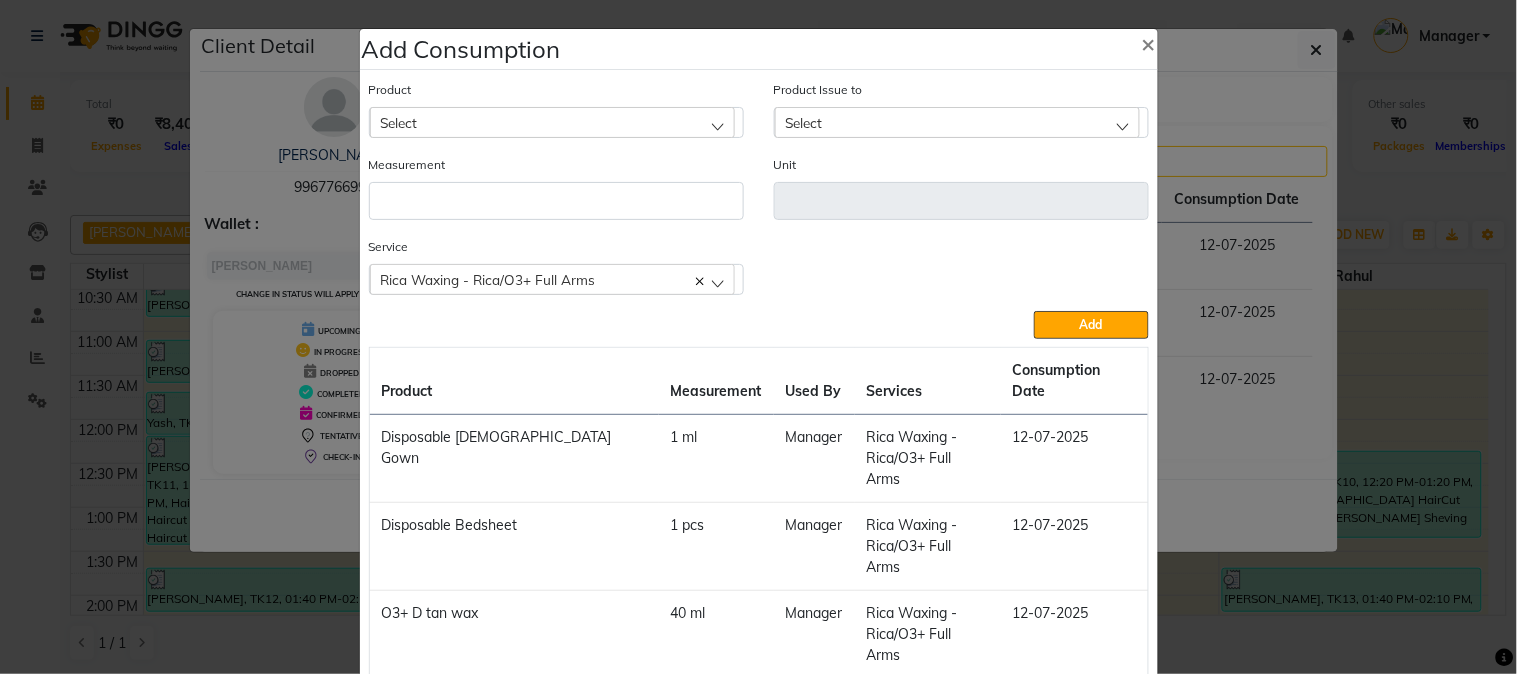 click on "Add Consumption × Product Select 5-7 Product Issue to Select 2025-06-11, Issued to: Manager, Balance: 10 2025-06-07, Issued to: Manager, Balance: 1790 2025-04-23, Issued to: Manager, Balance: 395 2025-01-22, Issued to: , Balance: 214 Measurement Unit Service  Rica Waxing - Rica/O3+ Full Arms  Rica Waxing - Rica/O3+ Full Arms  Body Basics Threadinge - Eyebrows  Add  Product Measurement Used By Services Consumption Date  Disposable Female Gown   1 ml   Manager   Rica Waxing - Rica/O3+ Full Arms   12-07-2025   Disposable Bedsheet   1 pcs   Manager   Rica Waxing - Rica/O3+ Full Arms   12-07-2025   O3+ D tan wax   40 ml   Manager   Rica Waxing - Rica/O3+ Full Arms   12-07-2025   Close" 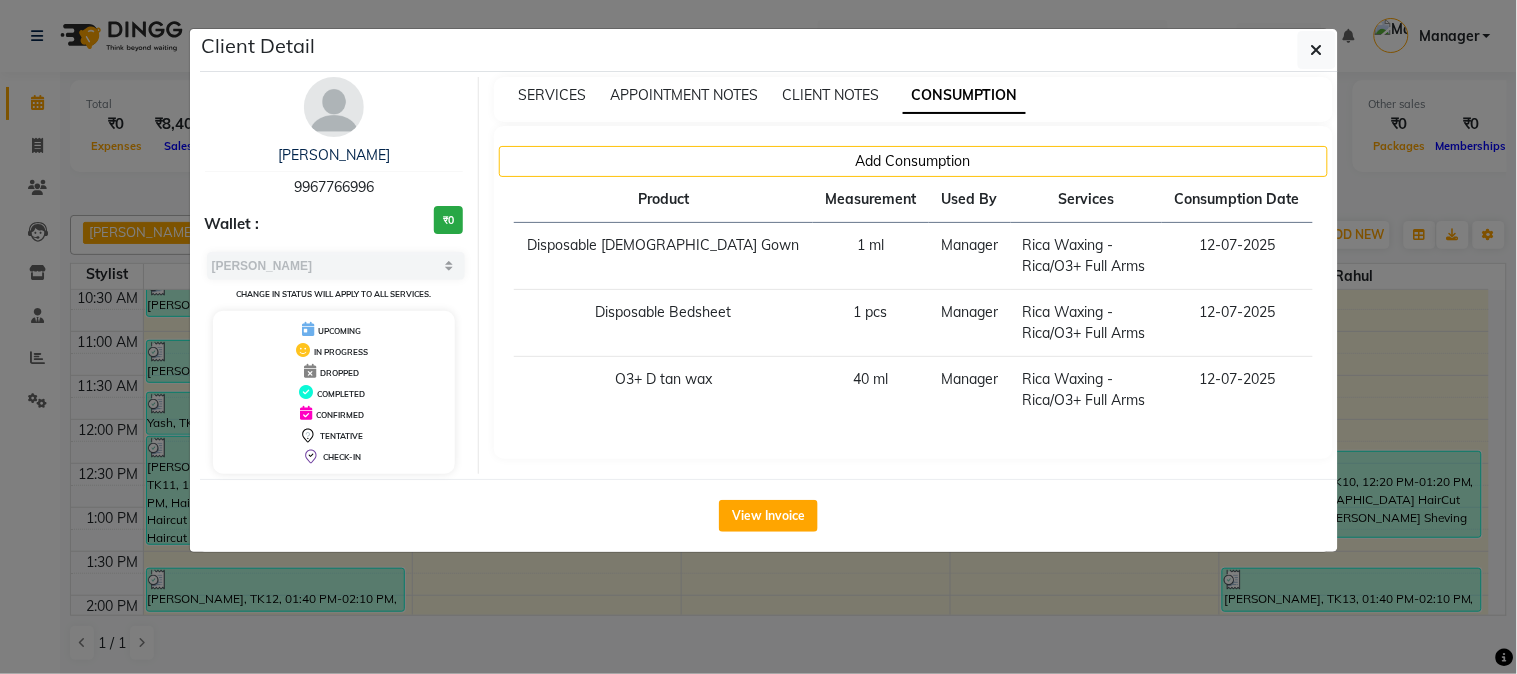click on "Client Detail  payal    9967766996 Wallet : ₹0 Select MARK DONE UPCOMING Change in status will apply to all services. UPCOMING IN PROGRESS DROPPED COMPLETED CONFIRMED TENTATIVE CHECK-IN SERVICES APPOINTMENT NOTES CLIENT NOTES CONSUMPTION Add Consumption Product Measurement Used By Services Consumption Date  Disposable Female Gown   1 ml   Manager   Rica Waxing - Rica/O3+ Full Arms   12-07-2025   Disposable Bedsheet   1 pcs   Manager   Rica Waxing - Rica/O3+ Full Arms   12-07-2025   O3+ D tan wax   40 ml   Manager   Rica Waxing - Rica/O3+ Full Arms   12-07-2025   View Invoice" 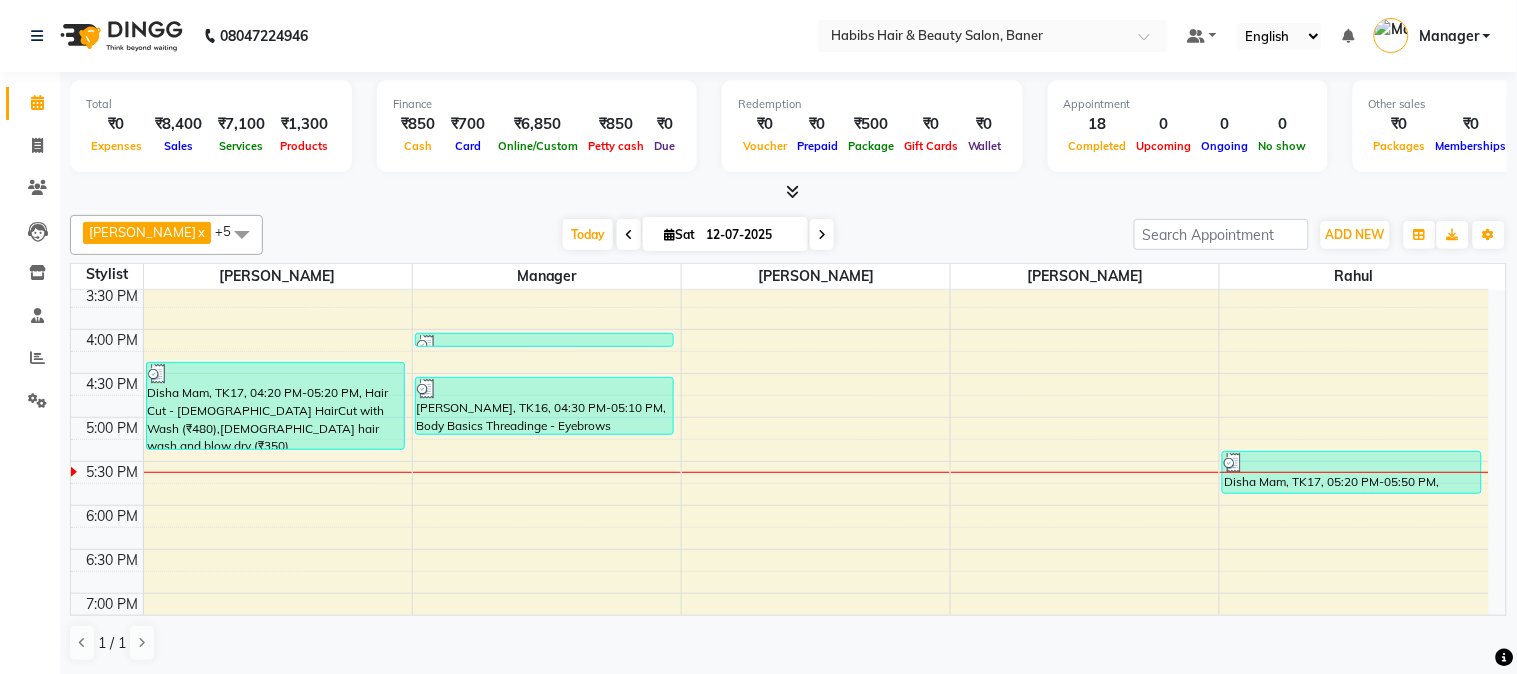 scroll, scrollTop: 666, scrollLeft: 0, axis: vertical 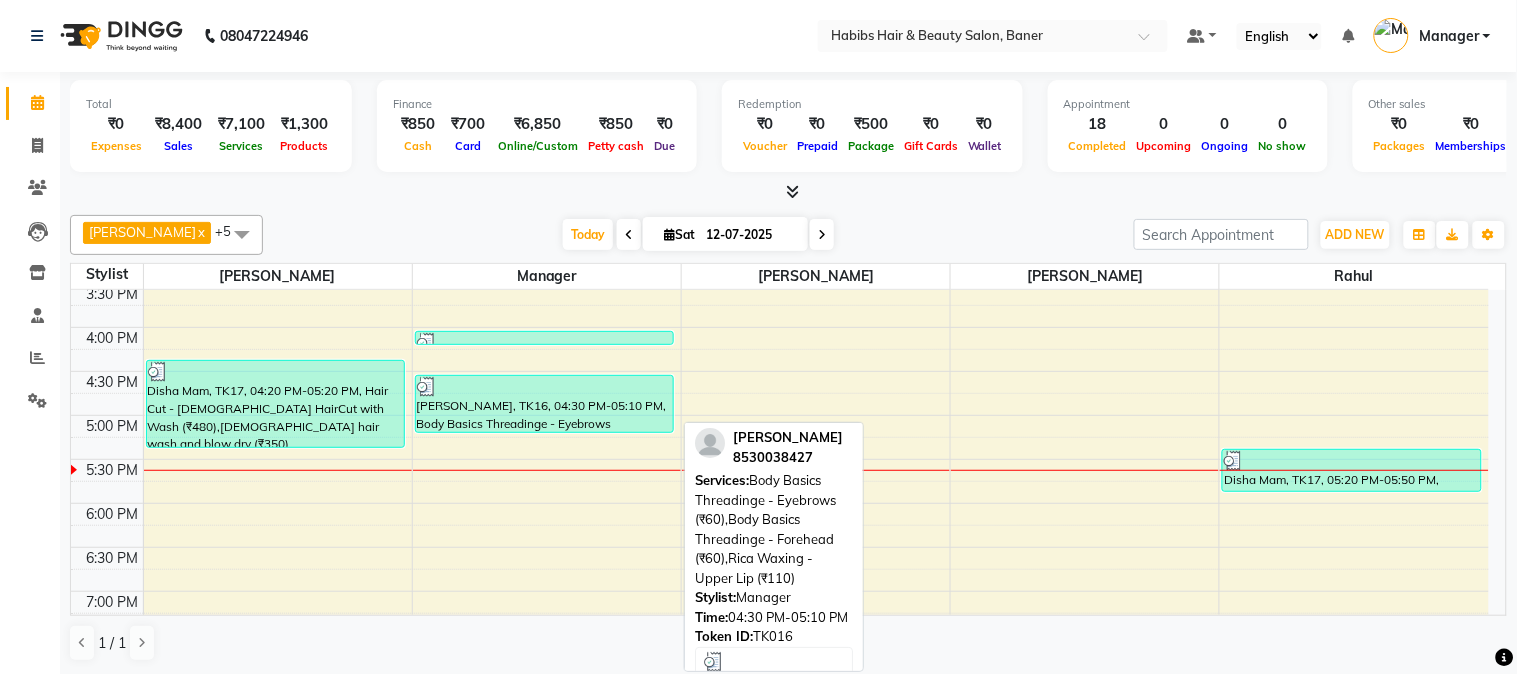 click on "[PERSON_NAME], TK16, 04:30 PM-05:10 PM, Body Basics Threadinge - Eyebrows (₹60),Body Basics Threadinge - Forehead (₹60),Rica Waxing - Upper Lip (₹110)" at bounding box center (544, 404) 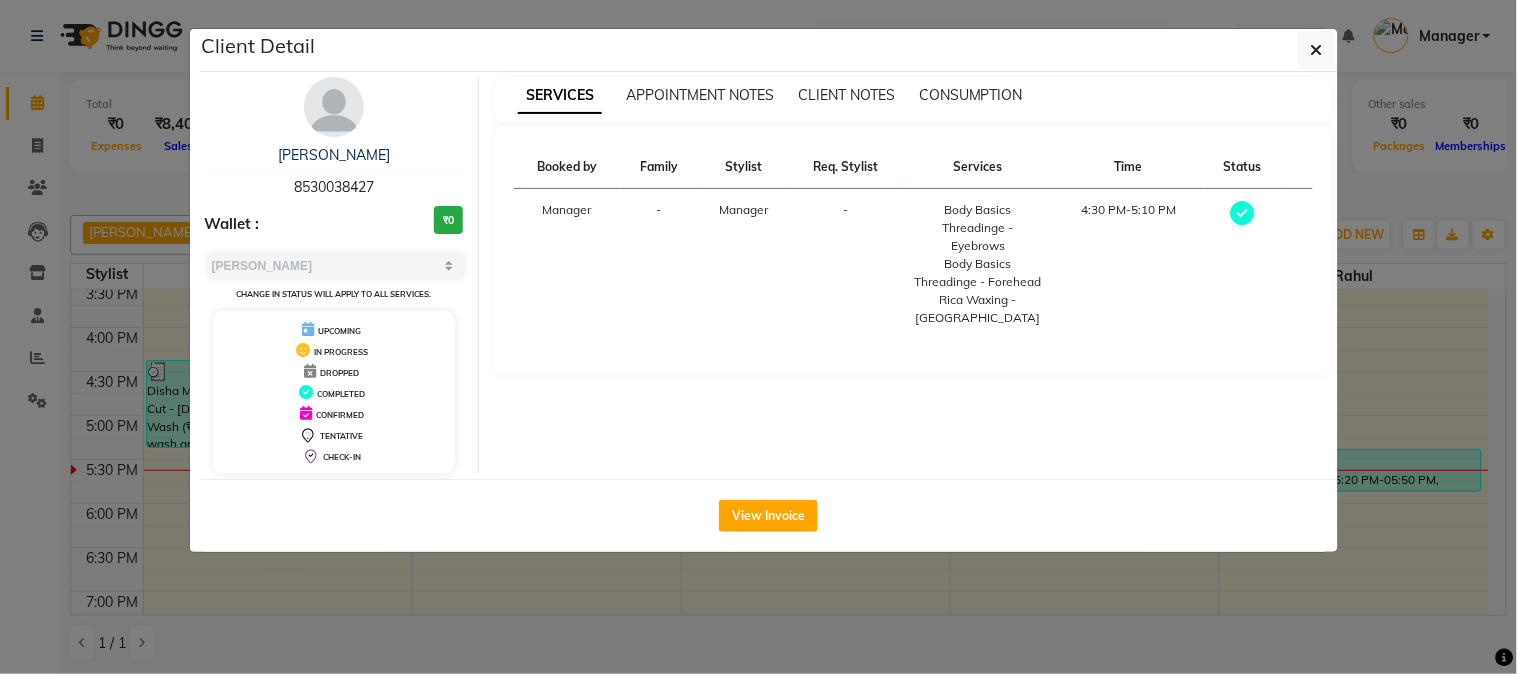 click on "Client Detail  yogita    8530038427 Wallet : ₹0 Select MARK DONE UPCOMING Change in status will apply to all services. UPCOMING IN PROGRESS DROPPED COMPLETED CONFIRMED TENTATIVE CHECK-IN SERVICES APPOINTMENT NOTES CLIENT NOTES CONSUMPTION Booked by Family Stylist Req. Stylist Services Time Status  Manager  - Manager -  Body Basics Threadinge - Eyebrows   Body Basics Threadinge - Forehead   Rica Waxing - Upper Lip   4:30 PM-5:10 PM   View Invoice" 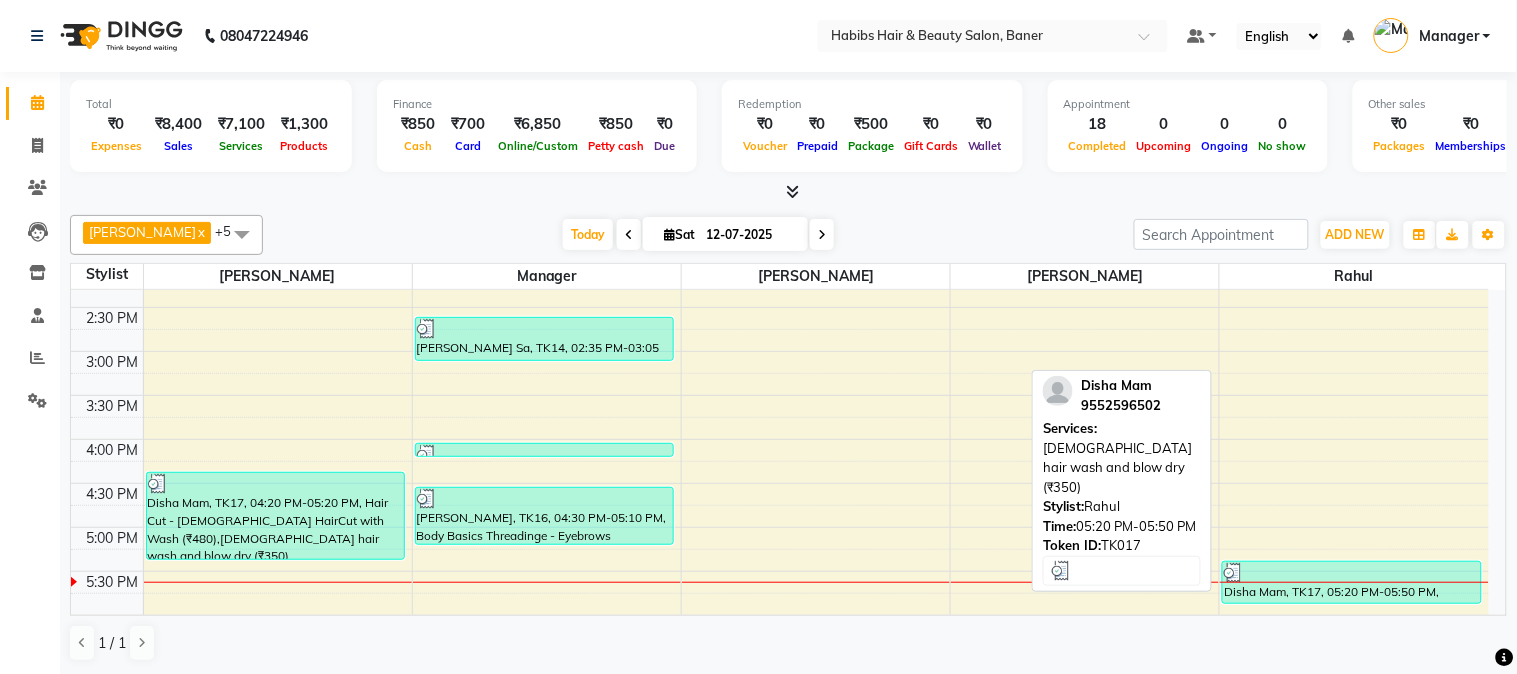 scroll, scrollTop: 0, scrollLeft: 0, axis: both 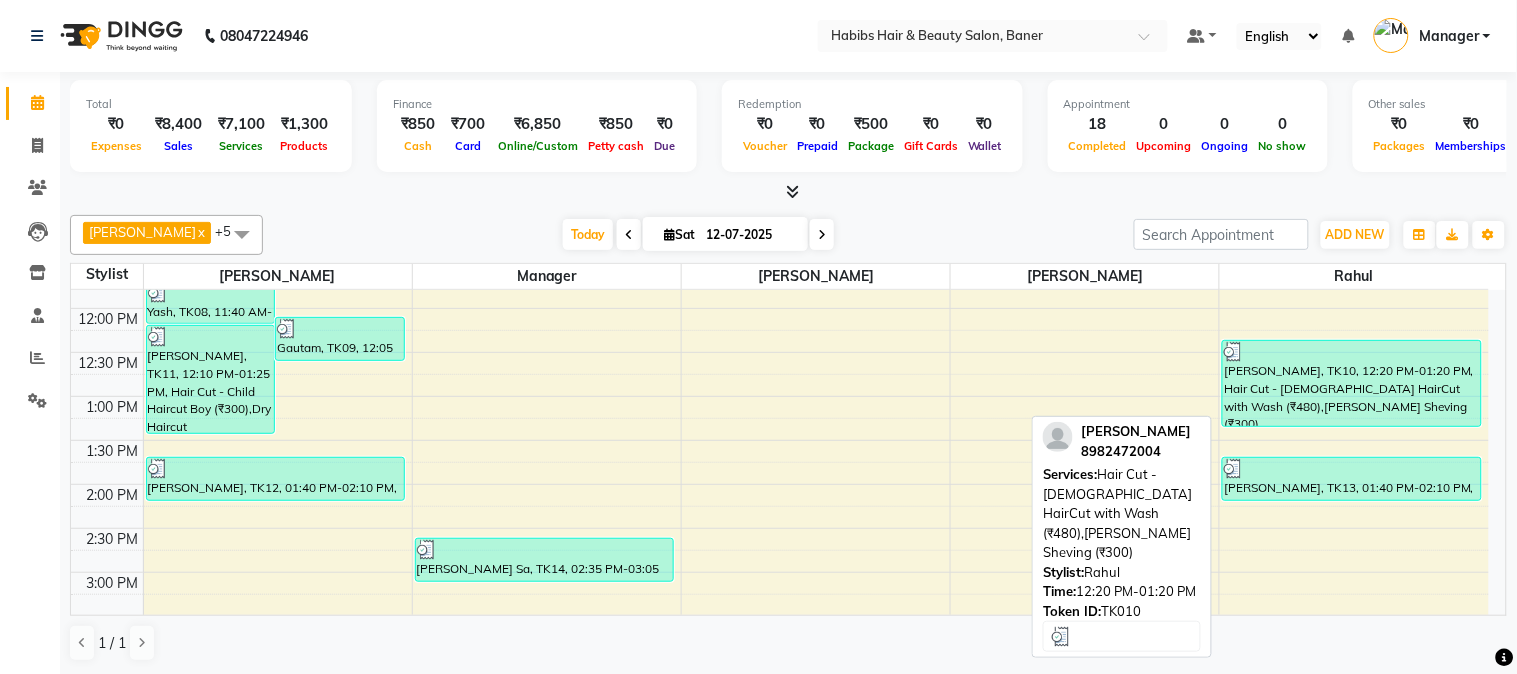 click on "[PERSON_NAME], TK10, 12:20 PM-01:20 PM, Hair Cut - [DEMOGRAPHIC_DATA] HairCut with Wash (₹480),[PERSON_NAME] Sheving (₹300)" at bounding box center [1352, 383] 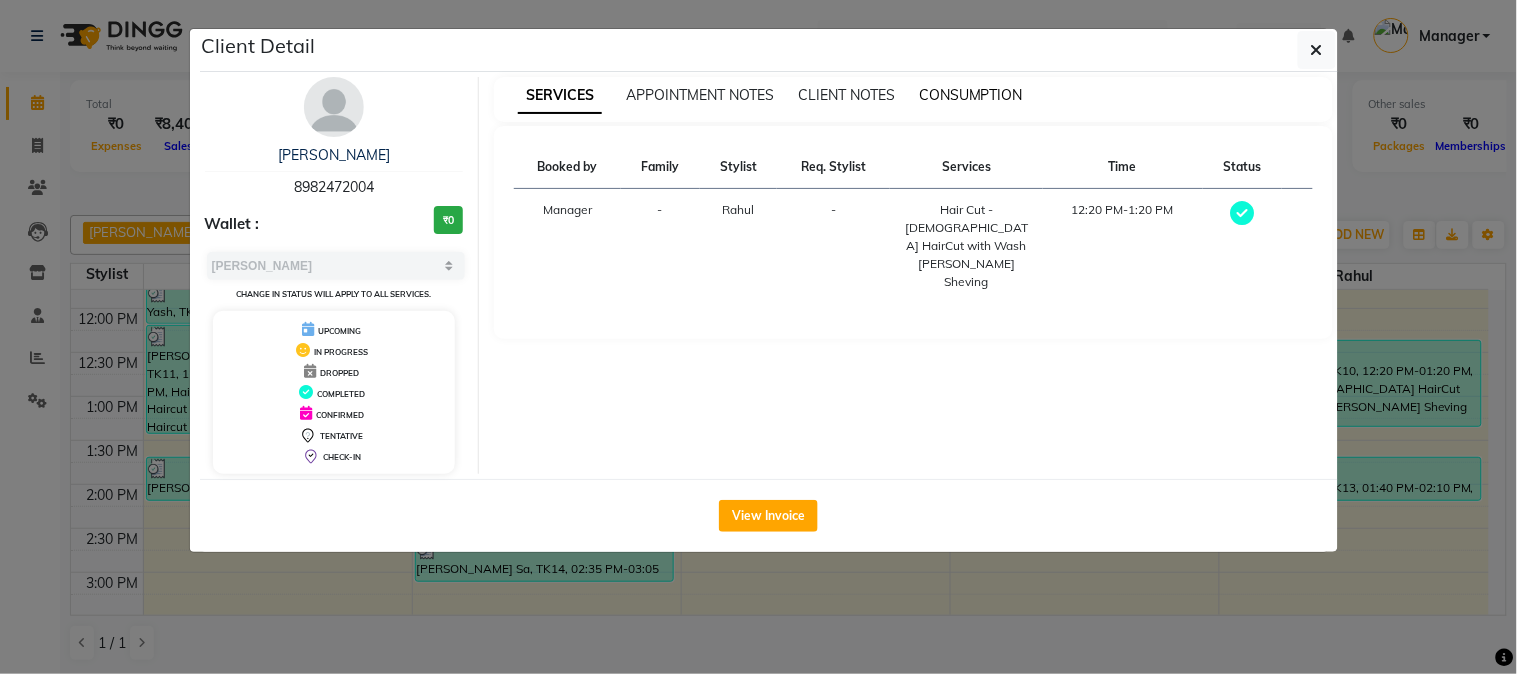 click on "CONSUMPTION" at bounding box center (971, 95) 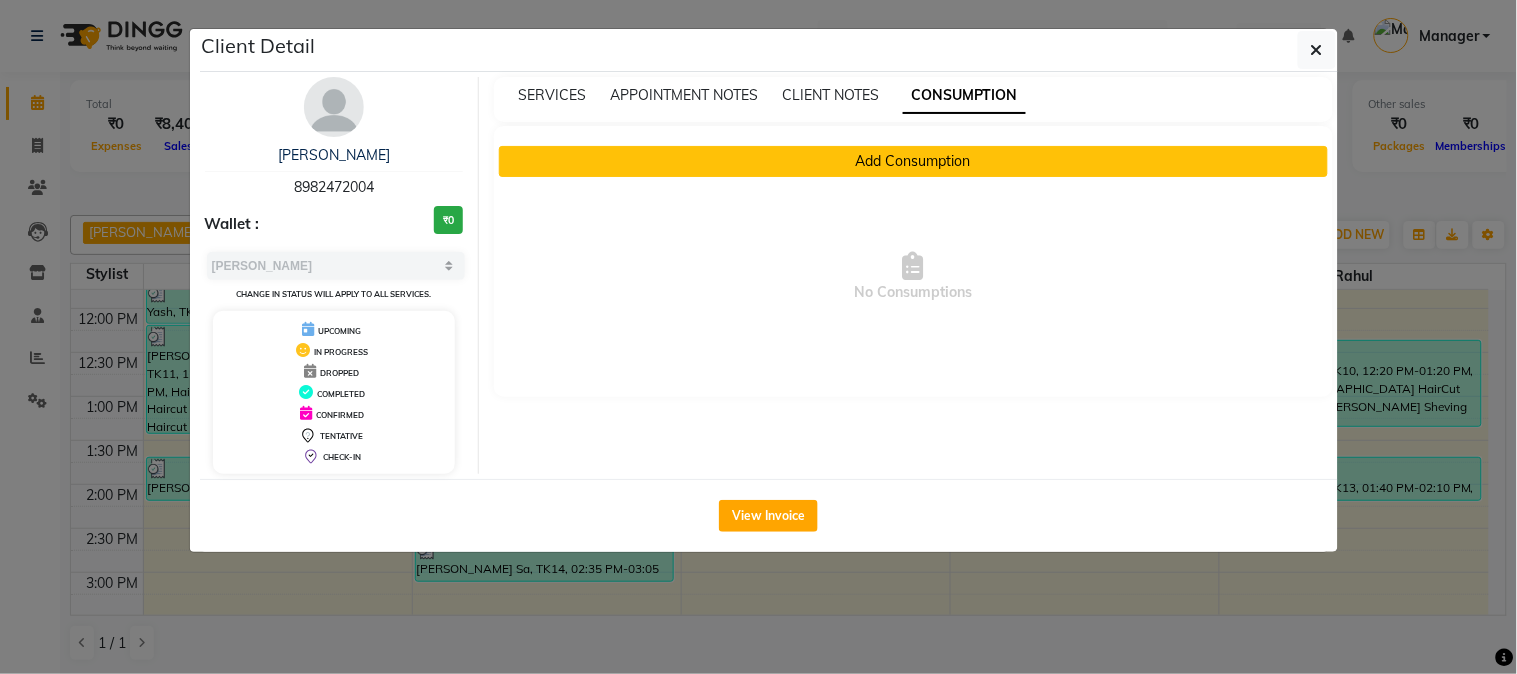 click on "Add Consumption" at bounding box center [913, 161] 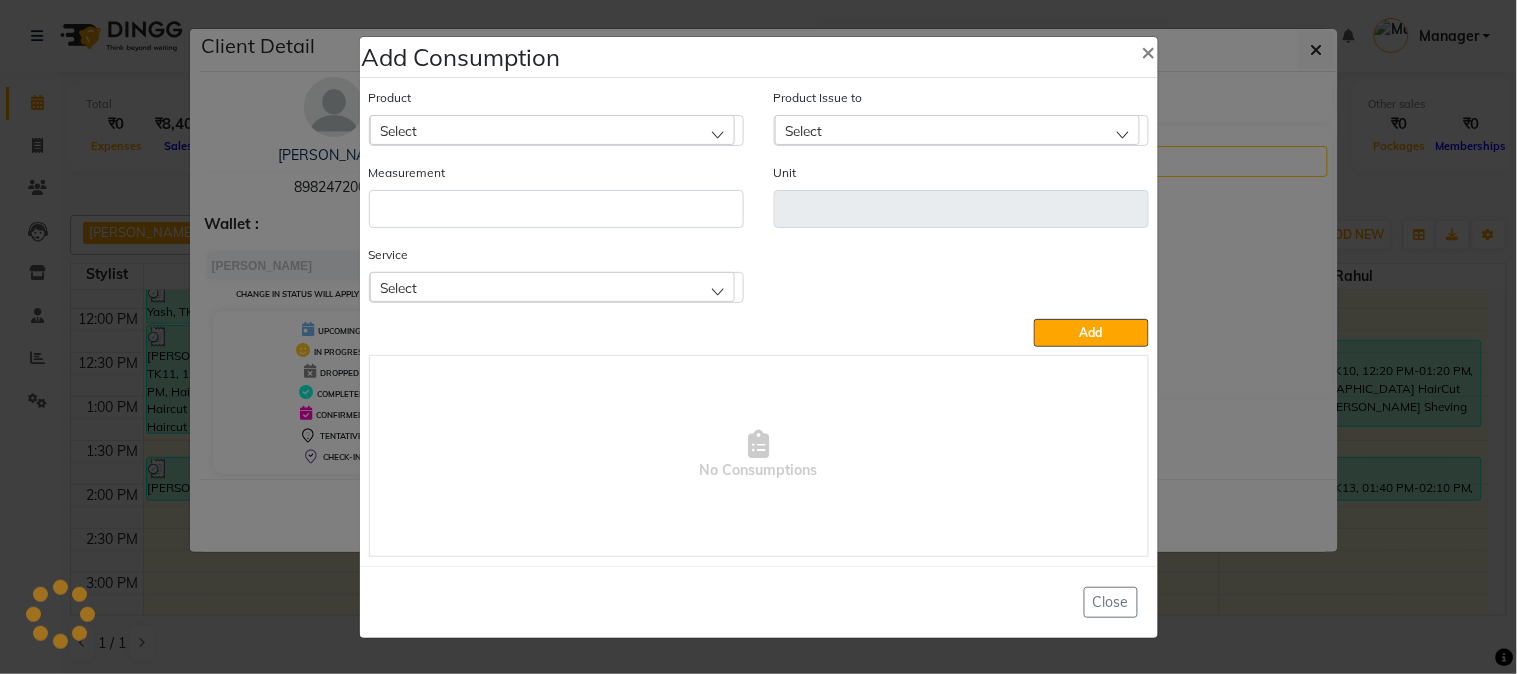 click on "Select" 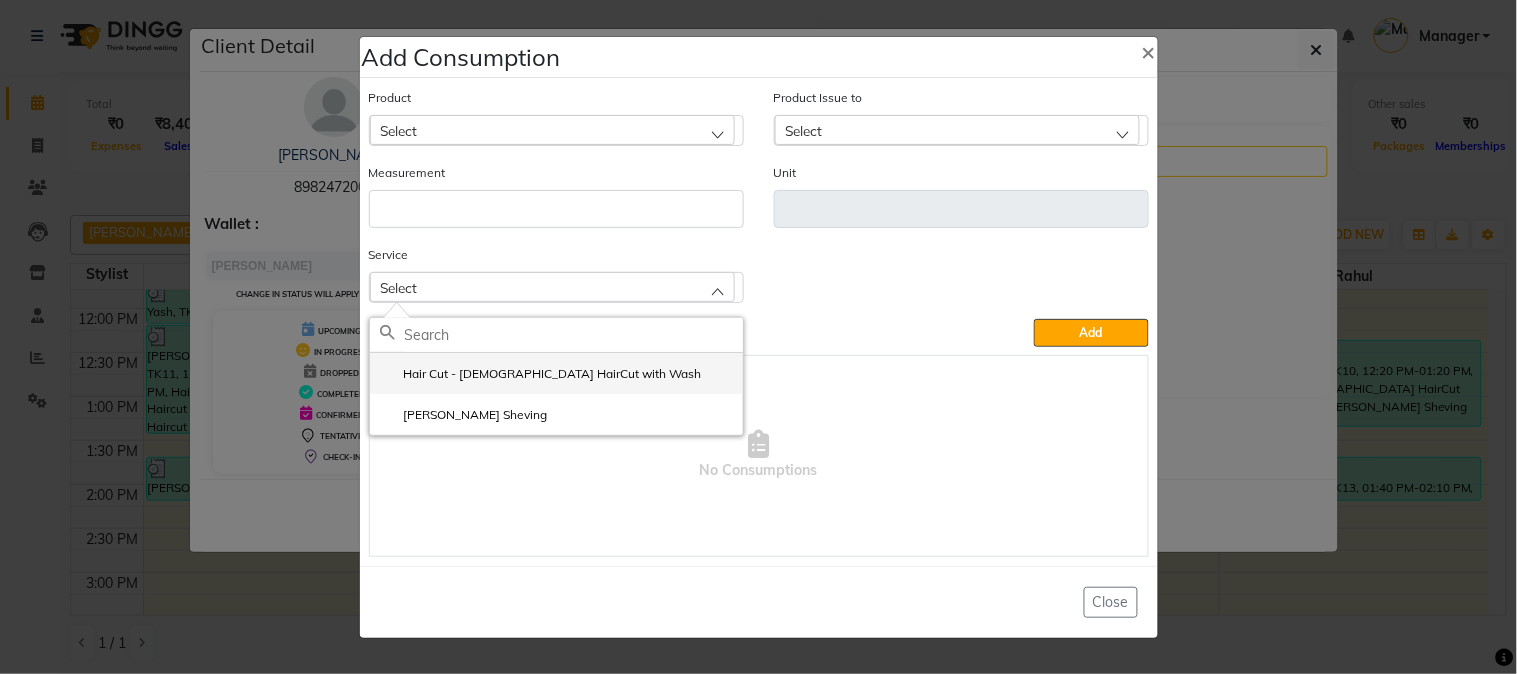 click on "Hair Cut - Male HairCut with Wash" 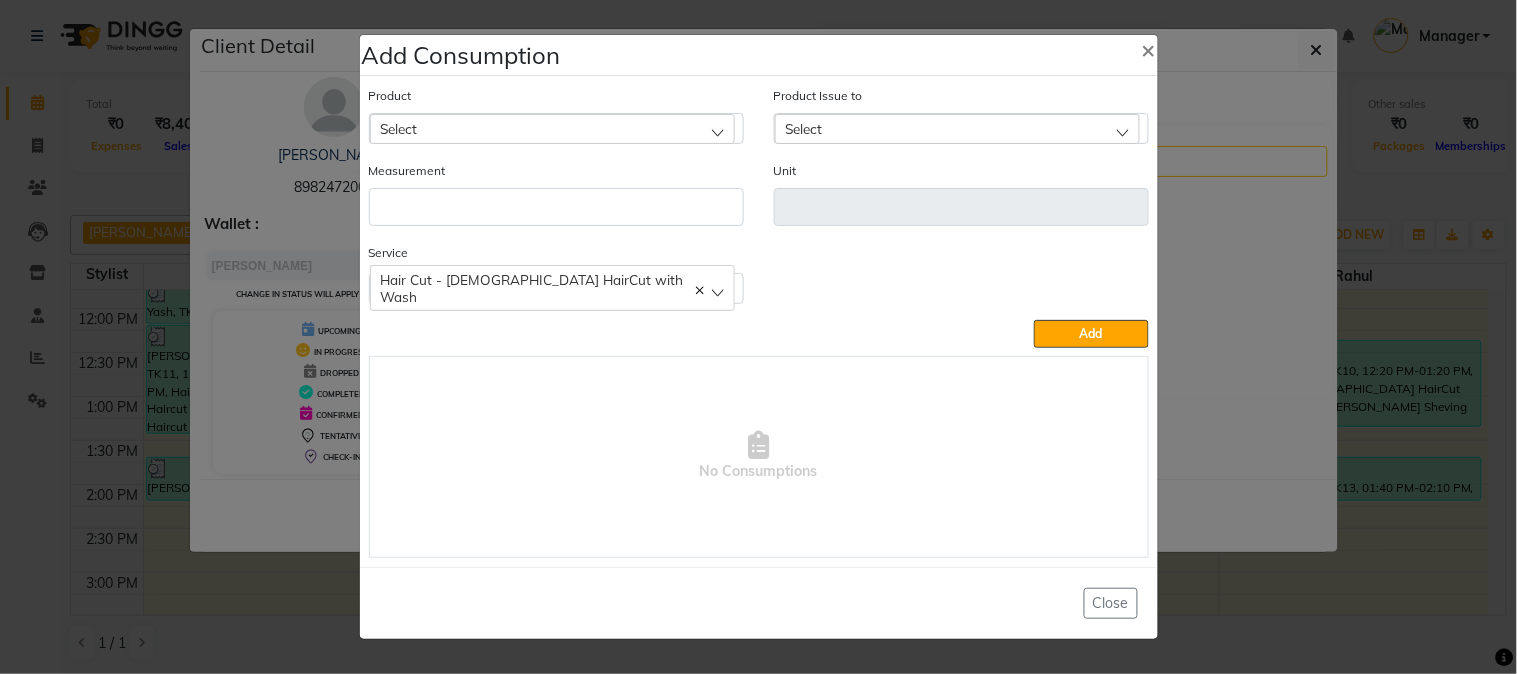 click on "Select" 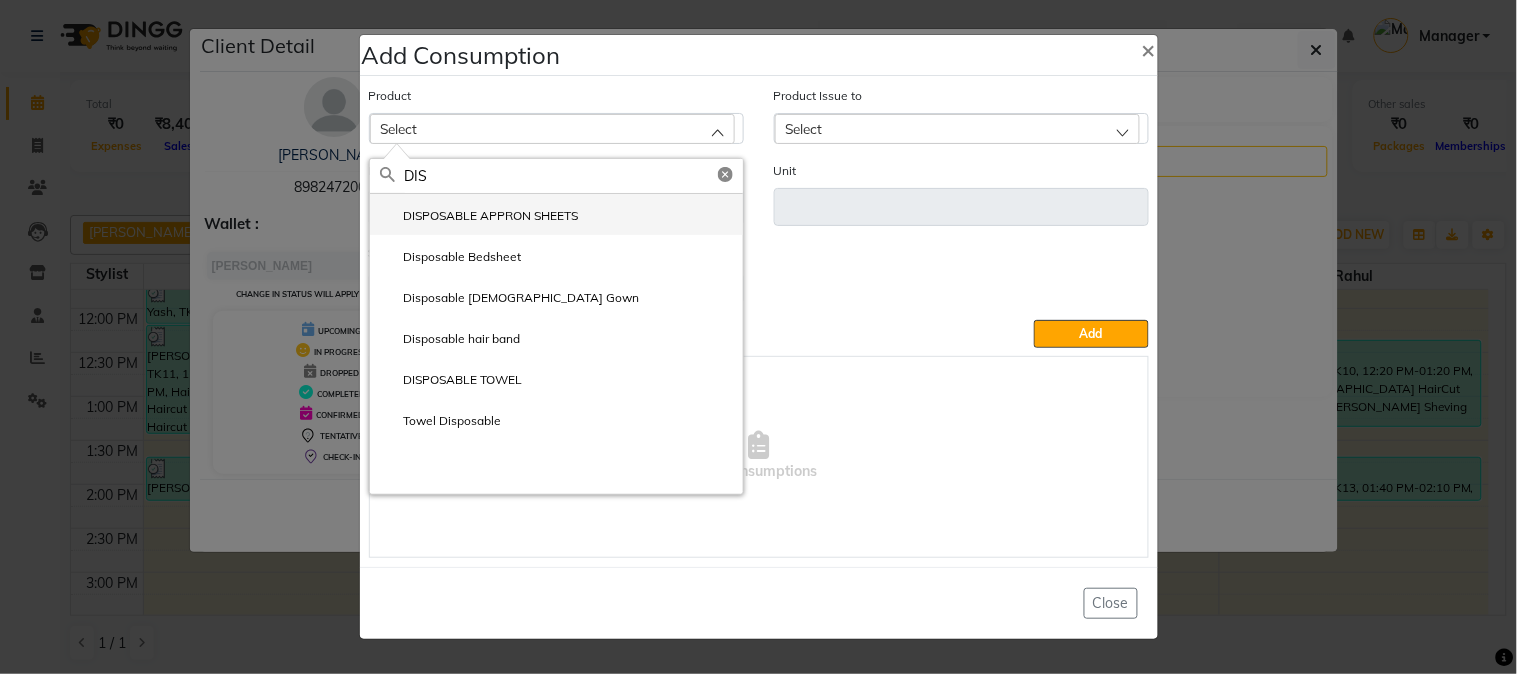type on "DIS" 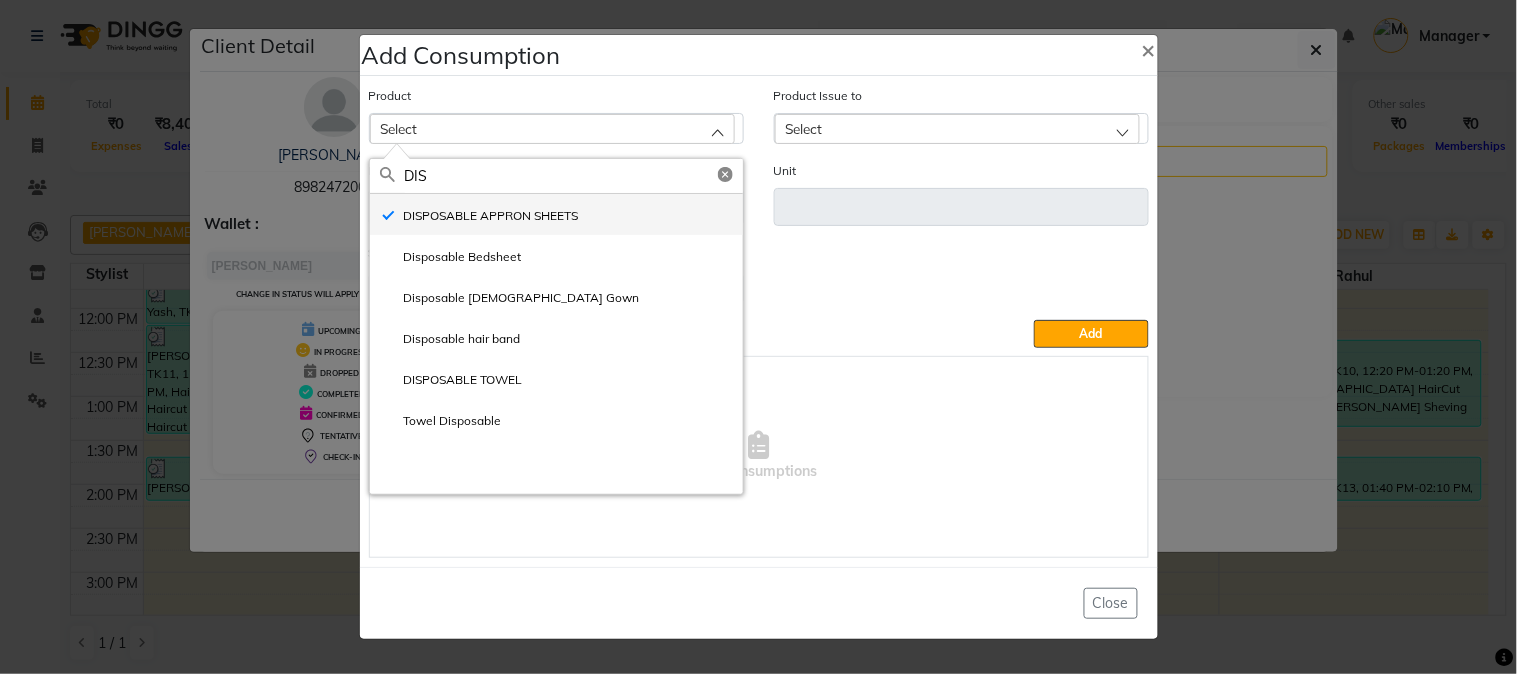 type on "ml" 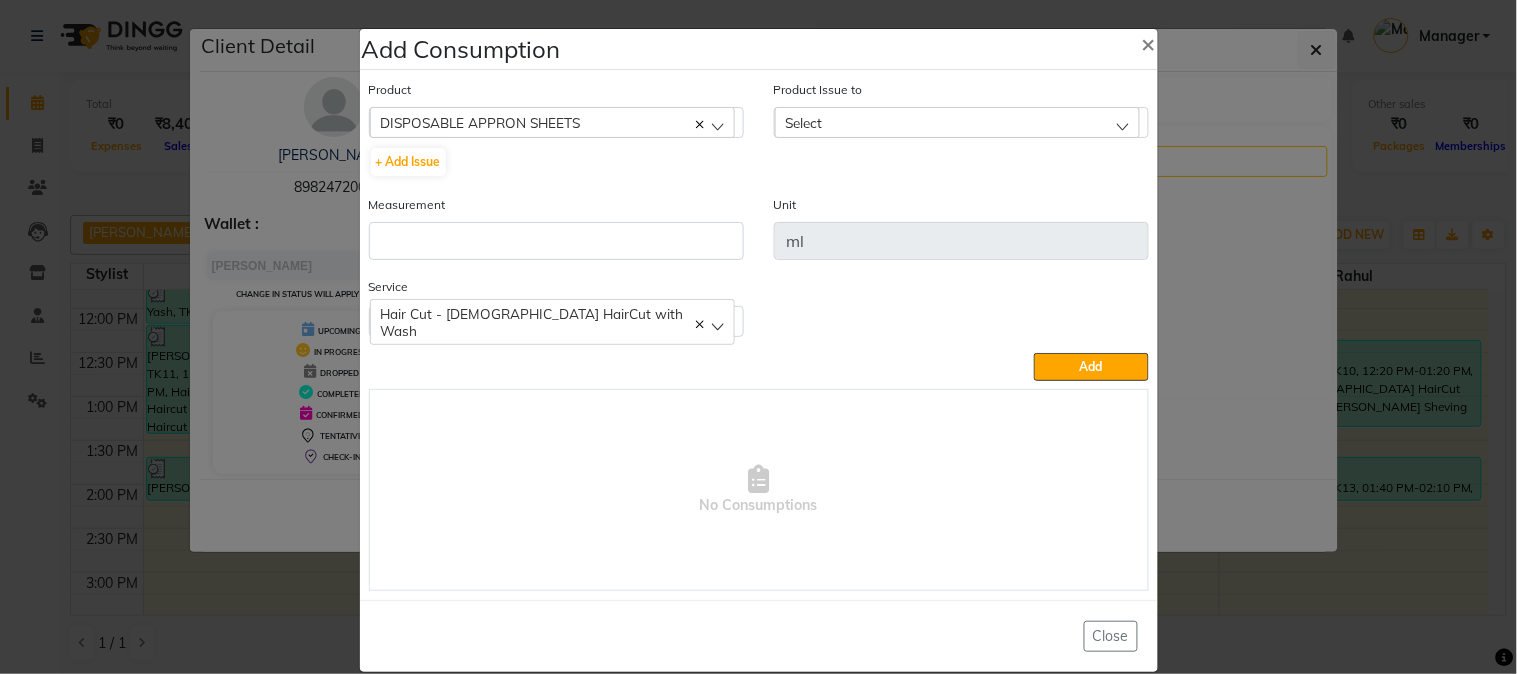click on "Measurement" 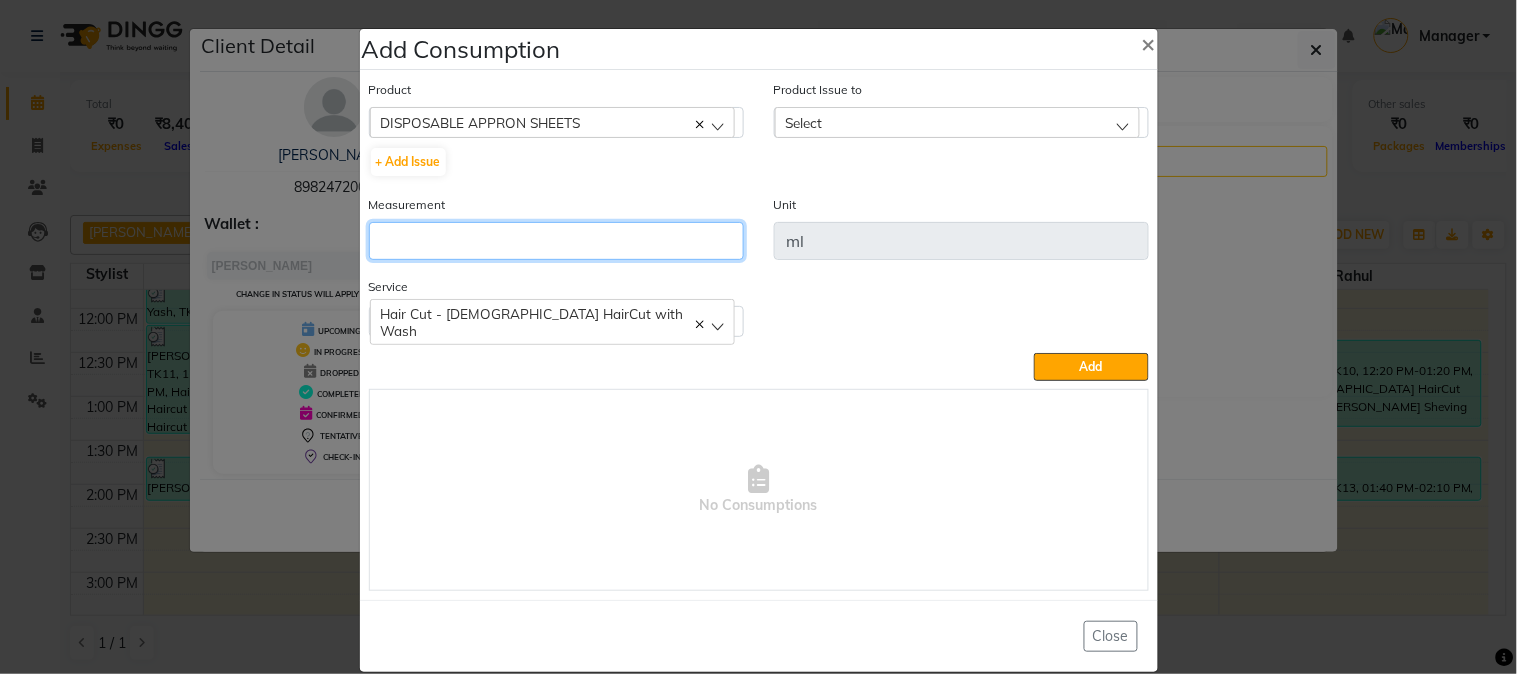 click 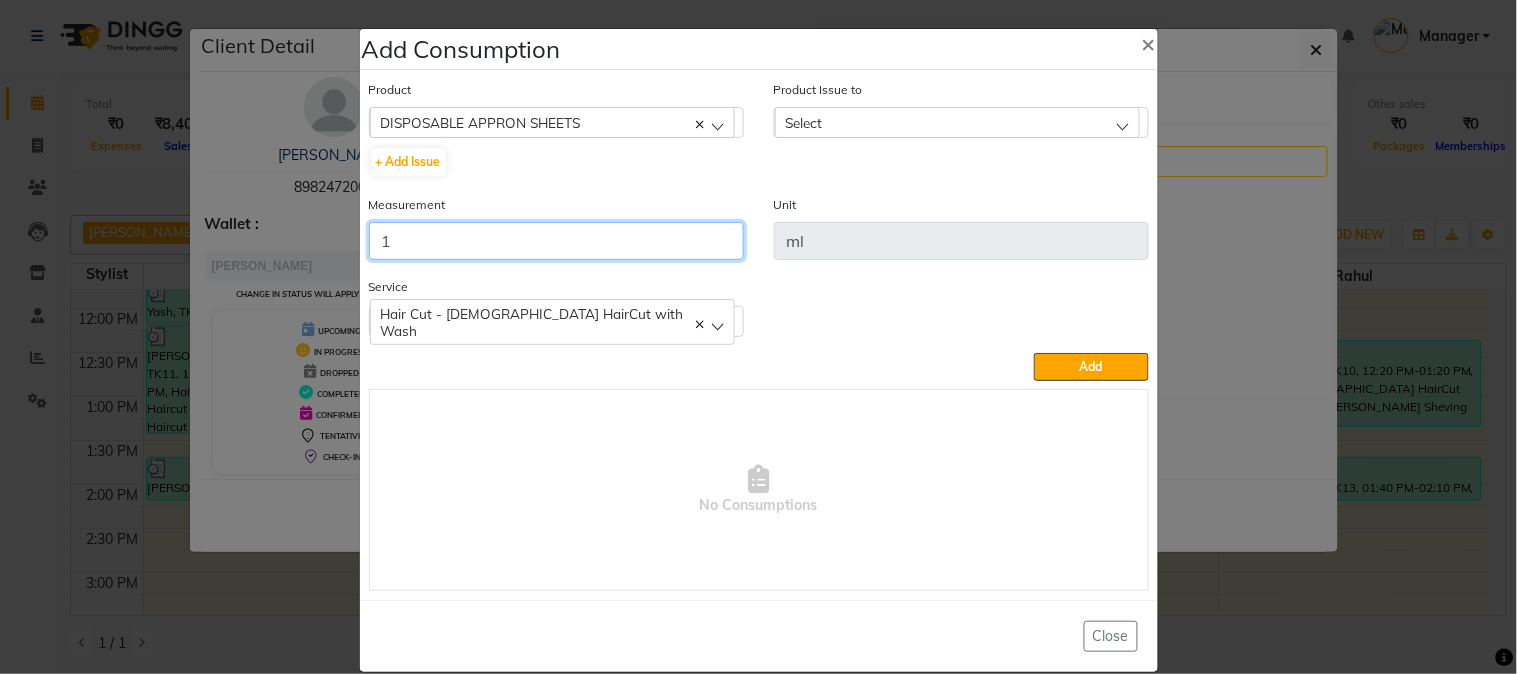 type on "1" 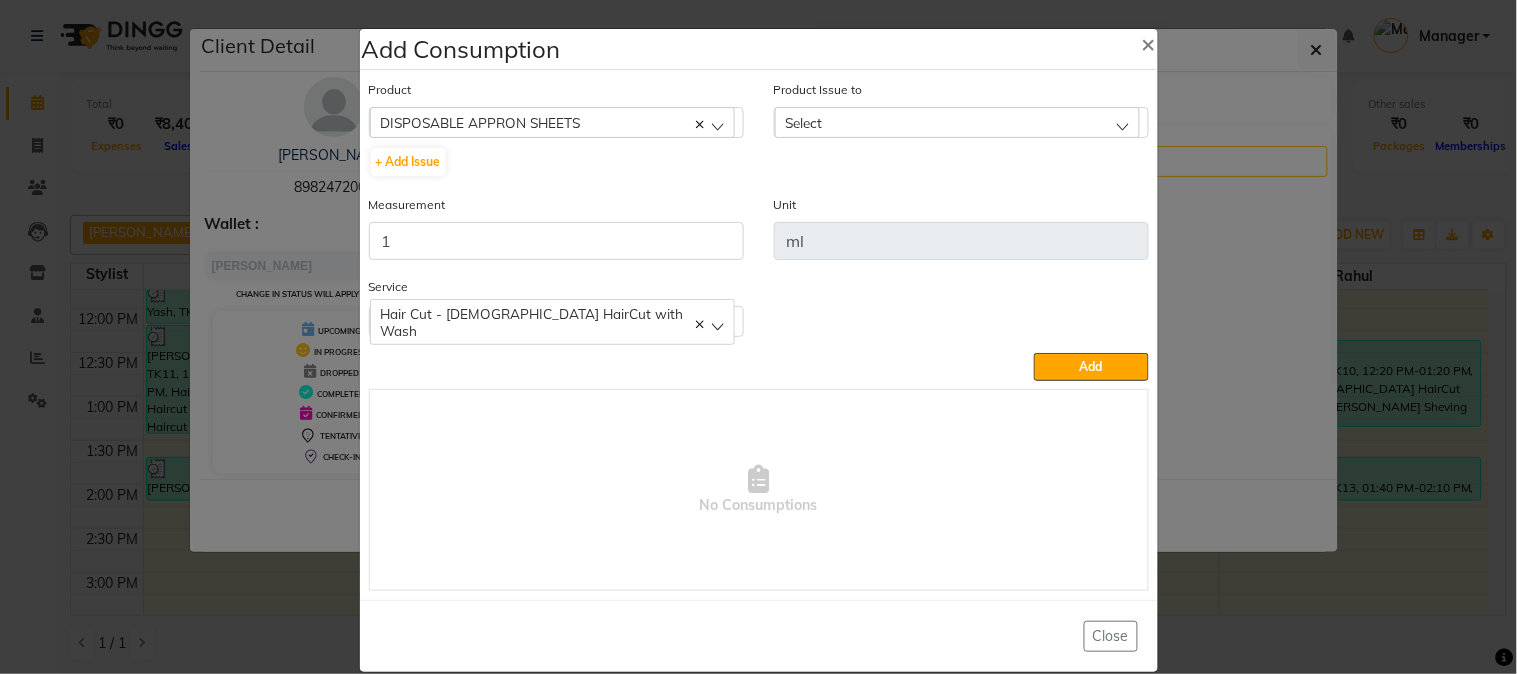 drag, startPoint x: 975, startPoint y: 111, endPoint x: 973, endPoint y: 172, distance: 61.03278 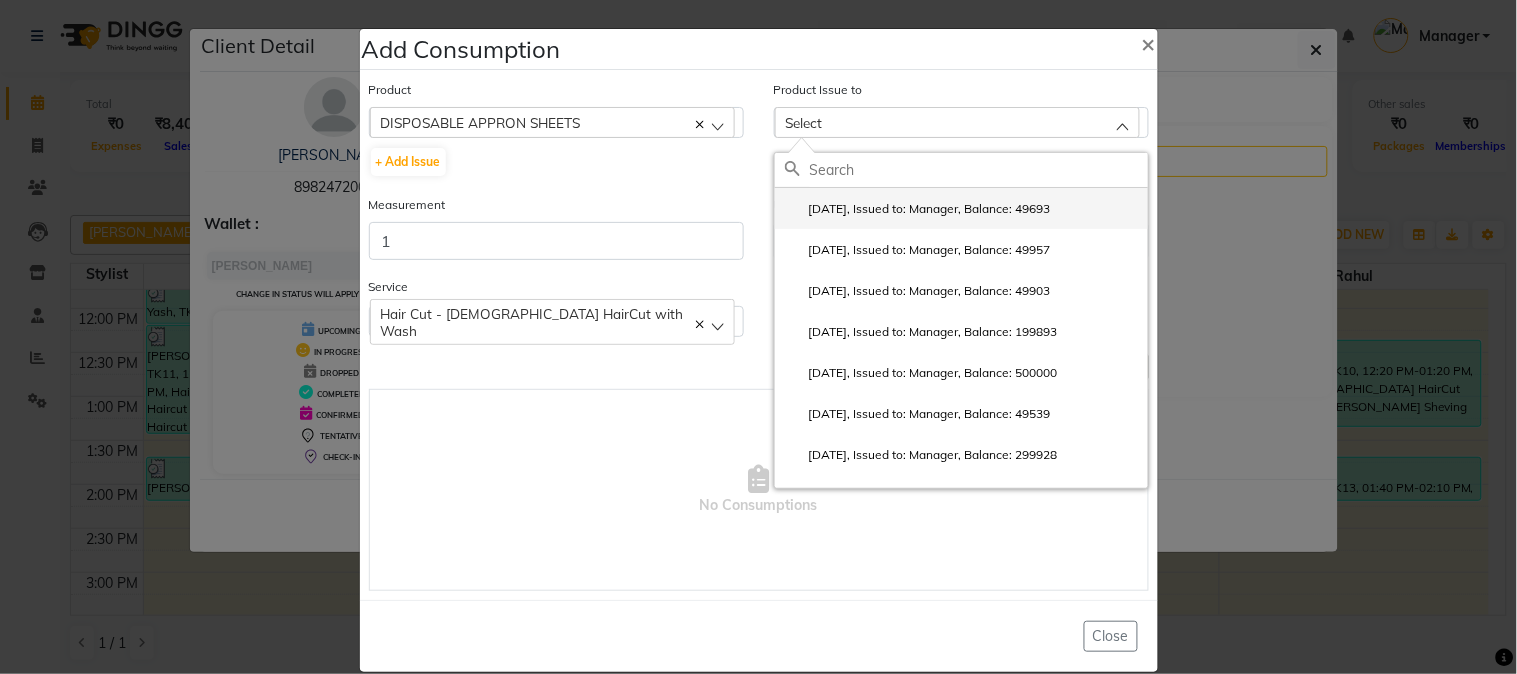 click on "2025-06-22, Issued to: Manager, Balance: 49693" 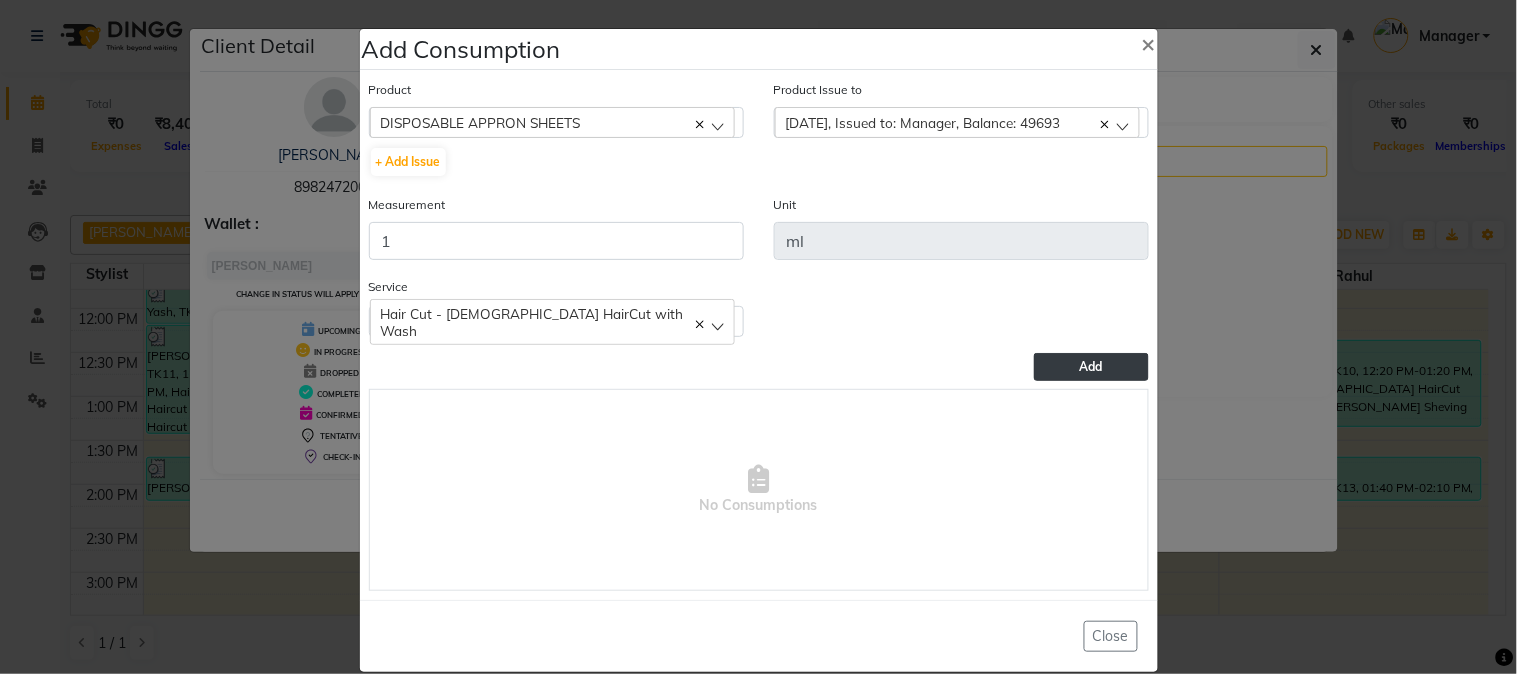 click on "Add" 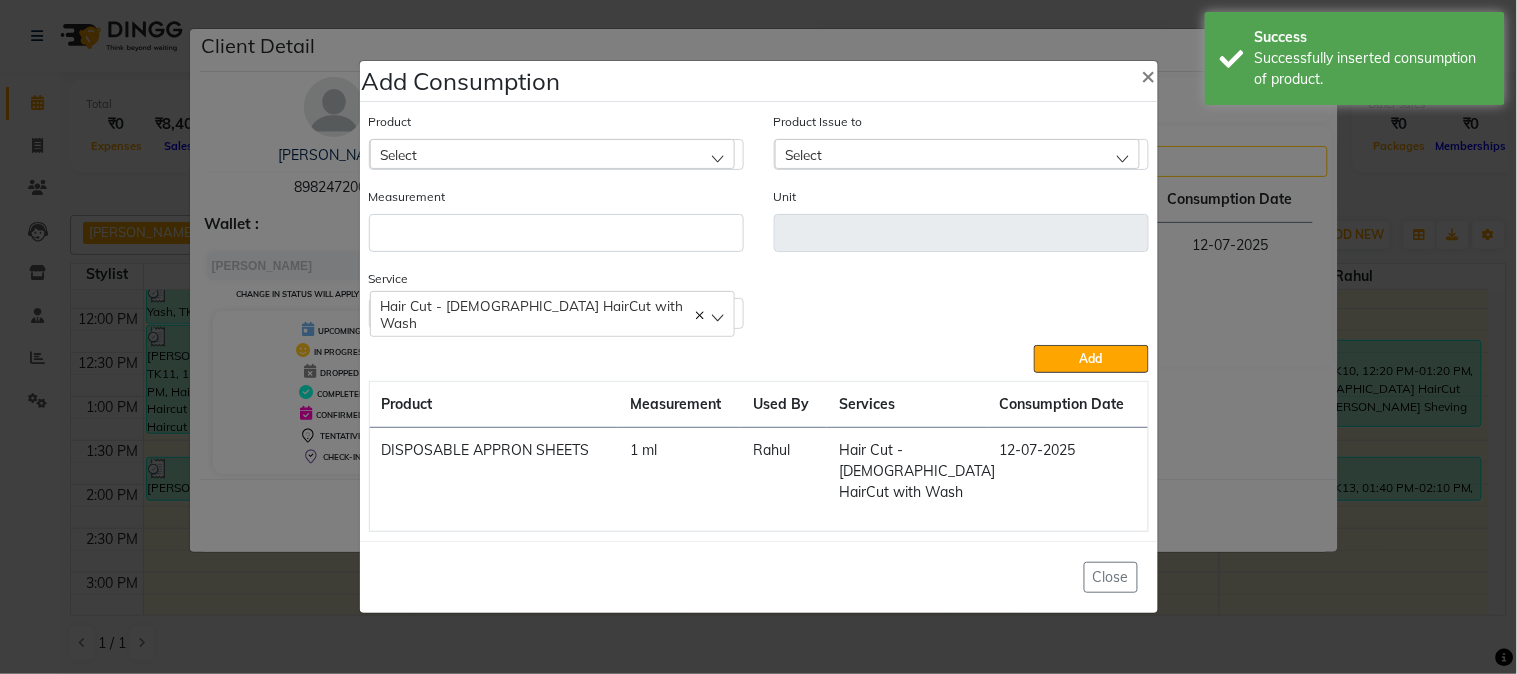 click on "Select" 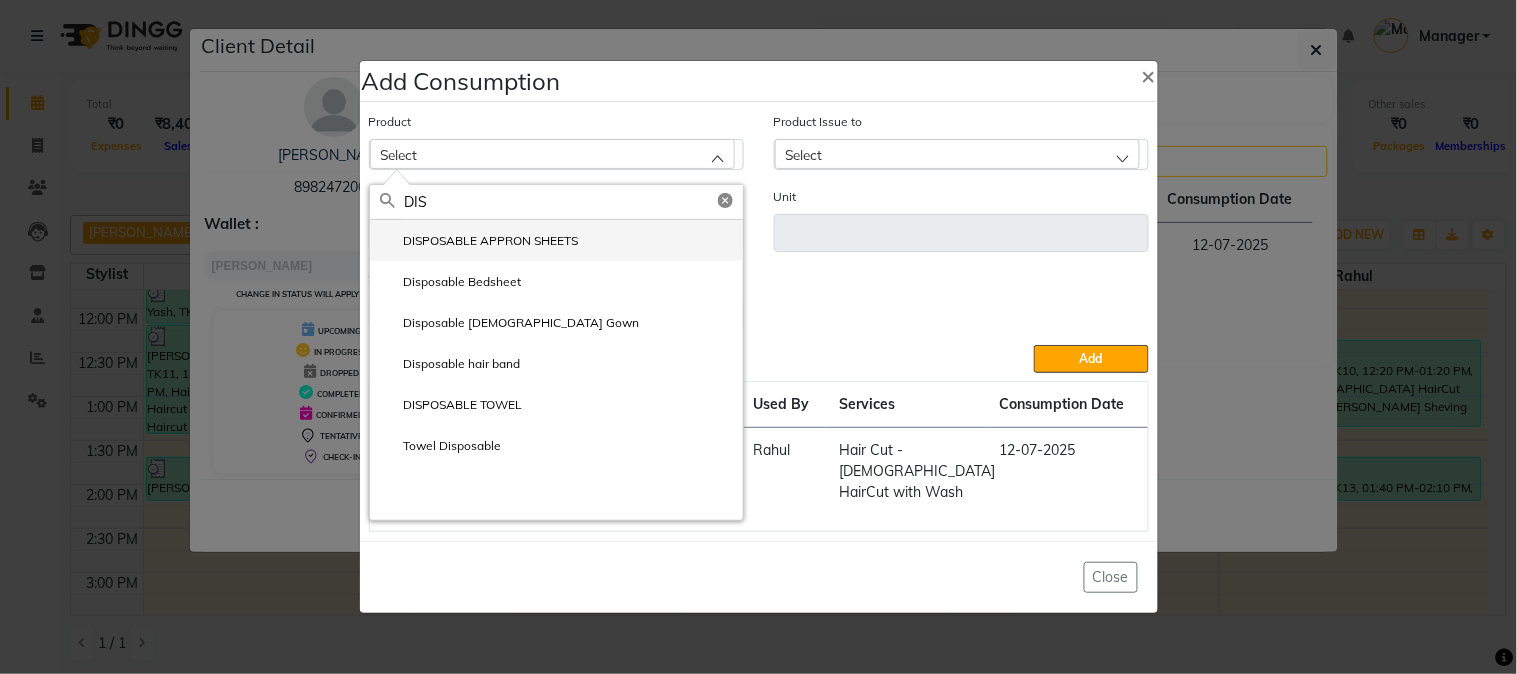 type on "DIS" 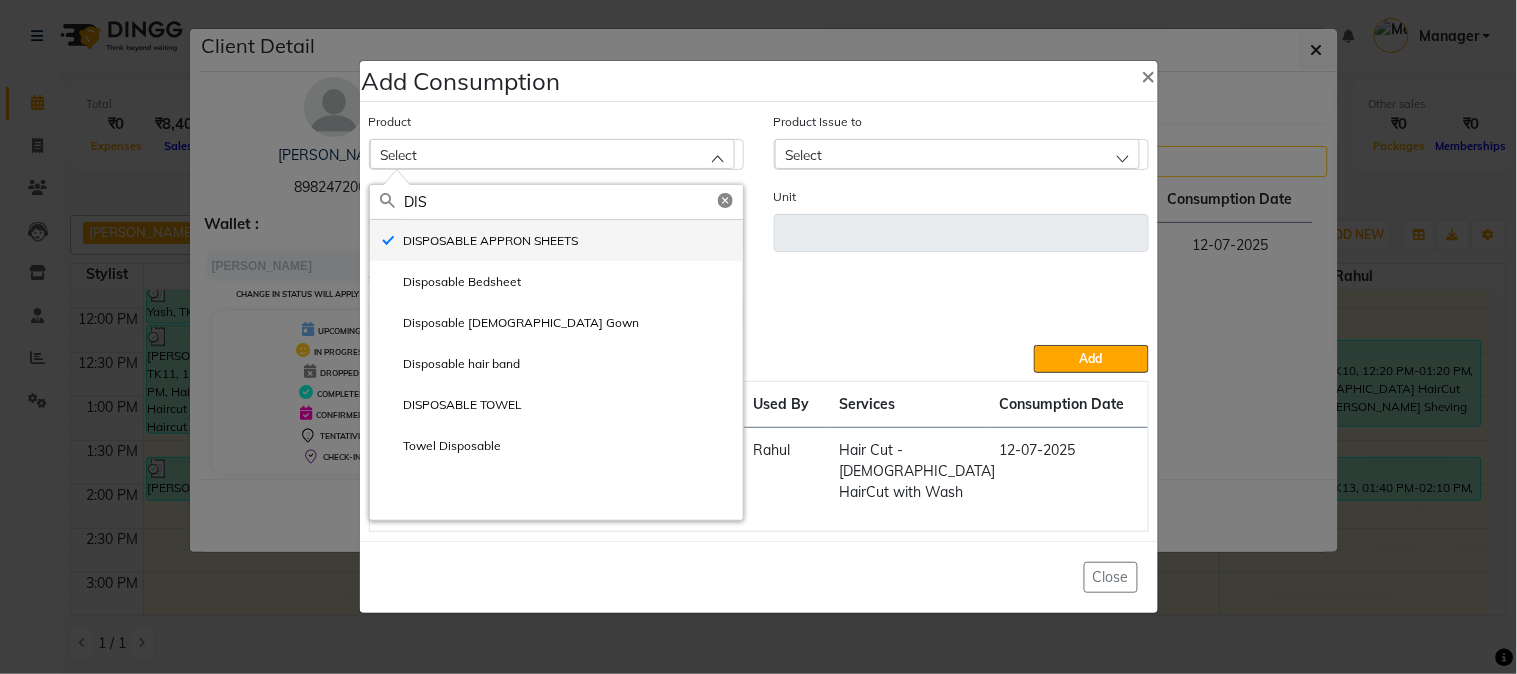 type on "ml" 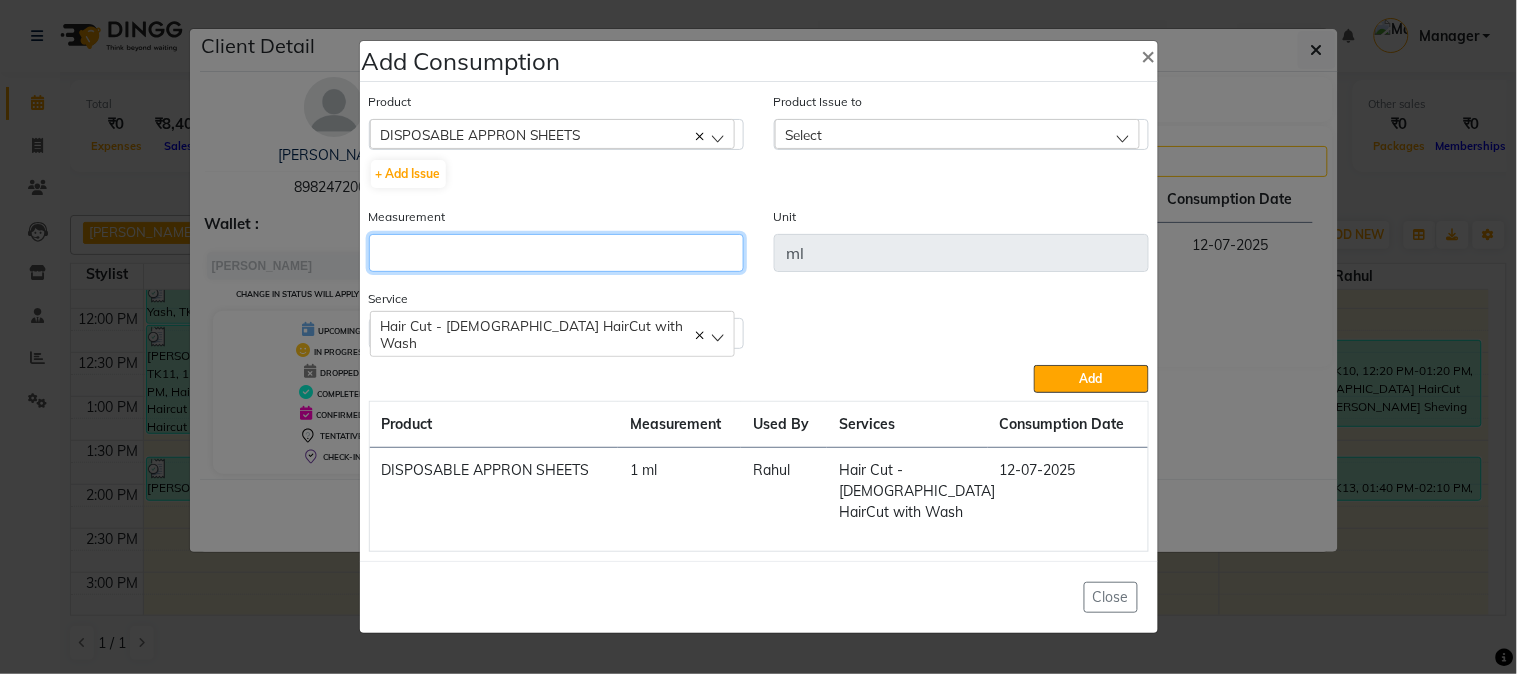 click 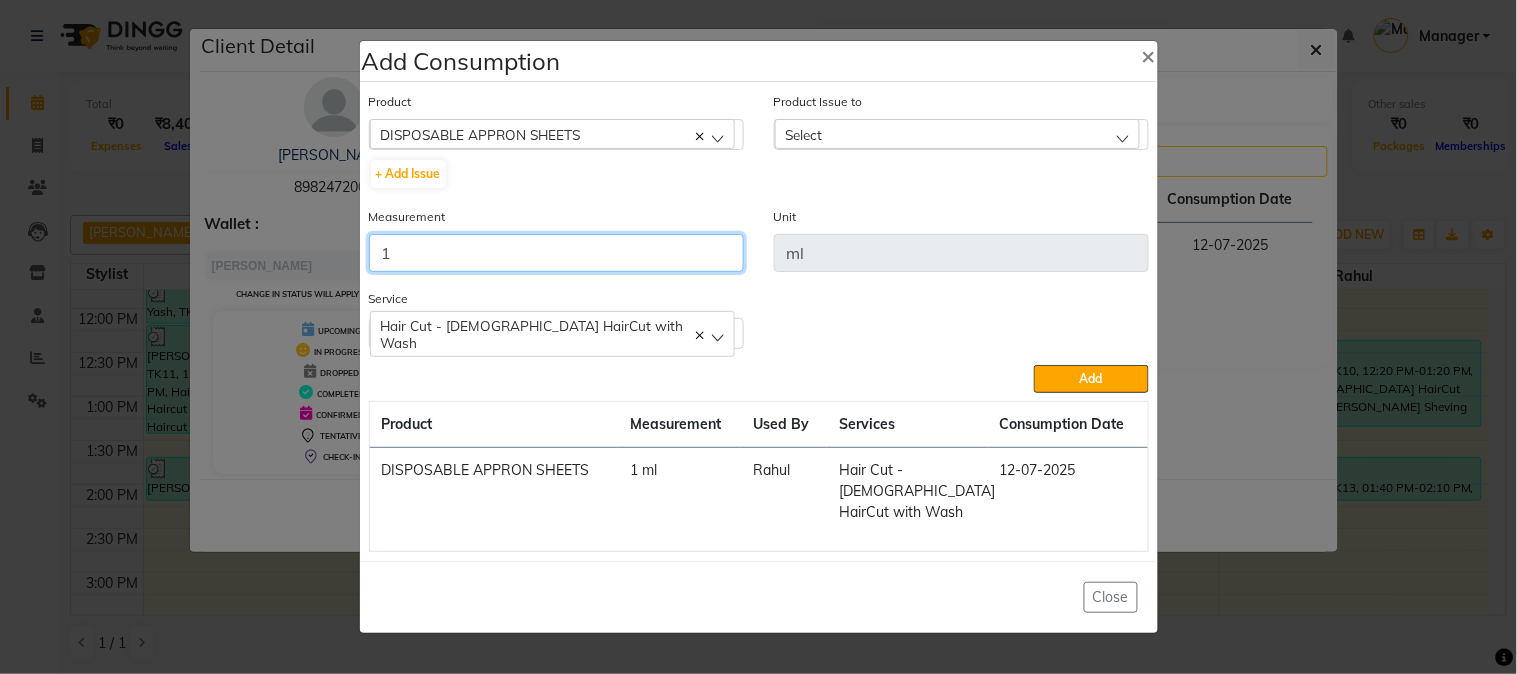 type on "1" 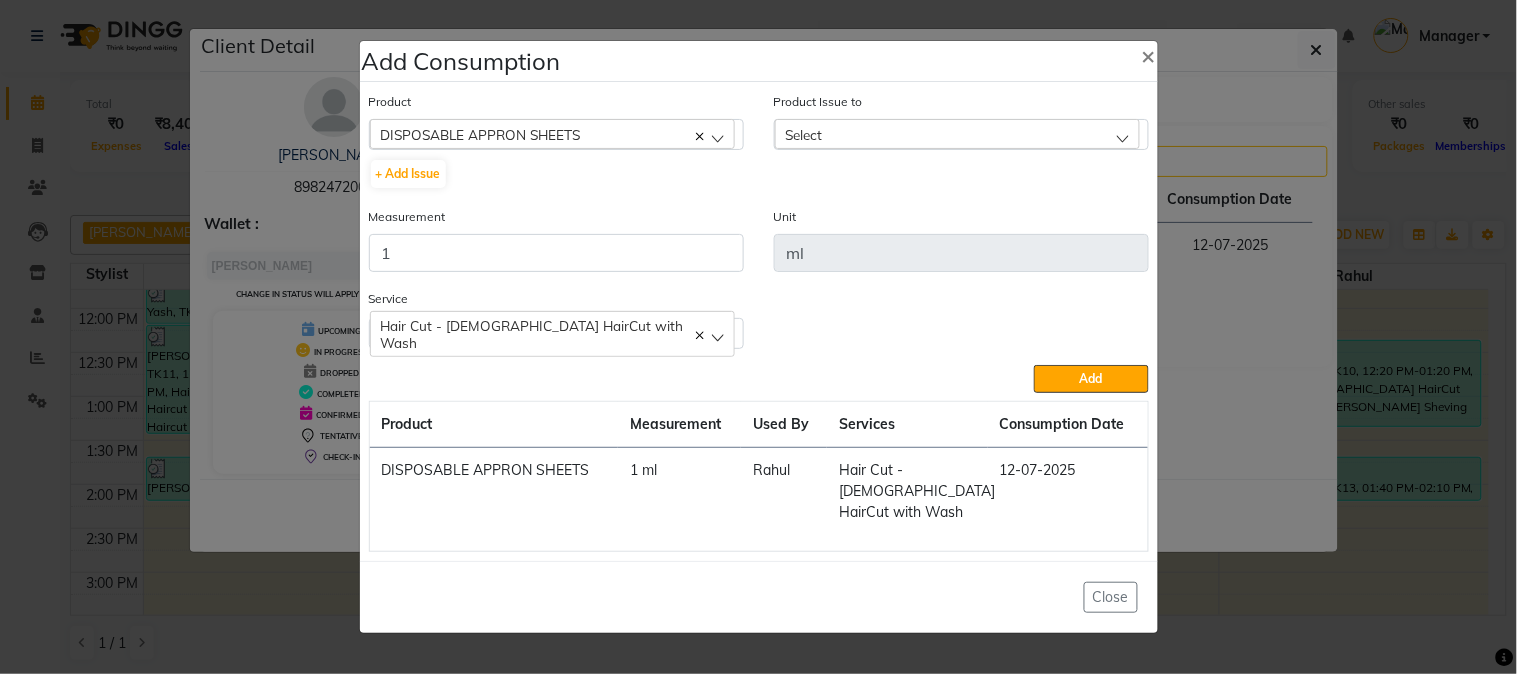click on "Select" 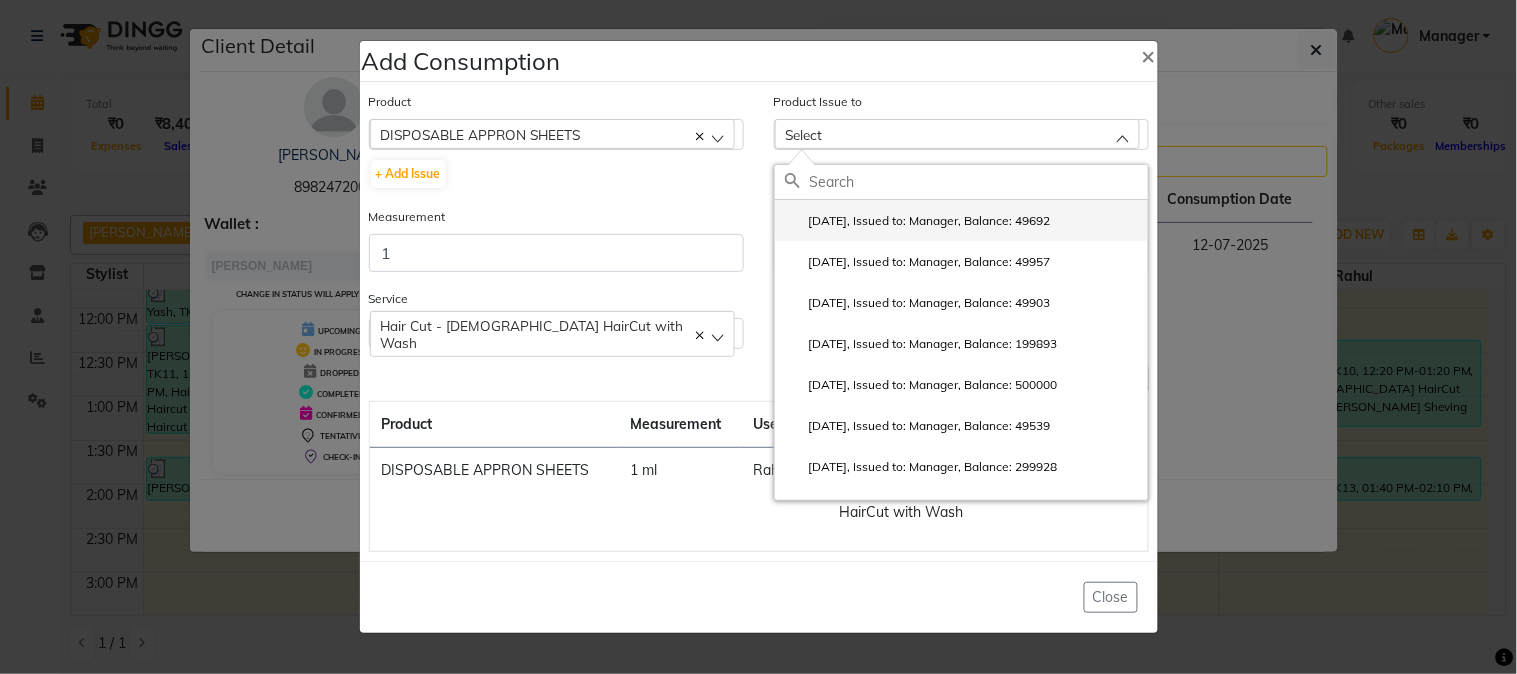click on "2025-06-22, Issued to: Manager, Balance: 49692" 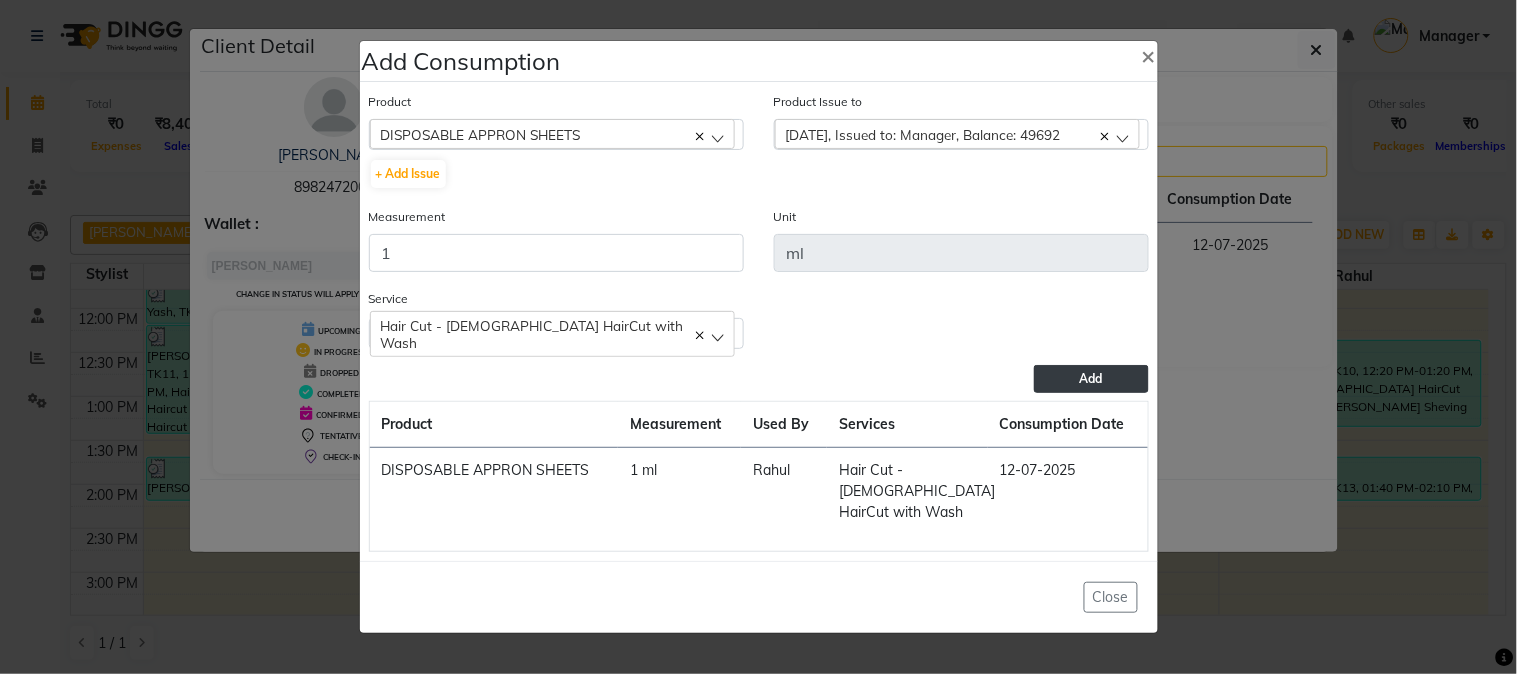 click on "Add" 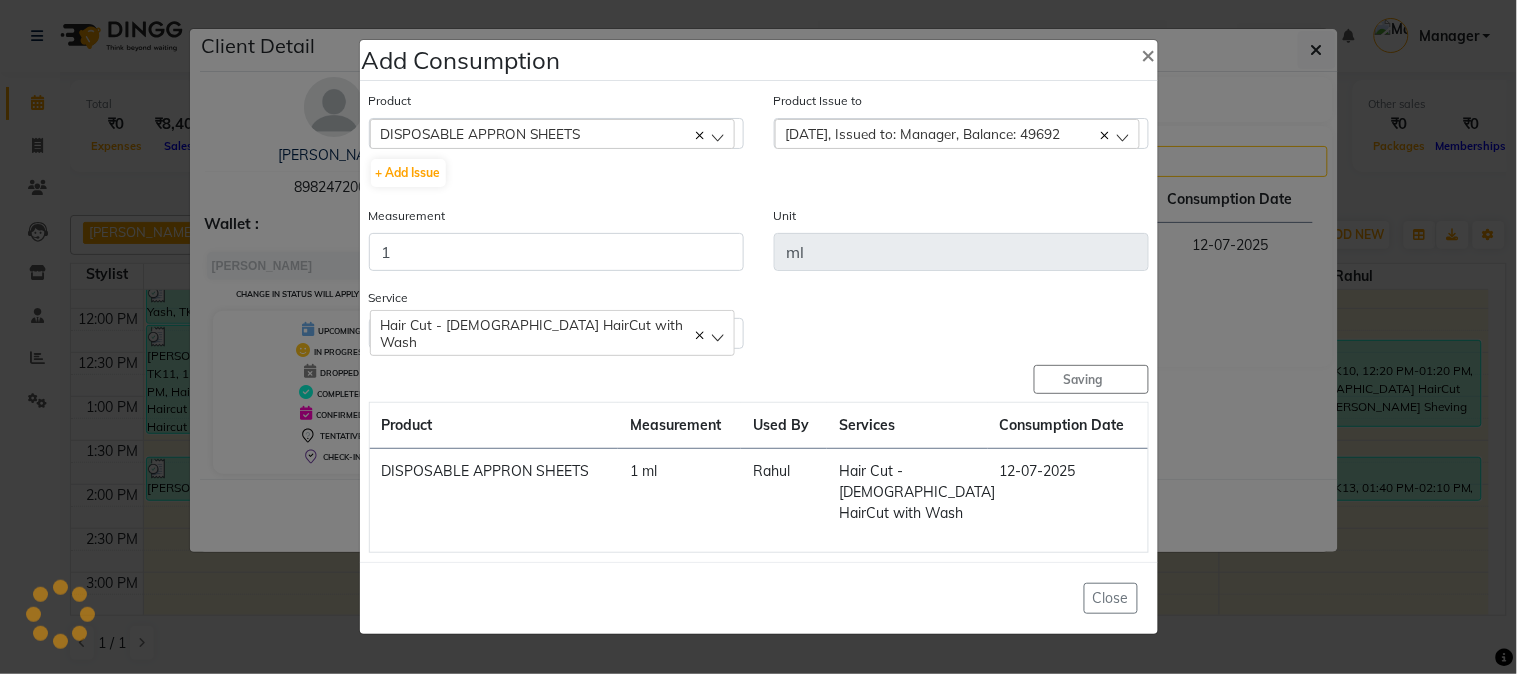 type 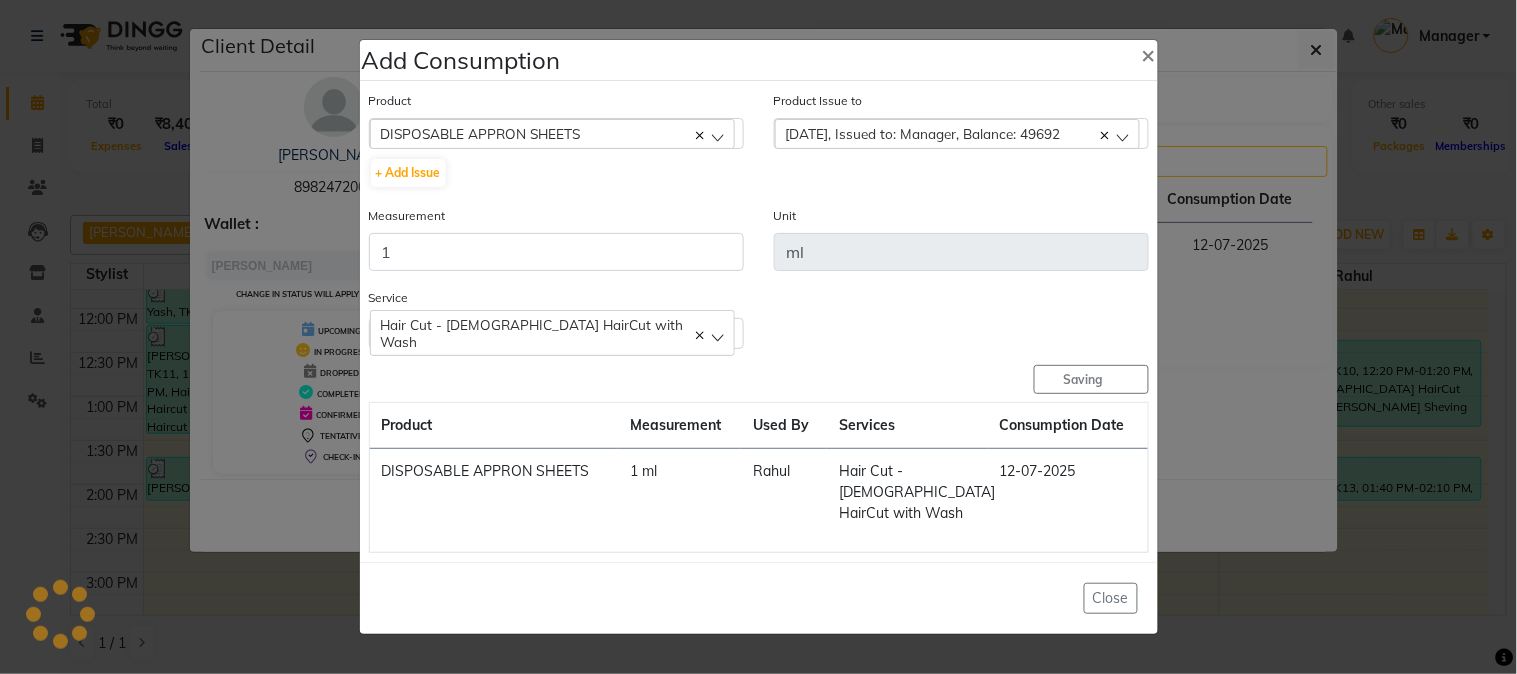 type 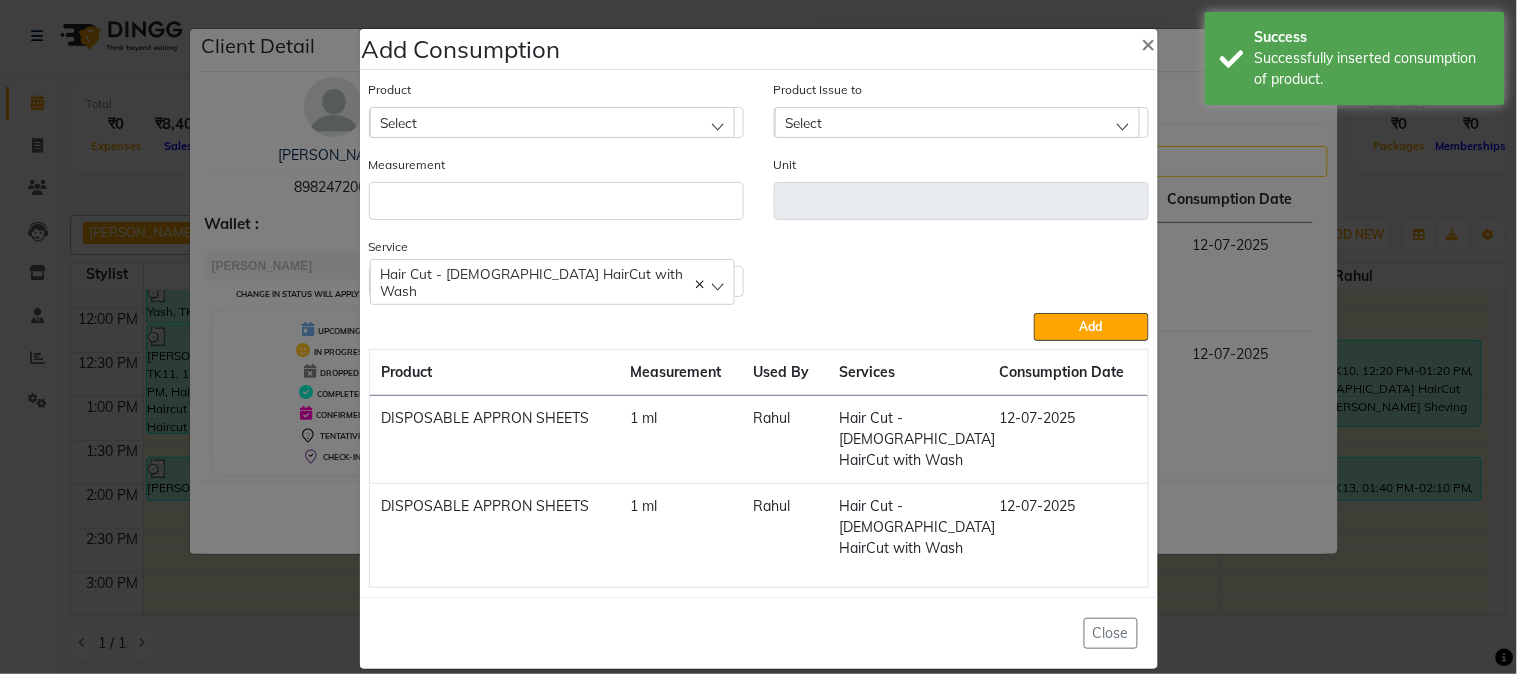 click on "Add Consumption × Product Select 5-7 Product Issue to Select 2025-06-22, Issued to: Manager, Balance: 49692 2025-06-20, Issued to: Manager, Balance: 49957 2025-06-12, Issued to: Manager, Balance: 49903 2025-06-07, Issued to: Manager, Balance: 199893 2025-06-07, Issued to: Manager, Balance: 500000 2025-05-08, Issued to: Manager, Balance: 49539 2025-05-03, Issued to: Manager, Balance: 299928 2025-03-28, Issued to: Manager, Balance: 199452 2025-02-10, Issued to: Manager, Balance: 99455 Measurement Unit Service  Hair Cut - Male HairCut with Wash  Hair Cut - Male HairCut with Wash  Beard Sheving  Add  Product Measurement Used By Services Consumption Date  DISPOSABLE APPRON SHEETS   1 ml   Rahul   Hair Cut - Male HairCut with Wash   12-07-2025   DISPOSABLE APPRON SHEETS   1 ml   Rahul   Hair Cut - Male HairCut with Wash   12-07-2025   Close" 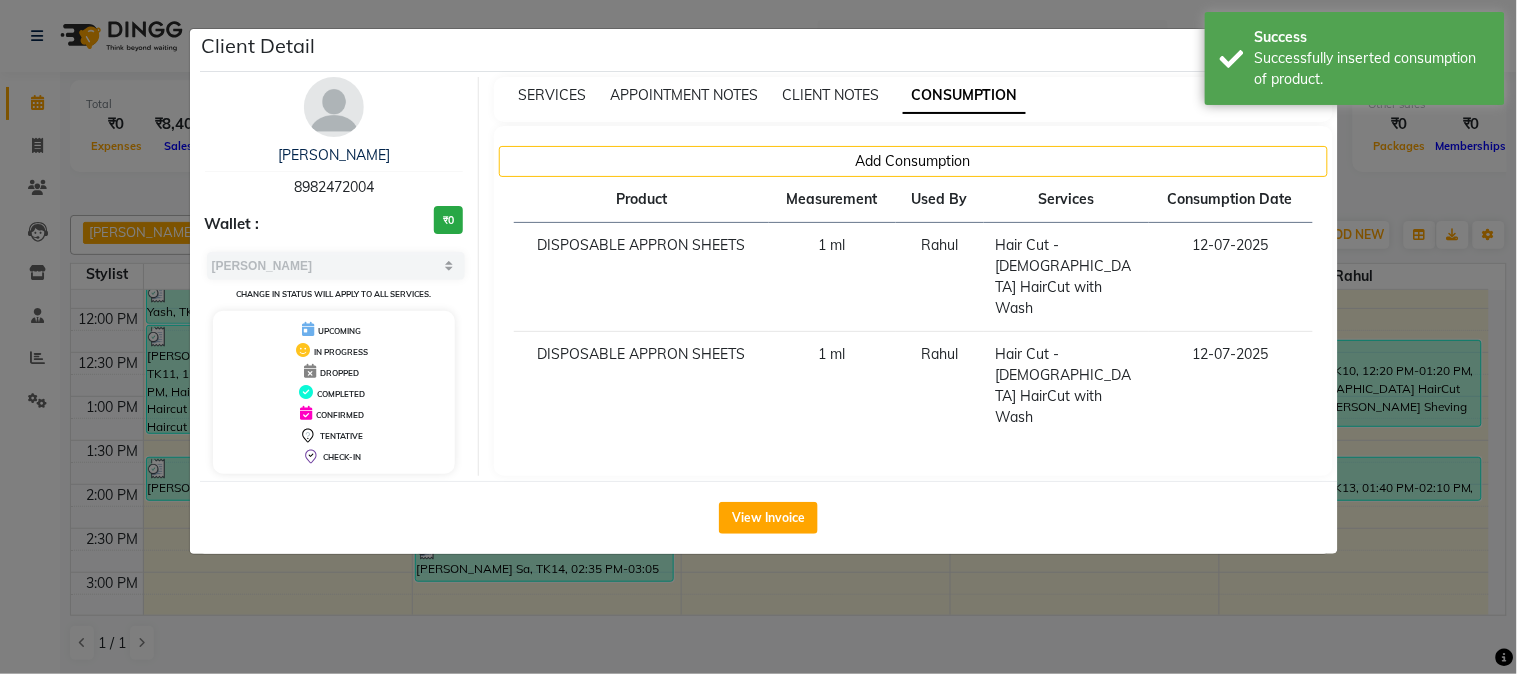 click on "Client Detail  Devansh    8982472004 Wallet : ₹0 Select MARK DONE UPCOMING Change in status will apply to all services. UPCOMING IN PROGRESS DROPPED COMPLETED CONFIRMED TENTATIVE CHECK-IN SERVICES APPOINTMENT NOTES CLIENT NOTES CONSUMPTION Add Consumption Product Measurement Used By Services Consumption Date  DISPOSABLE APPRON SHEETS   1 ml   Rahul   Hair Cut - Male HairCut with Wash   12-07-2025   DISPOSABLE APPRON SHEETS   1 ml   Rahul   Hair Cut - Male HairCut with Wash   12-07-2025   View Invoice" 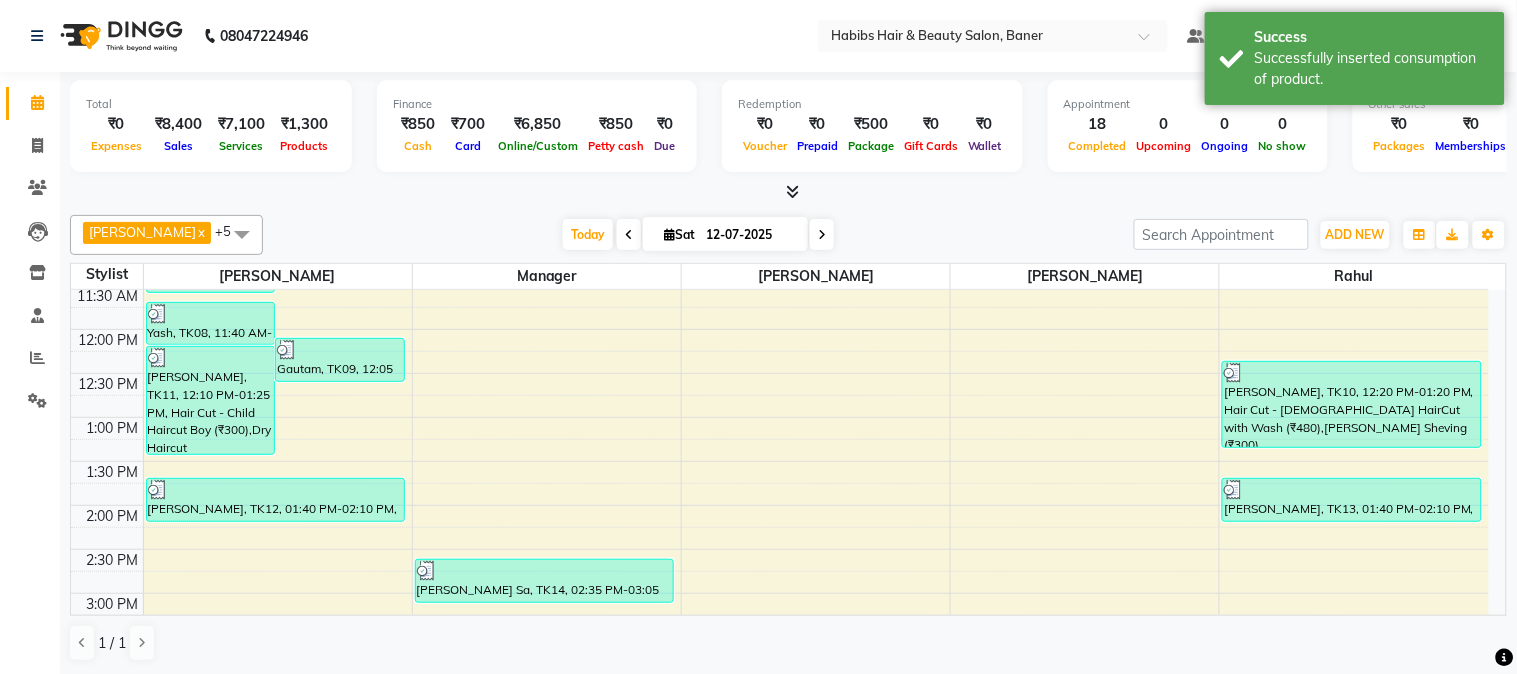 scroll, scrollTop: 333, scrollLeft: 0, axis: vertical 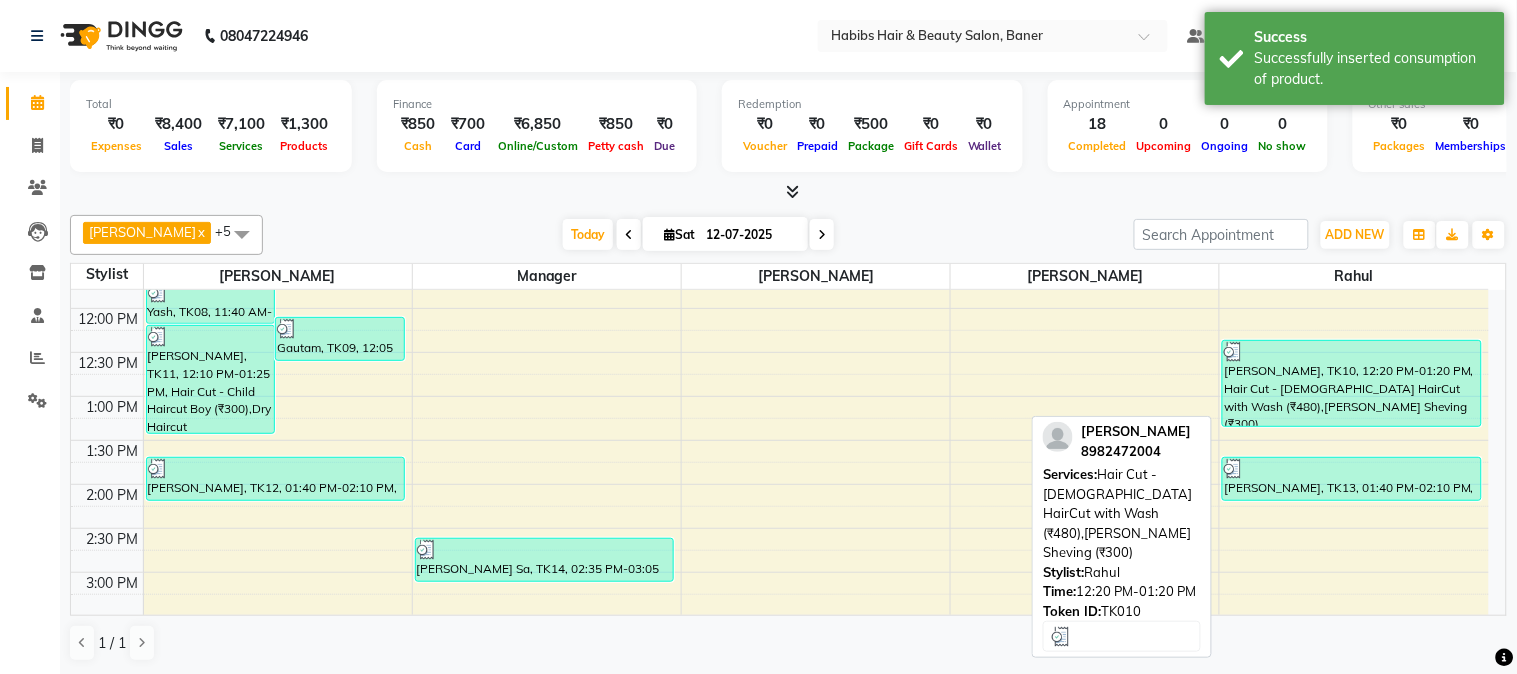 click on "[PERSON_NAME], TK10, 12:20 PM-01:20 PM, Hair Cut - [DEMOGRAPHIC_DATA] HairCut with Wash (₹480),[PERSON_NAME] Sheving (₹300)" at bounding box center (1352, 383) 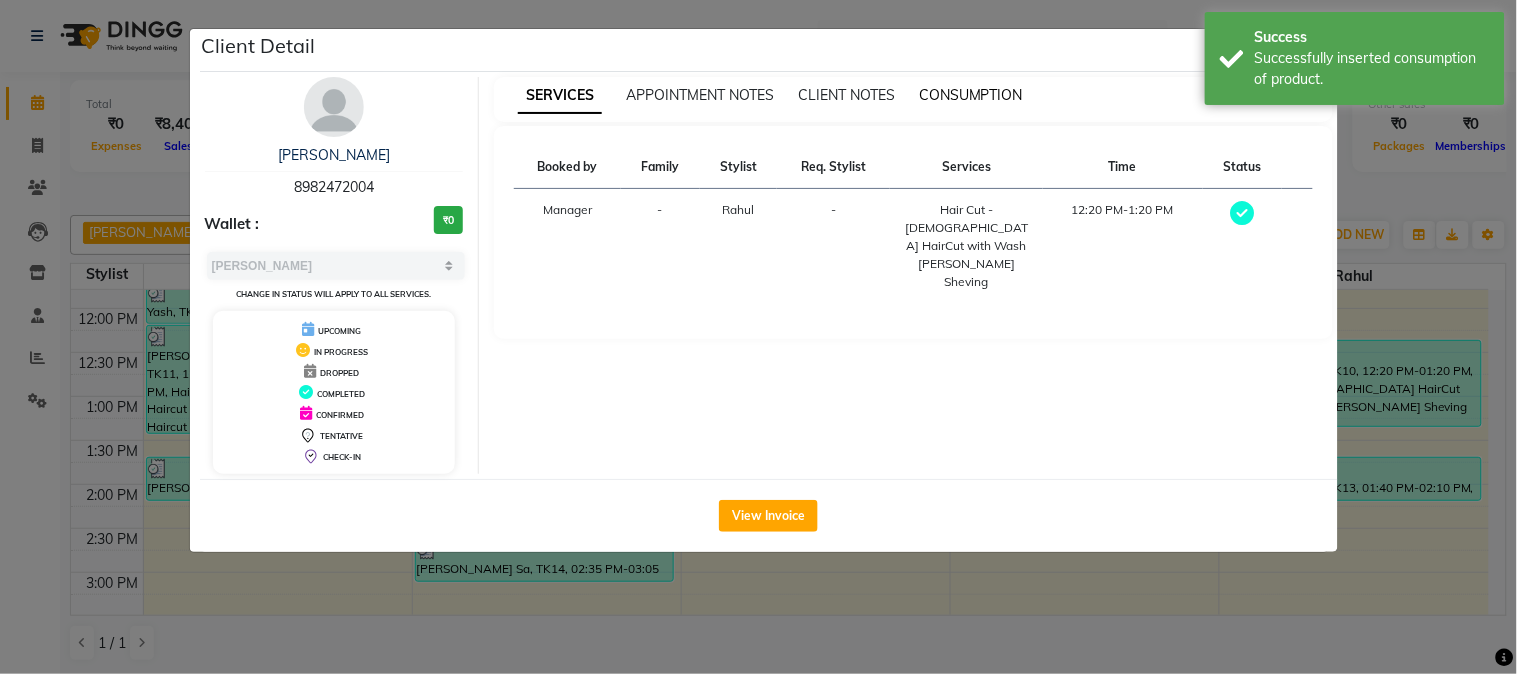 click on "CONSUMPTION" at bounding box center [971, 95] 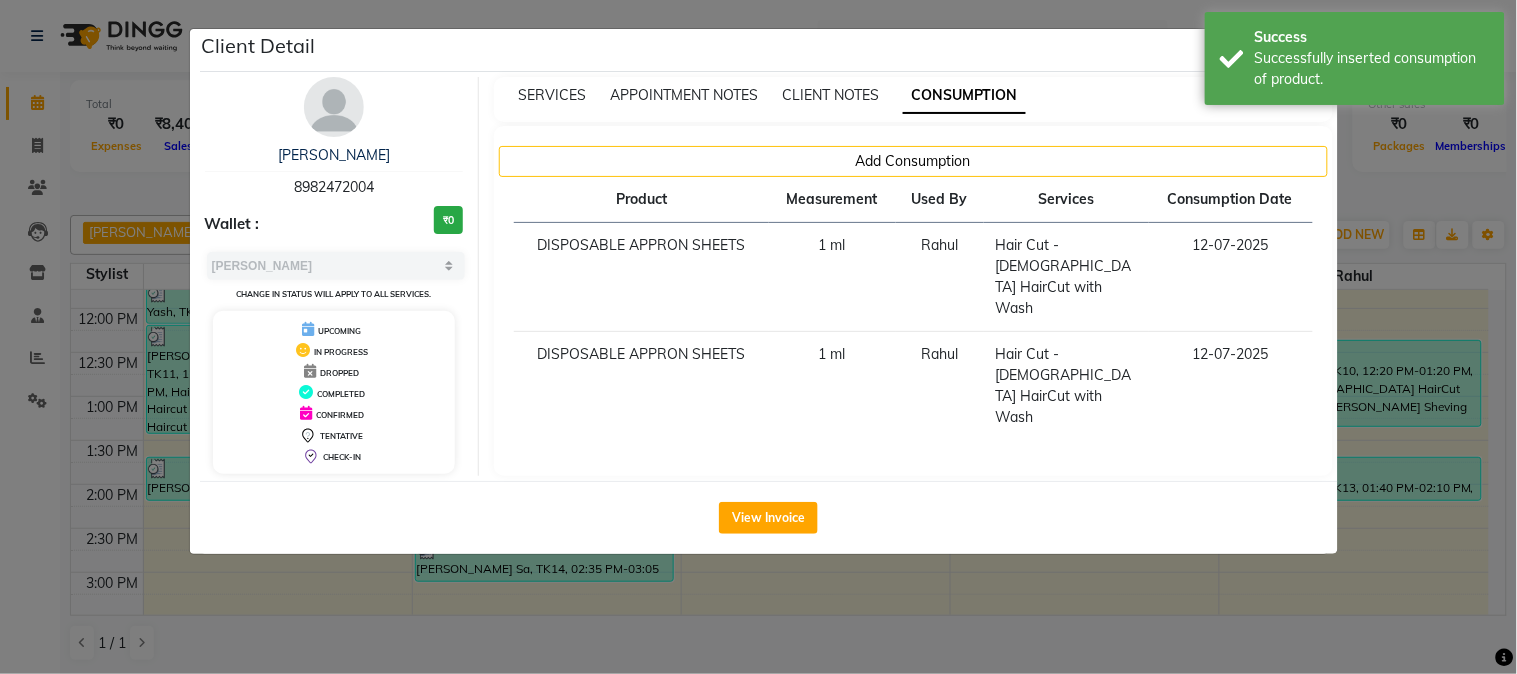 click on "Client Detail  Devansh    8982472004 Wallet : ₹0 Select MARK DONE UPCOMING Change in status will apply to all services. UPCOMING IN PROGRESS DROPPED COMPLETED CONFIRMED TENTATIVE CHECK-IN SERVICES APPOINTMENT NOTES CLIENT NOTES CONSUMPTION Add Consumption Product Measurement Used By Services Consumption Date  DISPOSABLE APPRON SHEETS   1 ml   Rahul   Hair Cut - Male HairCut with Wash   12-07-2025   DISPOSABLE APPRON SHEETS   1 ml   Rahul   Hair Cut - Male HairCut with Wash   12-07-2025   View Invoice" 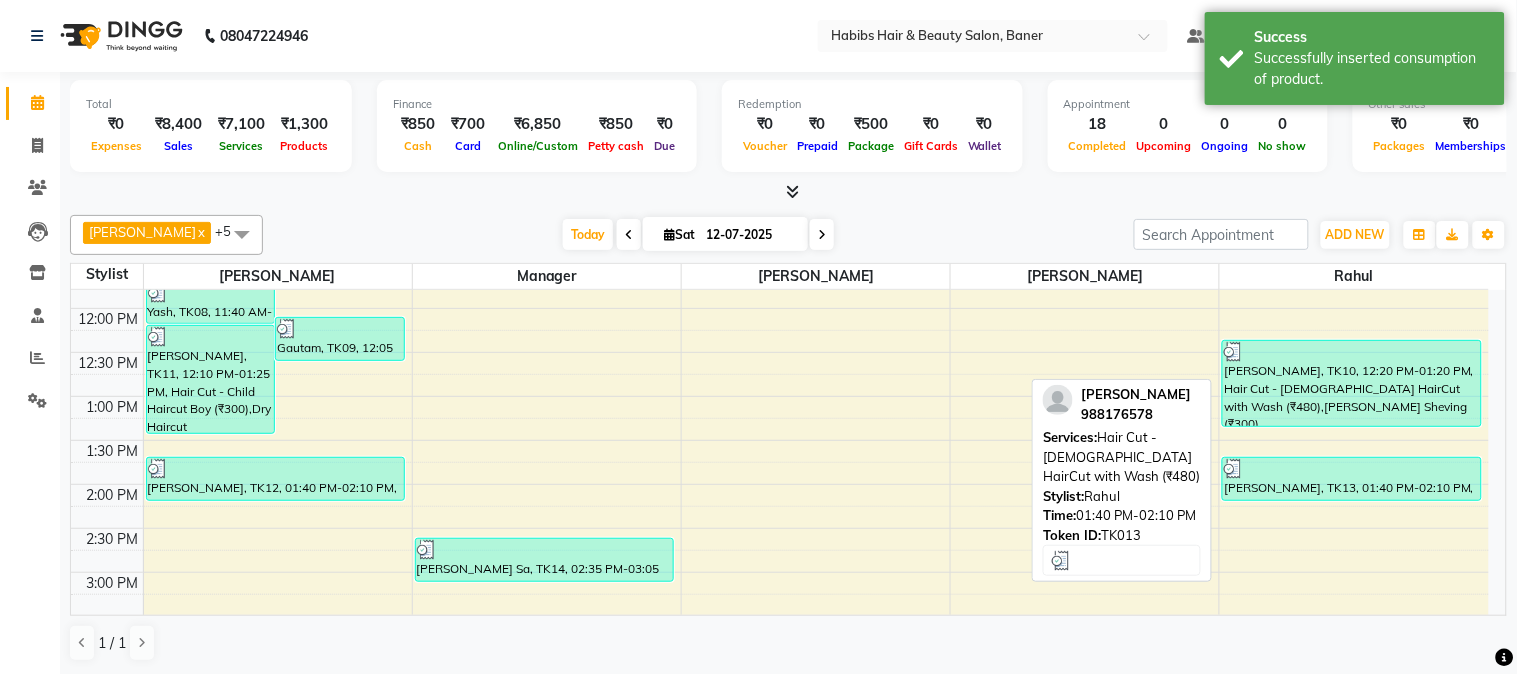 click at bounding box center (1352, 469) 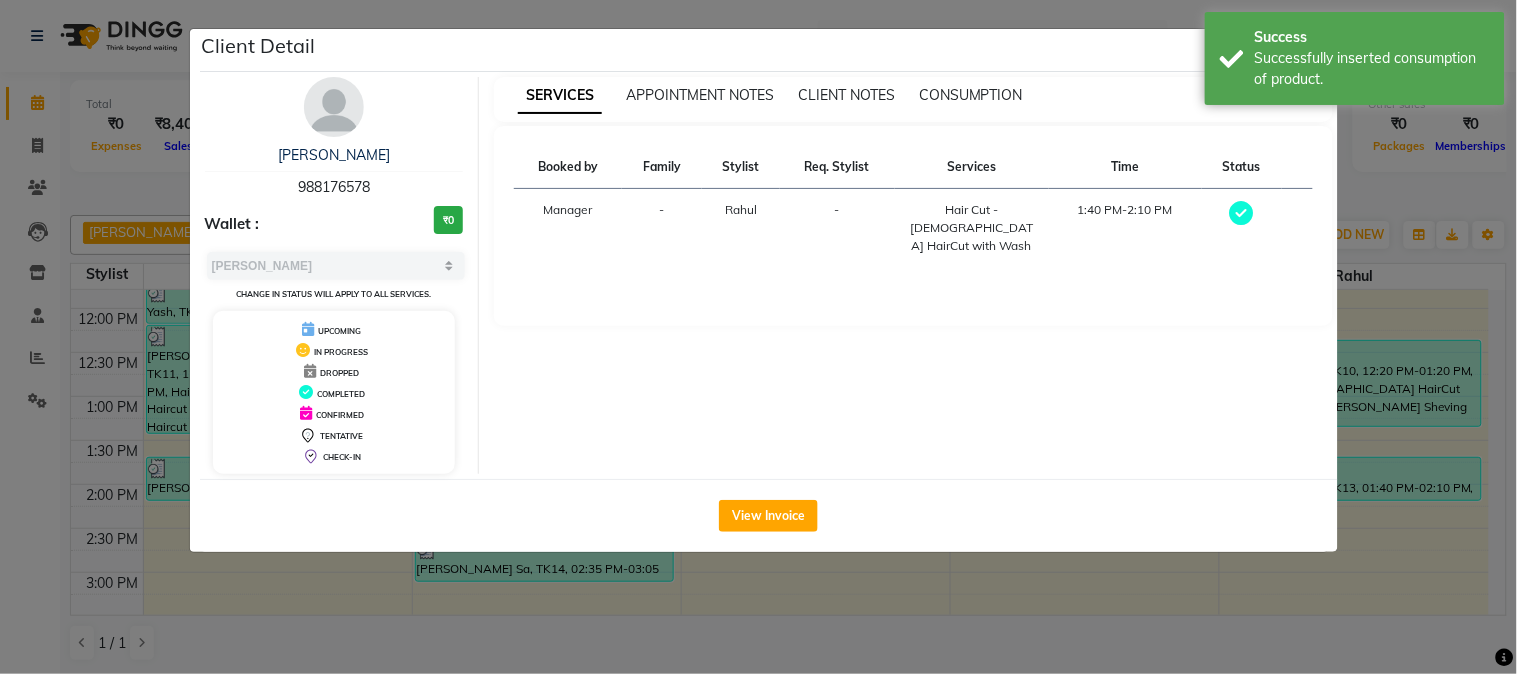 click on "SERVICES APPOINTMENT NOTES CLIENT NOTES CONSUMPTION" at bounding box center (913, 99) 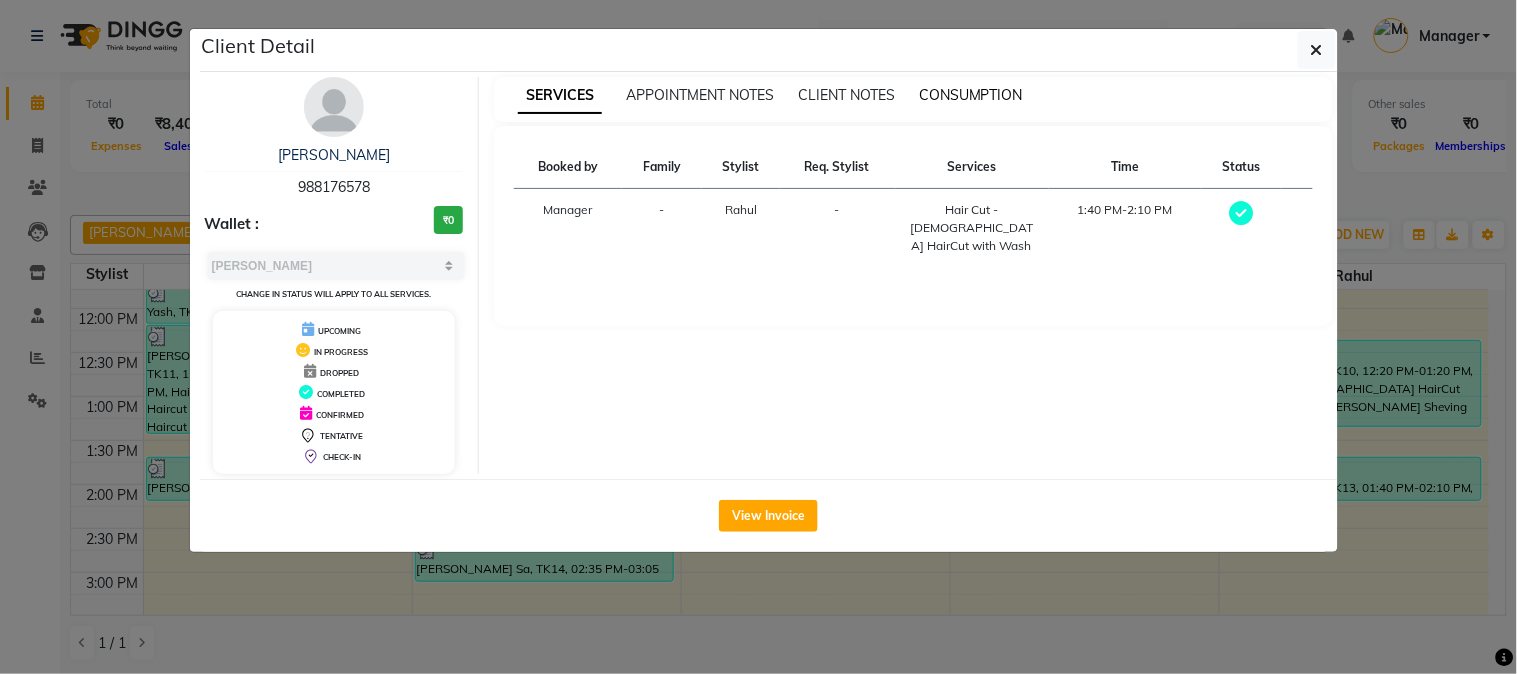 click on "CONSUMPTION" at bounding box center [971, 95] 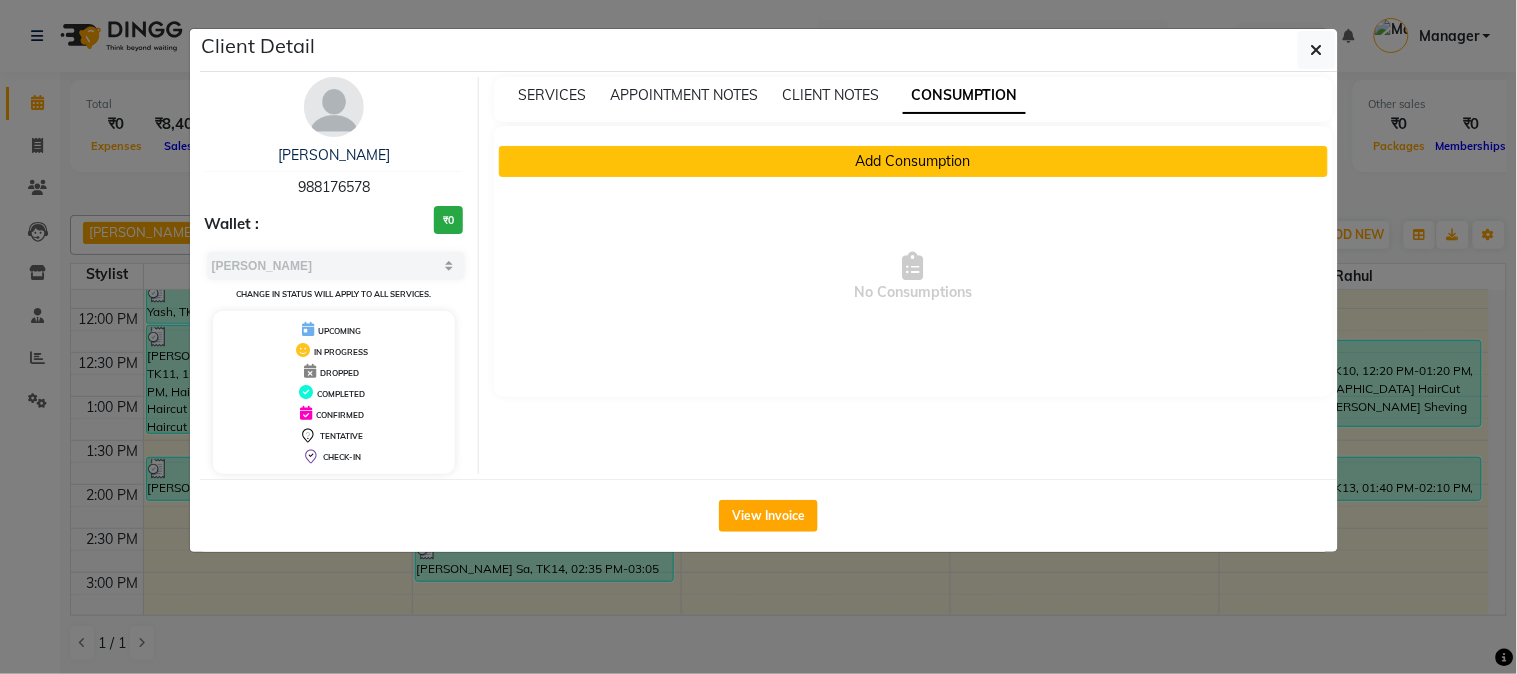 click on "Add Consumption" at bounding box center (913, 161) 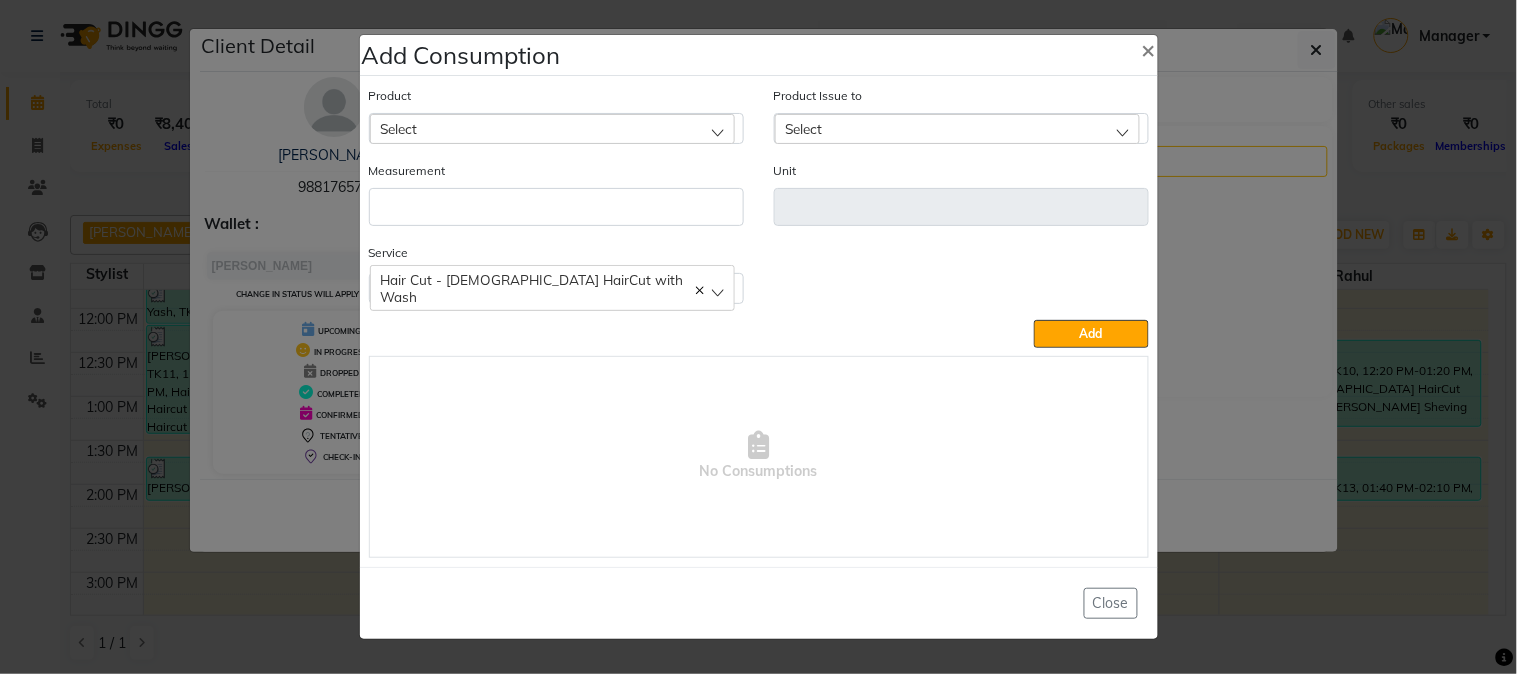 click on "Select" 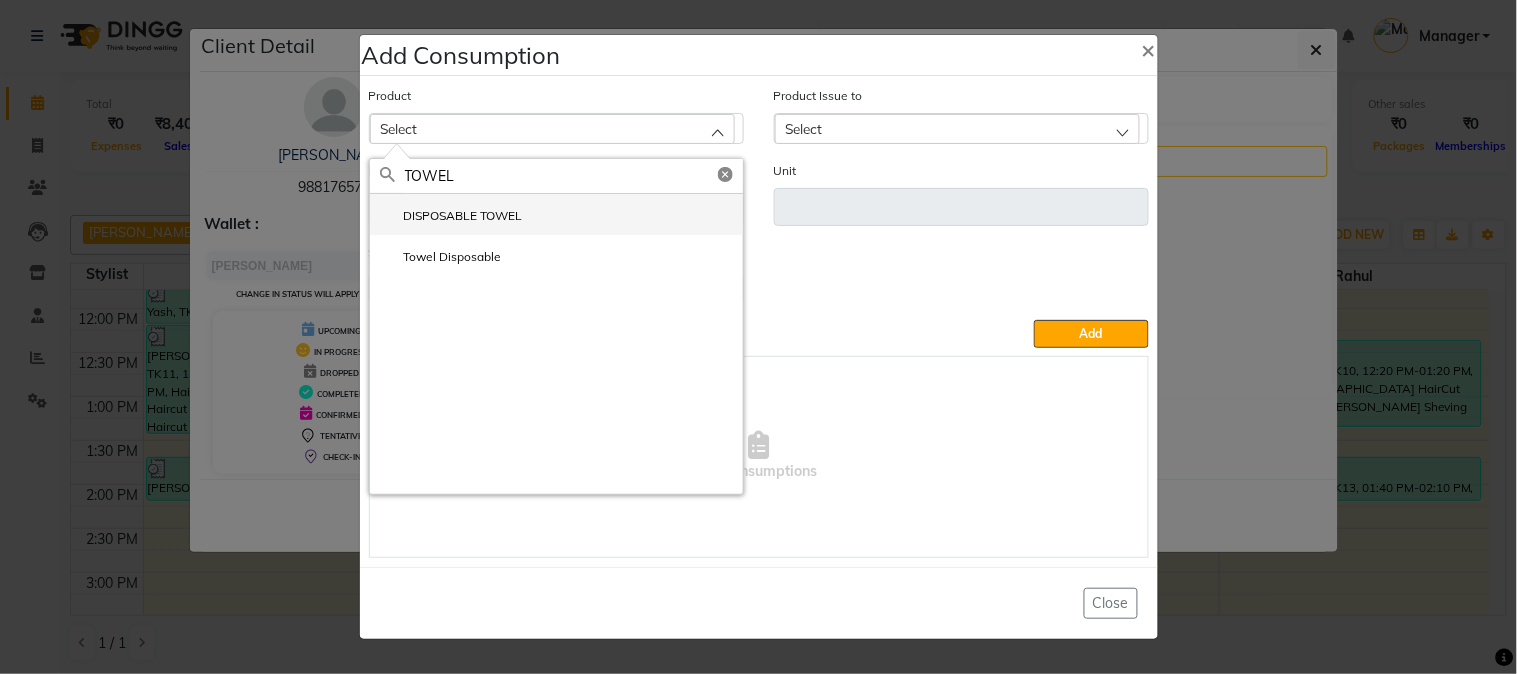 type on "TOWEL" 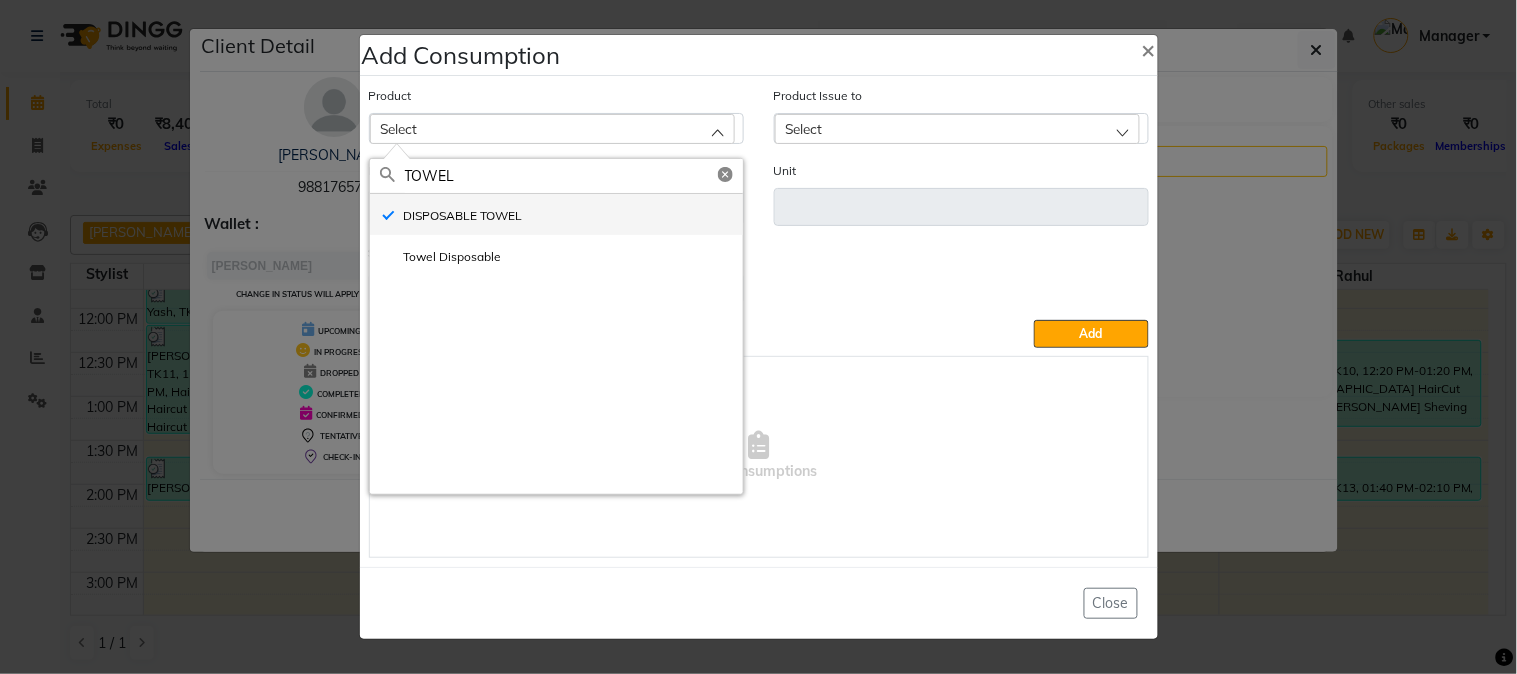 type on "ml" 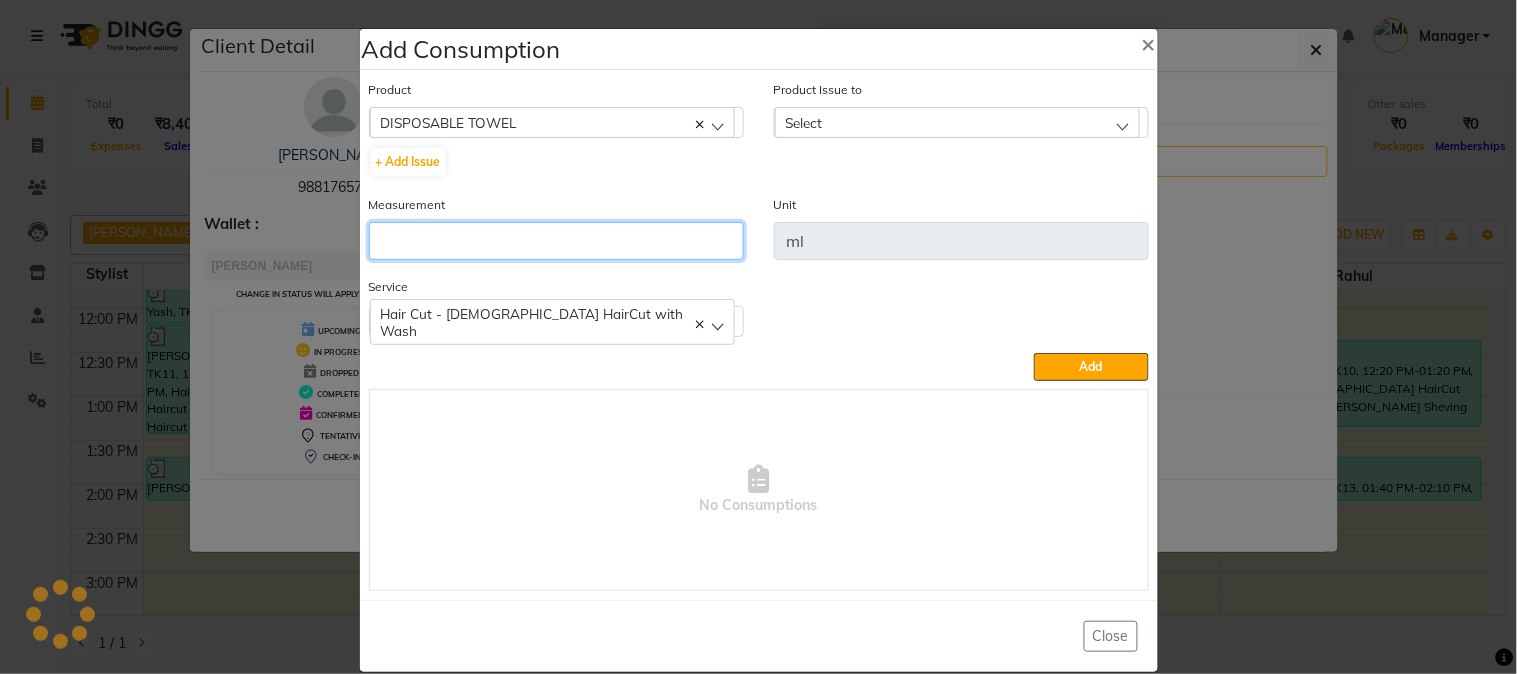 click 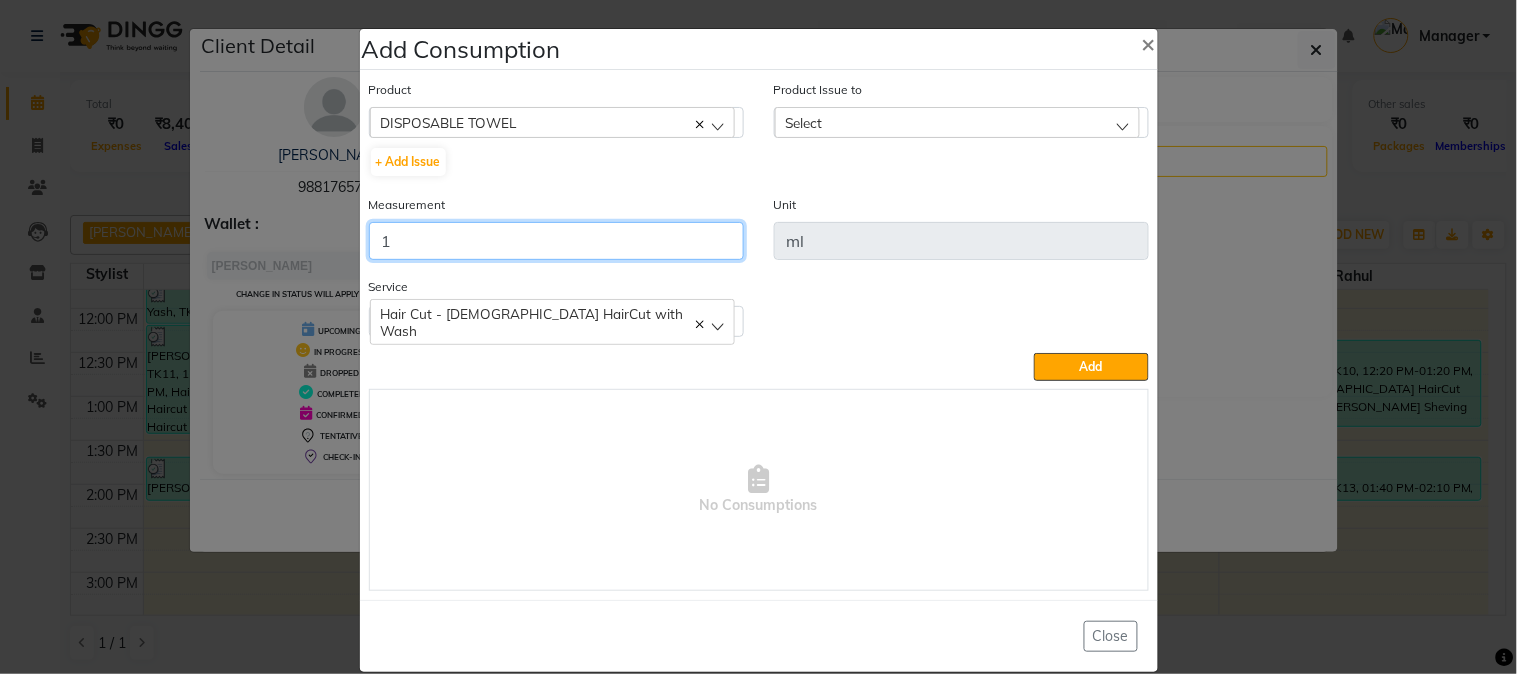 type on "1" 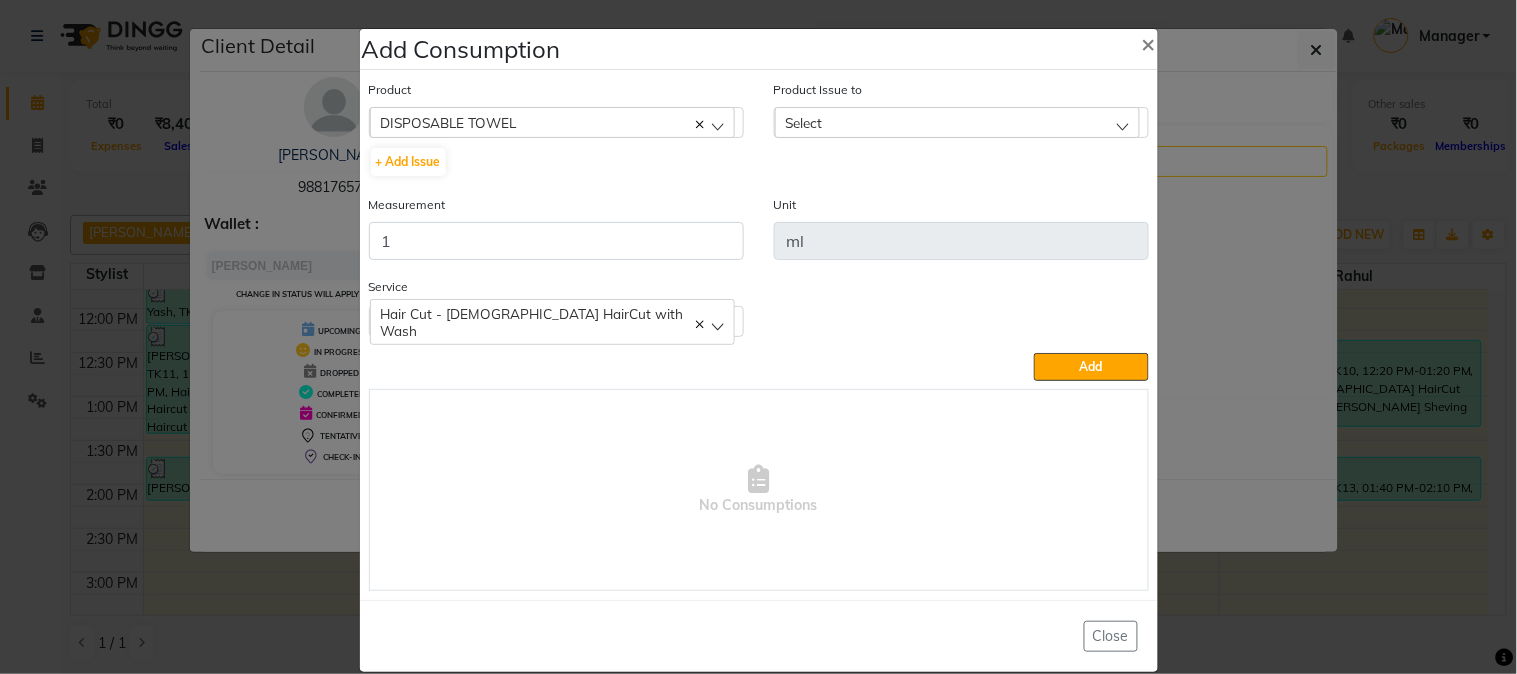 click on "Select" 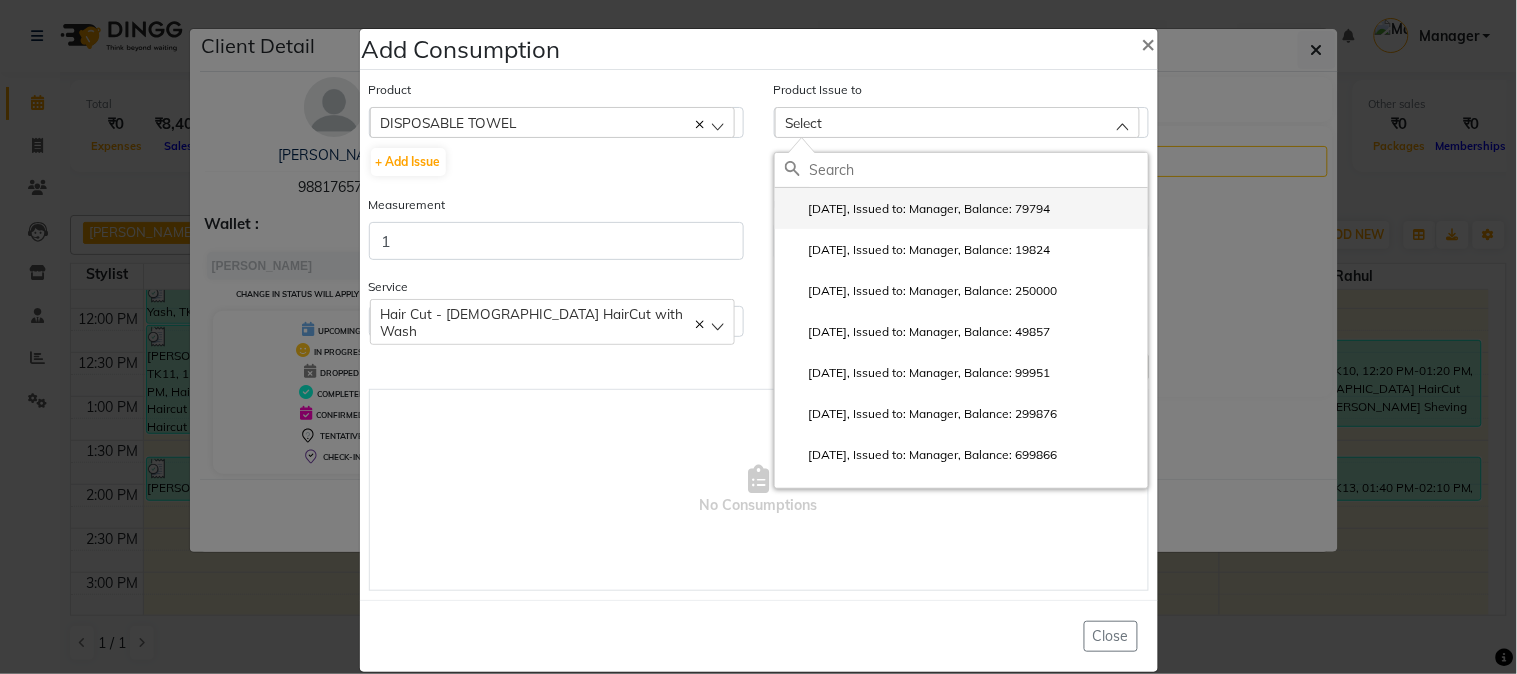 click on "2025-06-20, Issued to: Manager, Balance: 79794" 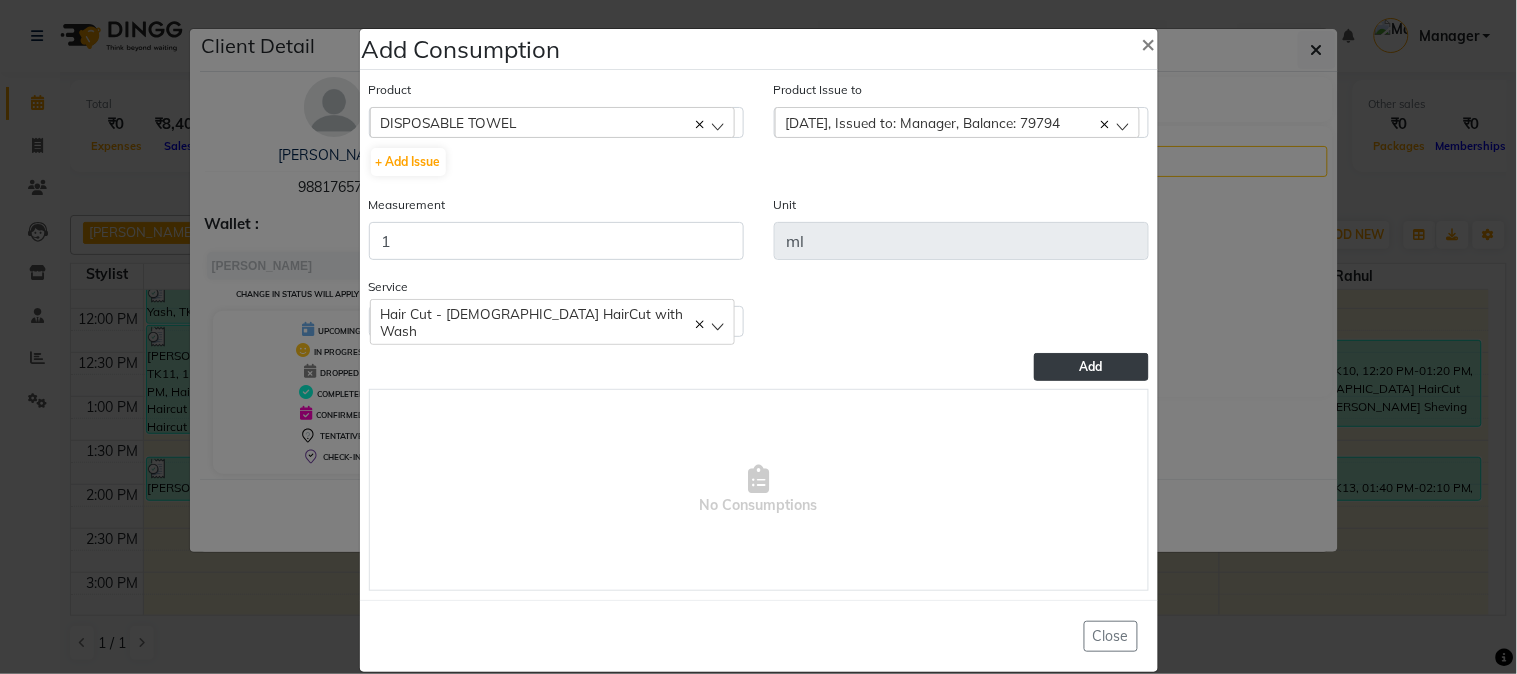 click on "Add" 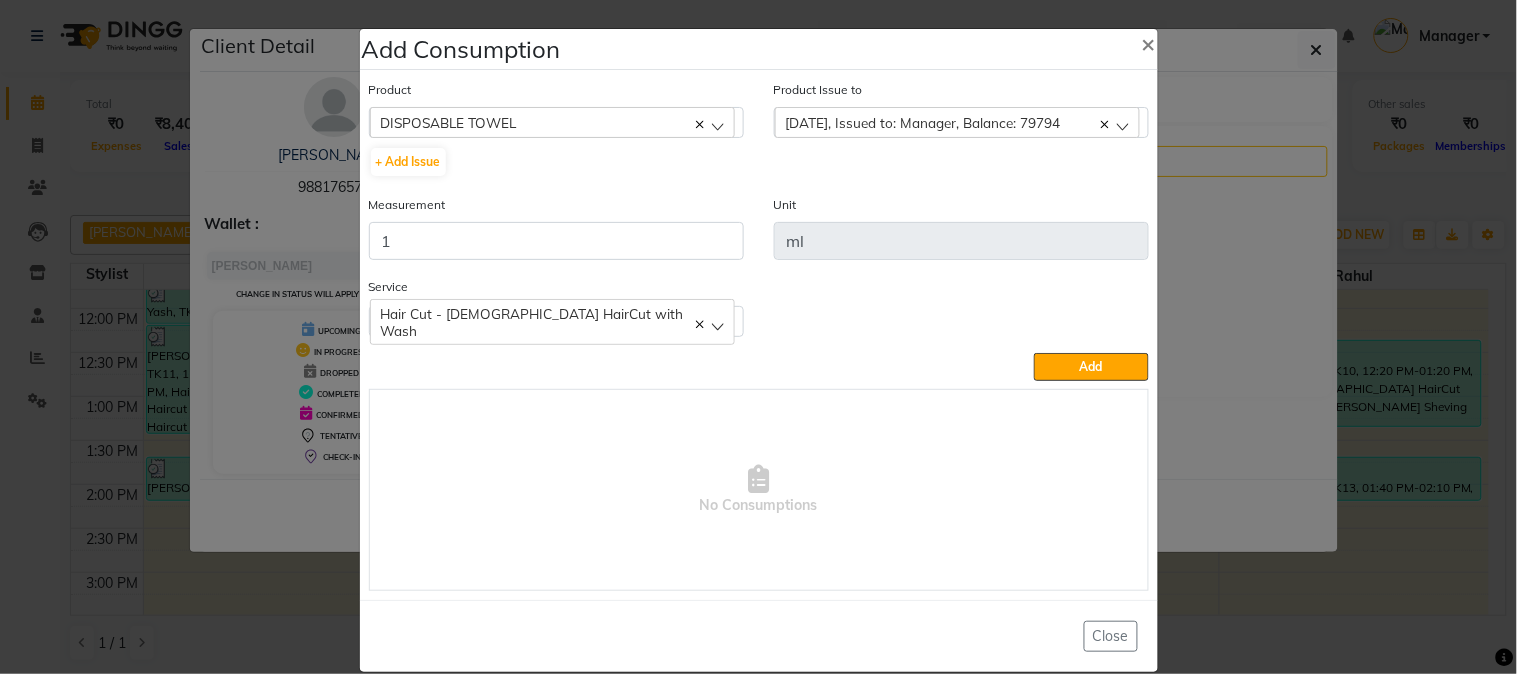 type 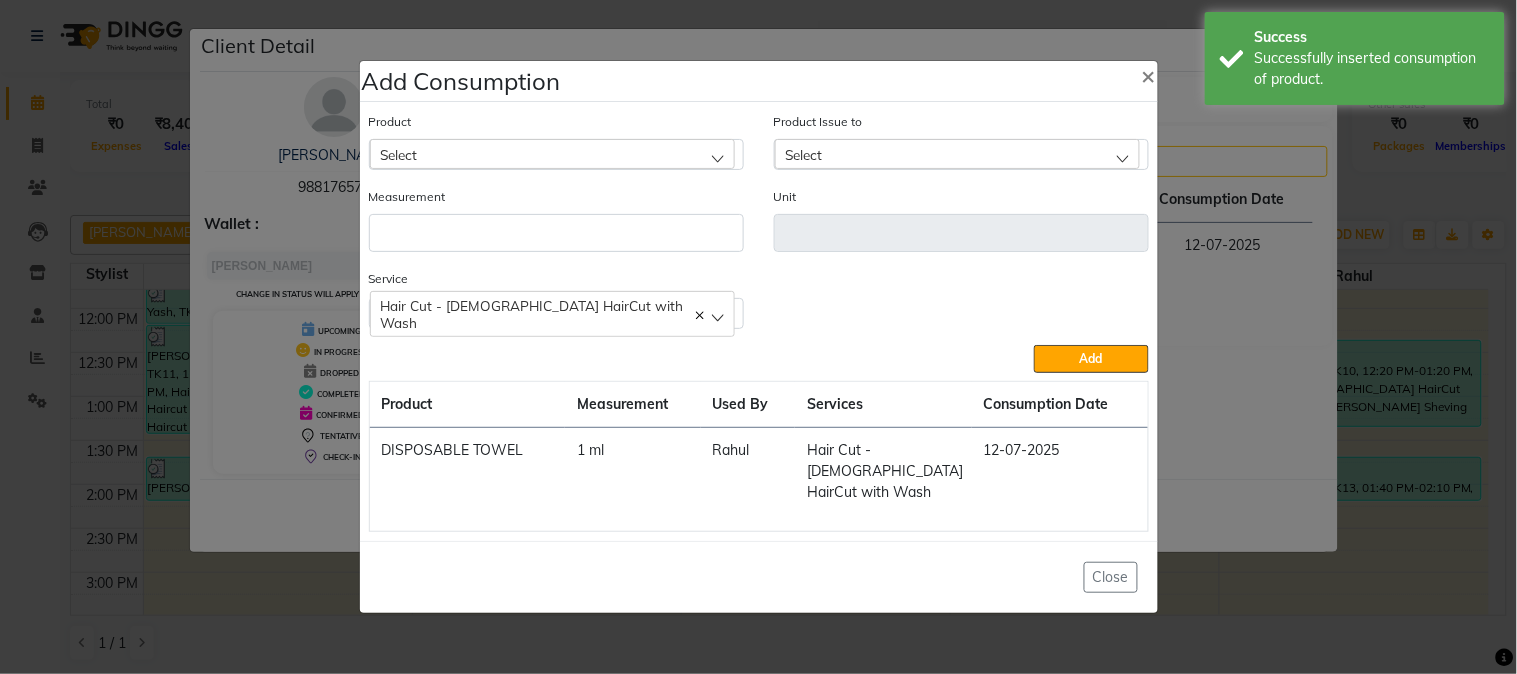 click on "Select" 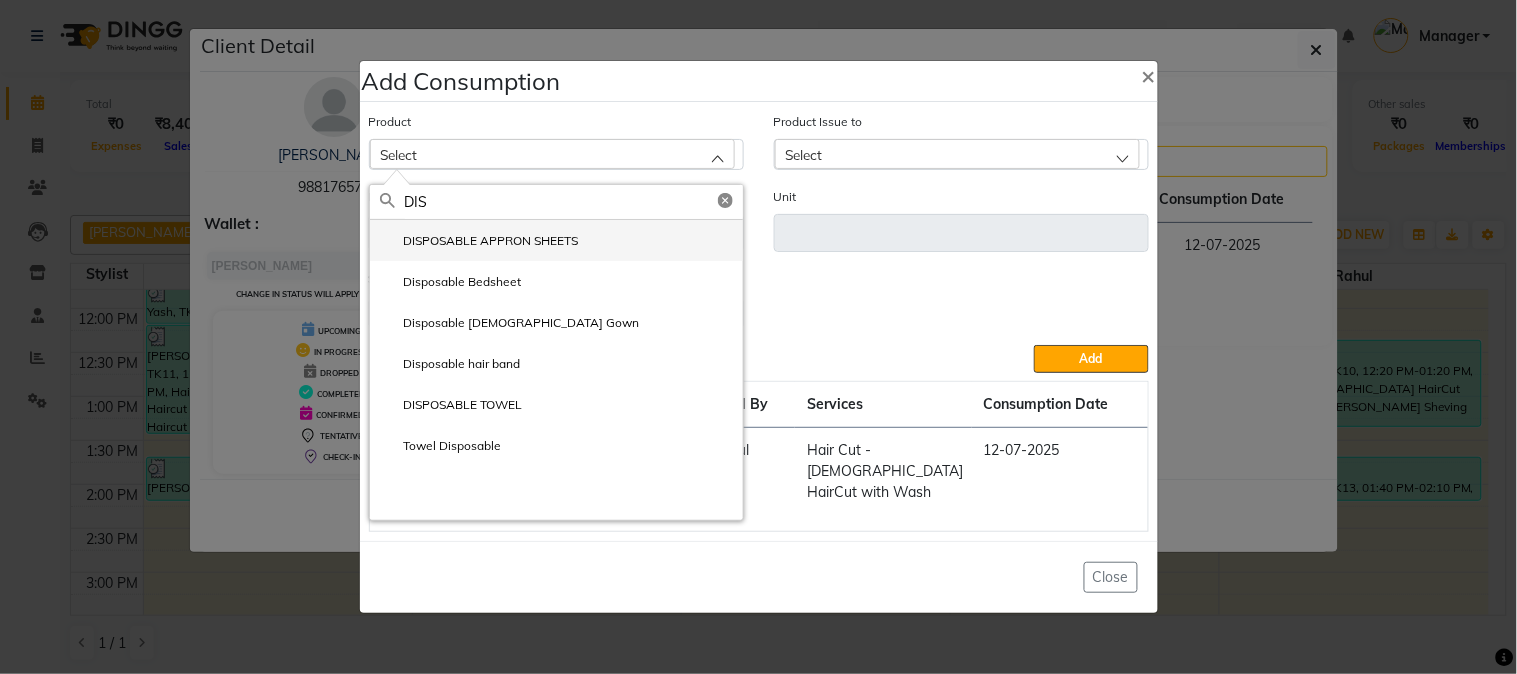 type on "DIS" 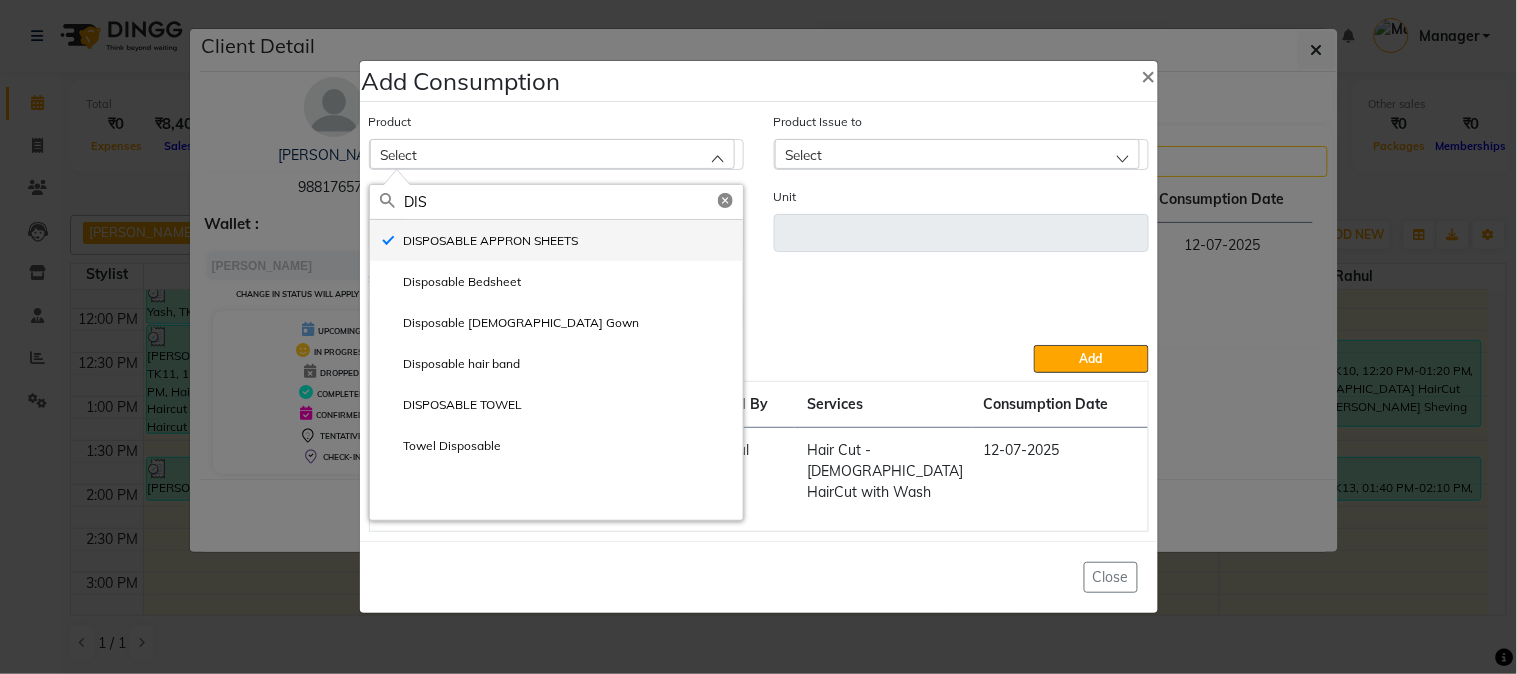 type on "ml" 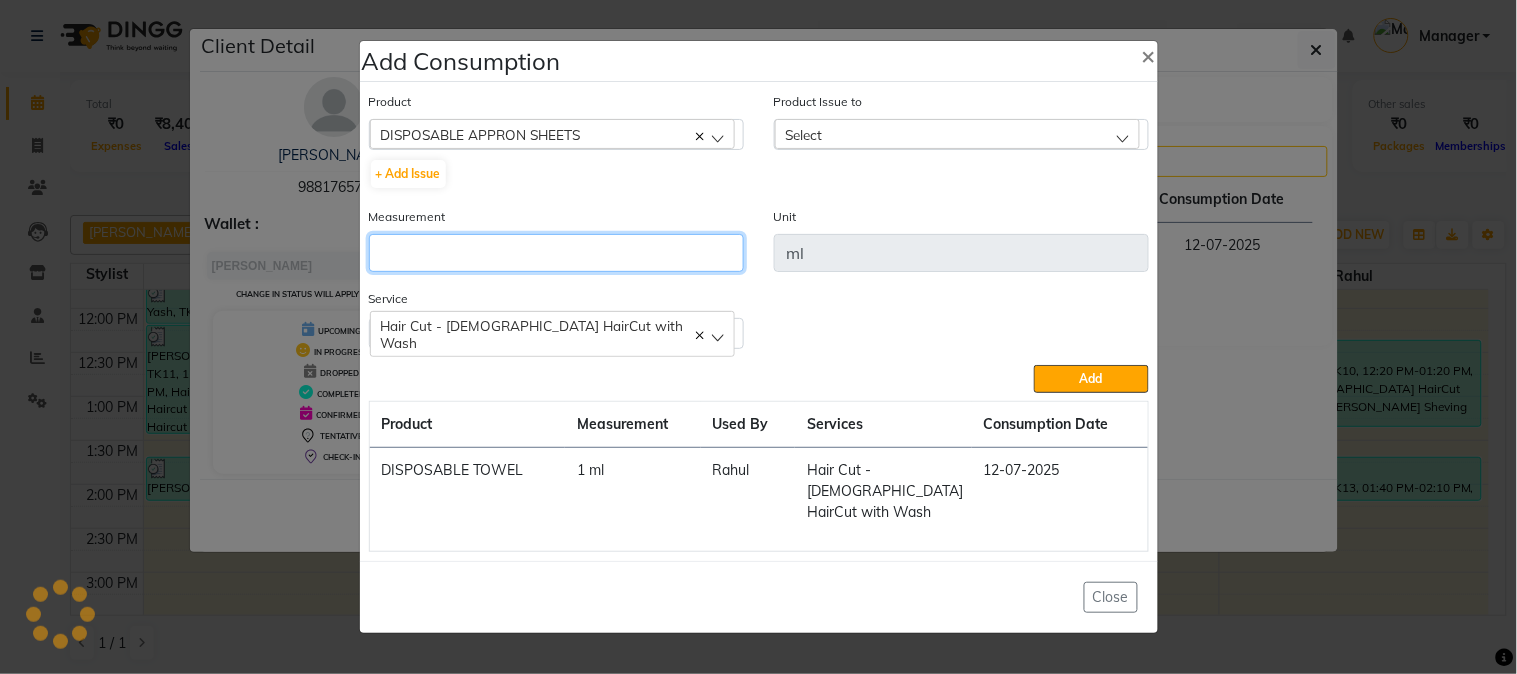 click 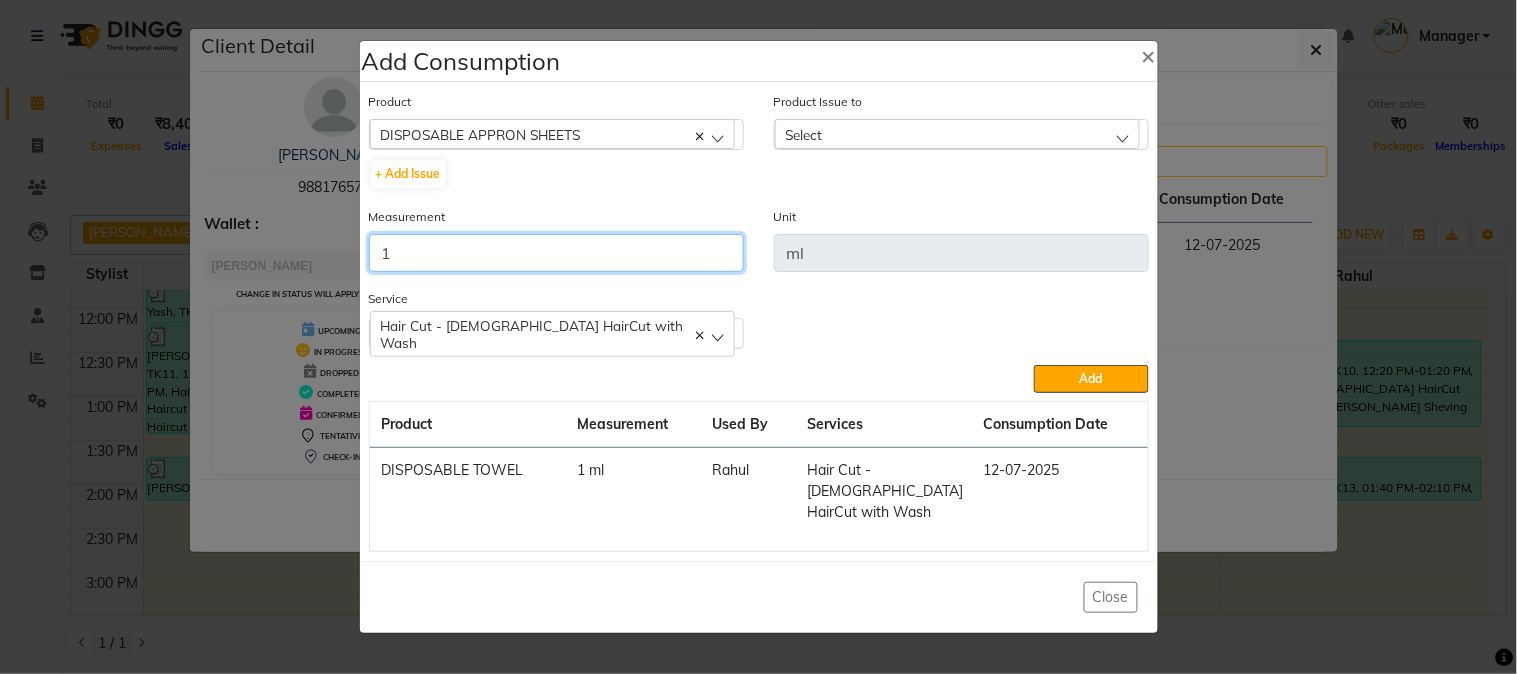 type on "1" 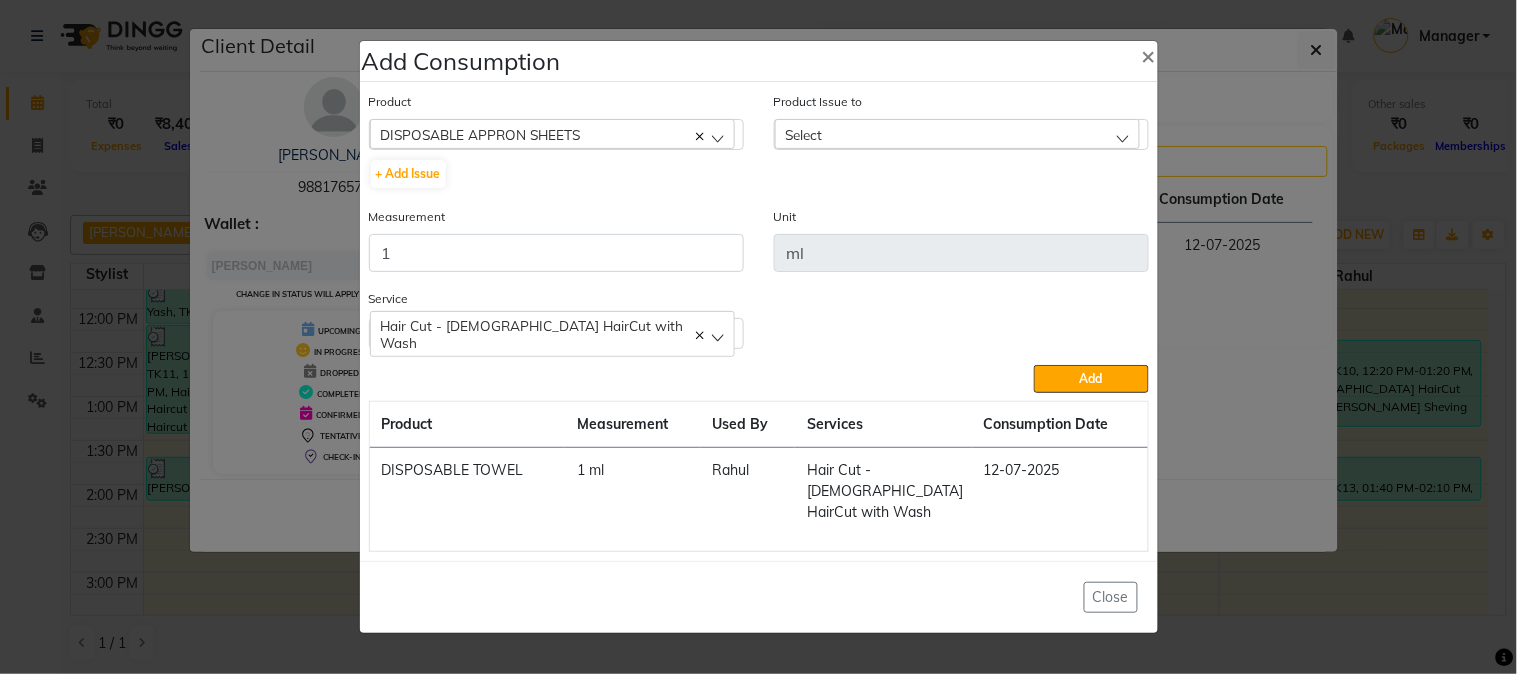 click on "Select" 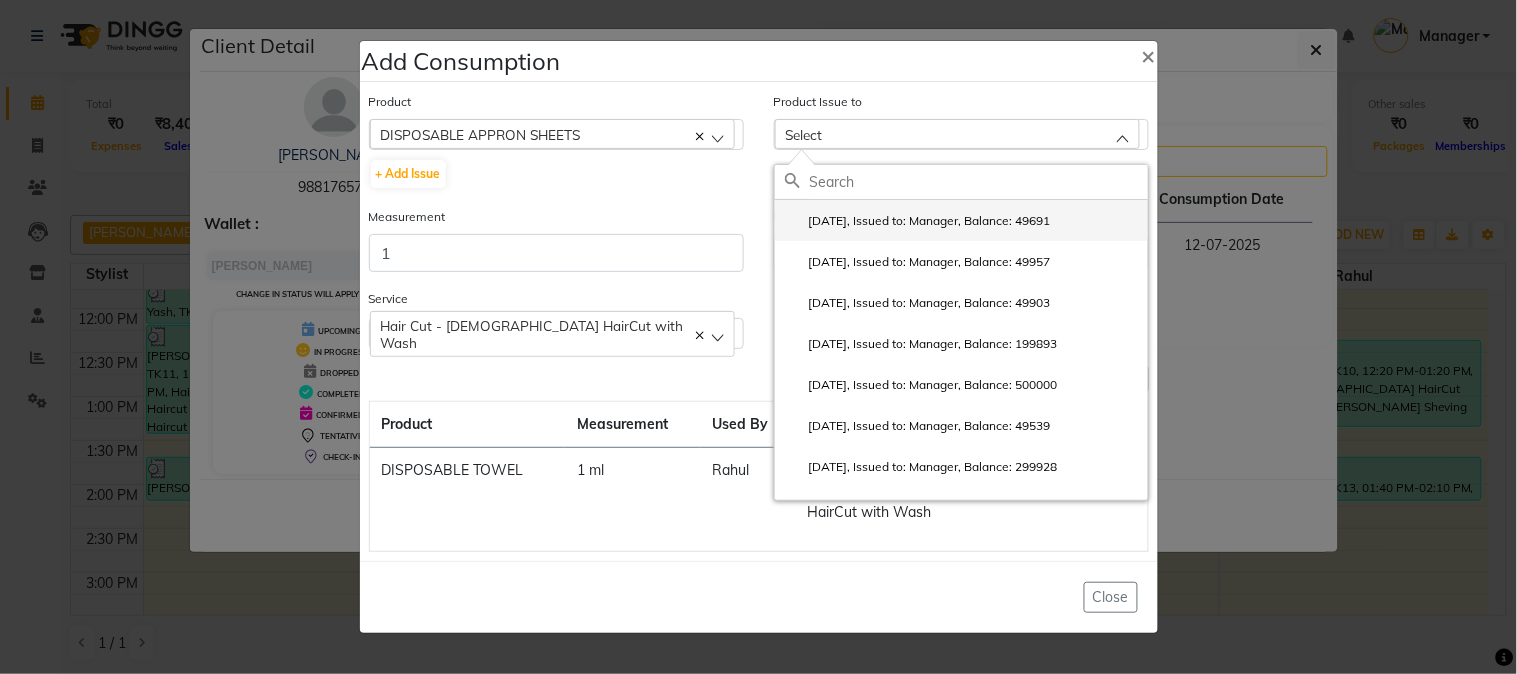 click on "2025-06-22, Issued to: Manager, Balance: 49691" 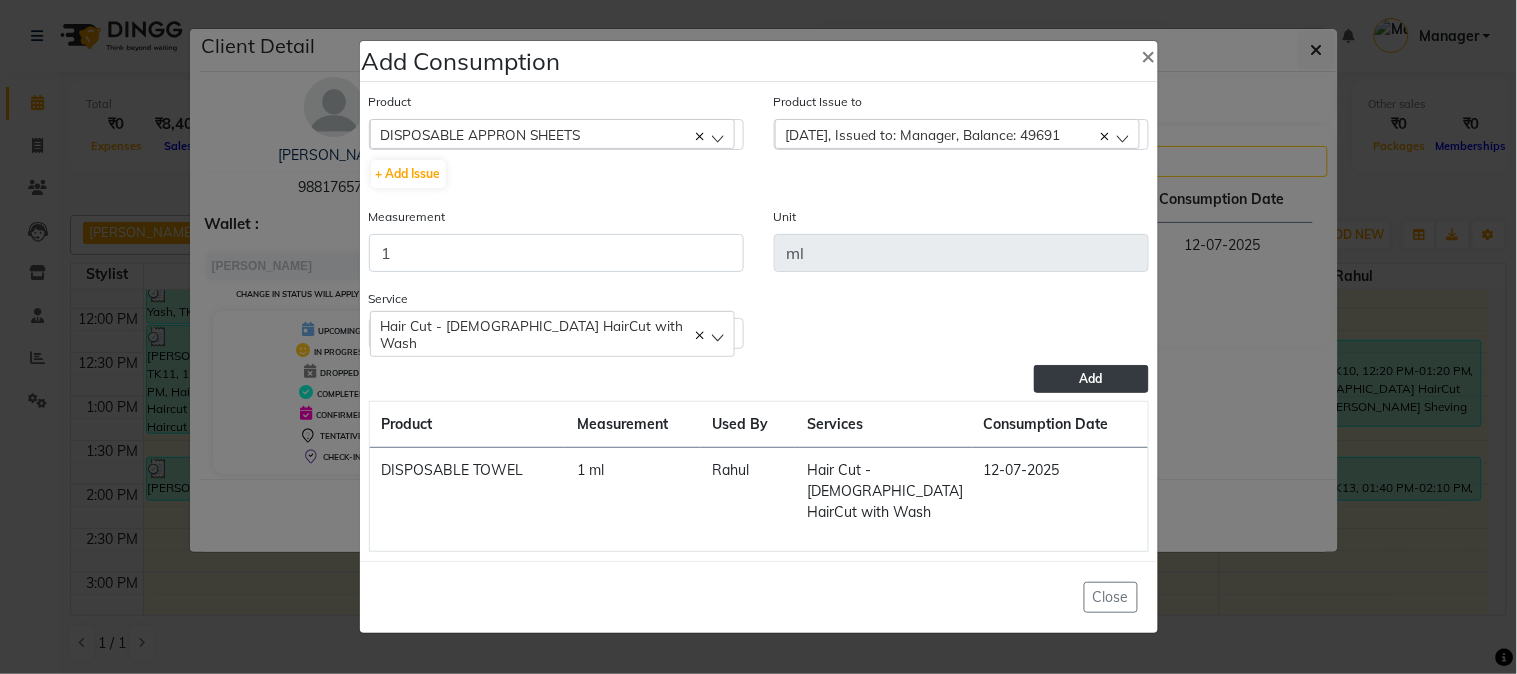 click on "Add" 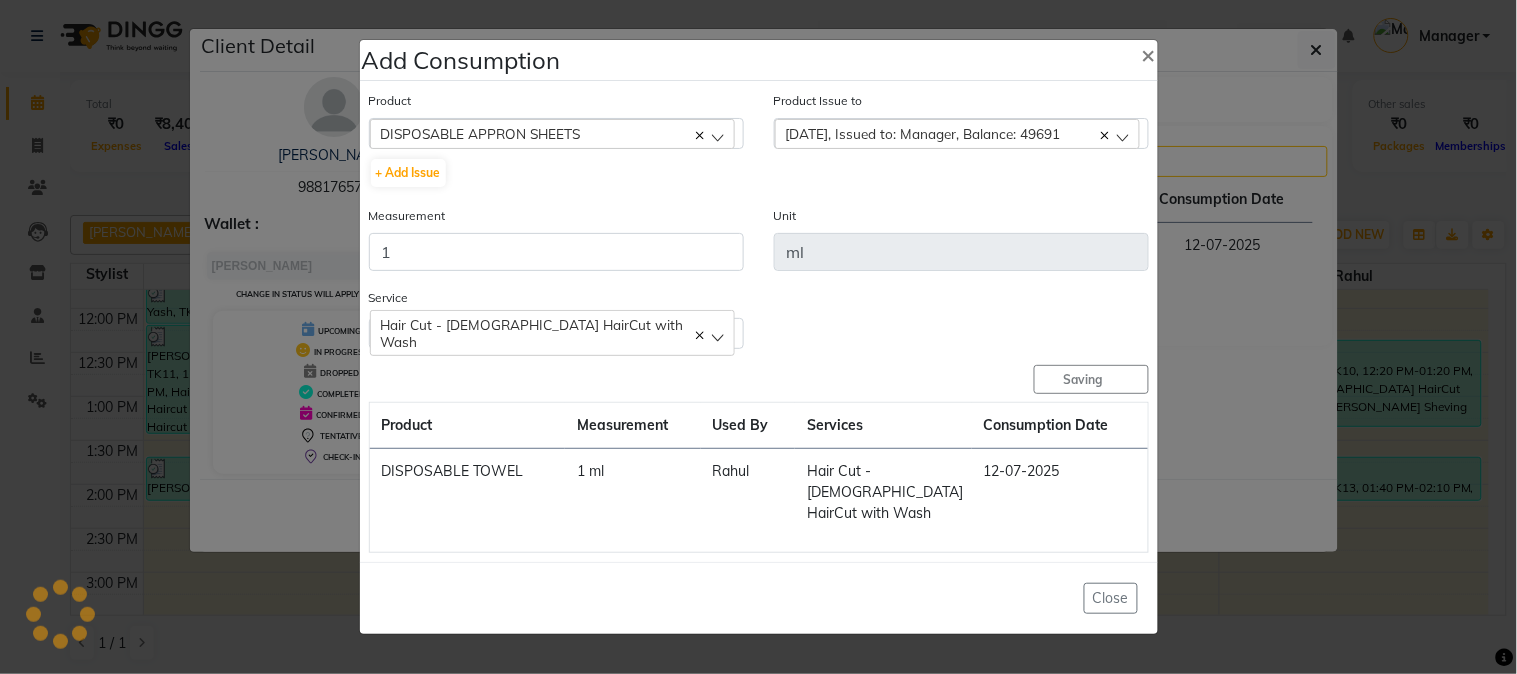 type 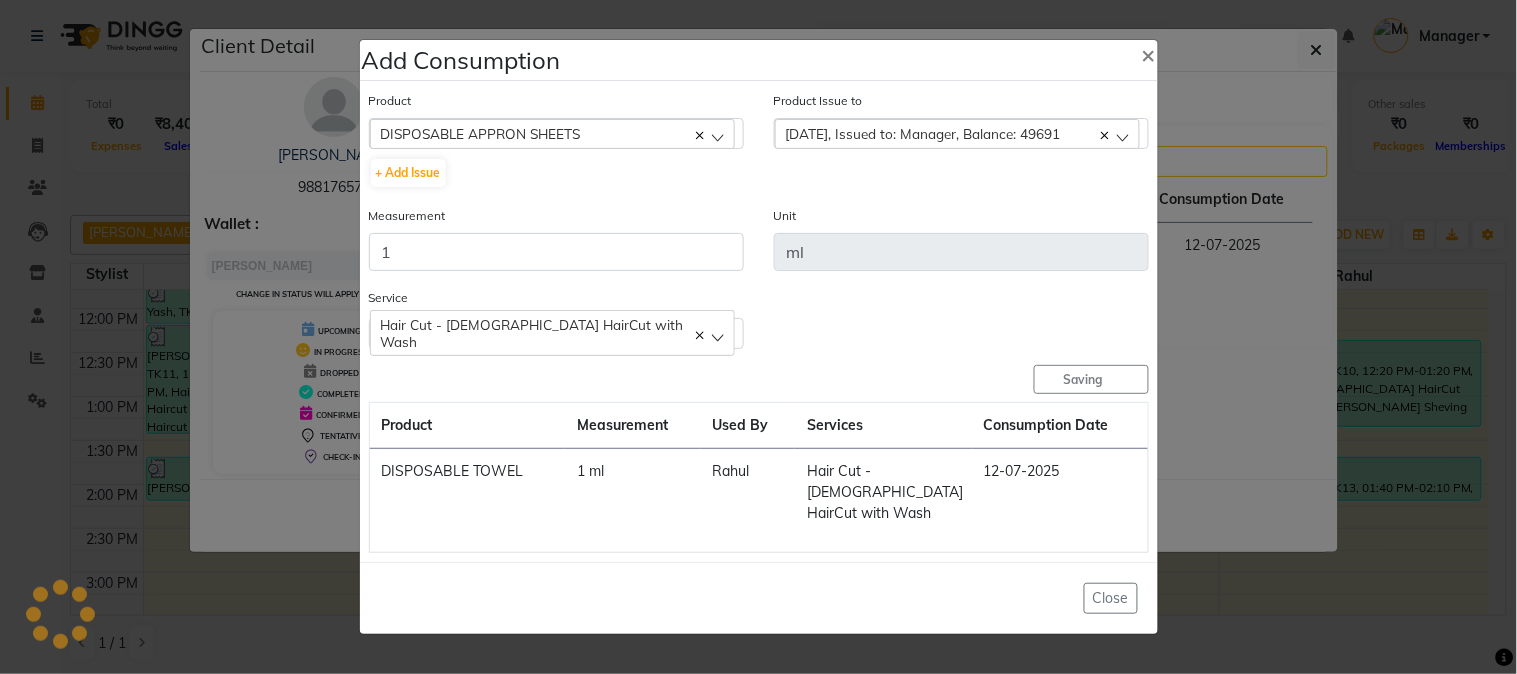 type 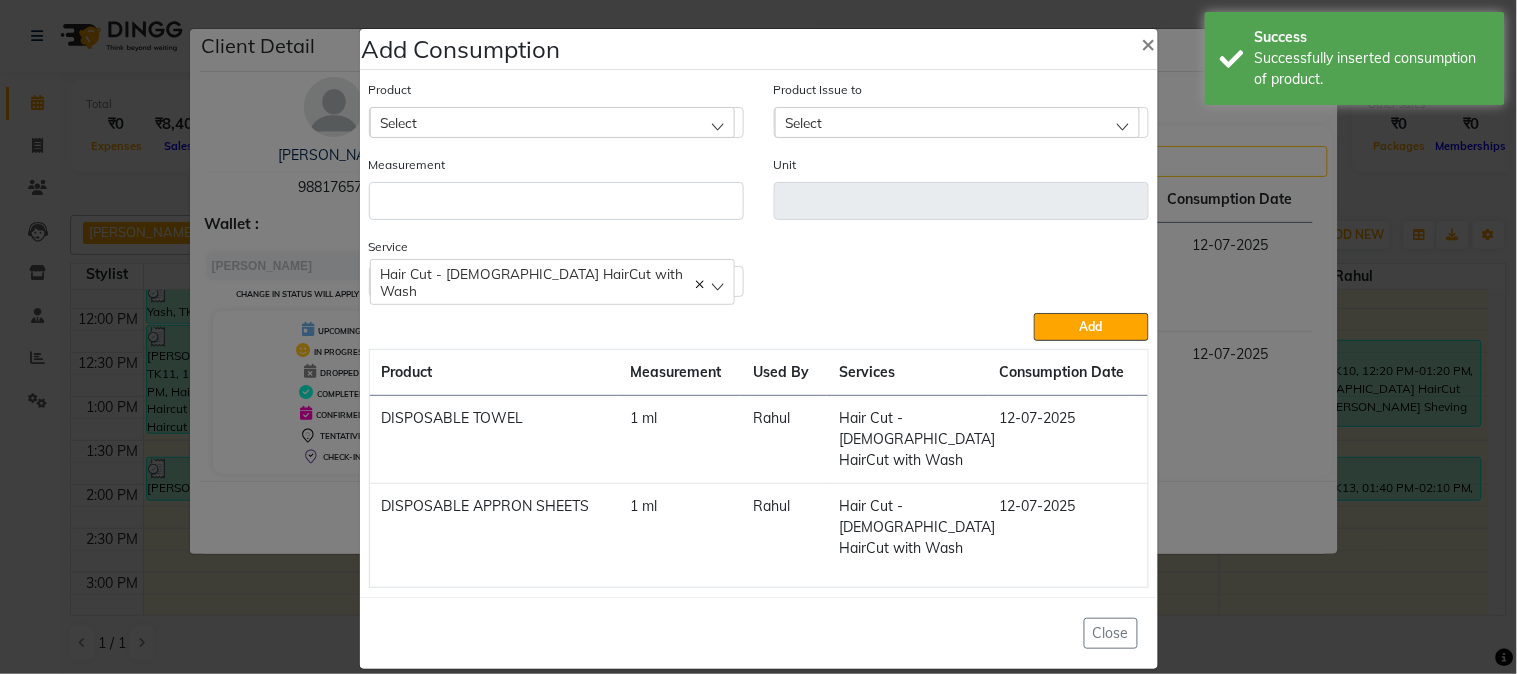 click on "Add Consumption × Product Select 5-7 Product Issue to Select 2025-06-22, Issued to: Manager, Balance: 49691 2025-06-20, Issued to: Manager, Balance: 49957 2025-06-12, Issued to: Manager, Balance: 49903 2025-06-07, Issued to: Manager, Balance: 199893 2025-06-07, Issued to: Manager, Balance: 500000 2025-05-08, Issued to: Manager, Balance: 49539 2025-05-03, Issued to: Manager, Balance: 299928 2025-03-28, Issued to: Manager, Balance: 199452 2025-02-10, Issued to: Manager, Balance: 99455 Measurement Unit Service  Hair Cut - Male HairCut with Wash  Hair Cut - Male HairCut with Wash  Add  Product Measurement Used By Services Consumption Date  DISPOSABLE TOWEL   1 ml   Rahul   Hair Cut - Male HairCut with Wash   12-07-2025   DISPOSABLE APPRON SHEETS   1 ml   Rahul   Hair Cut - Male HairCut with Wash   12-07-2025   Close" 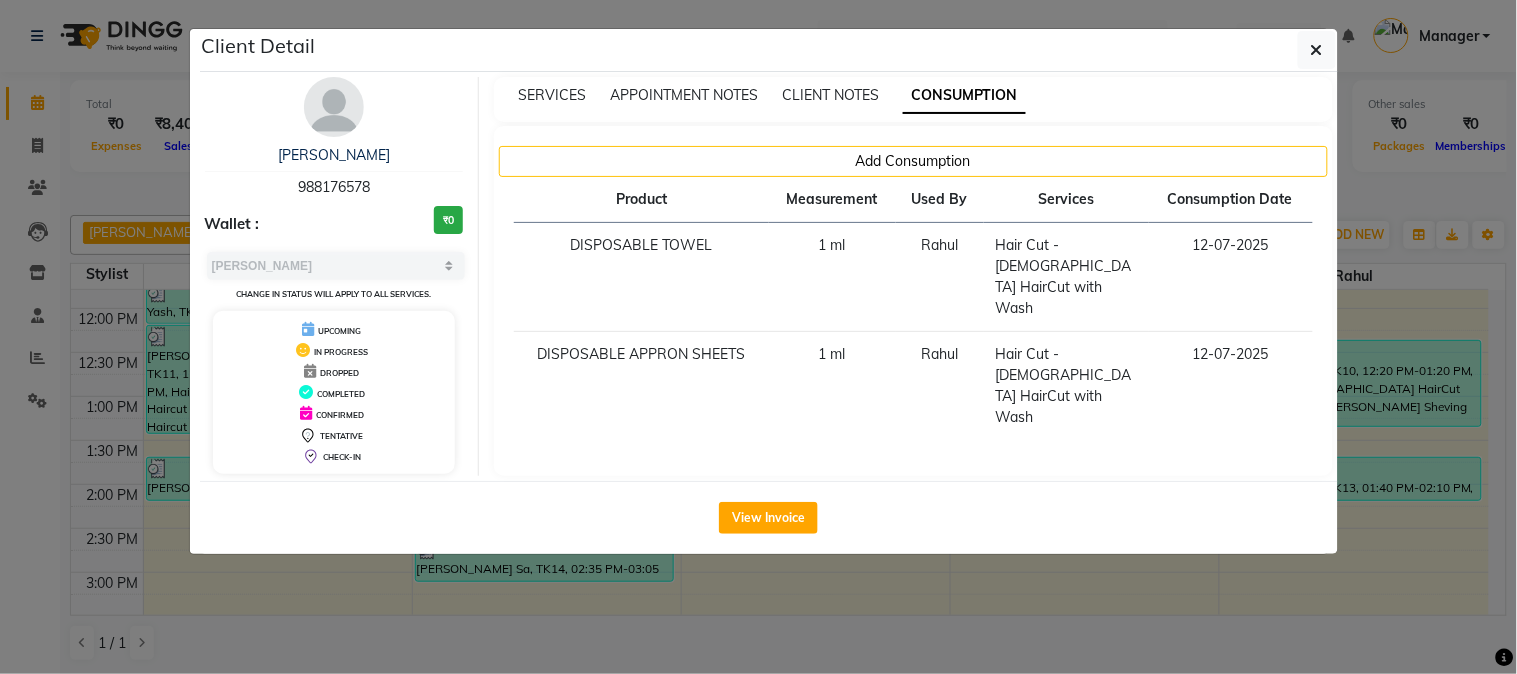 click on "Client Detail  Pranit    988176578 Wallet : ₹0 Select MARK DONE UPCOMING Change in status will apply to all services. UPCOMING IN PROGRESS DROPPED COMPLETED CONFIRMED TENTATIVE CHECK-IN SERVICES APPOINTMENT NOTES CLIENT NOTES CONSUMPTION Add Consumption Product Measurement Used By Services Consumption Date  DISPOSABLE TOWEL   1 ml   Rahul   Hair Cut - Male HairCut with Wash   12-07-2025   DISPOSABLE APPRON SHEETS   1 ml   Rahul   Hair Cut - Male HairCut with Wash   12-07-2025   View Invoice" 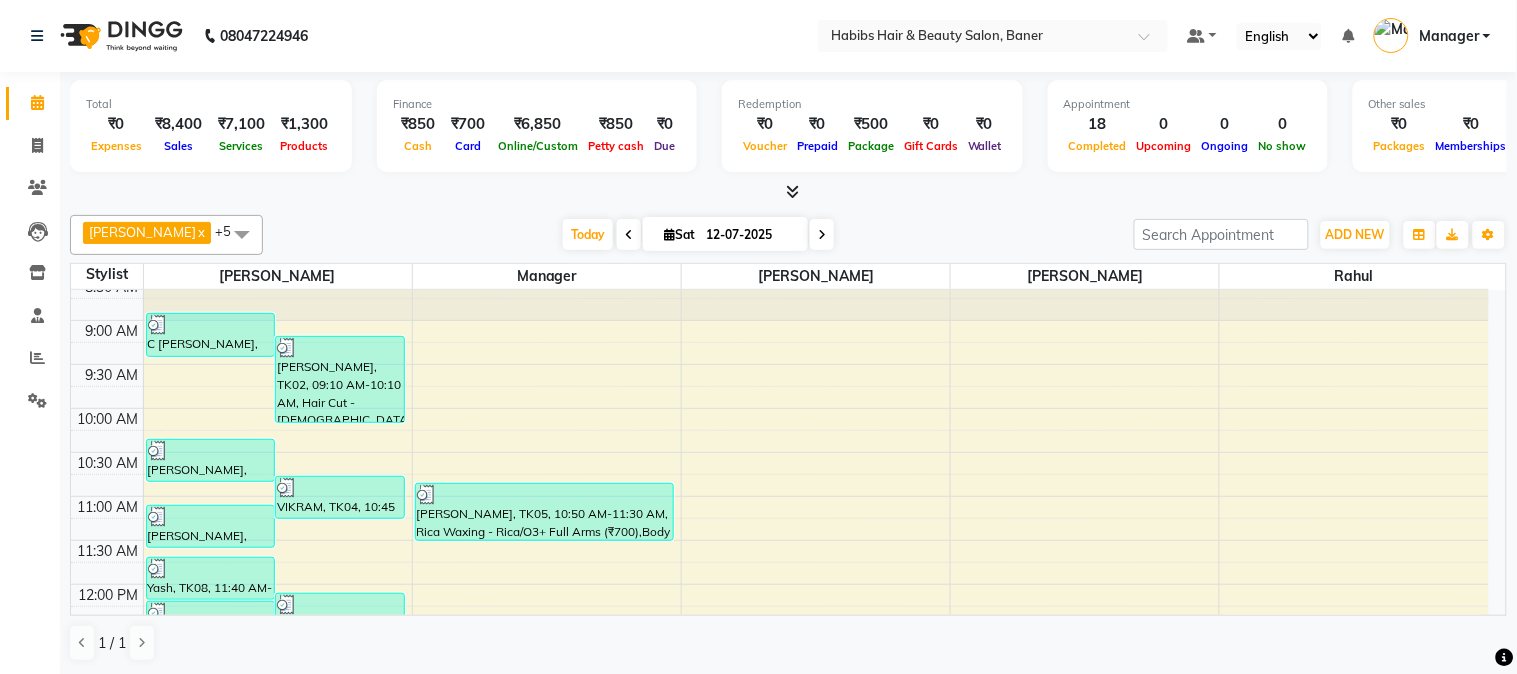 scroll, scrollTop: 222, scrollLeft: 0, axis: vertical 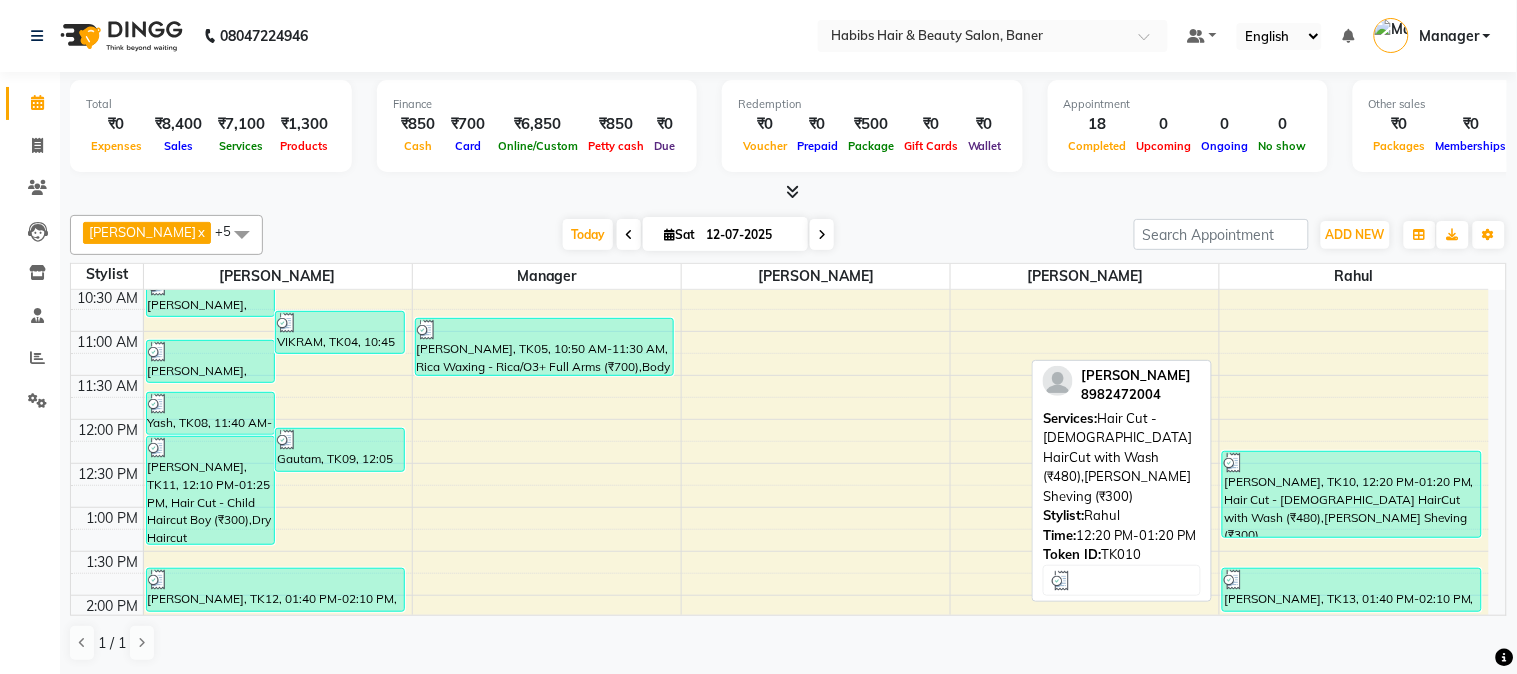click on "[PERSON_NAME], TK10, 12:20 PM-01:20 PM, Hair Cut - [DEMOGRAPHIC_DATA] HairCut with Wash (₹480),[PERSON_NAME] Sheving (₹300)" at bounding box center [1352, 494] 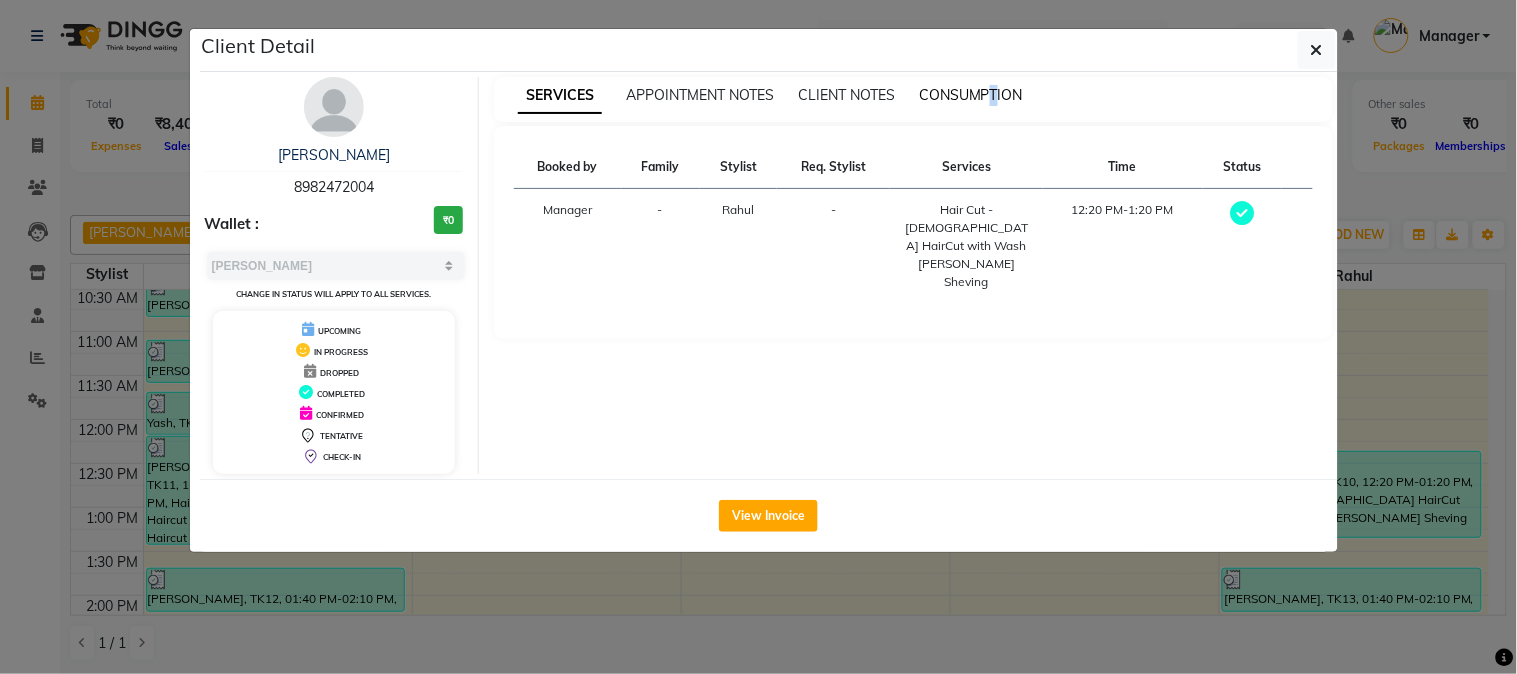 click on "CONSUMPTION" at bounding box center (971, 95) 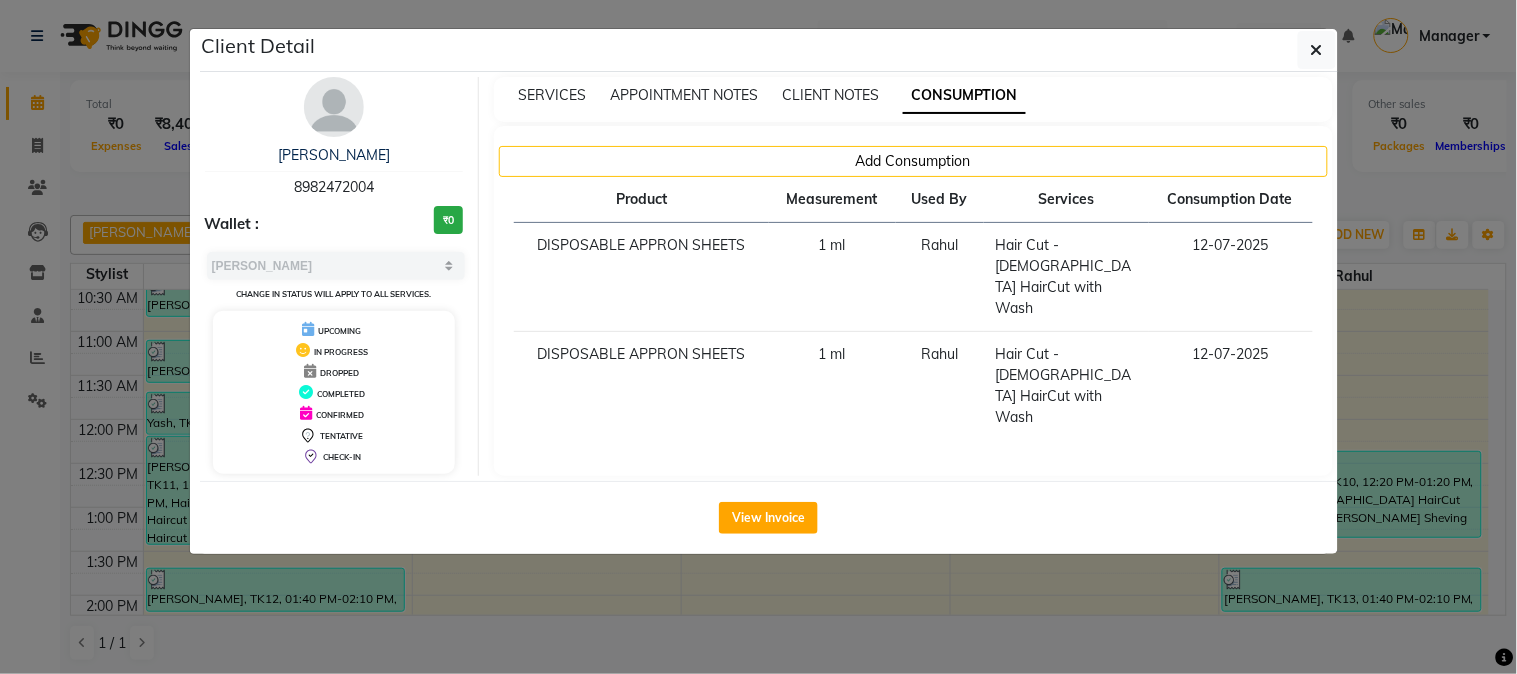 click on "Client Detail  Devansh    8982472004 Wallet : ₹0 Select MARK DONE UPCOMING Change in status will apply to all services. UPCOMING IN PROGRESS DROPPED COMPLETED CONFIRMED TENTATIVE CHECK-IN SERVICES APPOINTMENT NOTES CLIENT NOTES CONSUMPTION Add Consumption Product Measurement Used By Services Consumption Date  DISPOSABLE APPRON SHEETS   1 ml   Rahul   Hair Cut - Male HairCut with Wash   12-07-2025   DISPOSABLE APPRON SHEETS   1 ml   Rahul   Hair Cut - Male HairCut with Wash   12-07-2025   View Invoice" 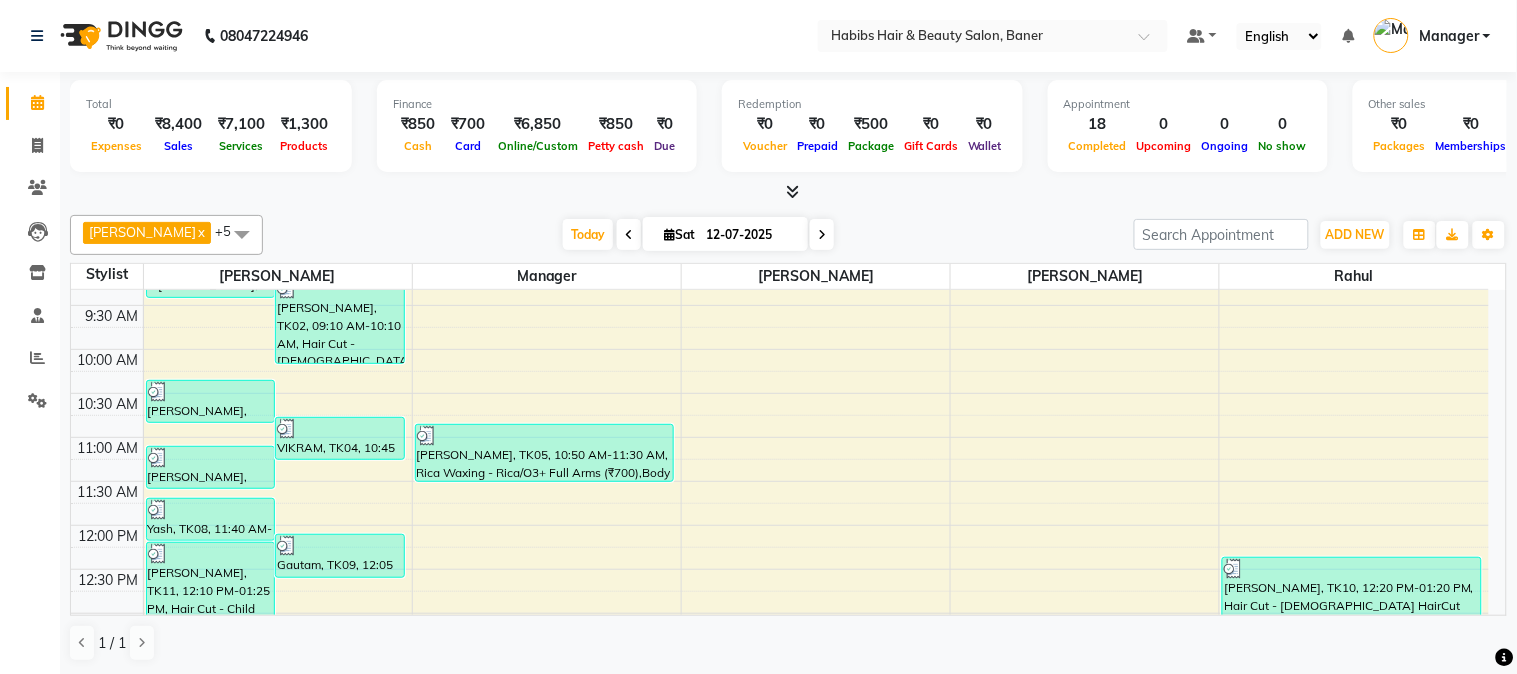 scroll, scrollTop: 222, scrollLeft: 0, axis: vertical 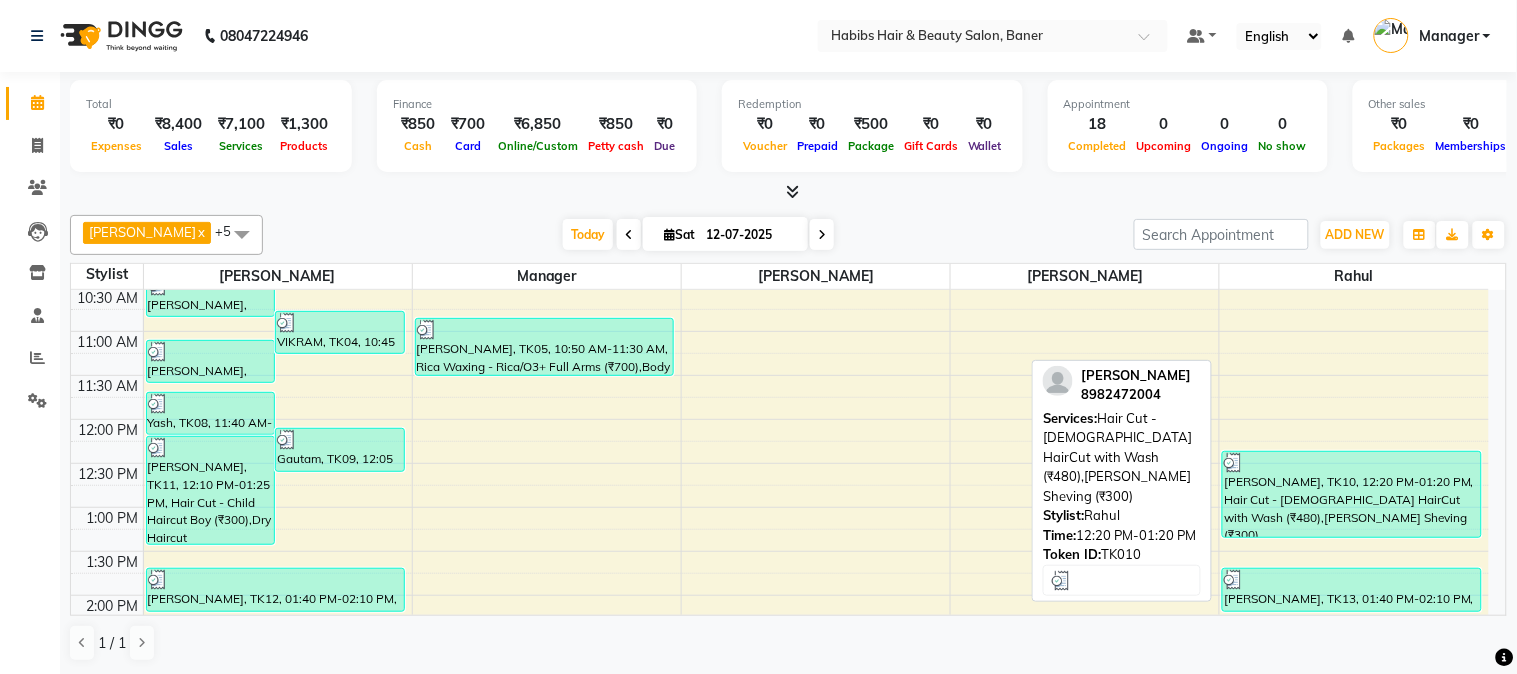 click on "[PERSON_NAME], TK10, 12:20 PM-01:20 PM, Hair Cut - [DEMOGRAPHIC_DATA] HairCut with Wash (₹480),[PERSON_NAME] Sheving (₹300)" at bounding box center [1352, 494] 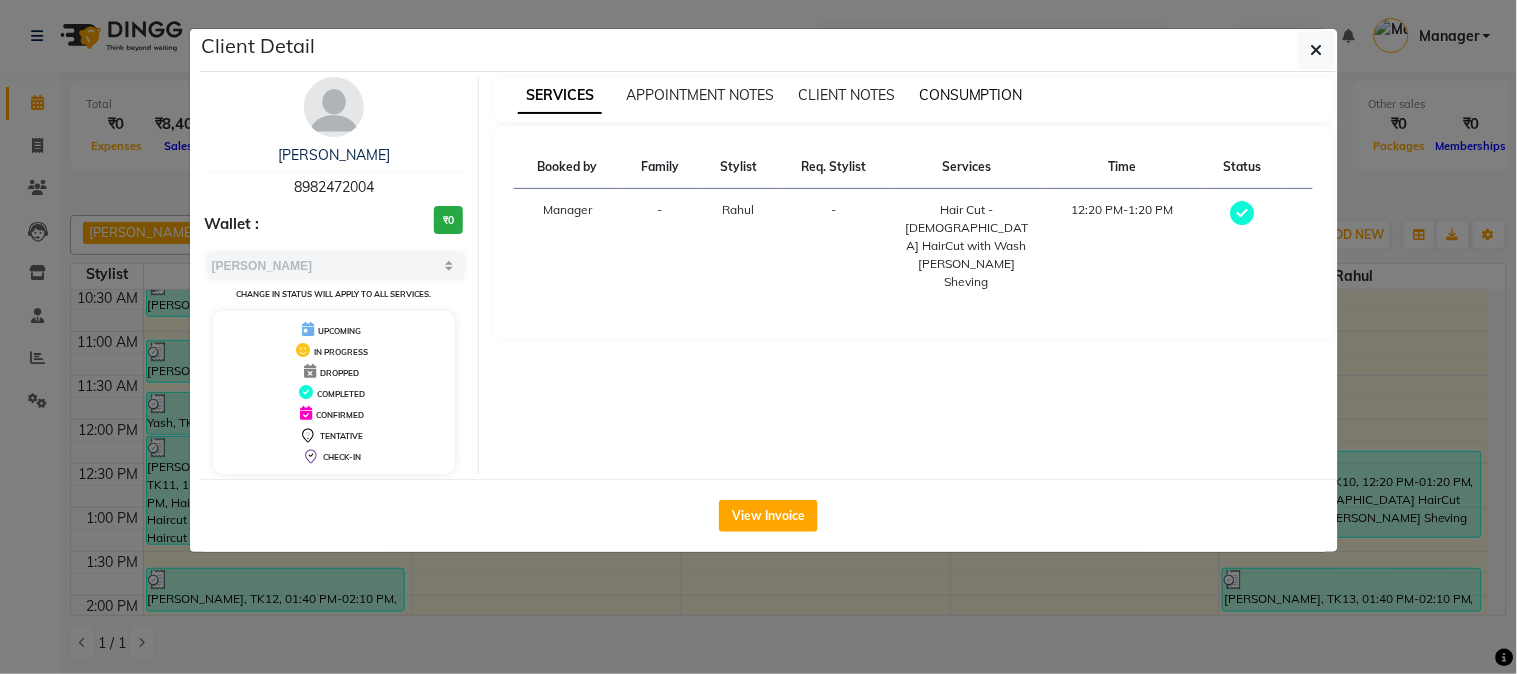 click on "CONSUMPTION" at bounding box center (971, 95) 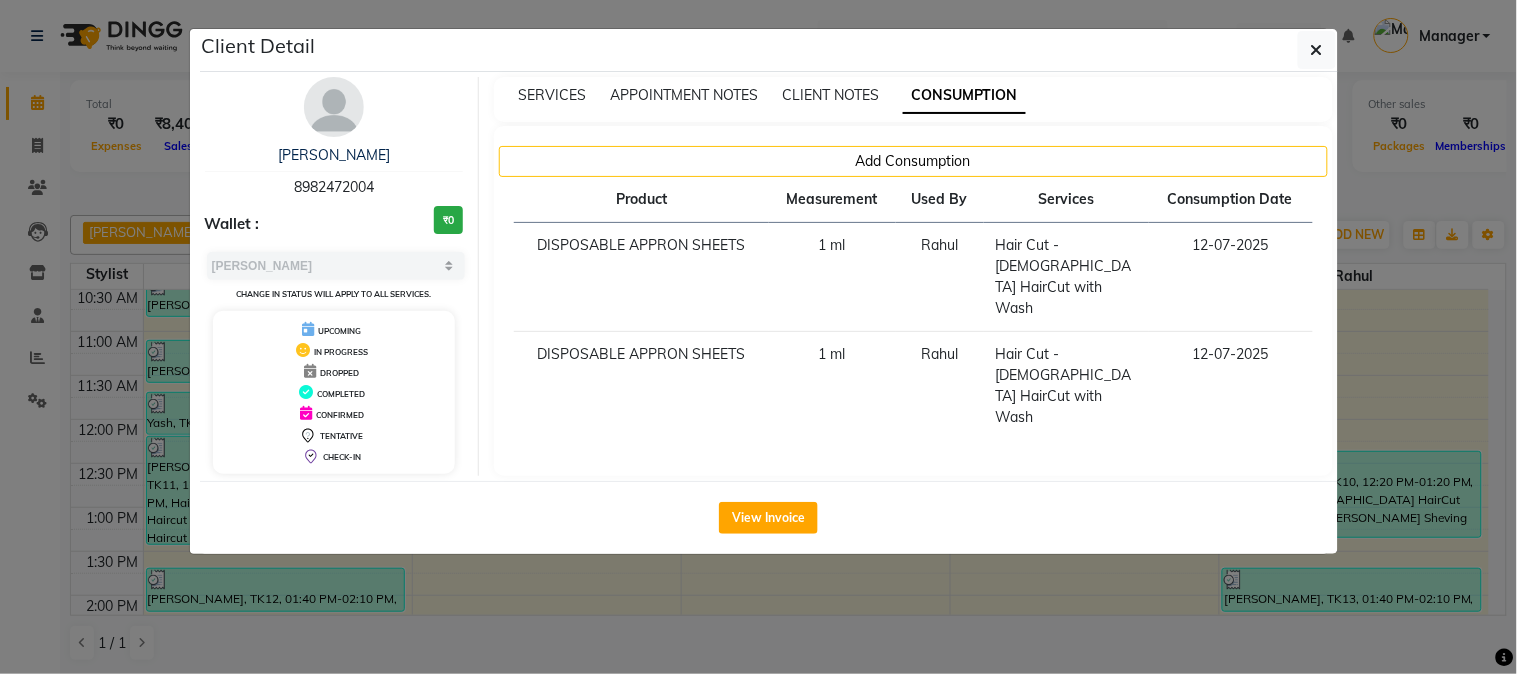 click on "Client Detail  Devansh    8982472004 Wallet : ₹0 Select MARK DONE UPCOMING Change in status will apply to all services. UPCOMING IN PROGRESS DROPPED COMPLETED CONFIRMED TENTATIVE CHECK-IN SERVICES APPOINTMENT NOTES CLIENT NOTES CONSUMPTION Add Consumption Product Measurement Used By Services Consumption Date  DISPOSABLE APPRON SHEETS   1 ml   Rahul   Hair Cut - Male HairCut with Wash   12-07-2025   DISPOSABLE APPRON SHEETS   1 ml   Rahul   Hair Cut - Male HairCut with Wash   12-07-2025   View Invoice" 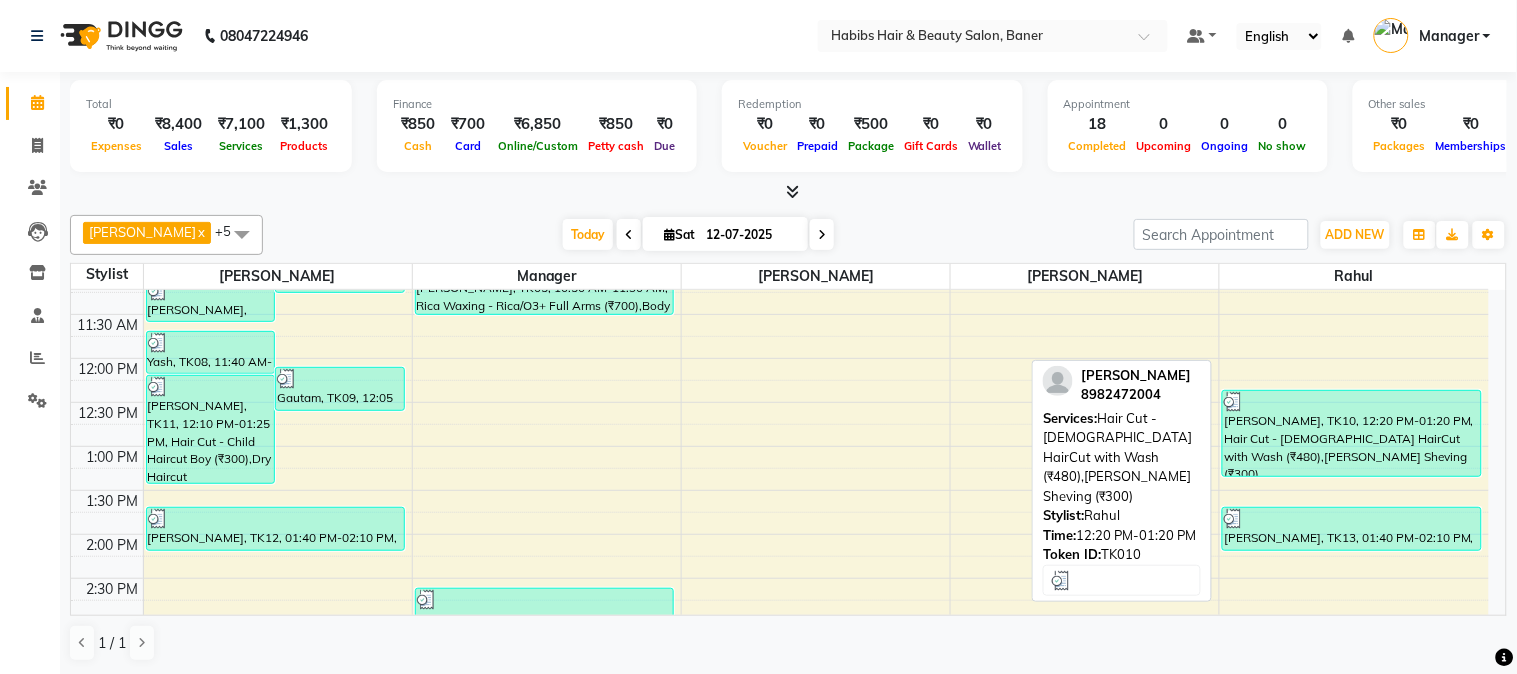 scroll, scrollTop: 333, scrollLeft: 0, axis: vertical 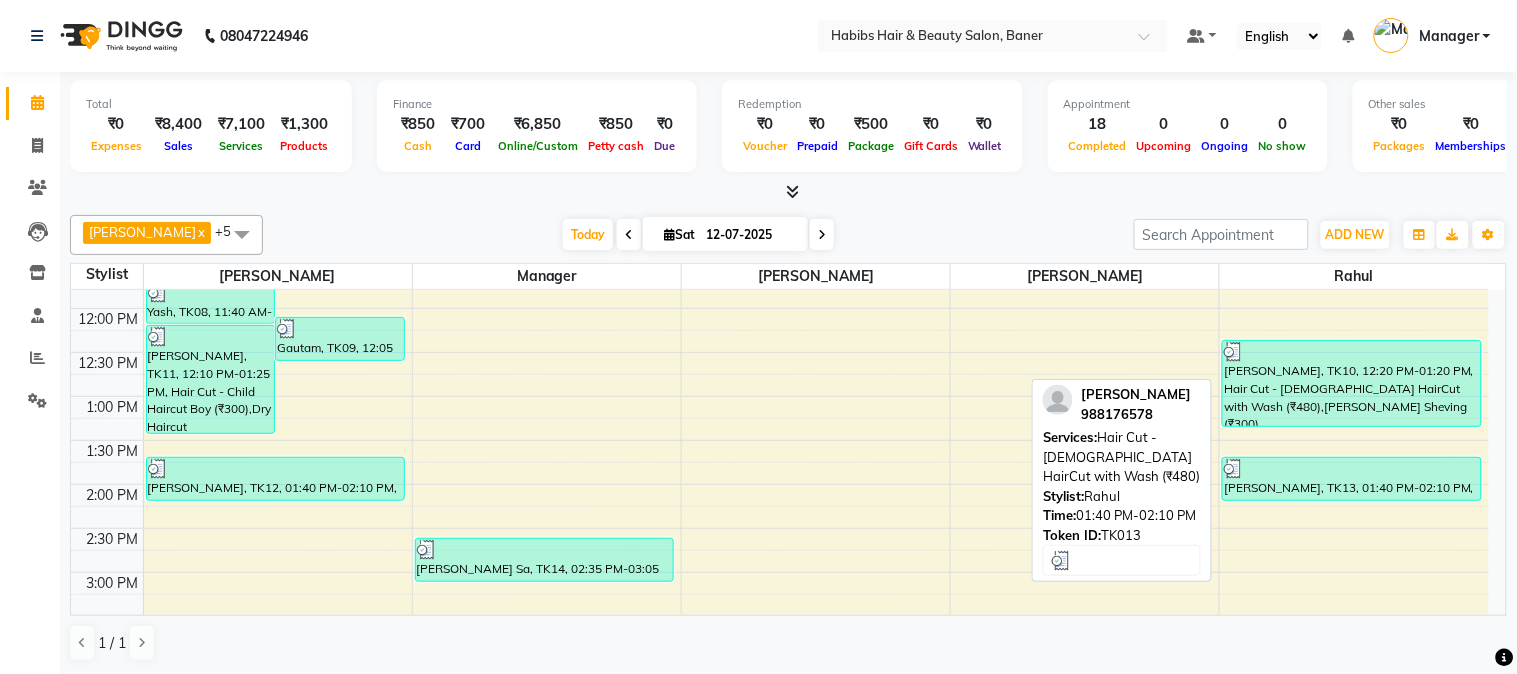 click on "[PERSON_NAME], TK13, 01:40 PM-02:10 PM, Hair Cut - [DEMOGRAPHIC_DATA] HairCut with Wash (₹480)" at bounding box center (1352, 479) 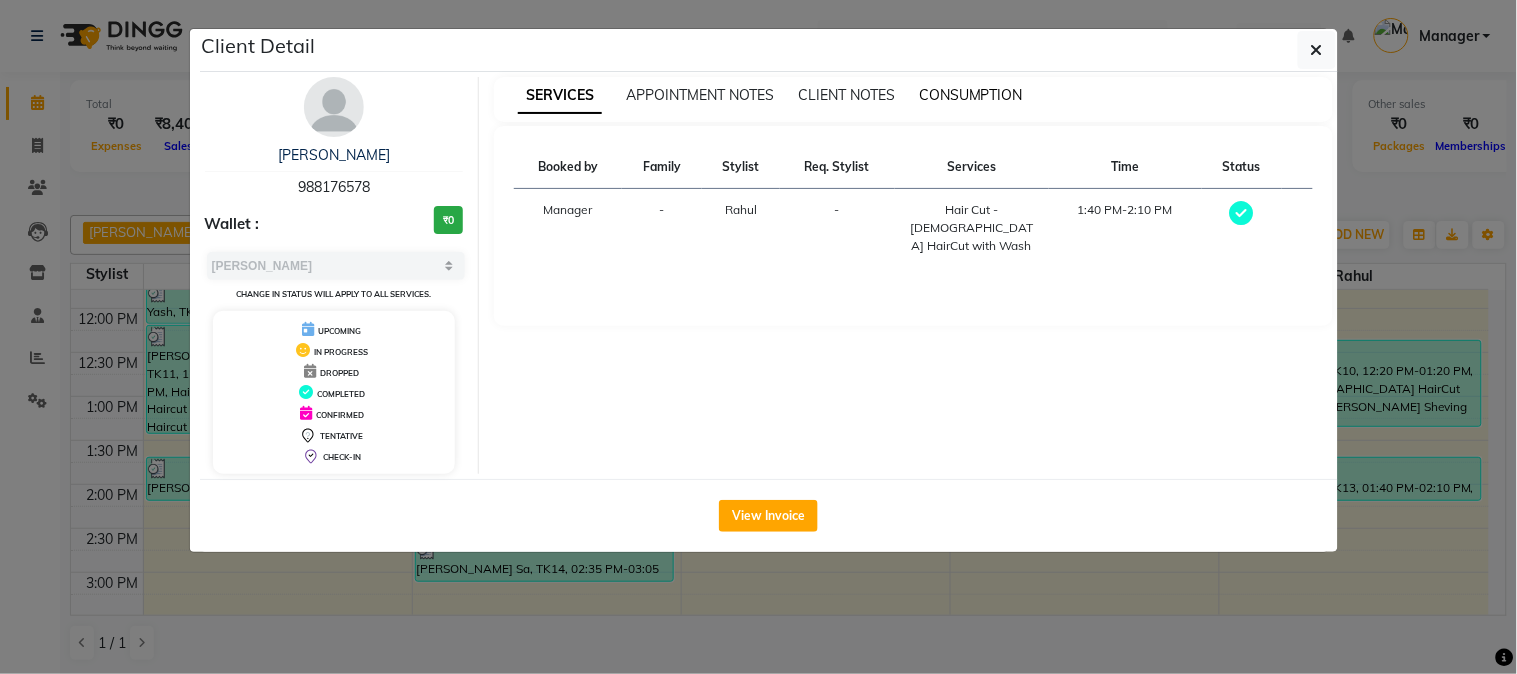 click on "CONSUMPTION" at bounding box center (971, 95) 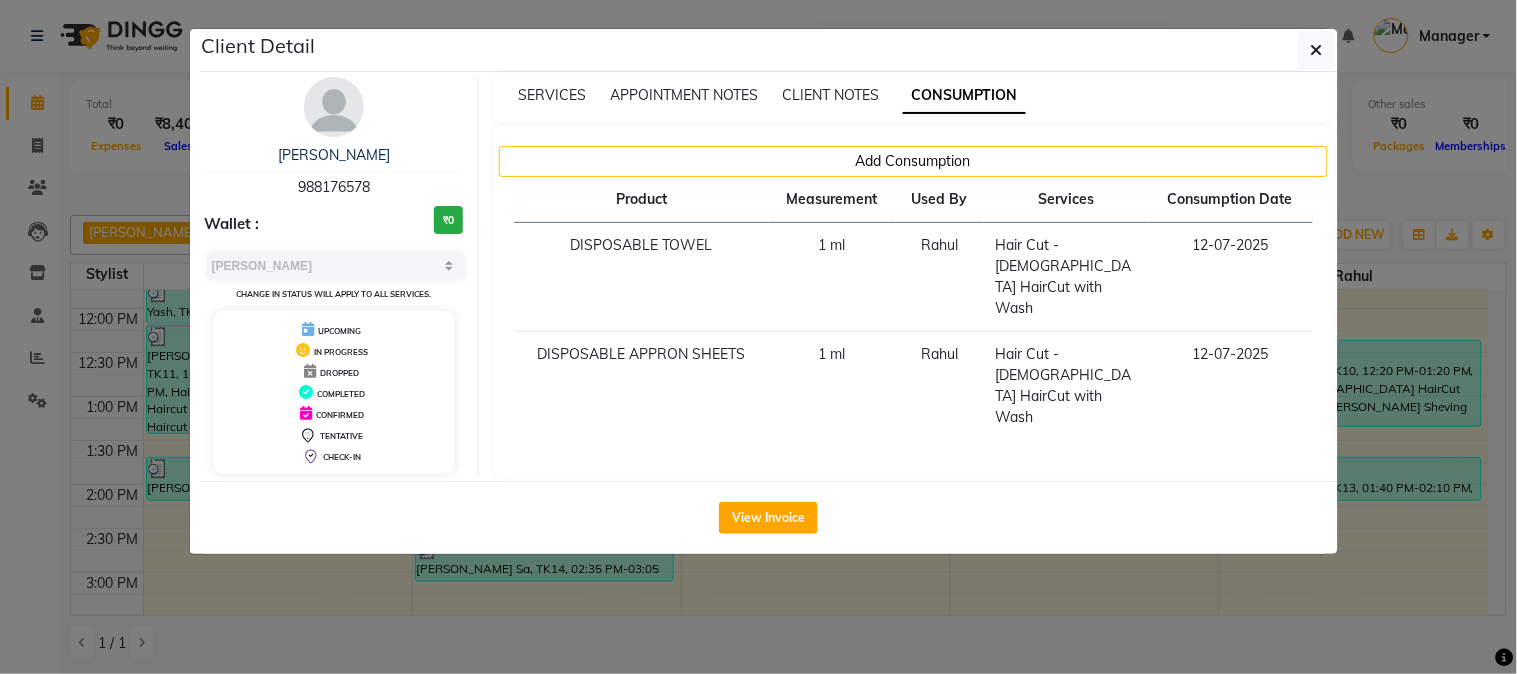 click on "Client Detail  Pranit    988176578 Wallet : ₹0 Select MARK DONE UPCOMING Change in status will apply to all services. UPCOMING IN PROGRESS DROPPED COMPLETED CONFIRMED TENTATIVE CHECK-IN SERVICES APPOINTMENT NOTES CLIENT NOTES CONSUMPTION Add Consumption Product Measurement Used By Services Consumption Date  DISPOSABLE TOWEL   1 ml   Rahul   Hair Cut - Male HairCut with Wash   12-07-2025   DISPOSABLE APPRON SHEETS   1 ml   Rahul   Hair Cut - Male HairCut with Wash   12-07-2025   View Invoice" 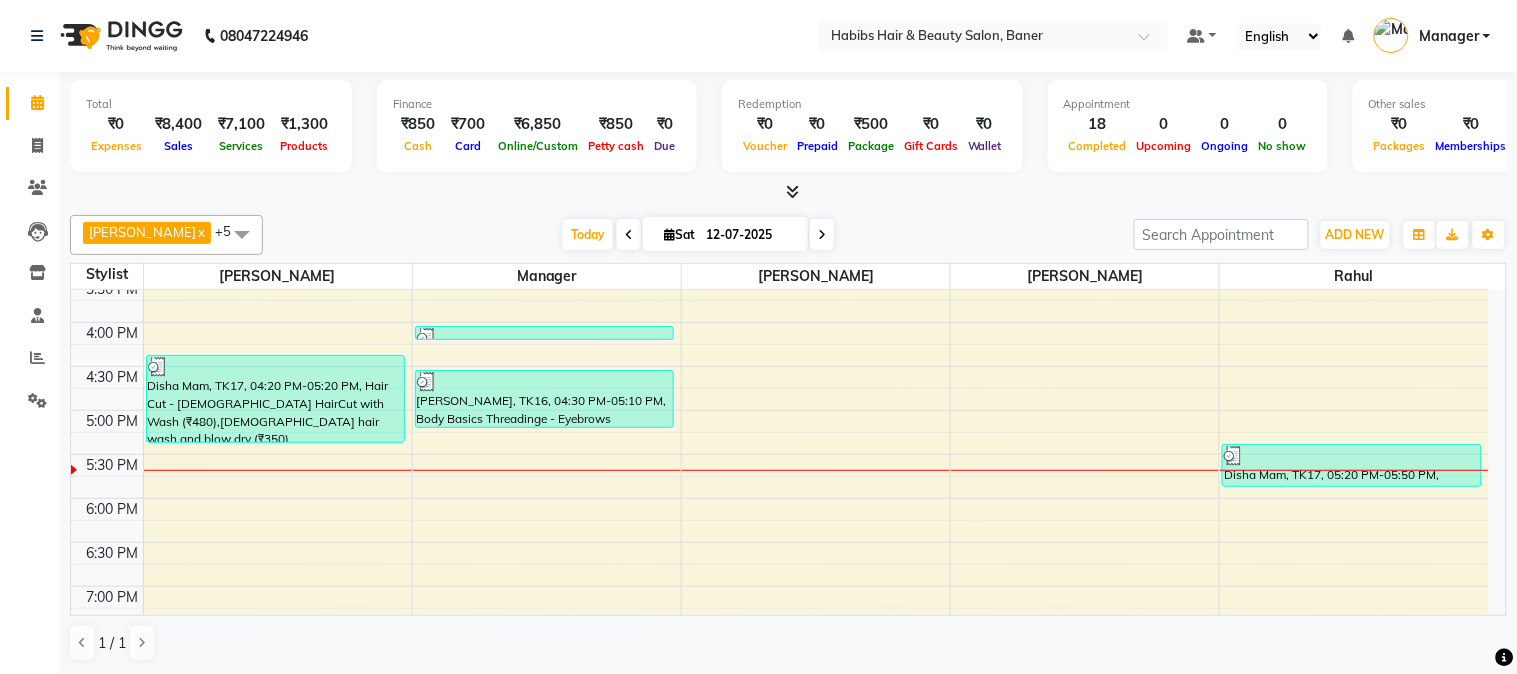 scroll, scrollTop: 777, scrollLeft: 0, axis: vertical 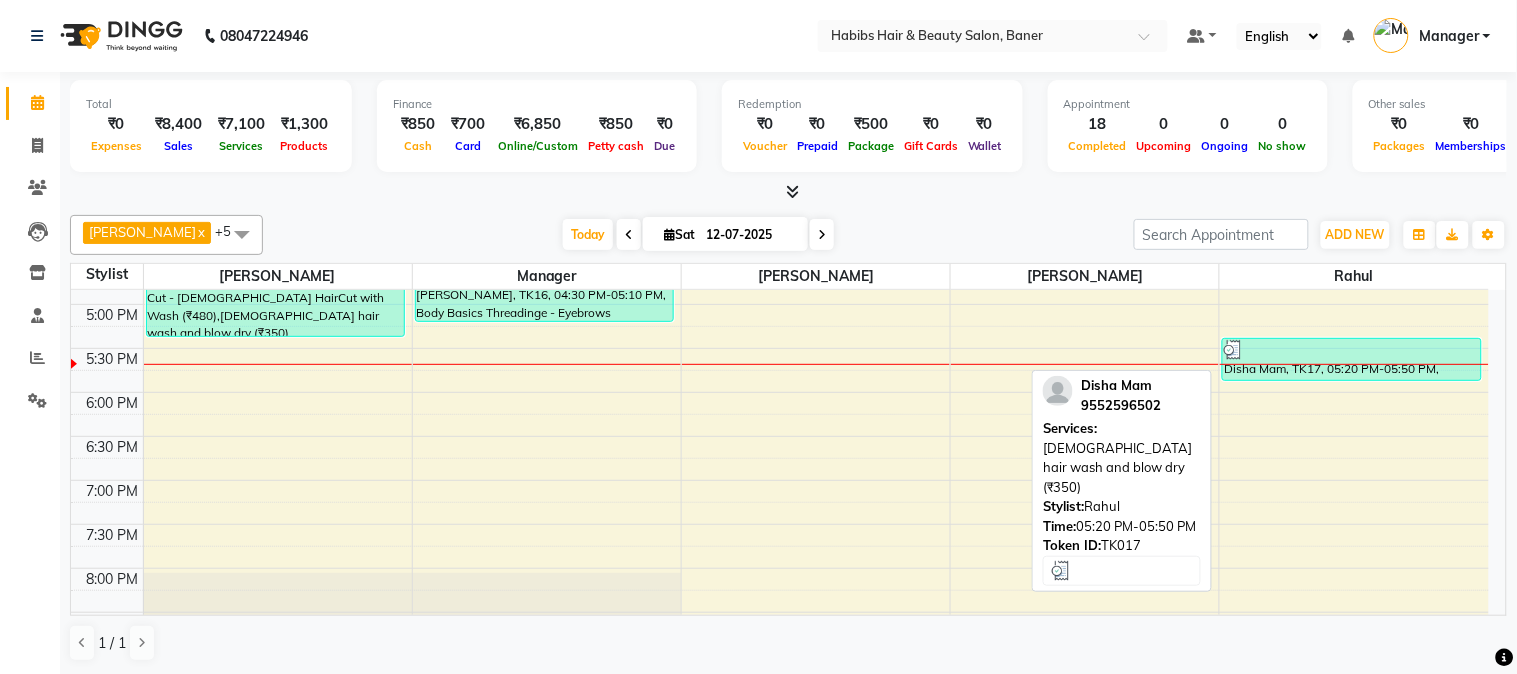 click on "Disha Mam, TK17, 05:20 PM-05:50 PM, [DEMOGRAPHIC_DATA] hair wash and blow dry (₹350)" at bounding box center [1352, 359] 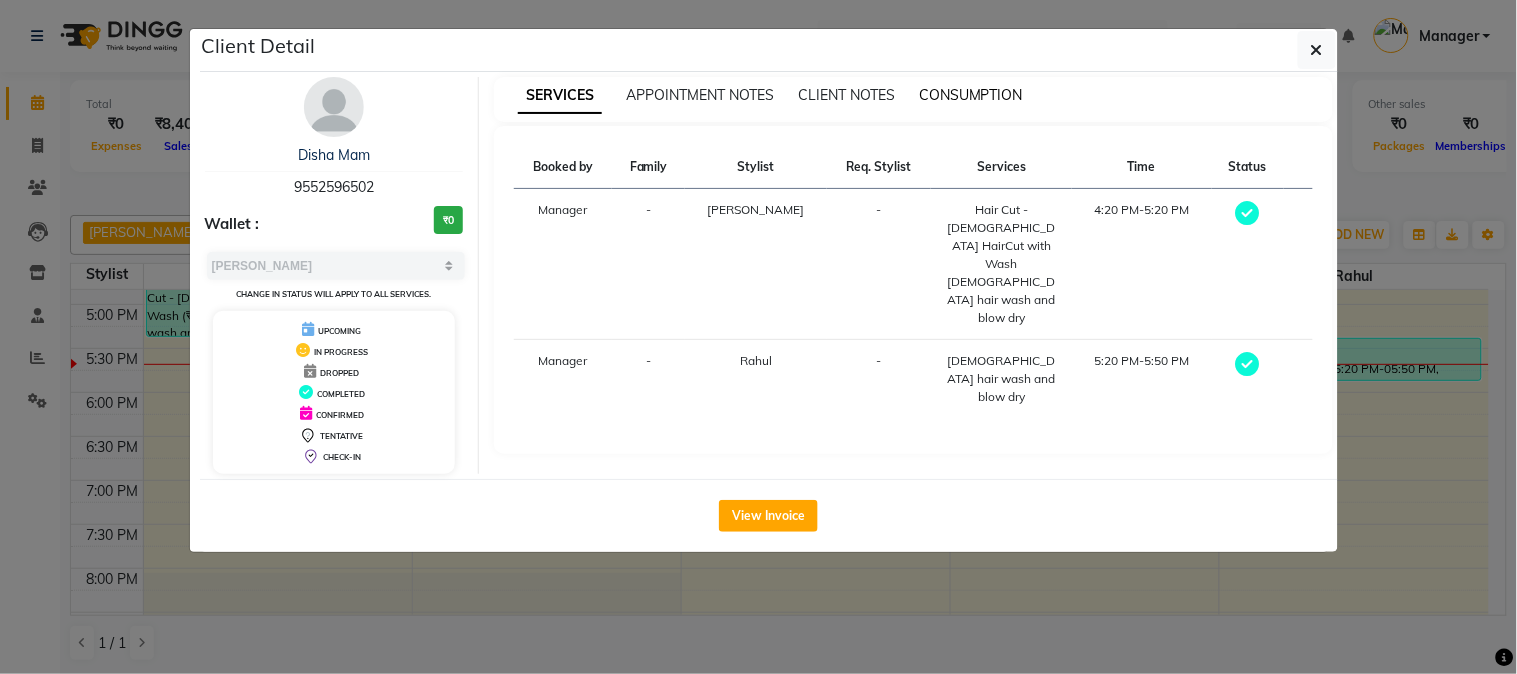 click on "CONSUMPTION" at bounding box center (971, 95) 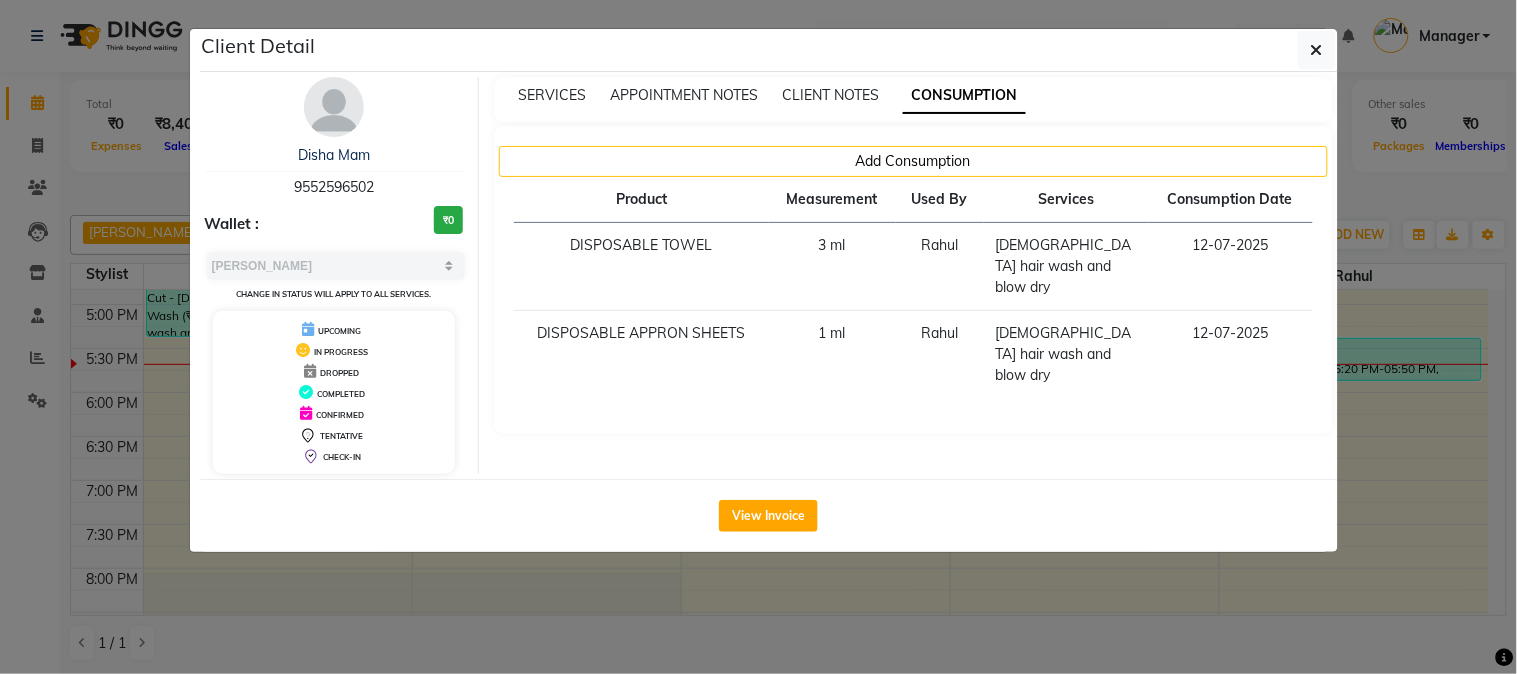 click on "Client Detail  Disha Mam   9552596502 Wallet : ₹0 Select MARK DONE UPCOMING Change in status will apply to all services. UPCOMING IN PROGRESS DROPPED COMPLETED CONFIRMED TENTATIVE CHECK-IN SERVICES APPOINTMENT NOTES CLIENT NOTES CONSUMPTION Add Consumption Product Measurement Used By Services Consumption Date  DISPOSABLE TOWEL   3 ml   Rahul    female hair wash and blow dry   12-07-2025   DISPOSABLE APPRON SHEETS   1 ml   Rahul    female hair wash and blow dry   12-07-2025   View Invoice" 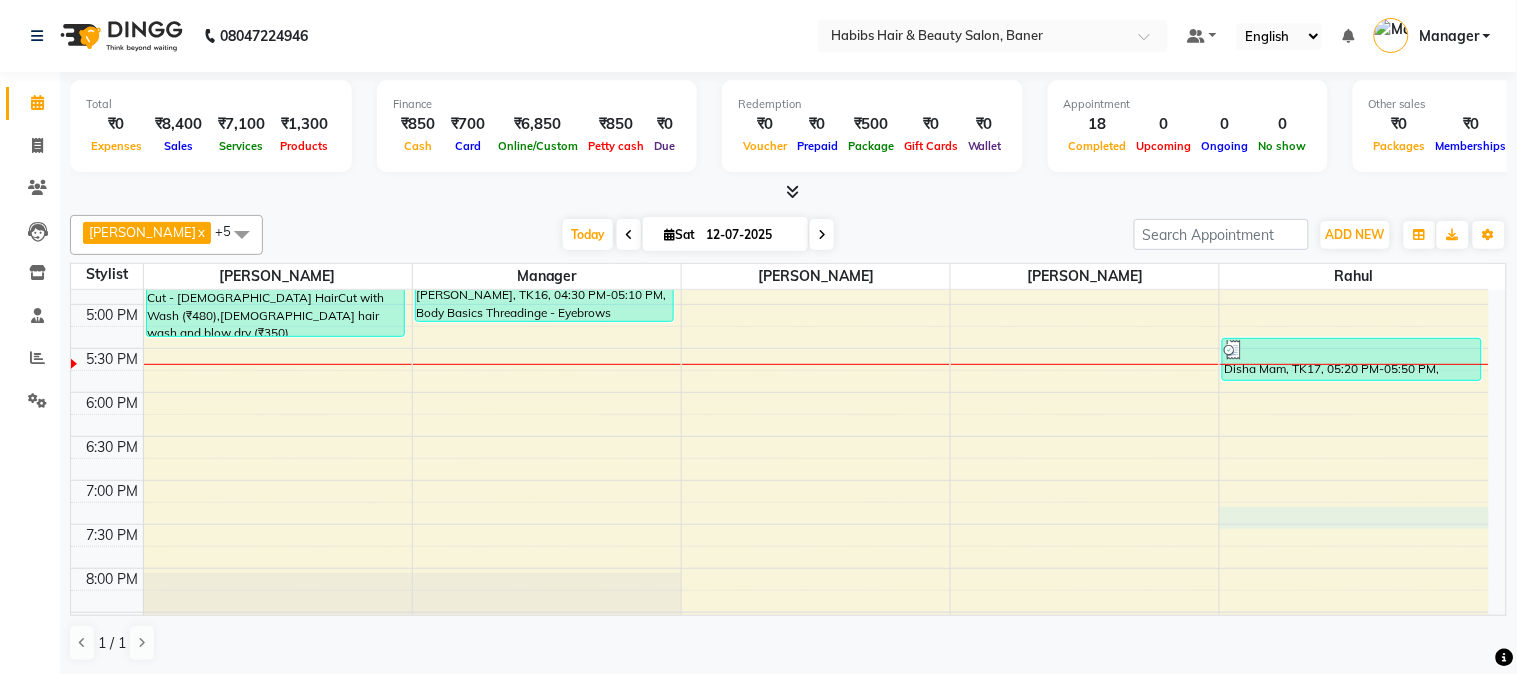 click on "8:00 AM 8:30 AM 9:00 AM 9:30 AM 10:00 AM 10:30 AM 11:00 AM 11:30 AM 12:00 PM 12:30 PM 1:00 PM 1:30 PM 2:00 PM 2:30 PM 3:00 PM 3:30 PM 4:00 PM 4:30 PM 5:00 PM 5:30 PM 6:00 PM 6:30 PM 7:00 PM 7:30 PM 8:00 PM 8:30 PM 9:00 PM 9:30 PM 10:00 PM 10:30 PM     C Kamat, TK01, 08:55 AM-09:25 AM, Hair Cut - Dry Haircut Male (₹250)     Mayank, TK02, 09:10 AM-10:10 AM, Hair Cut - Male HairCut with Wash (₹480),beard clean shave (₹300)     Hritika, TK03, 10:20 AM-10:50 AM, Hair Cut - Female HairCut with wash (₹700)     VIKRAM, TK04, 10:45 AM-11:15 AM, Dry Haircut Male (₹250)     pradhyuman, TK06, 11:05 AM-11:35 AM, Hair Cut - Male HairCut with Wash (₹480)     Yash, TK08, 11:40 AM-12:10 PM, Hair Cut - Male HairCut with Wash (₹480)     Gautam, TK09, 12:05 PM-12:35 PM, Hair Cut - Dry Haircut Male (₹250)     Jitesh, TK11, 12:10 PM-01:25 PM, Hair Cut - Child Haircut Boy (₹300),Dry Haircut Male (₹250)     Parth, TK12, 01:40 PM-02:10 PM, Hair Cut - Female HairCut with wash (₹700)" at bounding box center (780, 172) 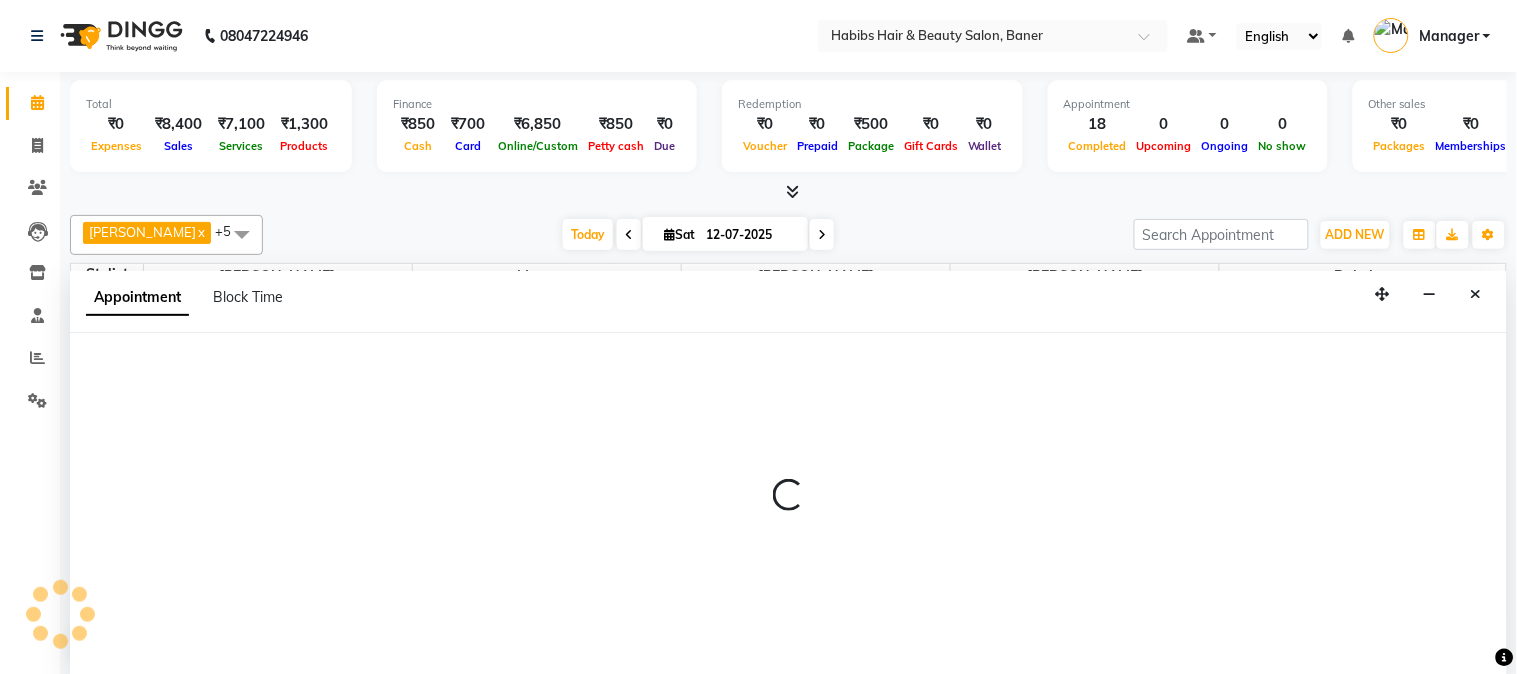 select on "83468" 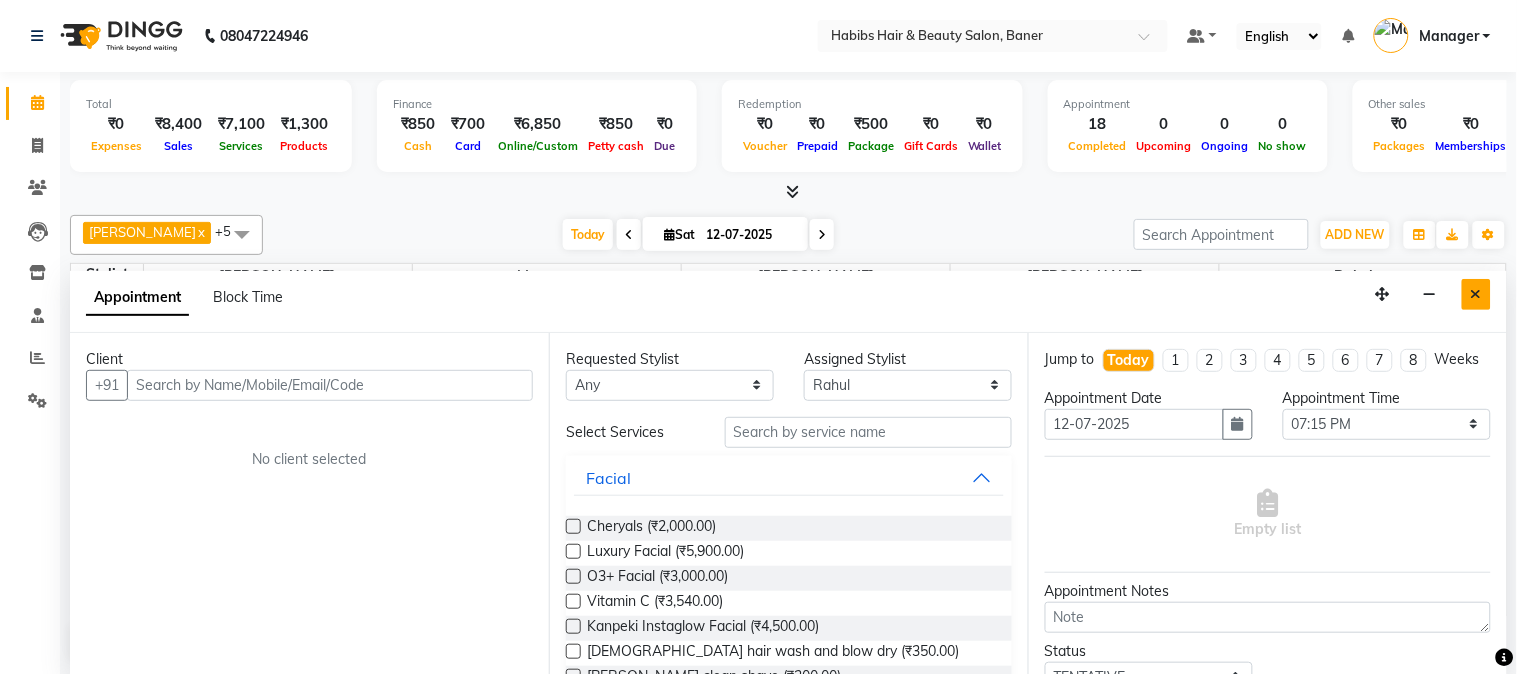 click at bounding box center [1476, 294] 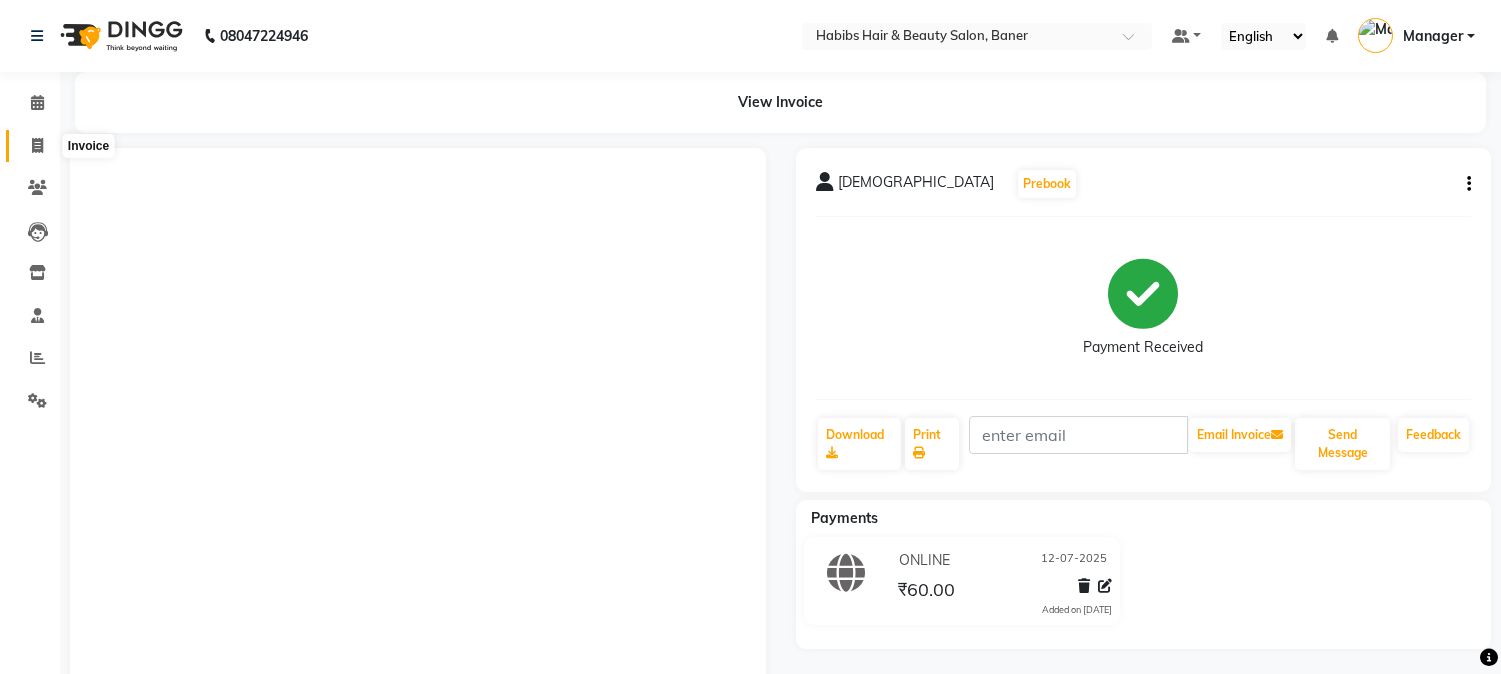 scroll, scrollTop: 0, scrollLeft: 0, axis: both 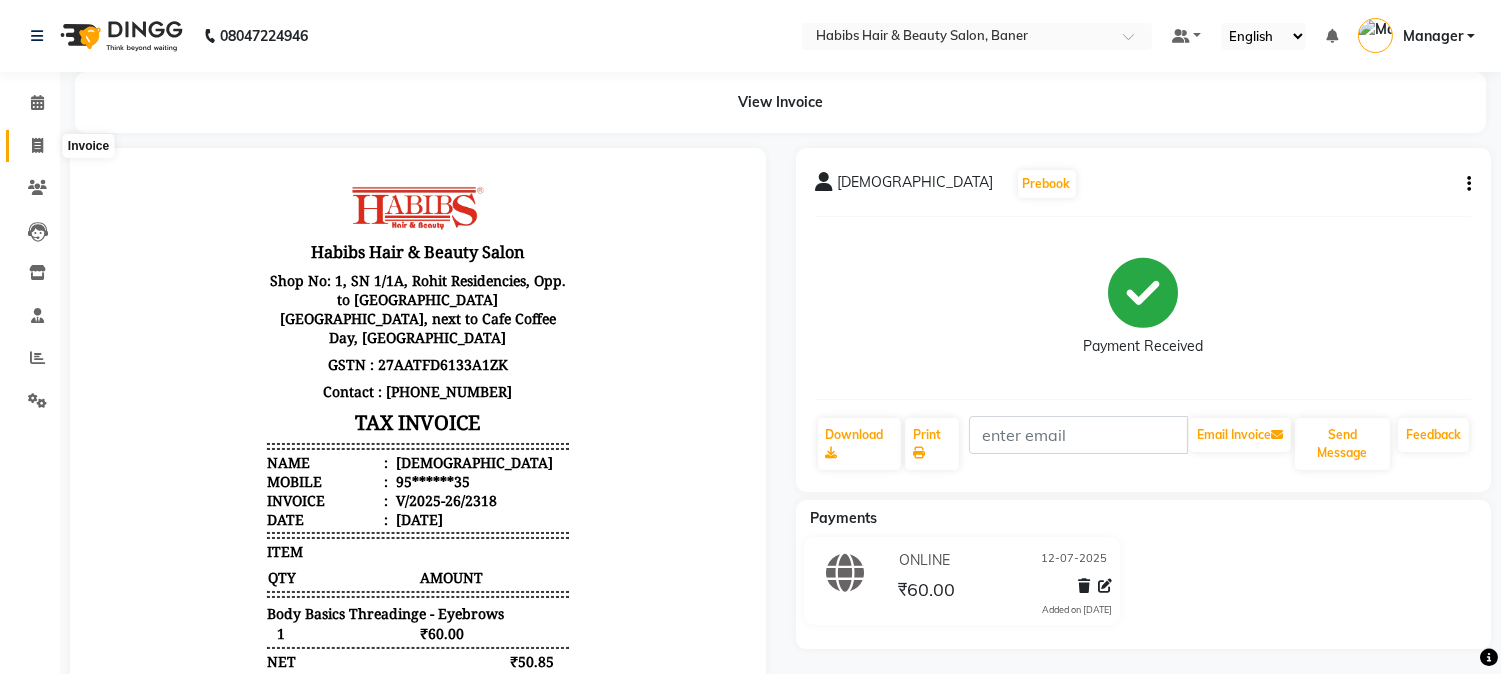 click 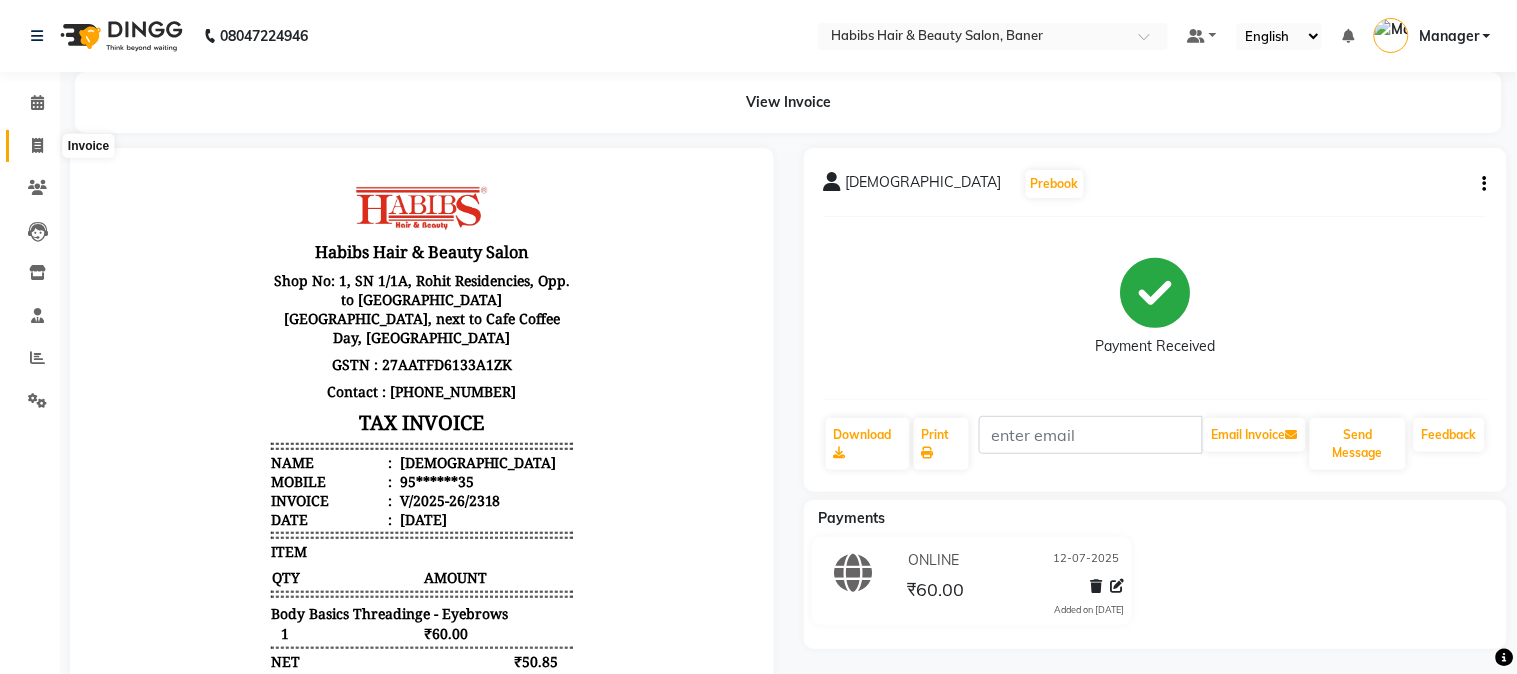 select on "5356" 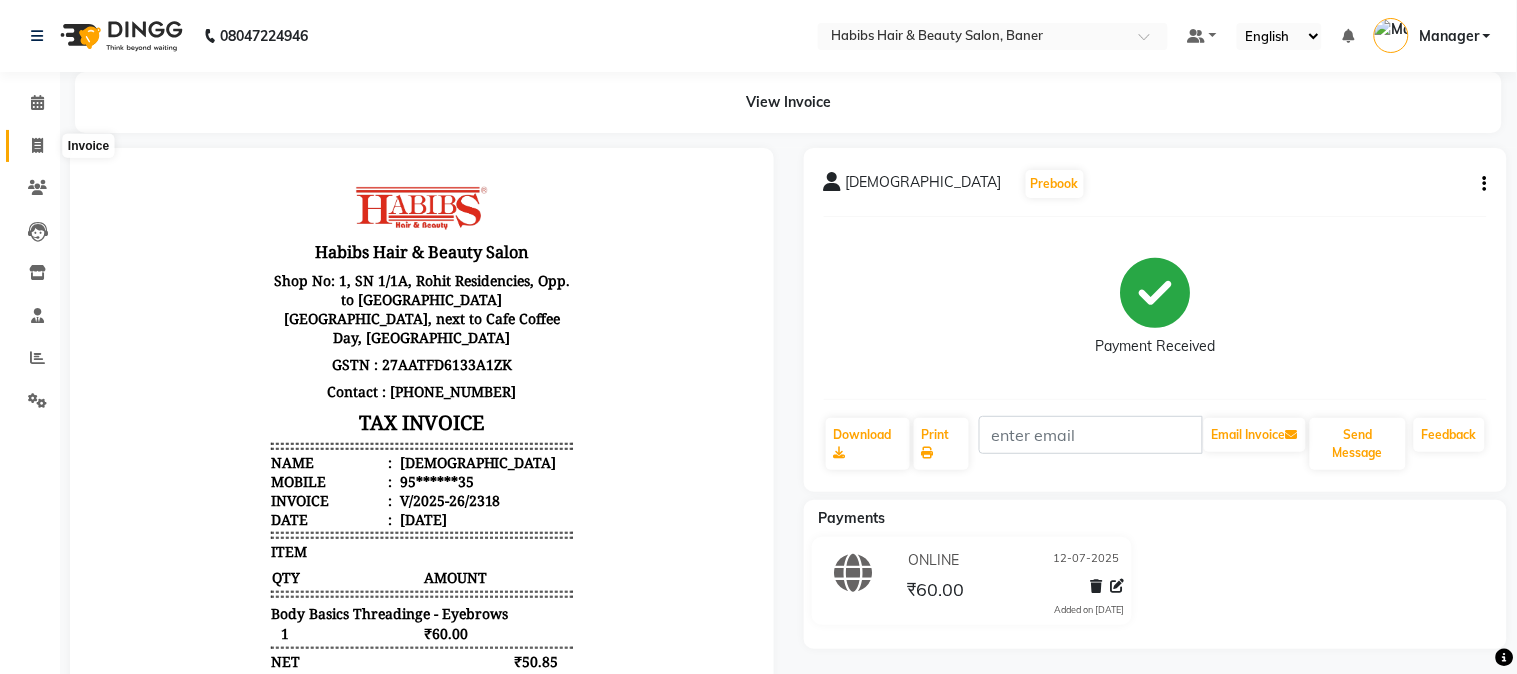 select on "service" 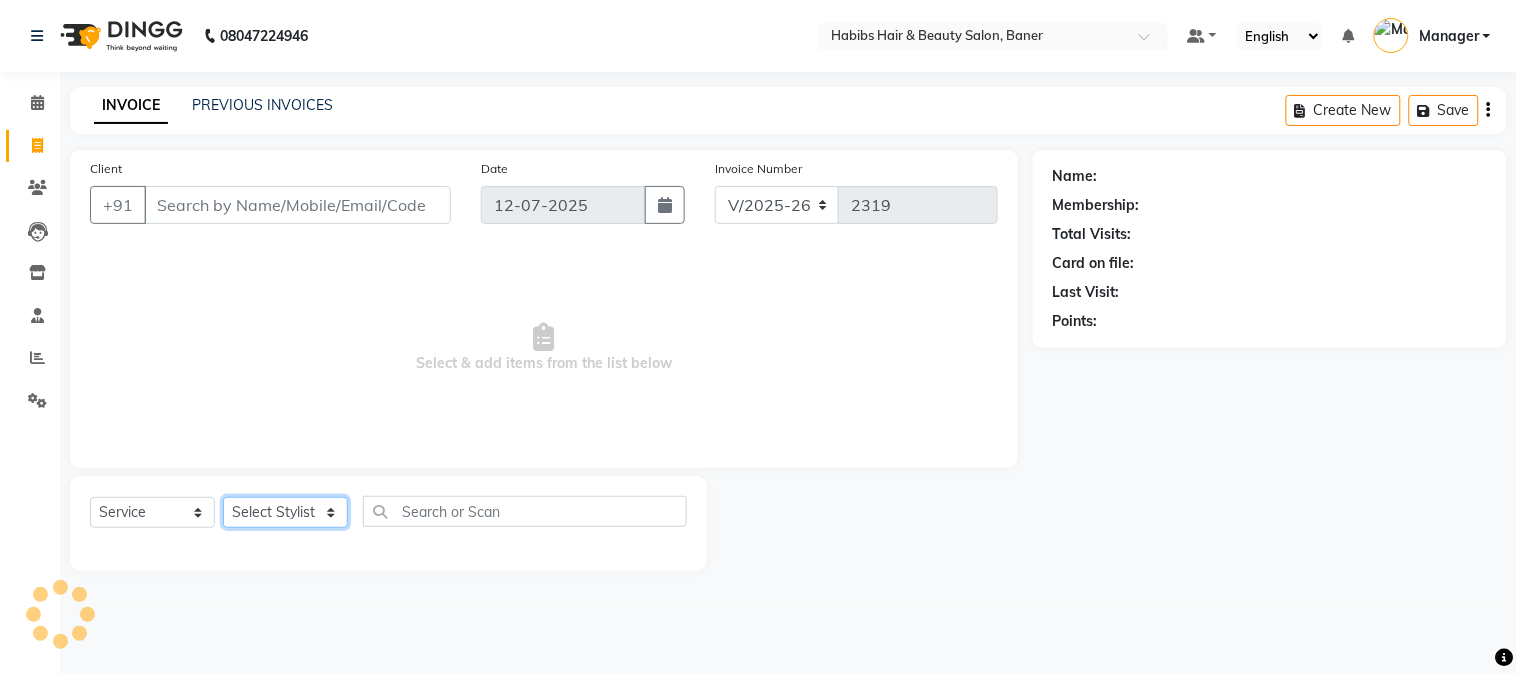 click on "Select Stylist" 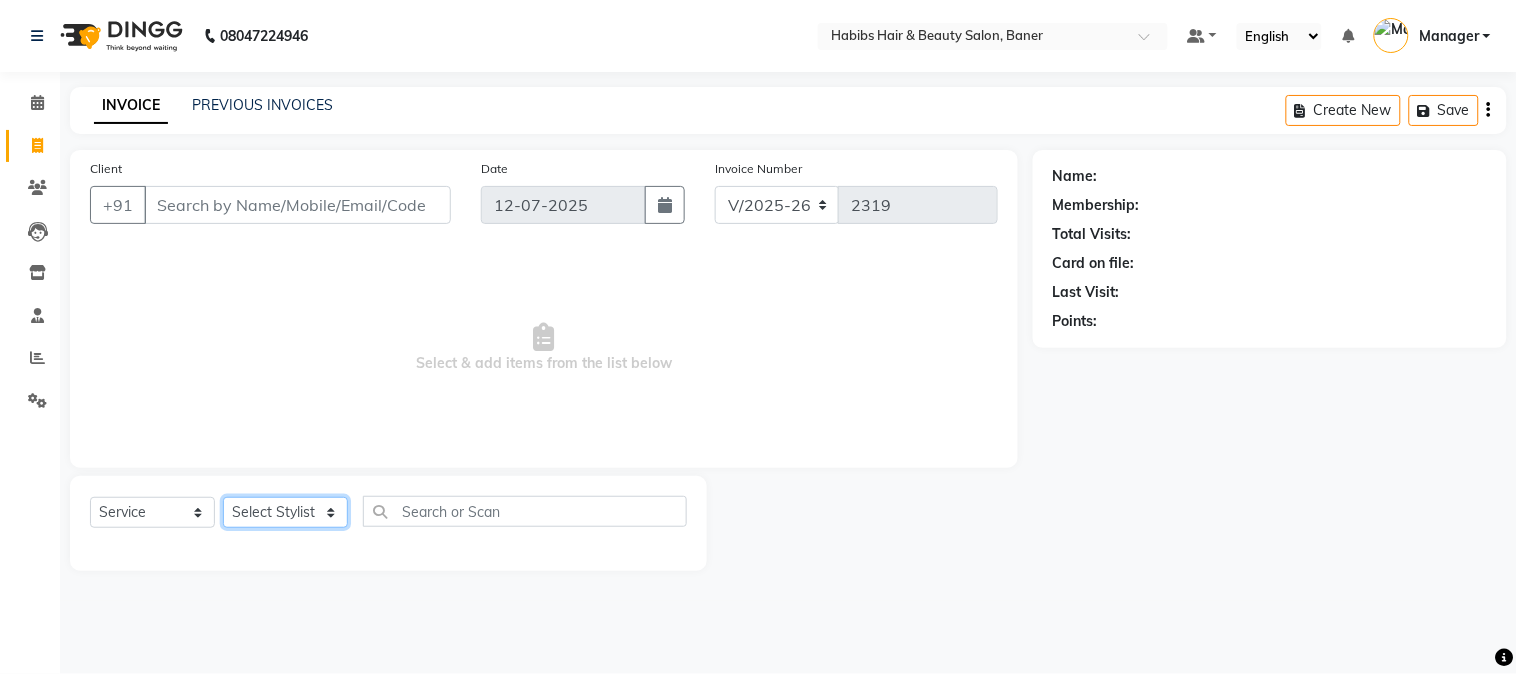 select on "35759" 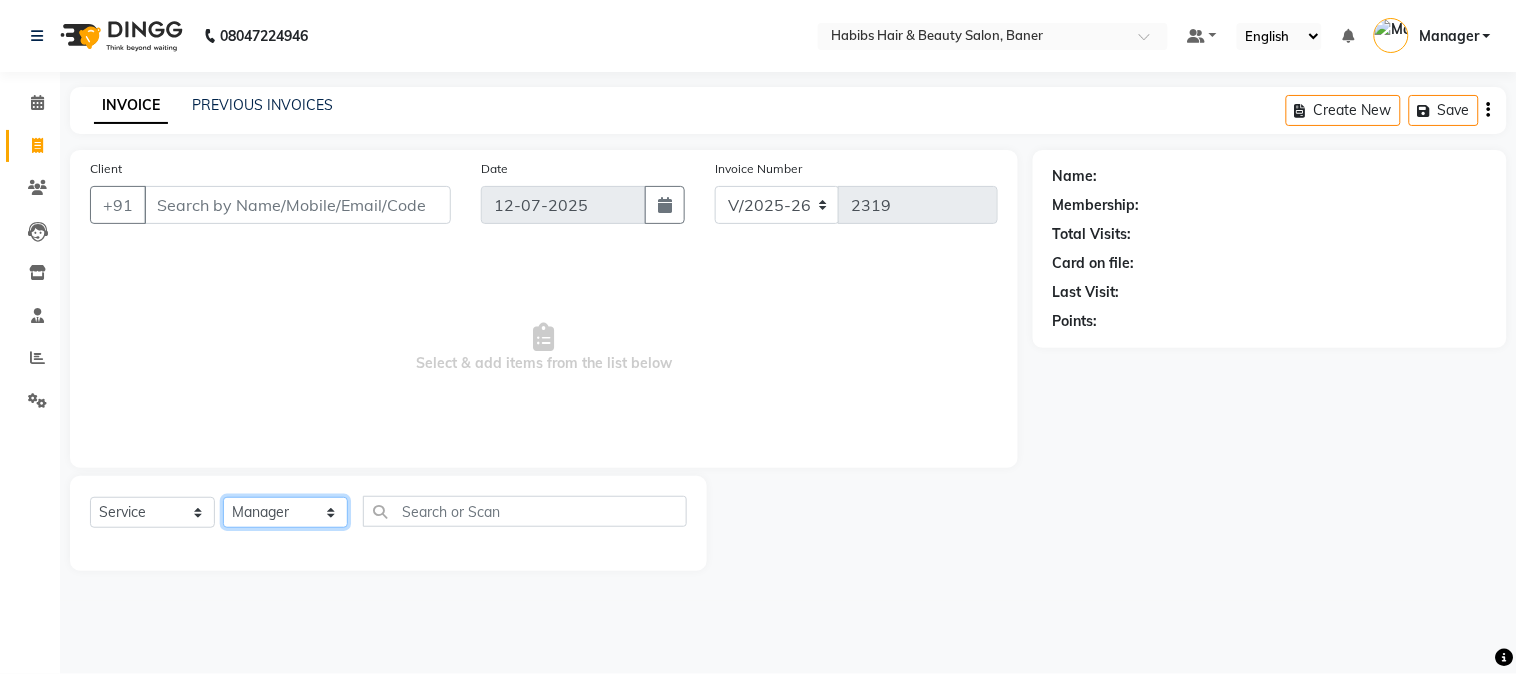click on "Select Stylist Admin [PERSON_NAME]  Manager [PERSON_NAME] [PERSON_NAME] [PERSON_NAME]" 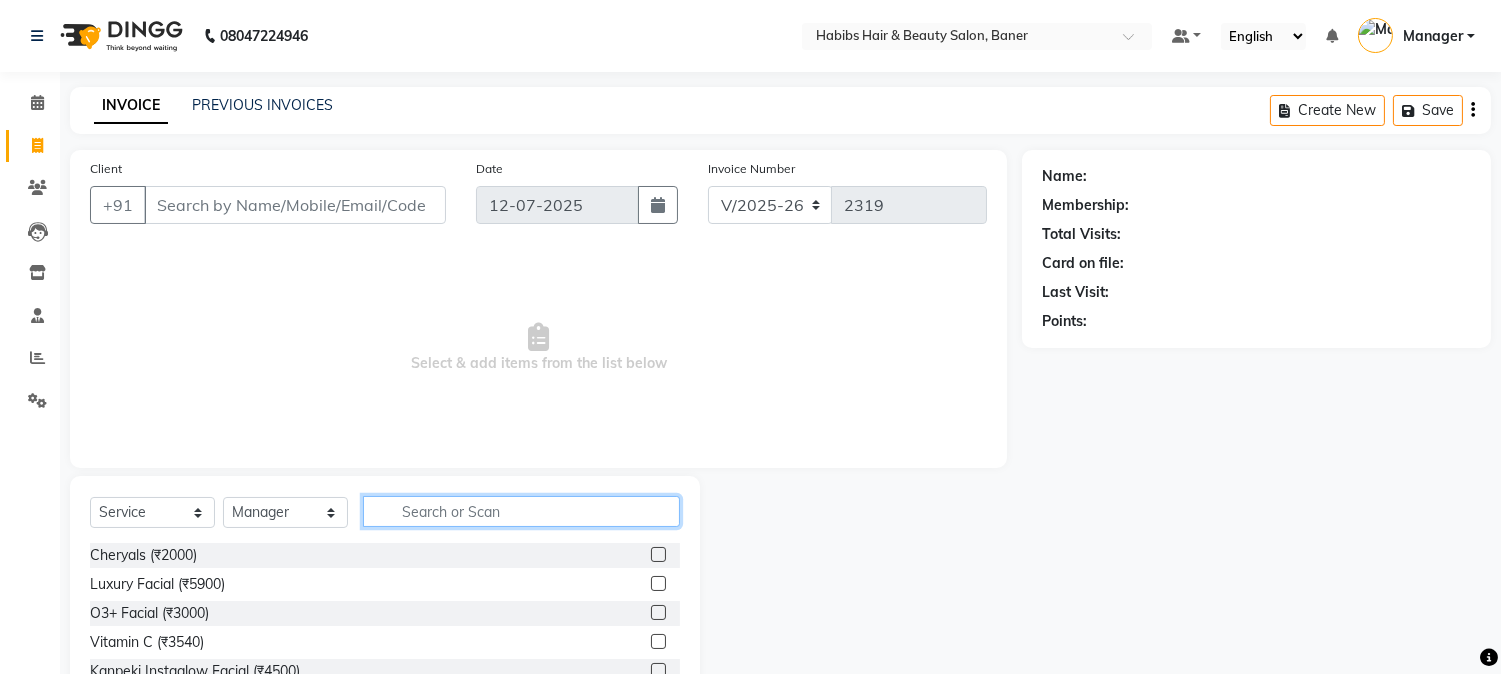 click 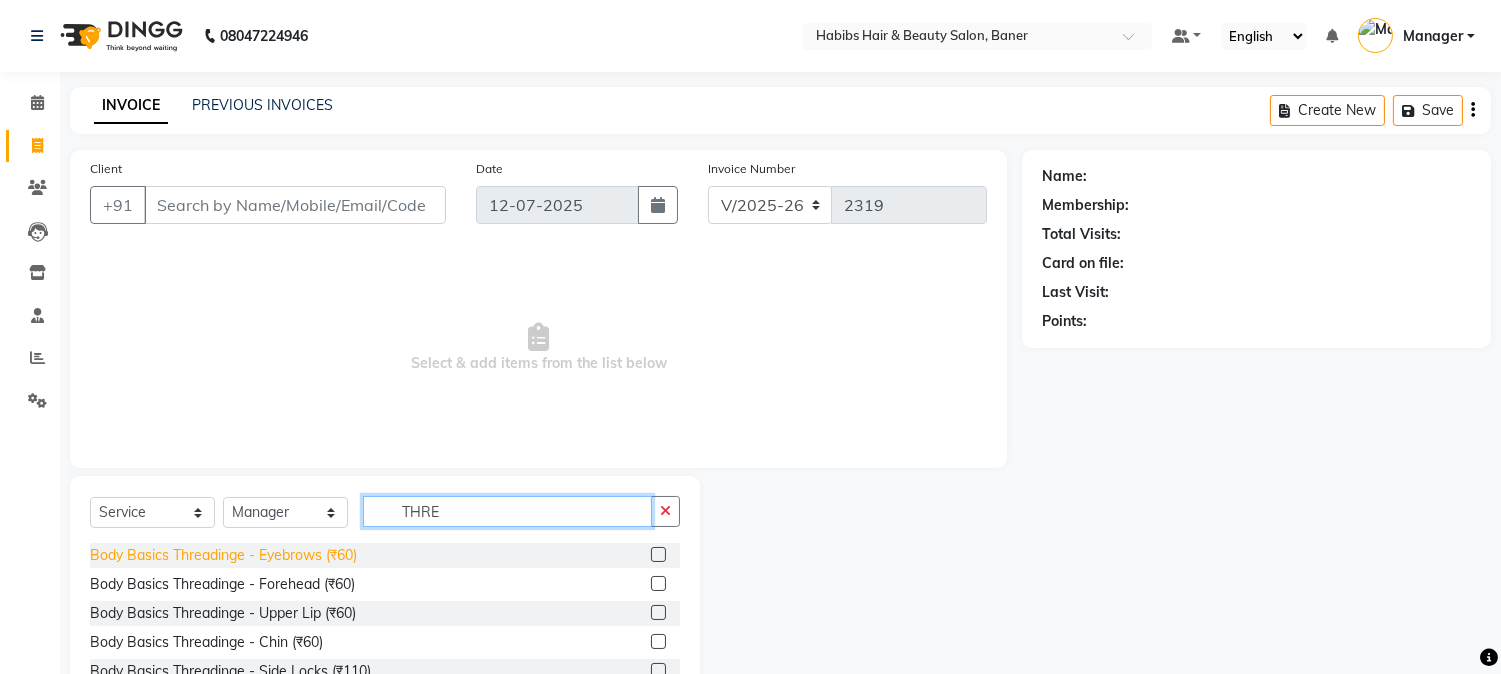 type on "THRE" 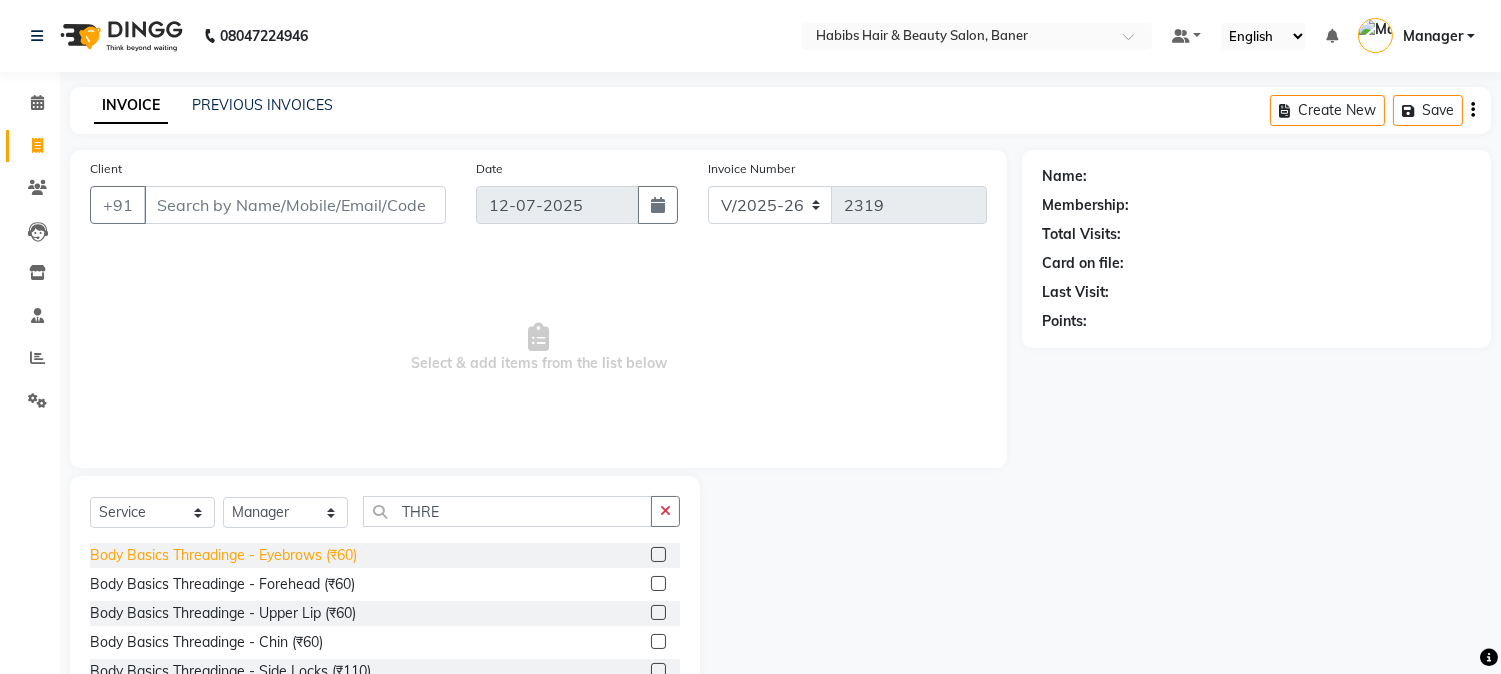 click on "Body Basics Threadinge - Eyebrows (₹60)" 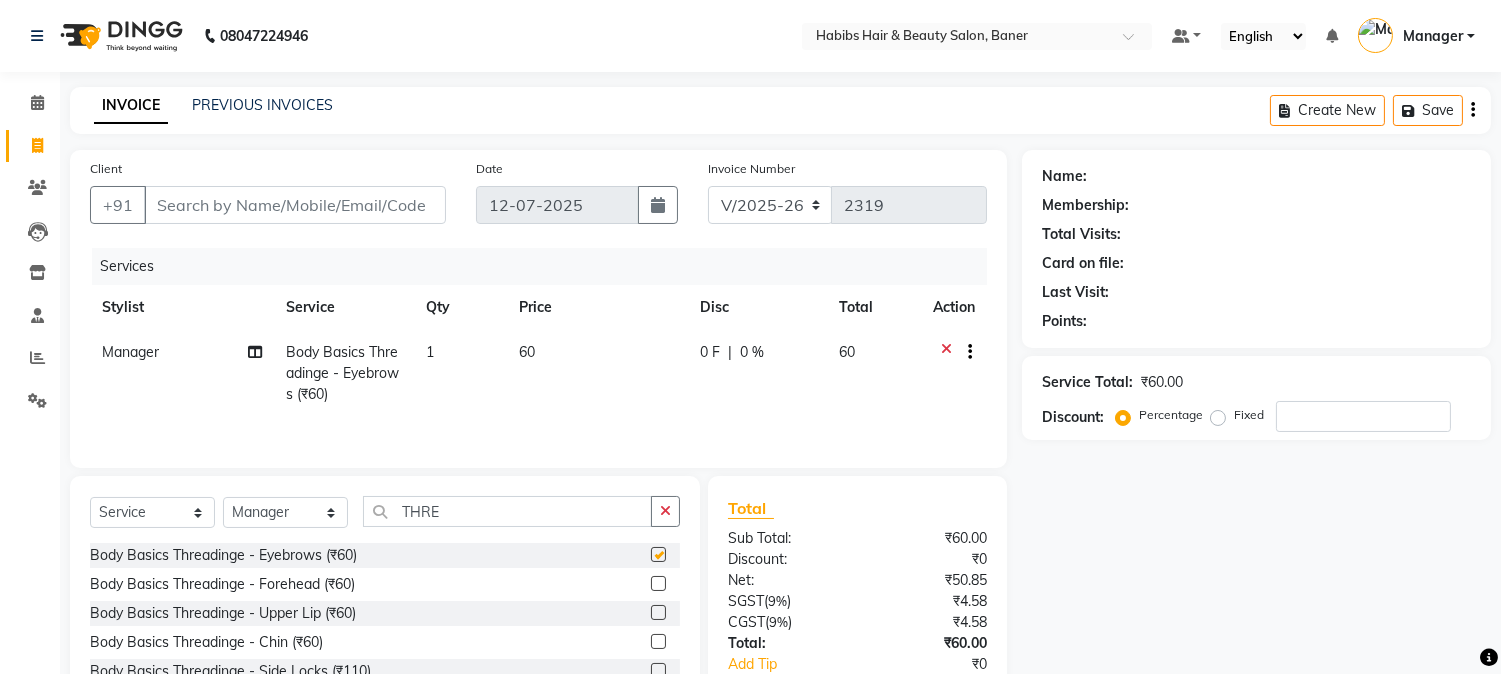checkbox on "false" 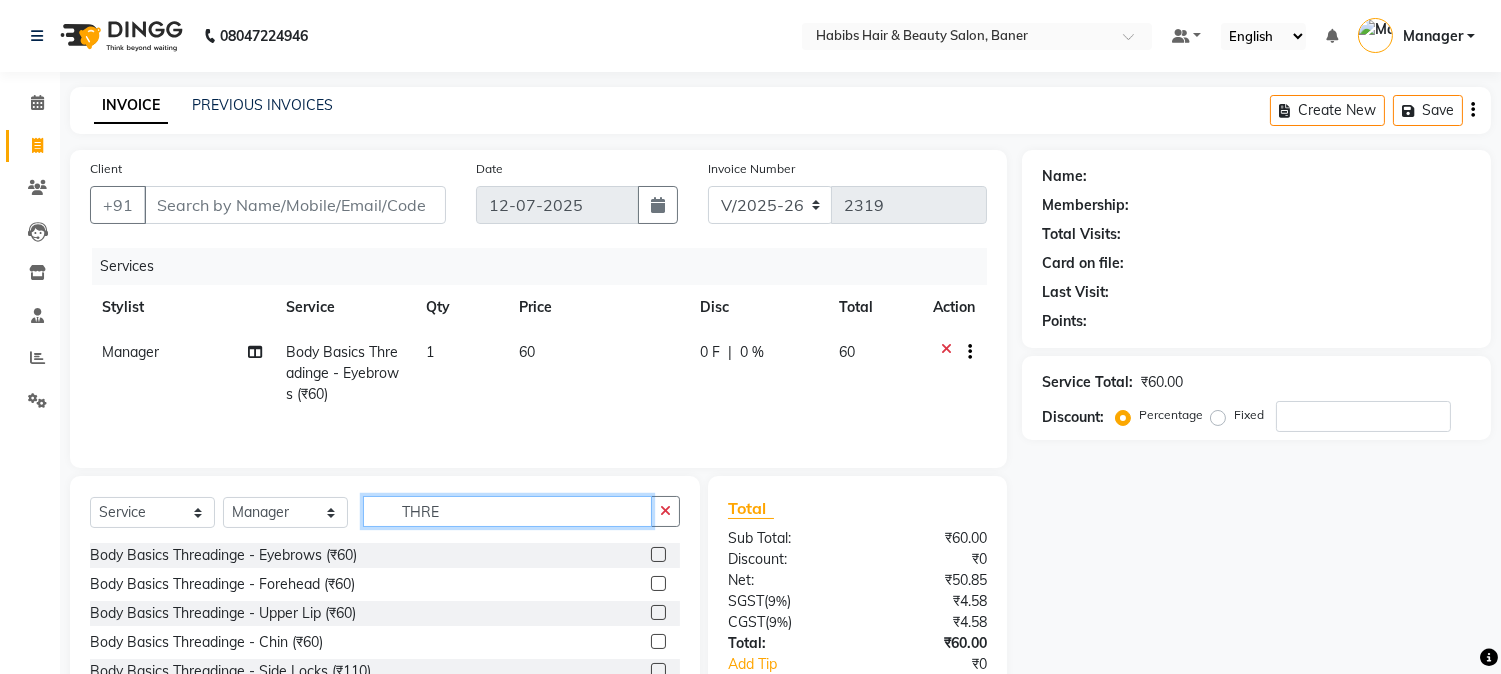 drag, startPoint x: 456, startPoint y: 517, endPoint x: 352, endPoint y: 521, distance: 104.0769 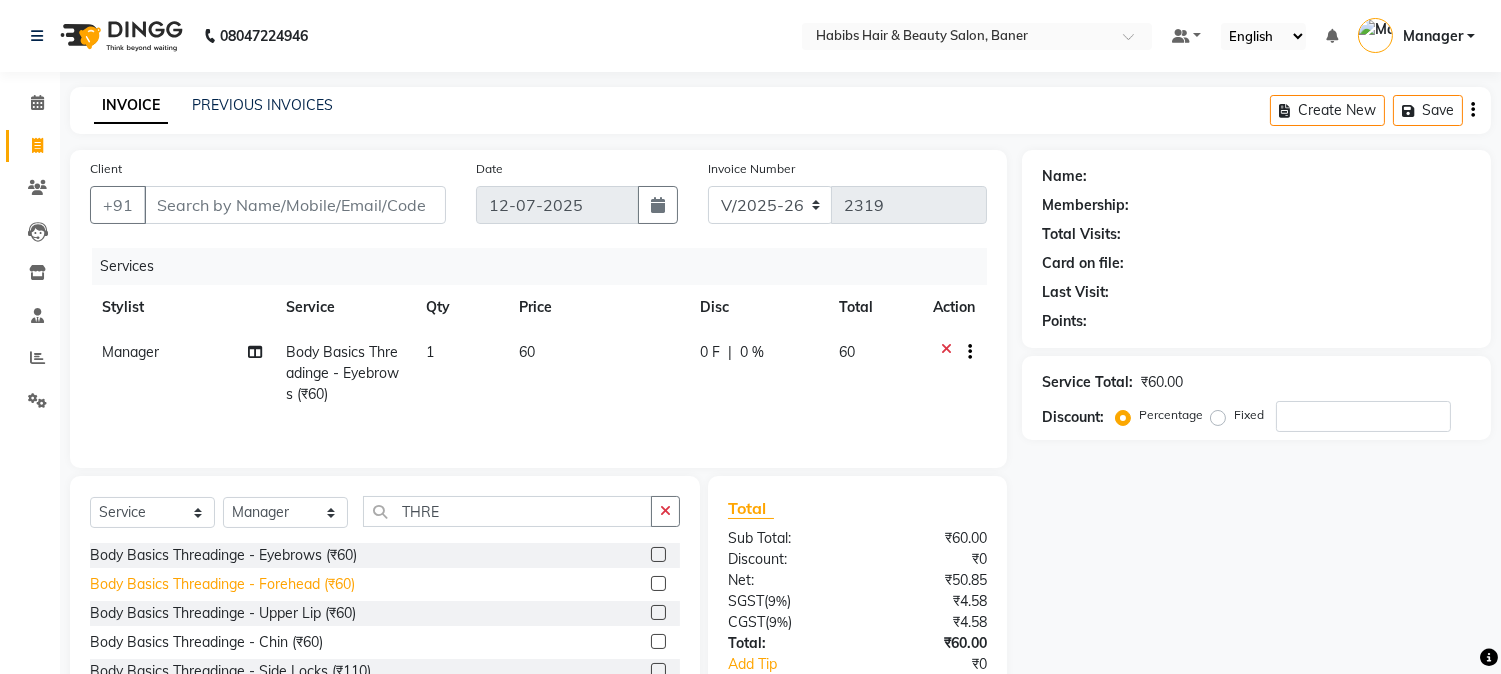 click on "Body Basics Threadinge - Forehead (₹60)" 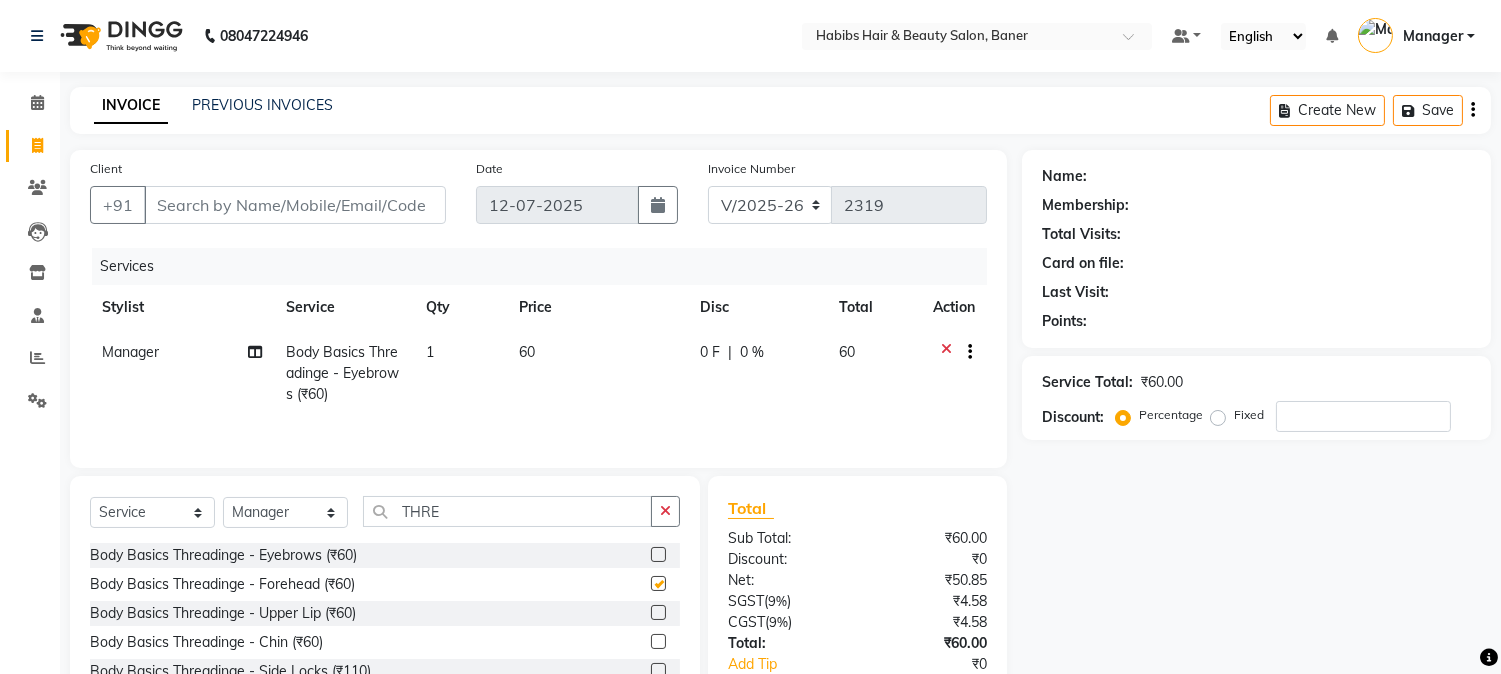 checkbox on "false" 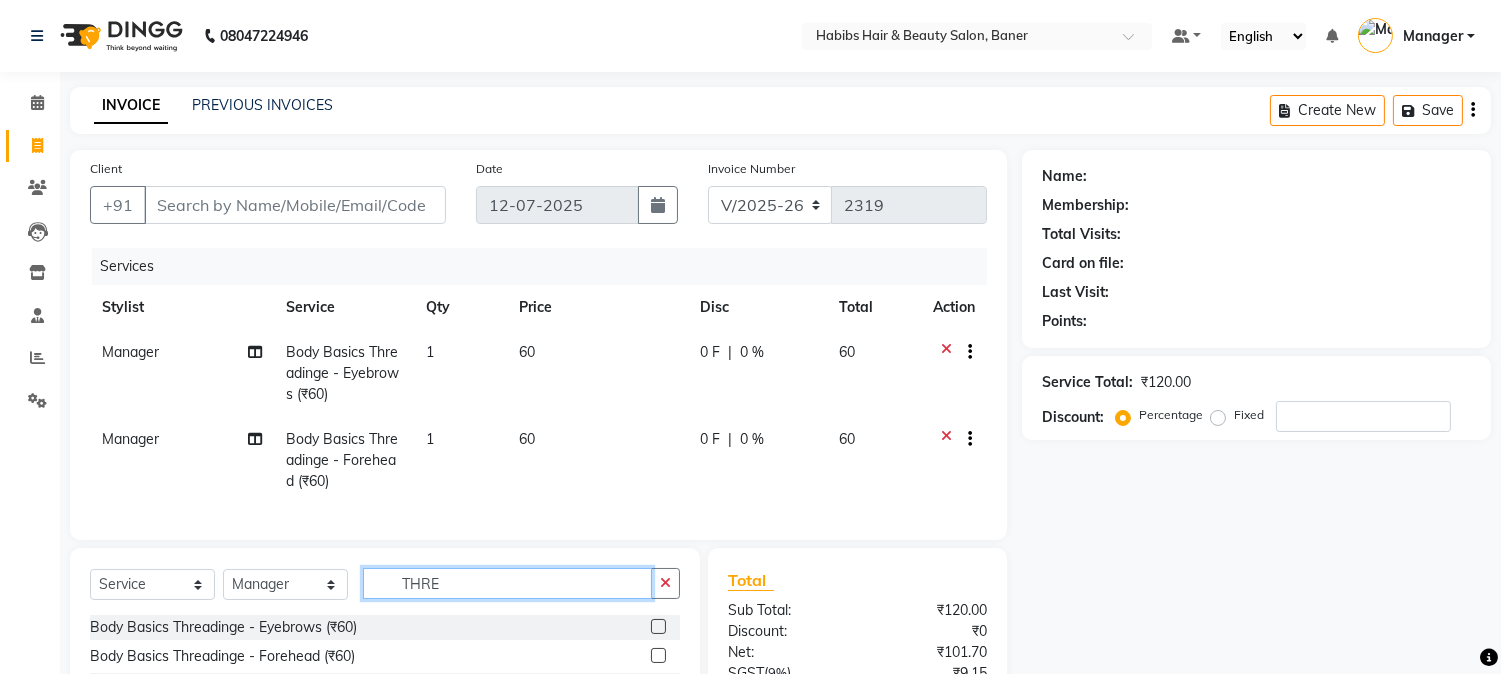 drag, startPoint x: 478, startPoint y: 604, endPoint x: 352, endPoint y: 603, distance: 126.00397 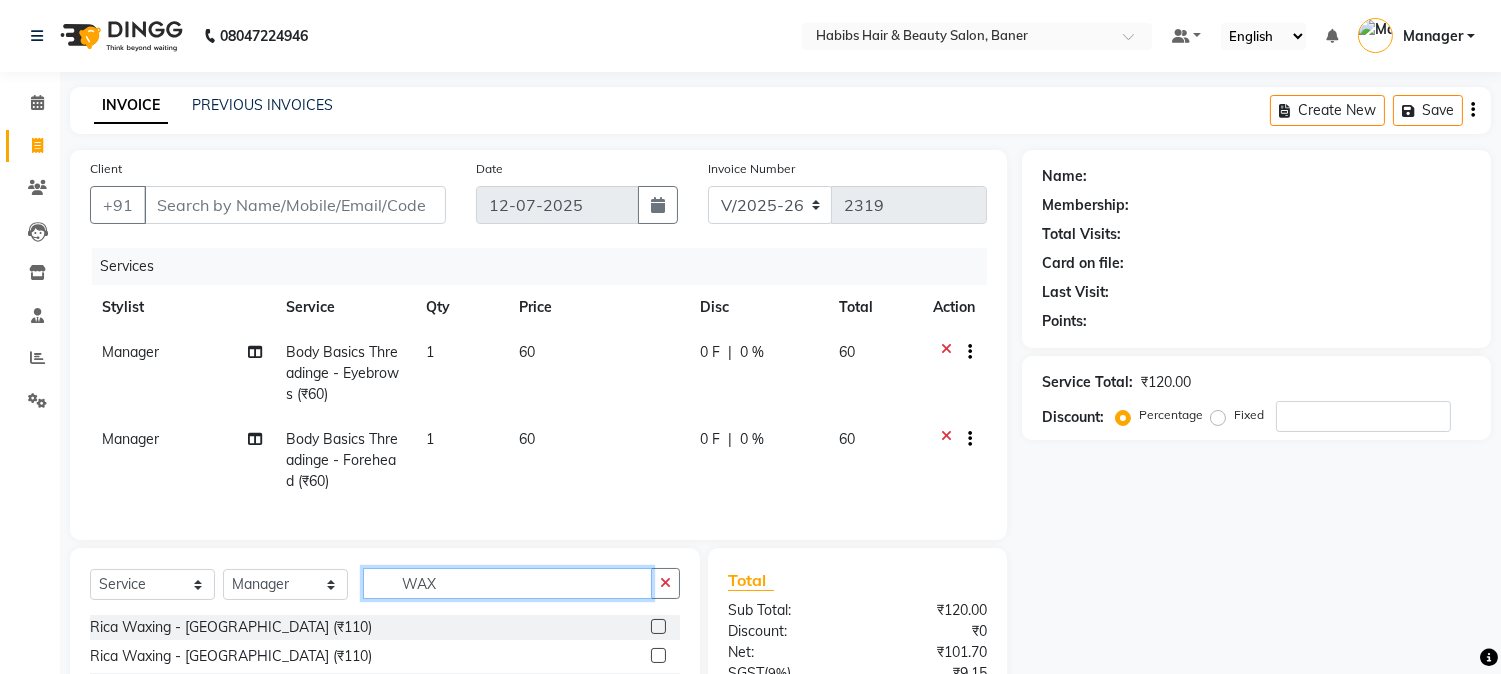 scroll, scrollTop: 111, scrollLeft: 0, axis: vertical 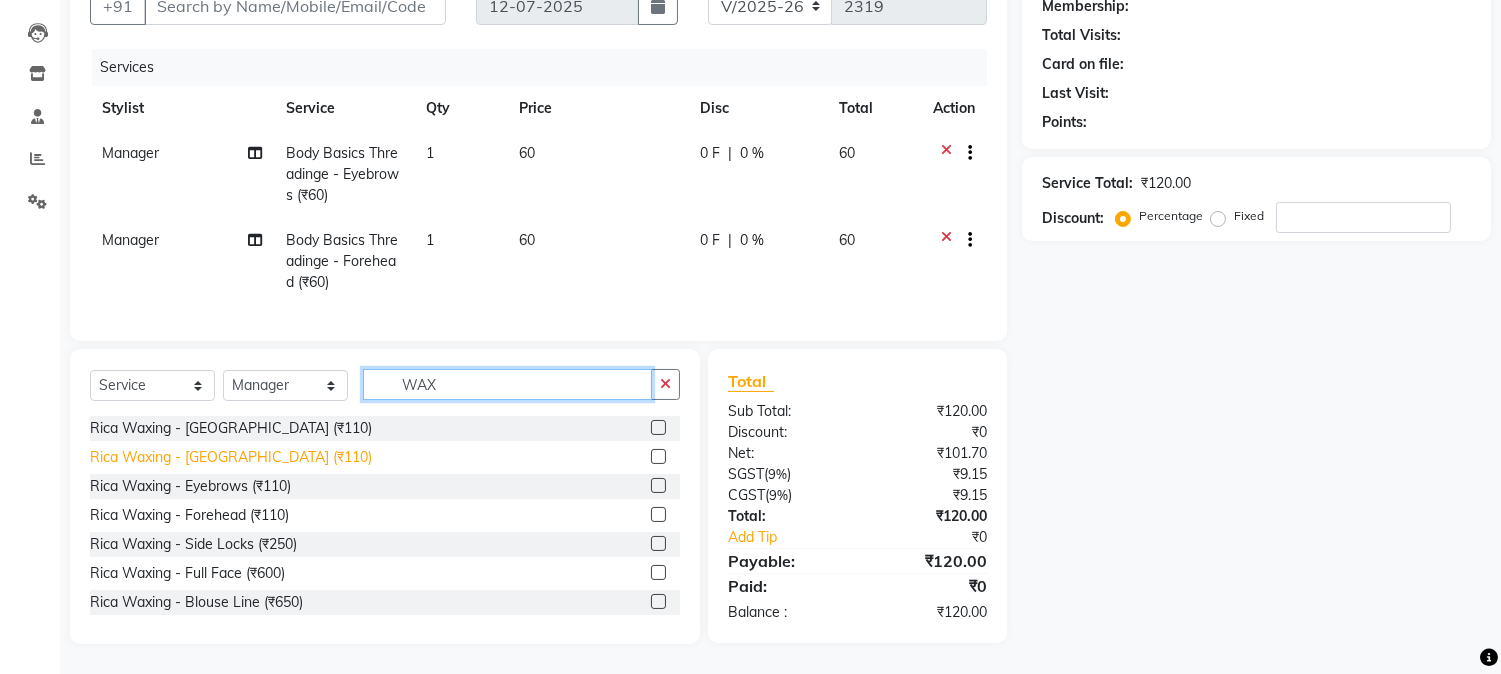 type on "WAX" 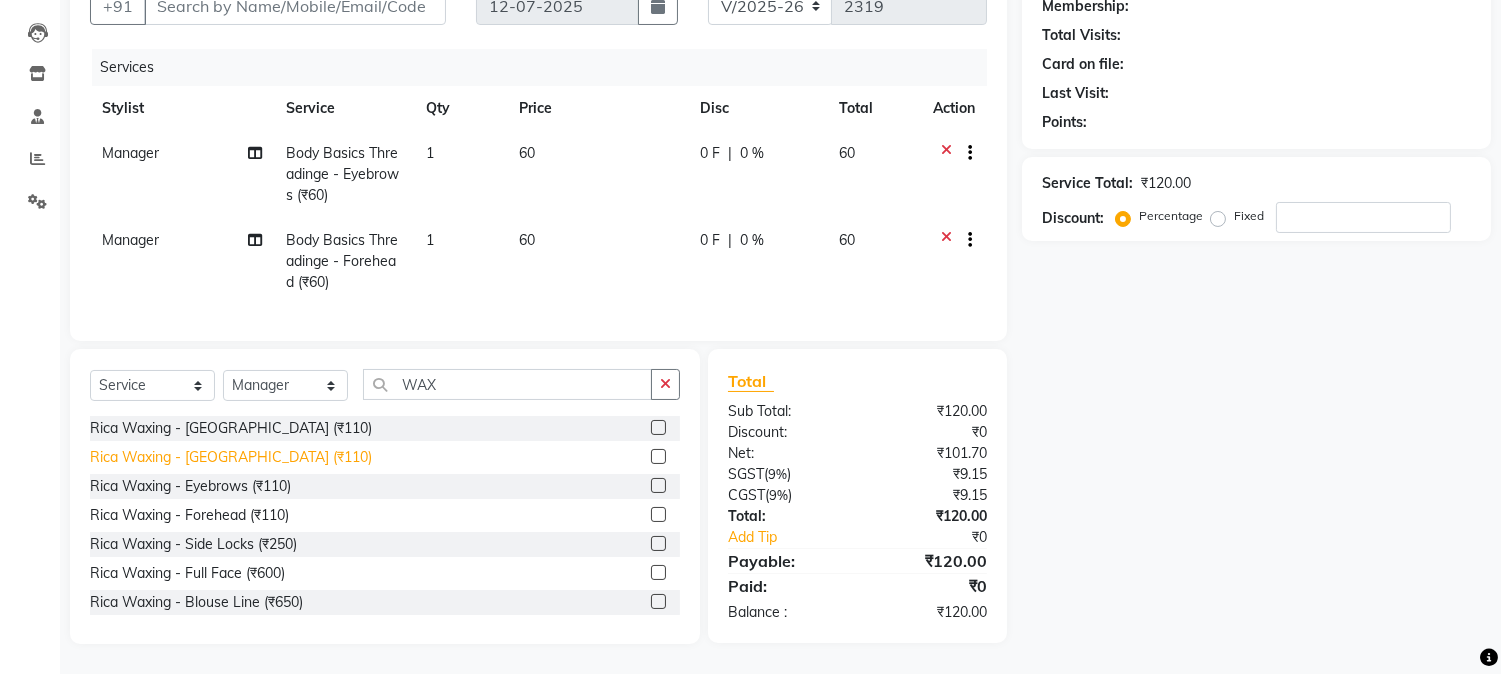click on "Rica Waxing - [GEOGRAPHIC_DATA] (₹110)" 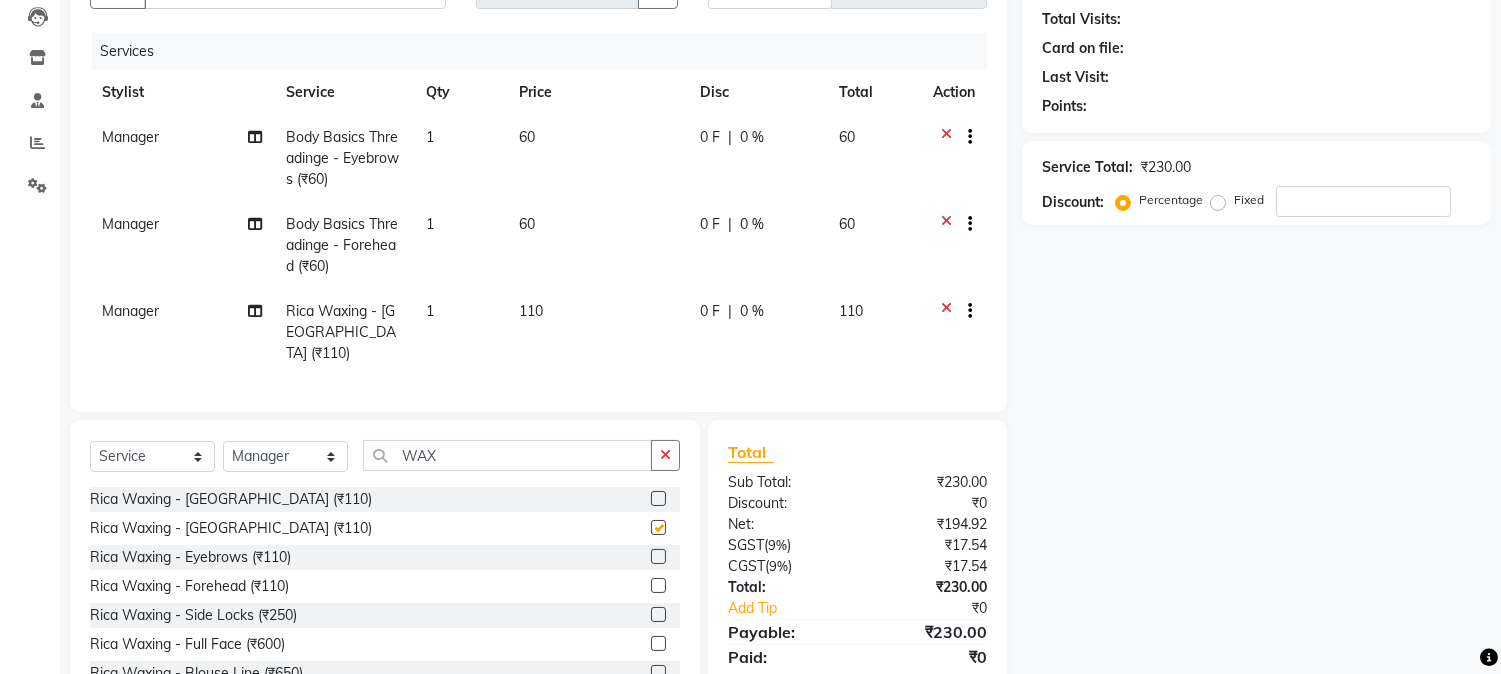checkbox on "false" 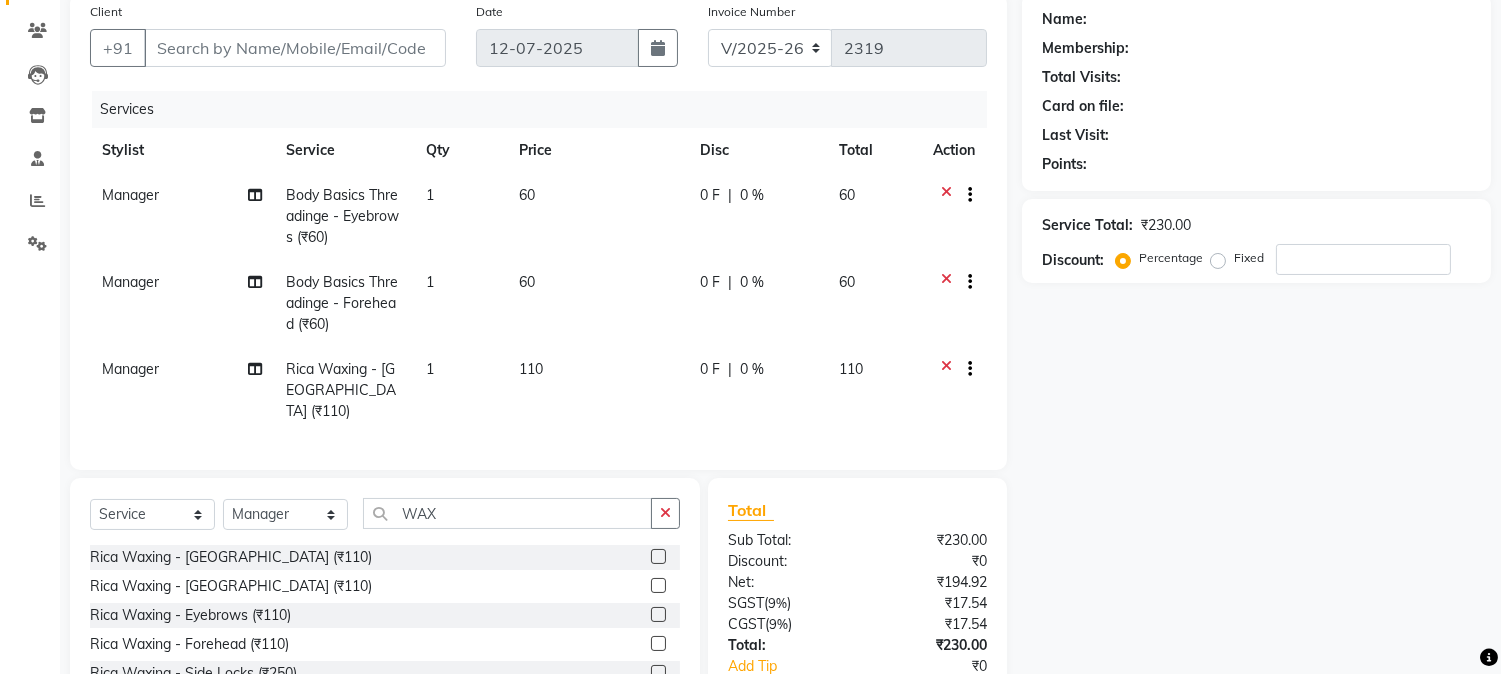 scroll, scrollTop: 0, scrollLeft: 0, axis: both 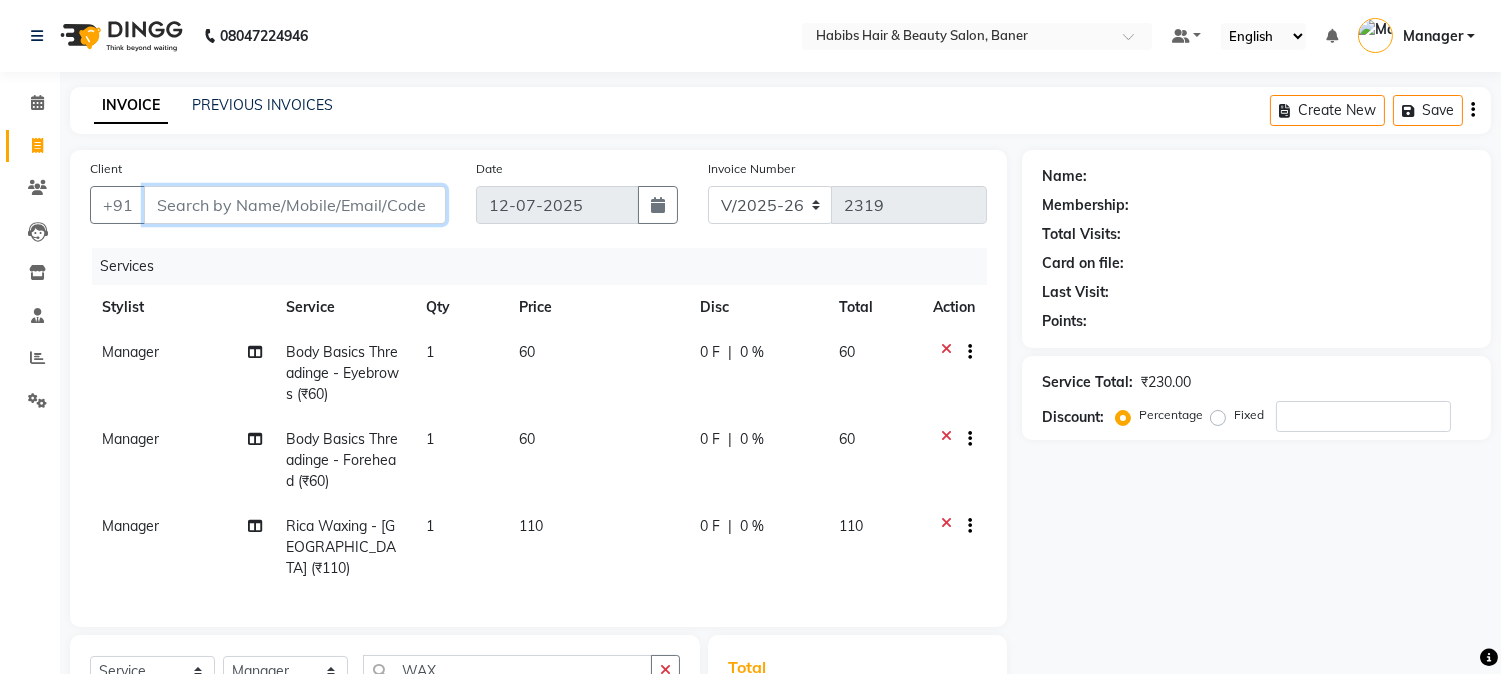 click on "Client" at bounding box center [295, 205] 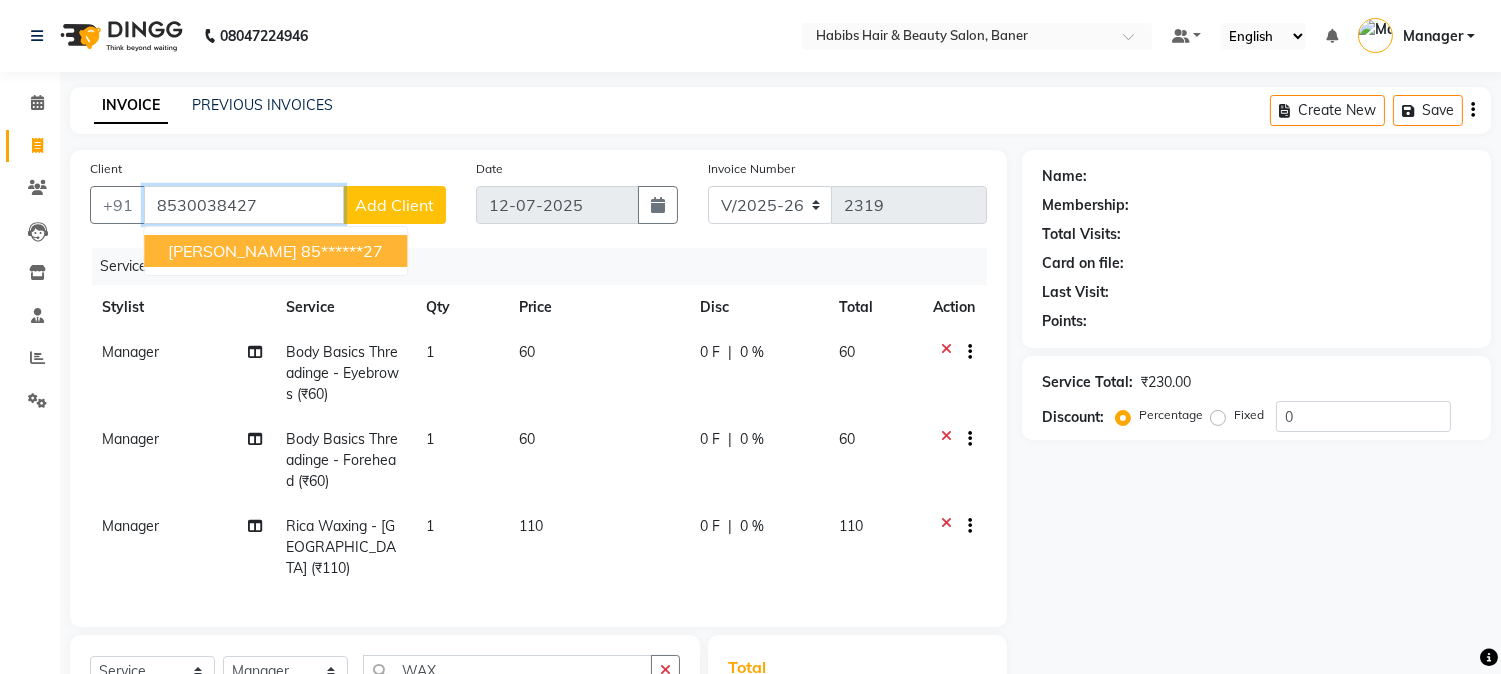 type on "8530038427" 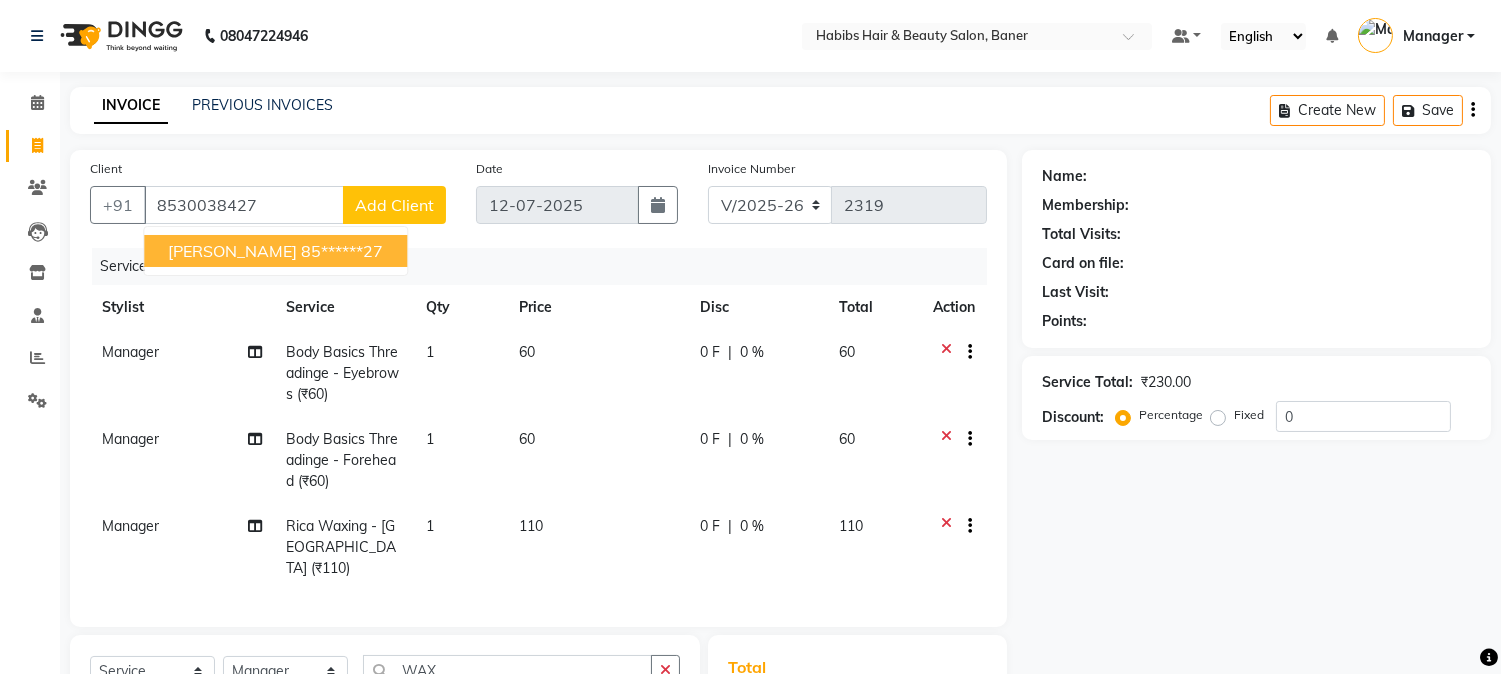 select on "1: Object" 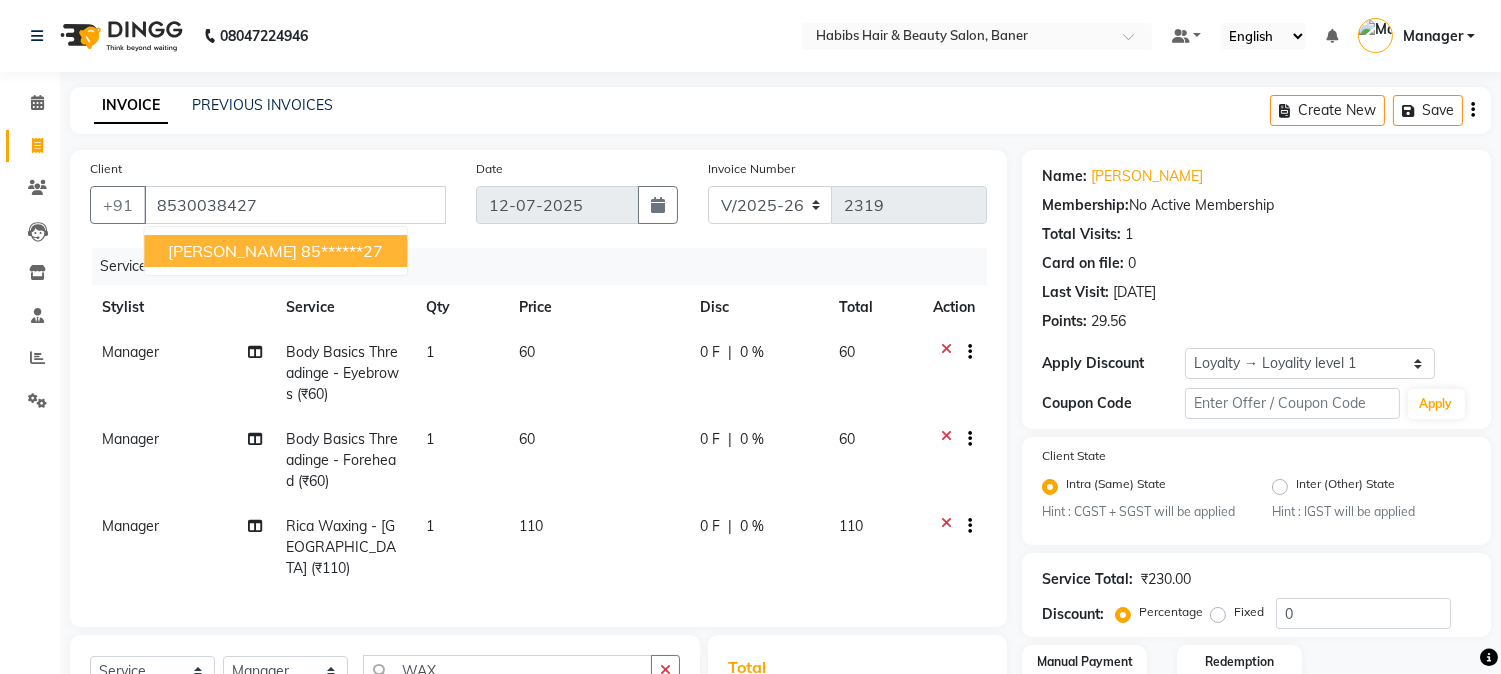 click on "85******27" at bounding box center (342, 251) 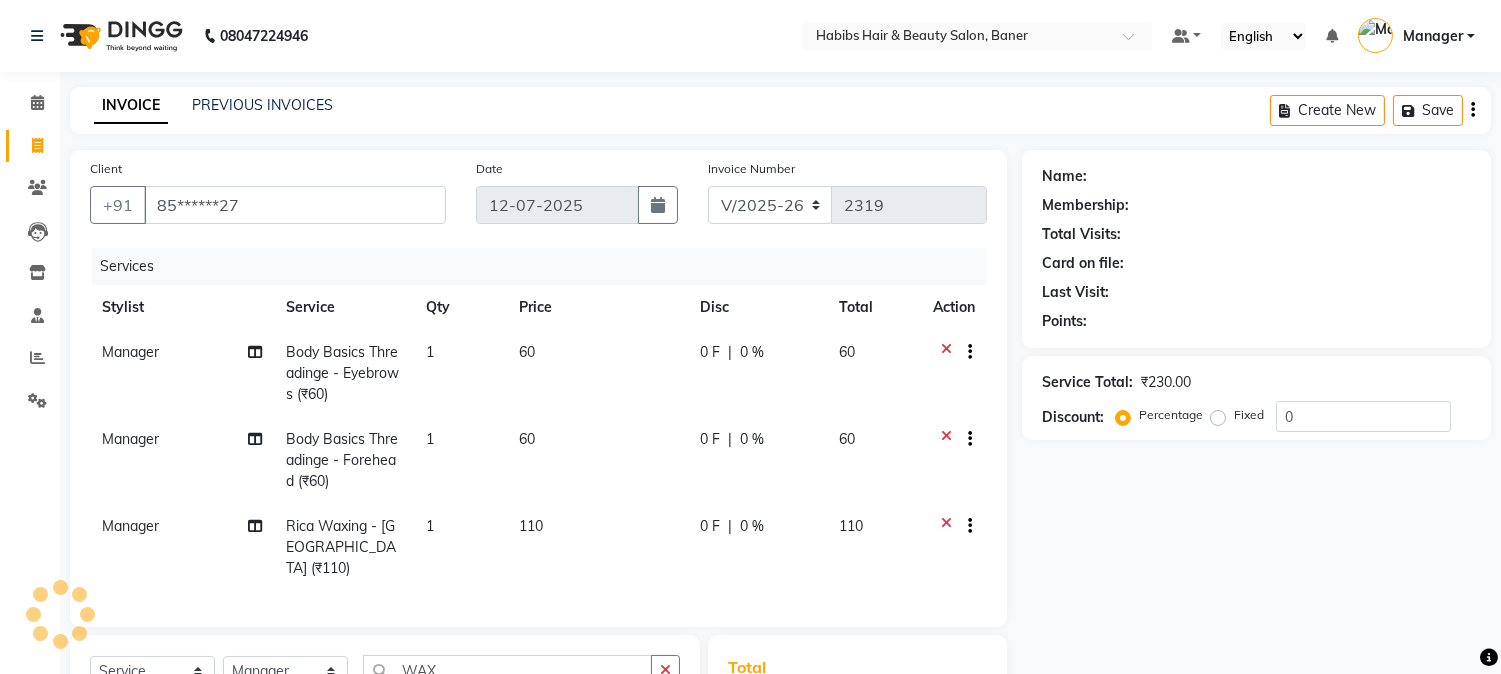 select on "1: Object" 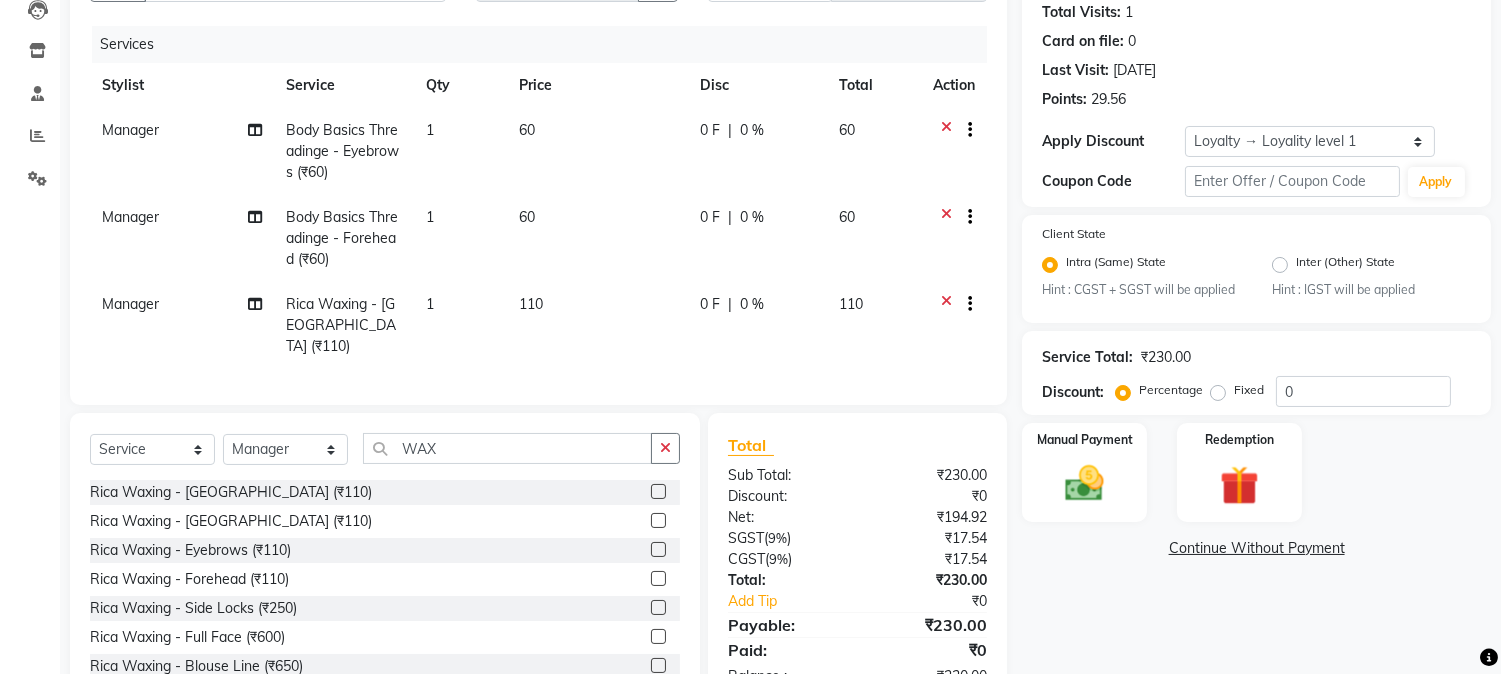 scroll, scrollTop: 281, scrollLeft: 0, axis: vertical 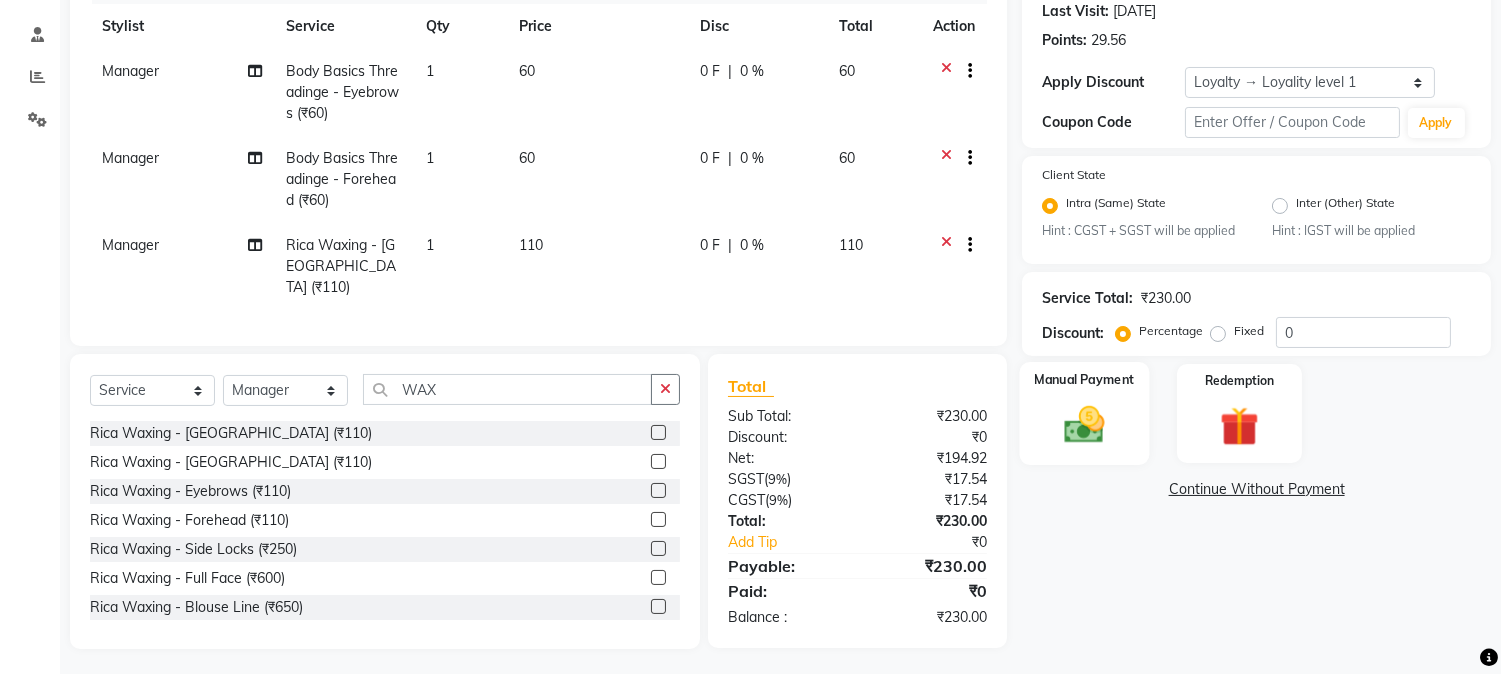 click 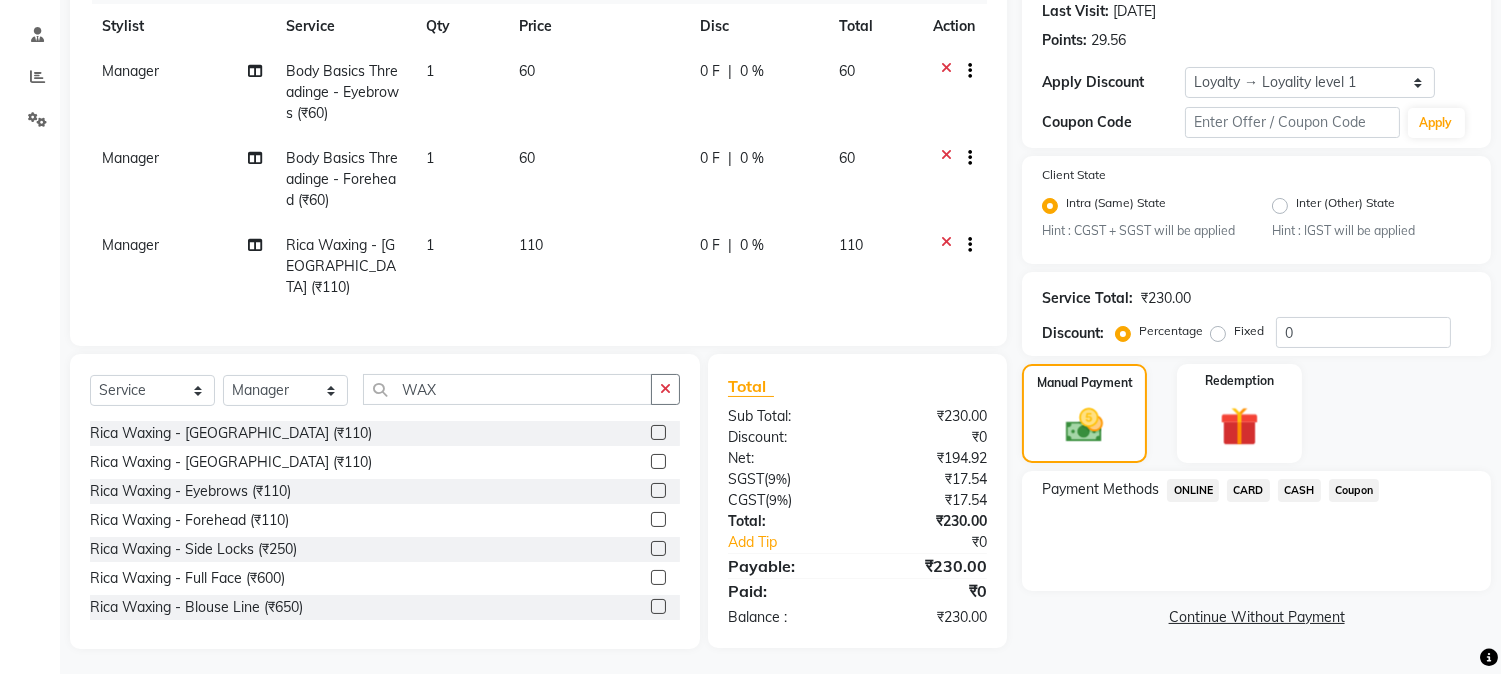 click on "ONLINE" 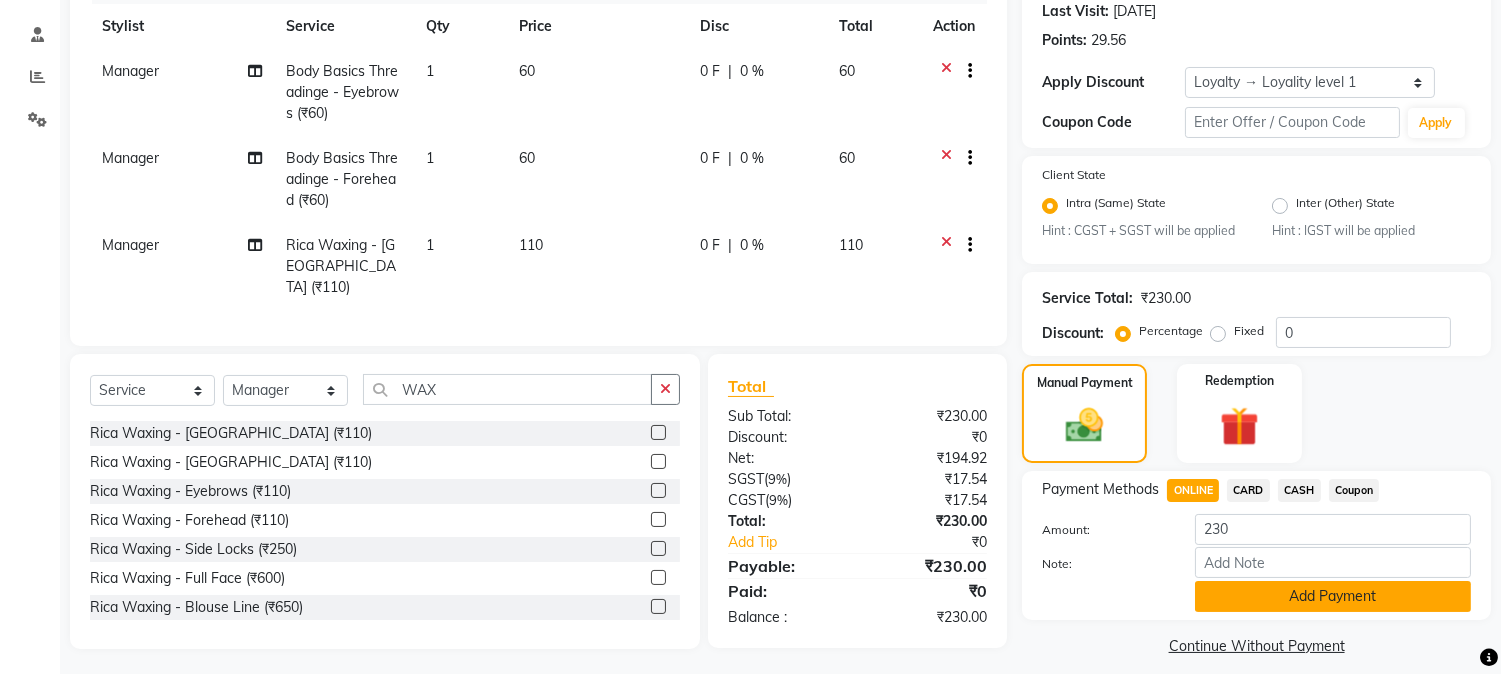 click on "Add Payment" 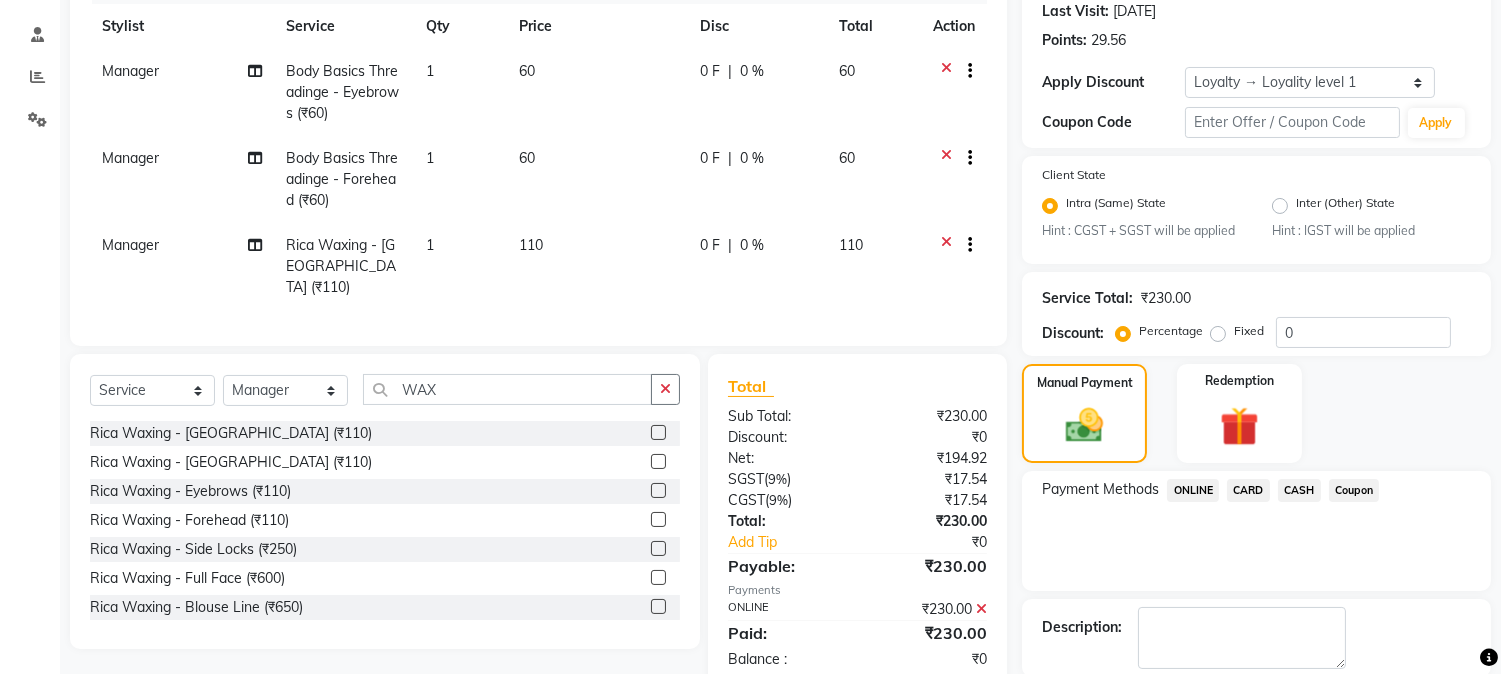 scroll, scrollTop: 421, scrollLeft: 0, axis: vertical 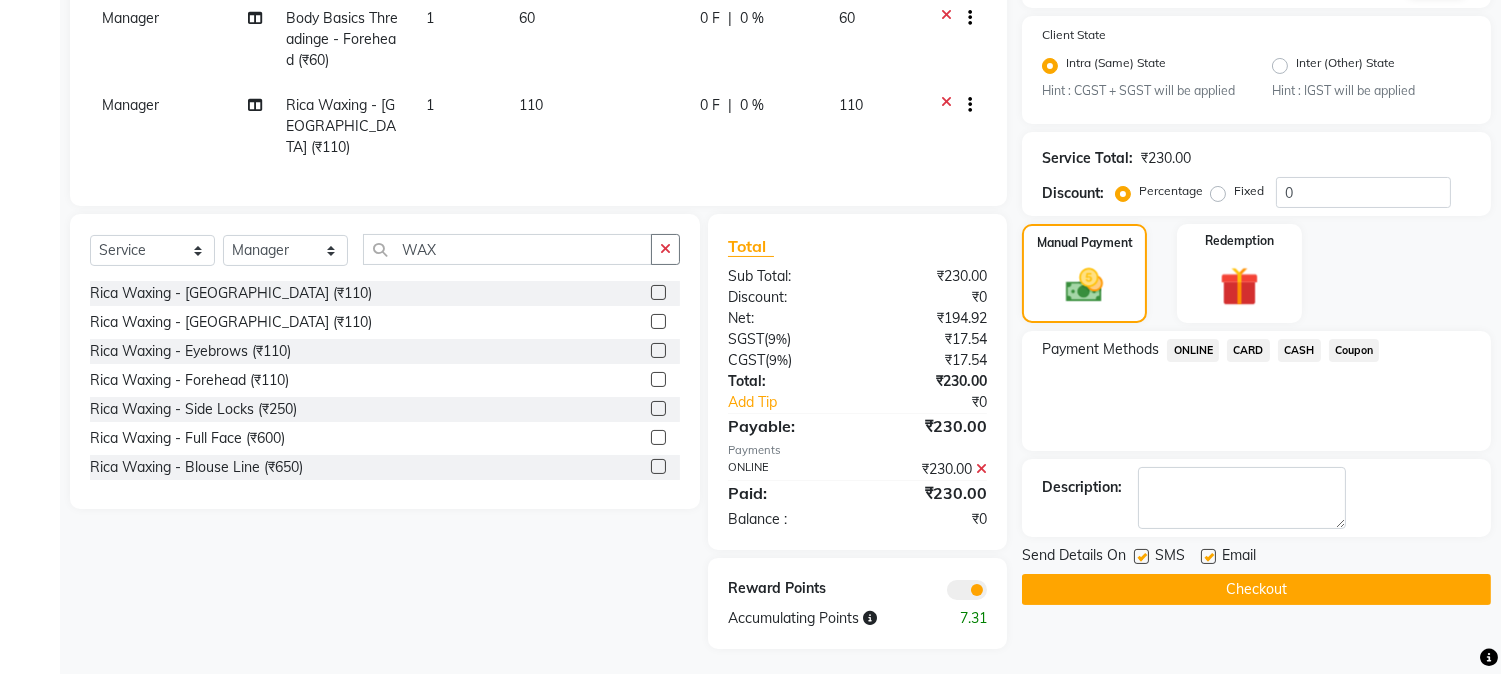 click on "Checkout" 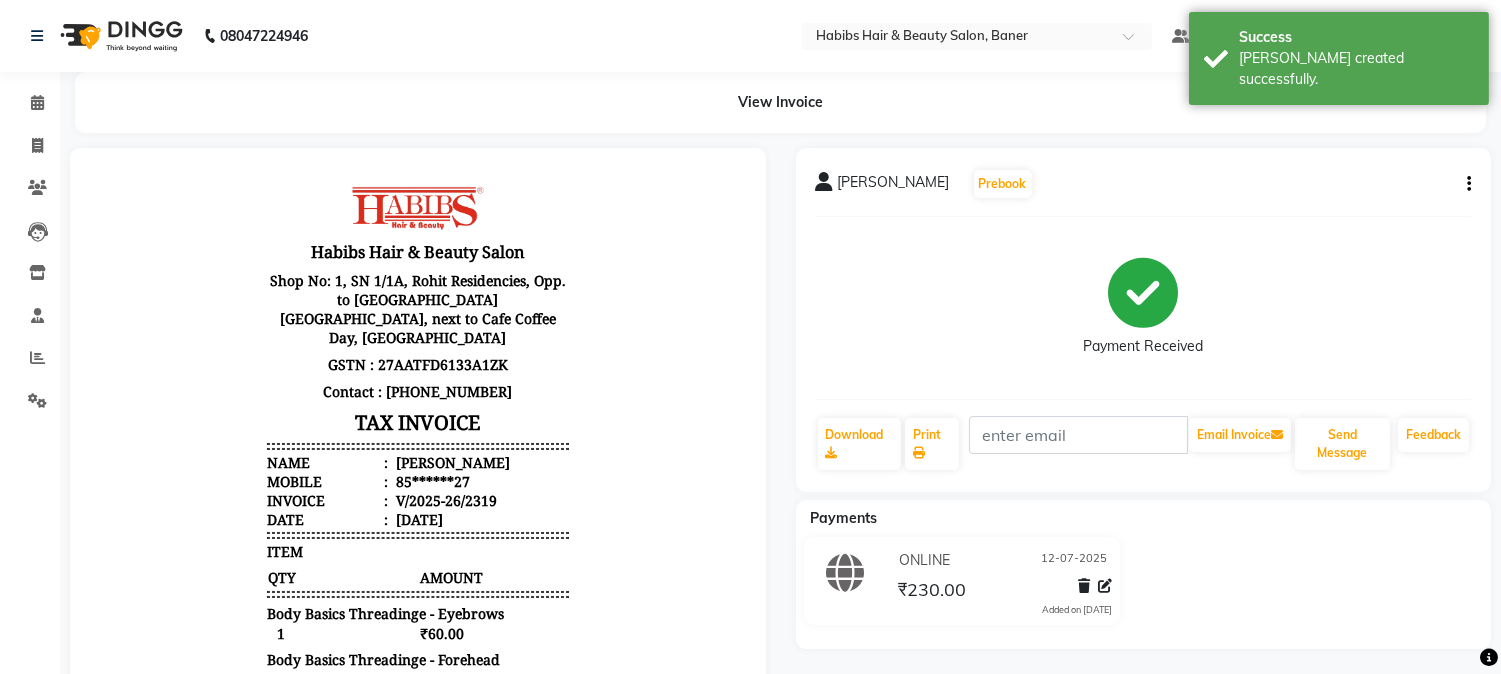 scroll, scrollTop: 0, scrollLeft: 0, axis: both 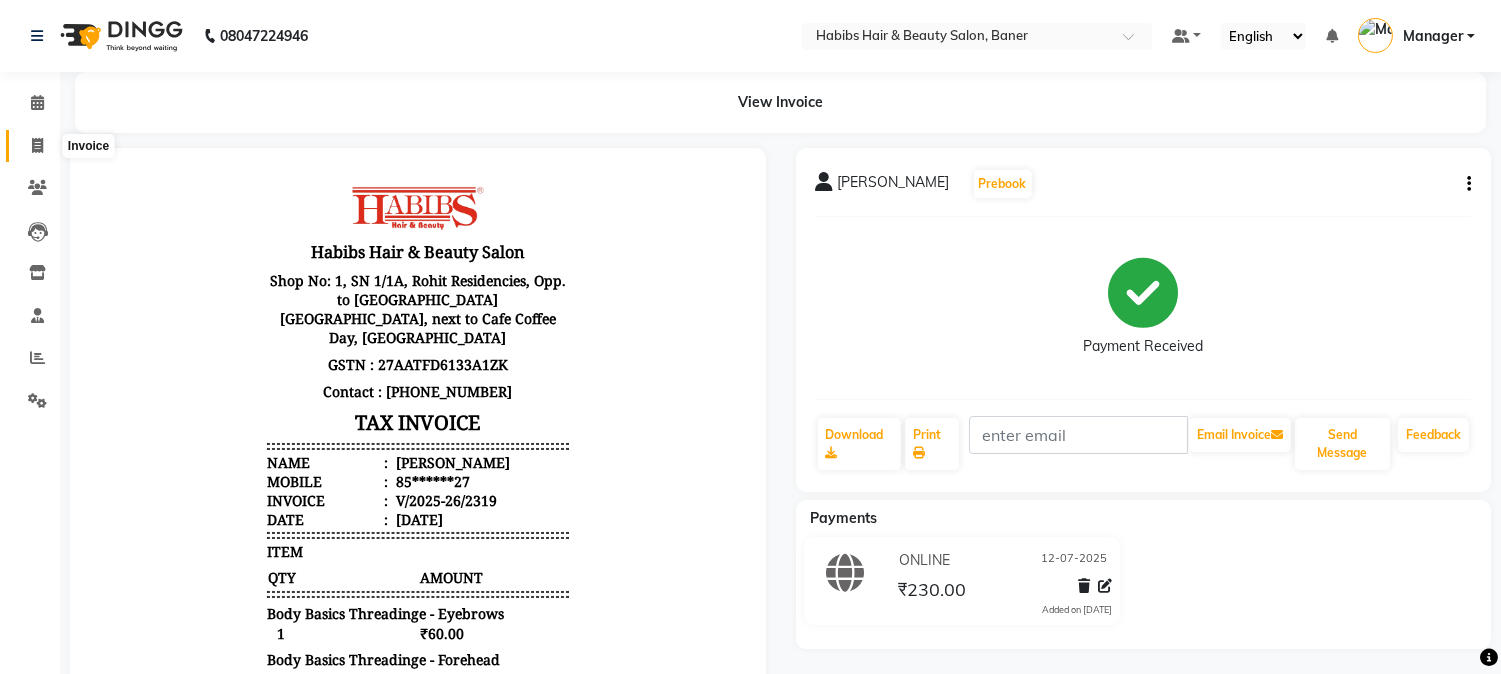 click 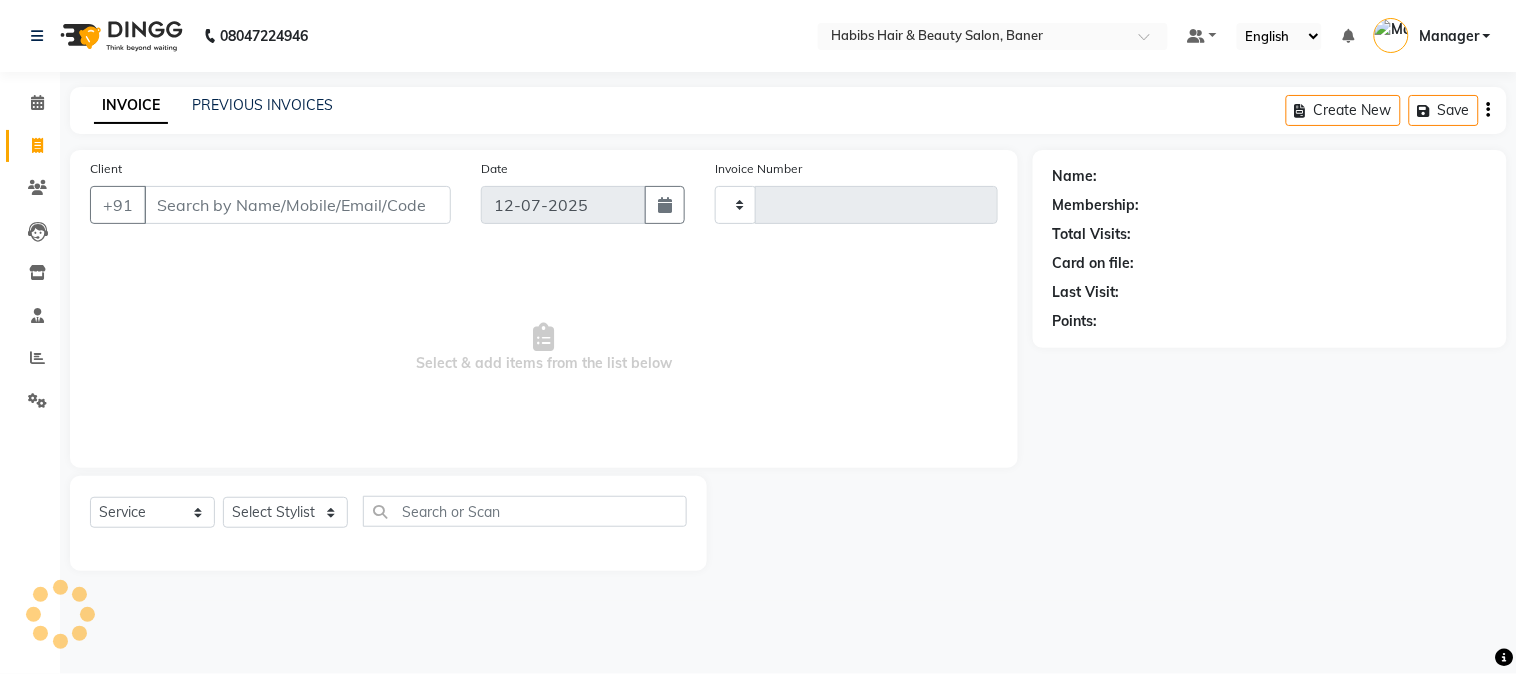 type on "2321" 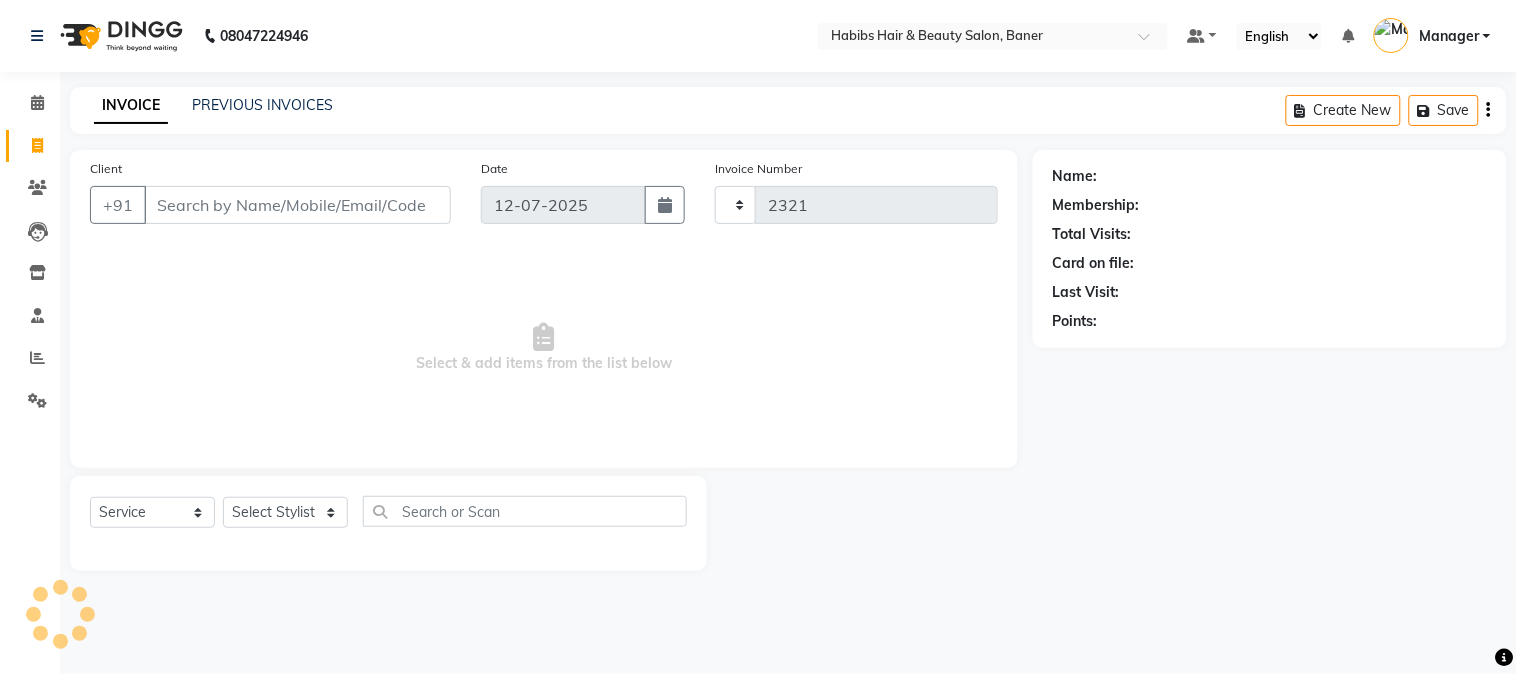 select on "5356" 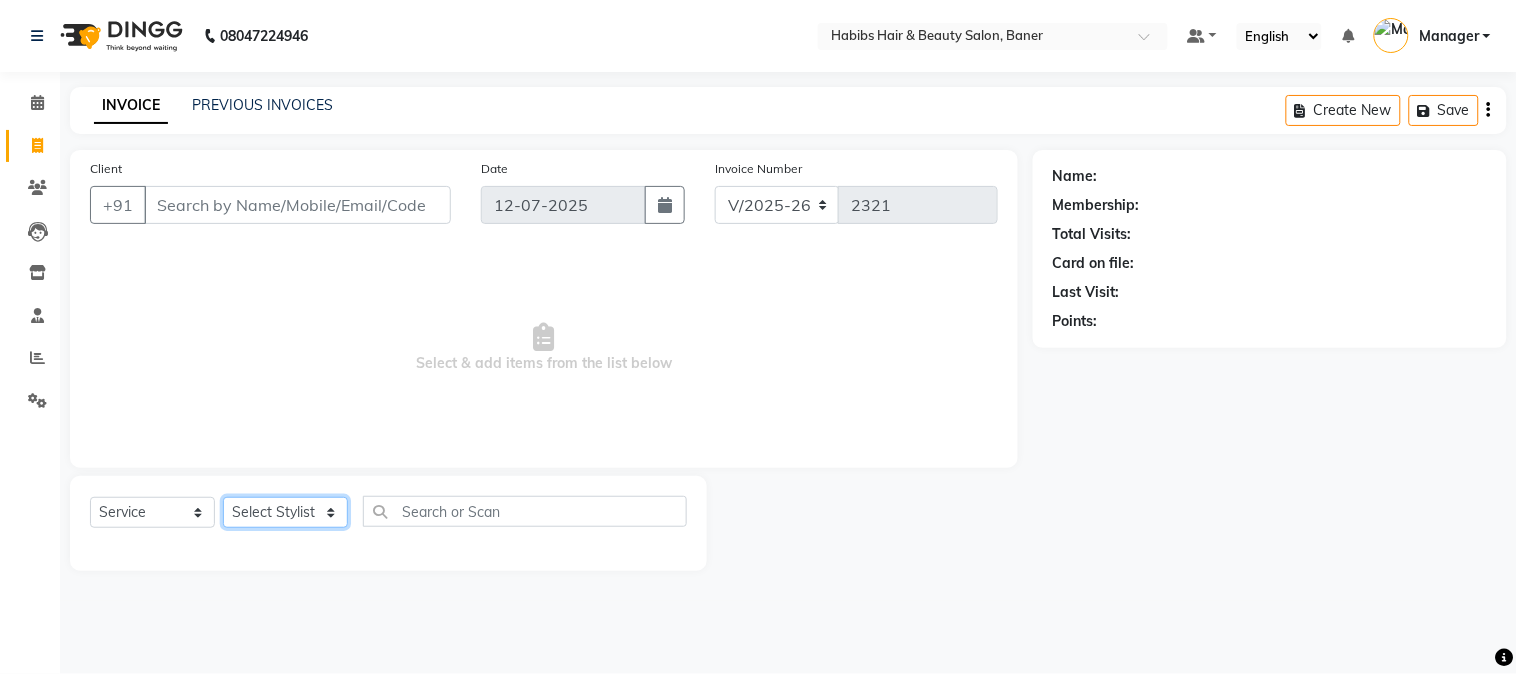 click on "Select Stylist Admin [PERSON_NAME]  Manager [PERSON_NAME] [PERSON_NAME] [PERSON_NAME]" 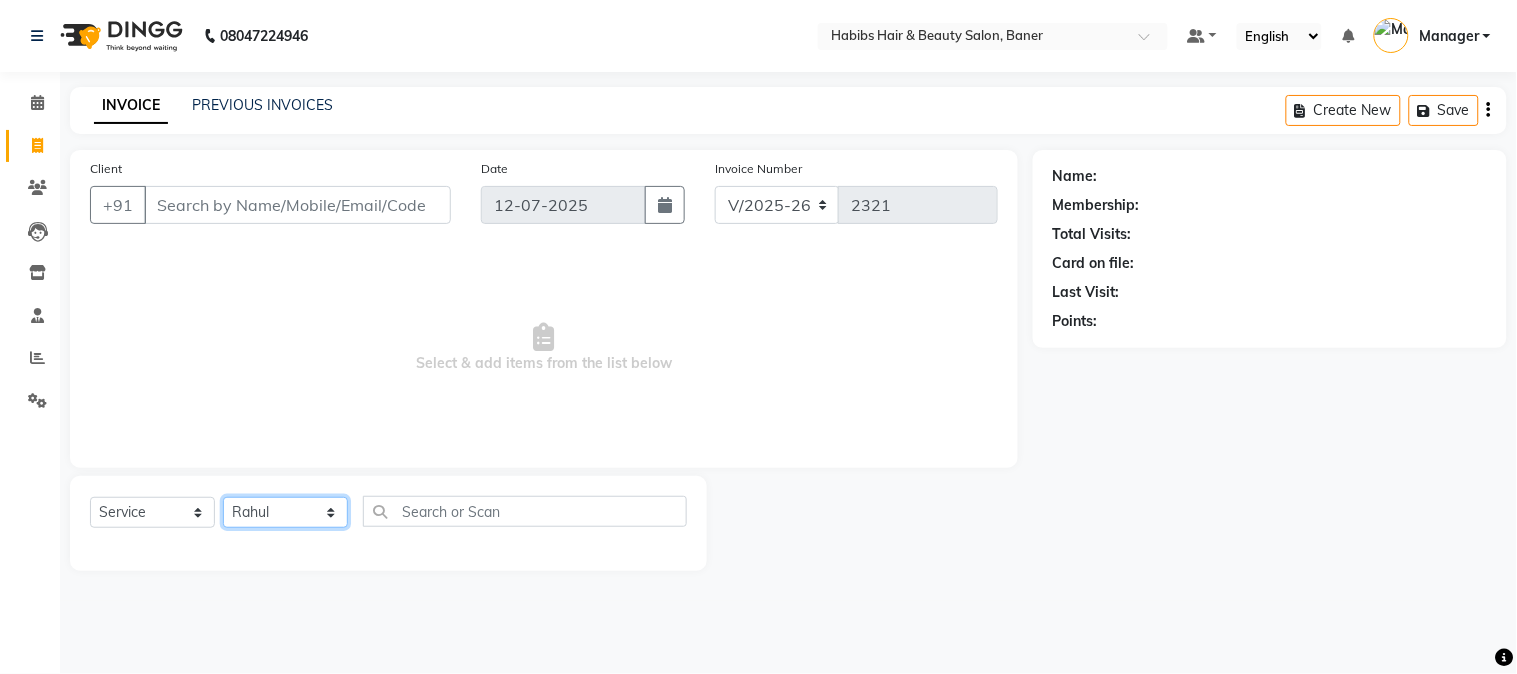 click on "Select Stylist Admin [PERSON_NAME]  Manager [PERSON_NAME] [PERSON_NAME] [PERSON_NAME]" 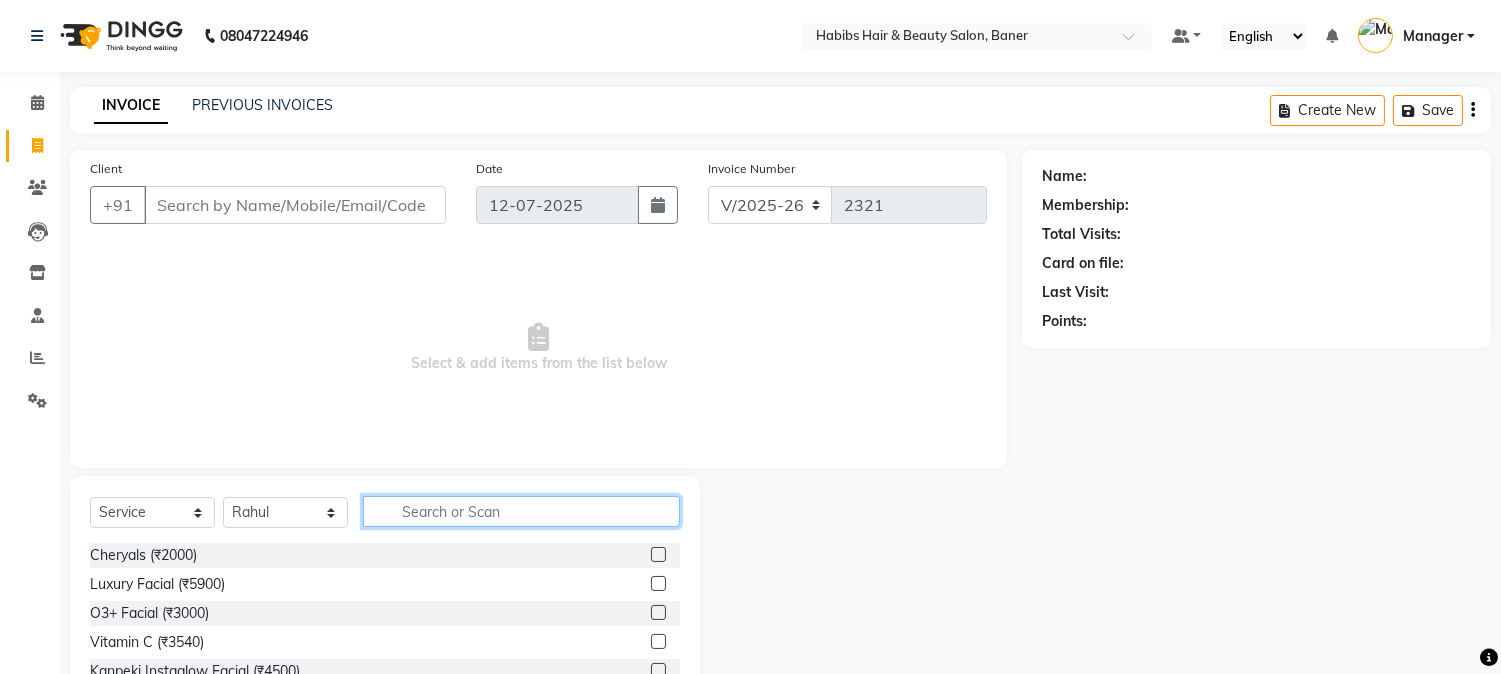 click 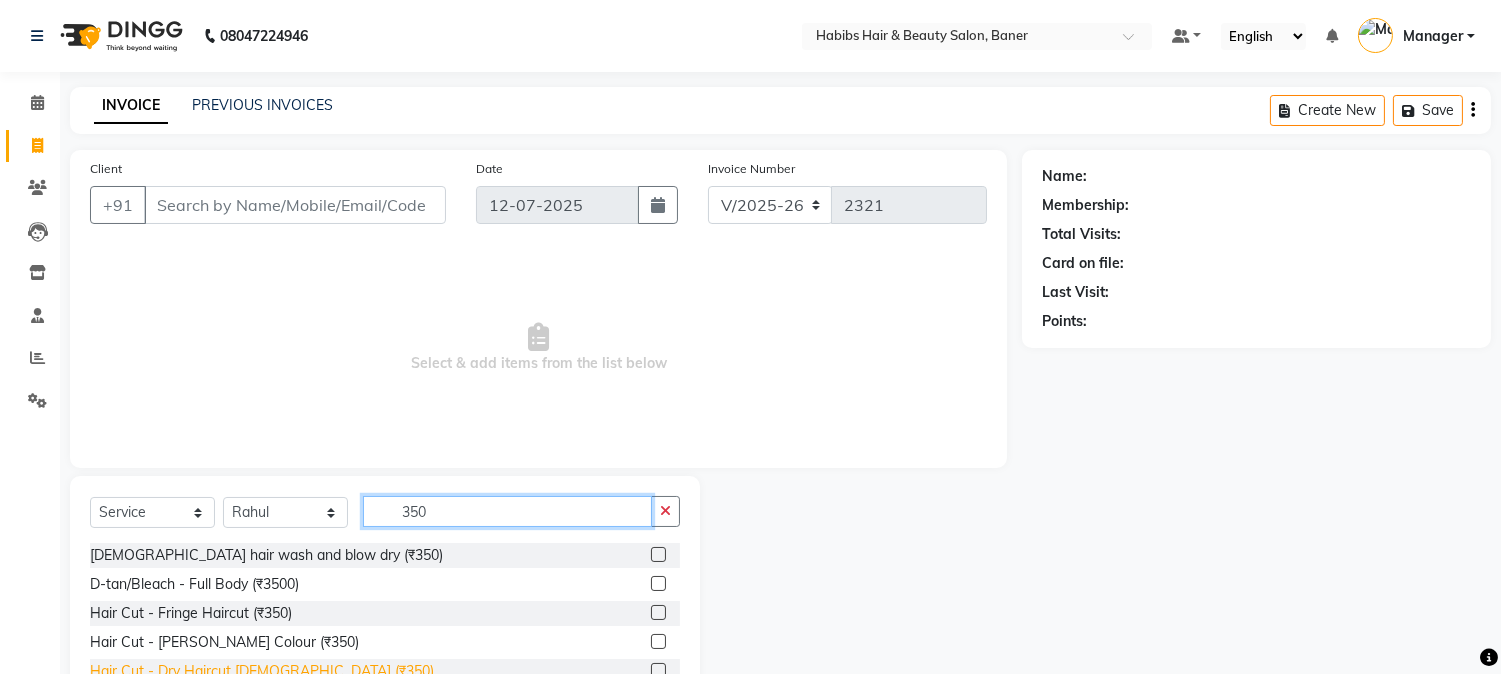 type on "350" 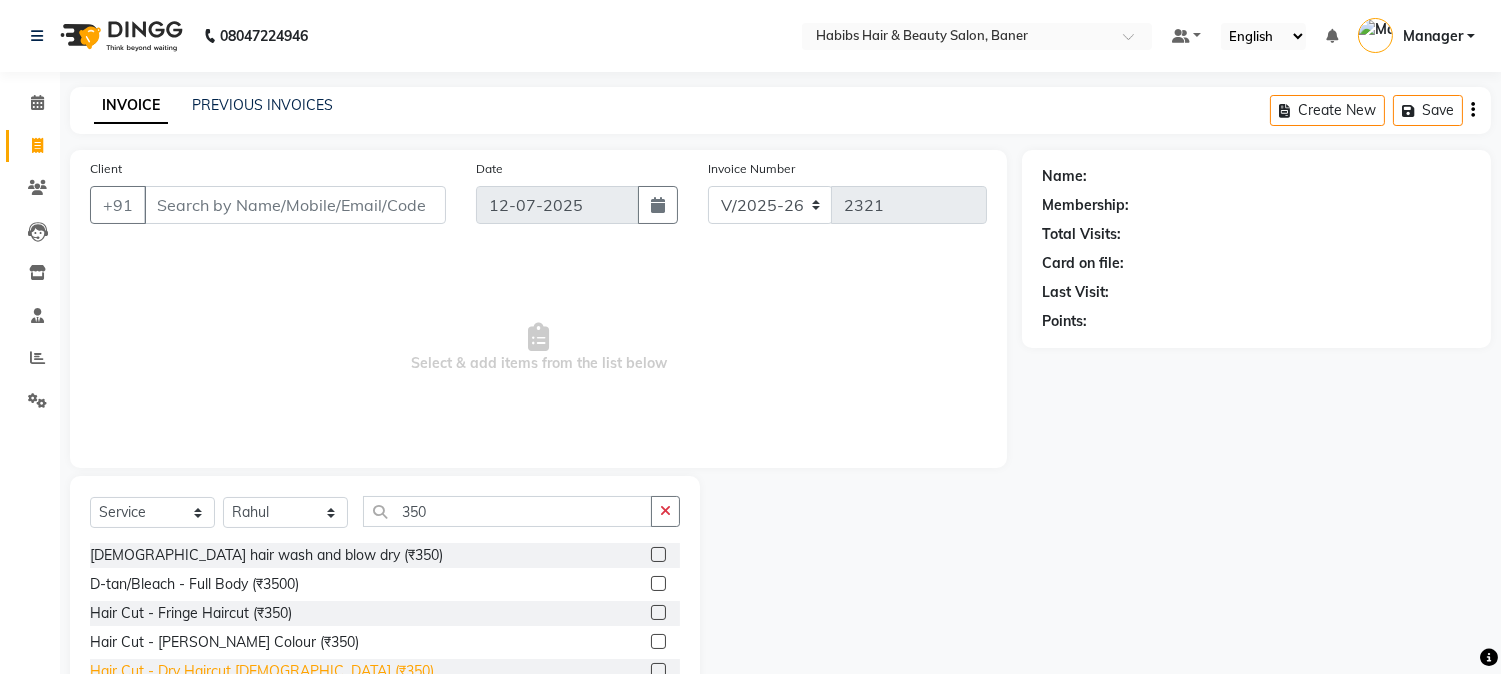 click on "Hair Cut - Dry Haircut [DEMOGRAPHIC_DATA] (₹350)" 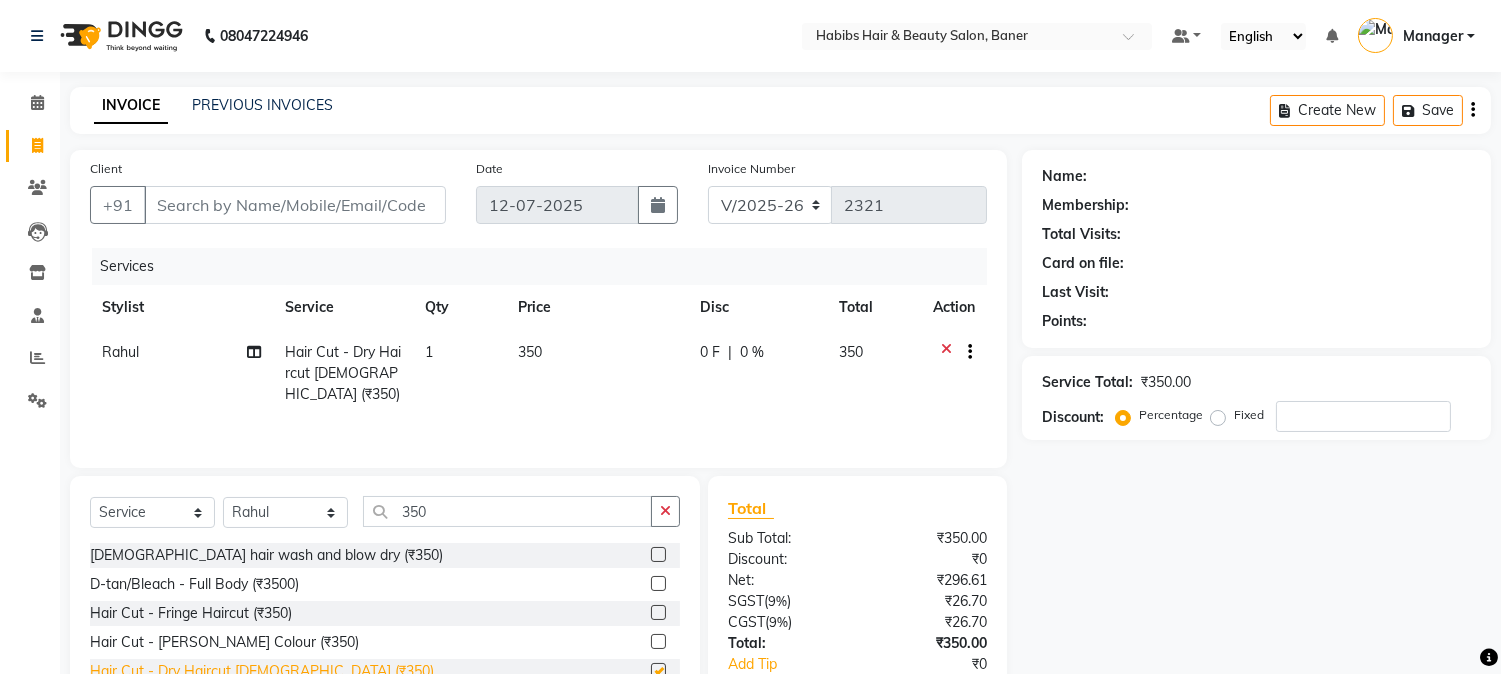 checkbox on "false" 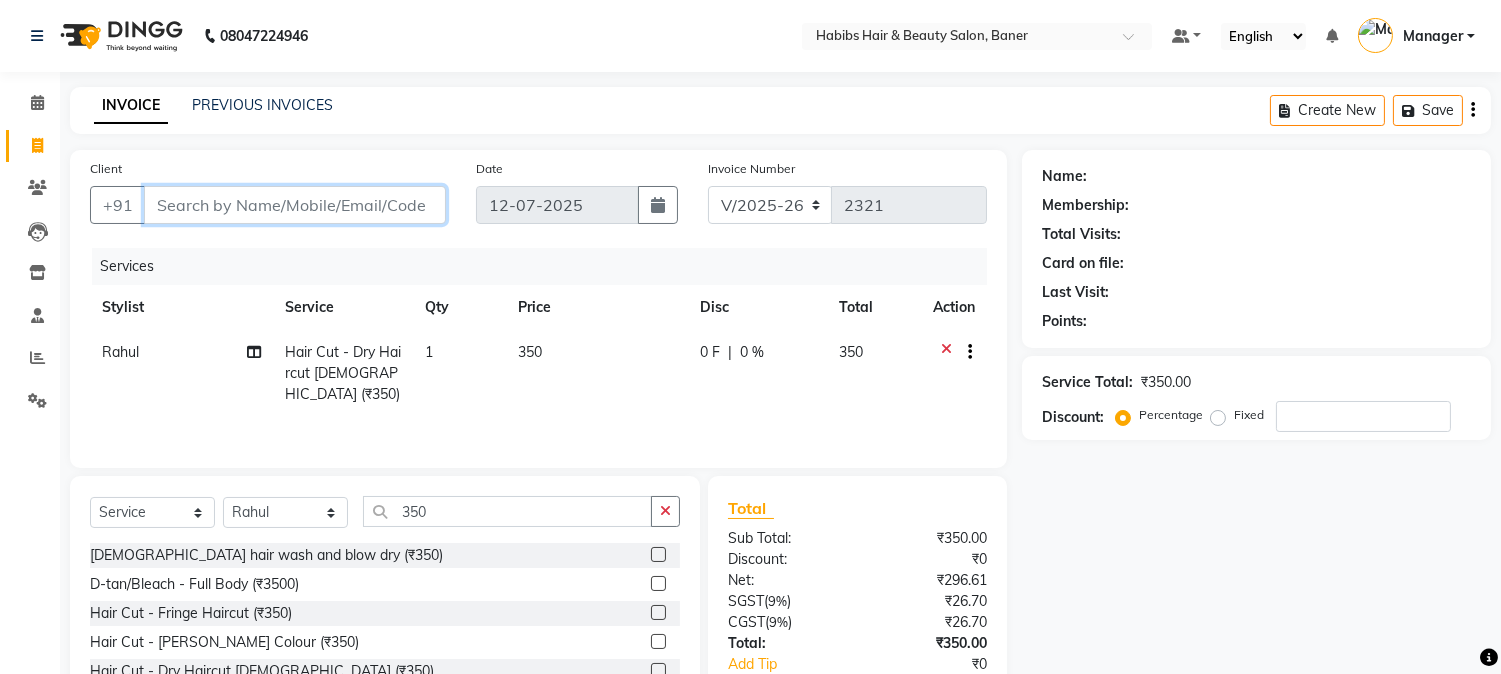 click on "Client" at bounding box center (295, 205) 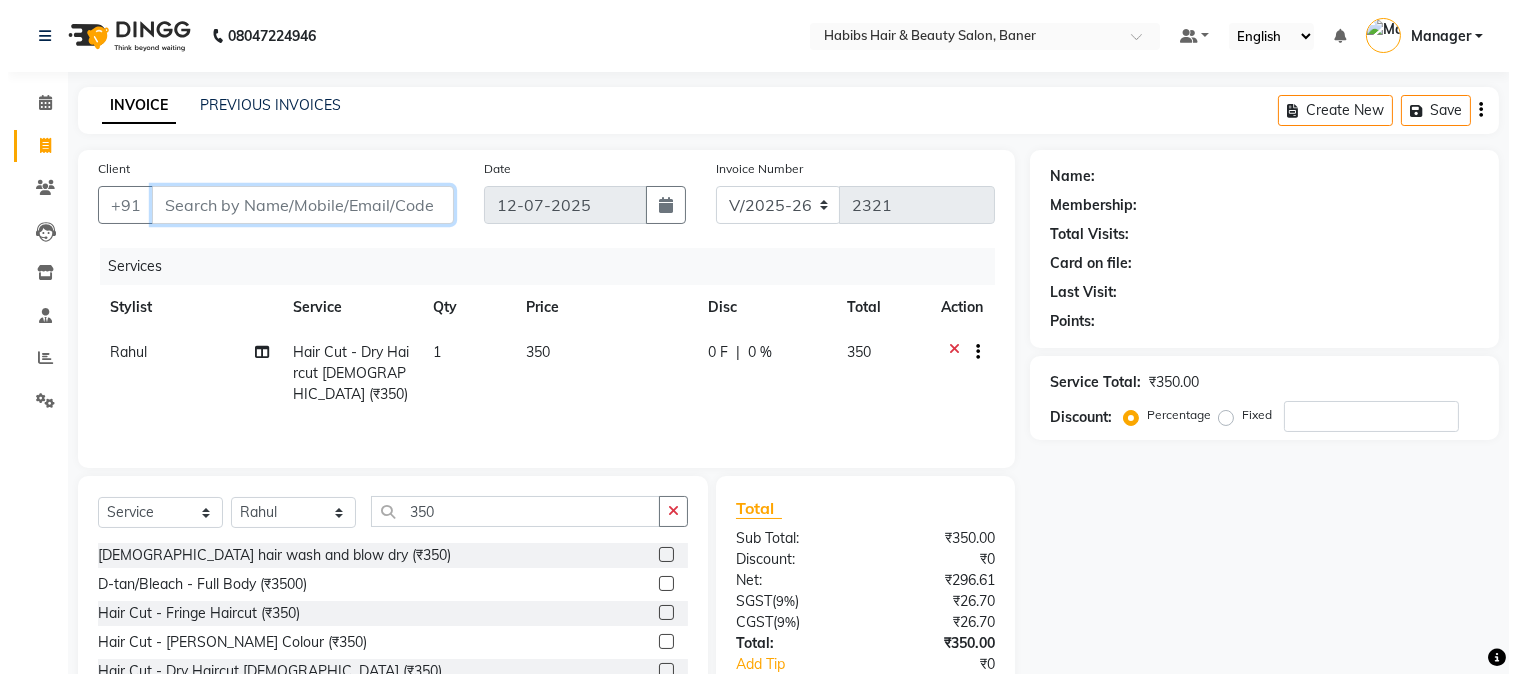 scroll, scrollTop: 111, scrollLeft: 0, axis: vertical 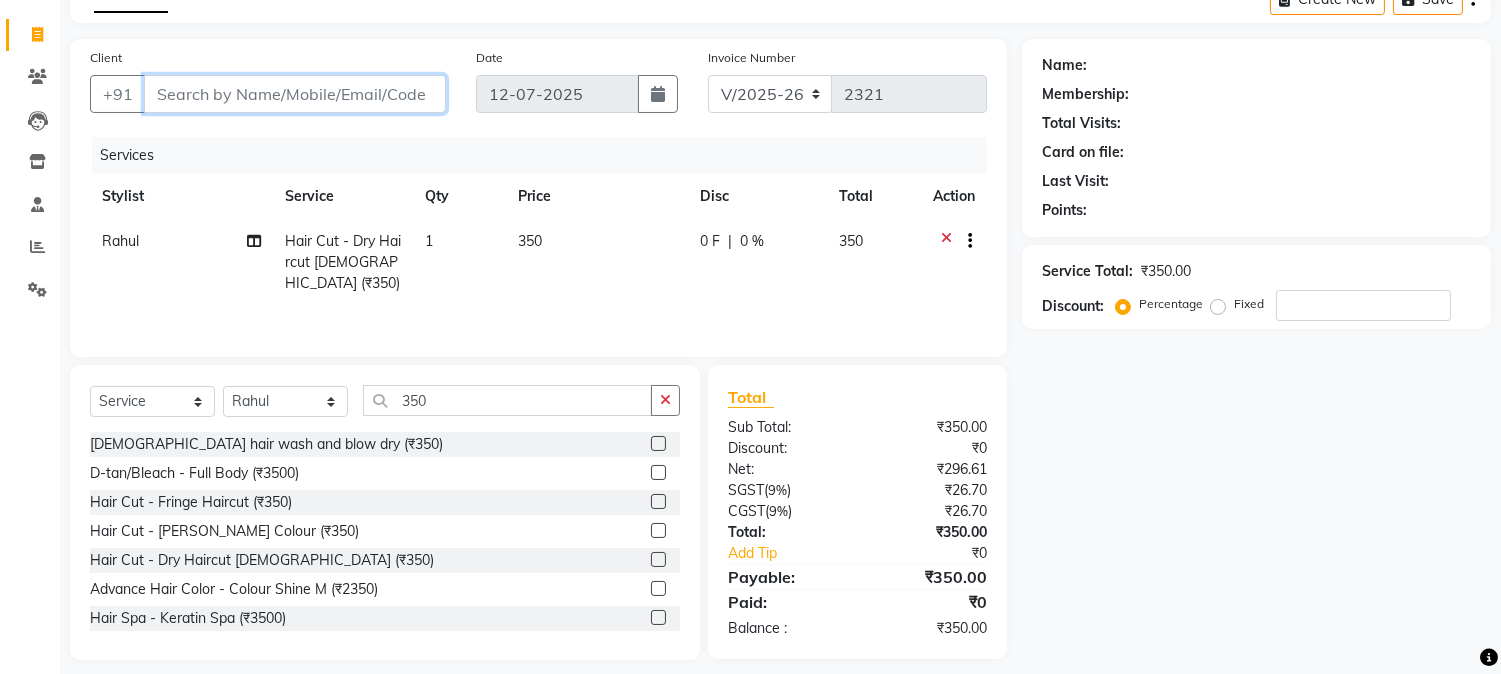 type on "9" 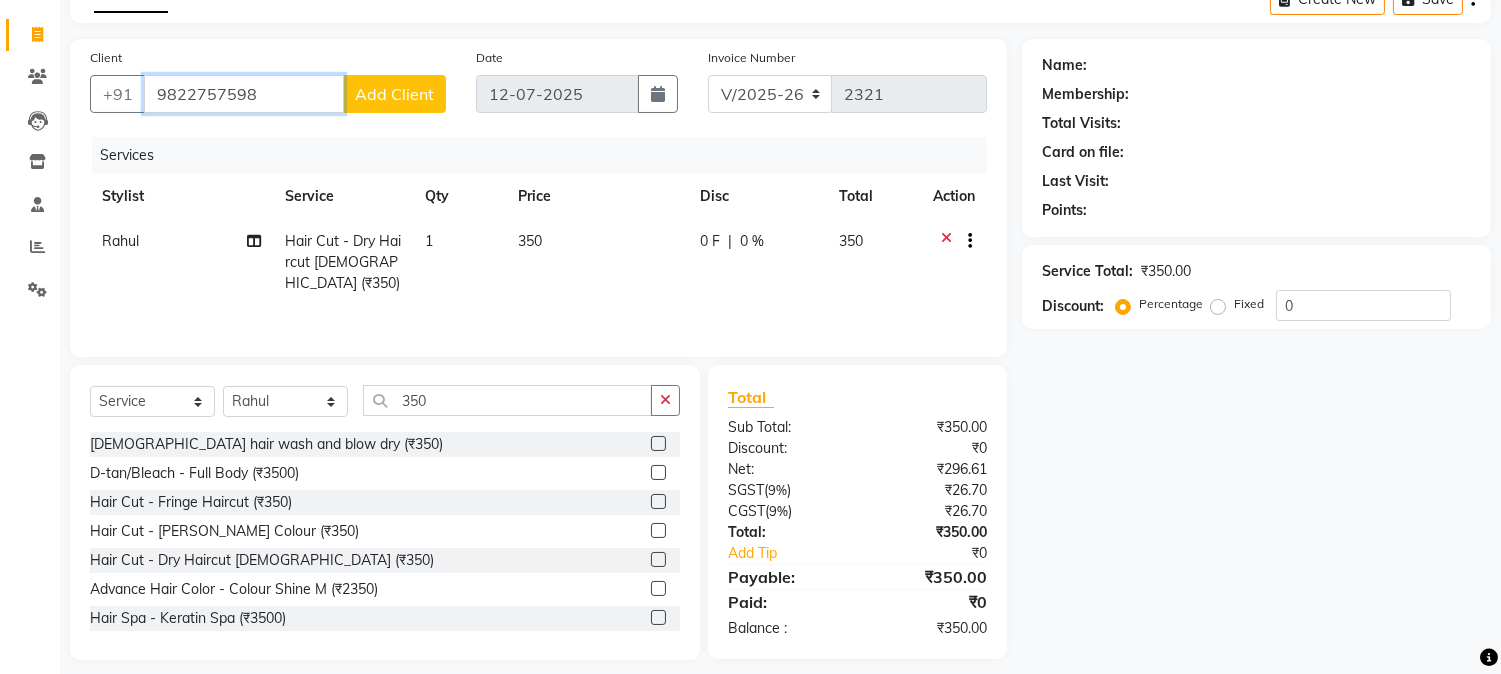 type on "9822757598" 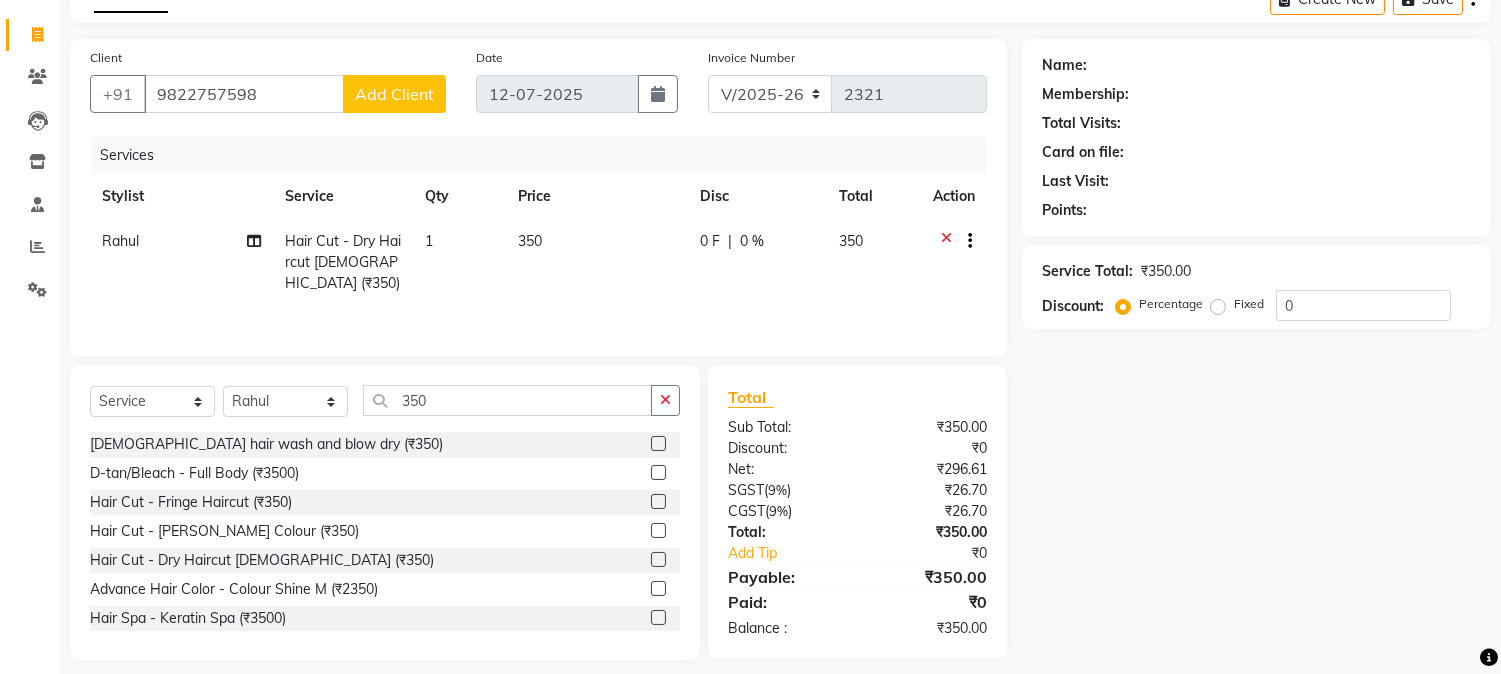 click on "Add Client" 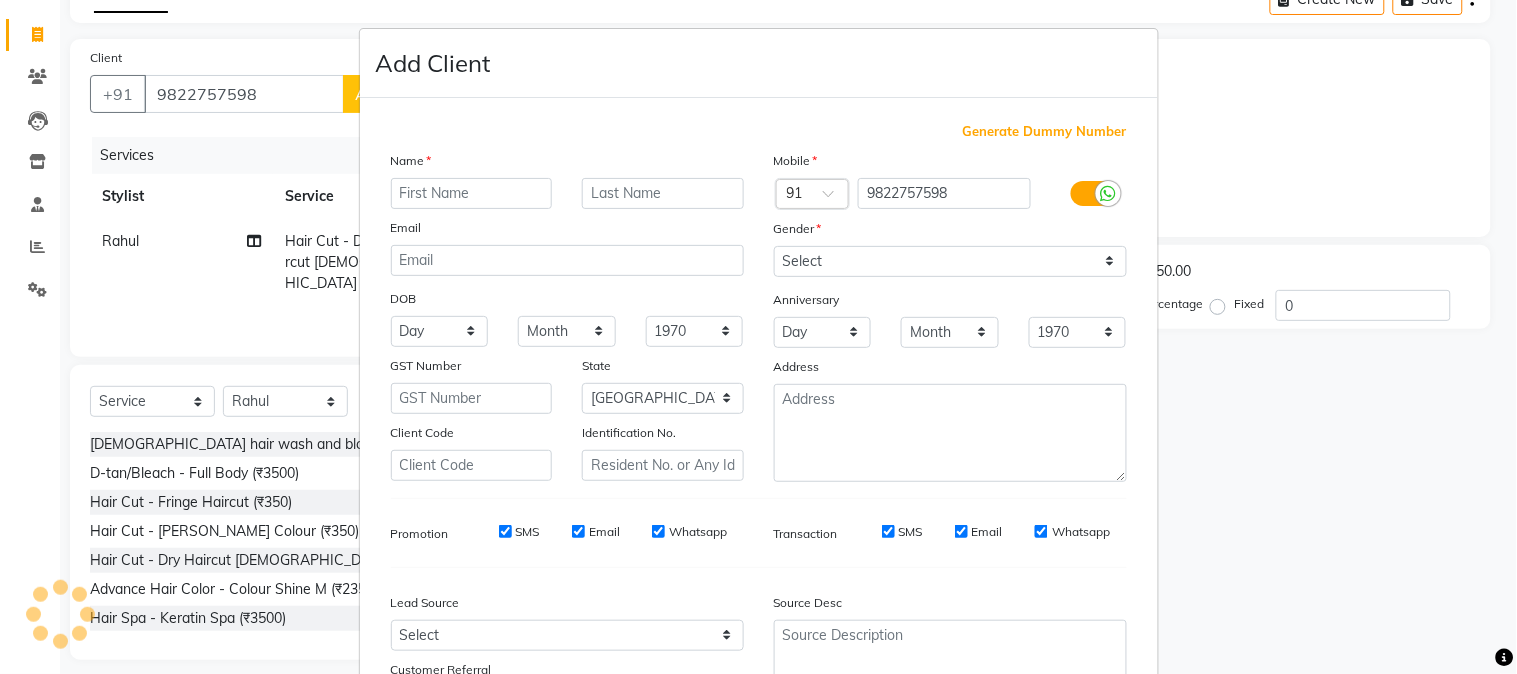 click at bounding box center (472, 193) 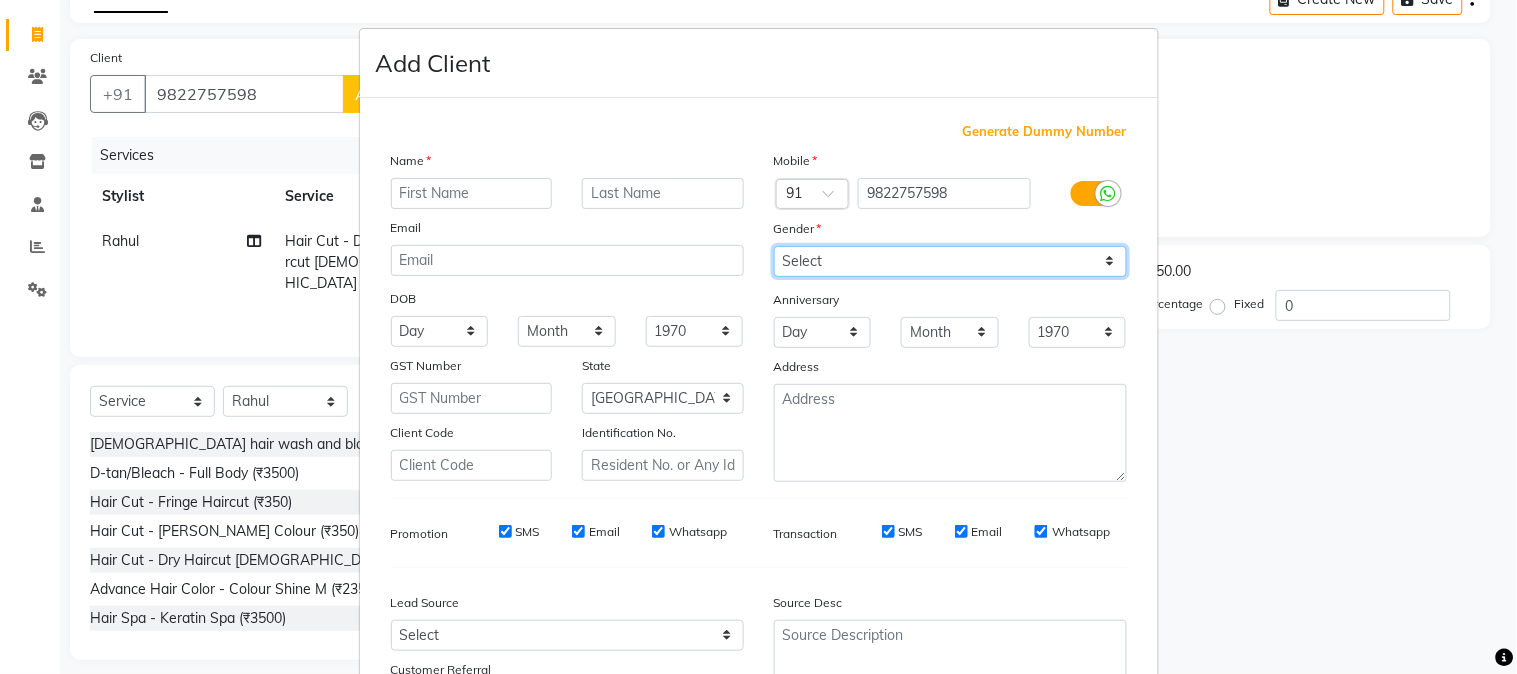 click on "Select Male Female Other Prefer Not To Say" at bounding box center (950, 261) 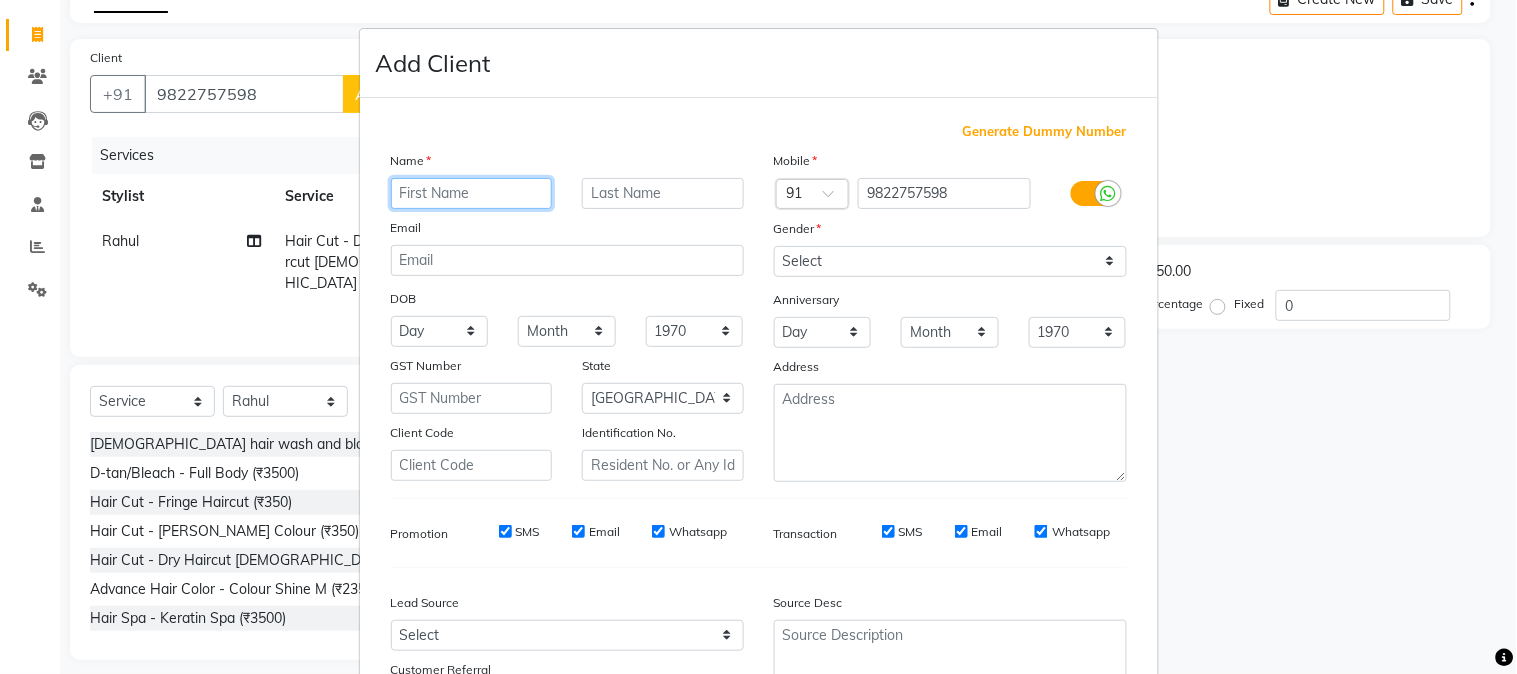 click at bounding box center (472, 193) 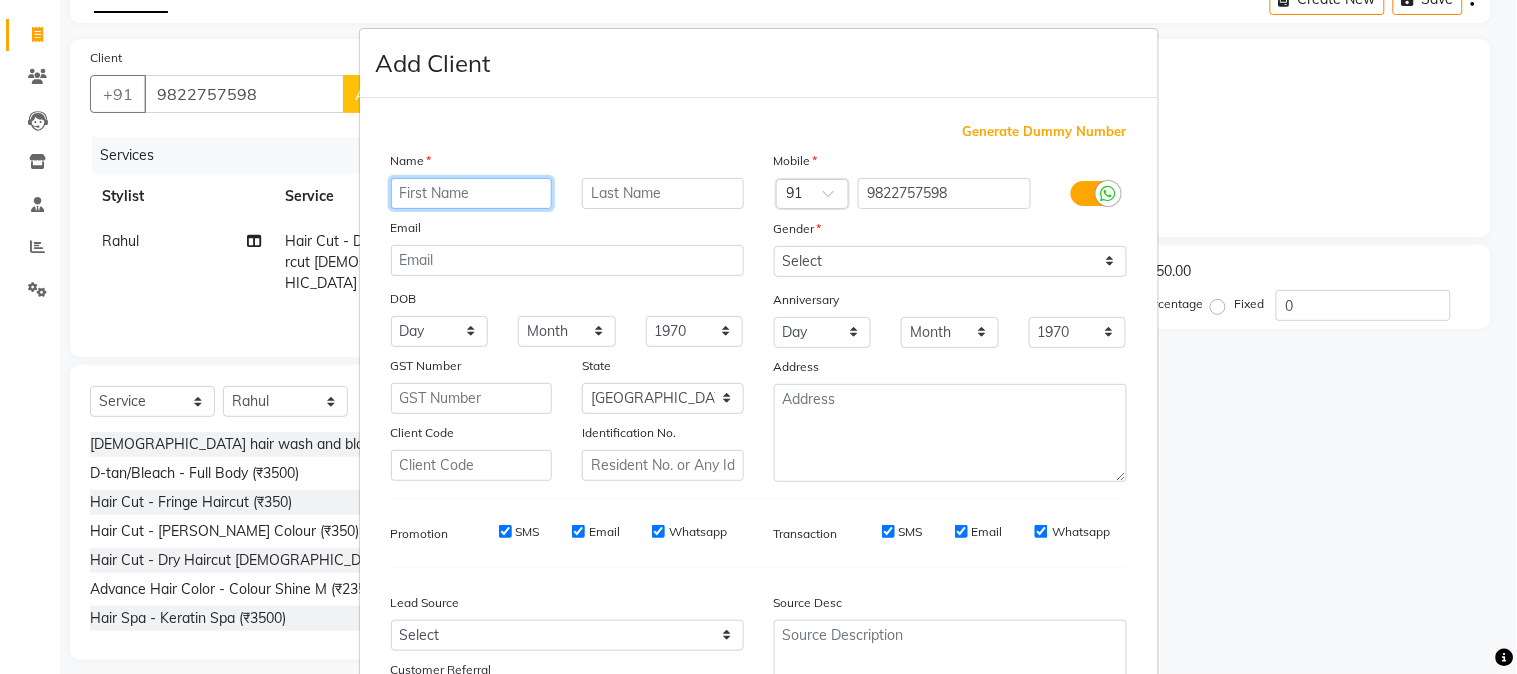 type on "c" 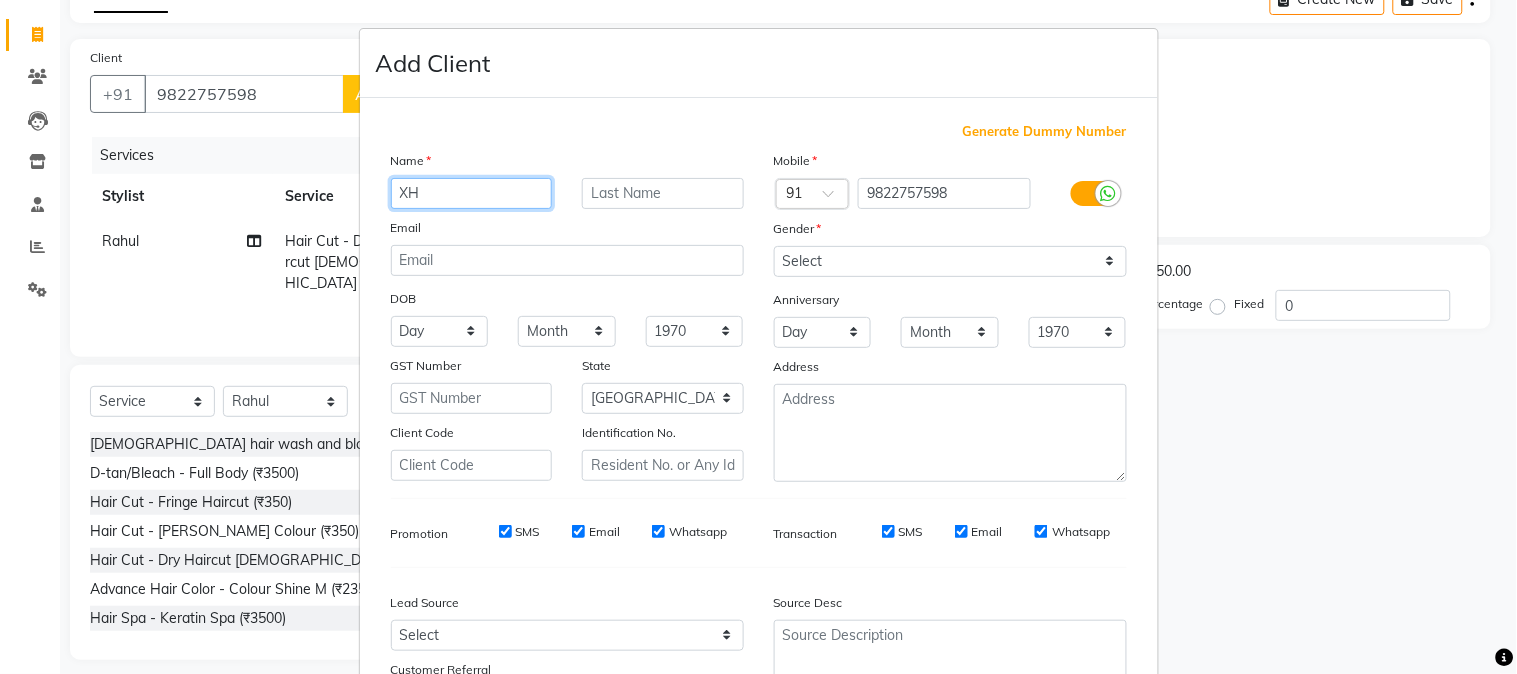 type on "X" 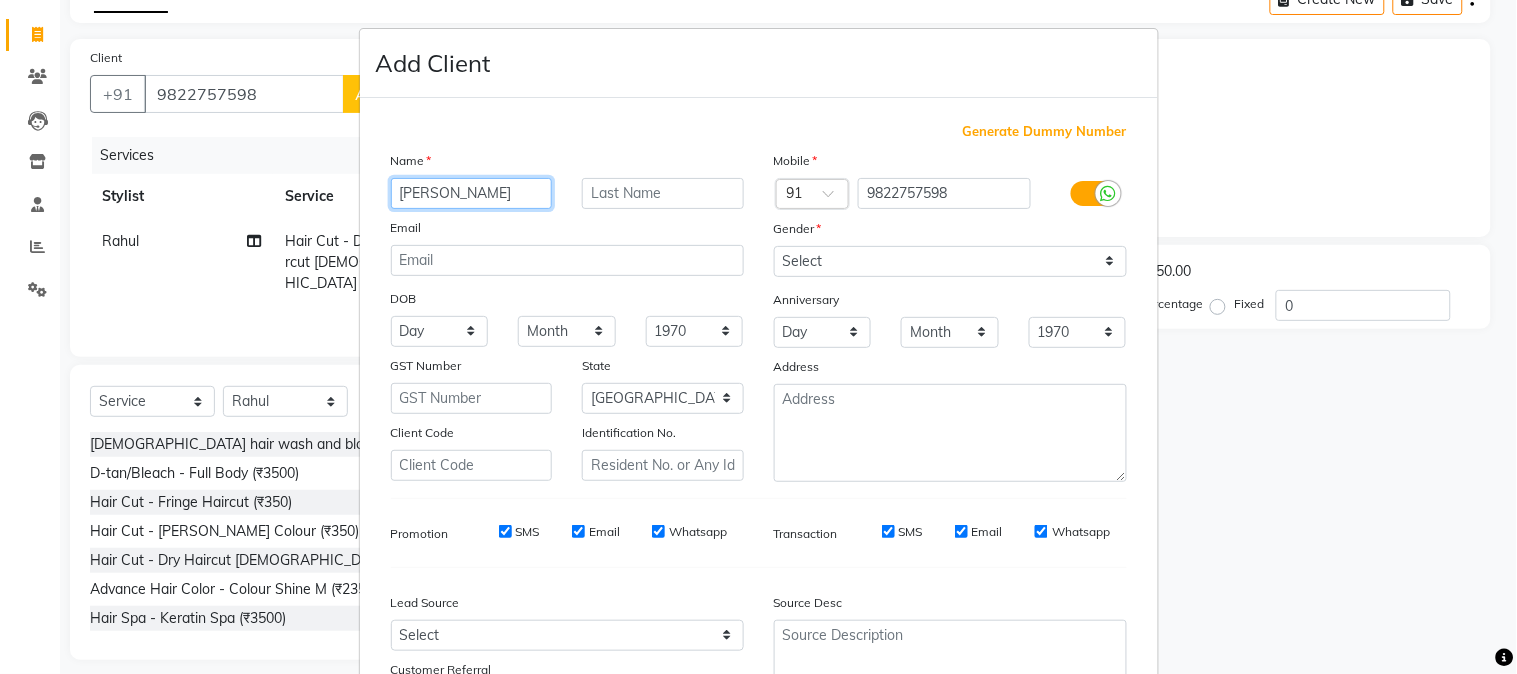 scroll, scrollTop: 0, scrollLeft: 28, axis: horizontal 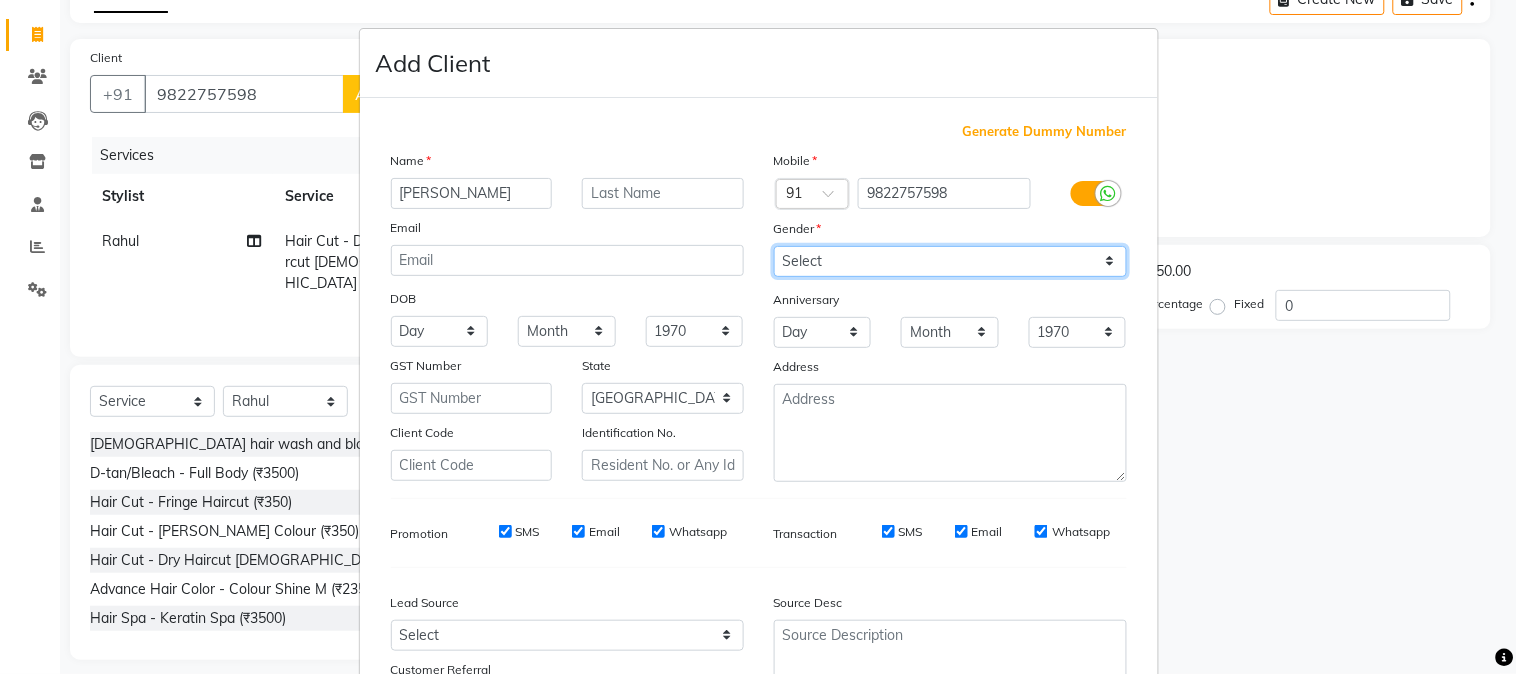 click on "Select Male Female Other Prefer Not To Say" at bounding box center [950, 261] 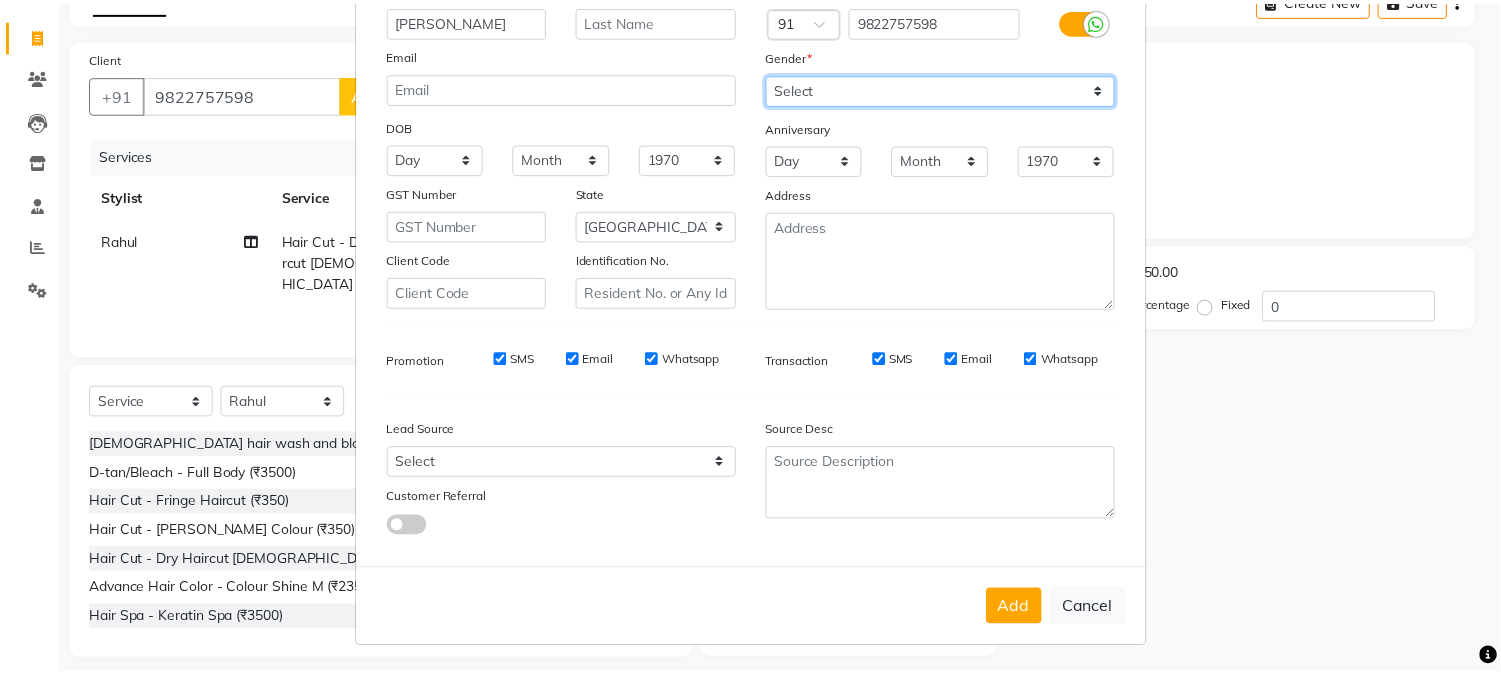 scroll, scrollTop: 176, scrollLeft: 0, axis: vertical 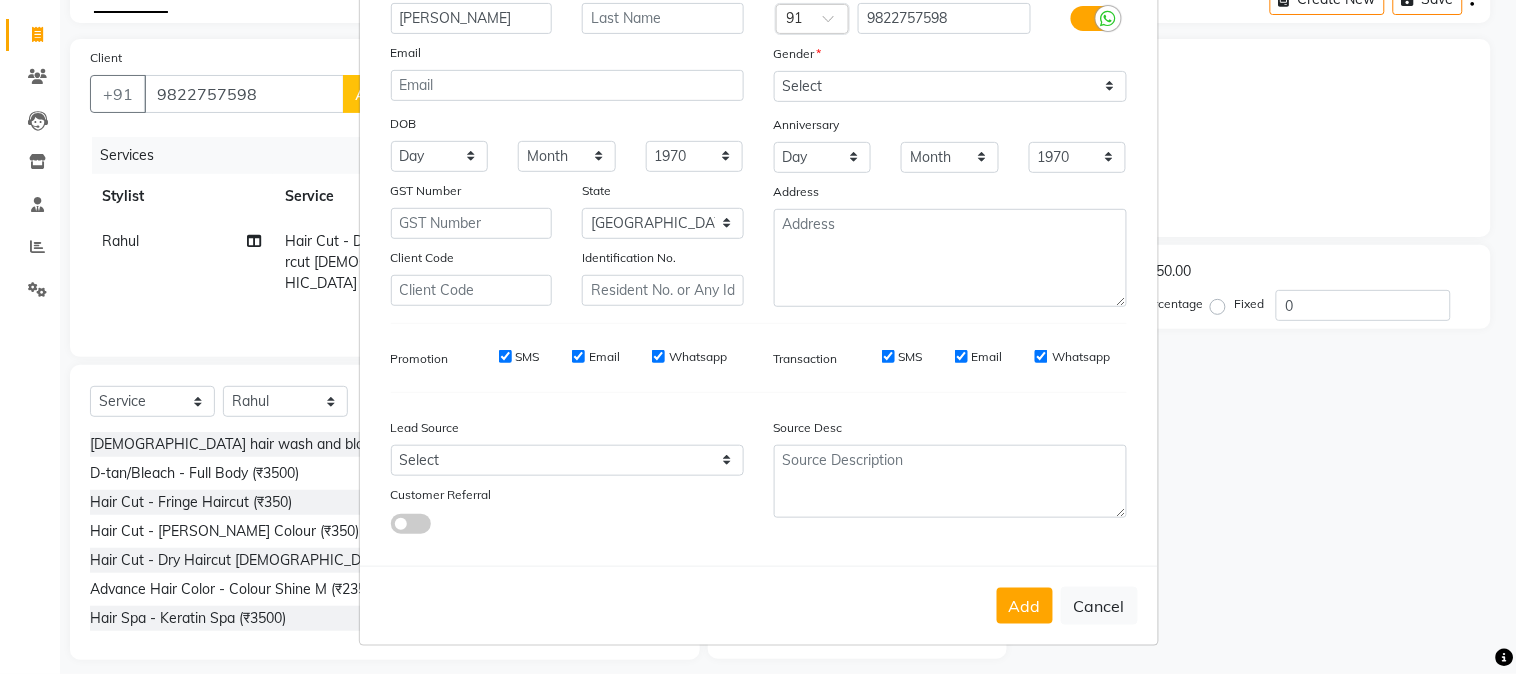 click on "Add" at bounding box center [1025, 606] 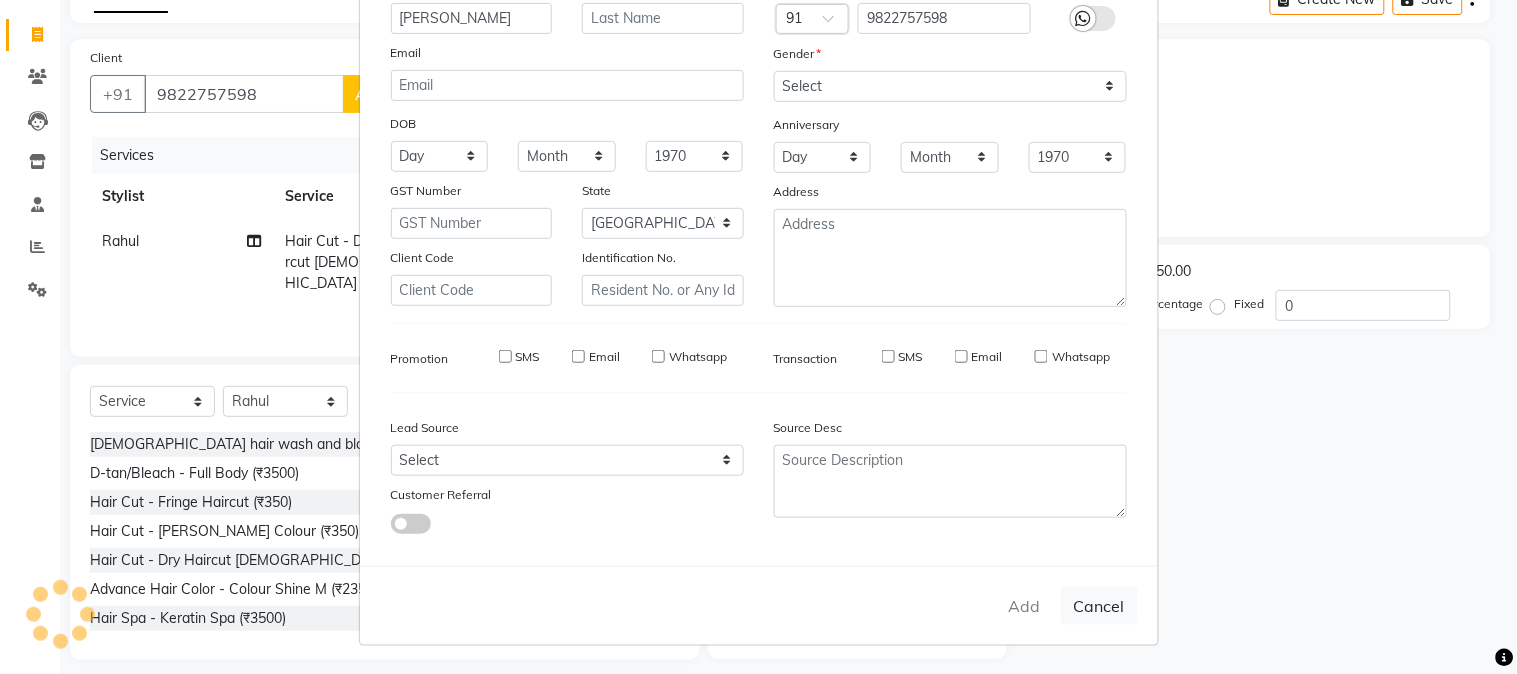 type on "98******98" 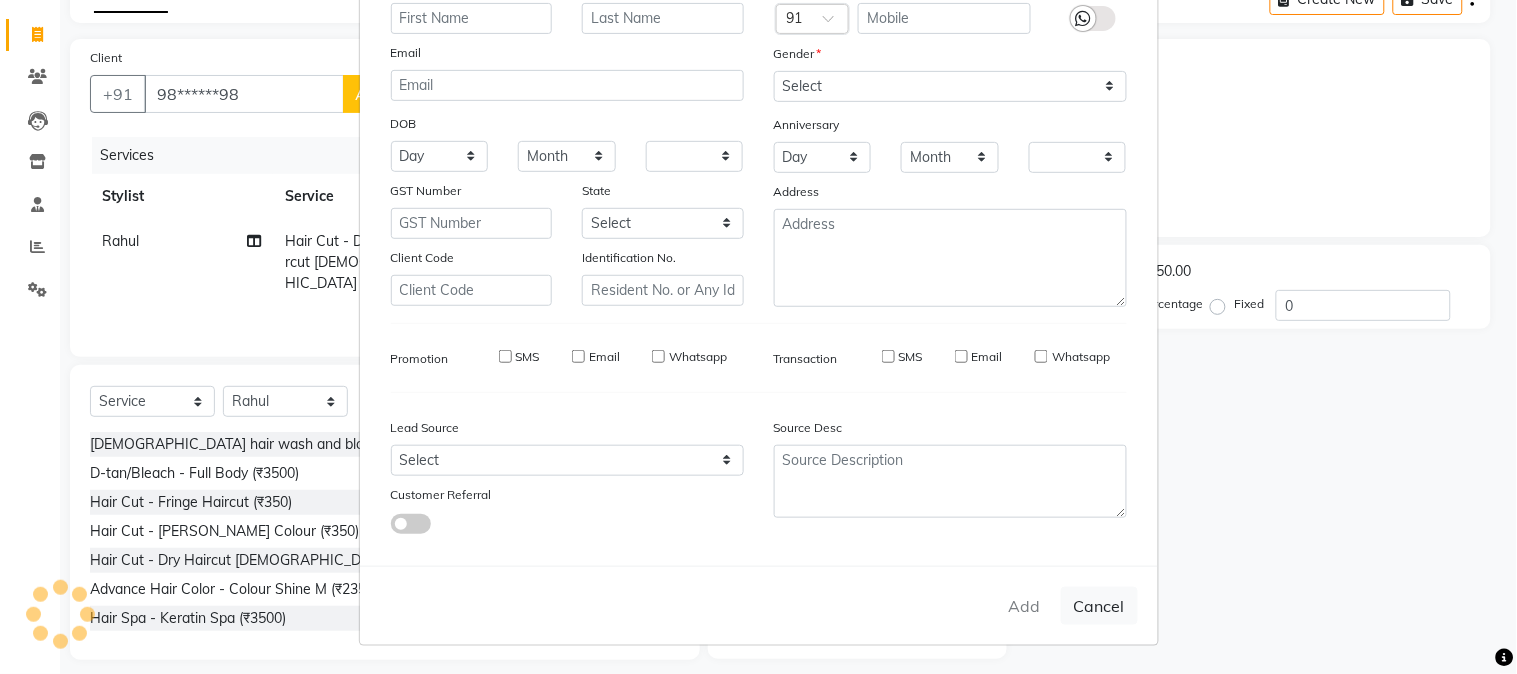 select on "1: Object" 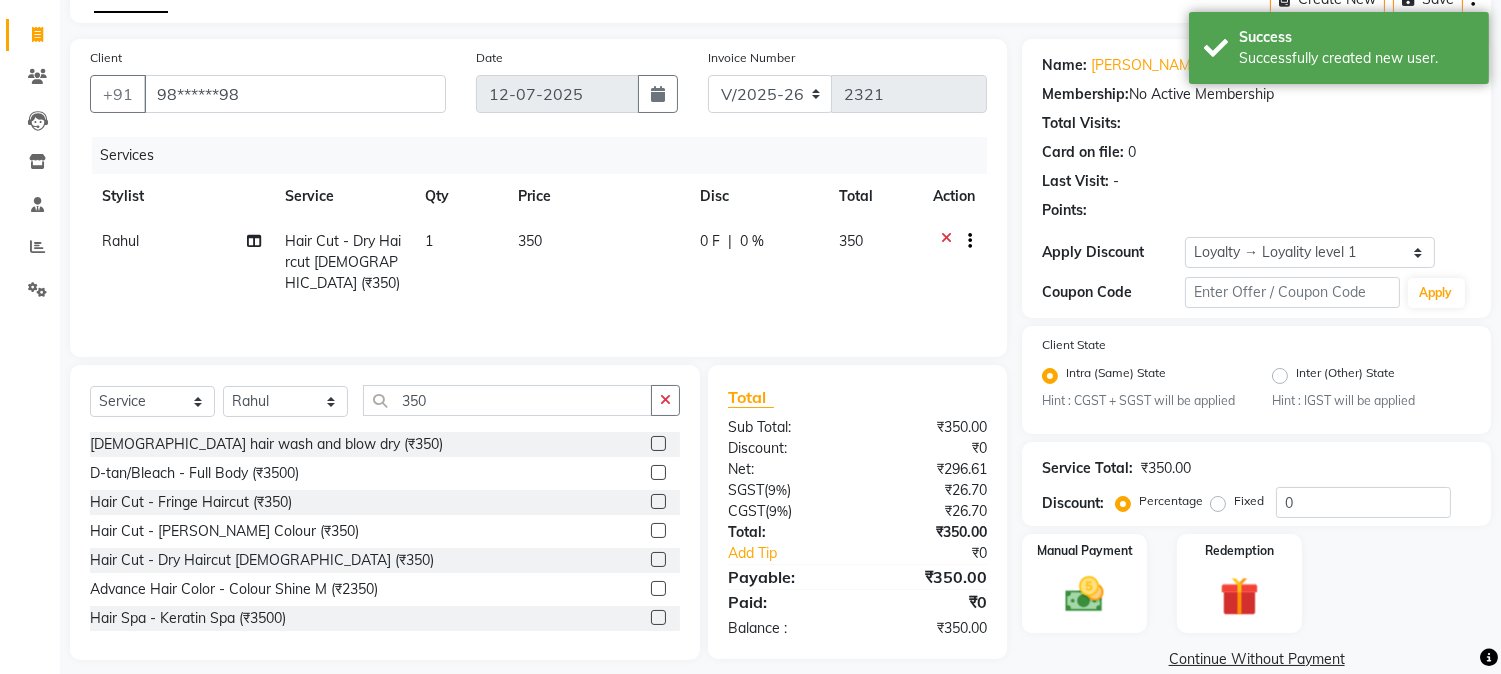 scroll, scrollTop: 140, scrollLeft: 0, axis: vertical 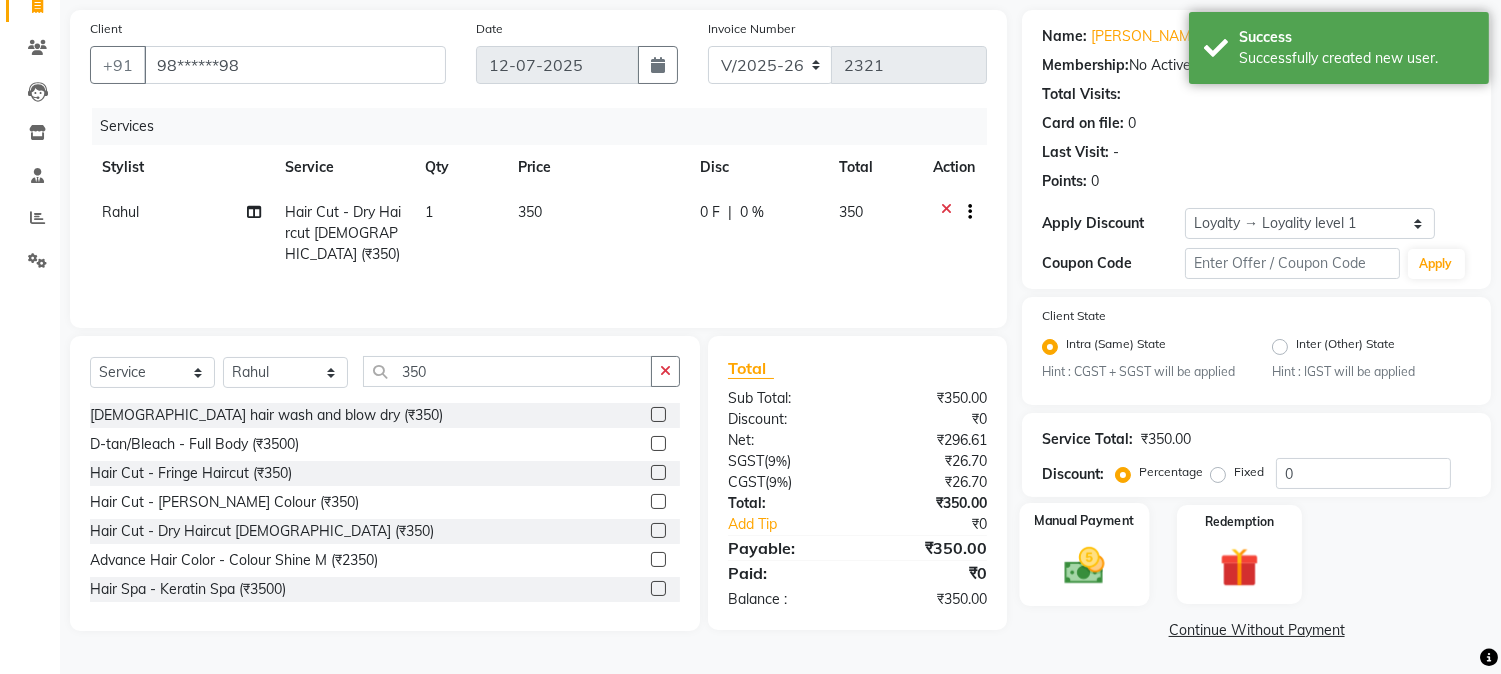 click 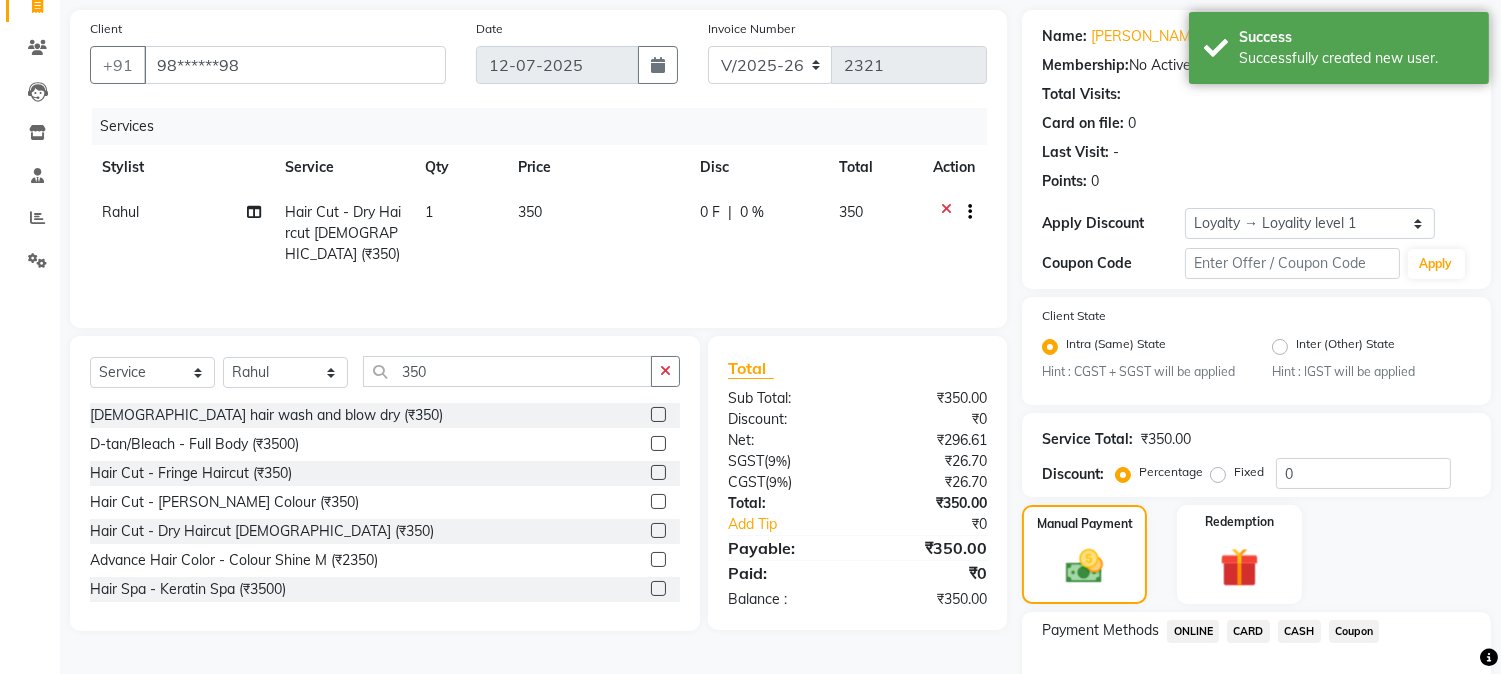 click on "CASH" 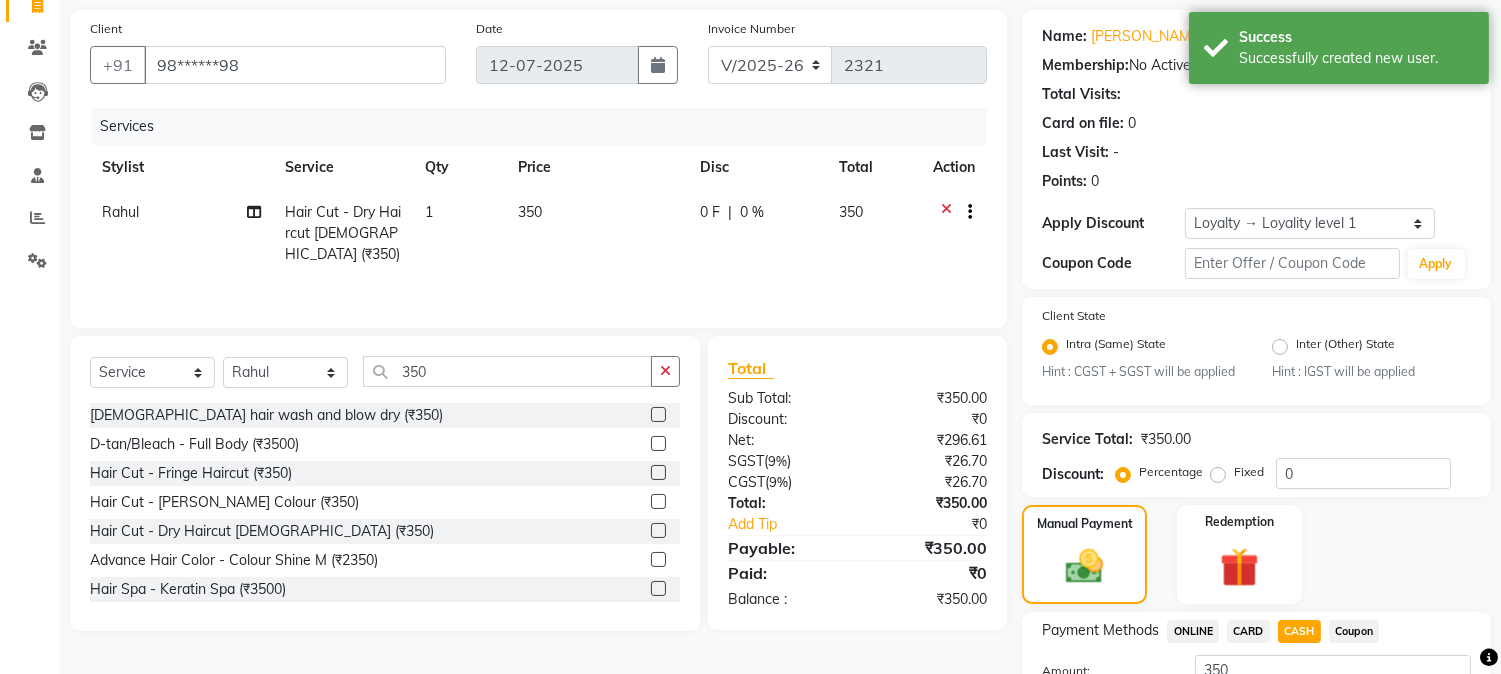 scroll, scrollTop: 297, scrollLeft: 0, axis: vertical 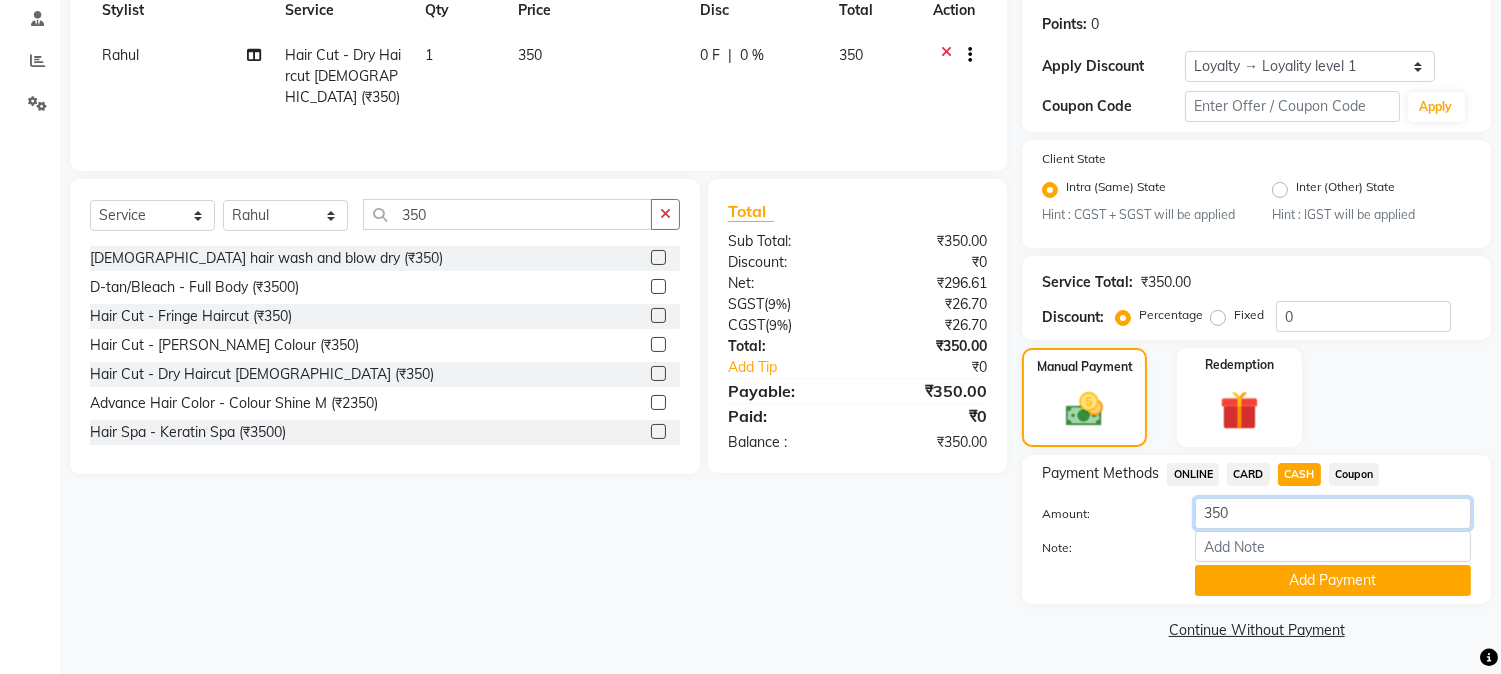 drag, startPoint x: 1315, startPoint y: 514, endPoint x: 967, endPoint y: 531, distance: 348.41498 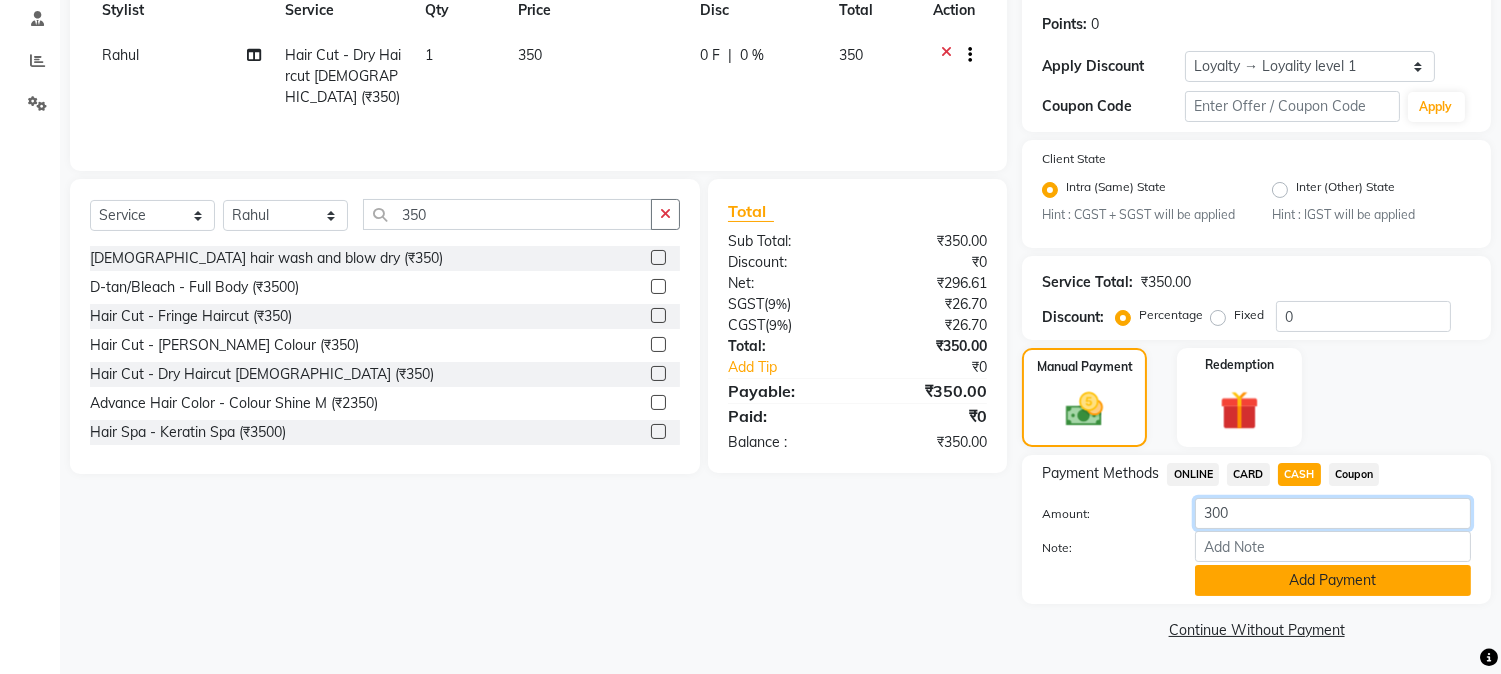 type on "300" 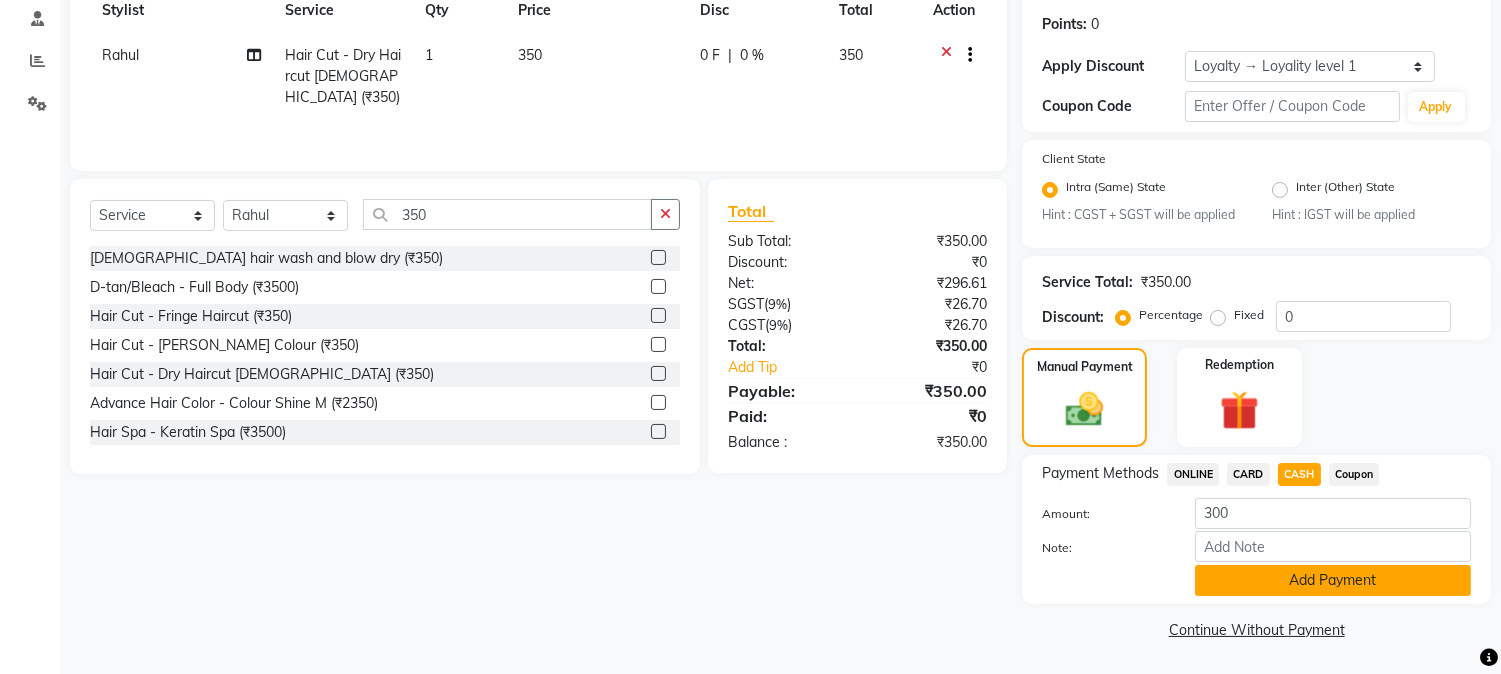 click on "Add Payment" 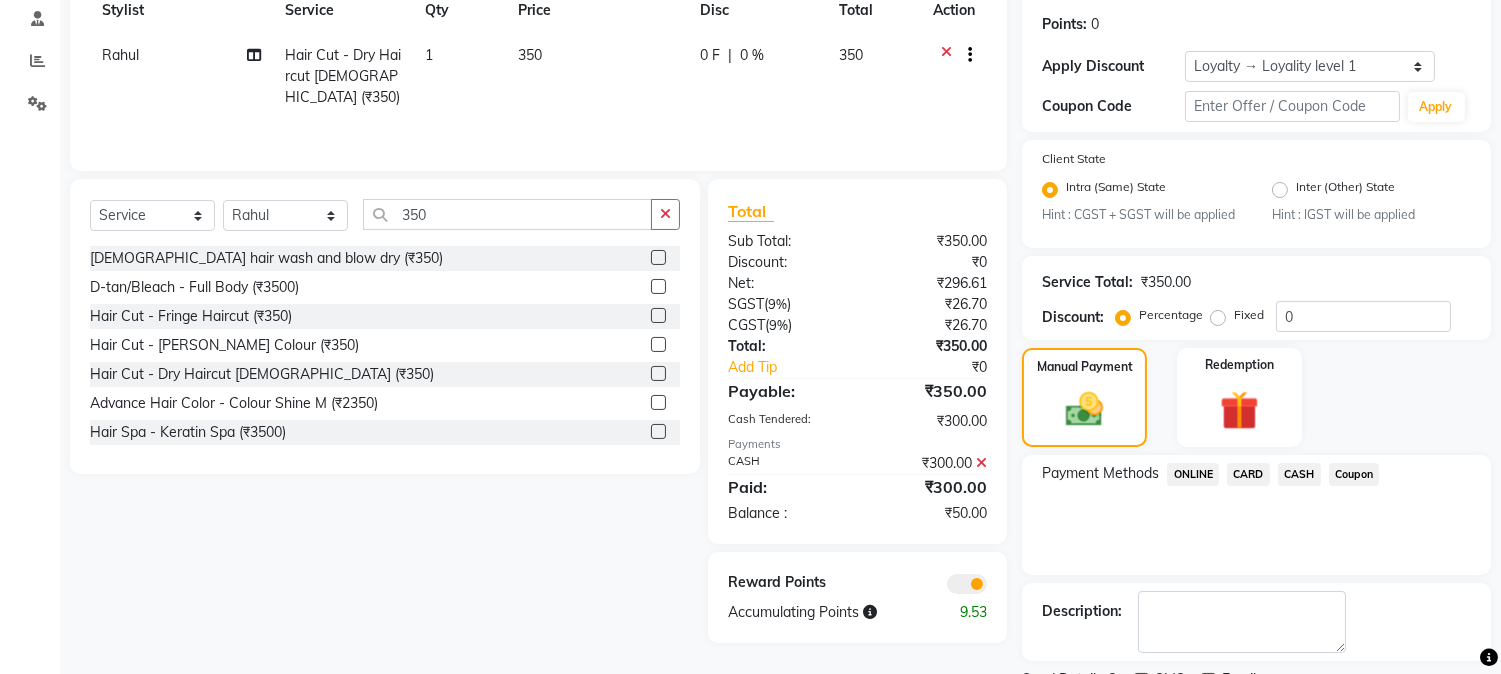 click on "ONLINE" 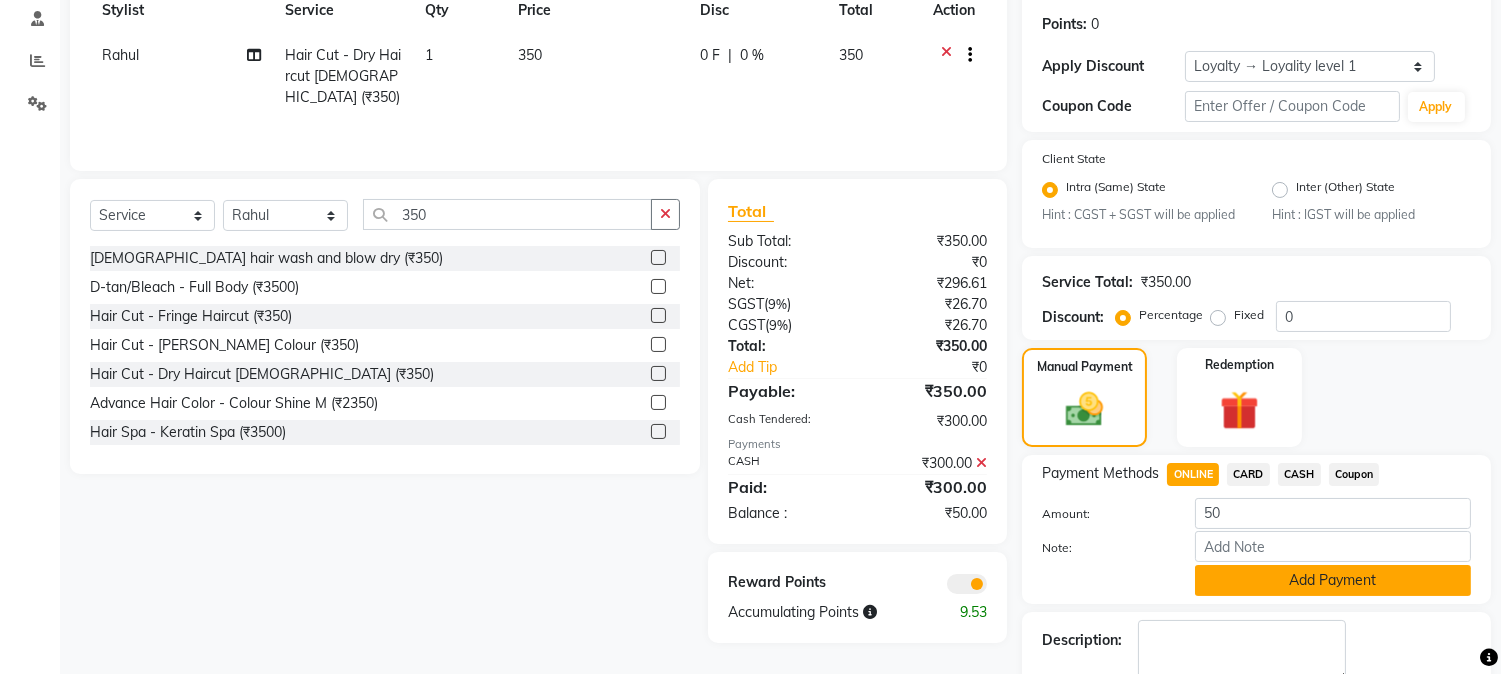 click on "Add Payment" 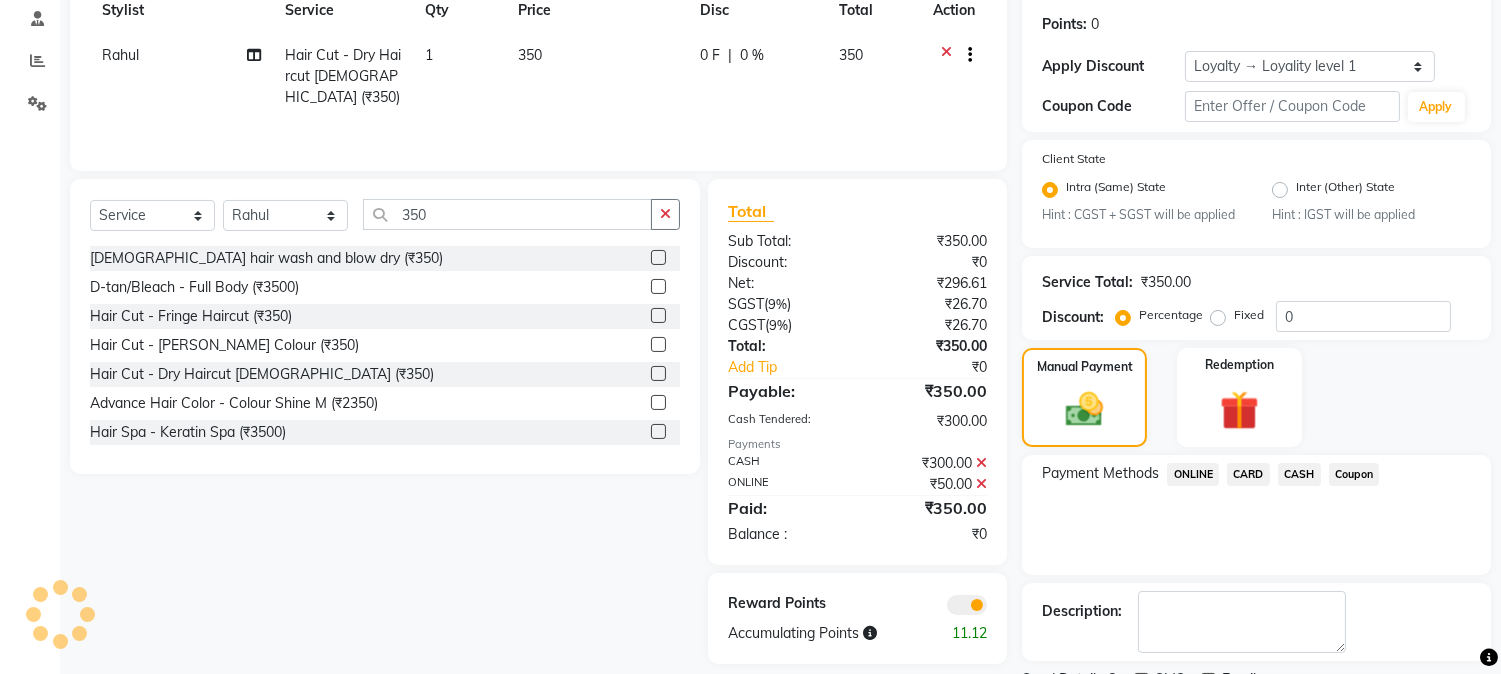 scroll, scrollTop: 382, scrollLeft: 0, axis: vertical 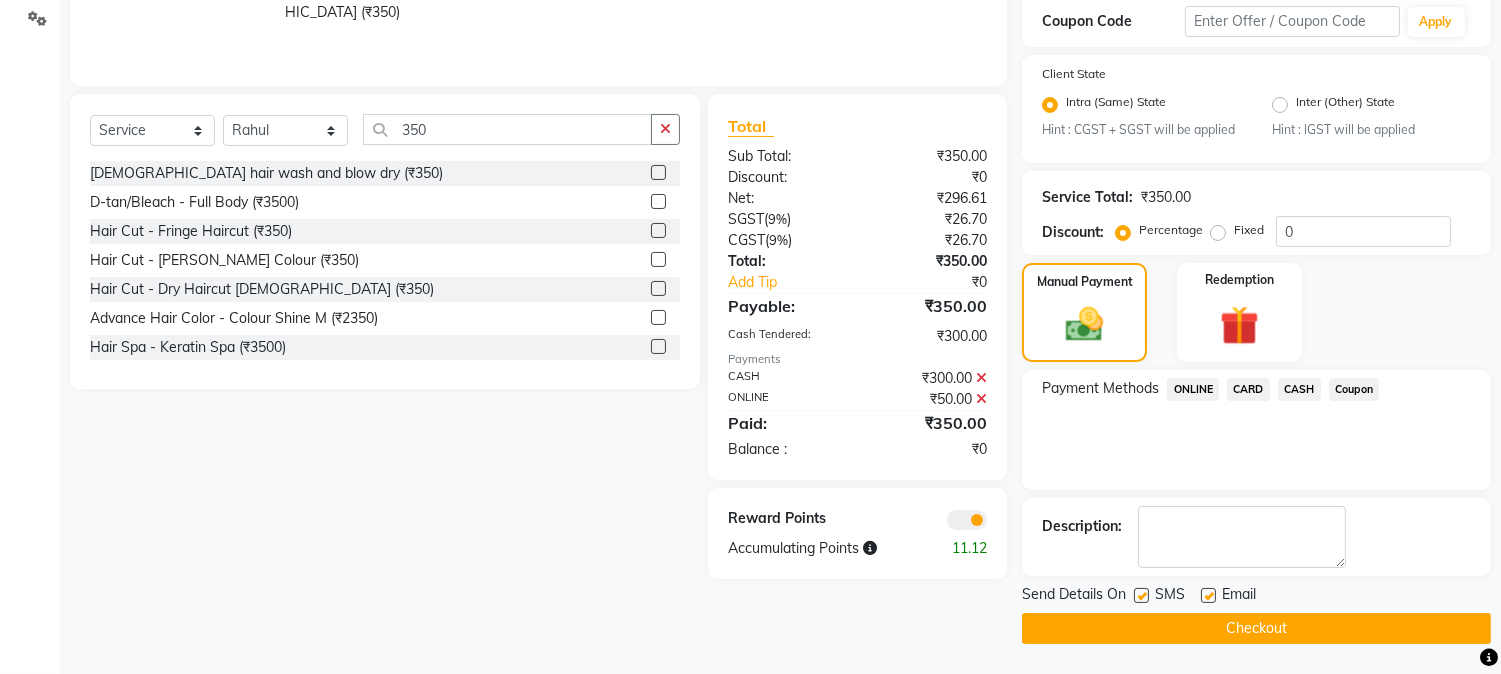 click on "Checkout" 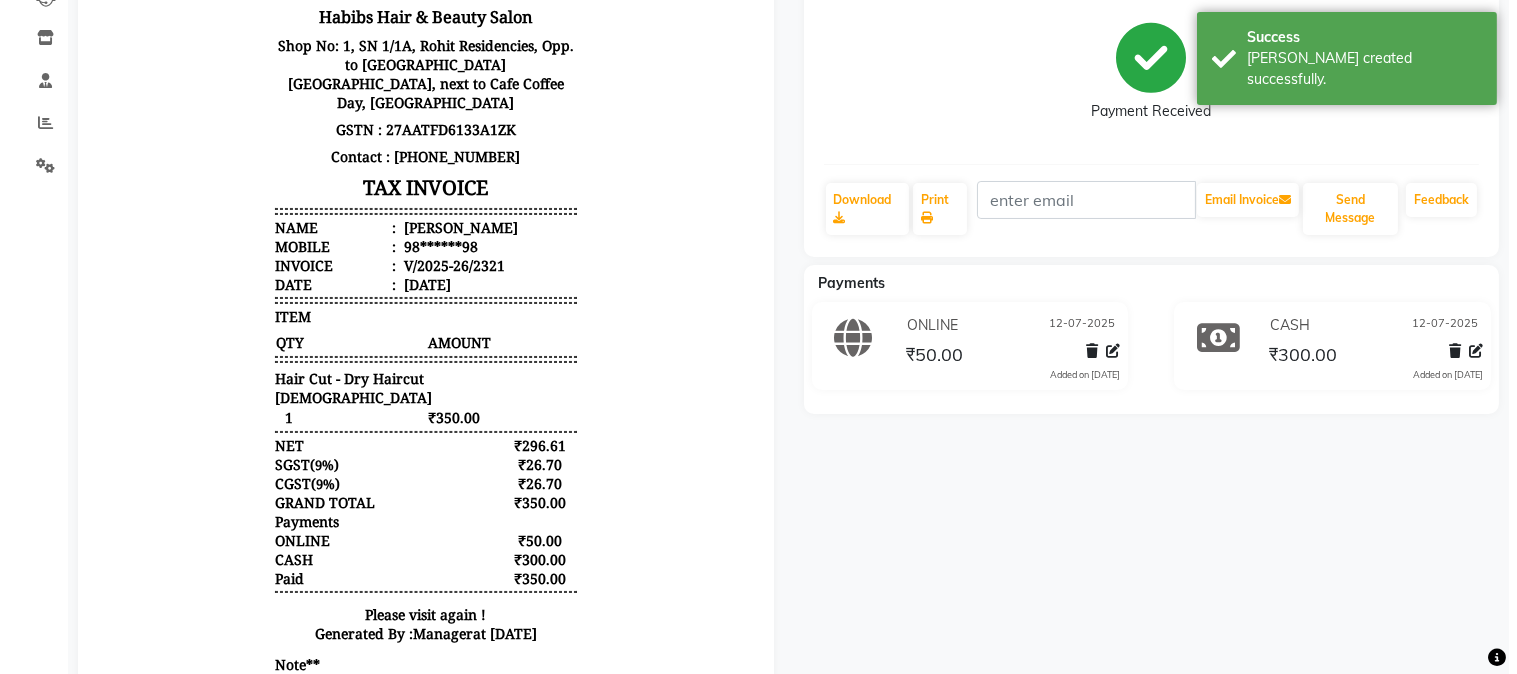 scroll, scrollTop: 0, scrollLeft: 0, axis: both 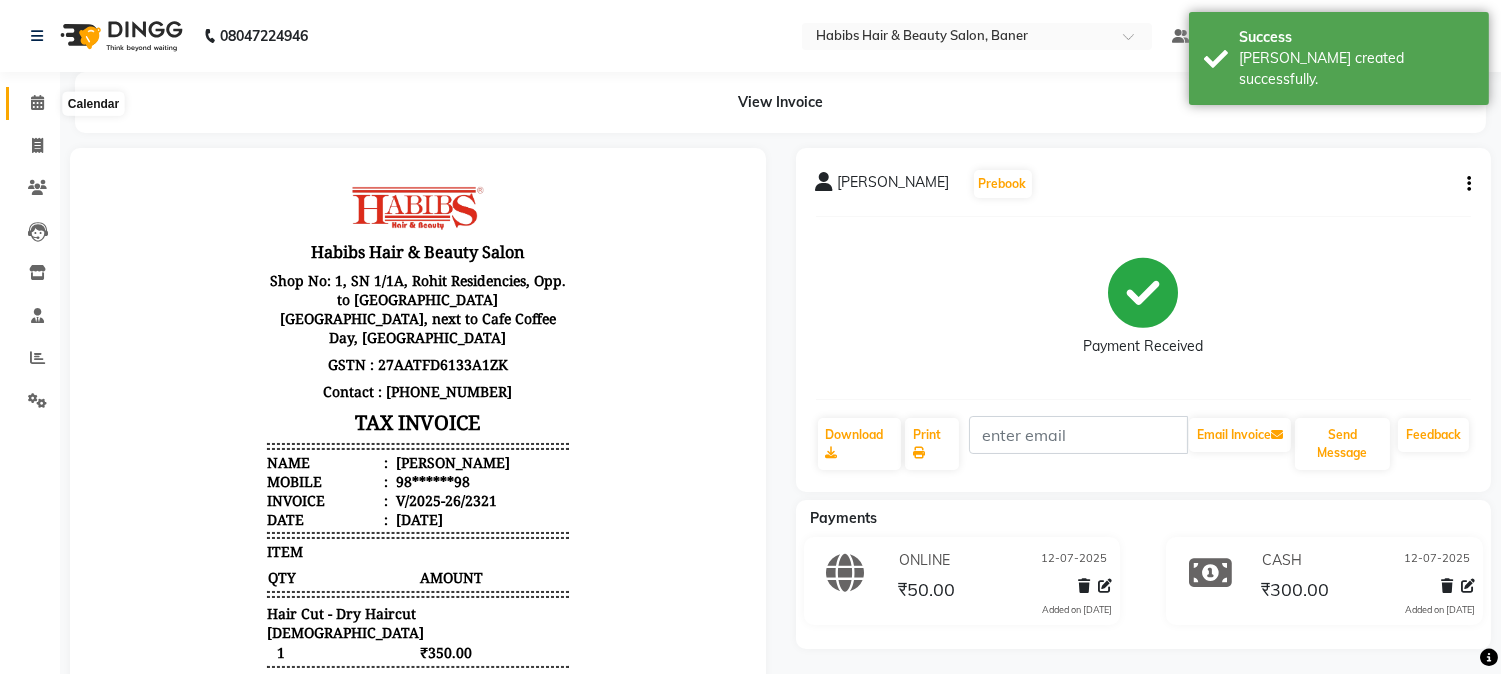 click 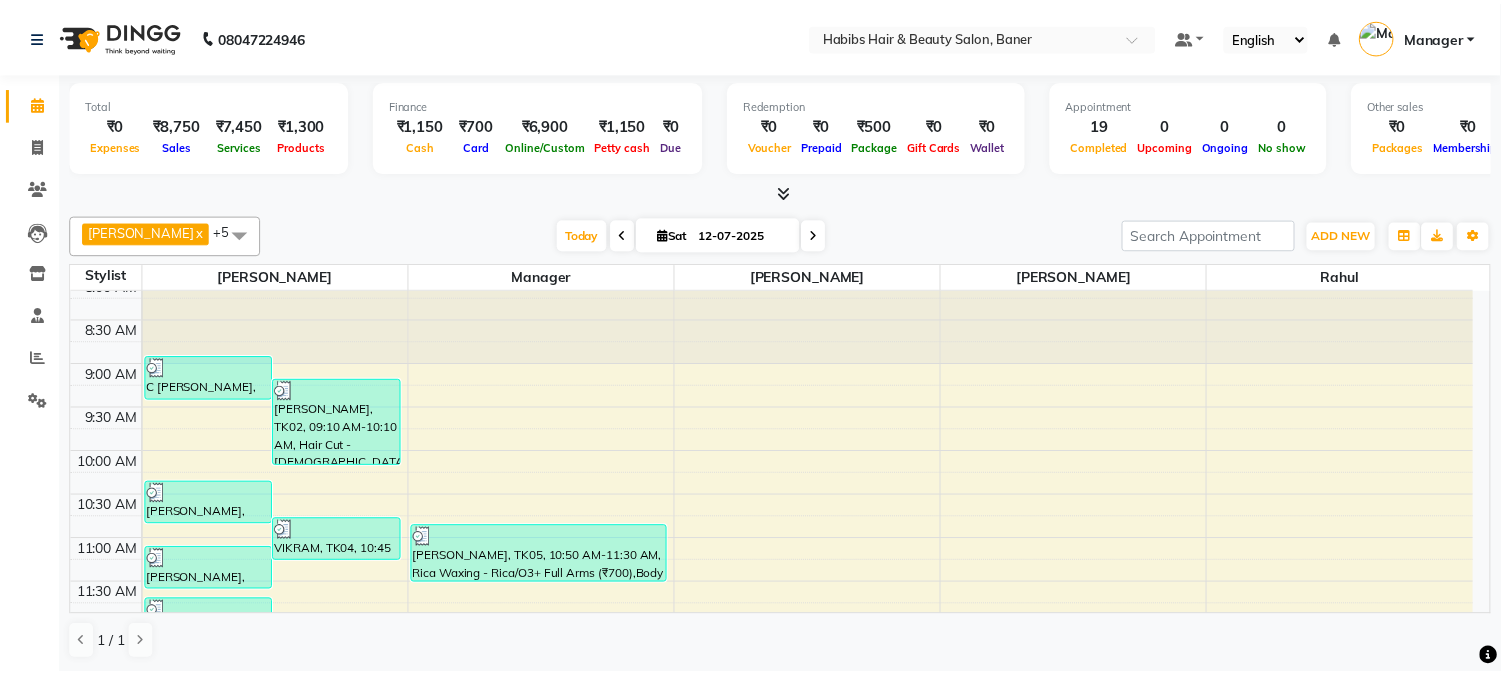 scroll, scrollTop: 0, scrollLeft: 0, axis: both 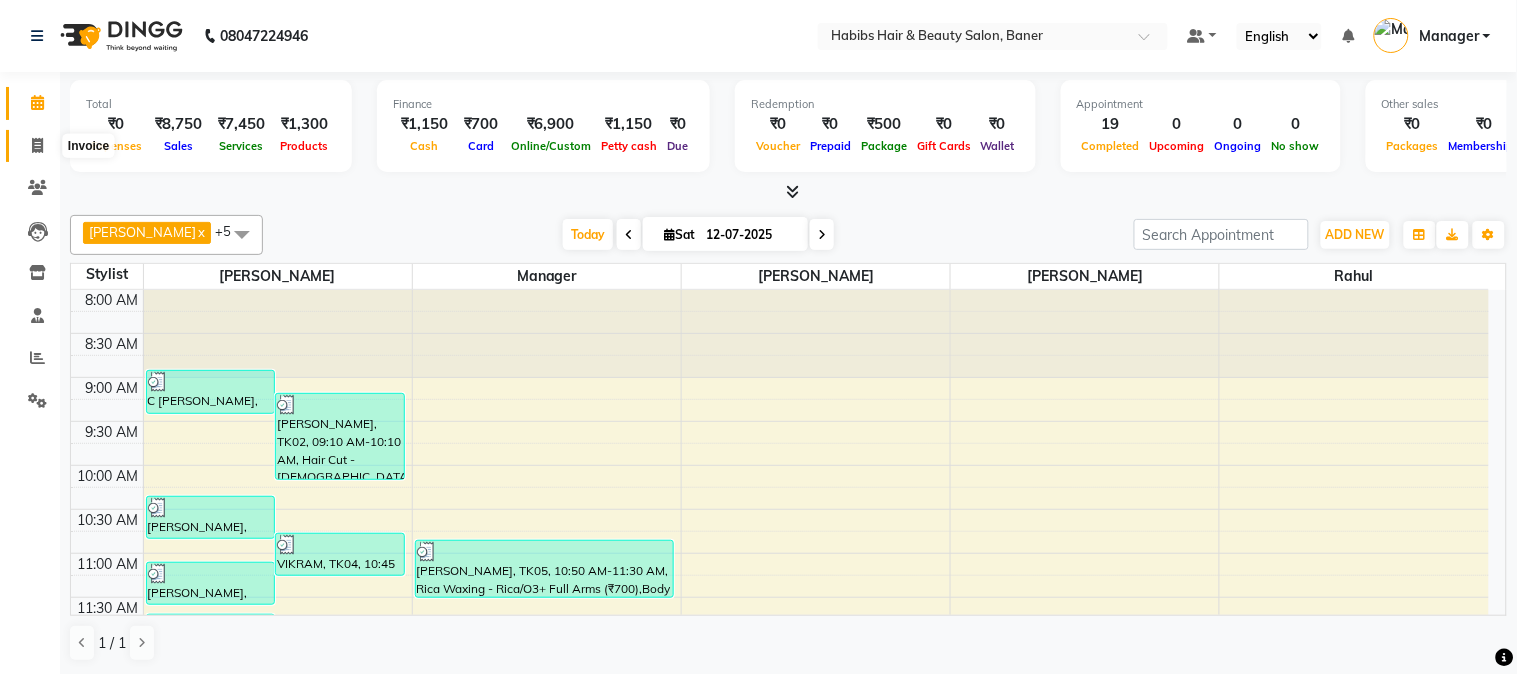 click 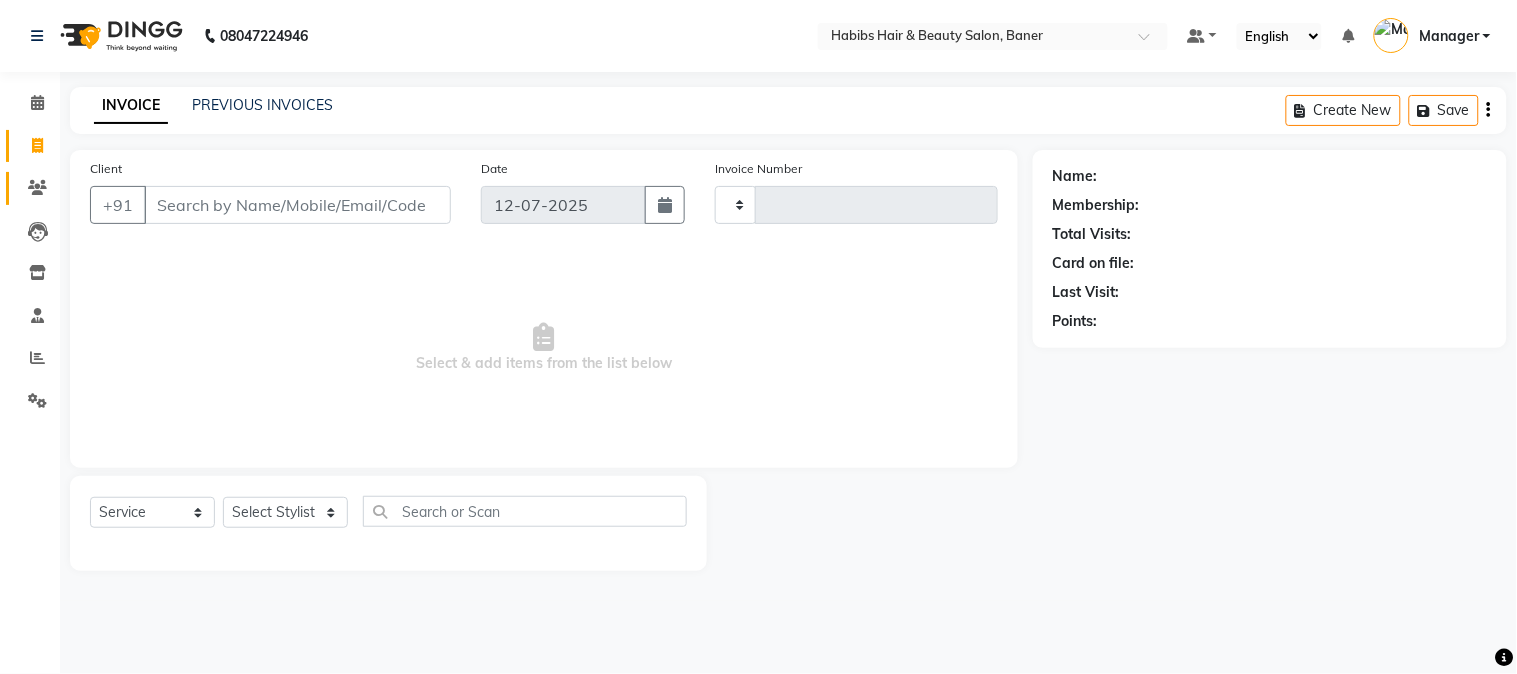 type on "2322" 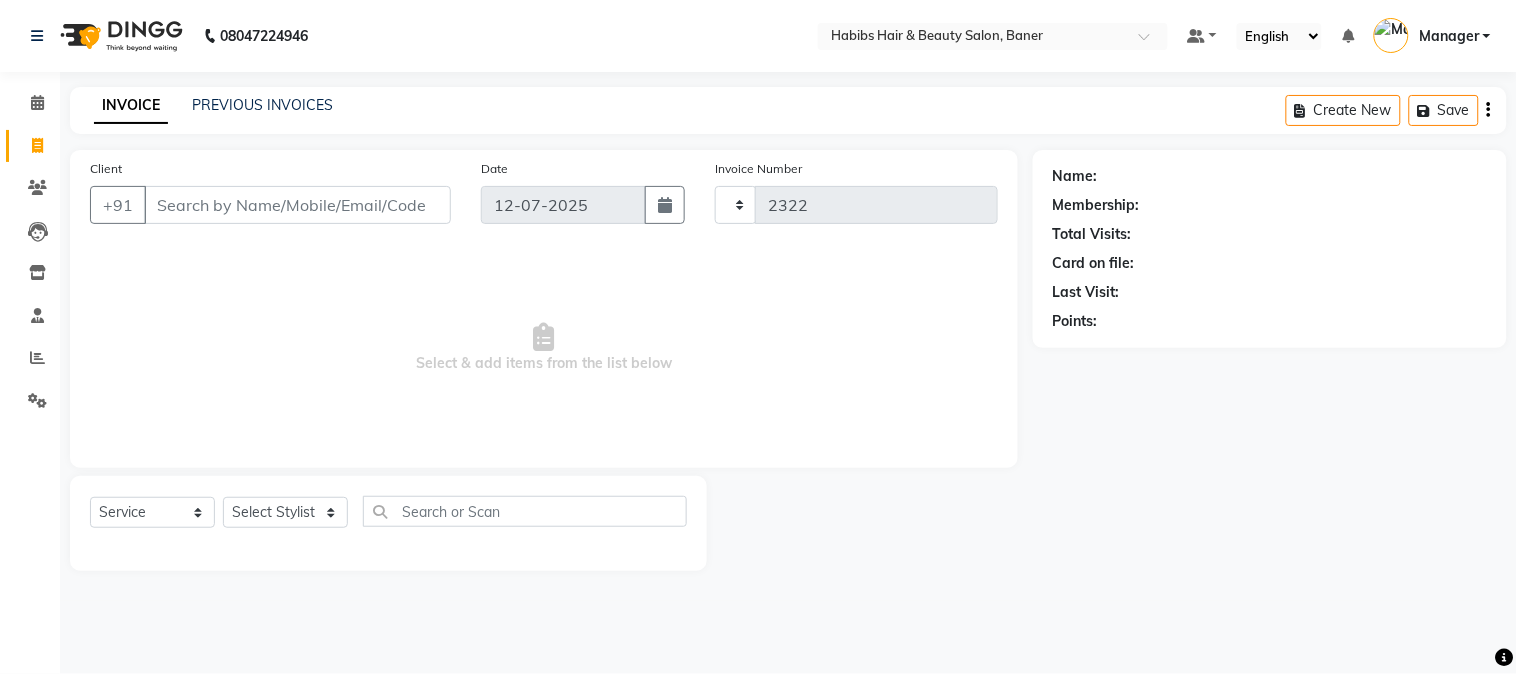 select on "5356" 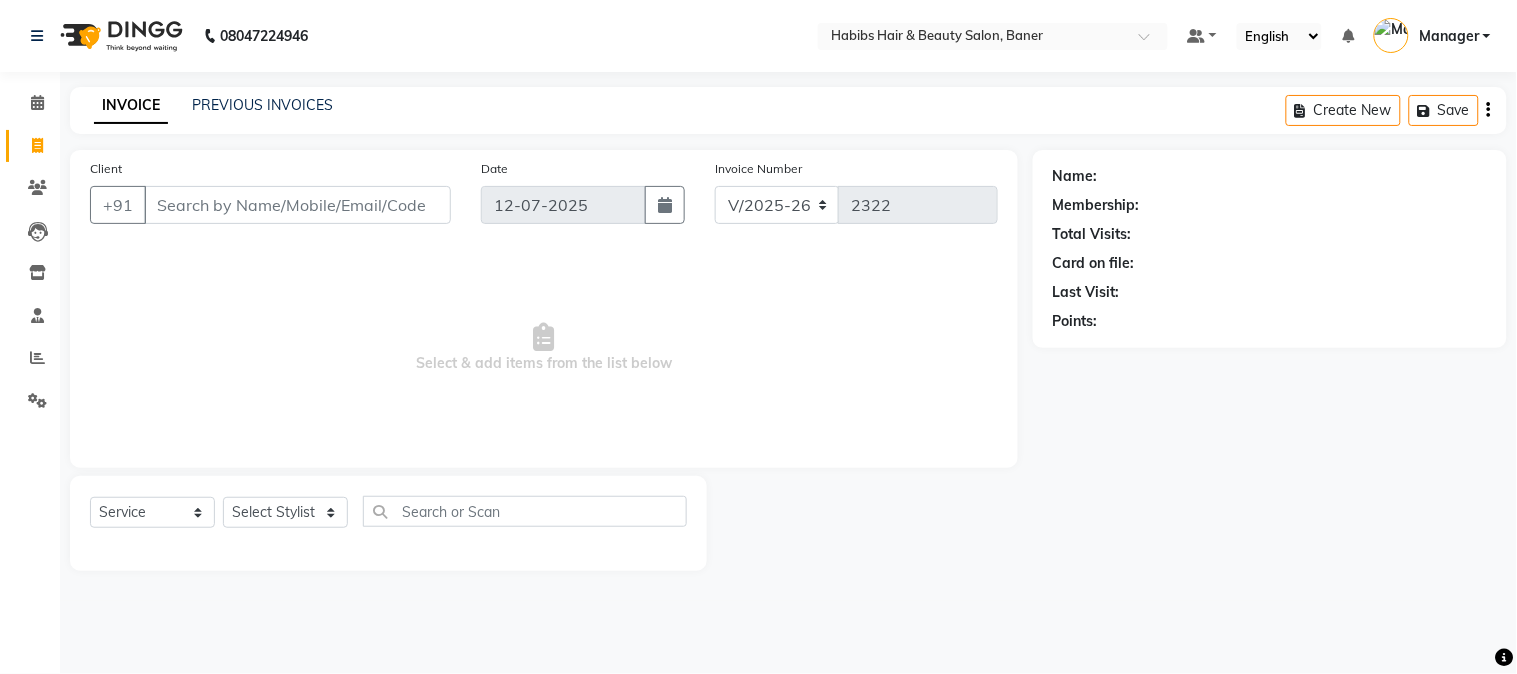 click on "Client" at bounding box center (297, 205) 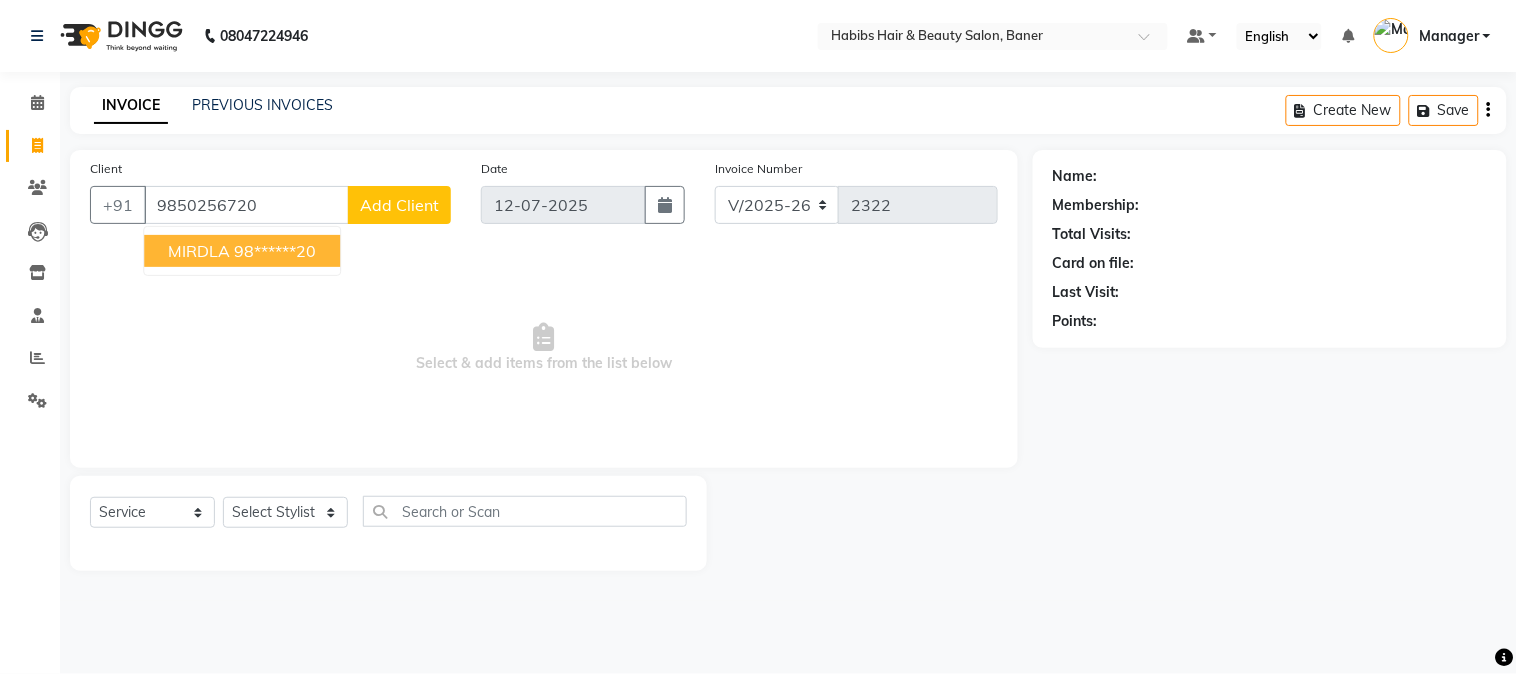 type on "9850256720" 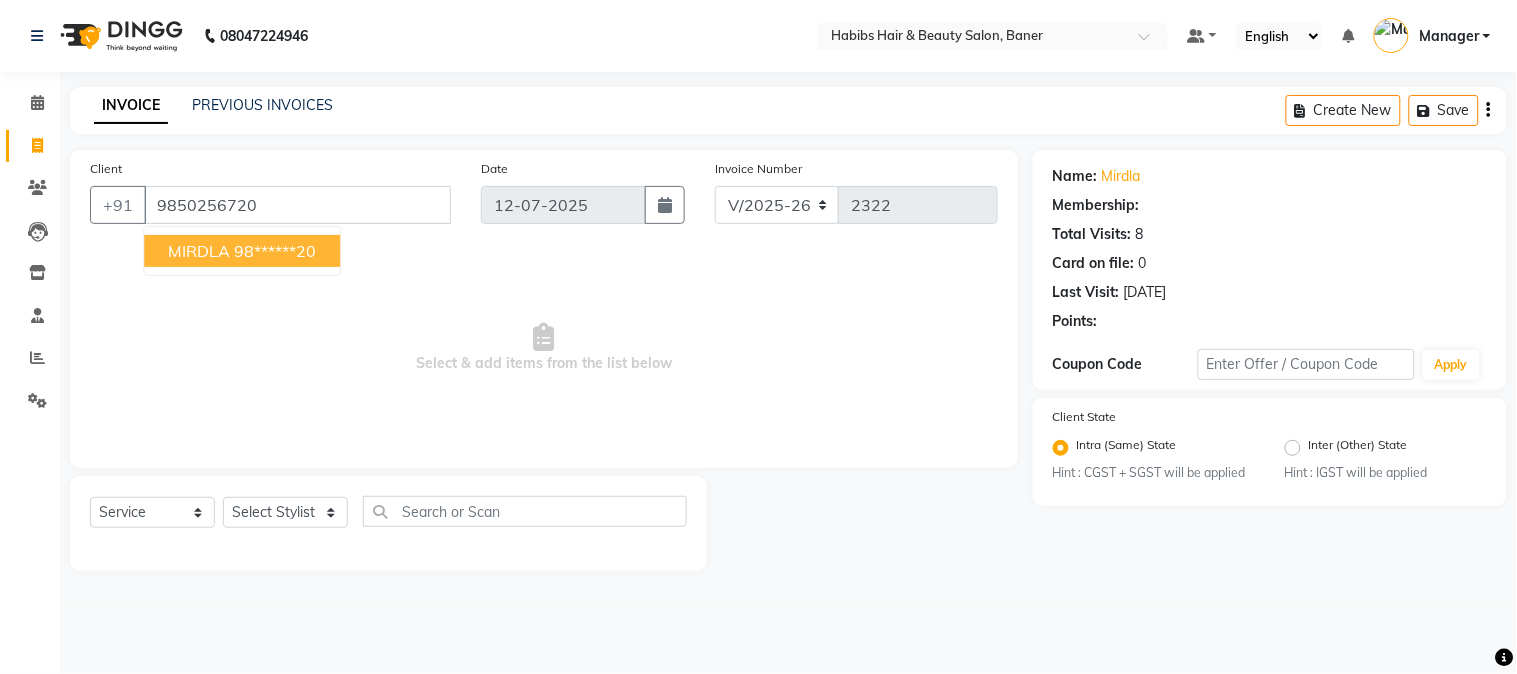 select on "1: Object" 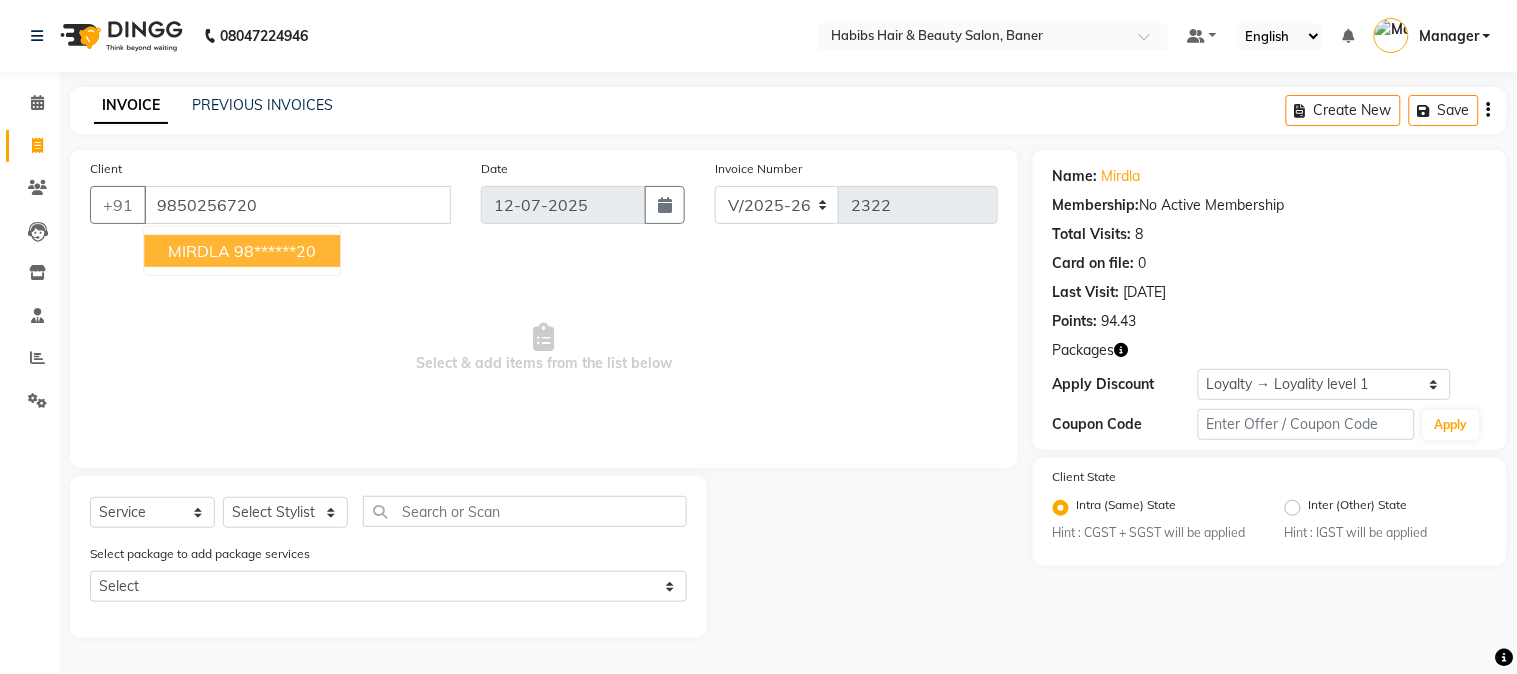 click on "98******20" at bounding box center (275, 251) 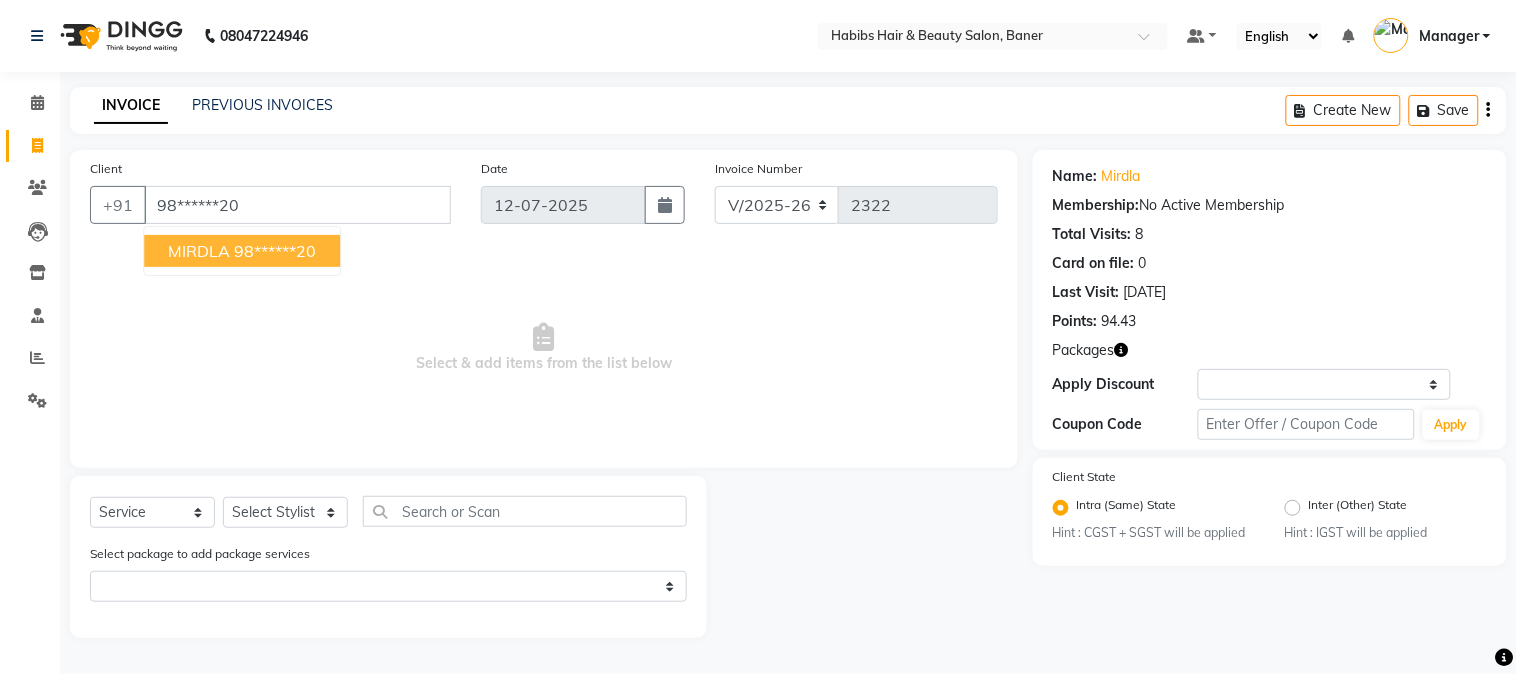 select on "1: Object" 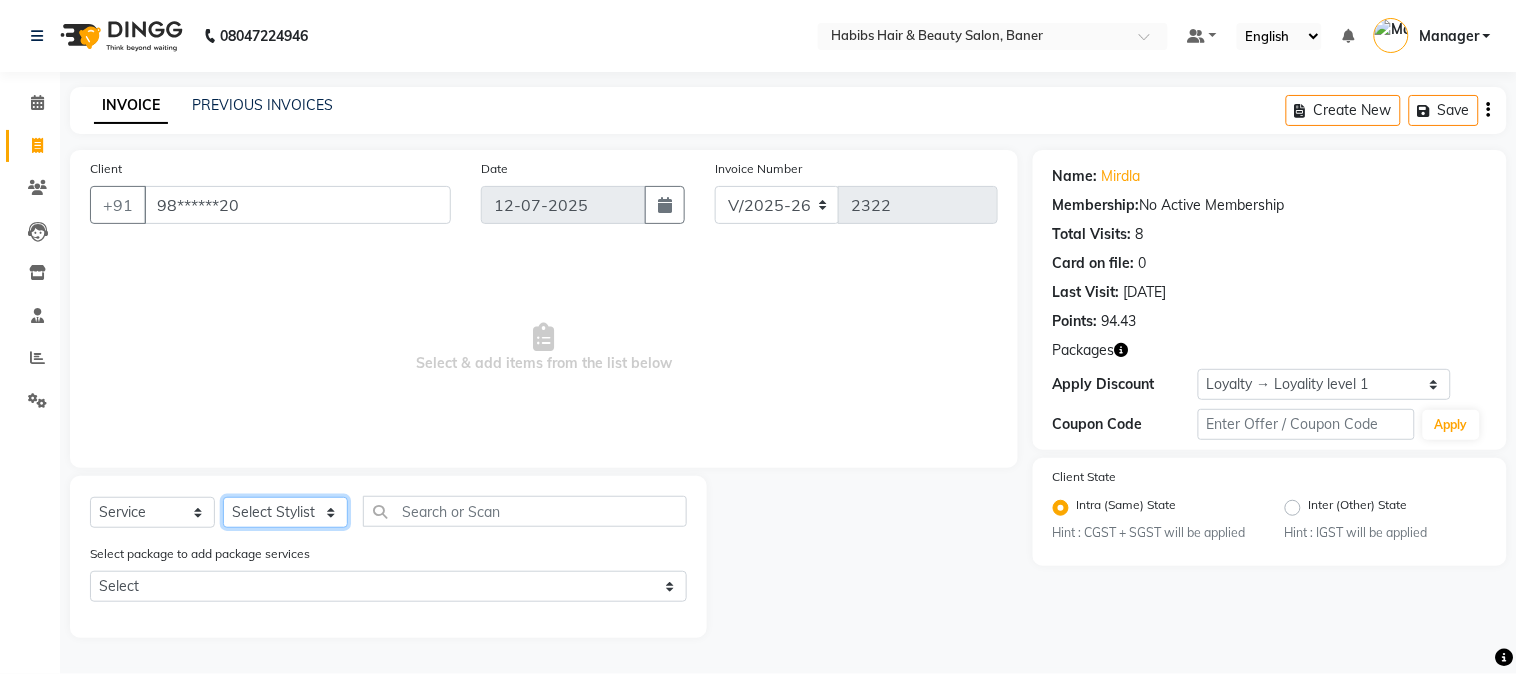 click on "Select Stylist Admin Kiran Mahesh Dalavi  Manager Pooja Singh Rahul Ram Swapnali" 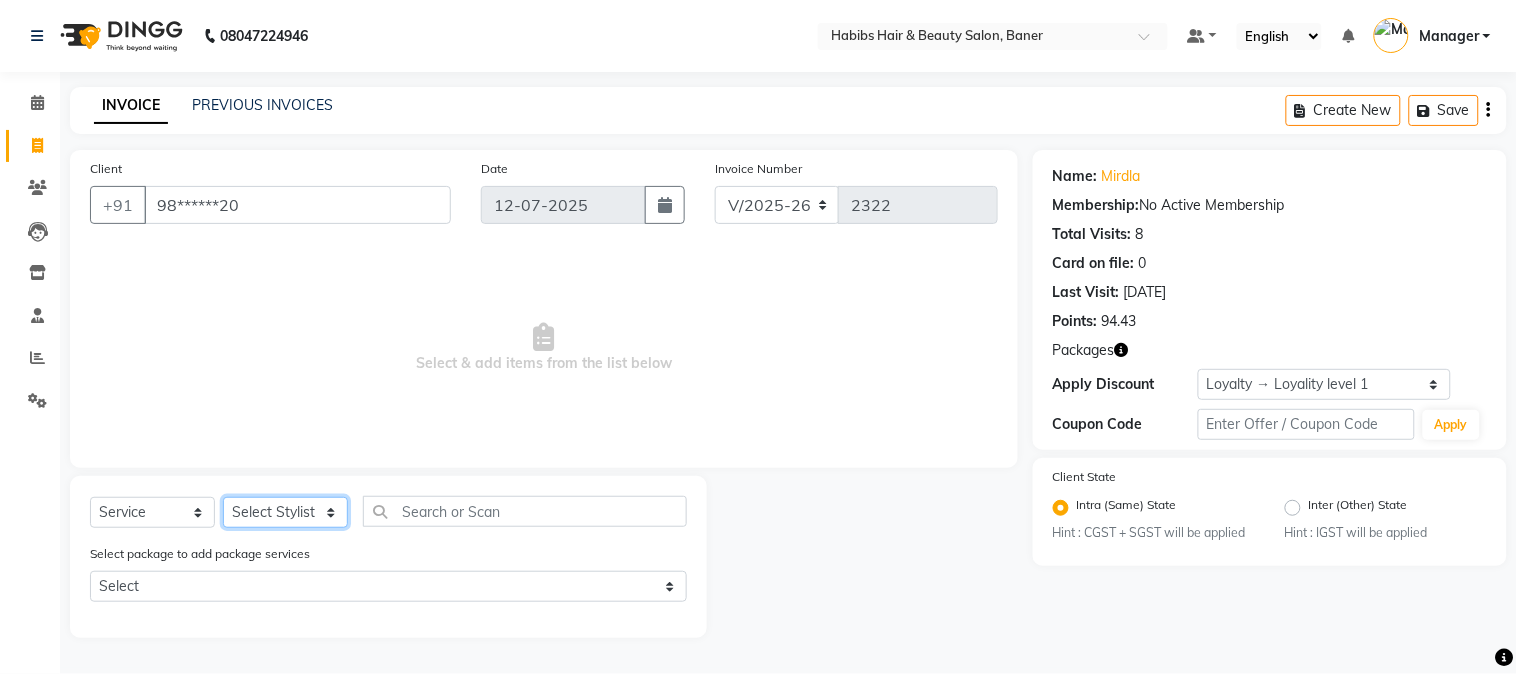 select on "35380" 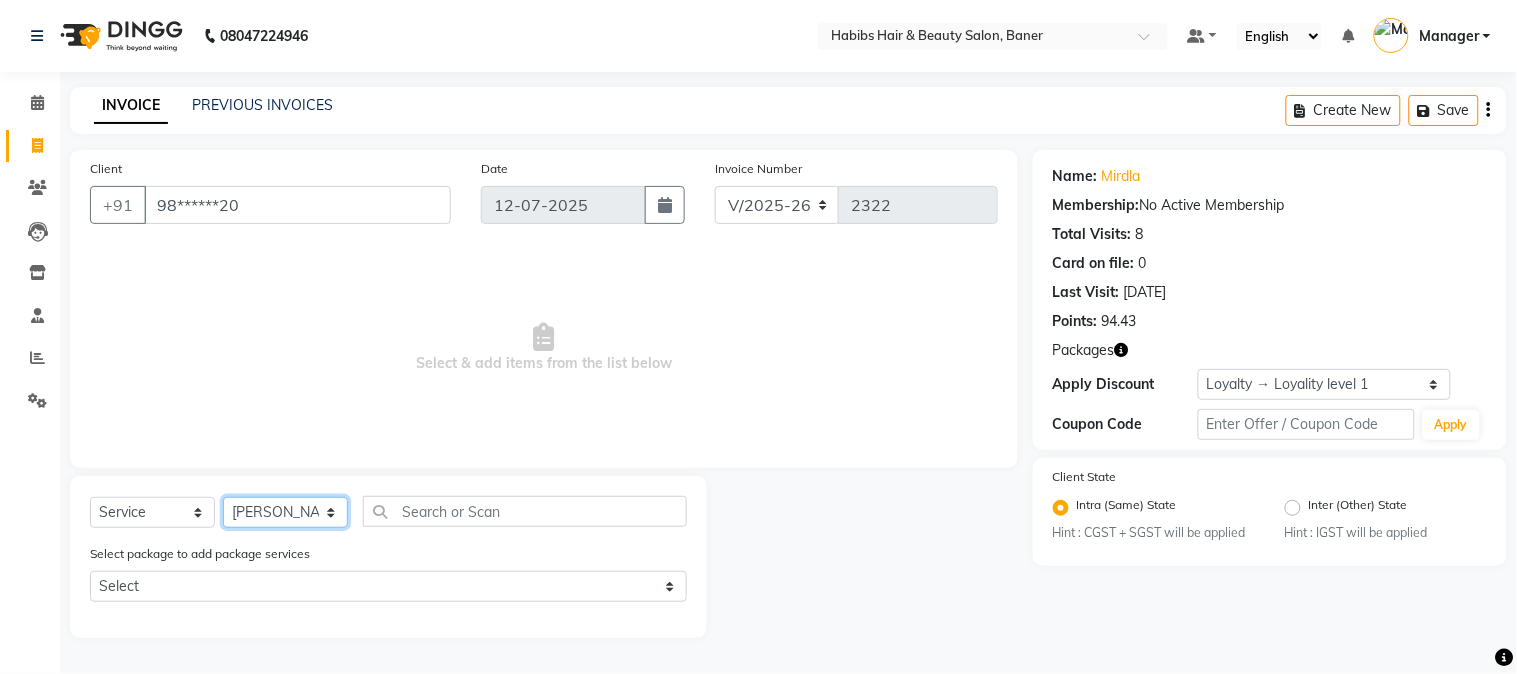 click on "Select Stylist Admin Kiran Mahesh Dalavi  Manager Pooja Singh Rahul Ram Swapnali" 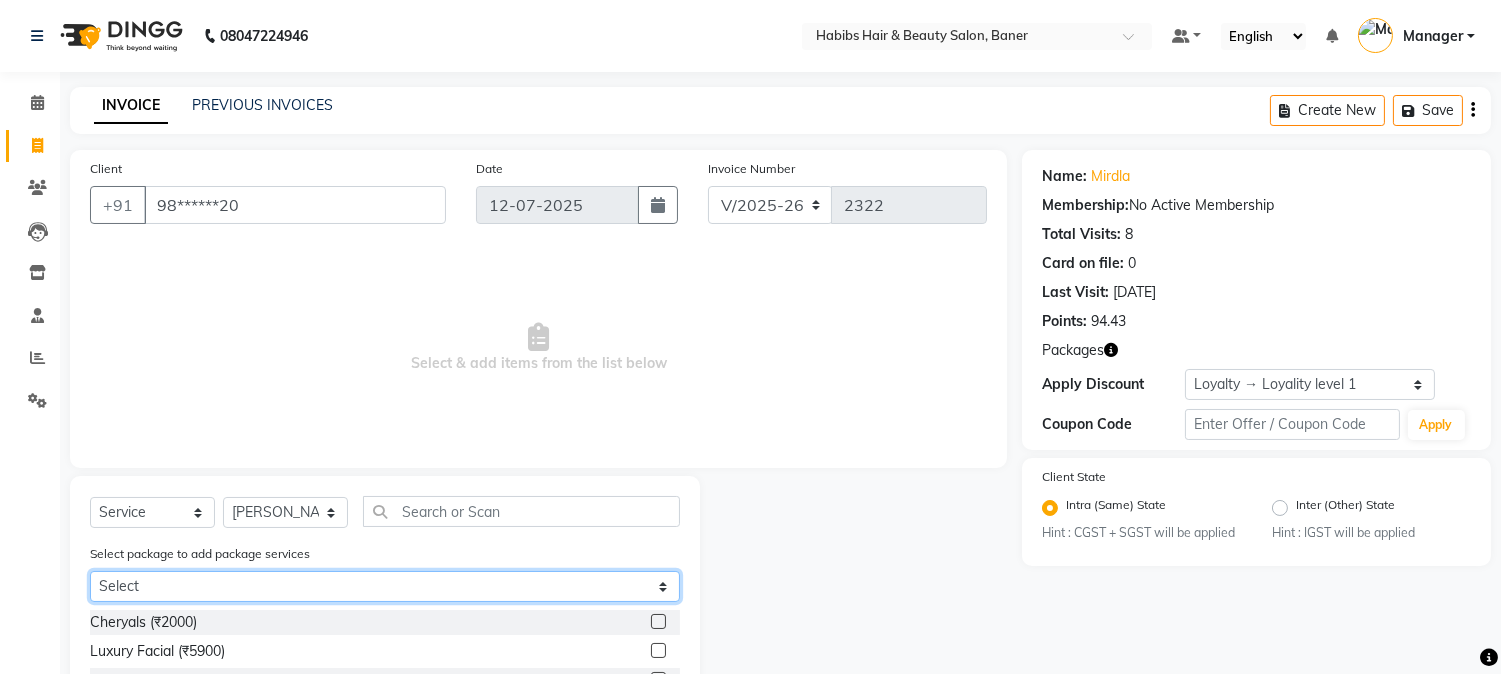 click on "Select FEMALE ROOT TOUCH UP WITHOUT AMMONIA [10] 1799 HC/BLOWDRY" 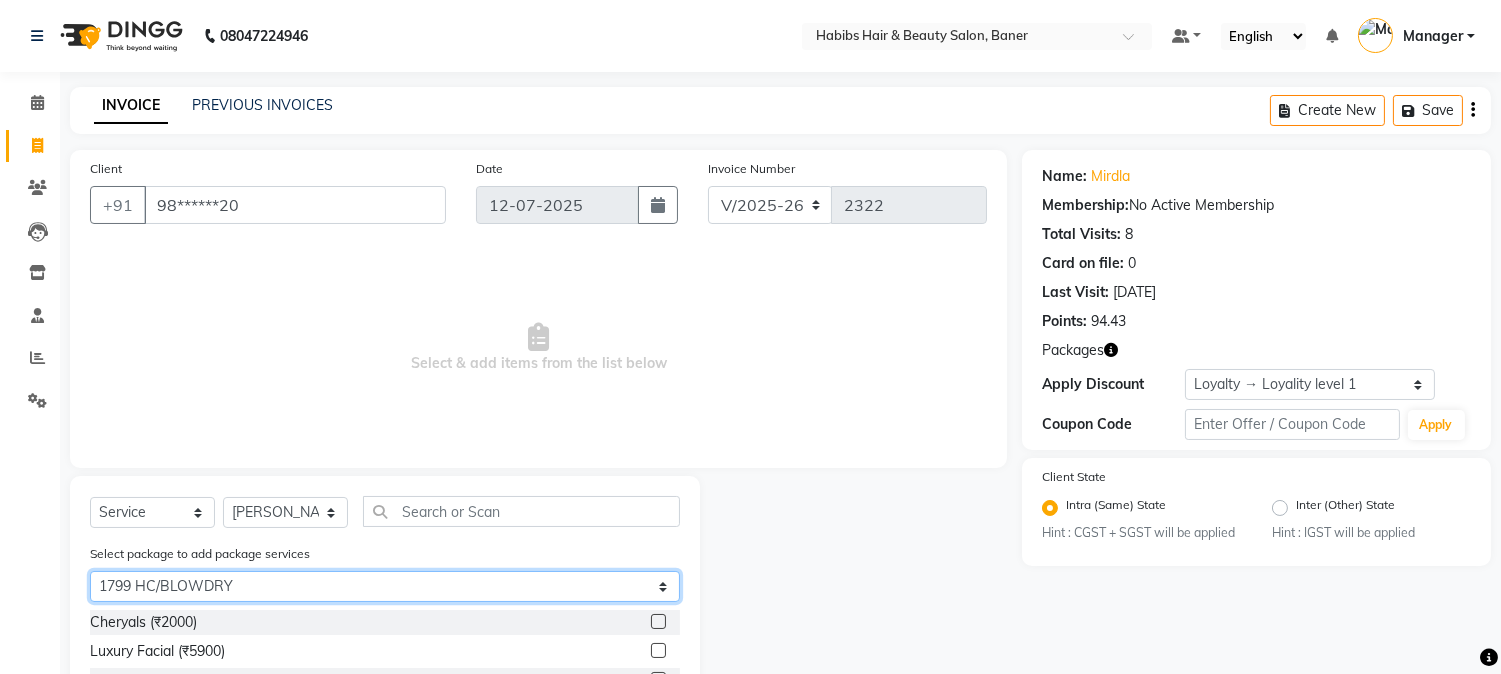 click on "Select FEMALE ROOT TOUCH UP WITHOUT AMMONIA [10] 1799 HC/BLOWDRY" 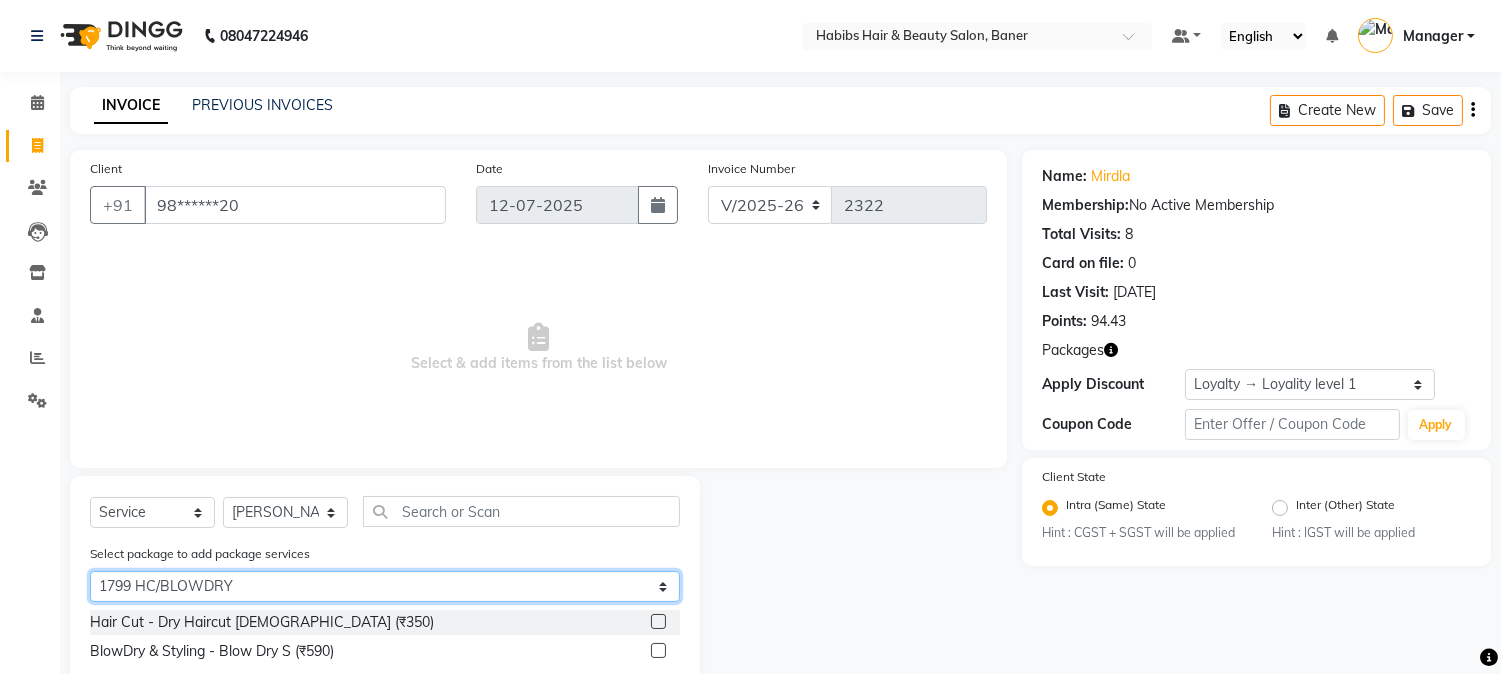 scroll, scrollTop: 52, scrollLeft: 0, axis: vertical 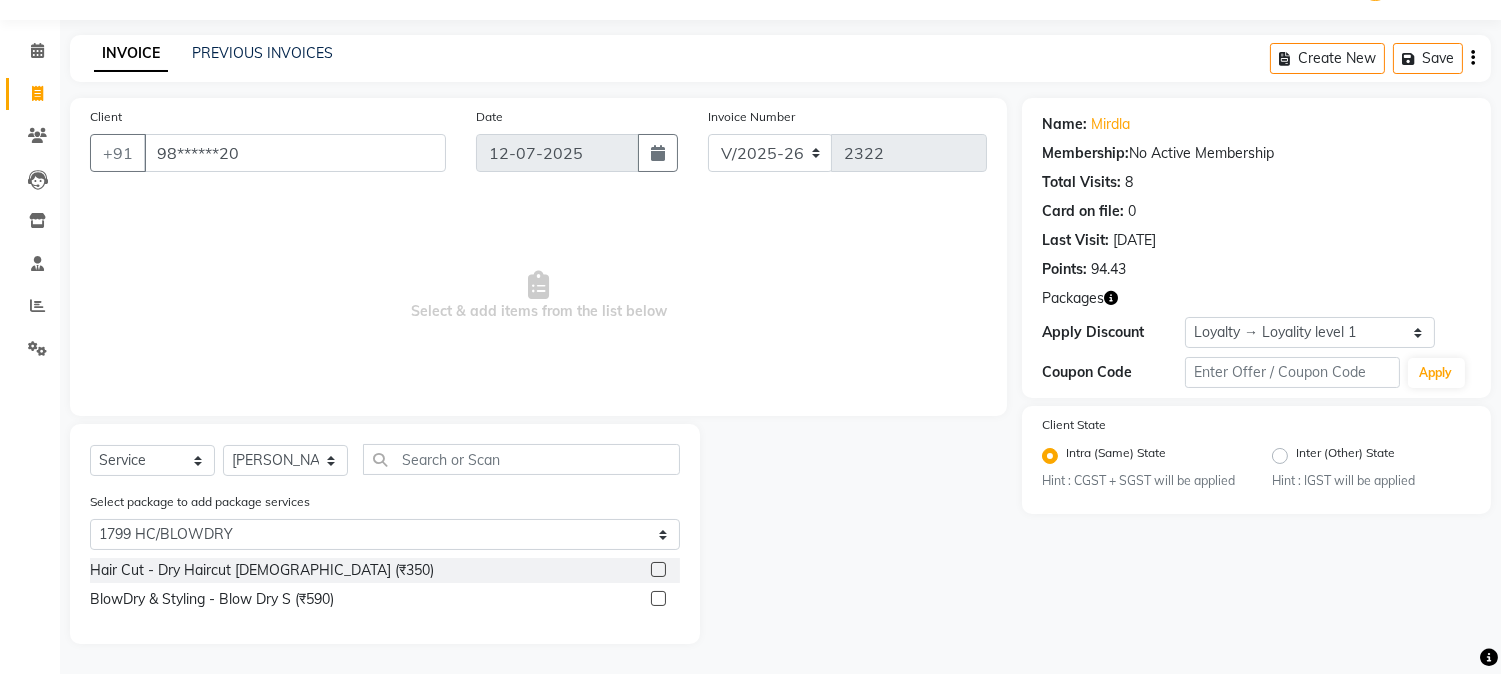 click 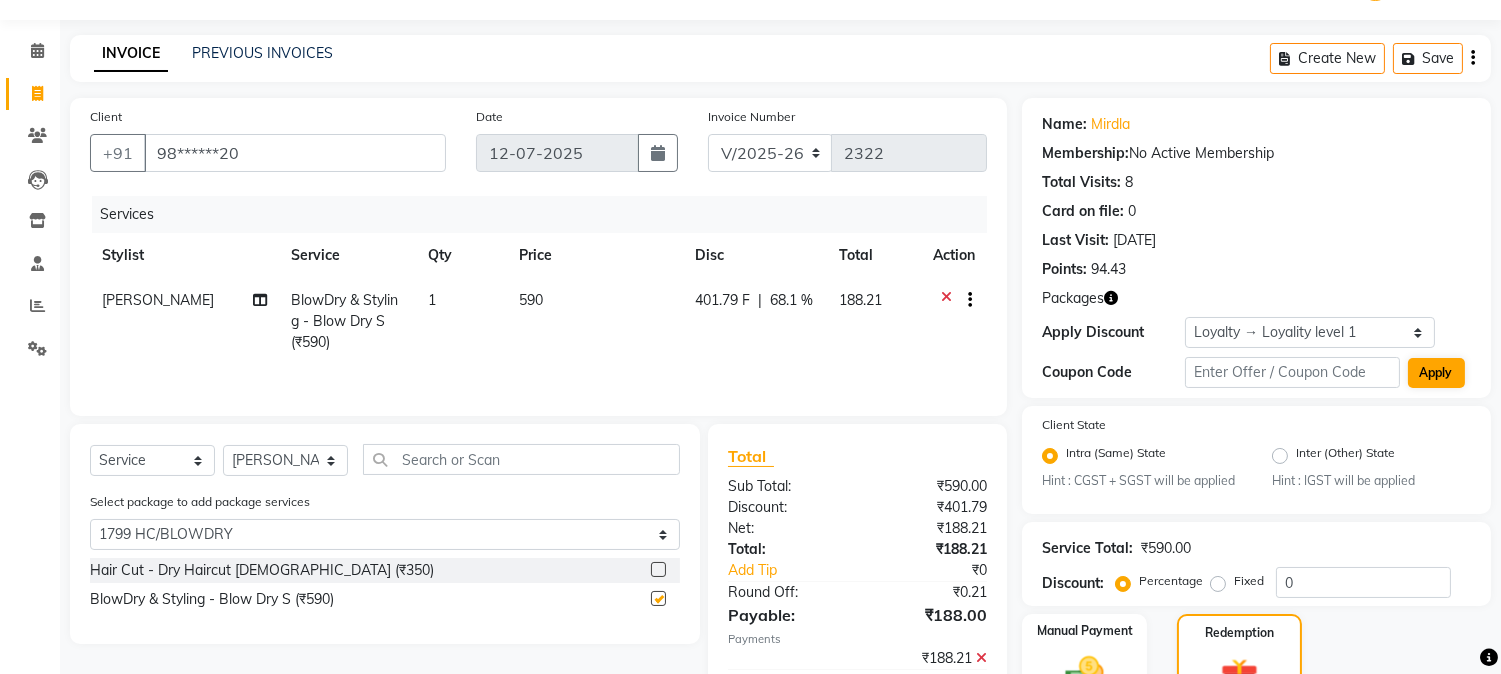 checkbox on "false" 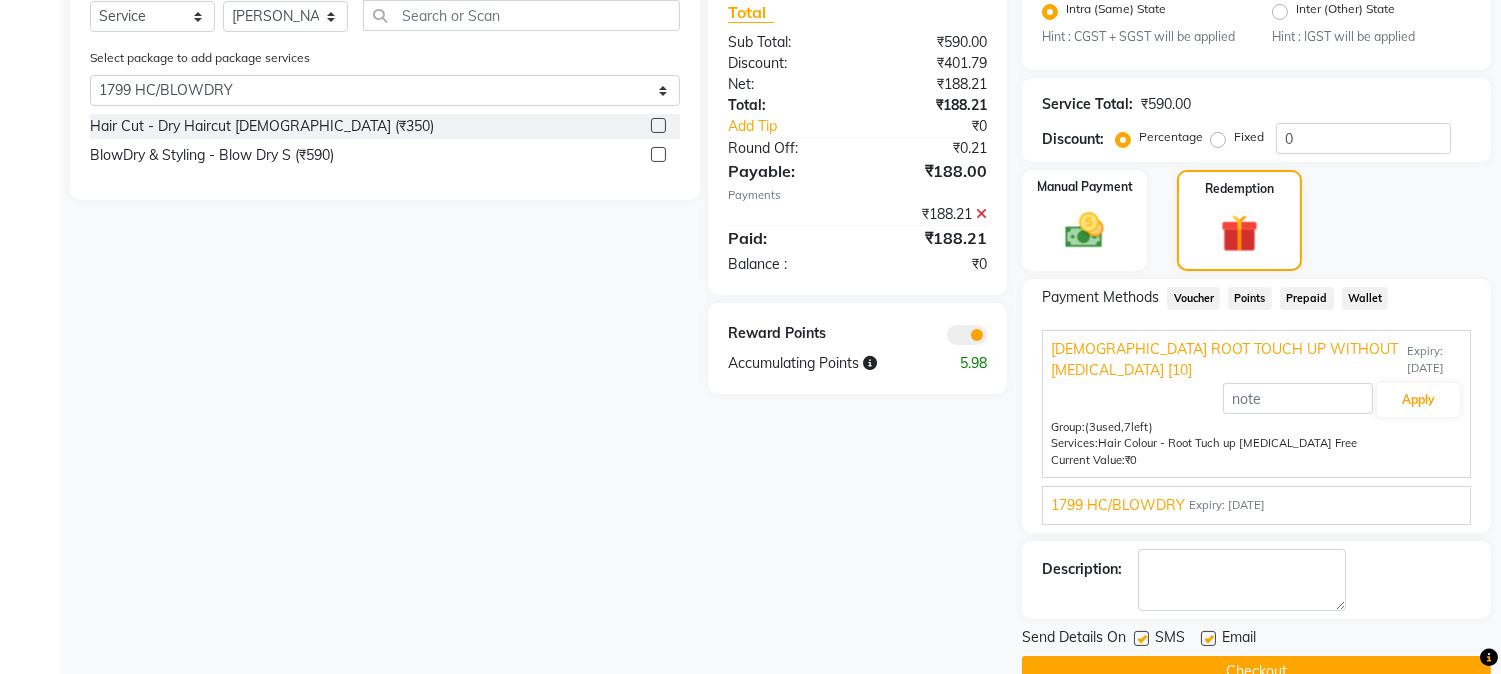 scroll, scrollTop: 538, scrollLeft: 0, axis: vertical 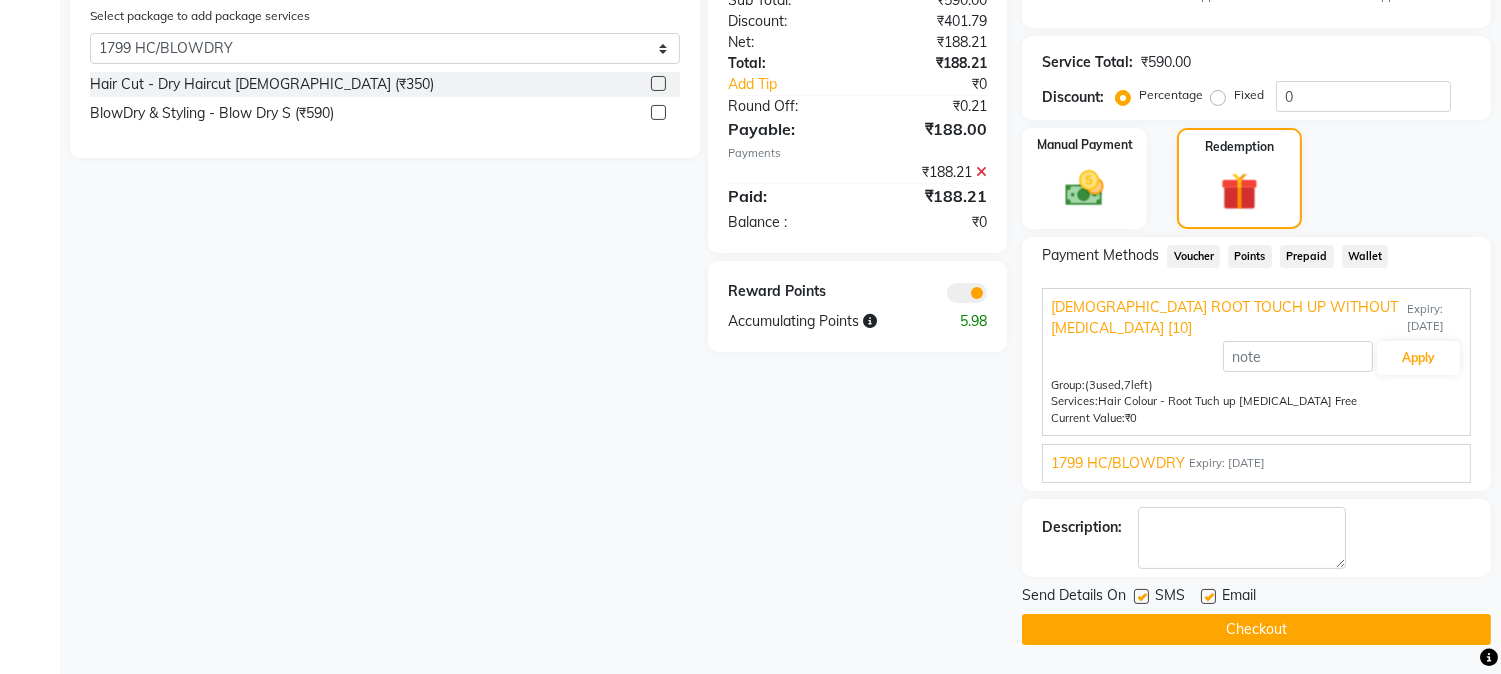 click on "1799 HC/BLOWDRY" at bounding box center [1118, 463] 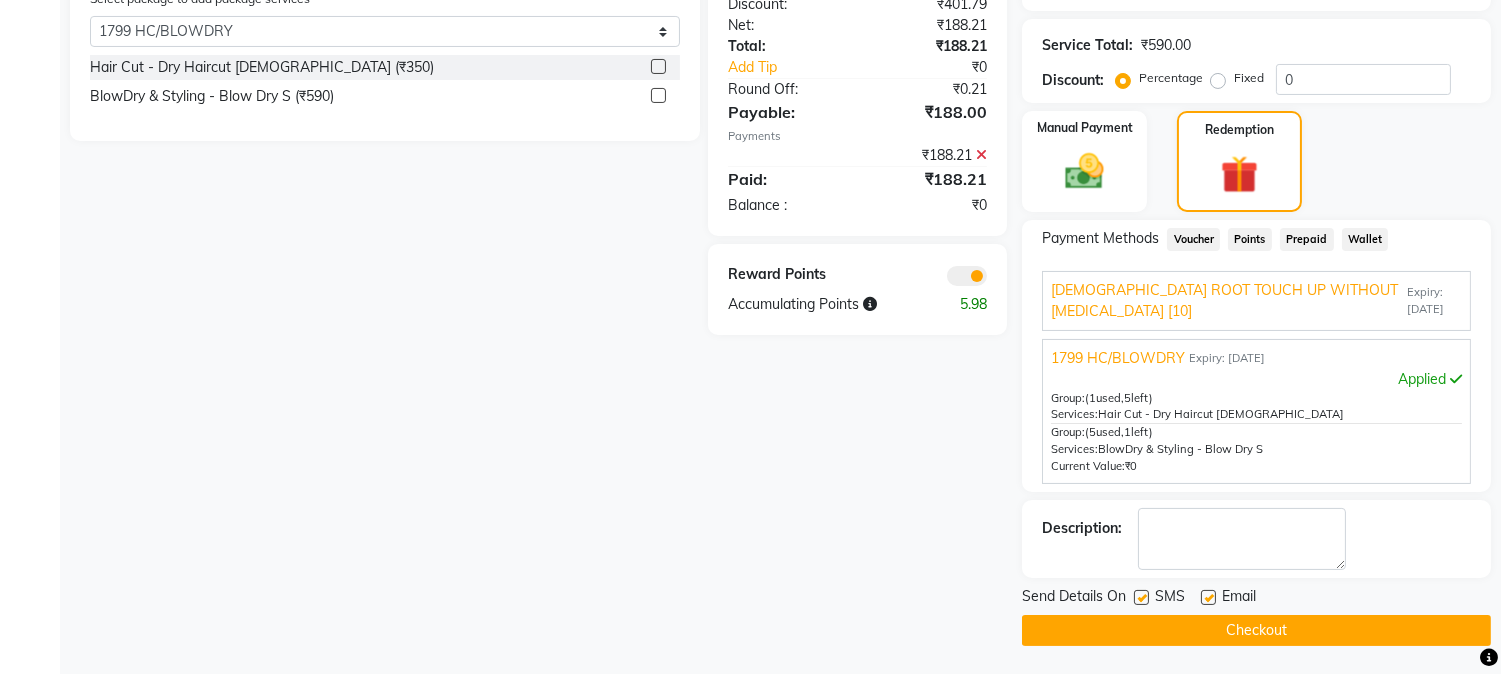 scroll, scrollTop: 556, scrollLeft: 0, axis: vertical 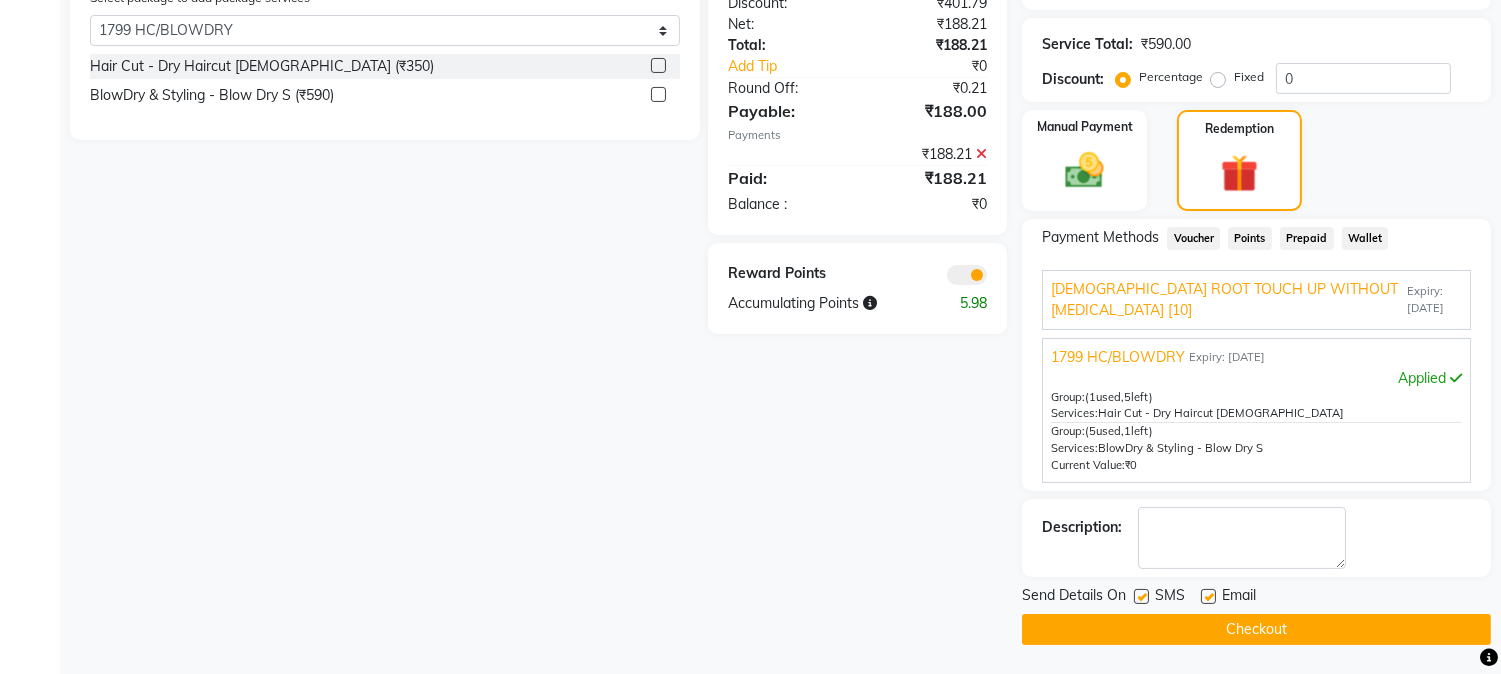 click on "Group:   (5  used,  1  left)  Services:   BlowDry & Styling - Blow Dry S" at bounding box center (1256, 440) 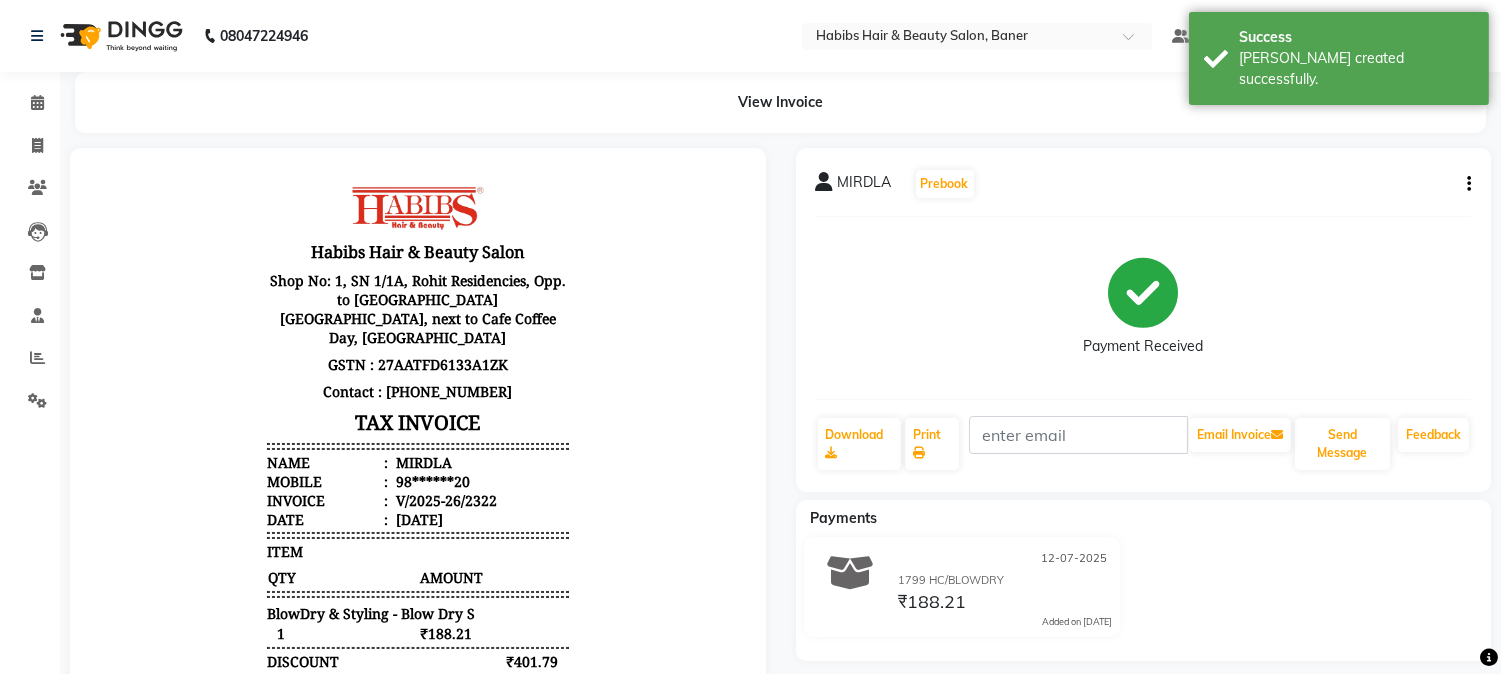 scroll, scrollTop: 0, scrollLeft: 0, axis: both 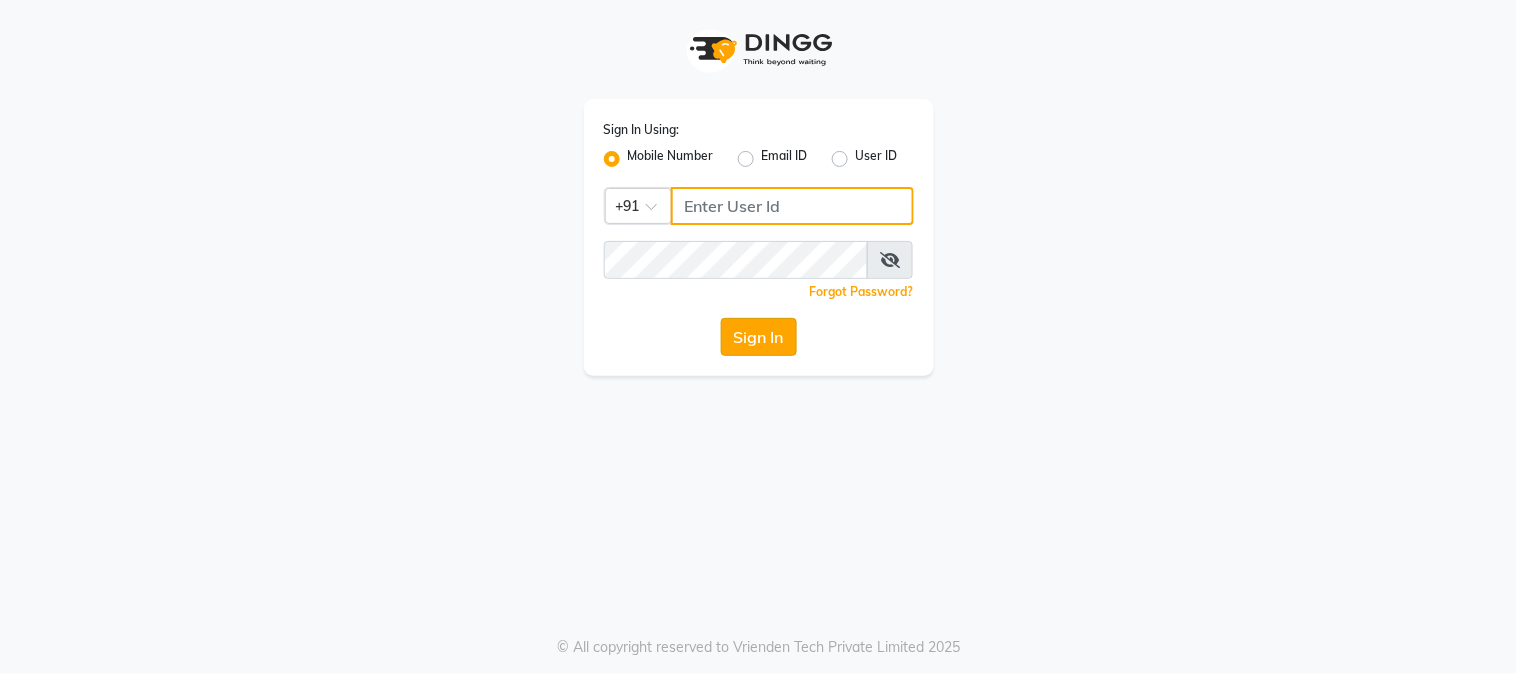 type on "8759660660" 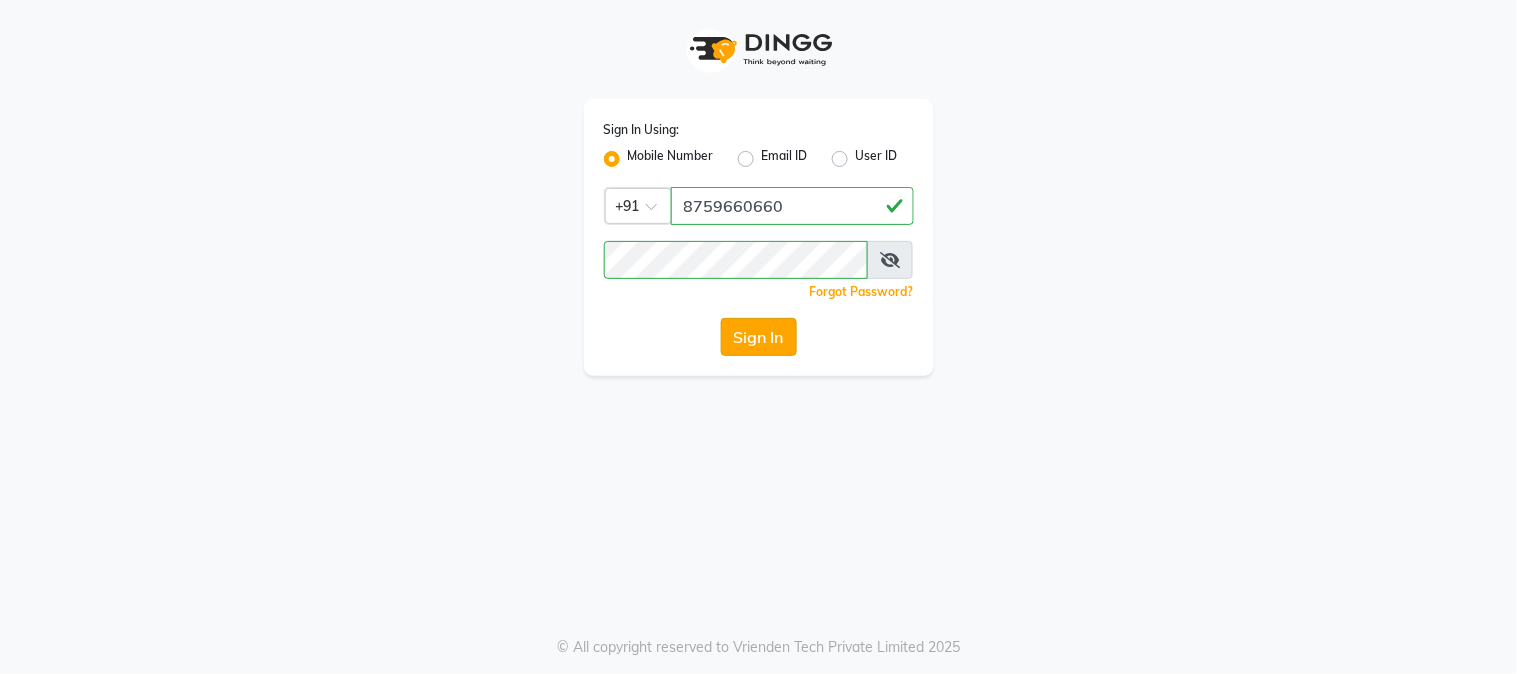 click on "Sign In" 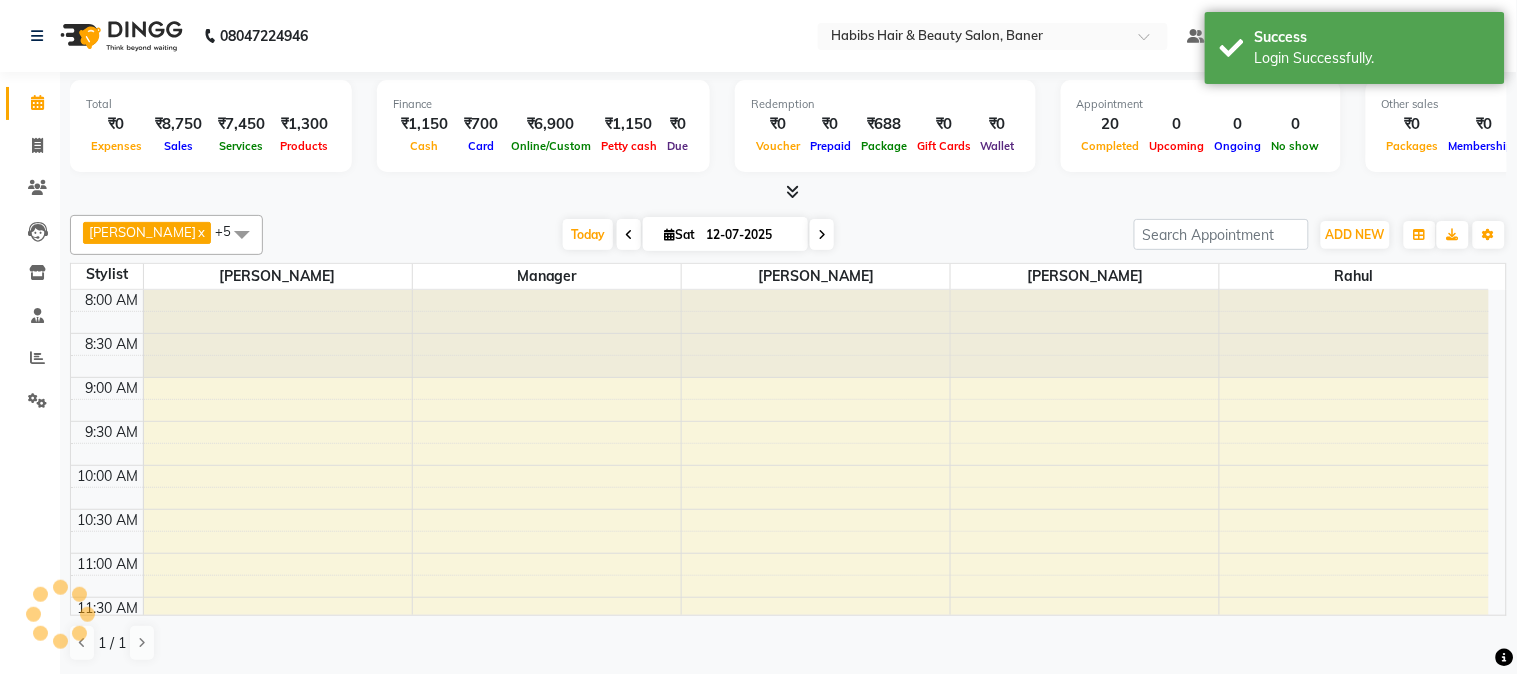 select on "en" 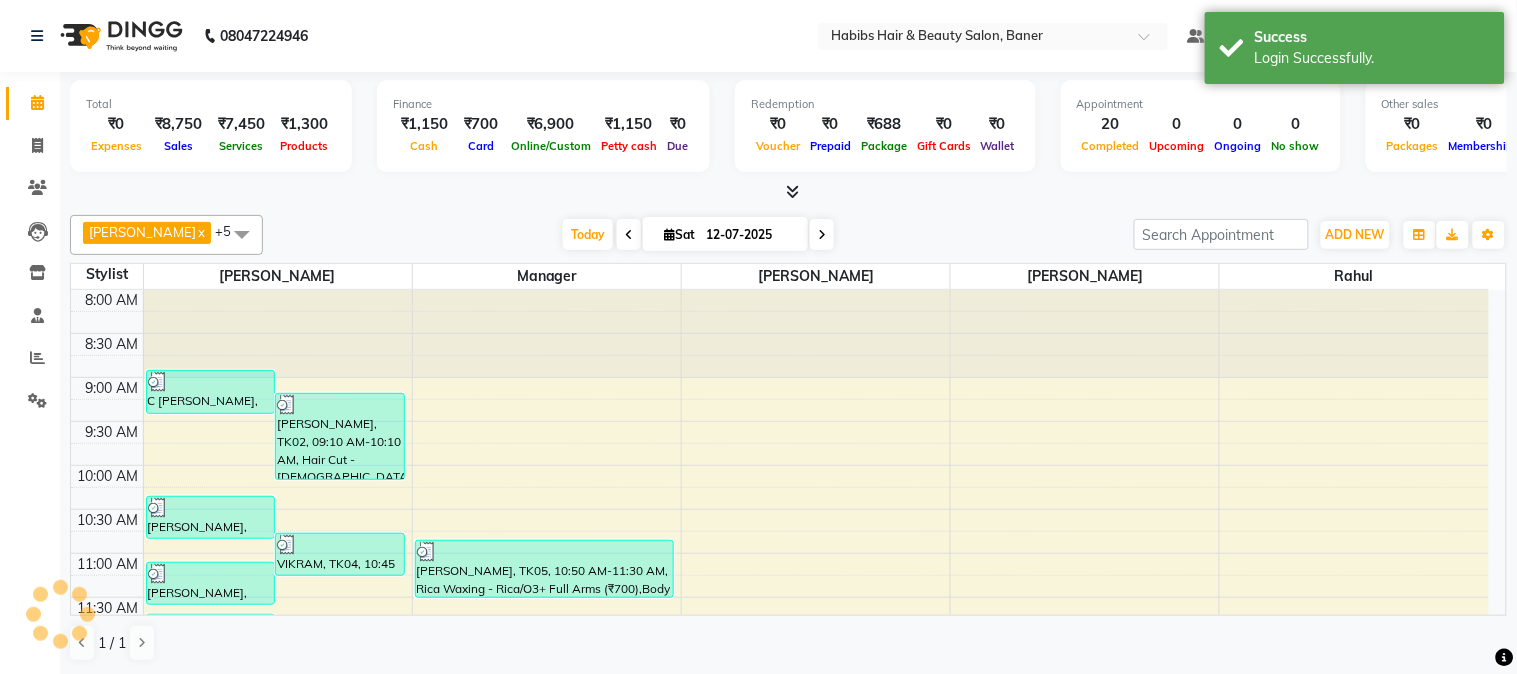 scroll, scrollTop: 0, scrollLeft: 0, axis: both 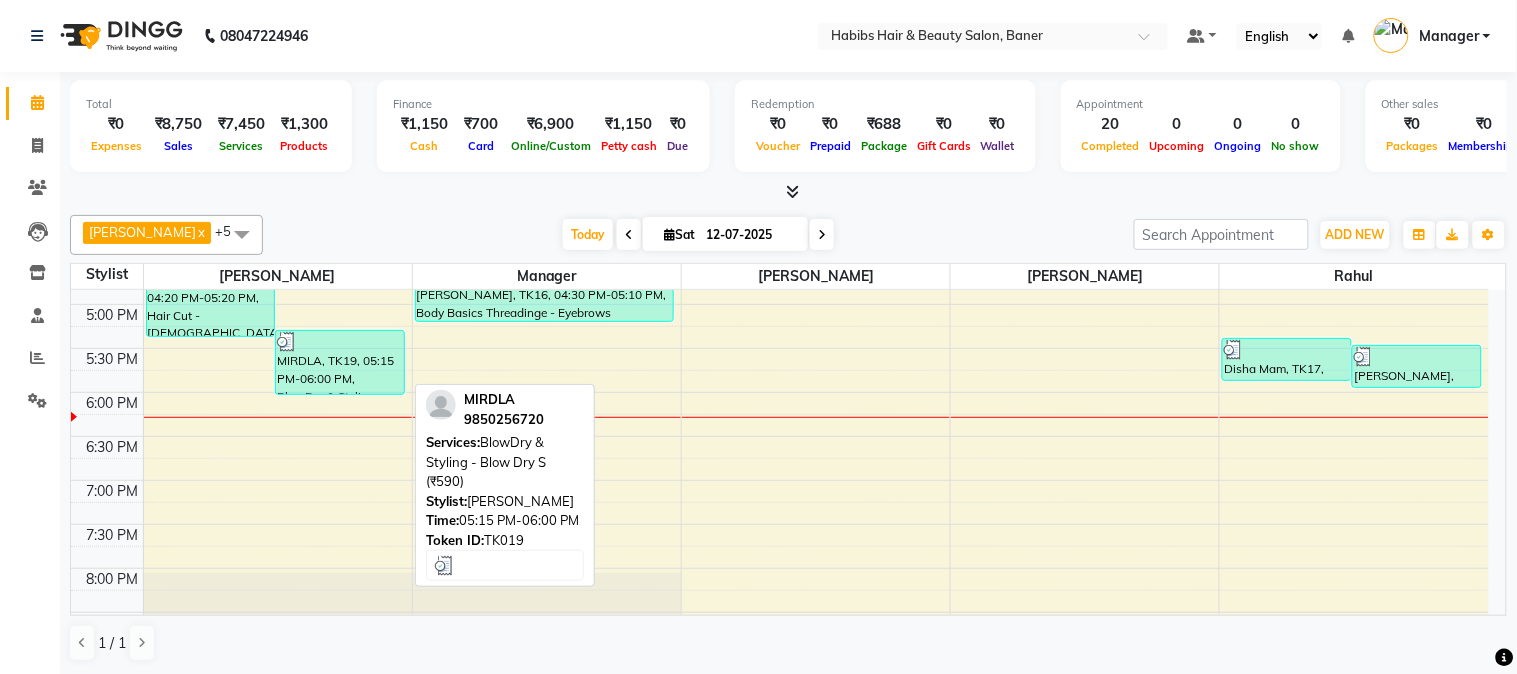 click on "MIRDLA, TK19, 05:15 PM-06:00 PM, BlowDry & Styling - Blow Dry S (₹590)" at bounding box center (340, 362) 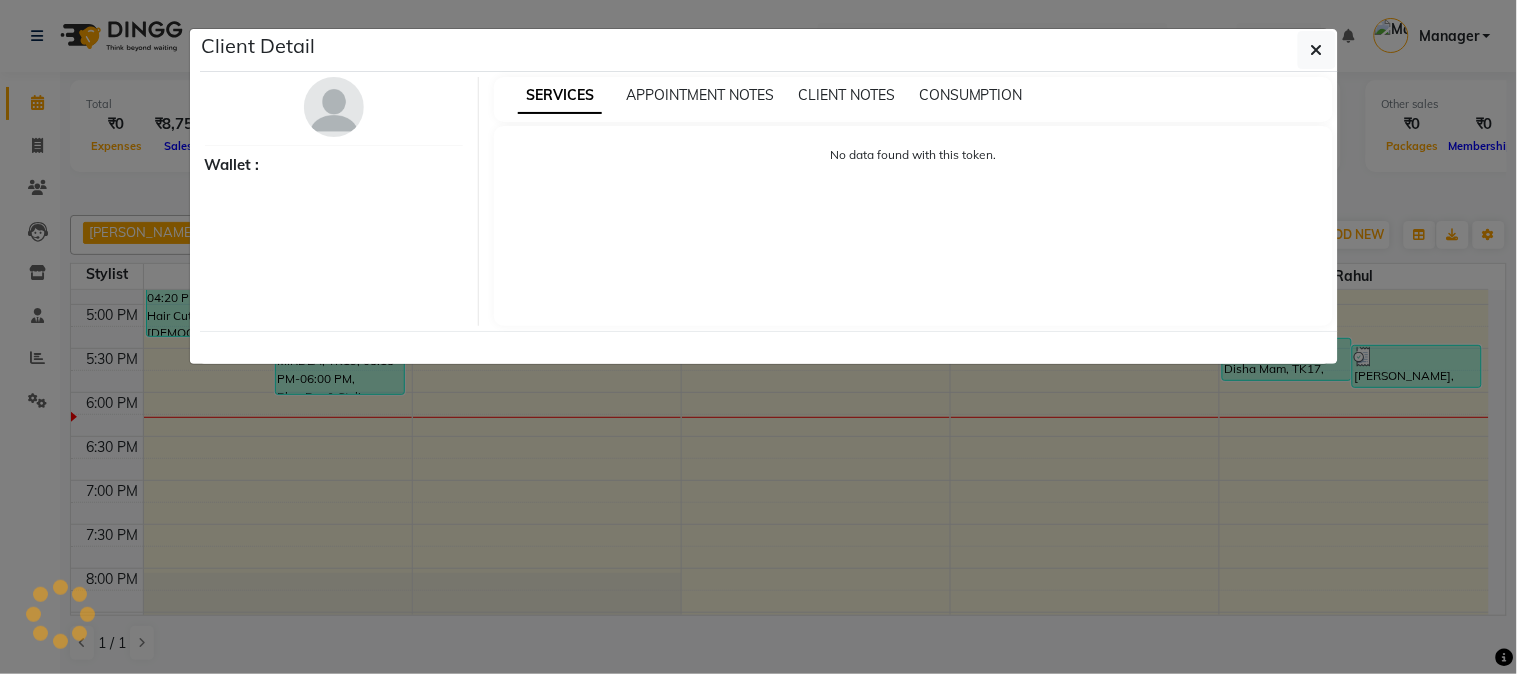 select on "3" 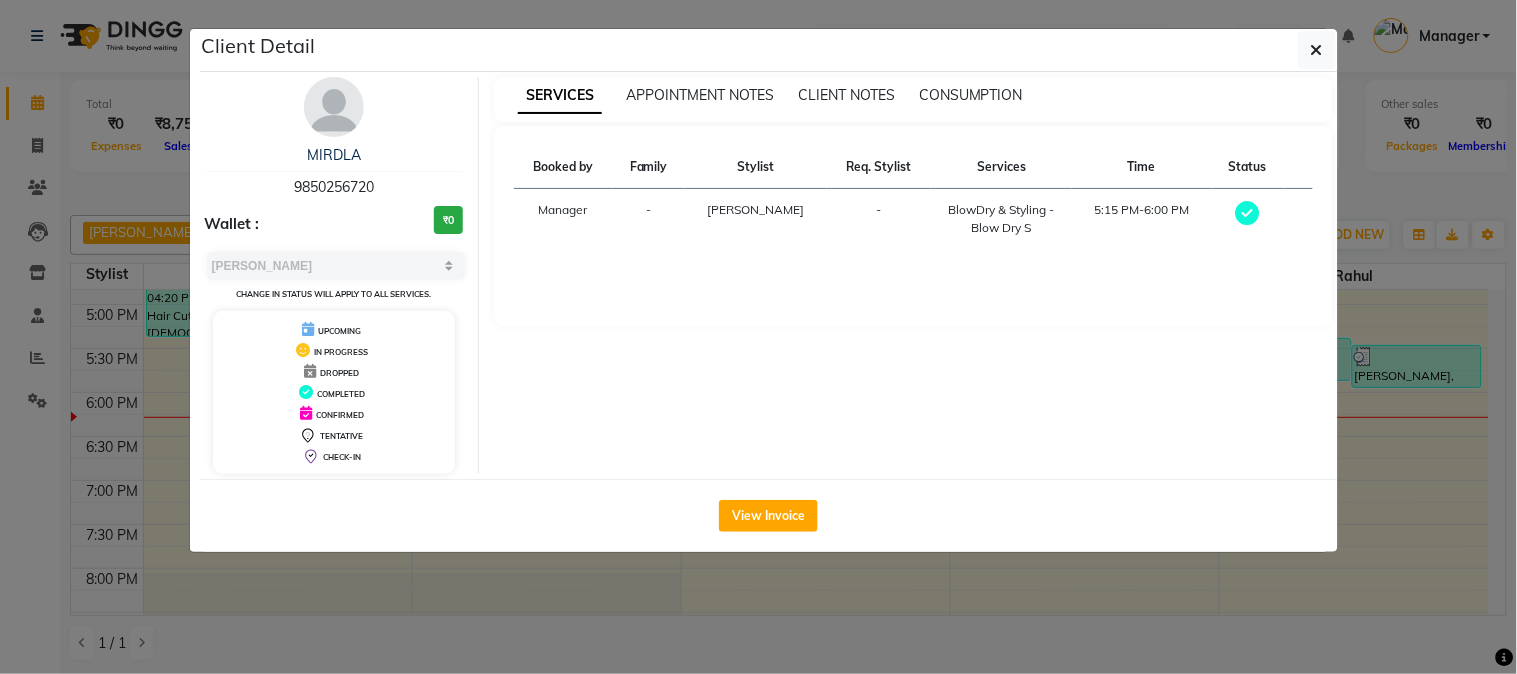 drag, startPoint x: 538, startPoint y: 635, endPoint x: 553, endPoint y: 622, distance: 19.849434 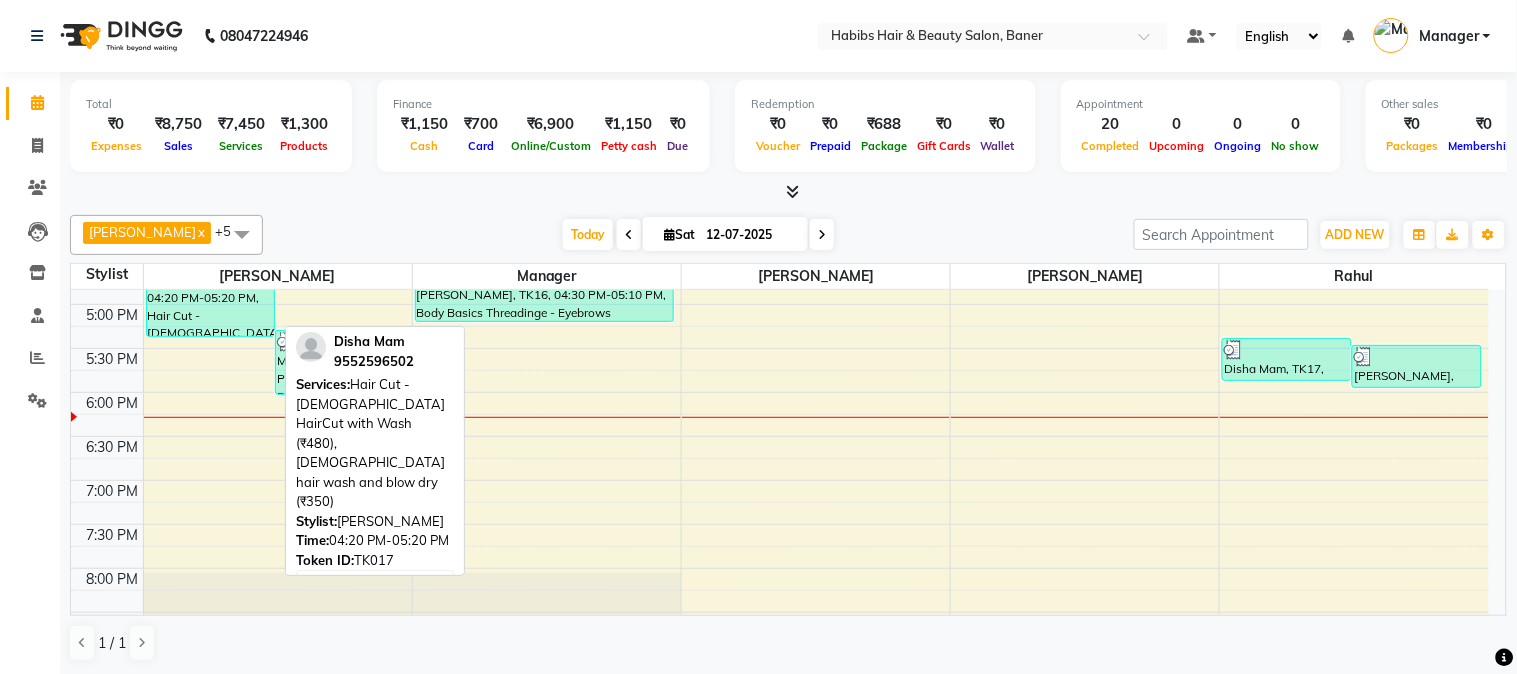 click on "Disha Mam, TK17, 04:20 PM-05:20 PM, Hair Cut - [DEMOGRAPHIC_DATA] HairCut with Wash (₹480),[DEMOGRAPHIC_DATA] hair wash and blow dry (₹350)" at bounding box center (211, 293) 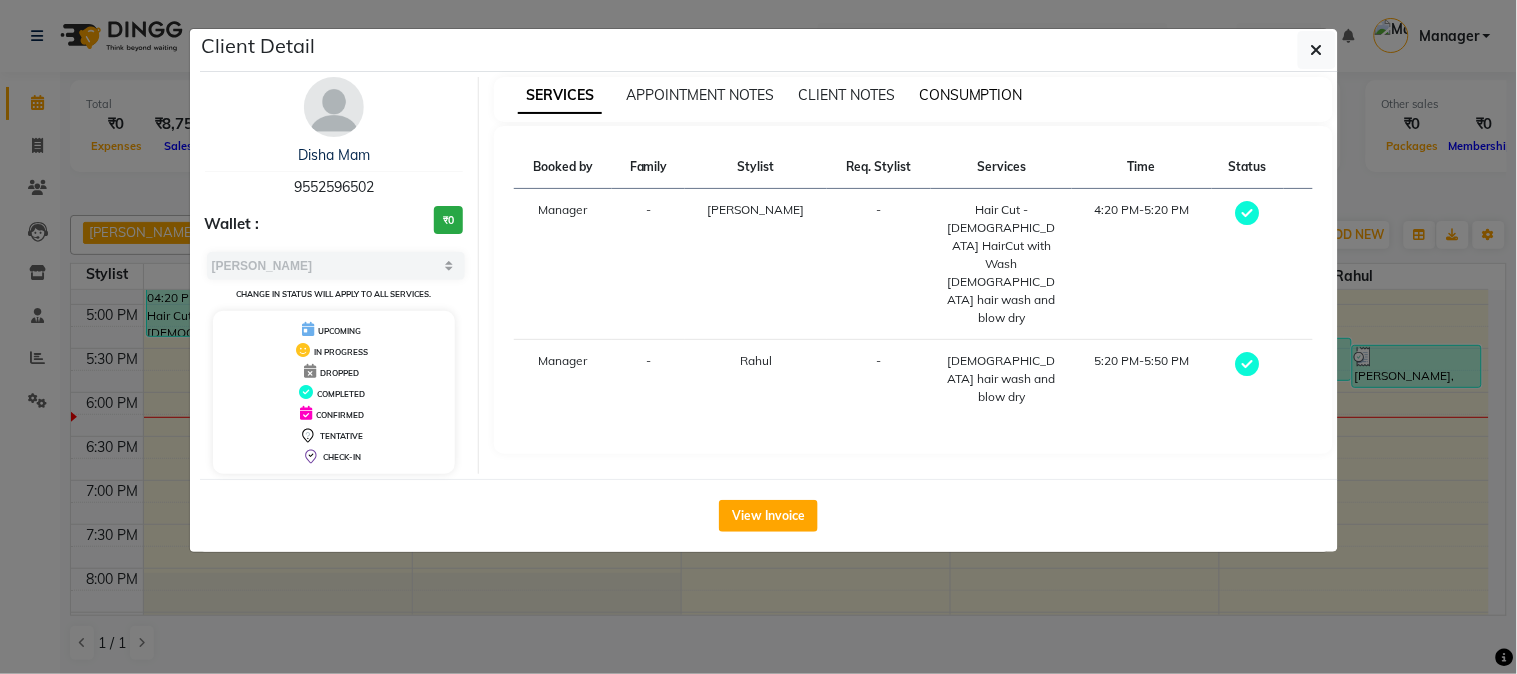 click on "CONSUMPTION" at bounding box center (971, 95) 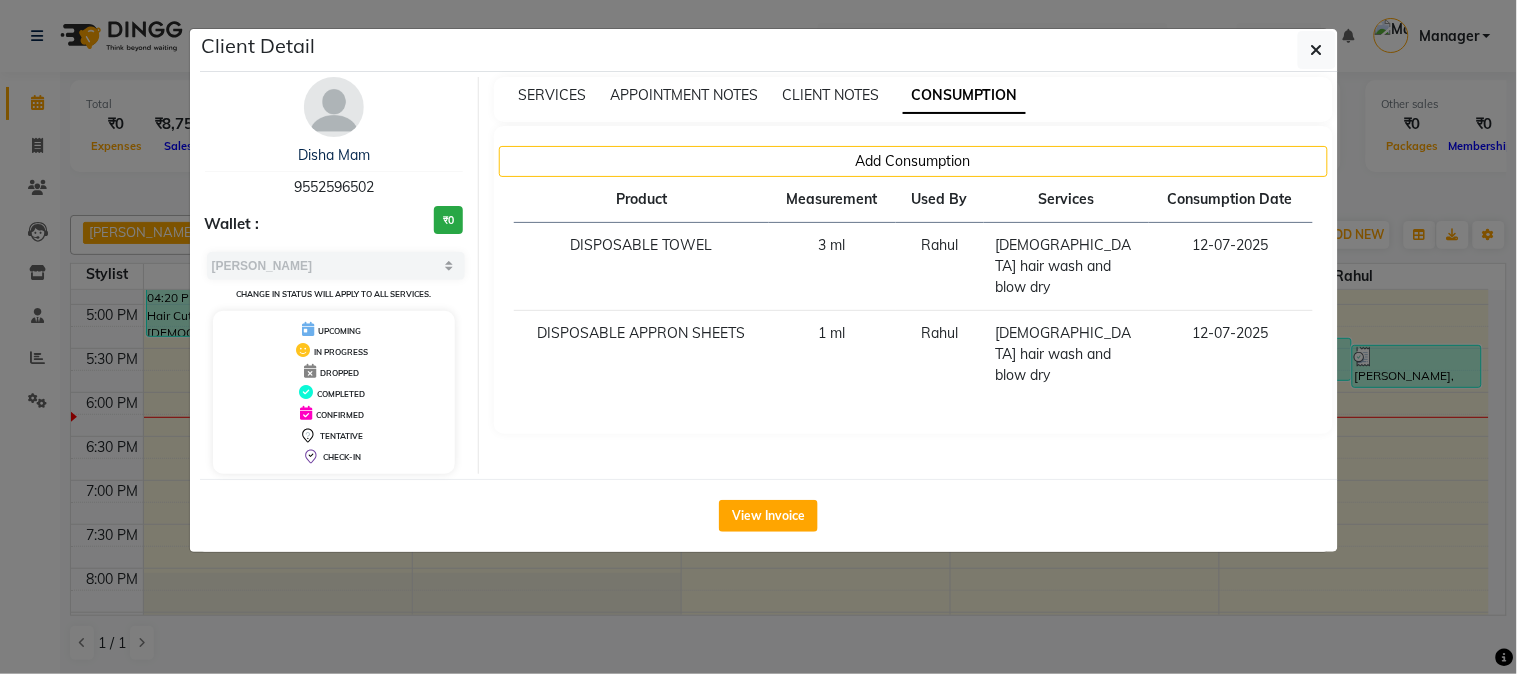 click on "Client Detail  Disha Mam   9552596502 Wallet : ₹0 Select MARK DONE UPCOMING Change in status will apply to all services. UPCOMING IN PROGRESS DROPPED COMPLETED CONFIRMED TENTATIVE CHECK-IN SERVICES APPOINTMENT NOTES CLIENT NOTES CONSUMPTION Add Consumption Product Measurement Used By Services Consumption Date  DISPOSABLE TOWEL   3 ml   Rahul    [DEMOGRAPHIC_DATA] hair wash and blow dry   [DATE]   DISPOSABLE APPRON SHEETS   1 ml   Rahul    [DEMOGRAPHIC_DATA] hair wash and blow dry   [DATE]   View Invoice" 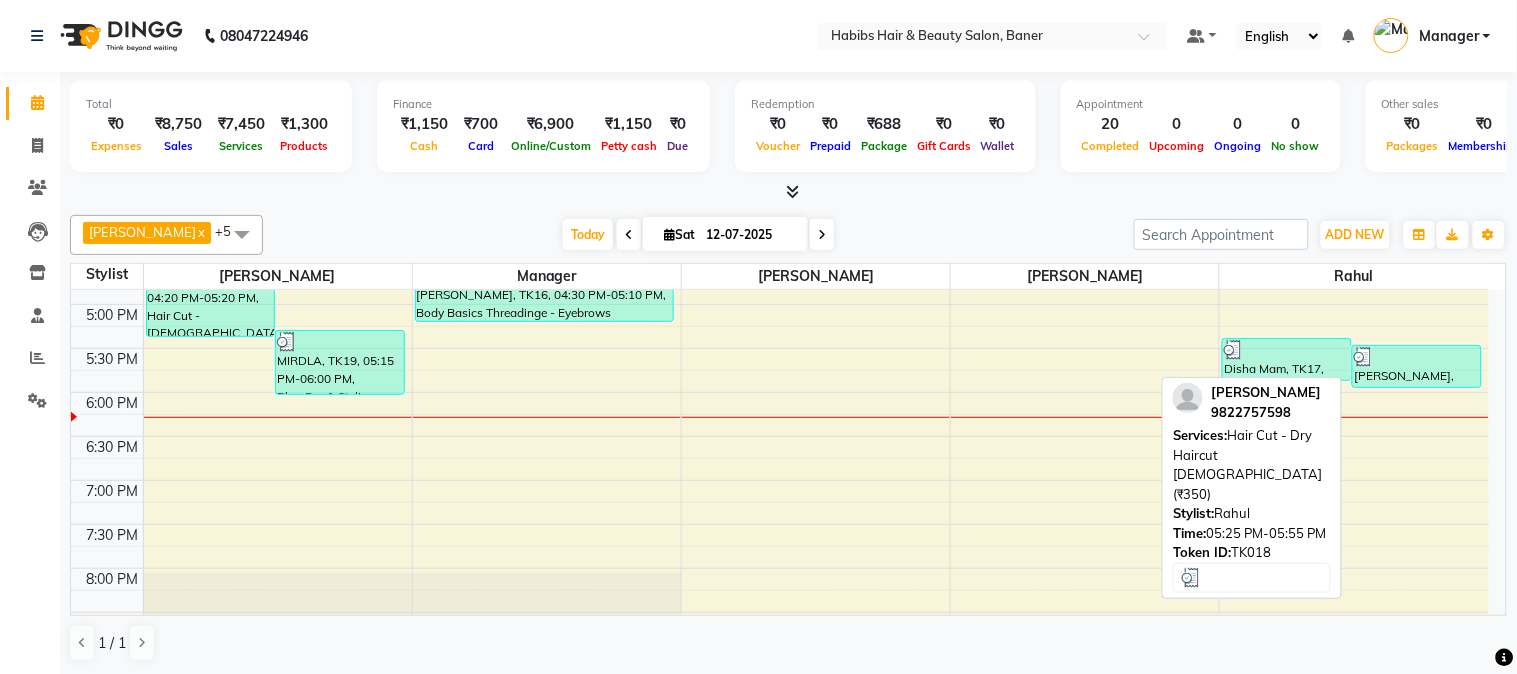 click on "CHANDRAKANT JADHAV, TK18, 05:25 PM-05:55 PM, Hair Cut - Dry Haircut Female (₹350)" at bounding box center (1417, 366) 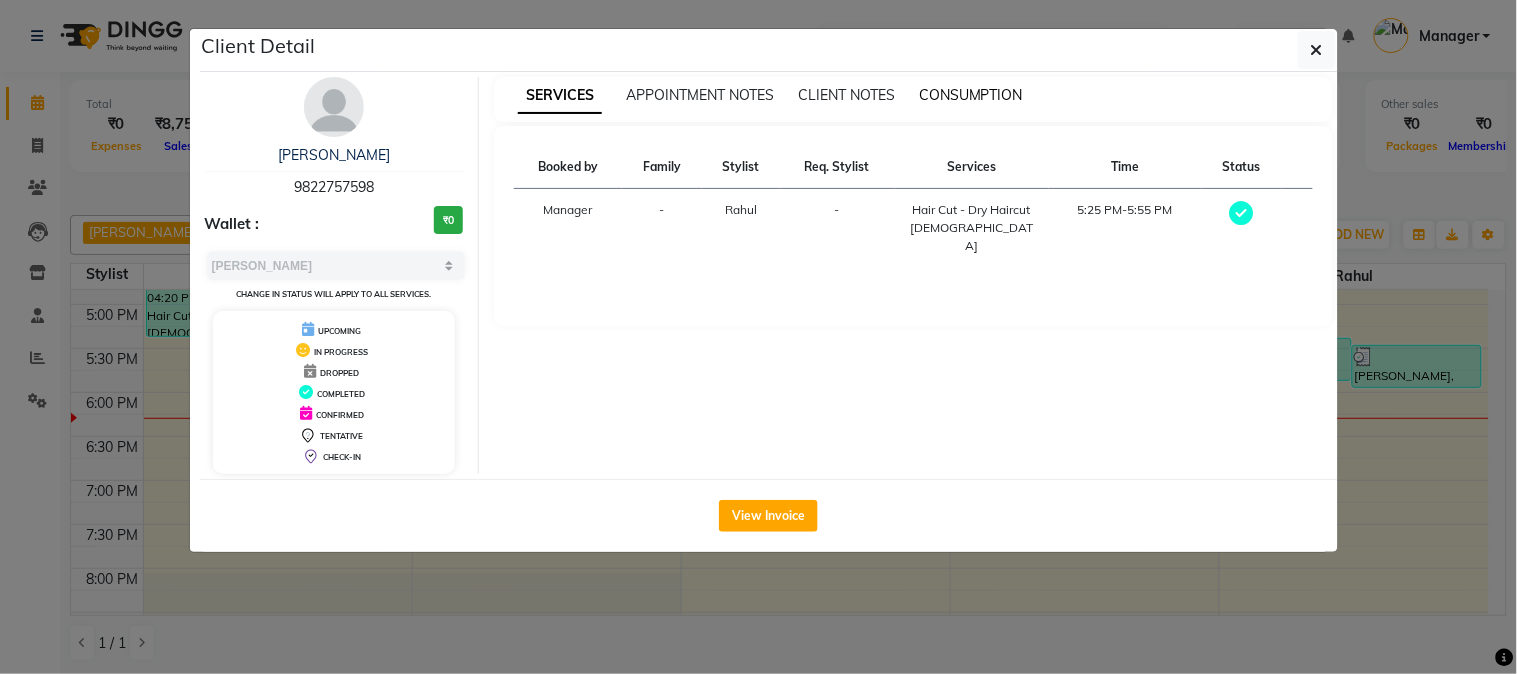 click on "CONSUMPTION" at bounding box center (971, 95) 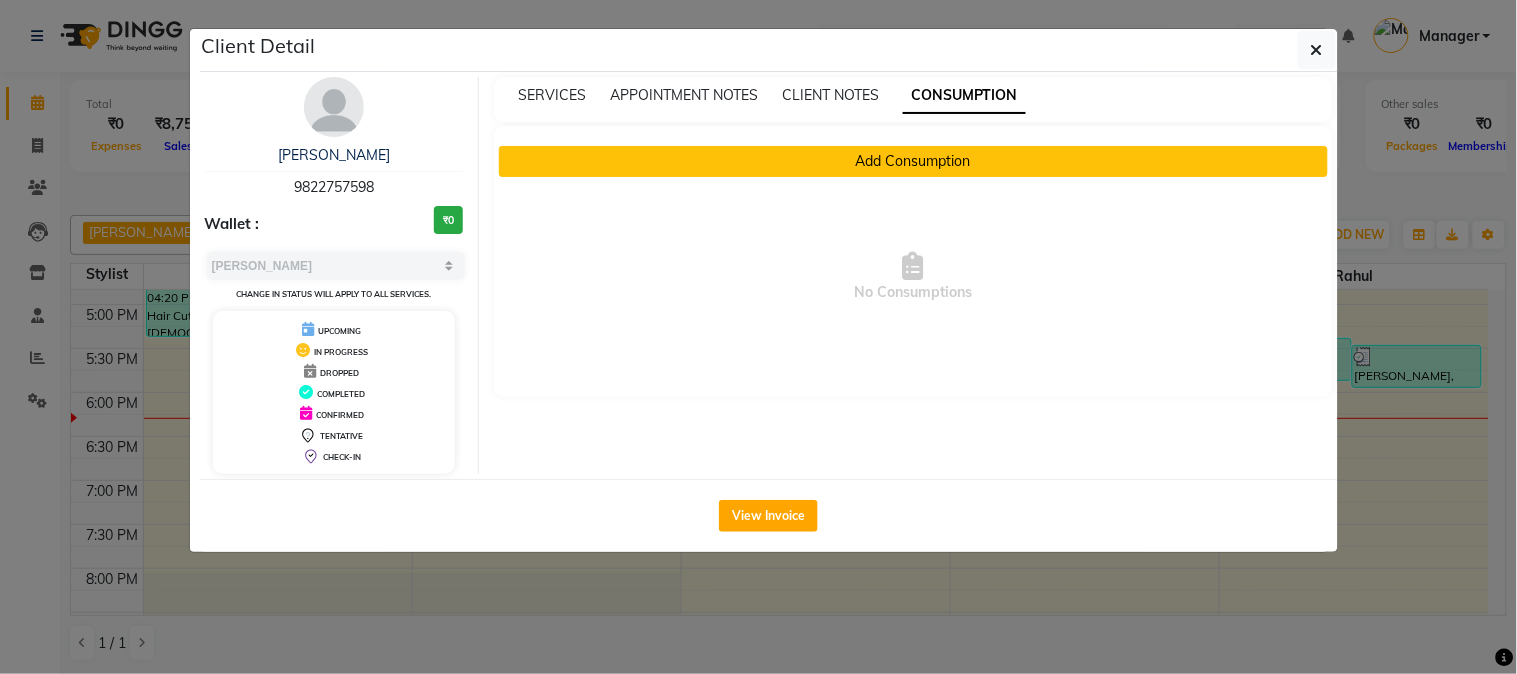 click on "Add Consumption" at bounding box center (913, 161) 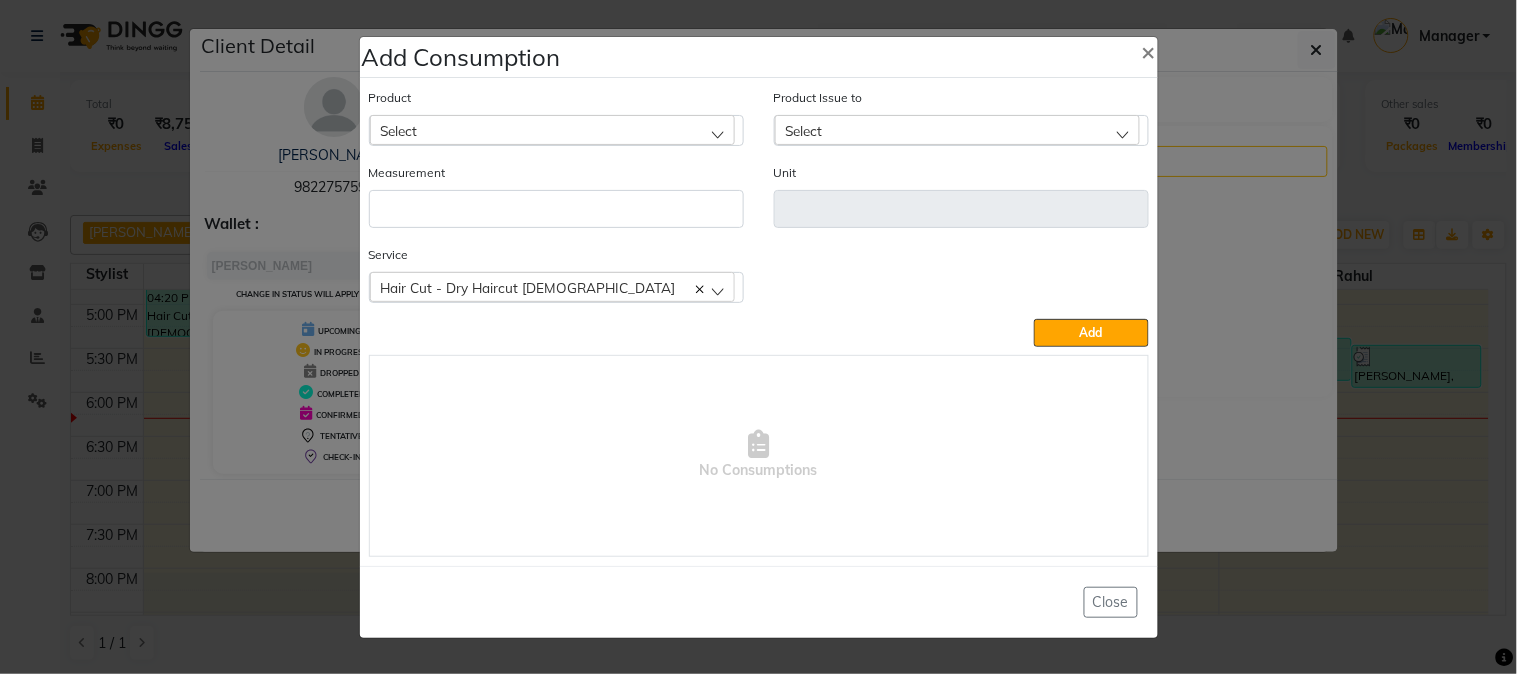 click on "Select" 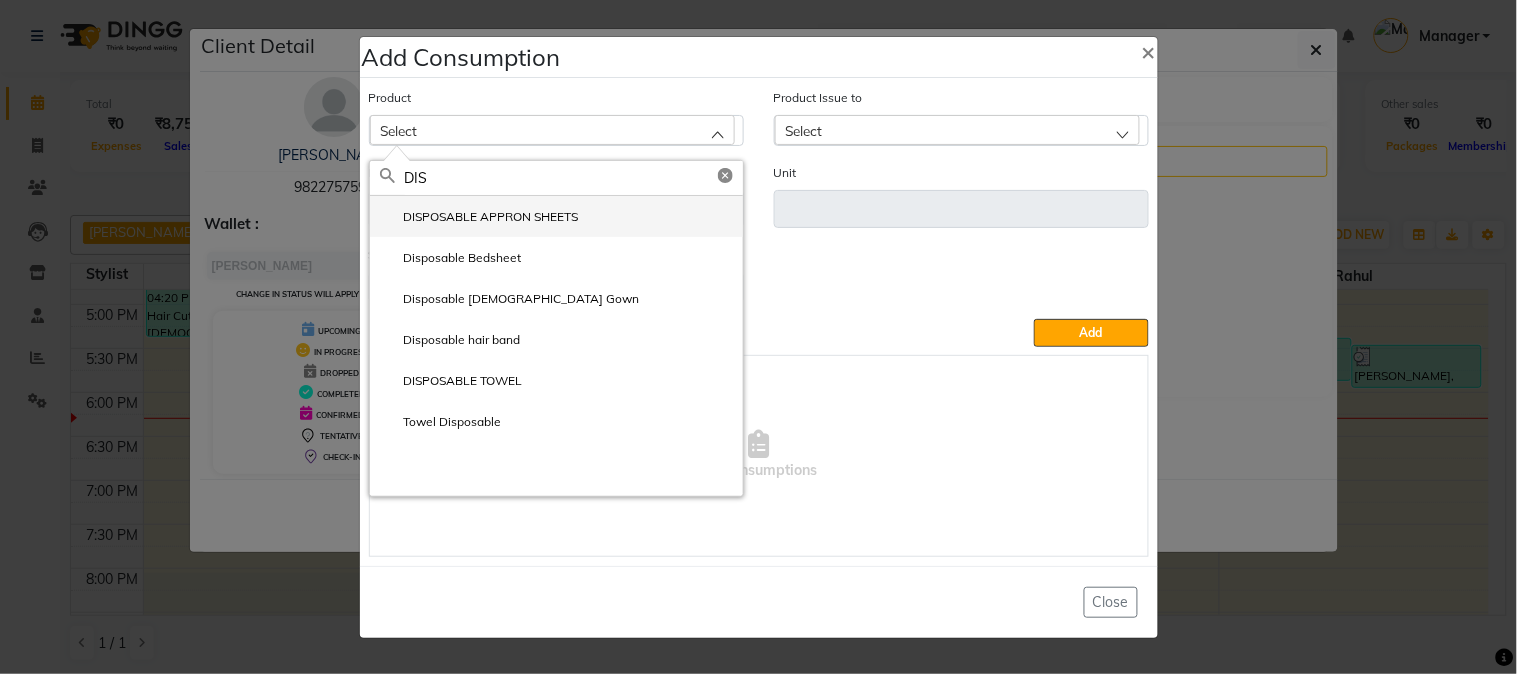 type on "DIS" 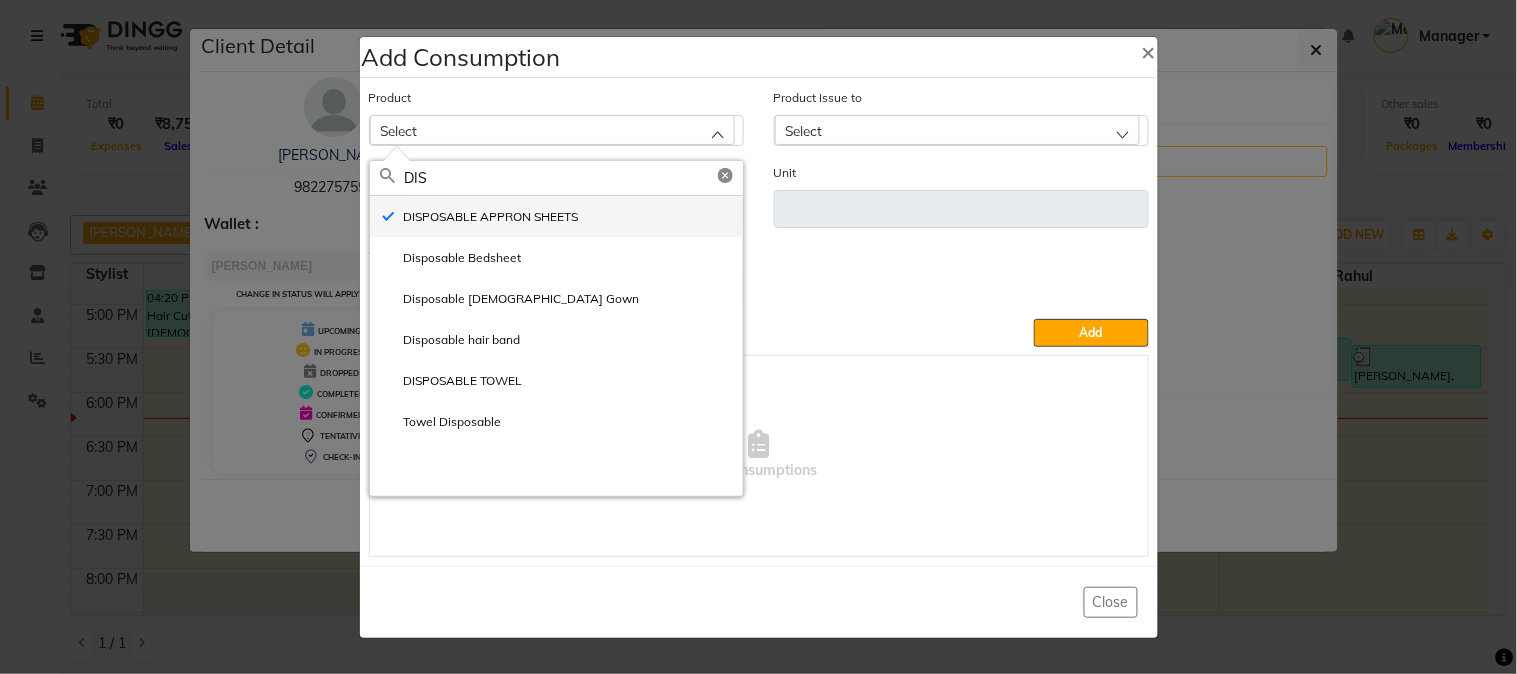 type on "ml" 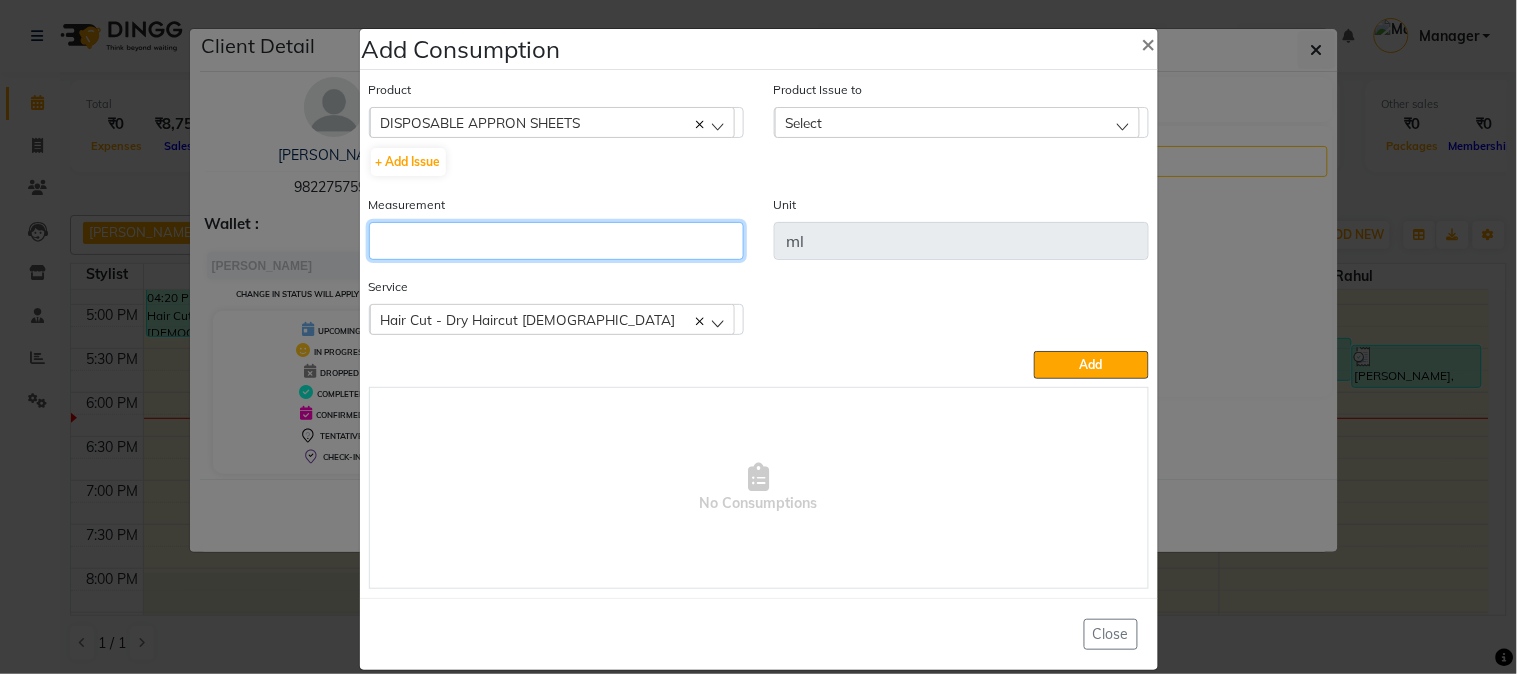 click 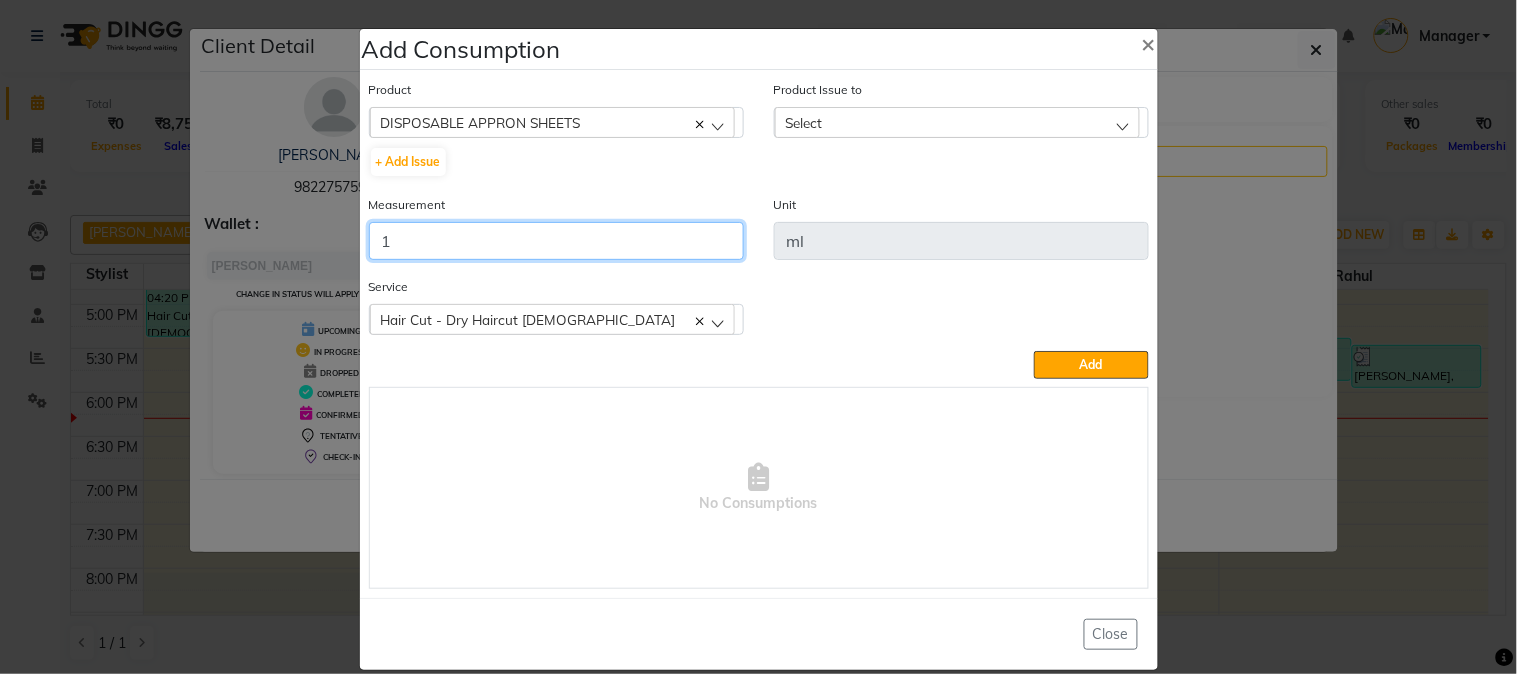type on "1" 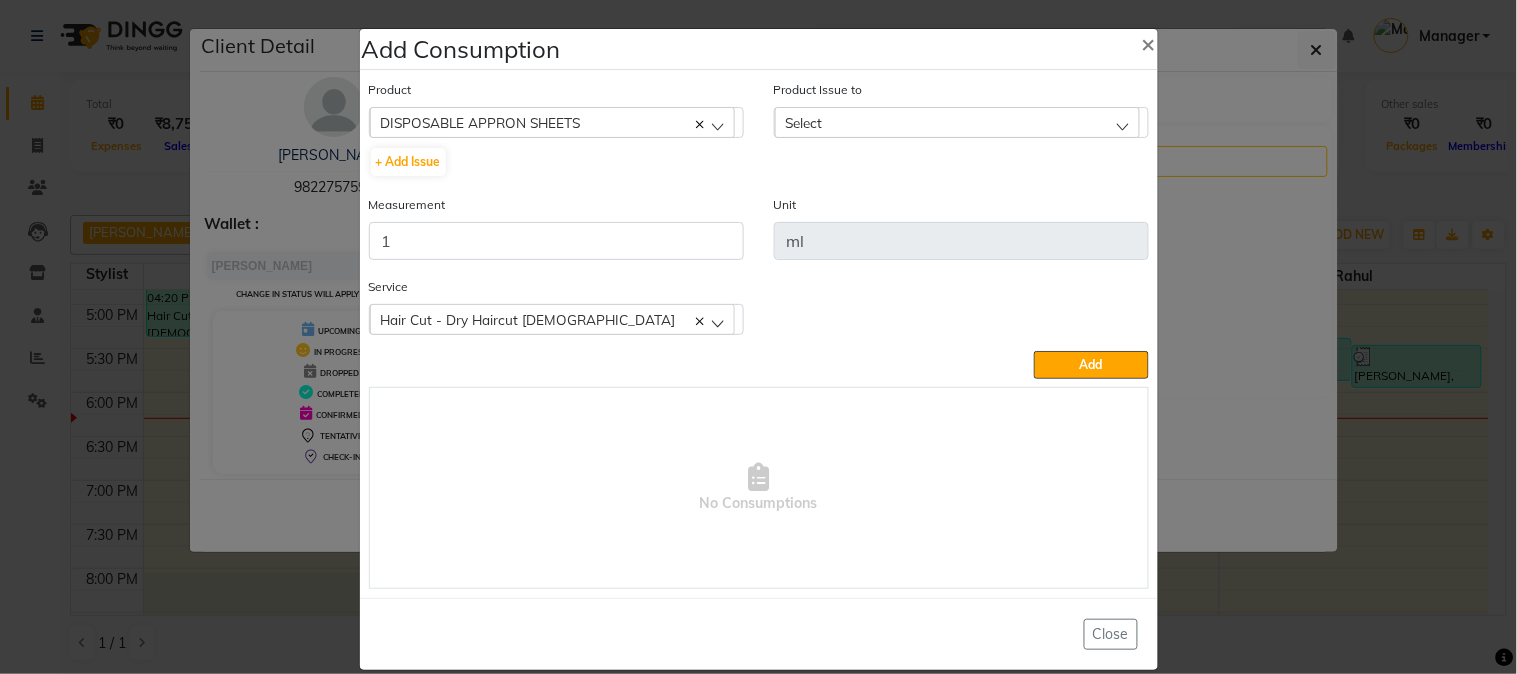 click on "Select" 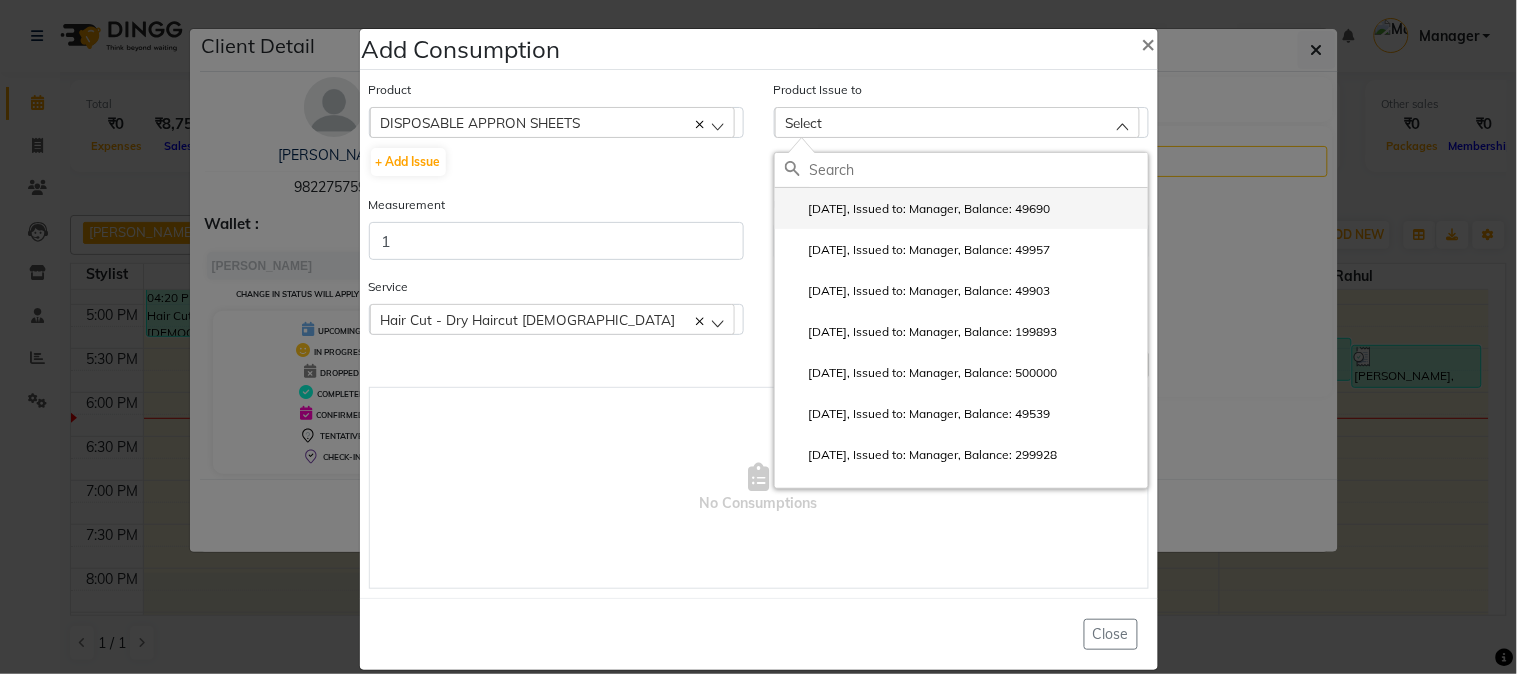 click on "2025-06-22, Issued to: Manager, Balance: 49690" 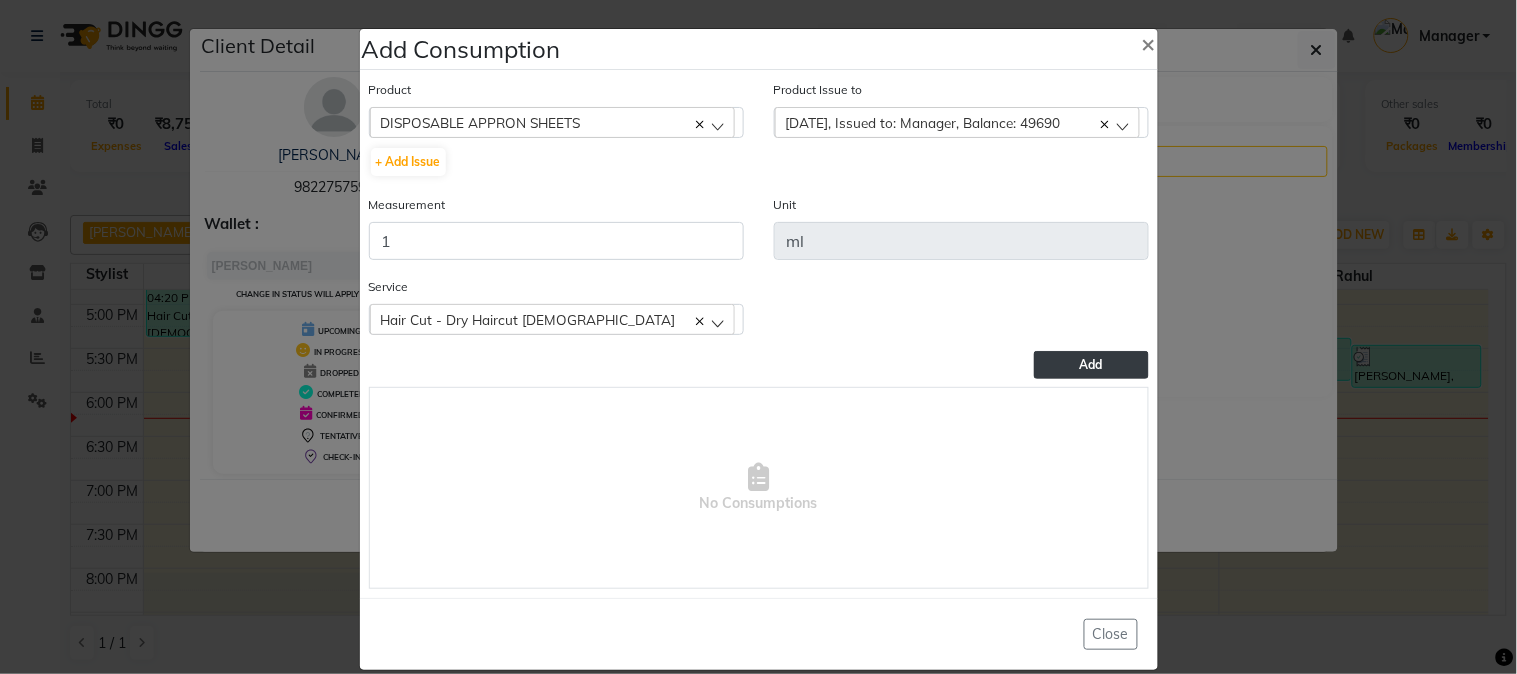click on "Add" 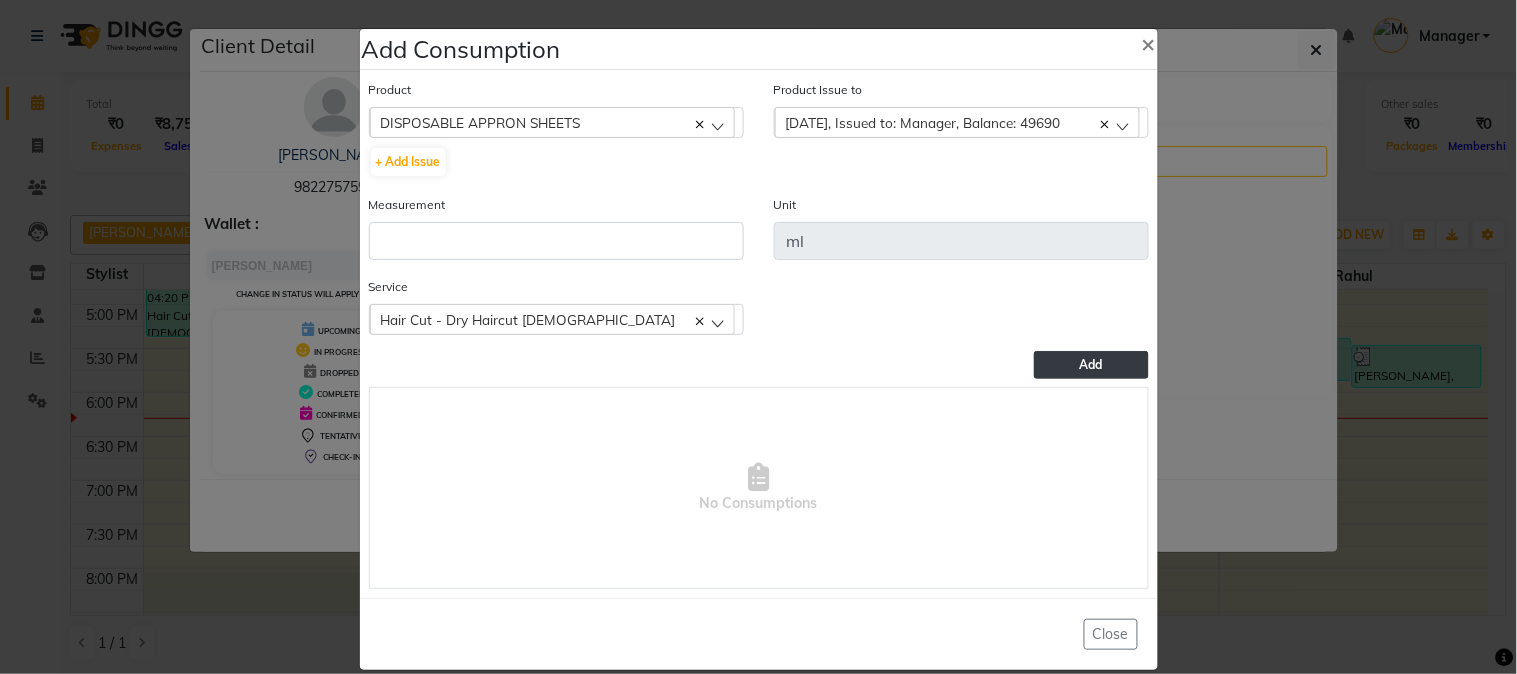 type 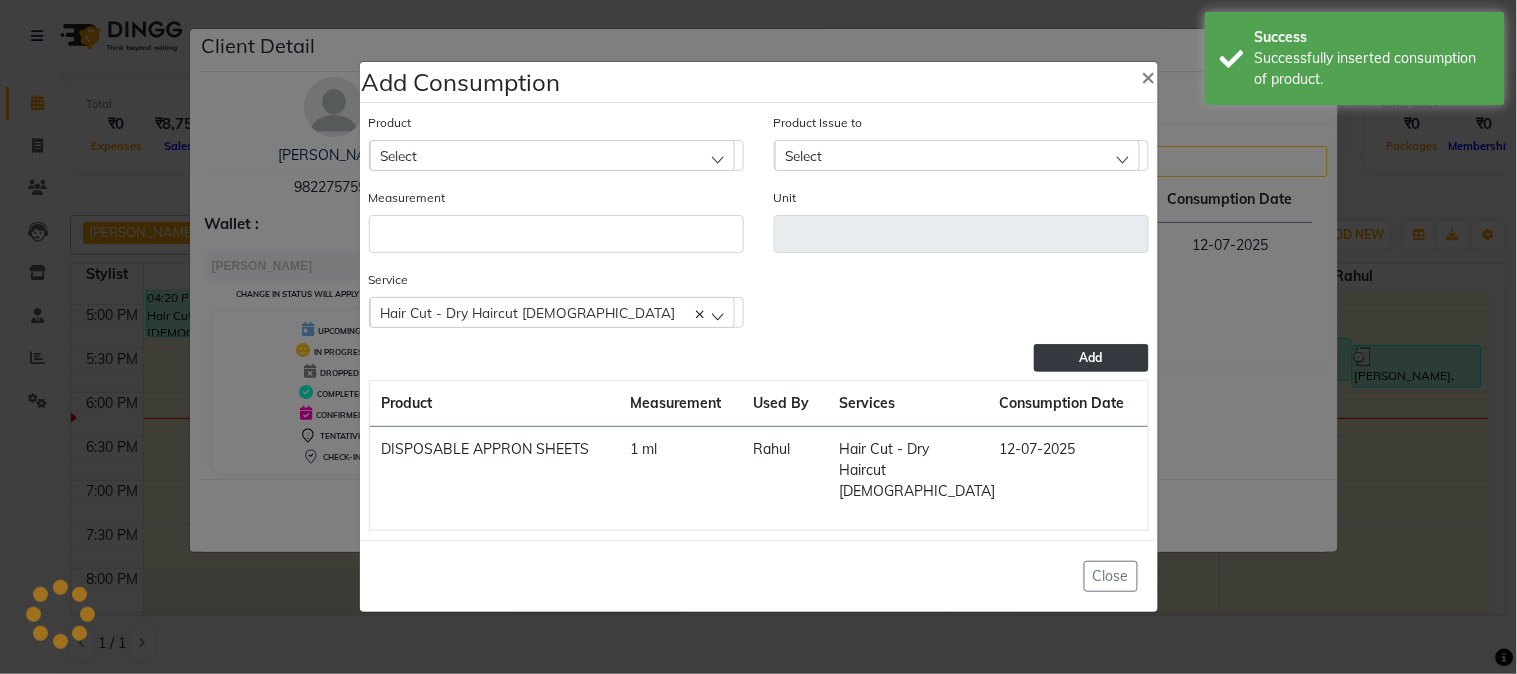 click on "Add Consumption × Product Select 5-7 Product Issue to Select 2025-06-22, Issued to: Manager, Balance: 49690 2025-06-20, Issued to: Manager, Balance: 49957 2025-06-12, Issued to: Manager, Balance: 49903 2025-06-07, Issued to: Manager, Balance: 199893 2025-06-07, Issued to: Manager, Balance: 500000 2025-05-08, Issued to: Manager, Balance: 49539 2025-05-03, Issued to: Manager, Balance: 299928 2025-03-28, Issued to: Manager, Balance: 199452 2025-02-10, Issued to: Manager, Balance: 99455 Measurement Unit Service  Hair Cut - Dry Haircut Female  Hair Cut - Dry Haircut Female  Add  Product Measurement Used By Services Consumption Date  DISPOSABLE APPRON SHEETS   1 ml   Rahul   Hair Cut - Dry Haircut Female   12-07-2025   Close" 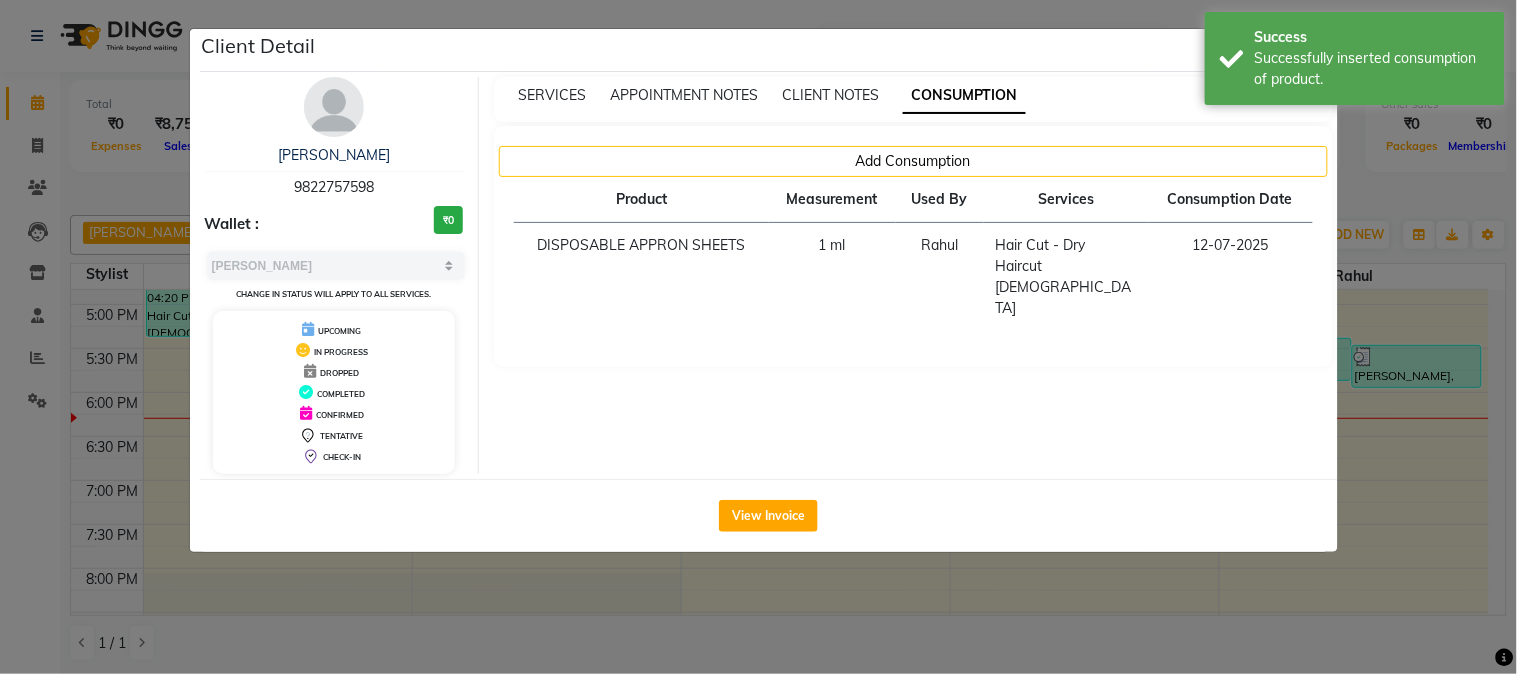 click on "Client Detail  CHANDRAKANT JADHAV    9822757598 Wallet : ₹0 Select MARK DONE UPCOMING Change in status will apply to all services. UPCOMING IN PROGRESS DROPPED COMPLETED CONFIRMED TENTATIVE CHECK-IN SERVICES APPOINTMENT NOTES CLIENT NOTES CONSUMPTION Add Consumption Product Measurement Used By Services Consumption Date  DISPOSABLE APPRON SHEETS   1 ml   Rahul   Hair Cut - Dry Haircut Female   12-07-2025   View Invoice" 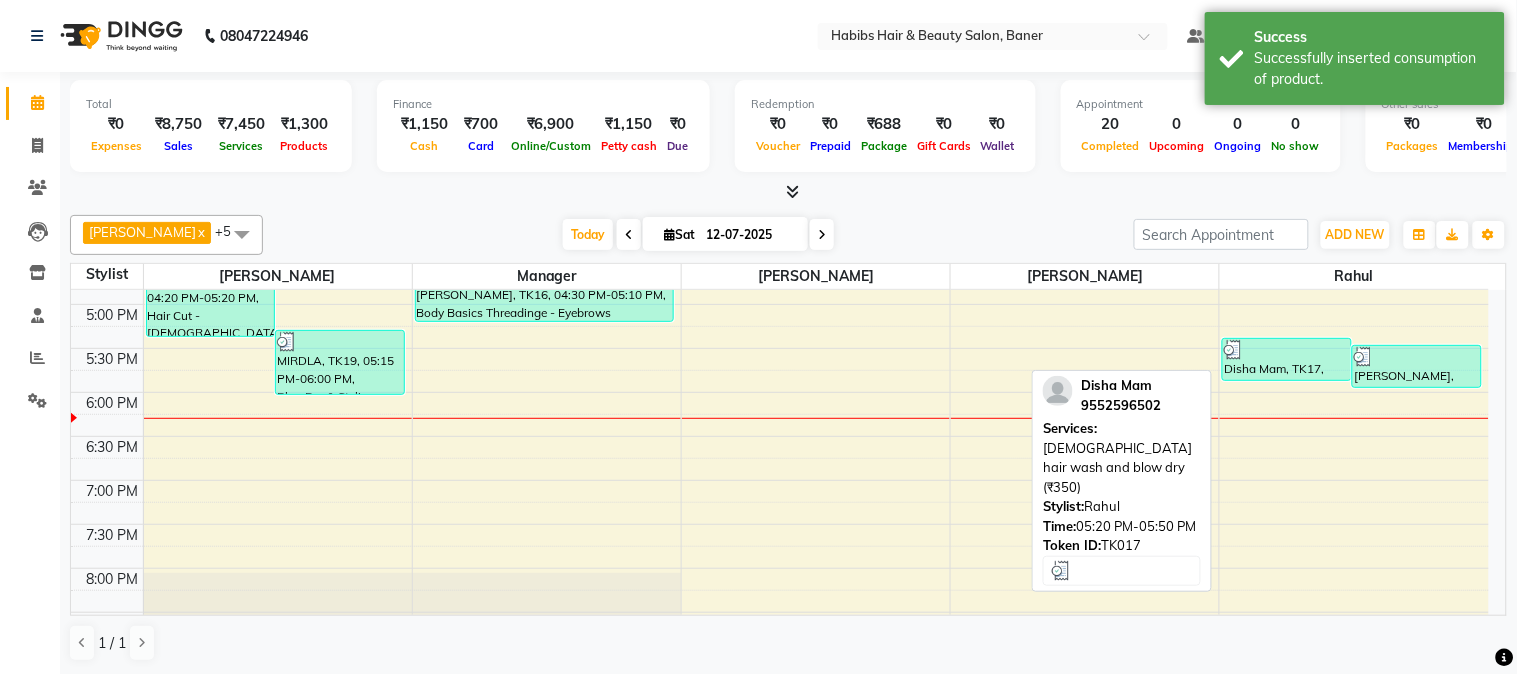 click at bounding box center [1287, 350] 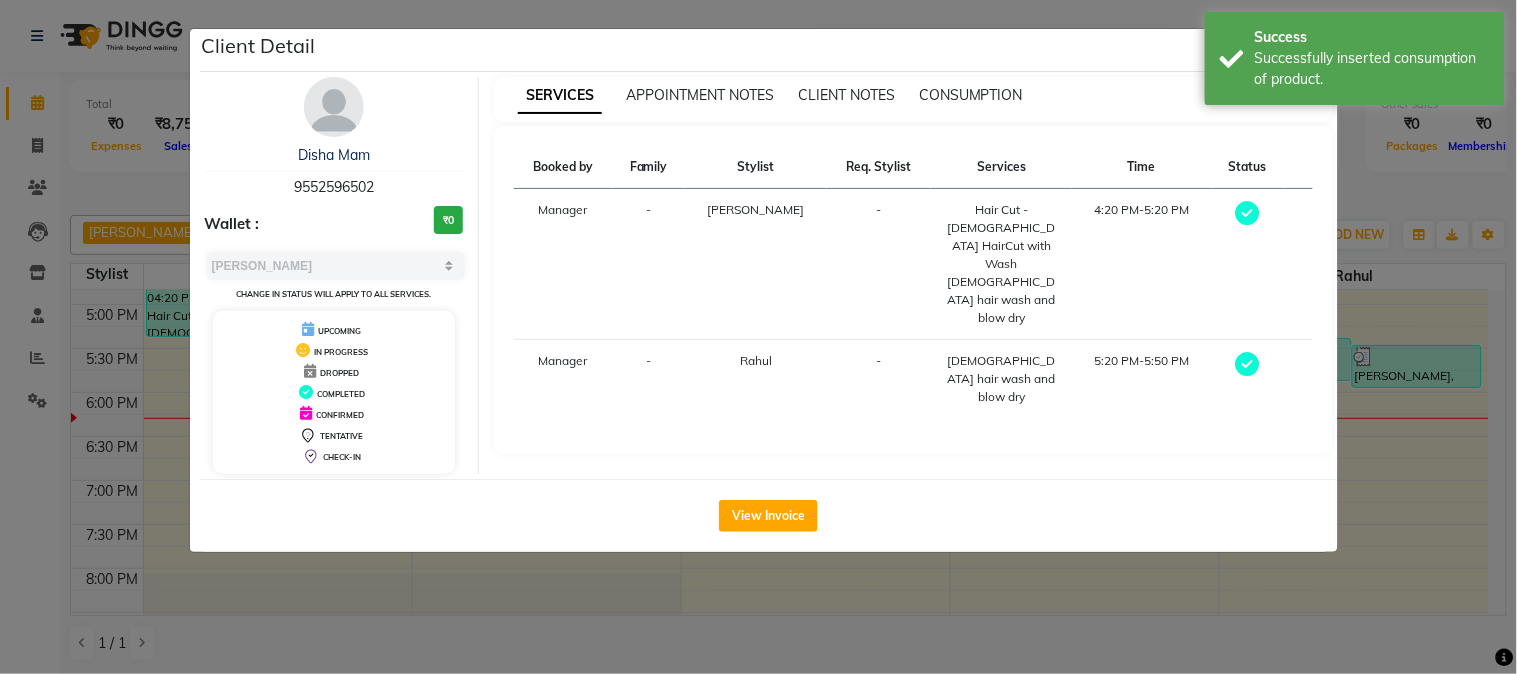 click on "CONSUMPTION" at bounding box center [971, 95] 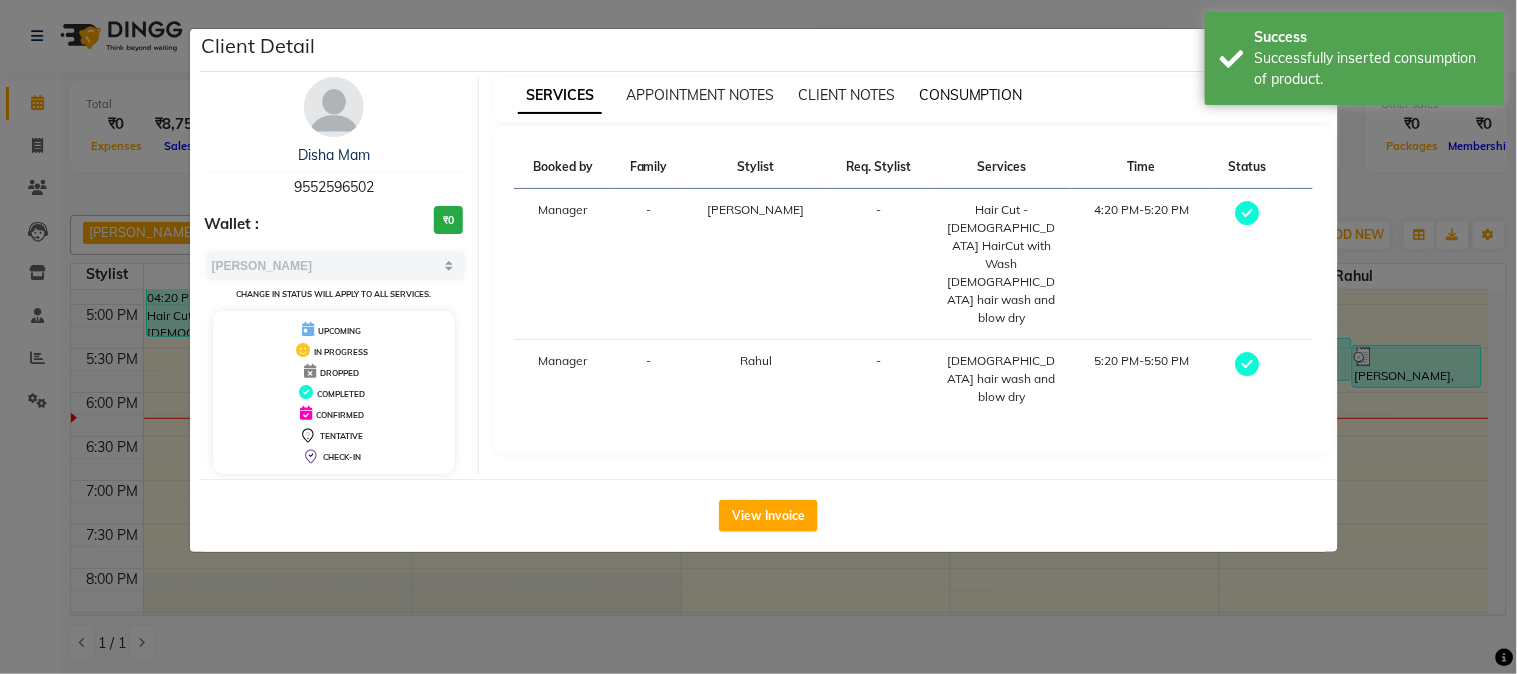 click on "CONSUMPTION" at bounding box center (971, 95) 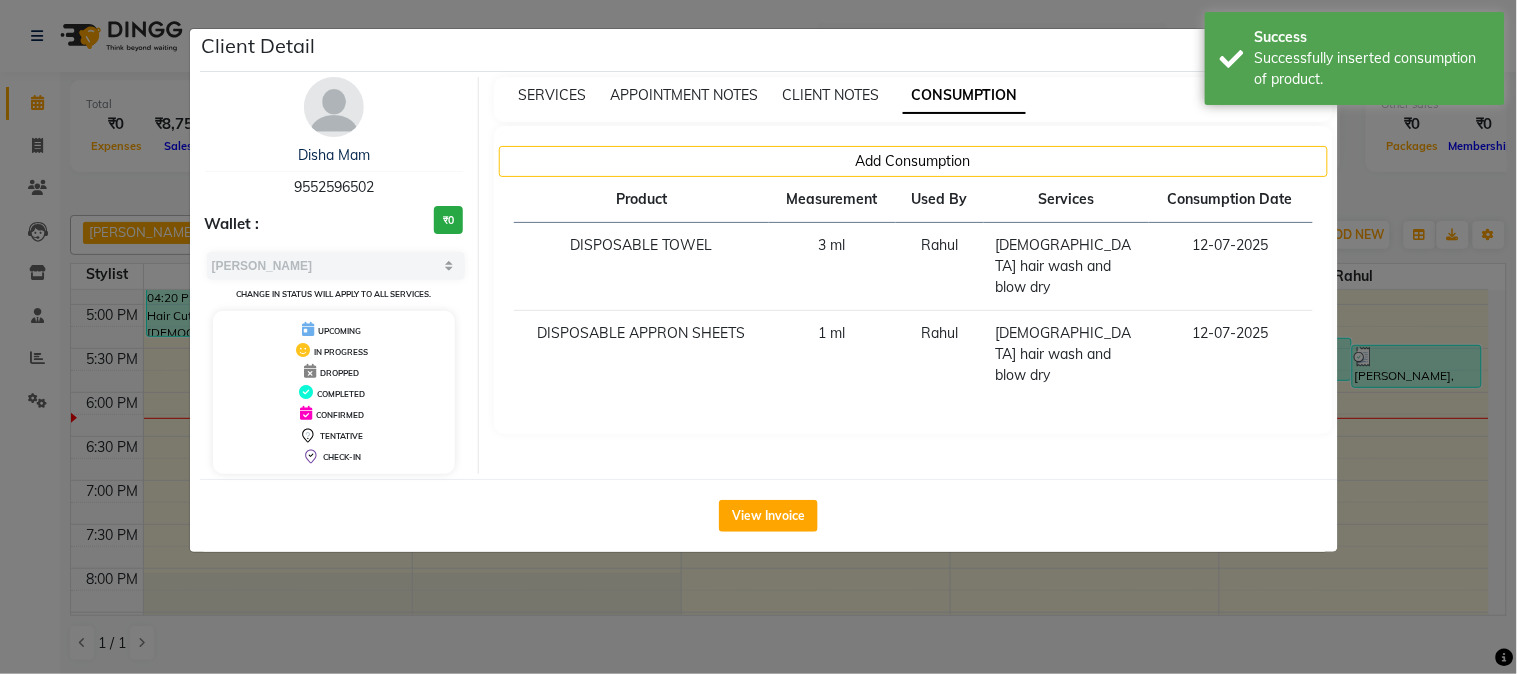 click on "Client Detail  Disha Mam   9552596502 Wallet : ₹0 Select MARK DONE UPCOMING Change in status will apply to all services. UPCOMING IN PROGRESS DROPPED COMPLETED CONFIRMED TENTATIVE CHECK-IN SERVICES APPOINTMENT NOTES CLIENT NOTES CONSUMPTION Add Consumption Product Measurement Used By Services Consumption Date  DISPOSABLE TOWEL   3 ml   Rahul    female hair wash and blow dry   12-07-2025   DISPOSABLE APPRON SHEETS   1 ml   Rahul    female hair wash and blow dry   12-07-2025   View Invoice" 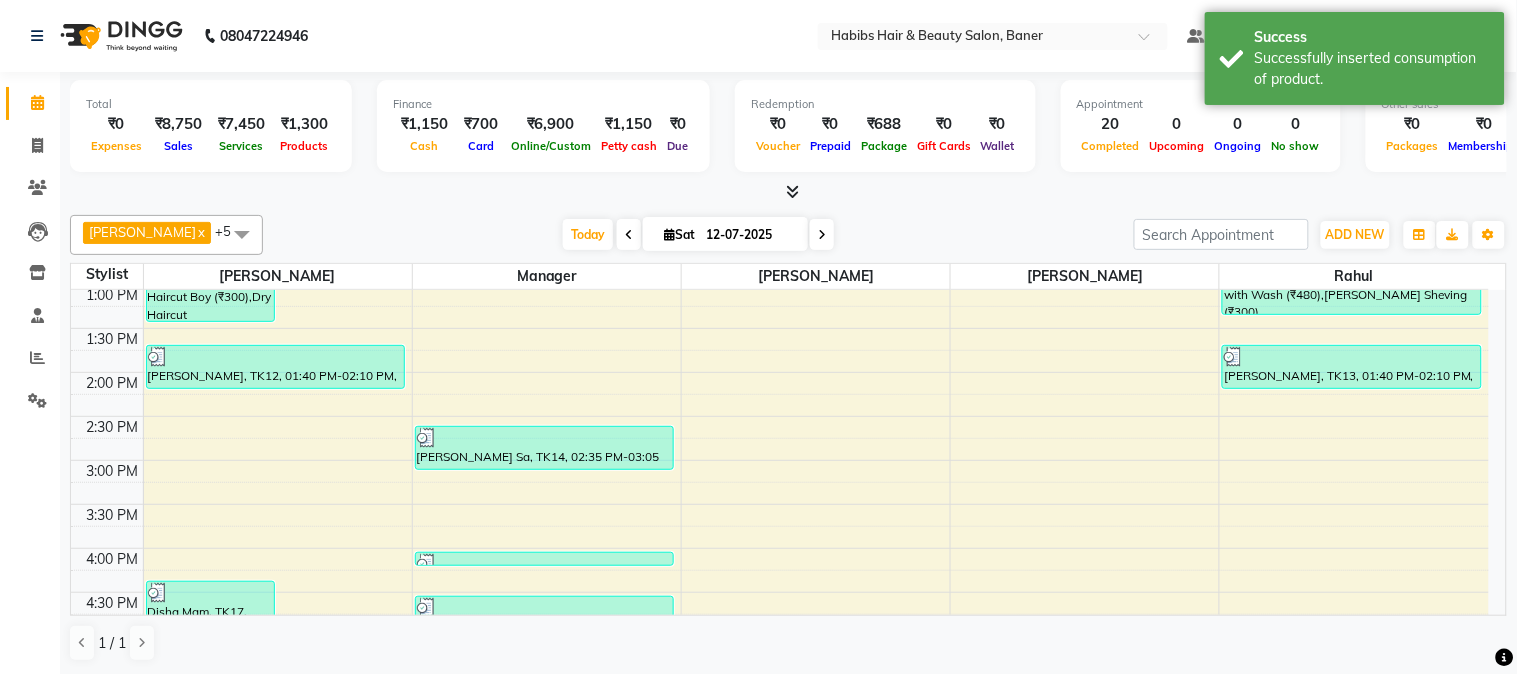 scroll, scrollTop: 444, scrollLeft: 0, axis: vertical 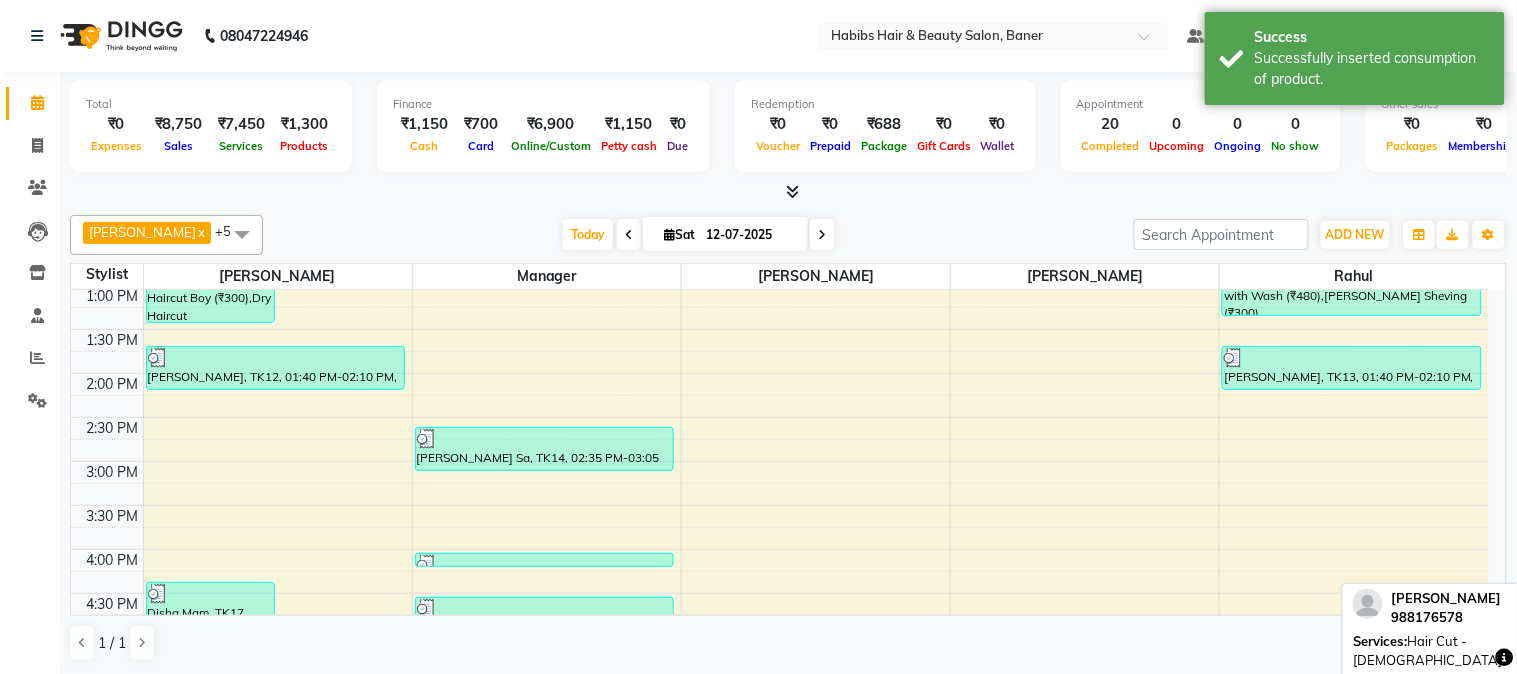 click on "[PERSON_NAME], TK13, 01:40 PM-02:10 PM, Hair Cut - [DEMOGRAPHIC_DATA] HairCut with Wash (₹480)" at bounding box center [1352, 368] 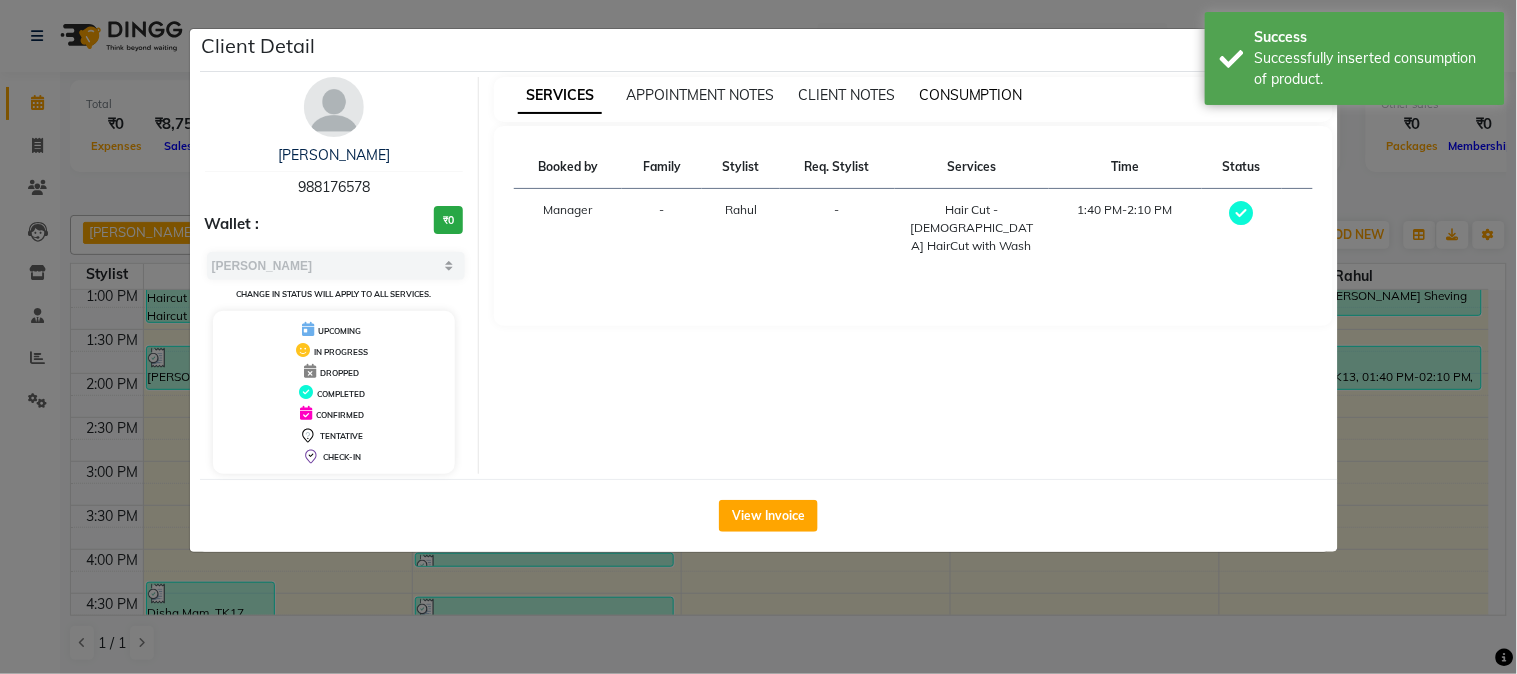 drag, startPoint x: 947, startPoint y: 95, endPoint x: 954, endPoint y: 108, distance: 14.764823 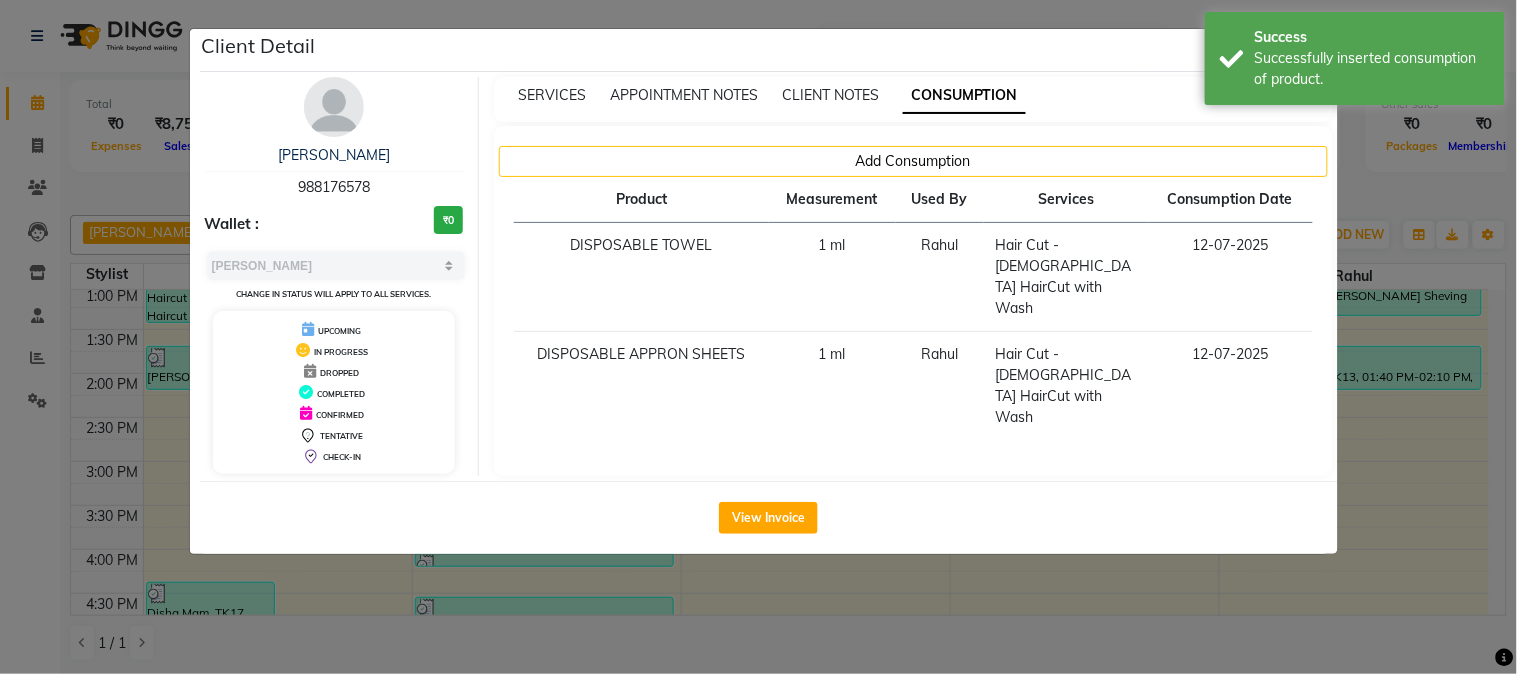 click on "Client Detail  Pranit    988176578 Wallet : ₹0 Select MARK DONE UPCOMING Change in status will apply to all services. UPCOMING IN PROGRESS DROPPED COMPLETED CONFIRMED TENTATIVE CHECK-IN SERVICES APPOINTMENT NOTES CLIENT NOTES CONSUMPTION Add Consumption Product Measurement Used By Services Consumption Date  DISPOSABLE TOWEL   1 ml   Rahul   Hair Cut - Male HairCut with Wash   12-07-2025   DISPOSABLE APPRON SHEETS   1 ml   Rahul   Hair Cut - Male HairCut with Wash   12-07-2025   View Invoice" 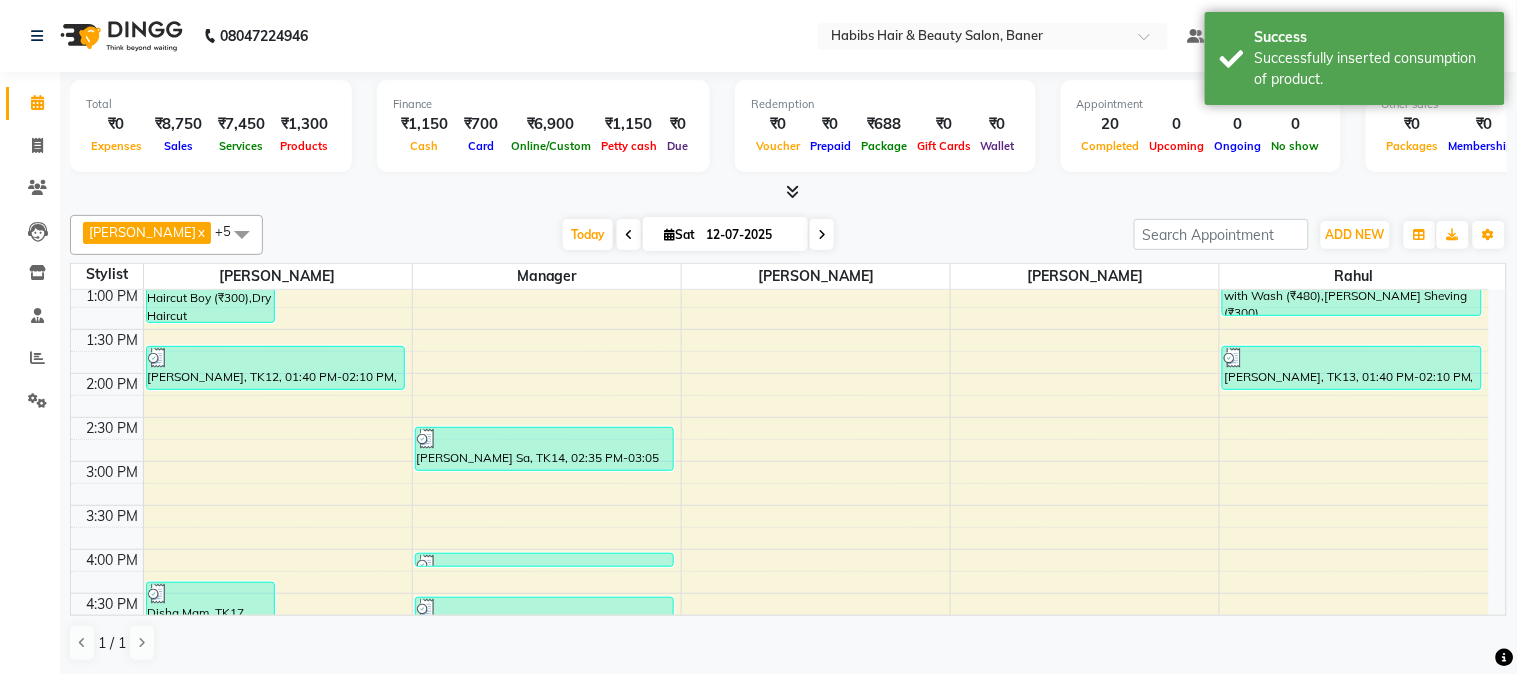 click on "8:00 AM 8:30 AM 9:00 AM 9:30 AM 10:00 AM 10:30 AM 11:00 AM 11:30 AM 12:00 PM 12:30 PM 1:00 PM 1:30 PM 2:00 PM 2:30 PM 3:00 PM 3:30 PM 4:00 PM 4:30 PM 5:00 PM 5:30 PM 6:00 PM 6:30 PM 7:00 PM 7:30 PM 8:00 PM 8:30 PM 9:00 PM 9:30 PM 10:00 PM 10:30 PM     C Kamat, TK01, 08:55 AM-09:25 AM, Hair Cut - Dry Haircut Male (₹250)     Mayank, TK02, 09:10 AM-10:10 AM, Hair Cut - Male HairCut with Wash (₹480),beard clean shave (₹300)     Hritika, TK03, 10:20 AM-10:50 AM, Hair Cut - Female HairCut with wash (₹700)     VIKRAM, TK04, 10:45 AM-11:15 AM, Dry Haircut Male (₹250)     pradhyuman, TK06, 11:05 AM-11:35 AM, Hair Cut - Male HairCut with Wash (₹480)     Yash, TK08, 11:40 AM-12:10 PM, Hair Cut - Male HairCut with Wash (₹480)     Gautam, TK09, 12:05 PM-12:35 PM, Hair Cut - Dry Haircut Male (₹250)     Jitesh, TK11, 12:10 PM-01:25 PM, Hair Cut - Child Haircut Boy (₹300),Dry Haircut Male (₹250)         MIRDLA, TK19, 05:15 PM-06:00 PM, BlowDry & Styling - Blow Dry S (₹590)" at bounding box center [780, 505] 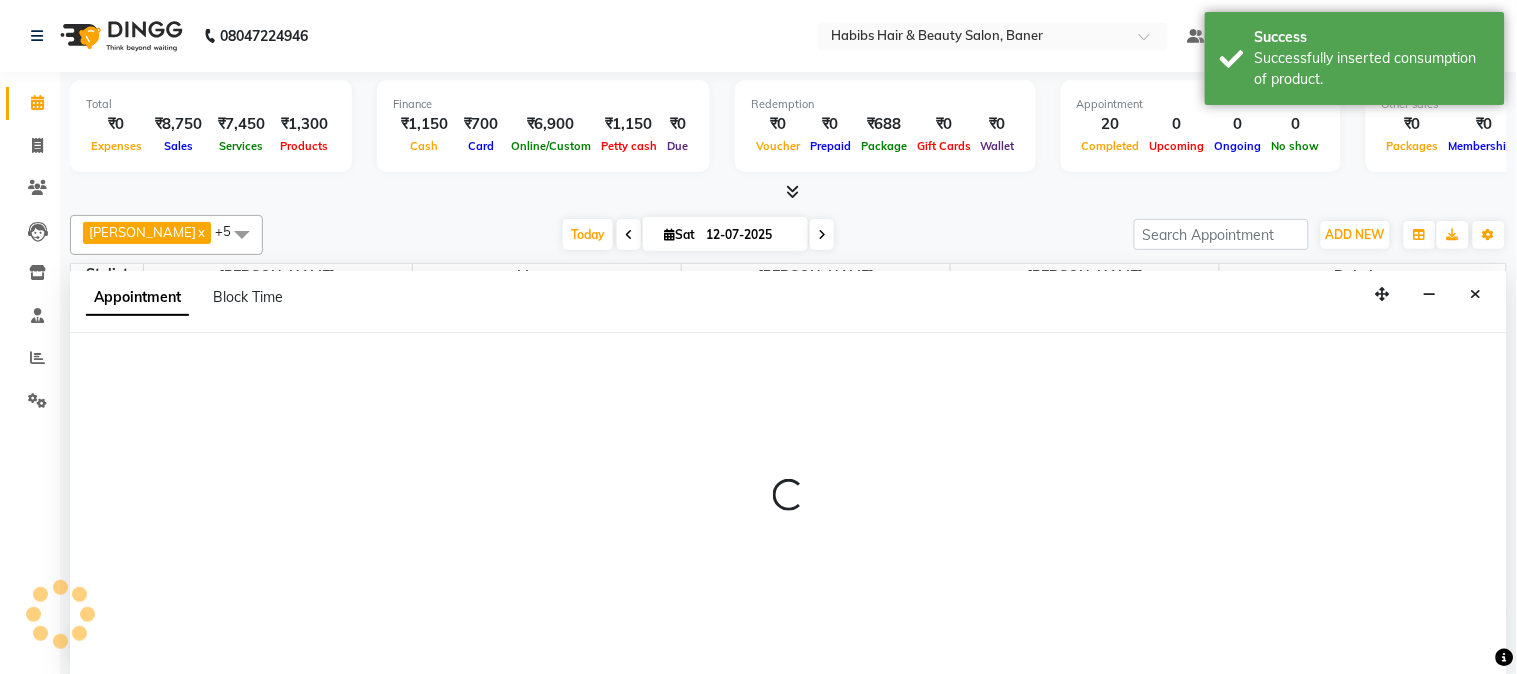 select on "83468" 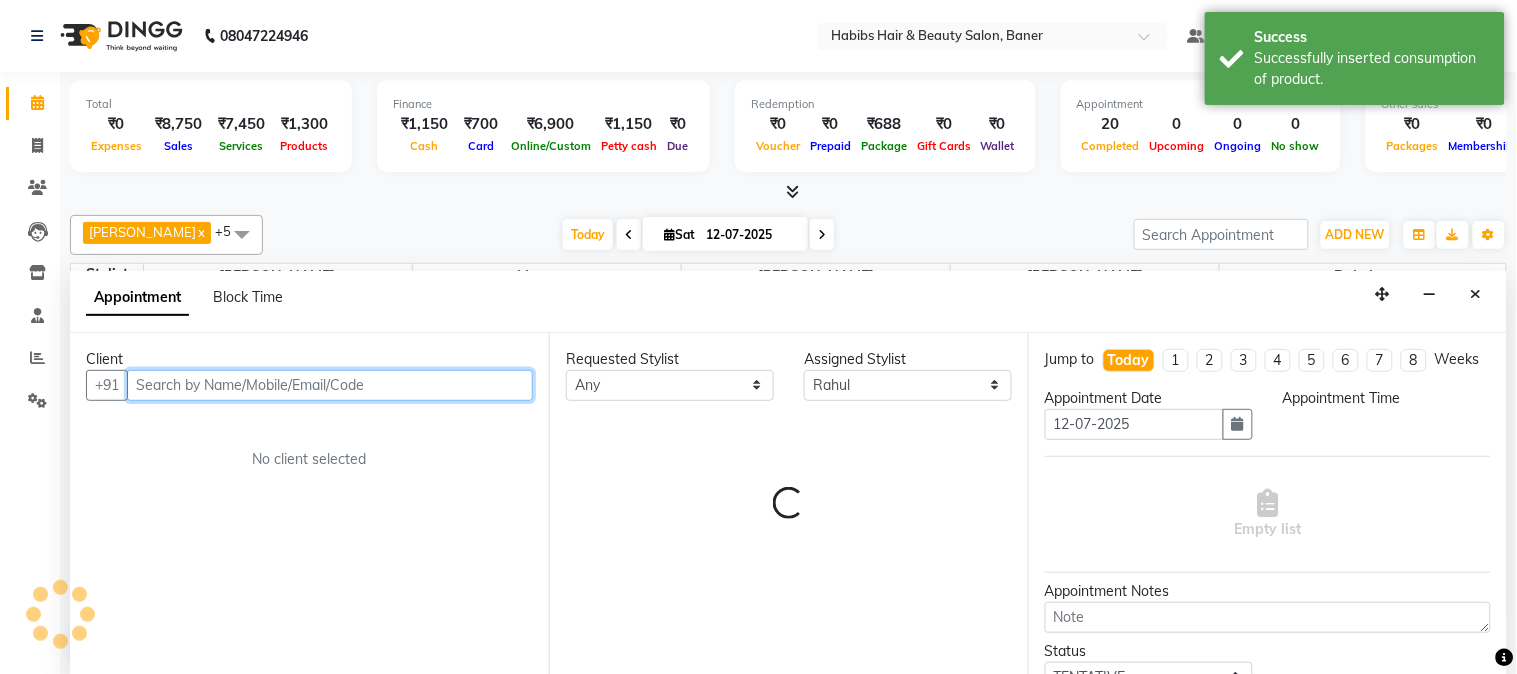 select on "930" 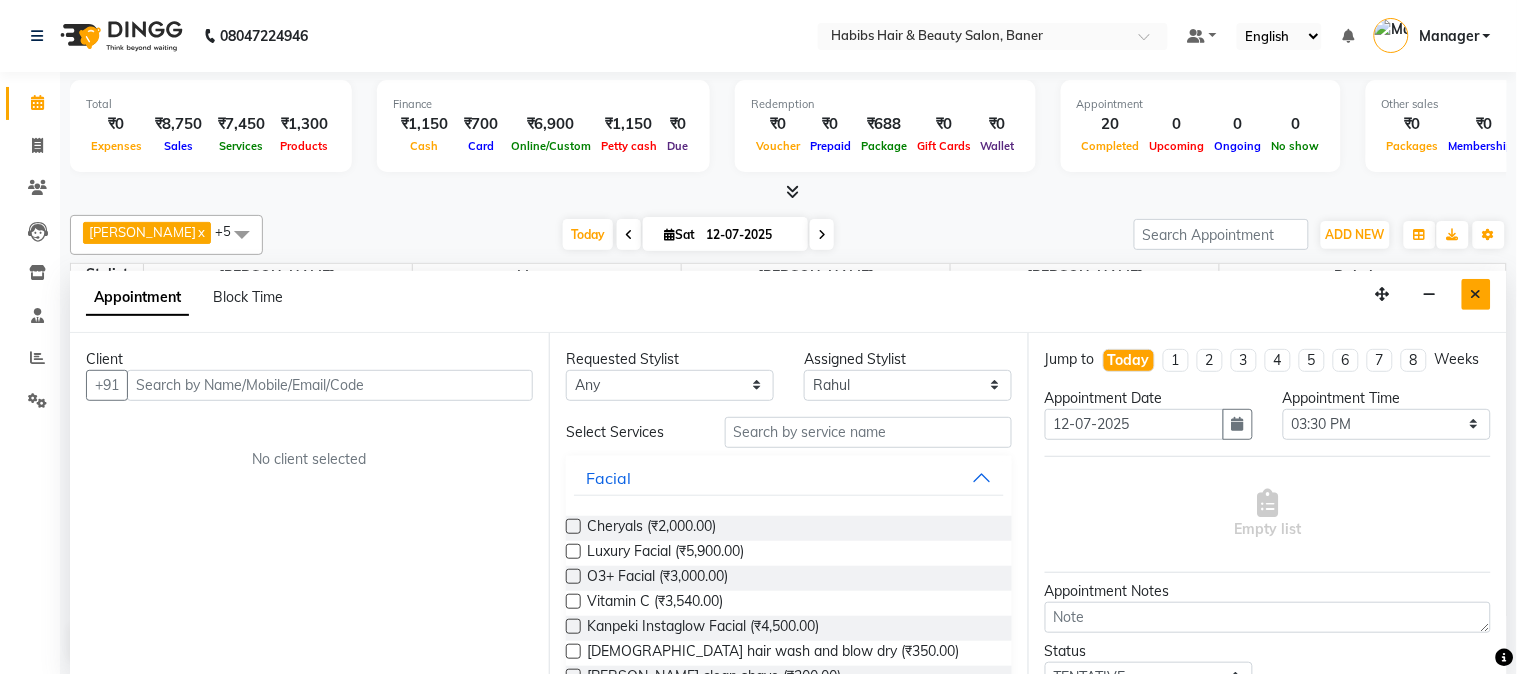 click at bounding box center (1476, 294) 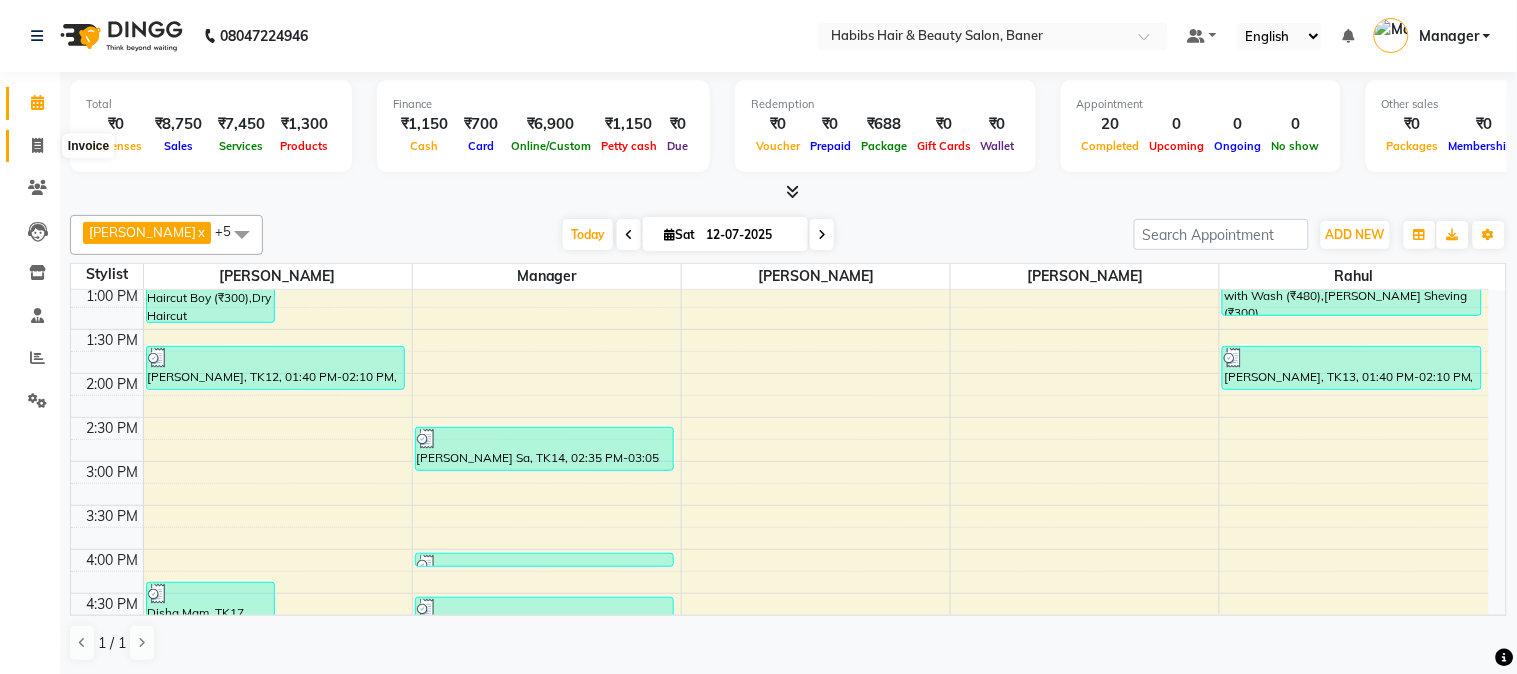 click 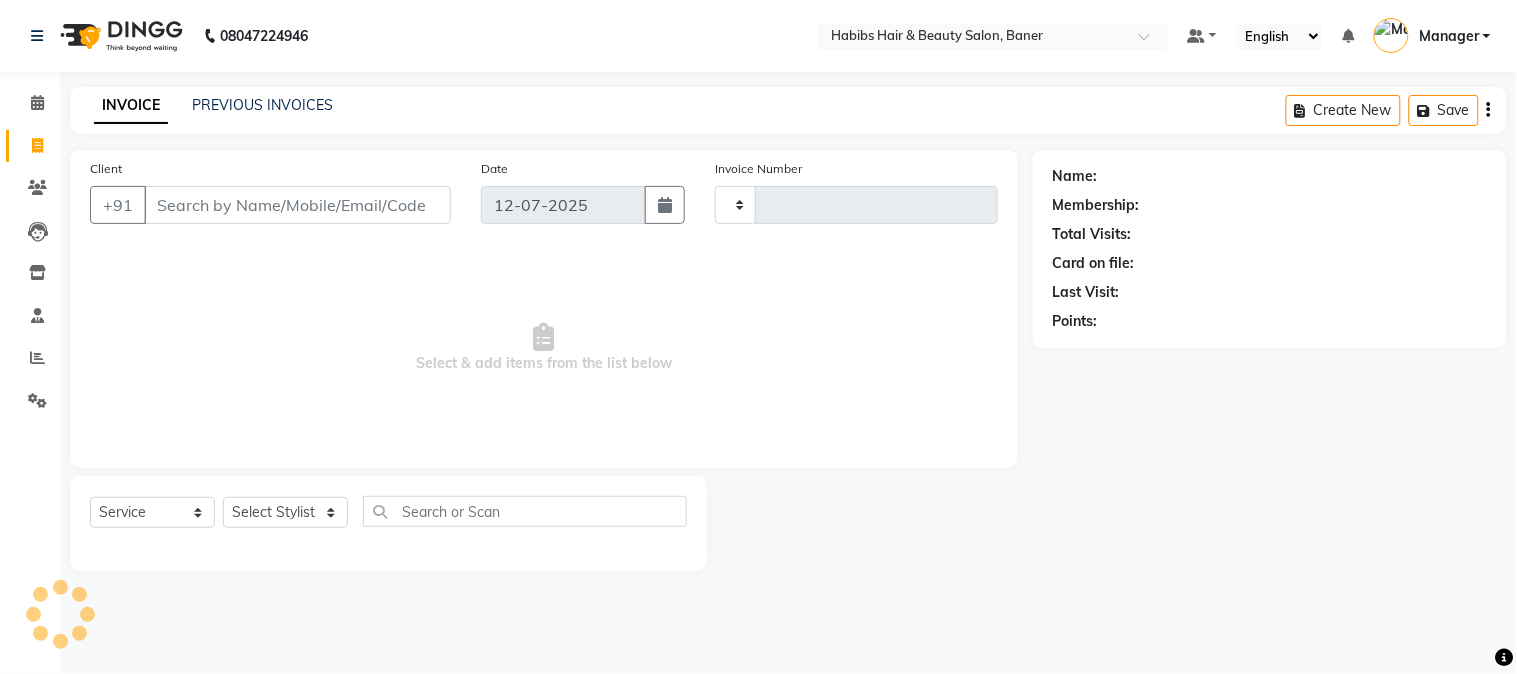 type on "2323" 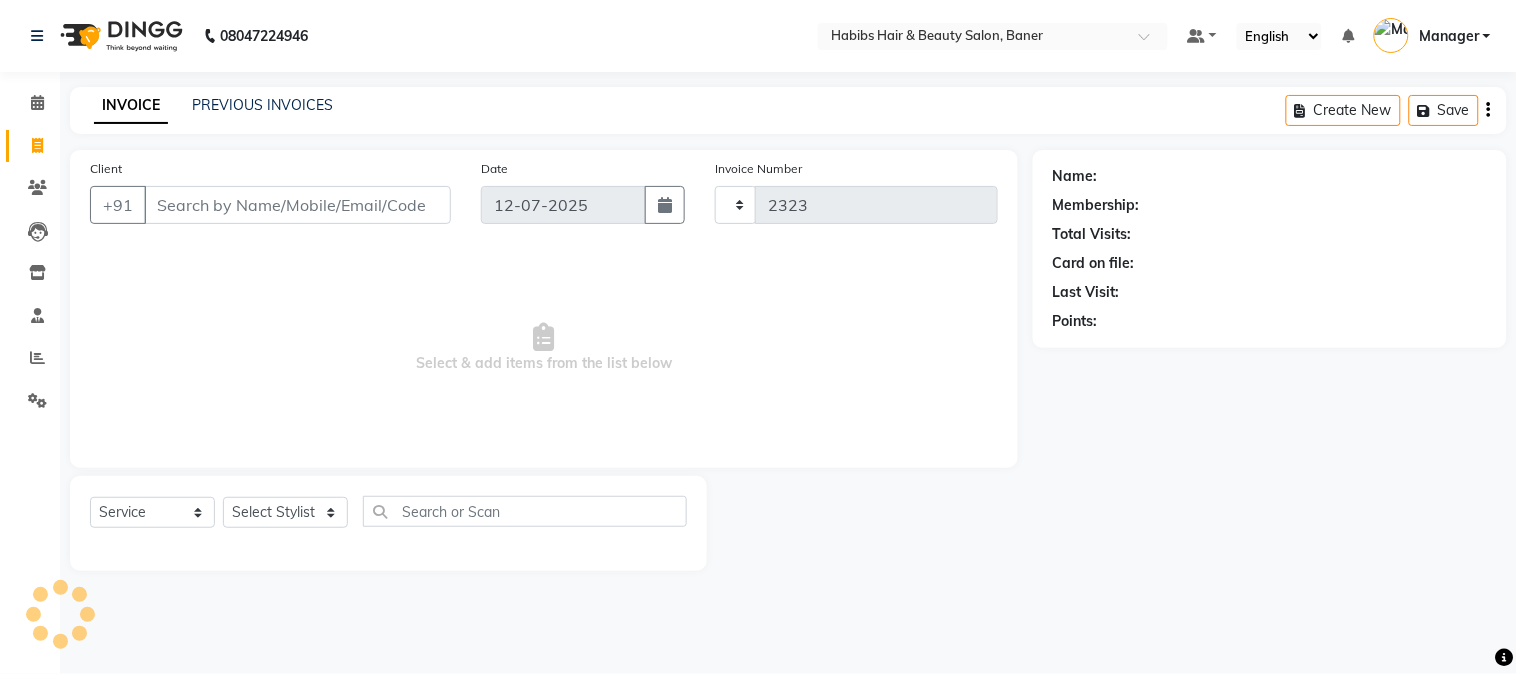 select on "5356" 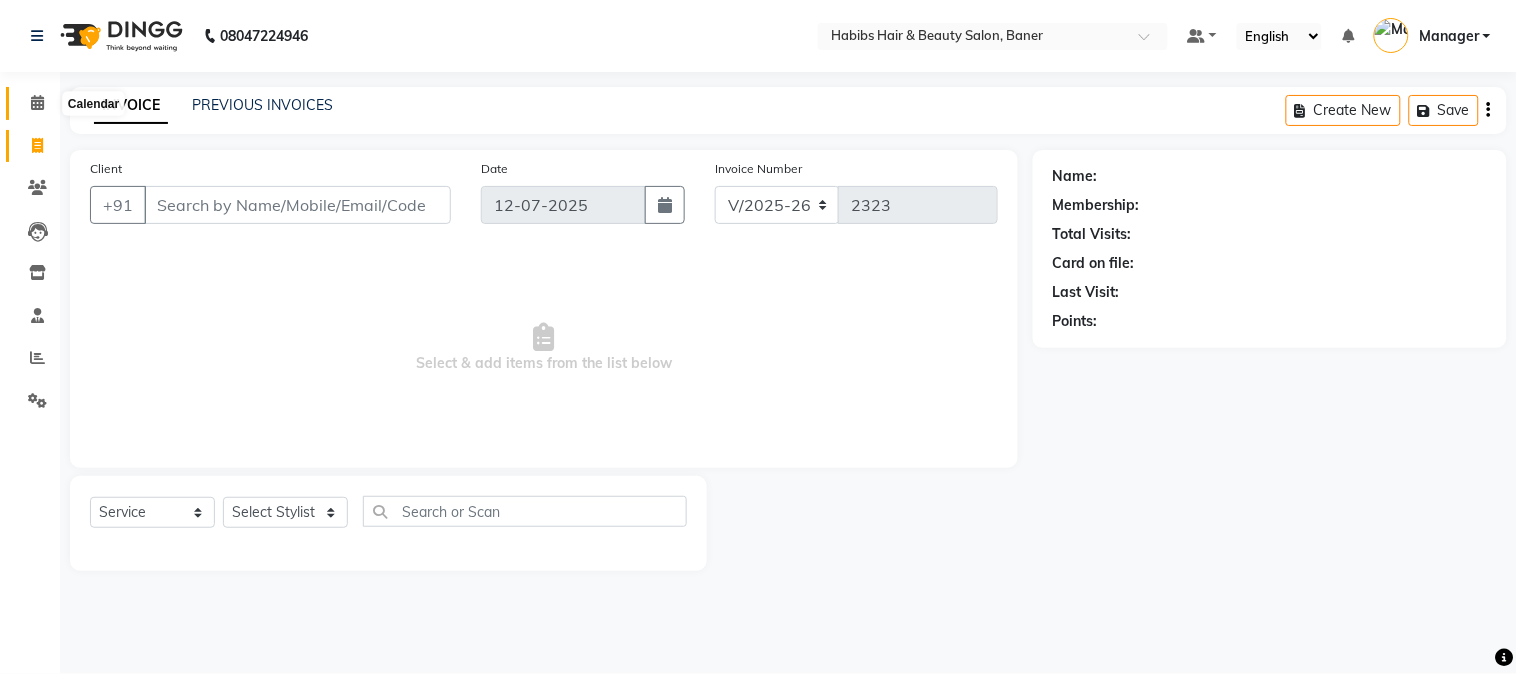click 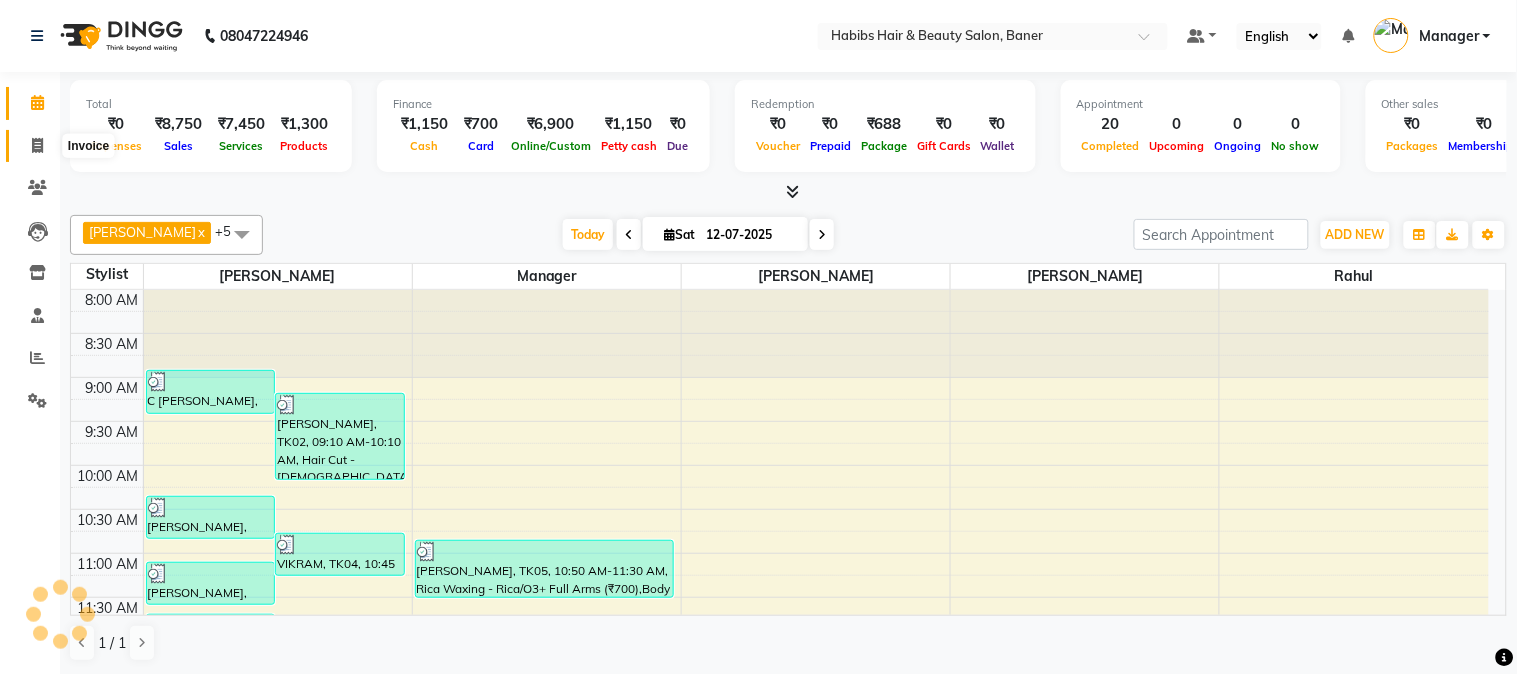 click 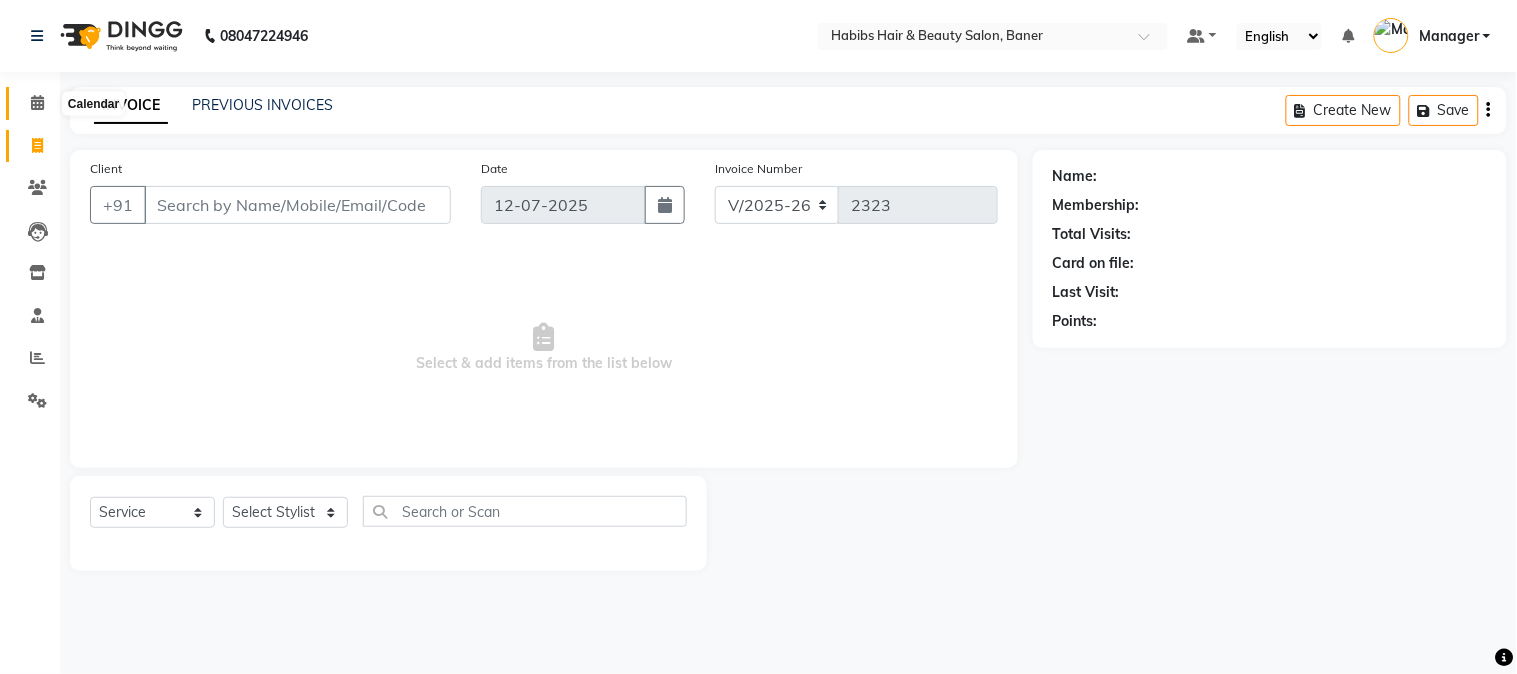 click 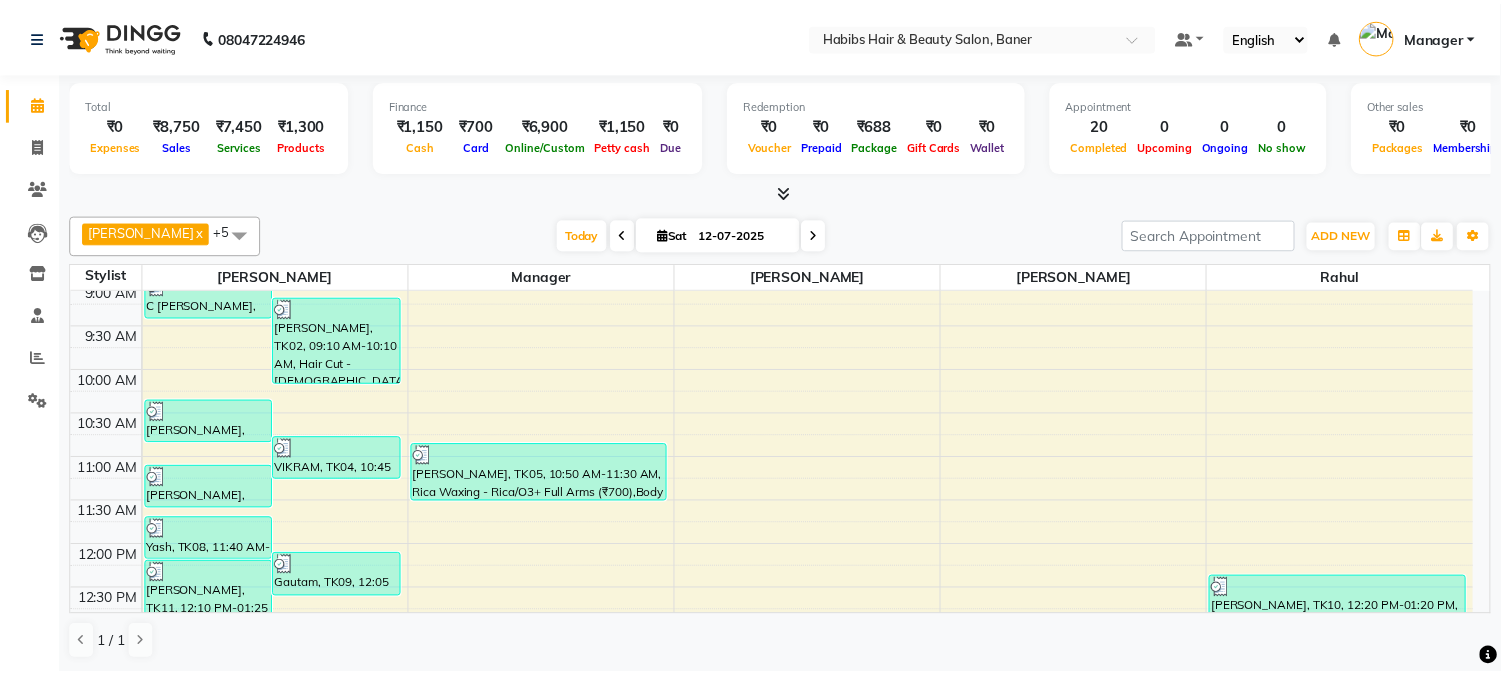 scroll, scrollTop: 0, scrollLeft: 0, axis: both 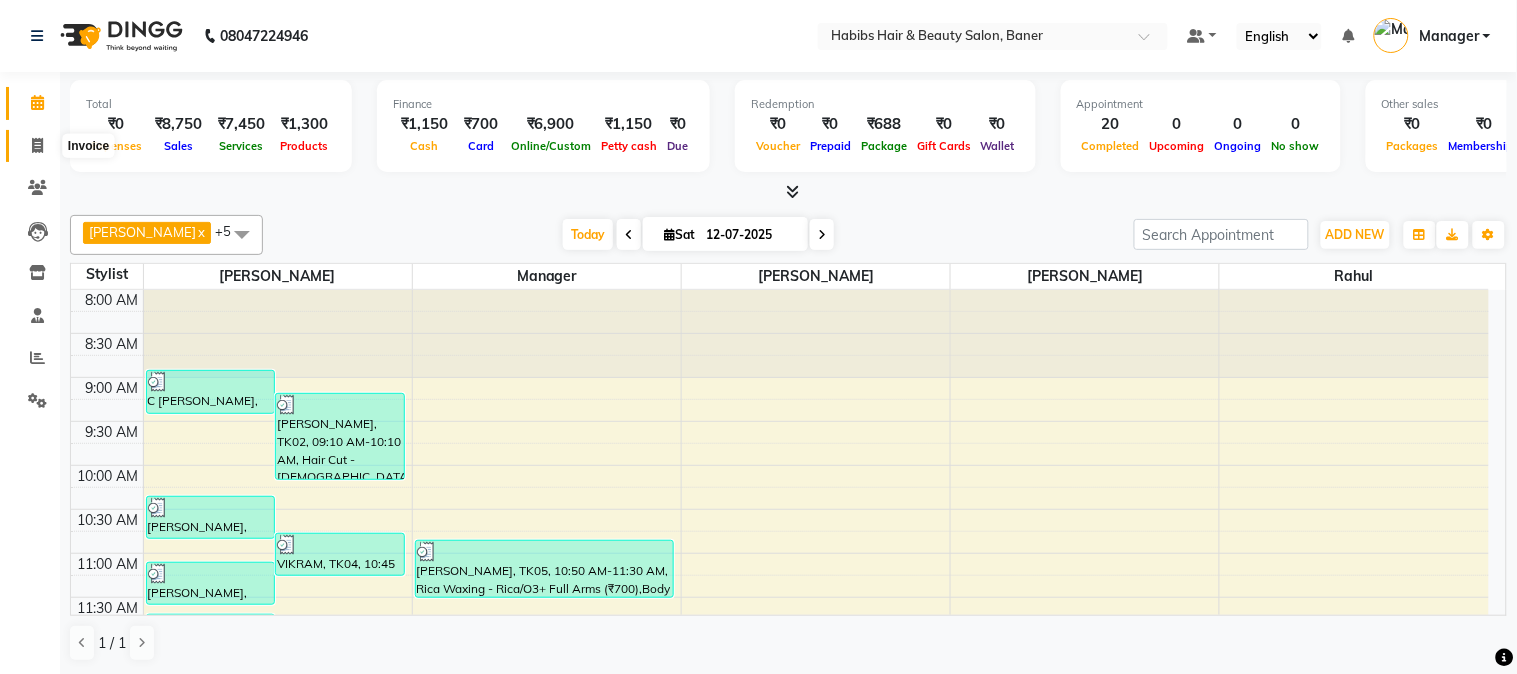 click 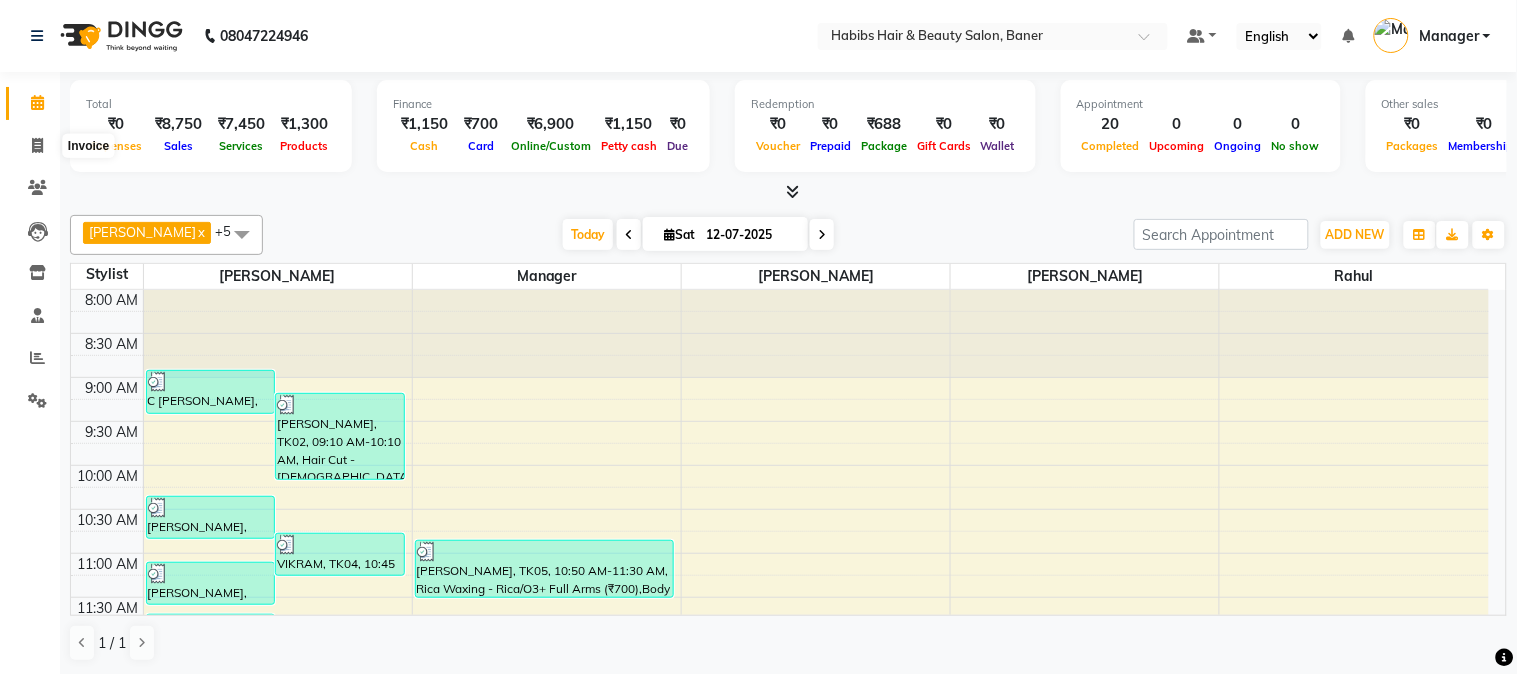select on "5356" 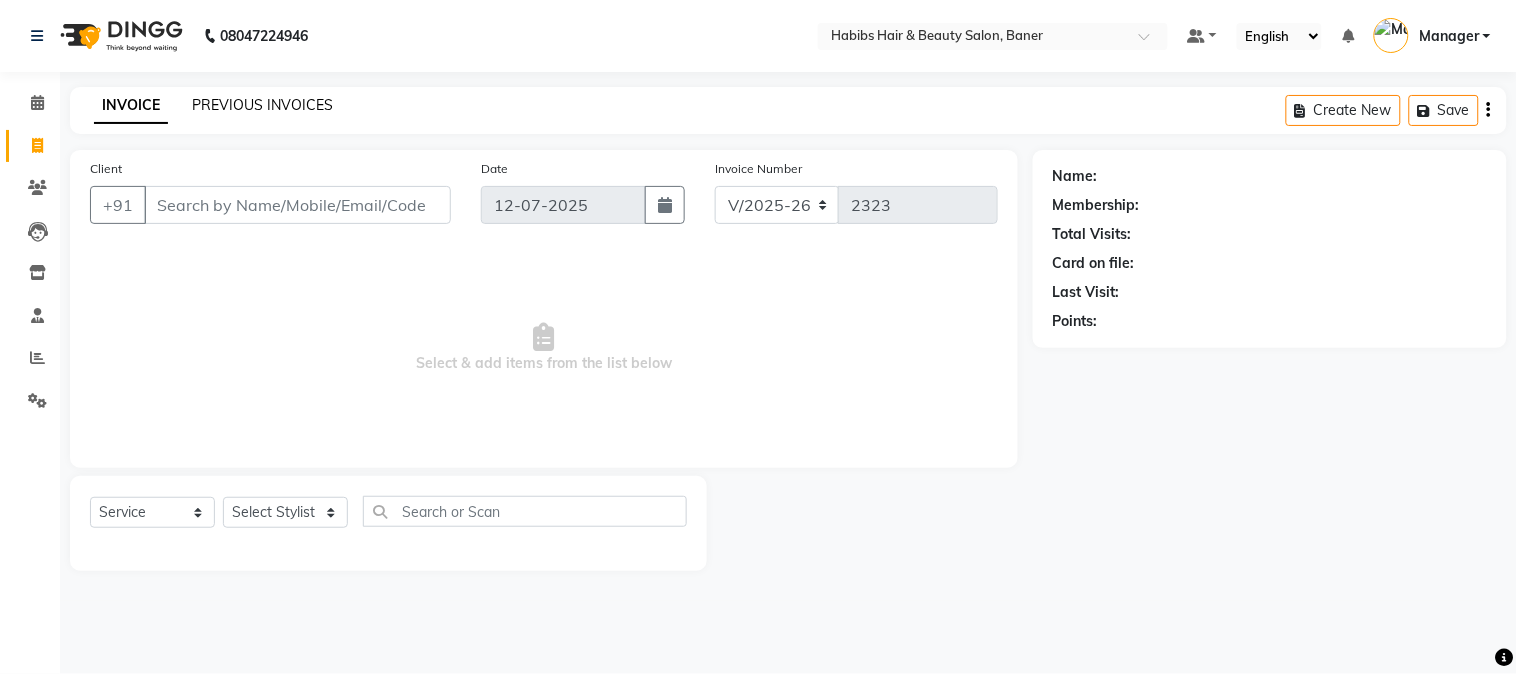 click on "PREVIOUS INVOICES" 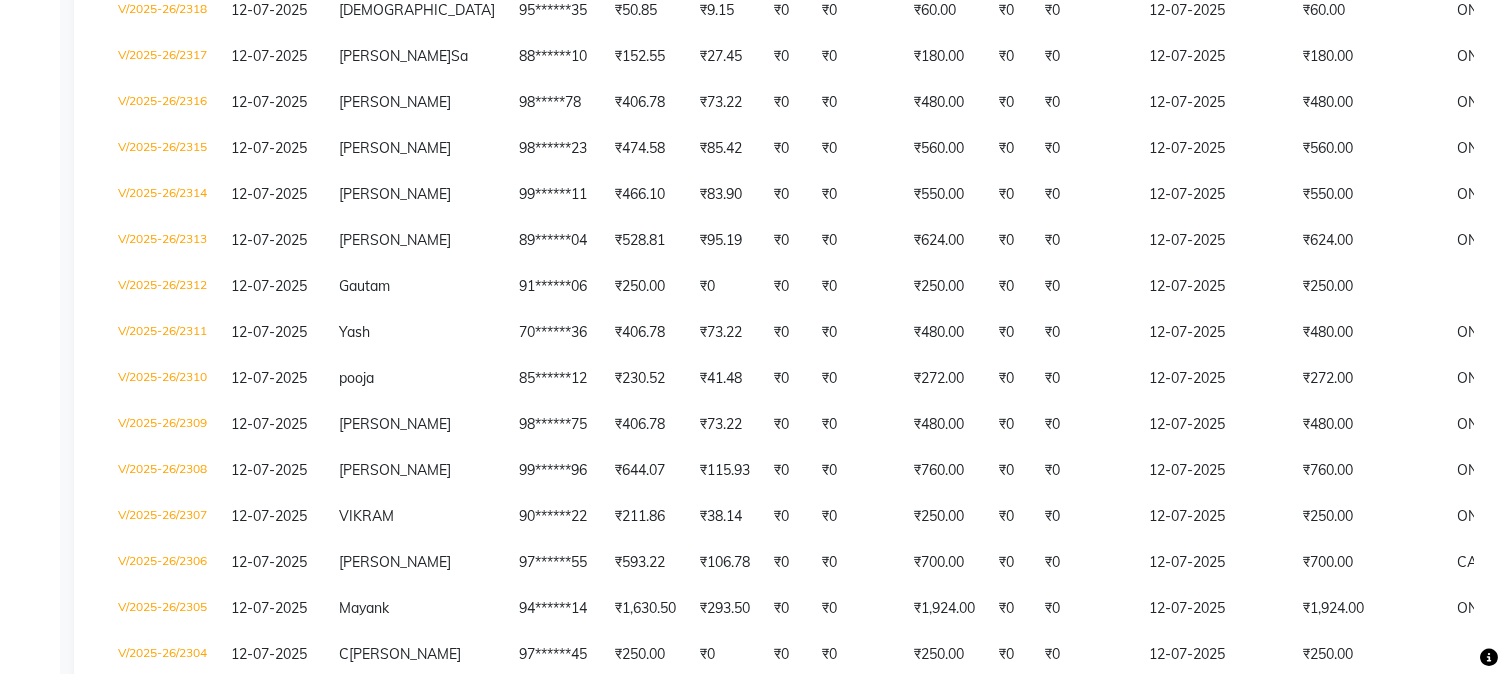 scroll, scrollTop: 0, scrollLeft: 0, axis: both 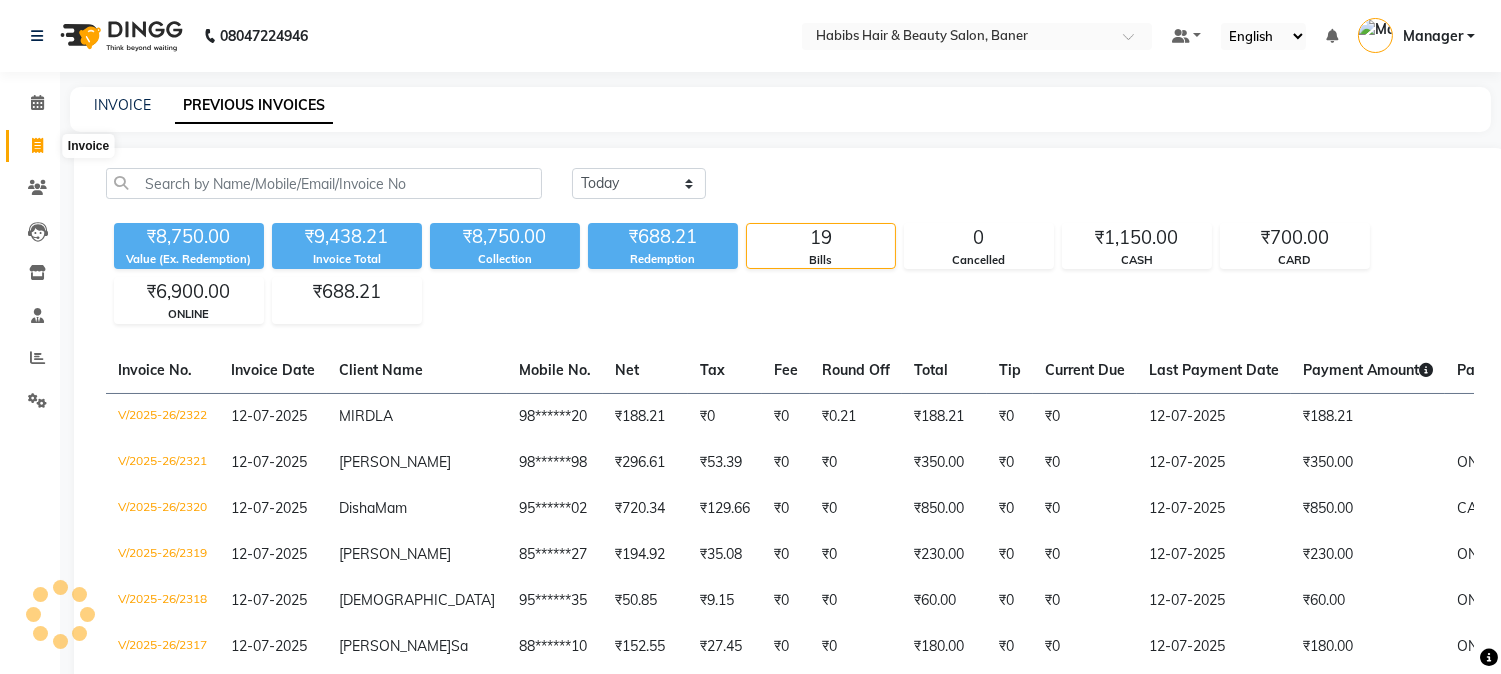 click 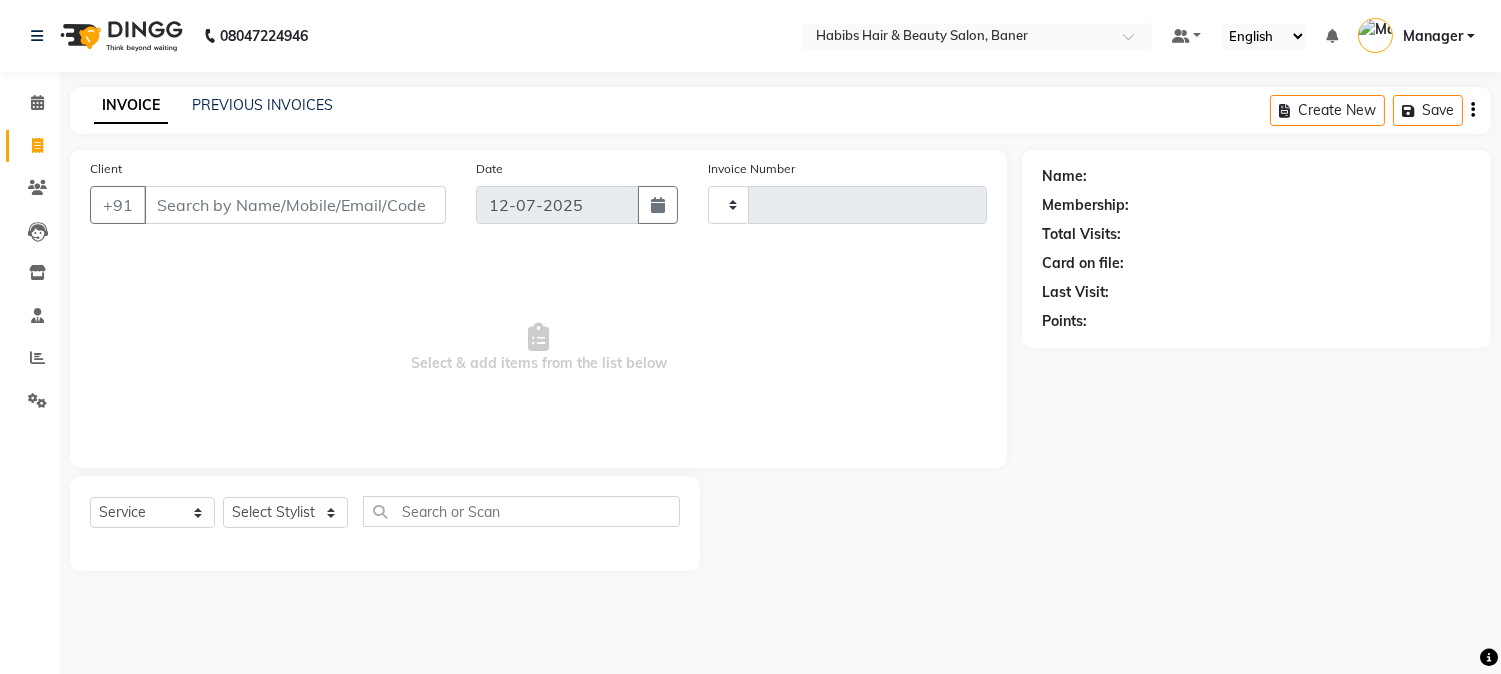 type on "2323" 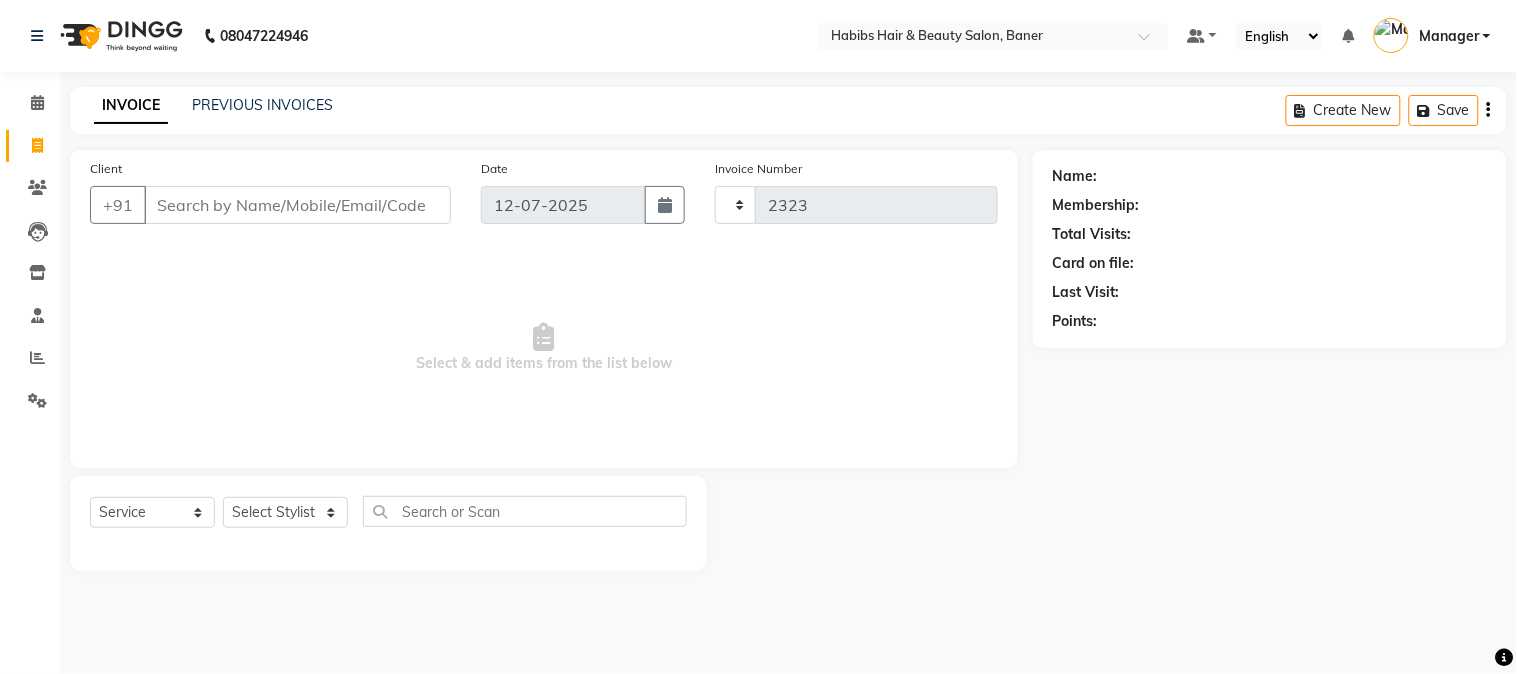 select on "5356" 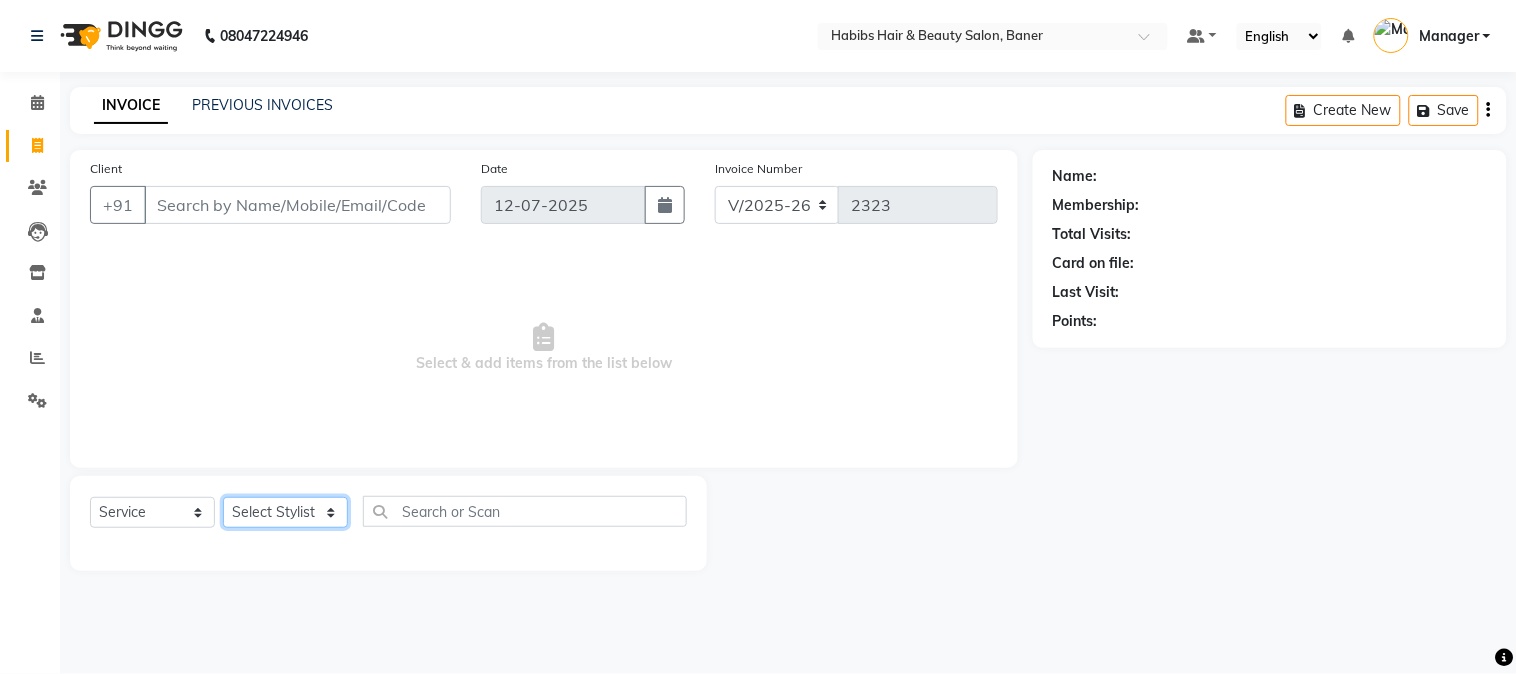 click on "Select Stylist" 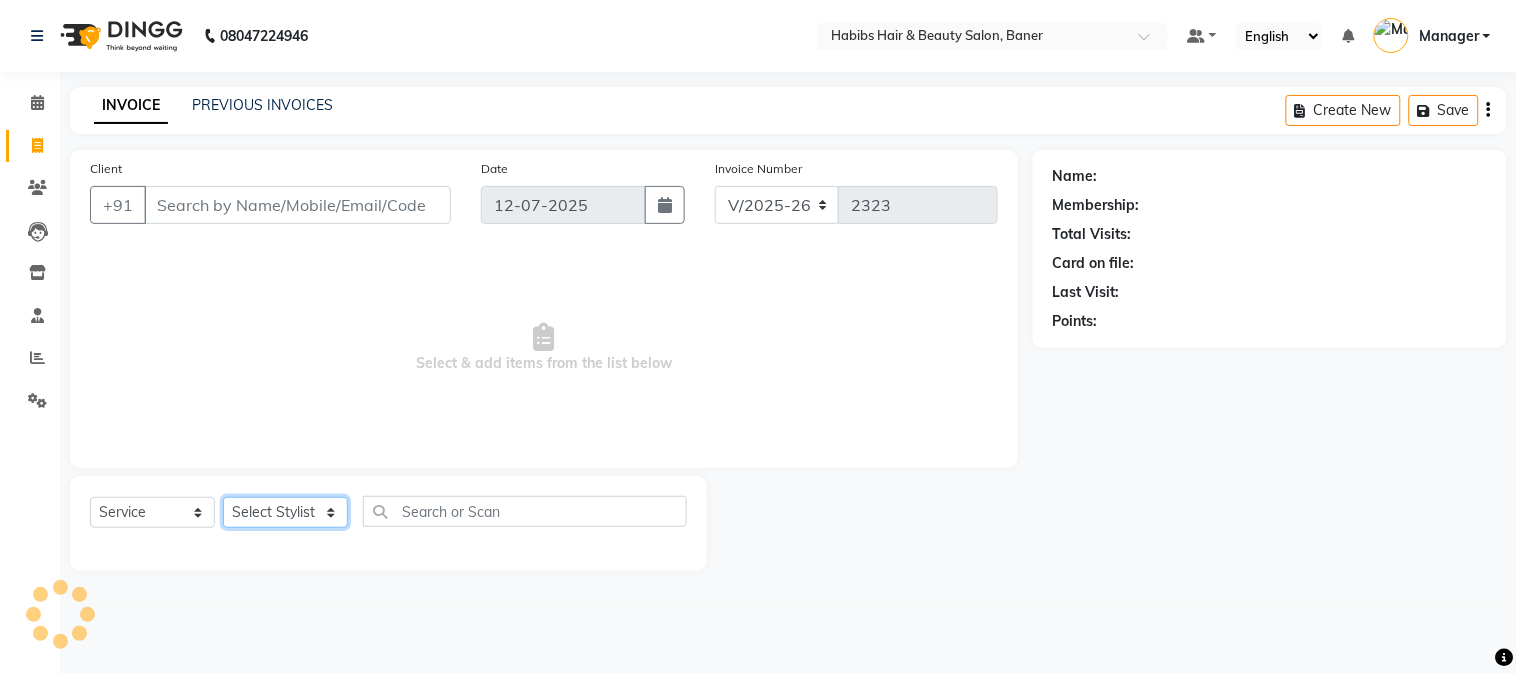 click on "Select Stylist" 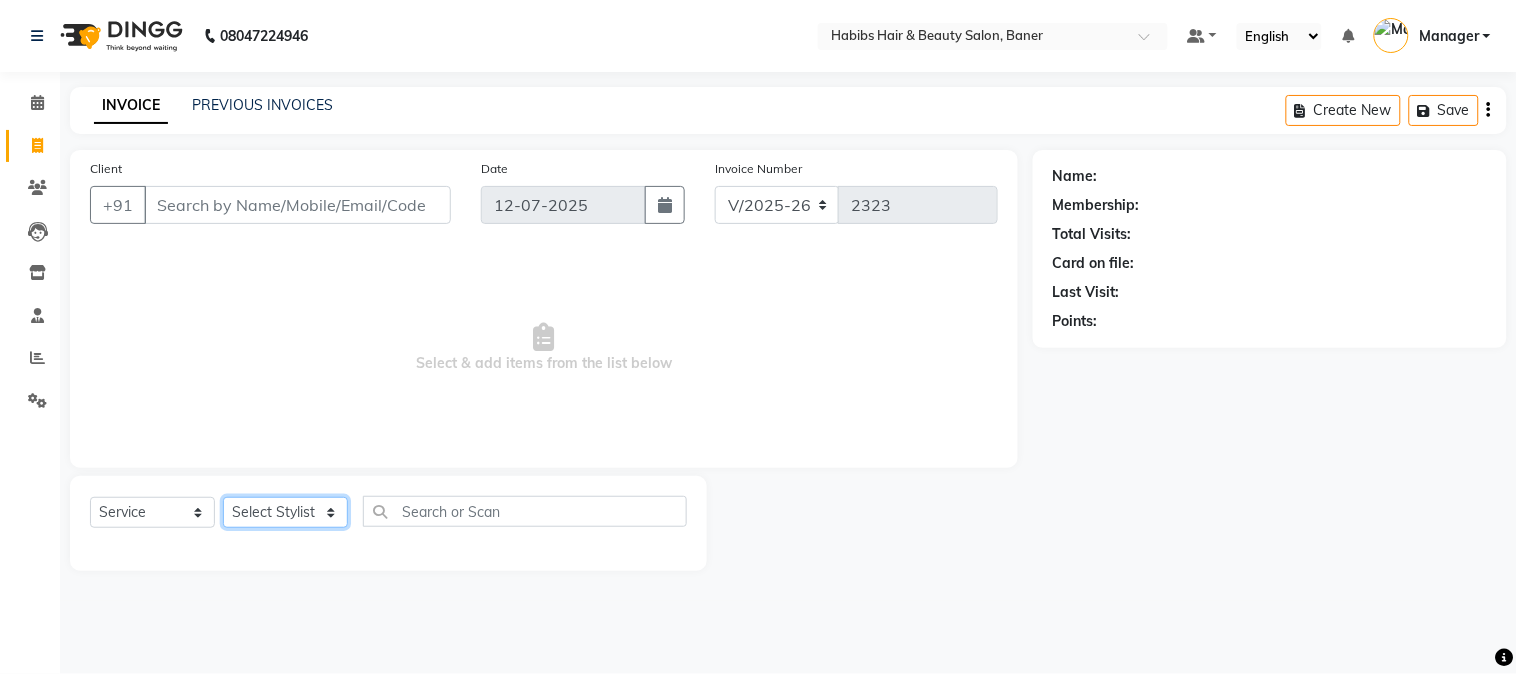 select on "83468" 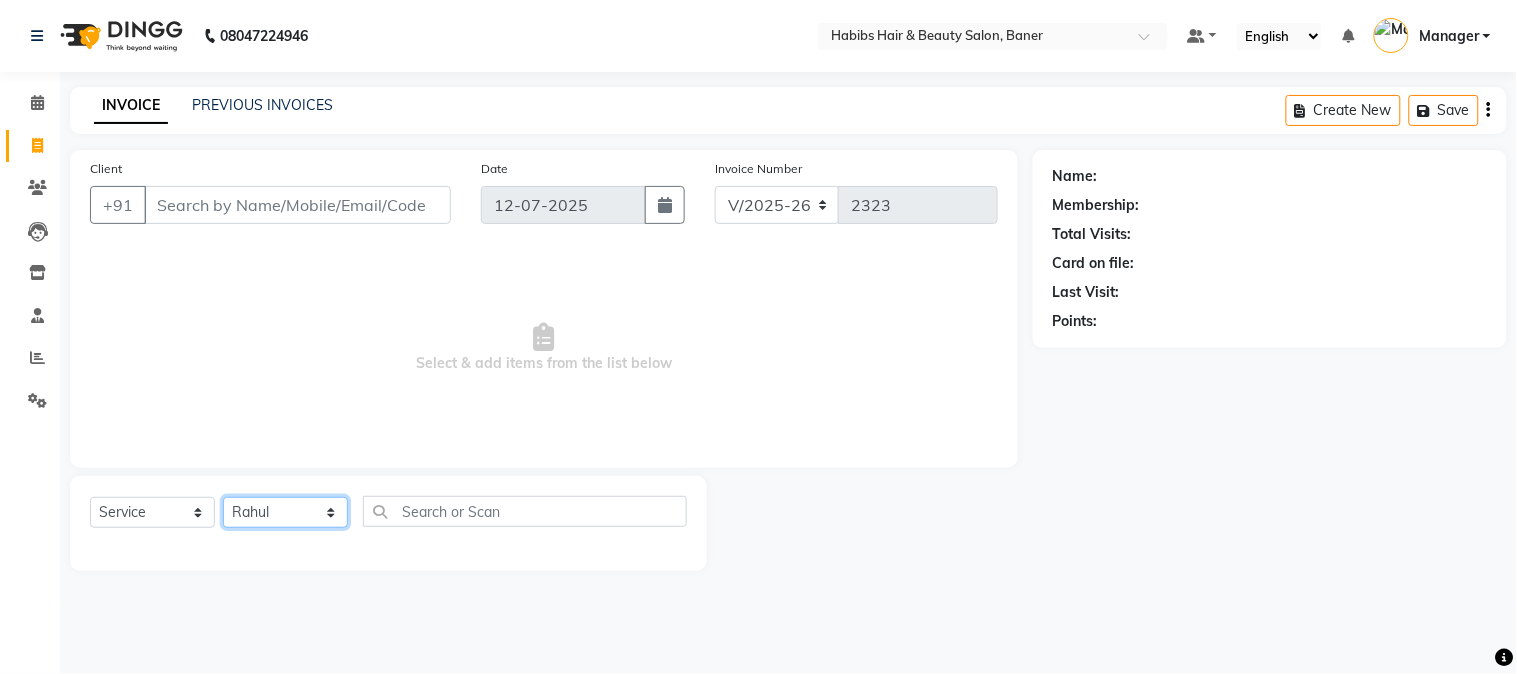 click on "Select Stylist Admin Kiran Mahesh Dalavi  Manager Pooja Singh Rahul Ram Swapnali" 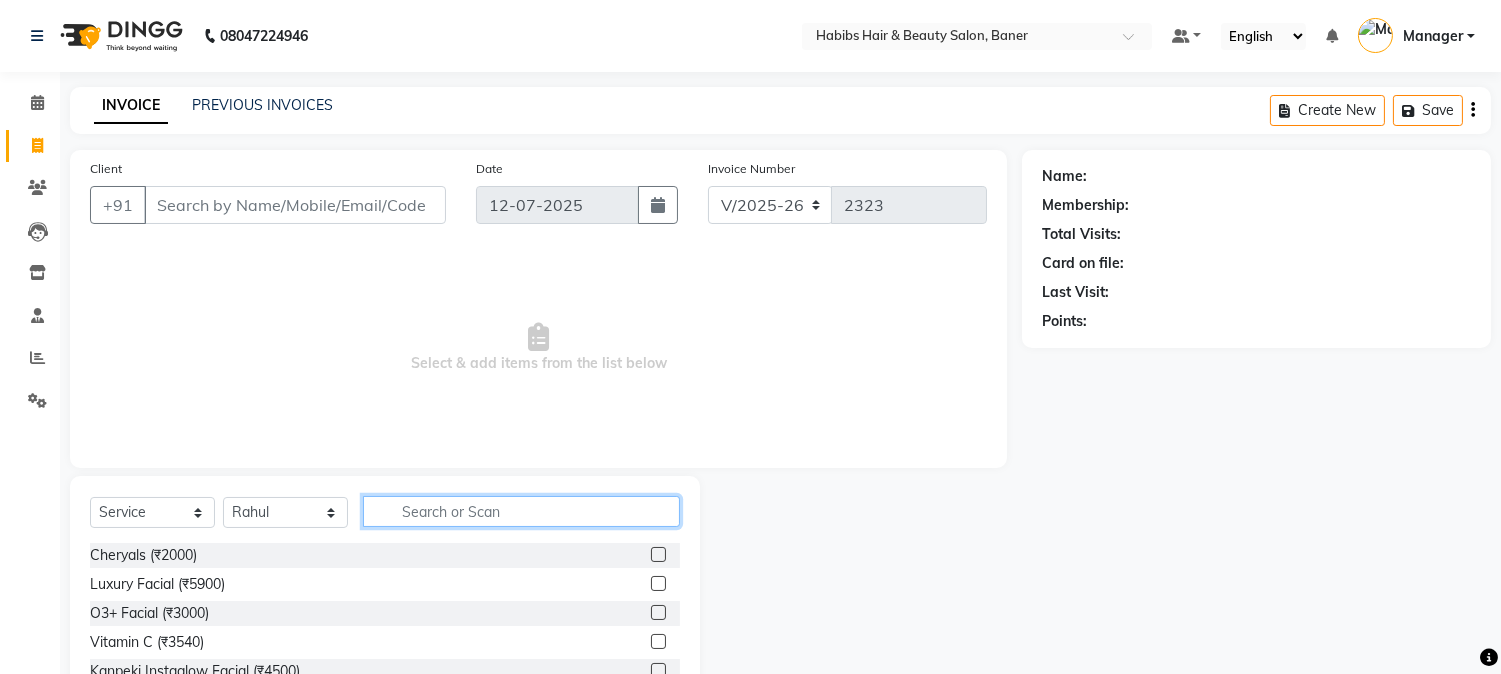 click 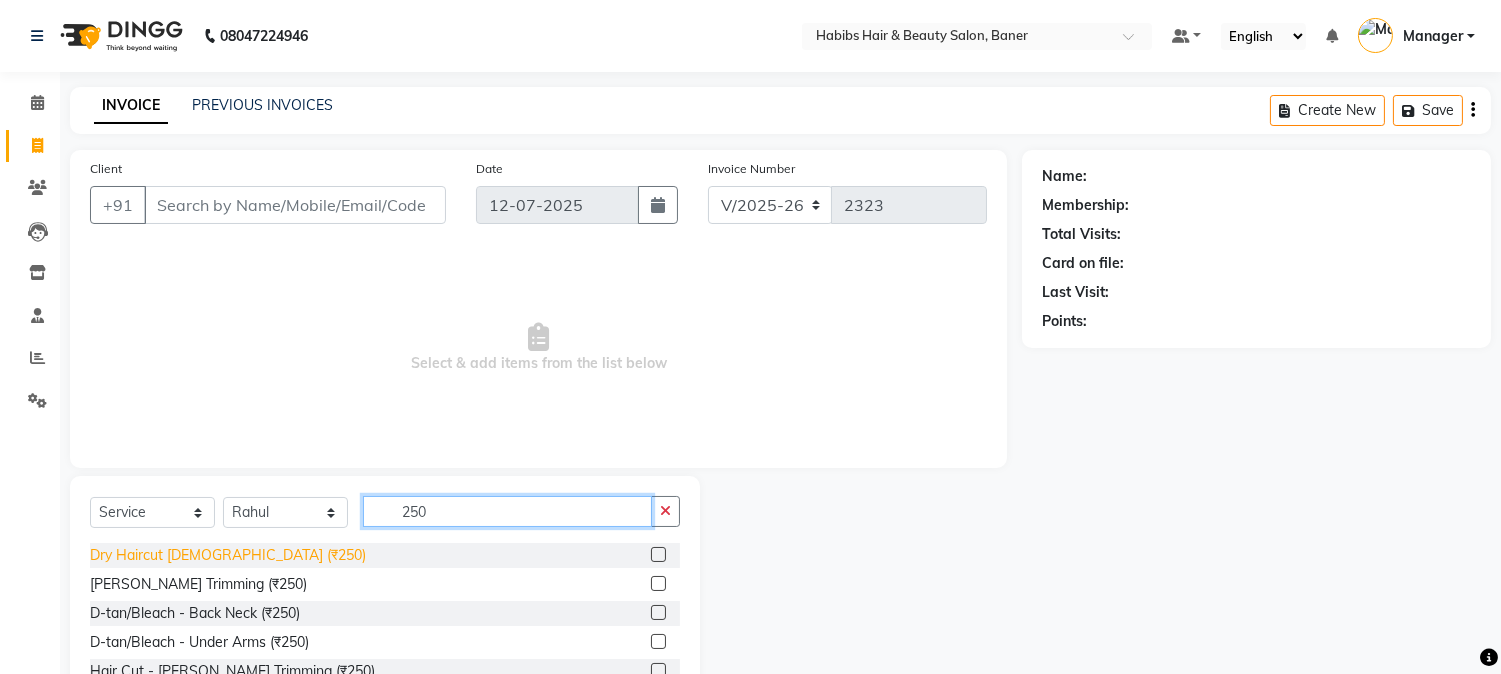 type on "250" 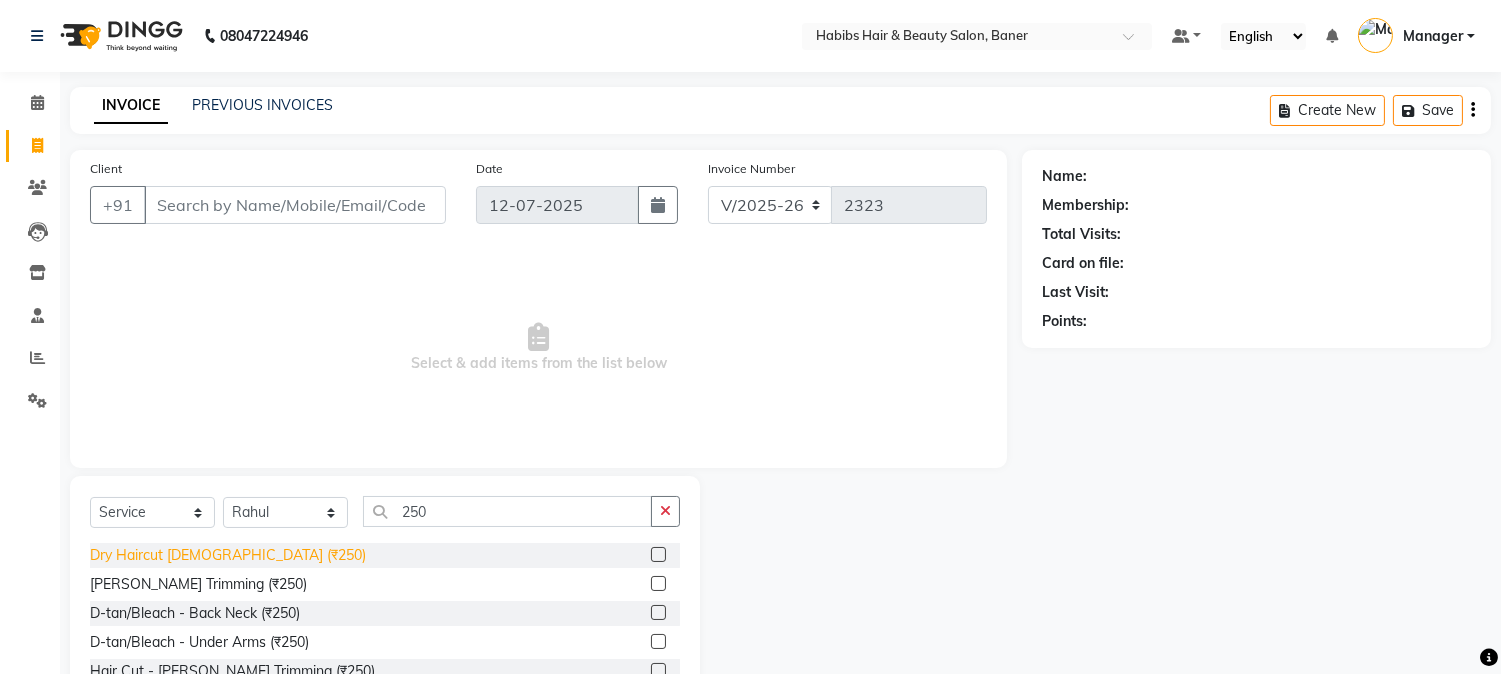 click on "Dry Haircut Male (₹250)" 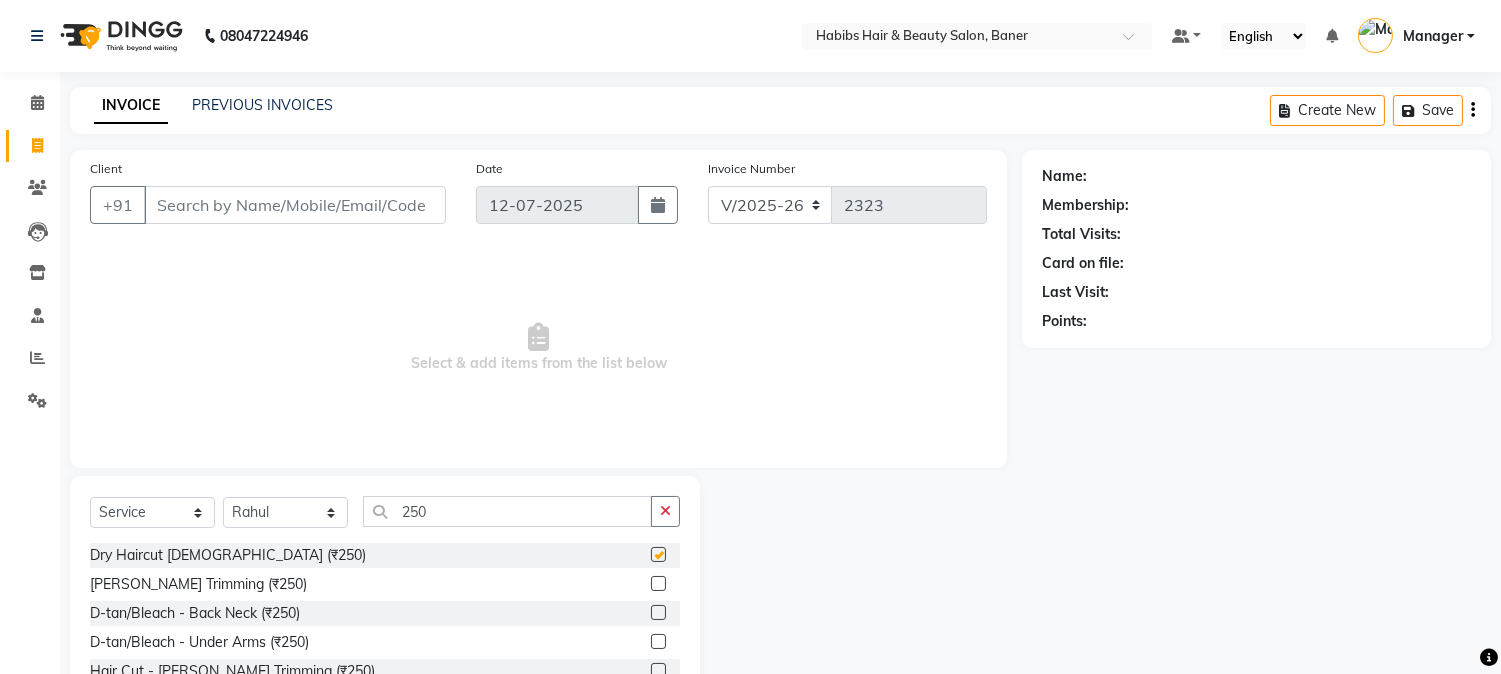 checkbox on "false" 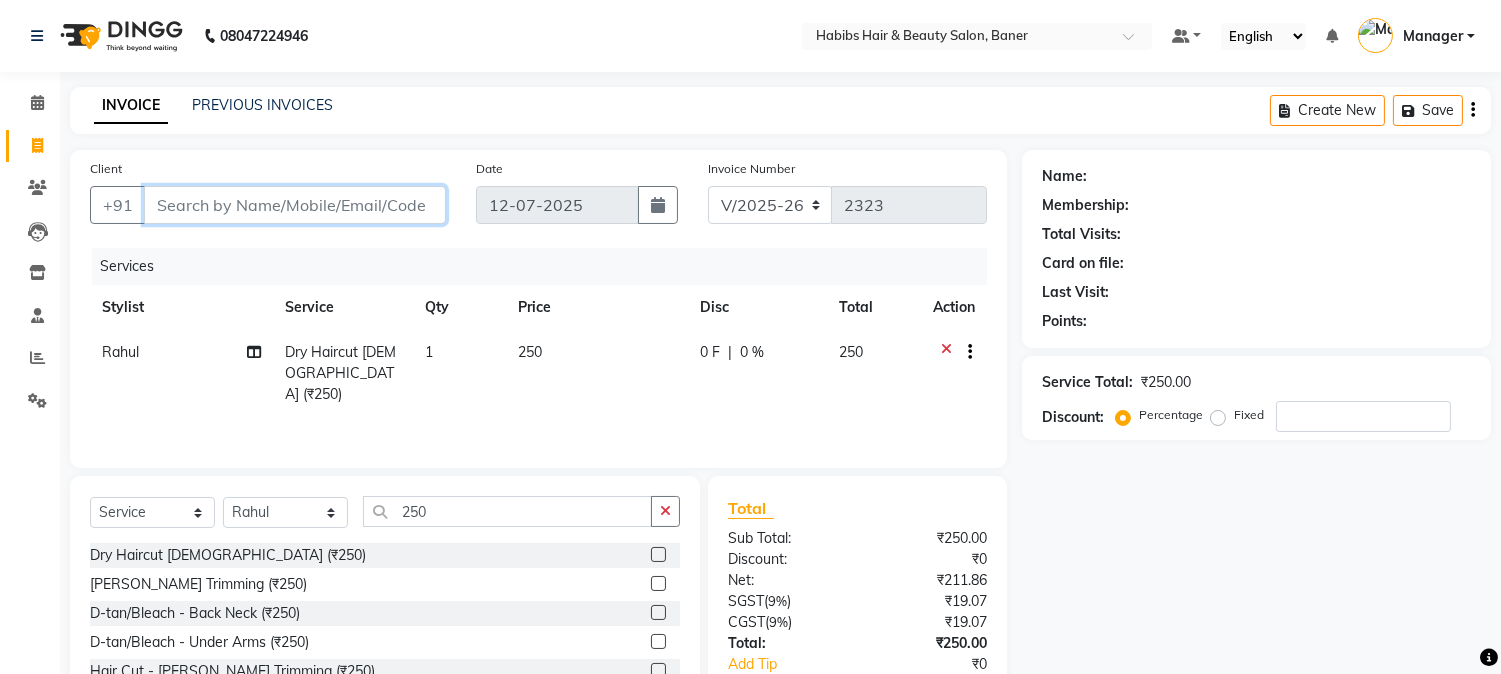 click on "Client" at bounding box center [295, 205] 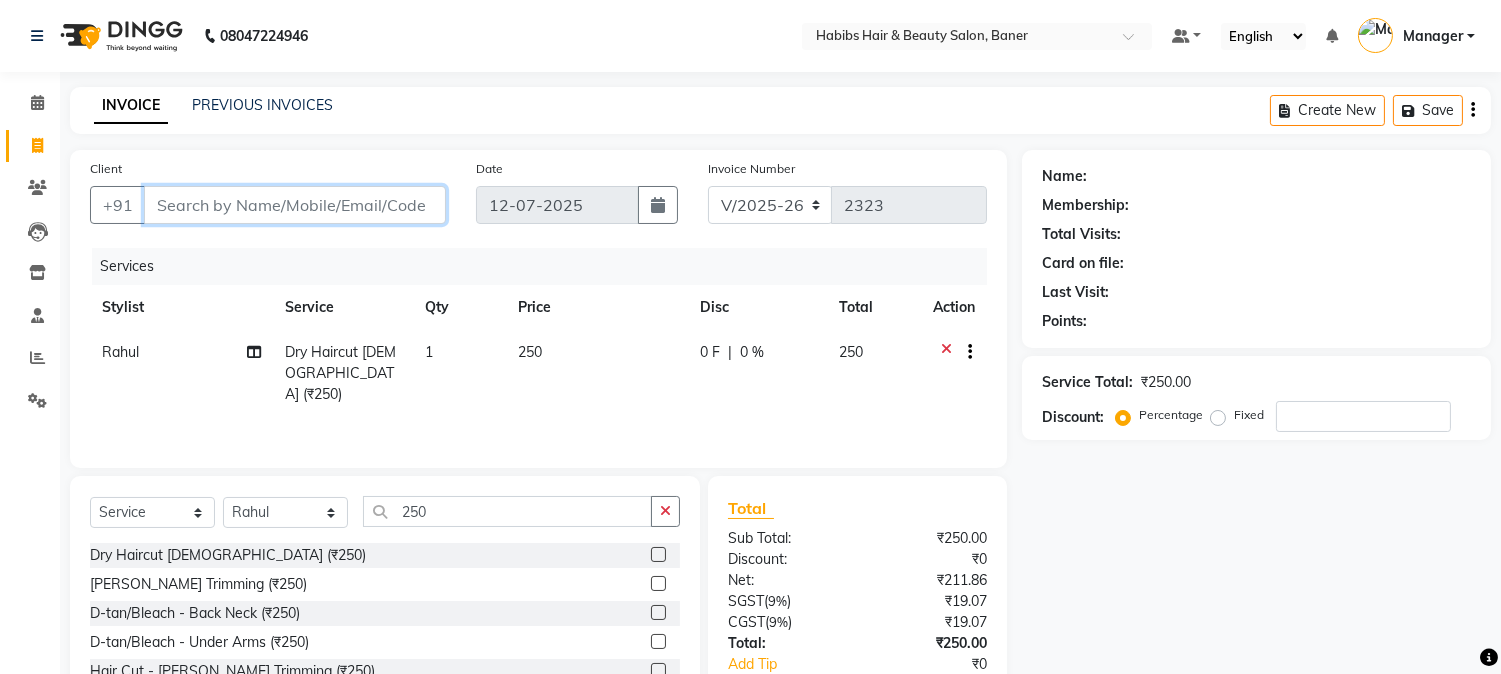 type on "8" 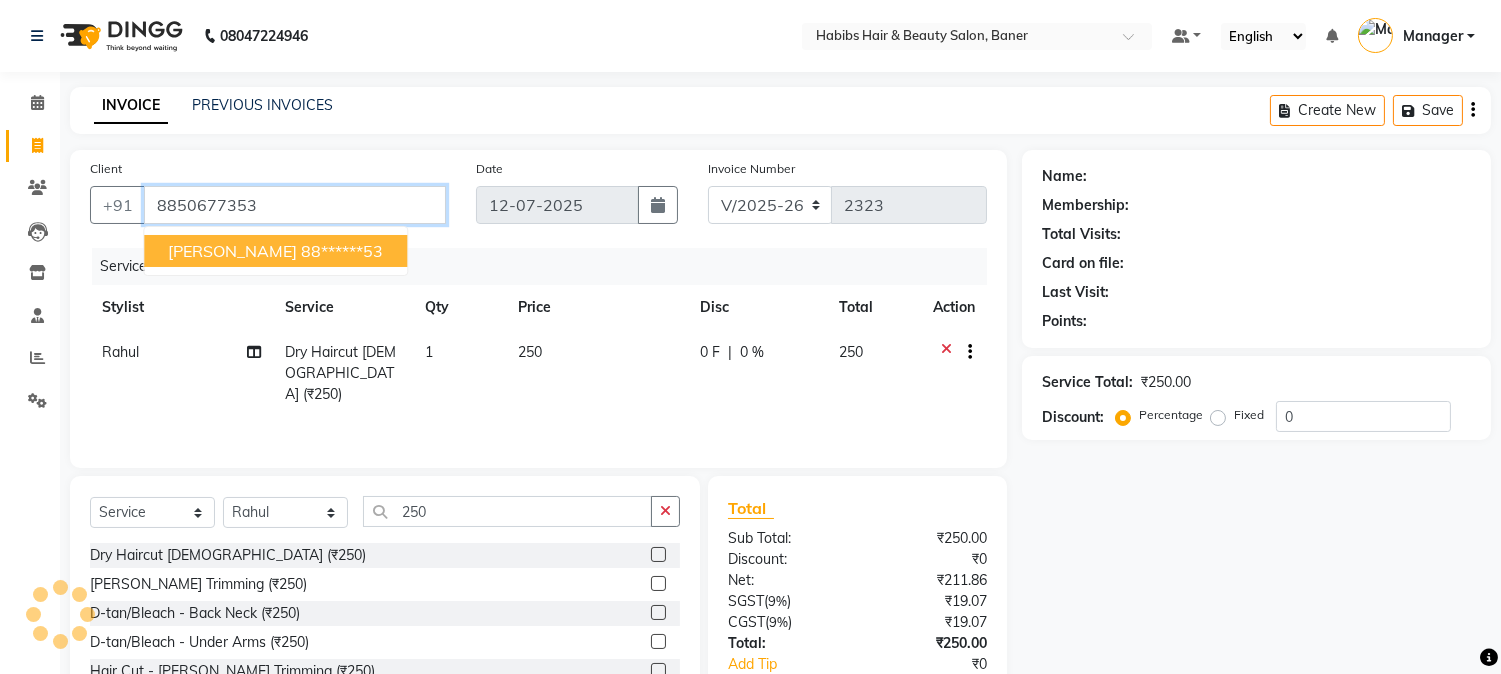 type on "8850677353" 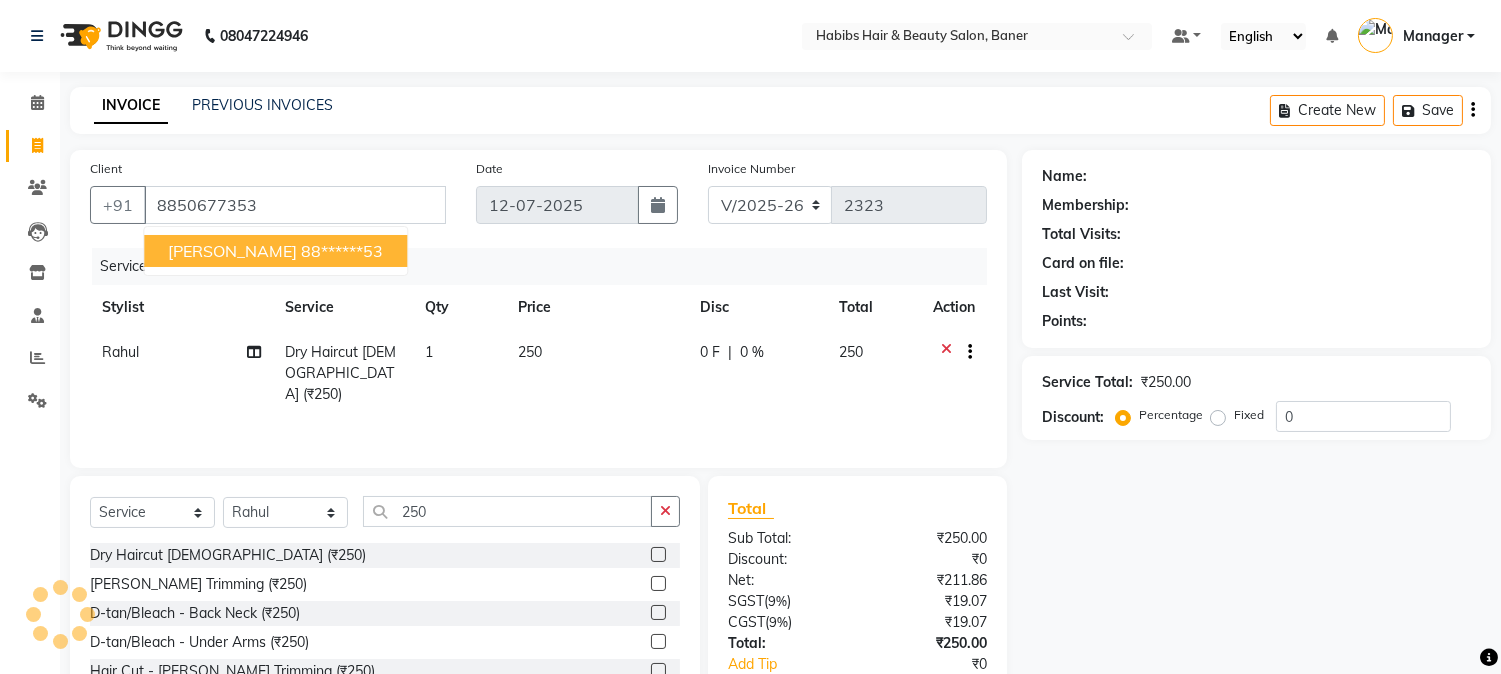 select on "1: Object" 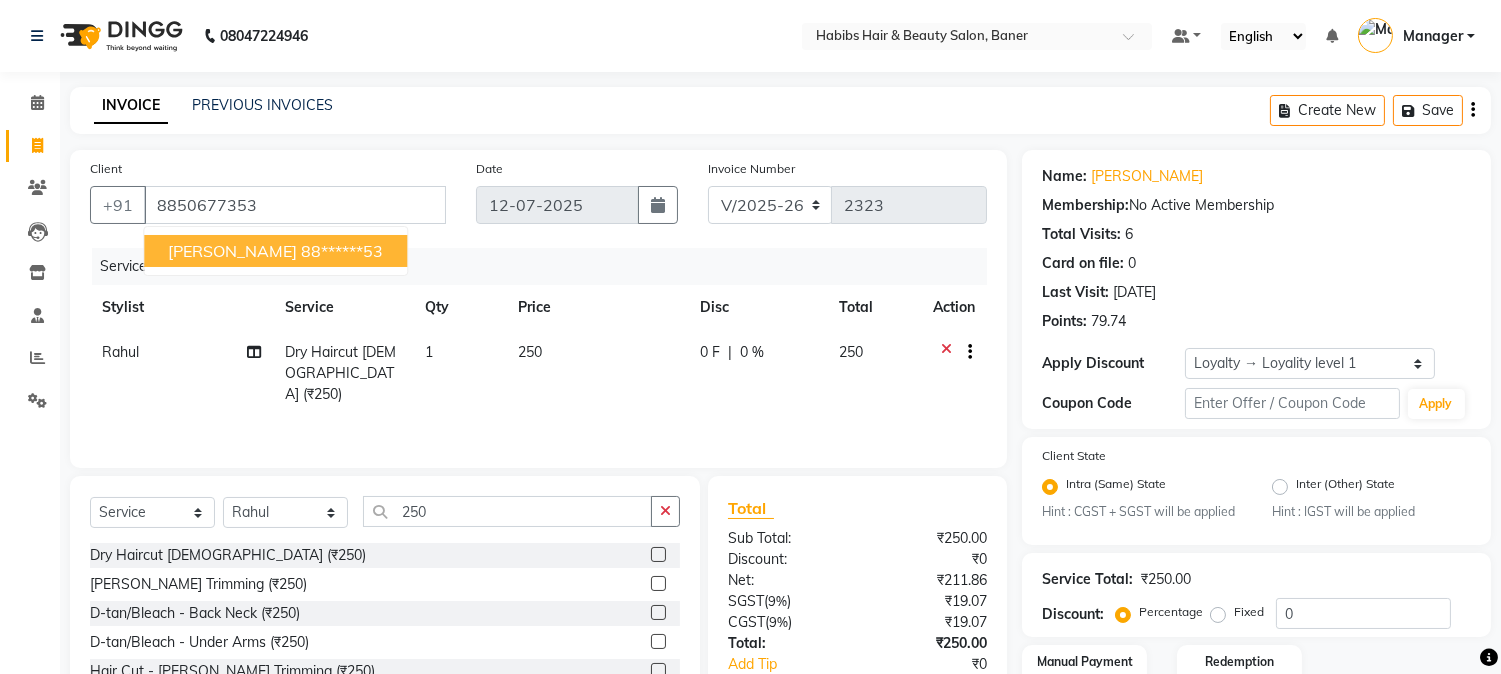 click on "88******53" at bounding box center (342, 251) 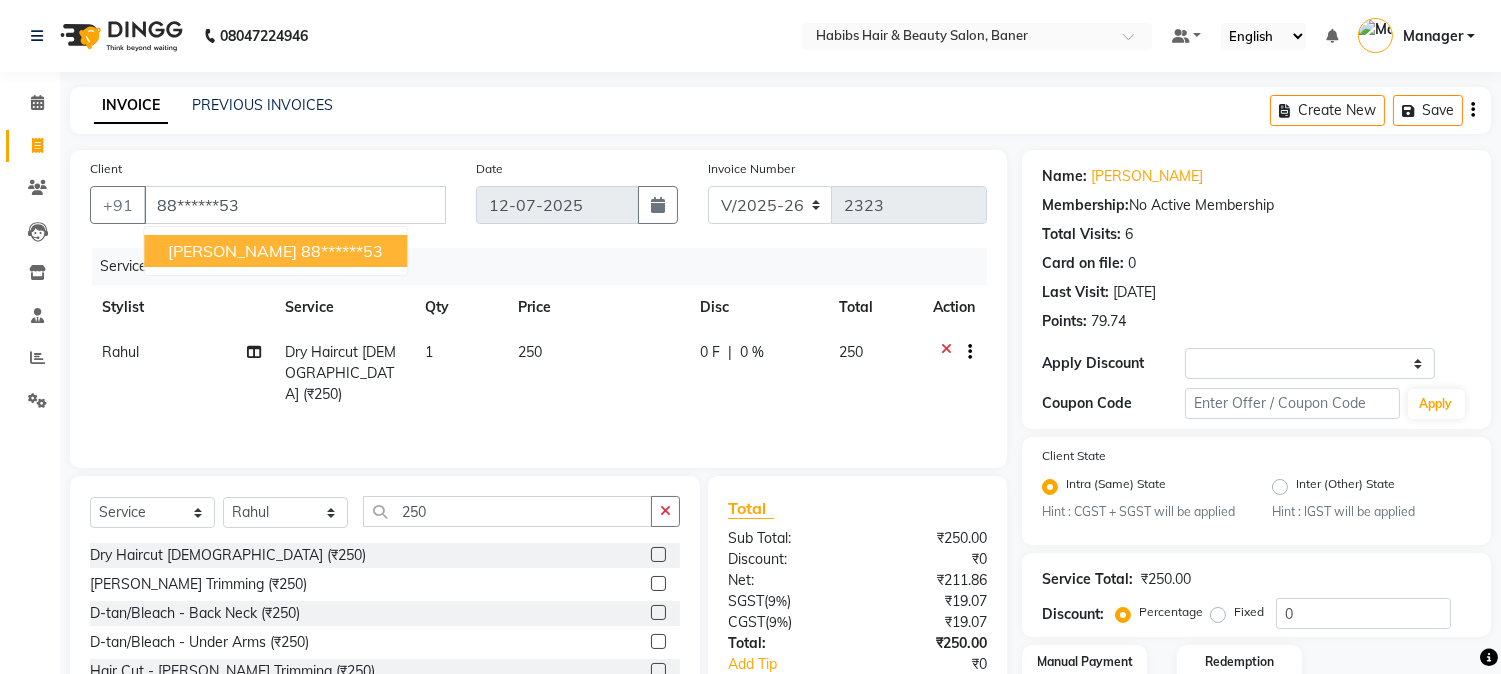 select on "1: Object" 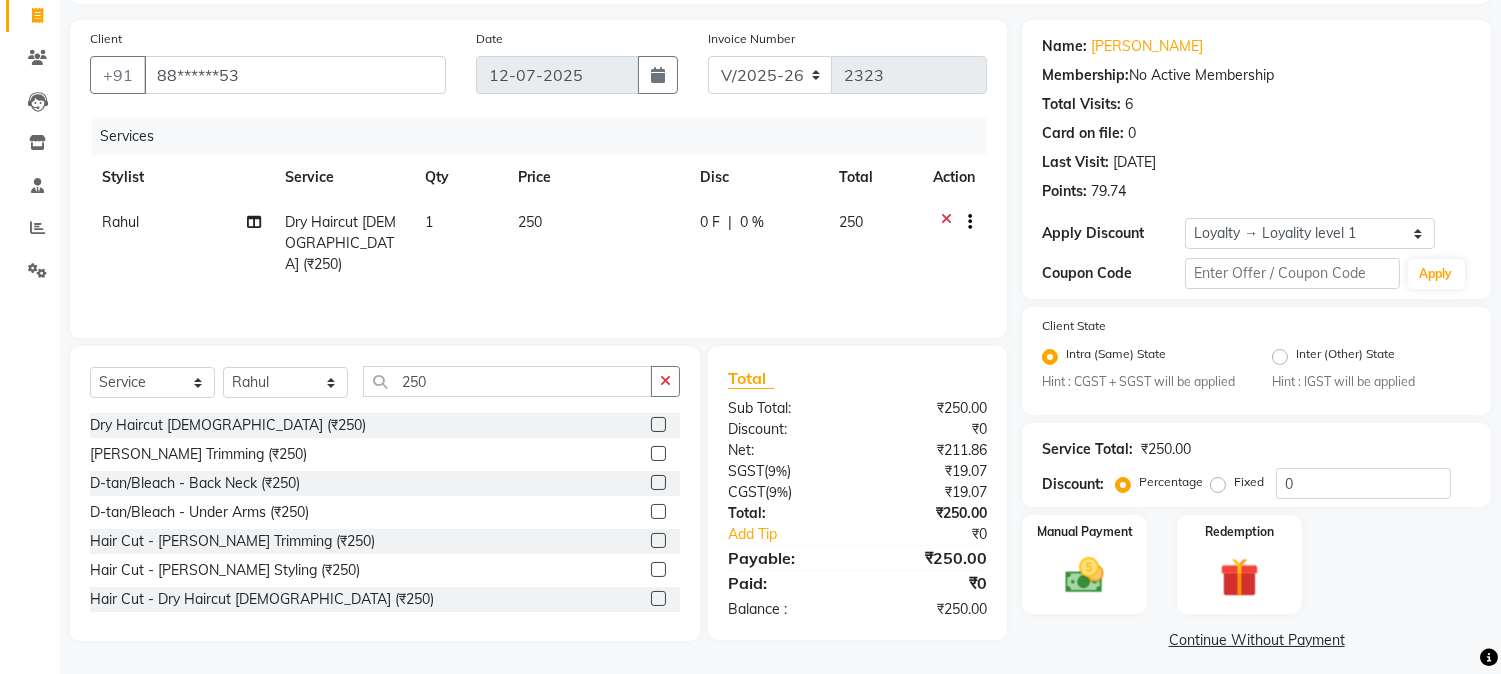 scroll, scrollTop: 140, scrollLeft: 0, axis: vertical 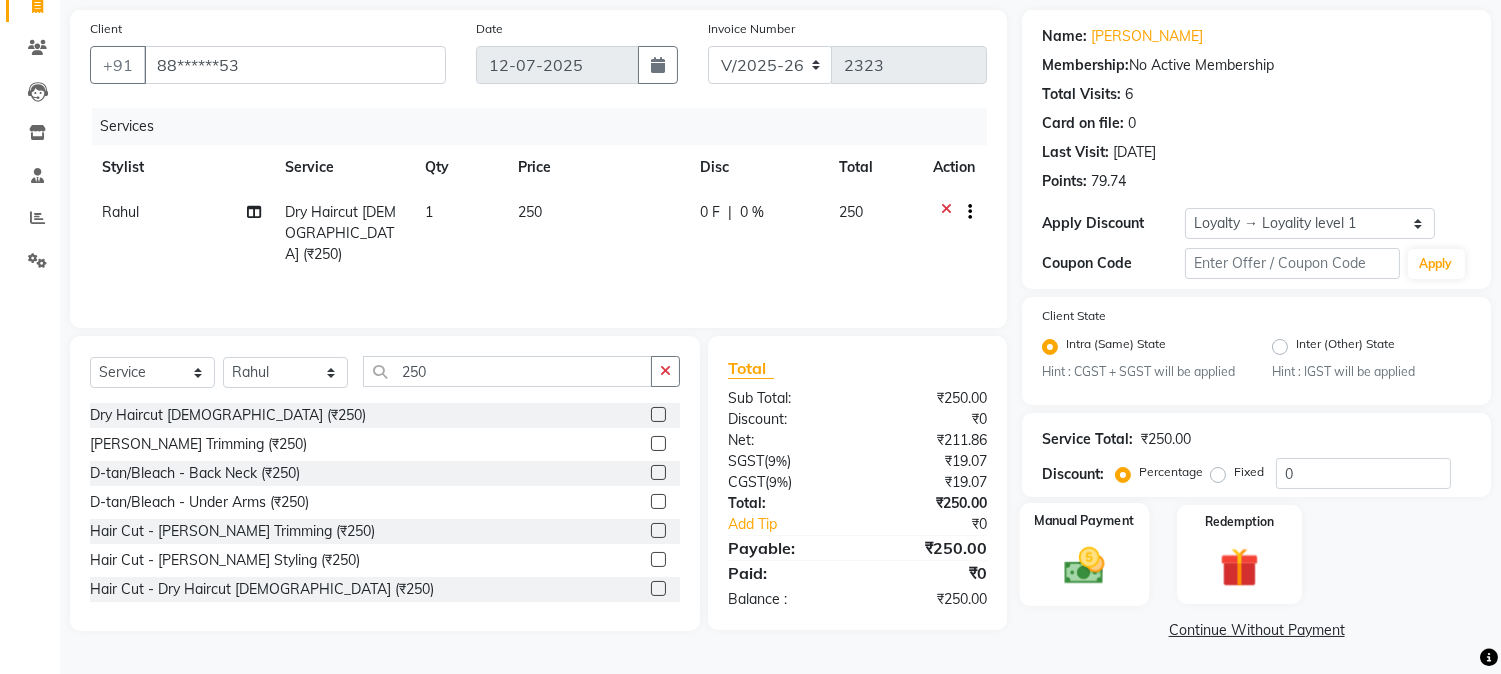 click 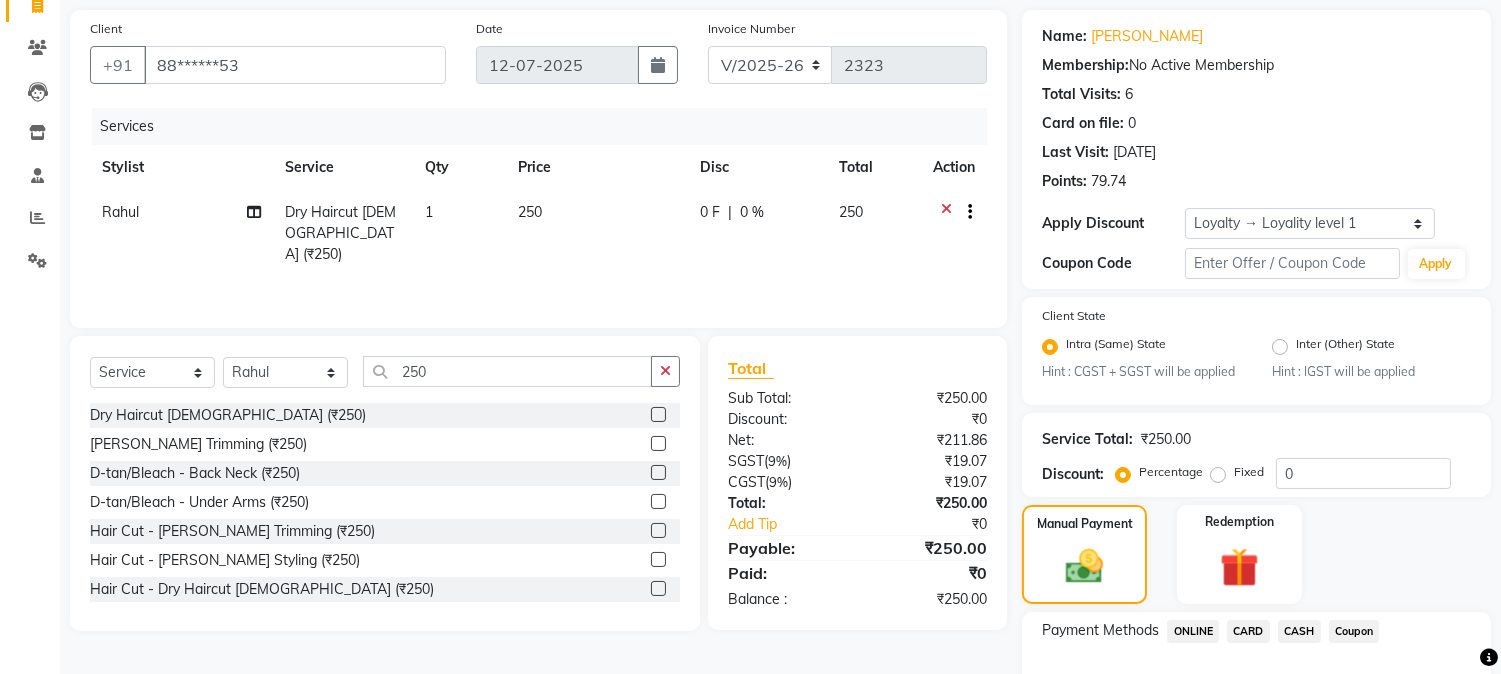 click on "CASH" 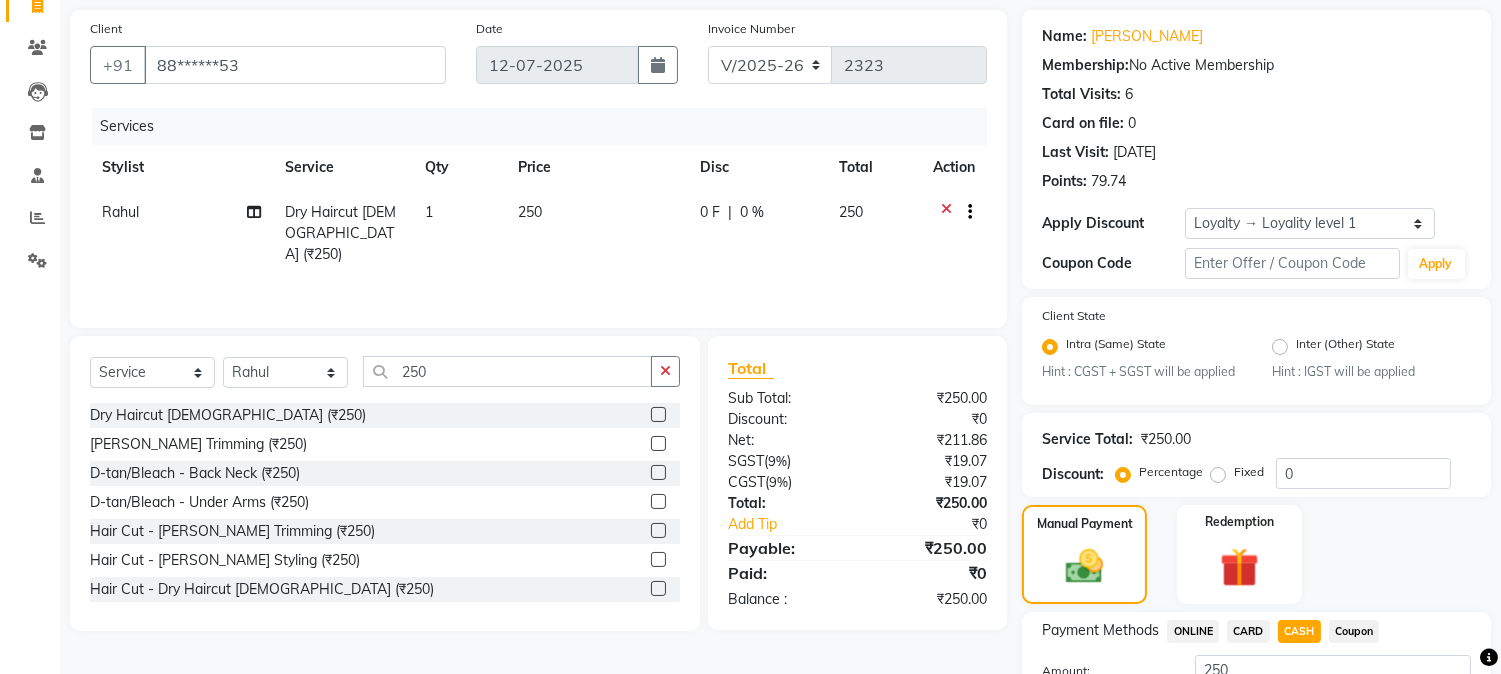 scroll, scrollTop: 297, scrollLeft: 0, axis: vertical 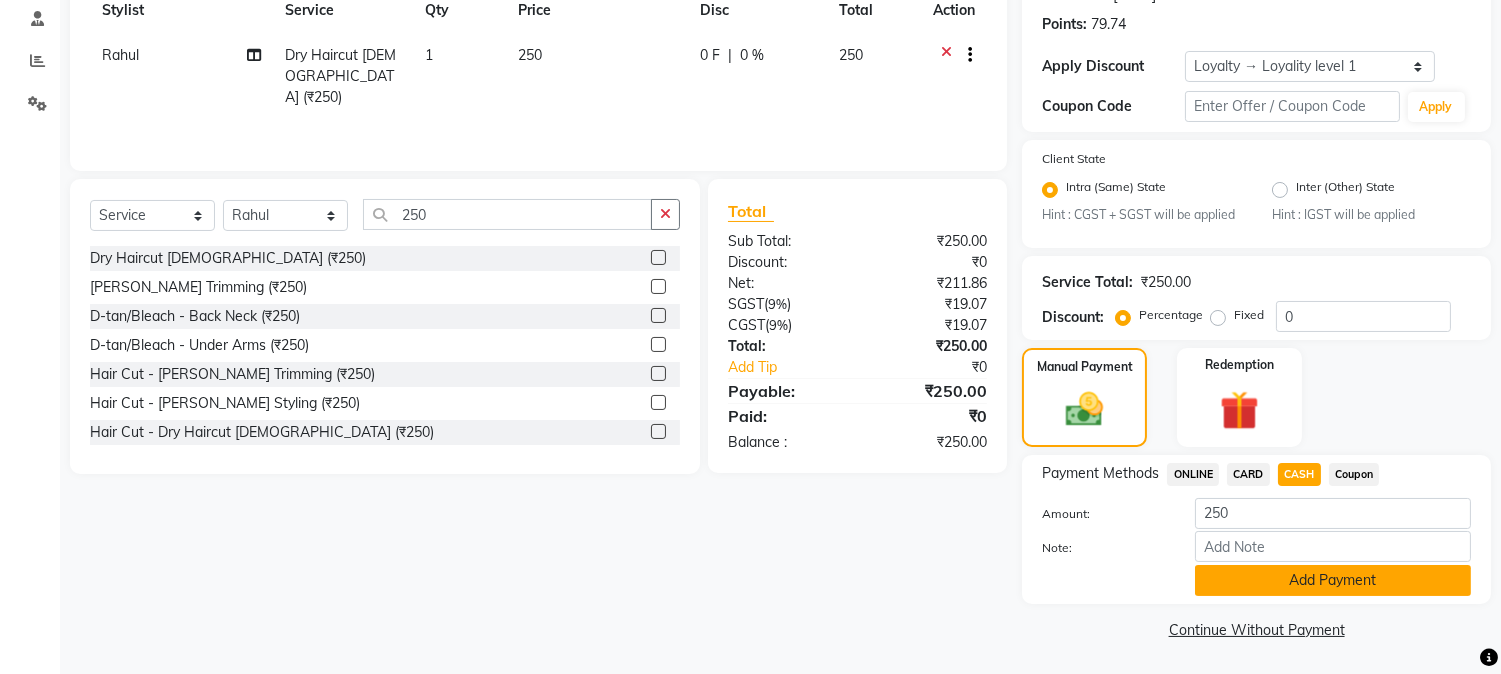 click on "Add Payment" 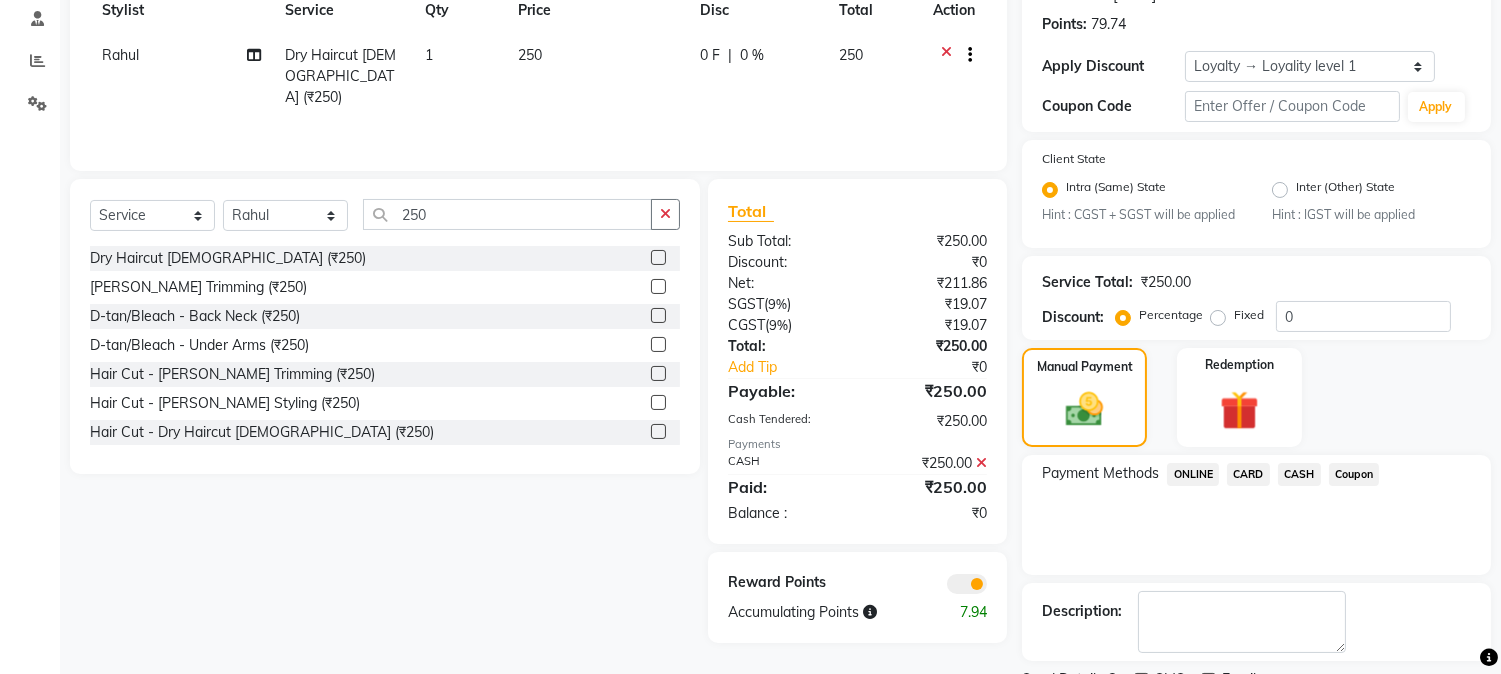 scroll, scrollTop: 382, scrollLeft: 0, axis: vertical 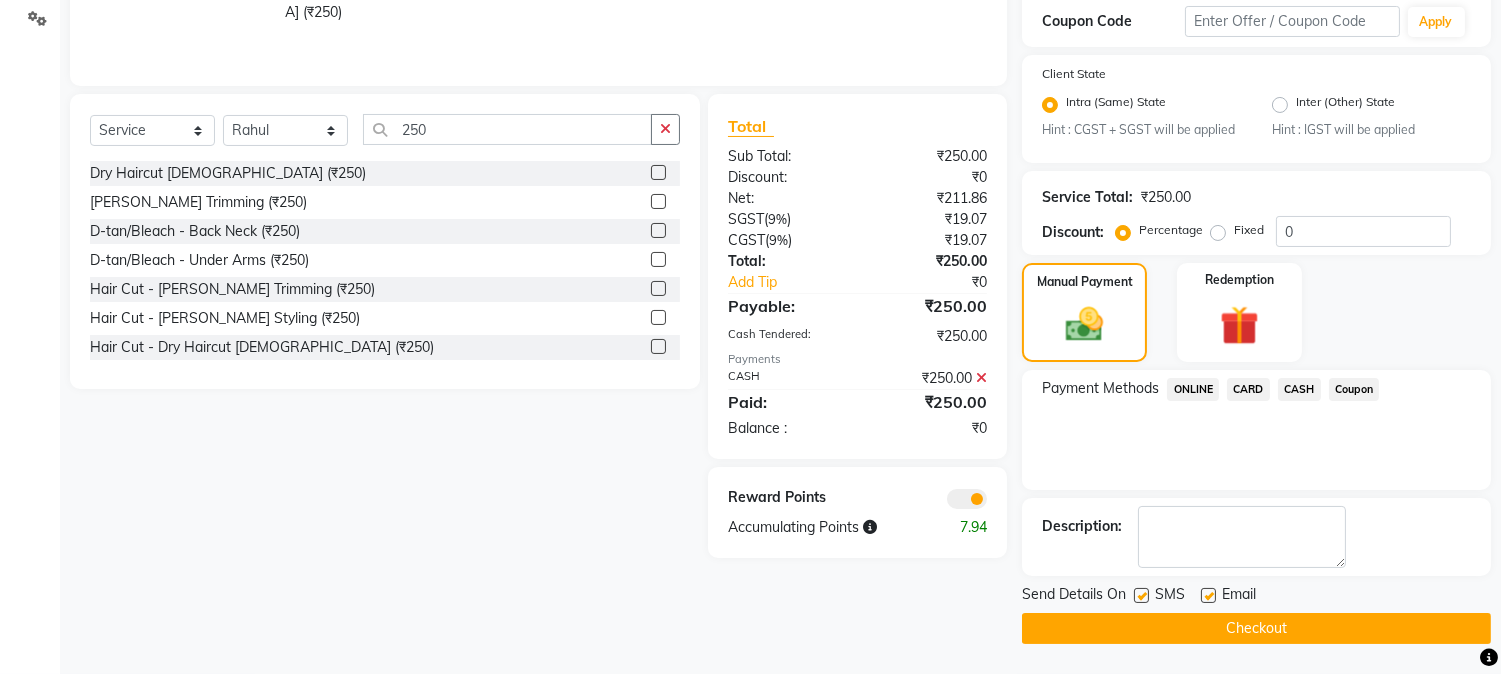 click on "Checkout" 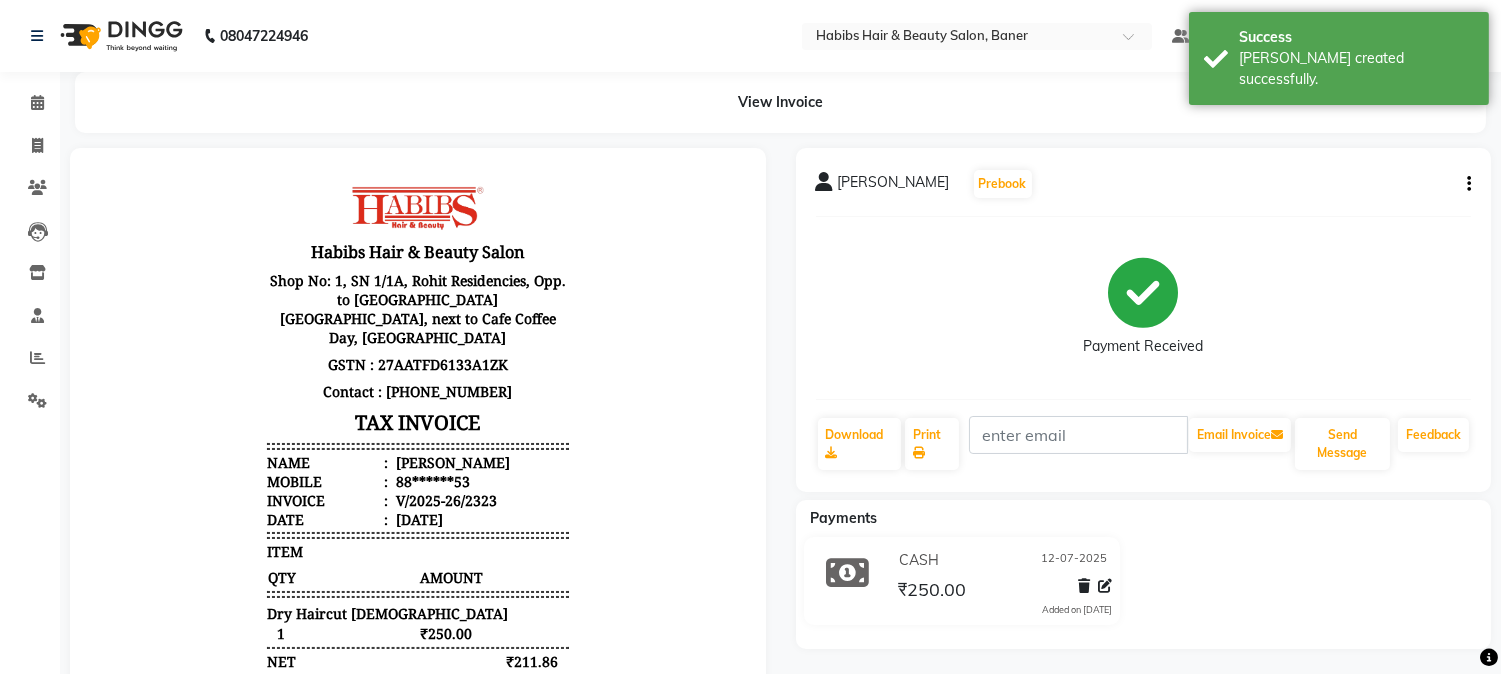 scroll, scrollTop: 0, scrollLeft: 0, axis: both 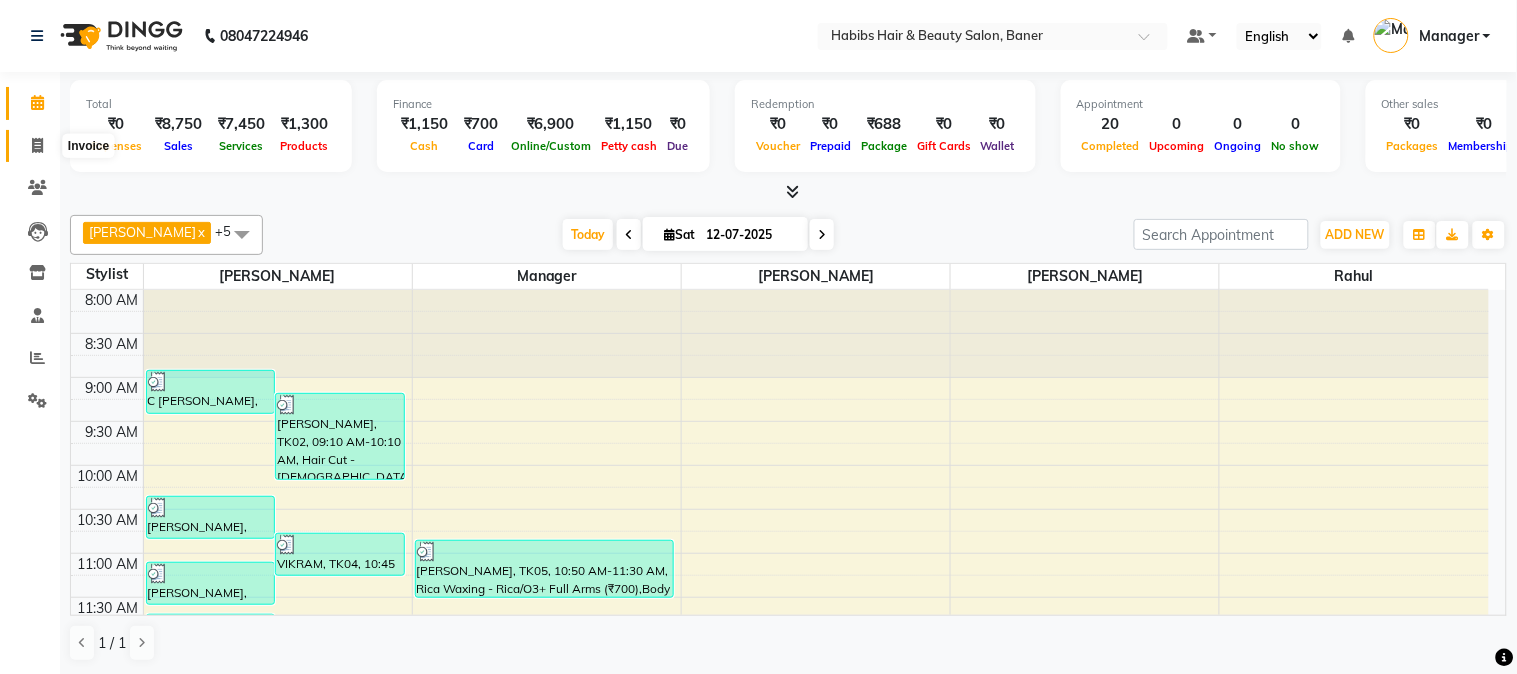 click 